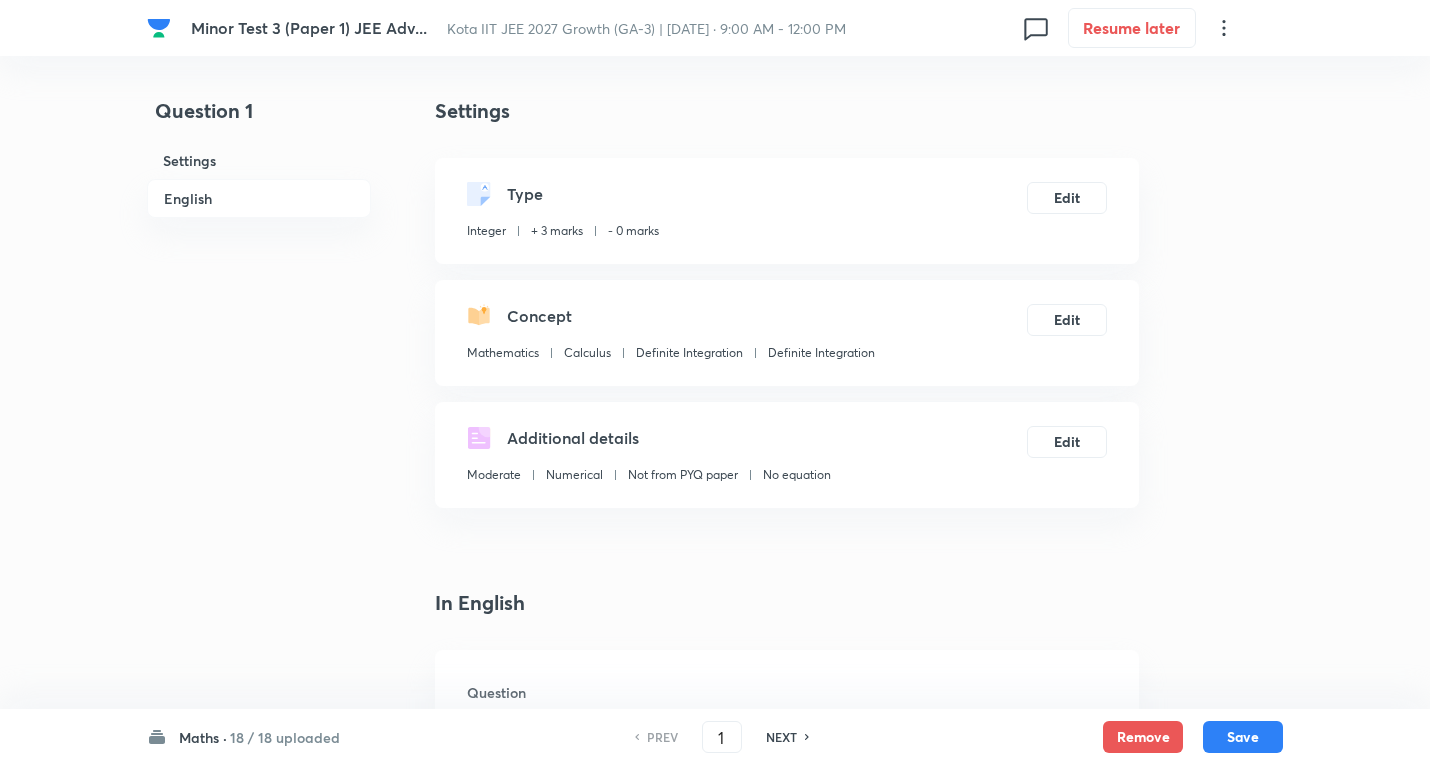 scroll, scrollTop: 700, scrollLeft: 0, axis: vertical 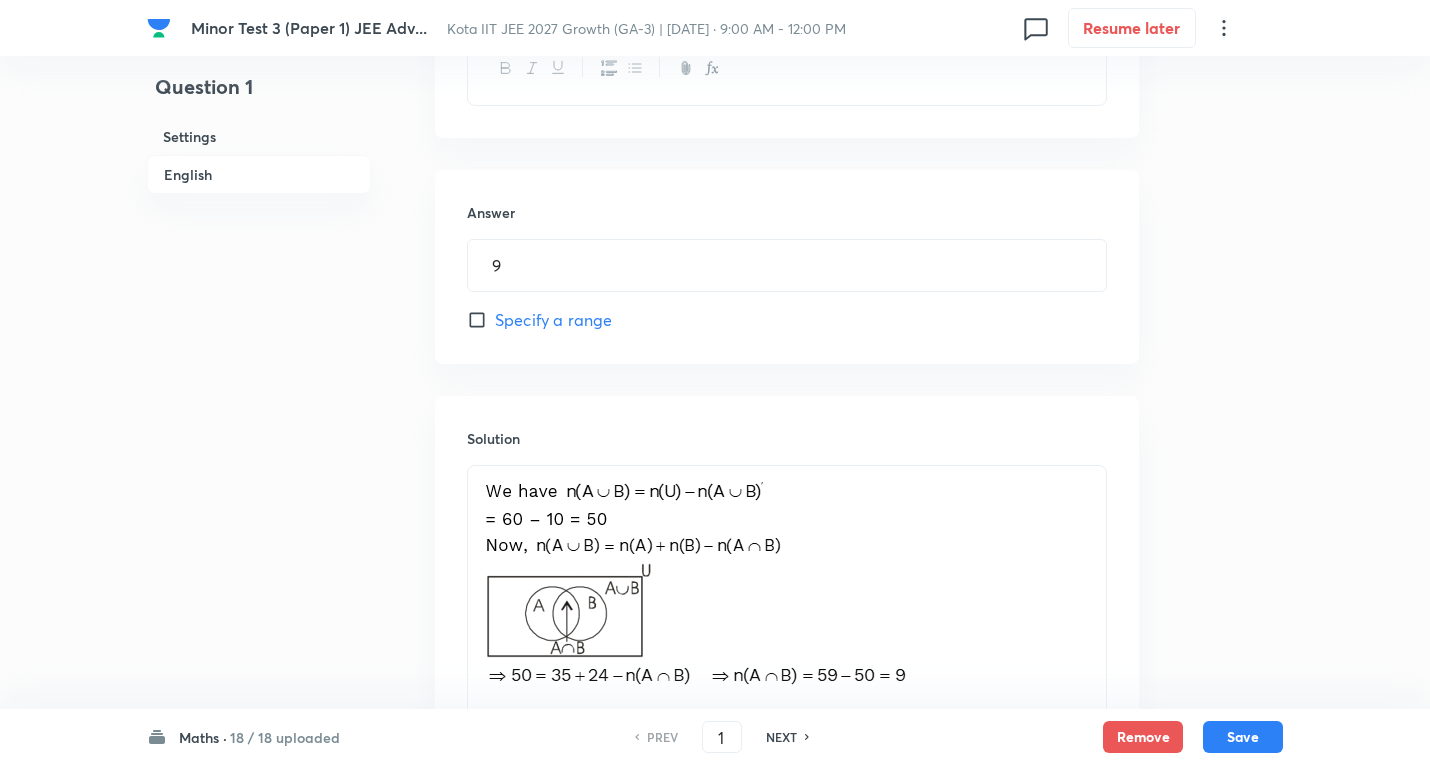 click on "18 / 18 uploaded" at bounding box center [285, 737] 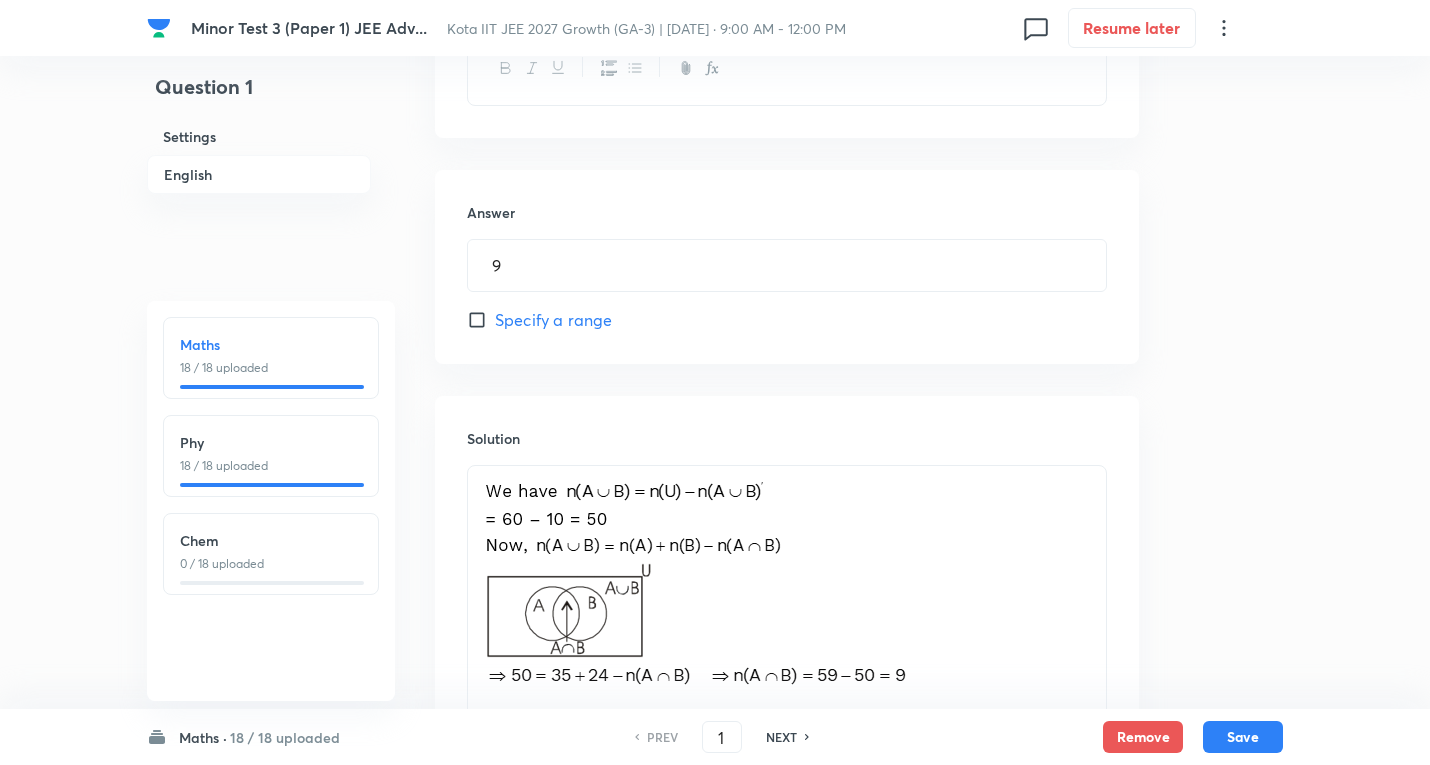 click on "18 / 18 uploaded" at bounding box center (285, 737) 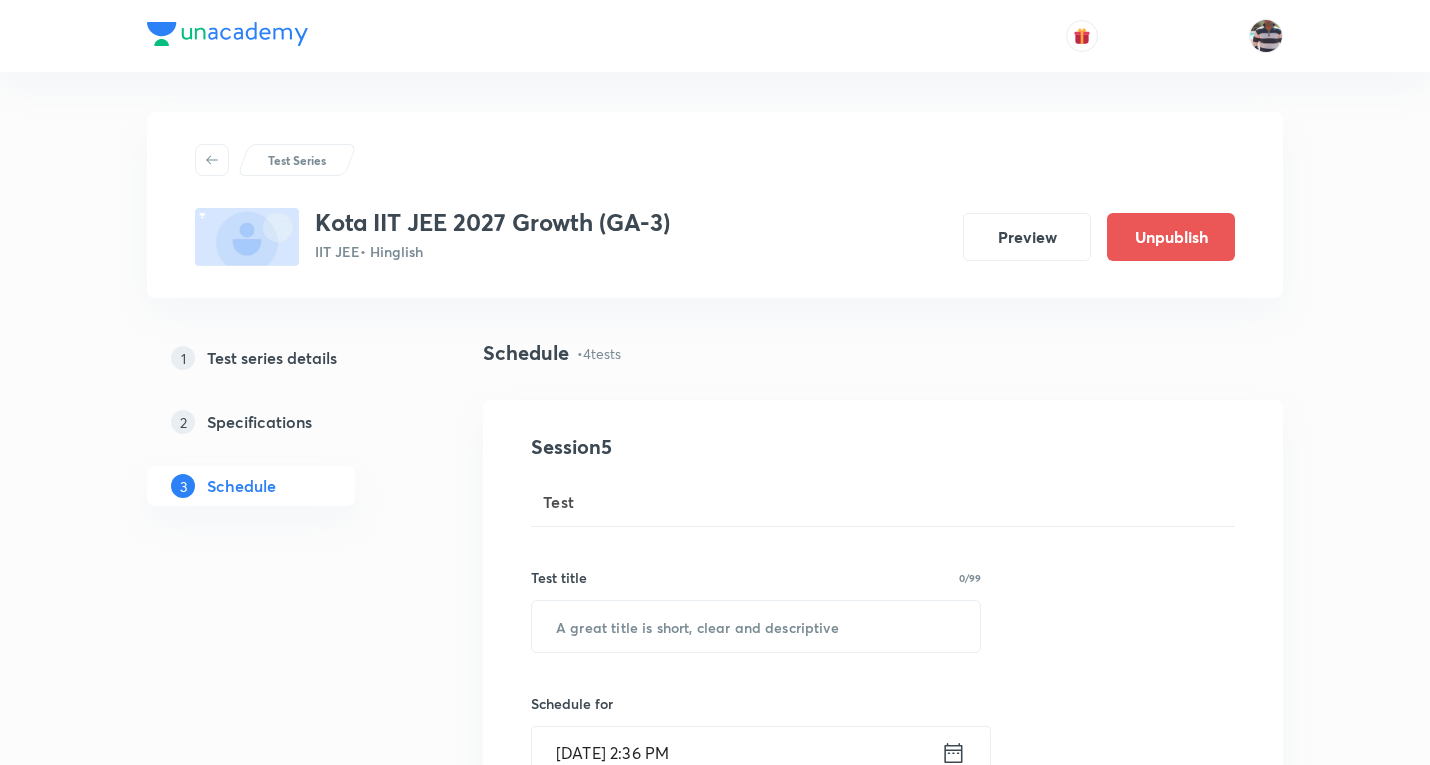 scroll, scrollTop: 1937, scrollLeft: 0, axis: vertical 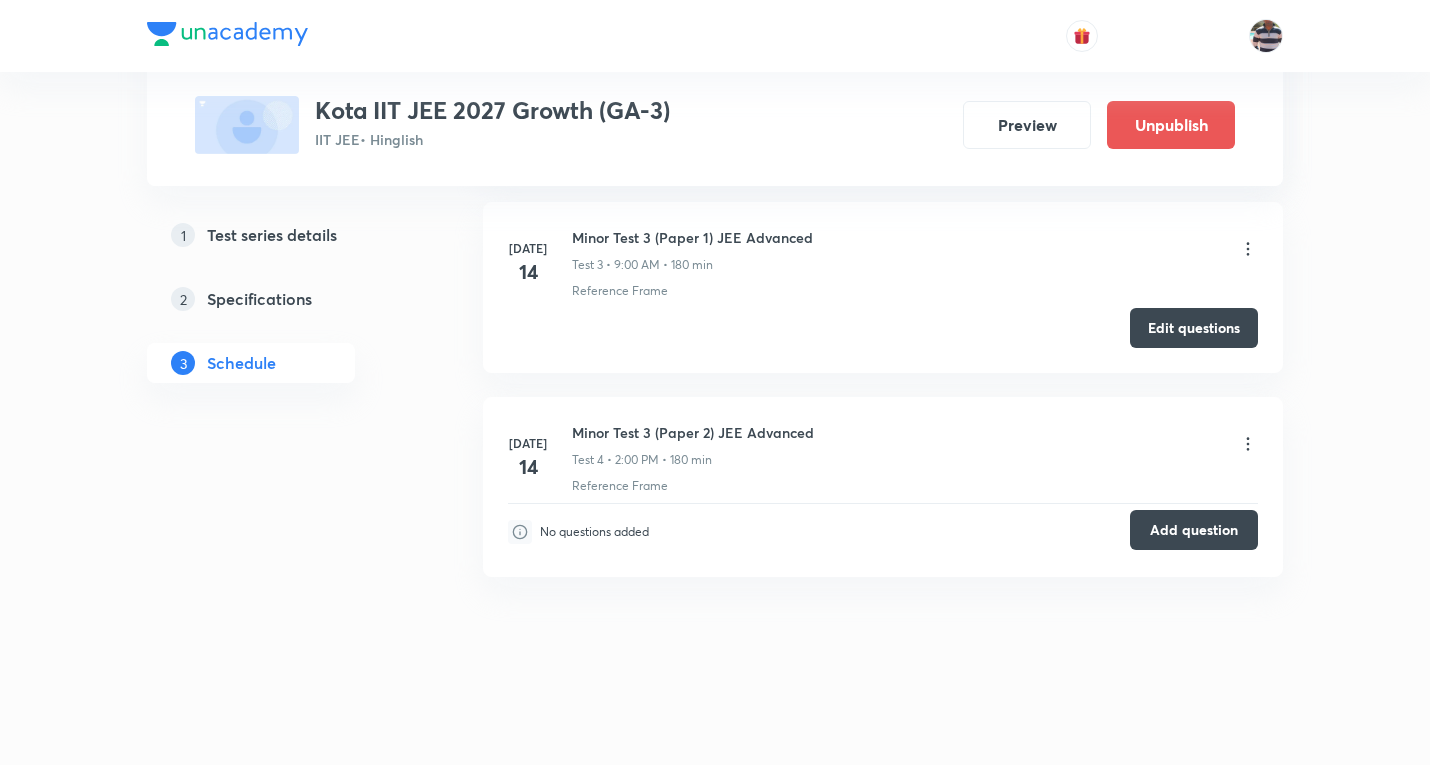click on "Add question" at bounding box center (1194, 530) 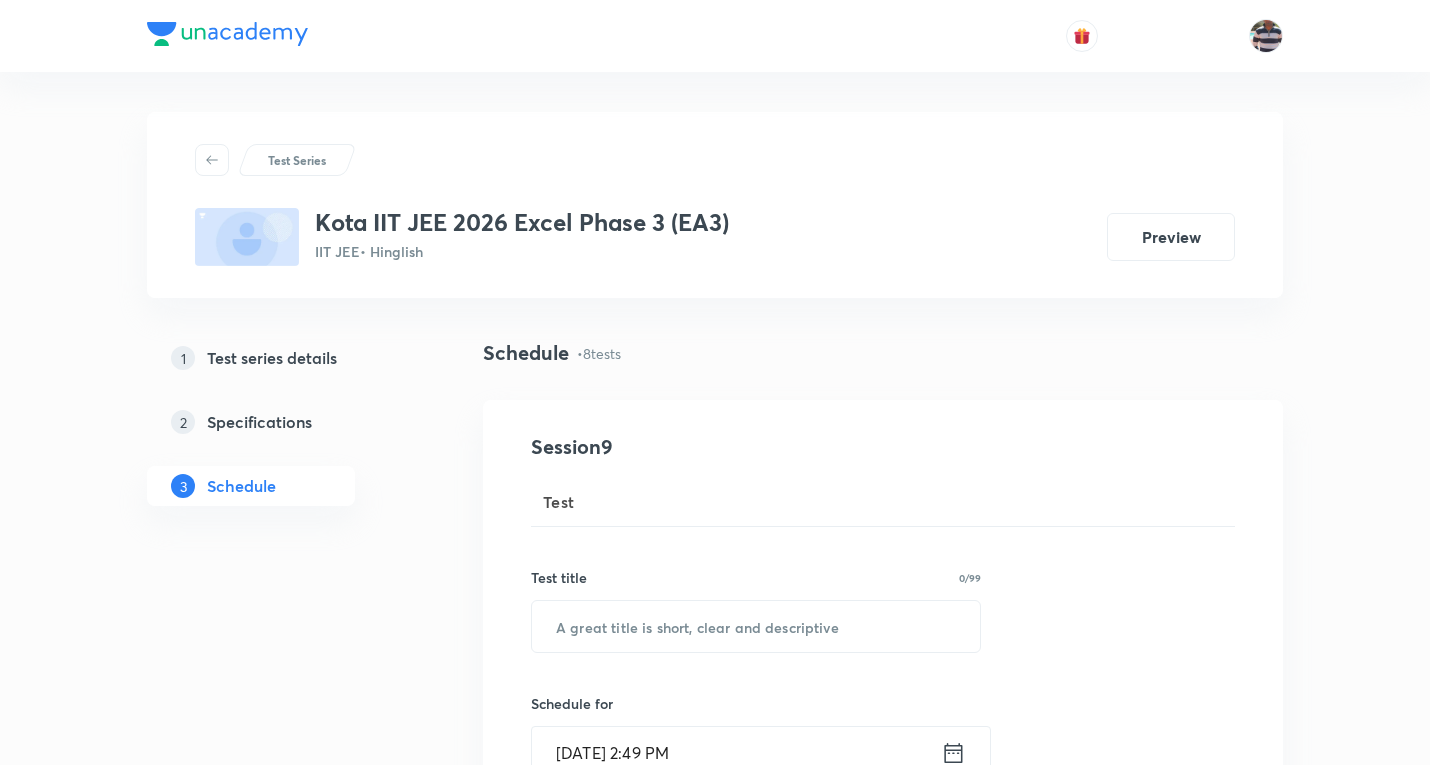 scroll, scrollTop: 0, scrollLeft: 0, axis: both 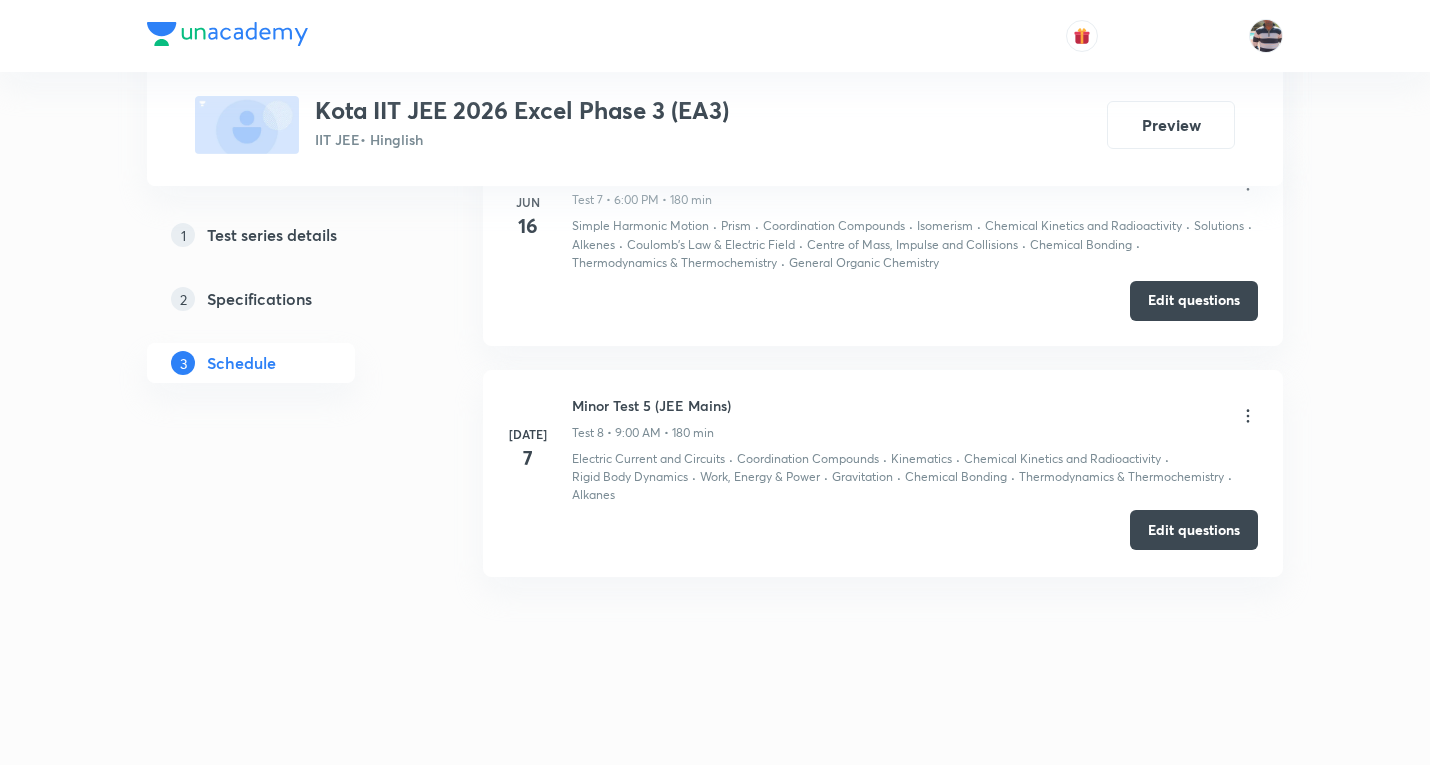 click on "Edit questions" at bounding box center [1194, 530] 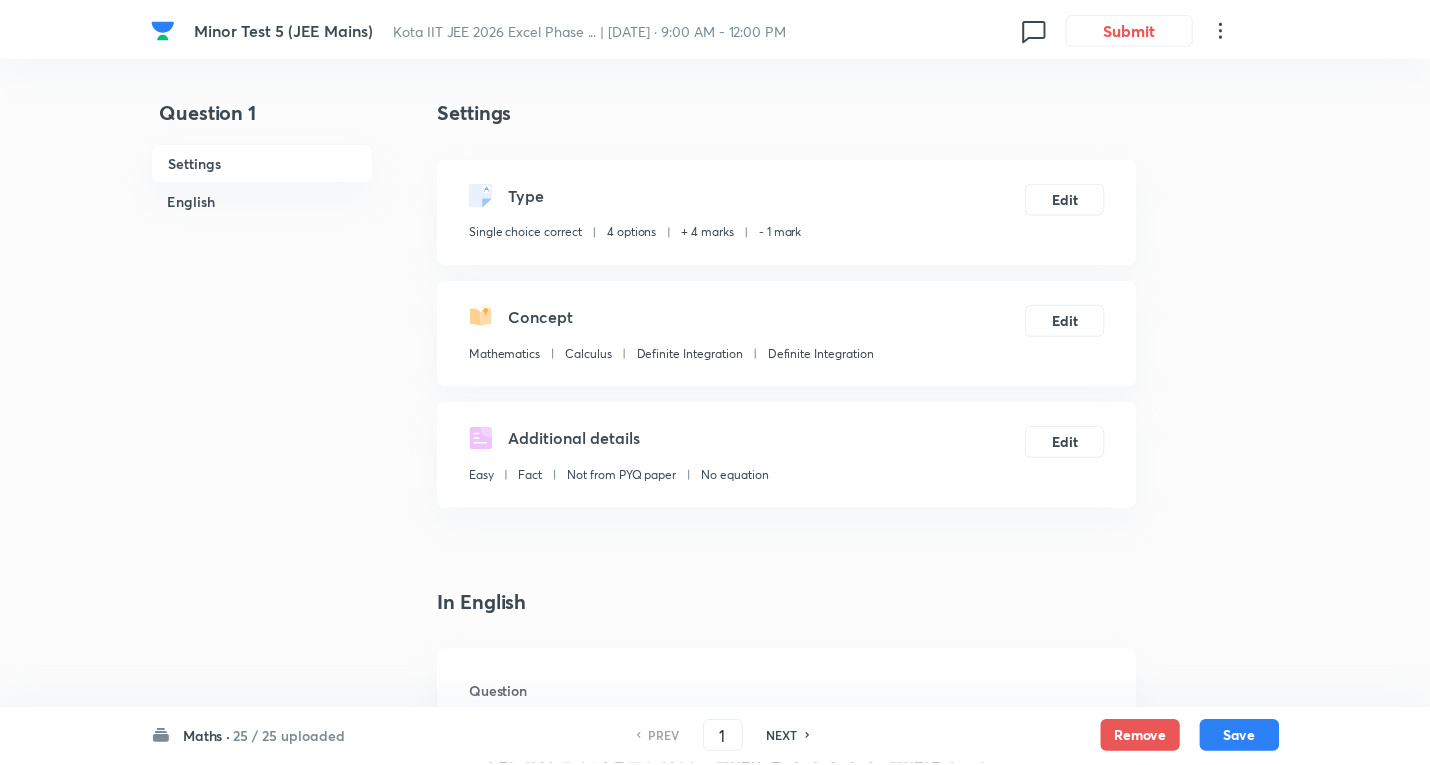 scroll, scrollTop: 0, scrollLeft: 0, axis: both 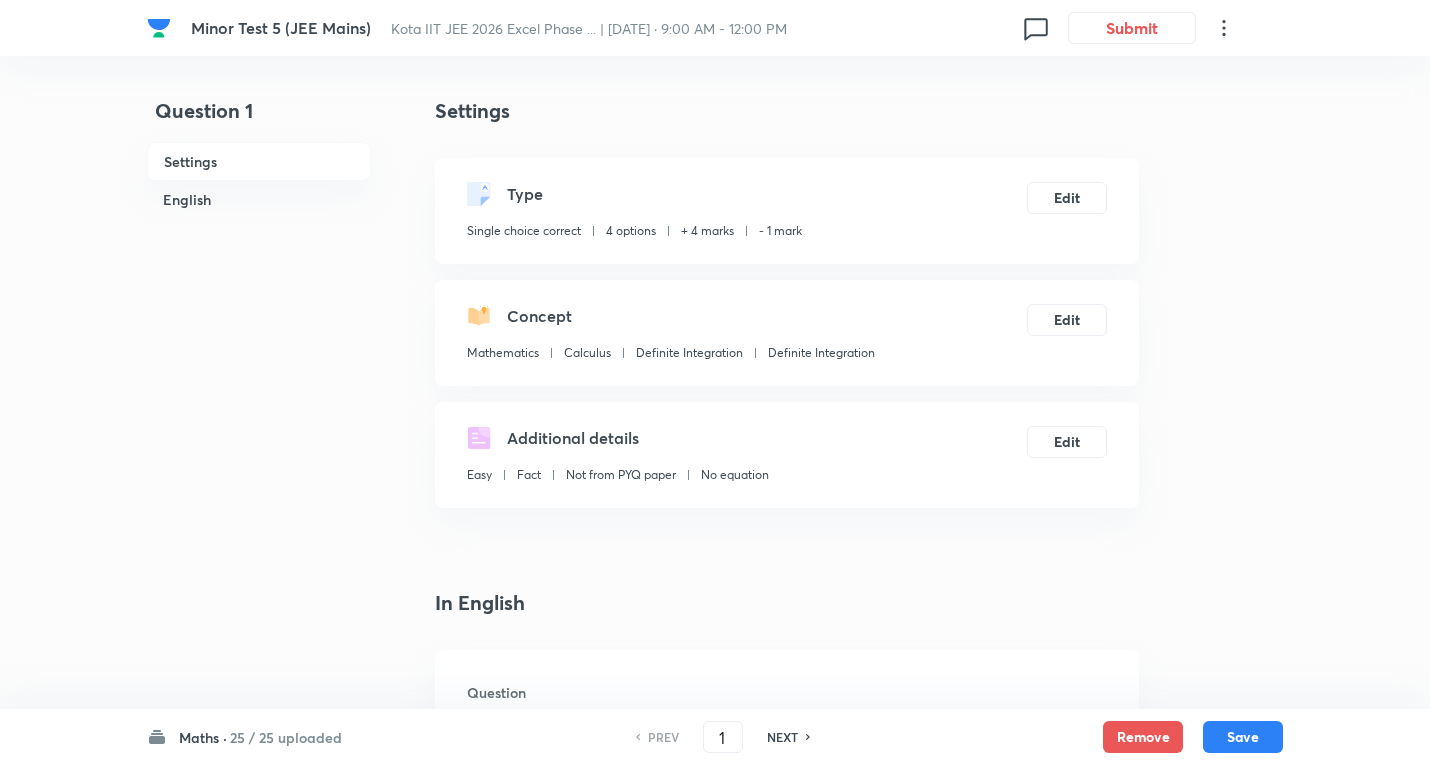 click on "25 / 25 uploaded" at bounding box center (286, 737) 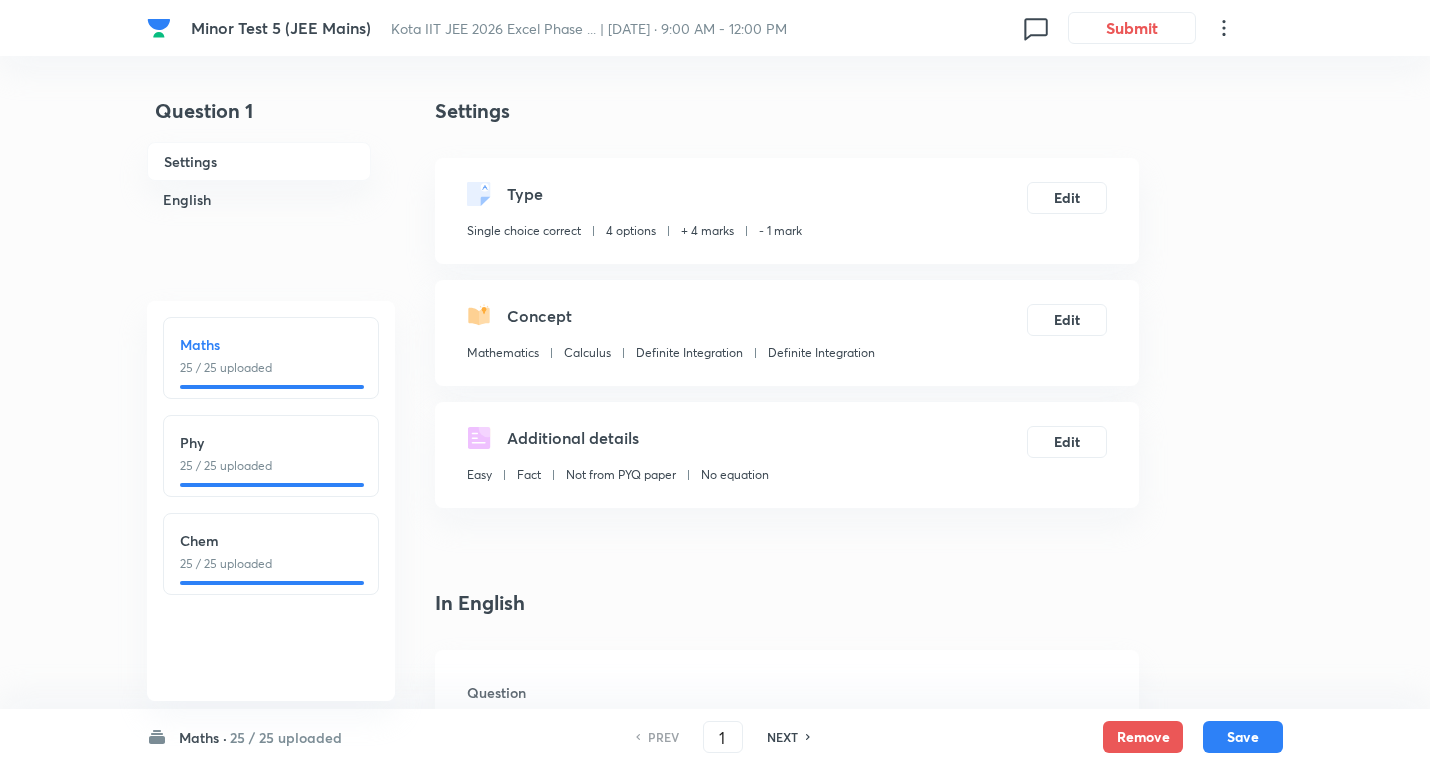 click on "25 / 25 uploaded" at bounding box center (286, 737) 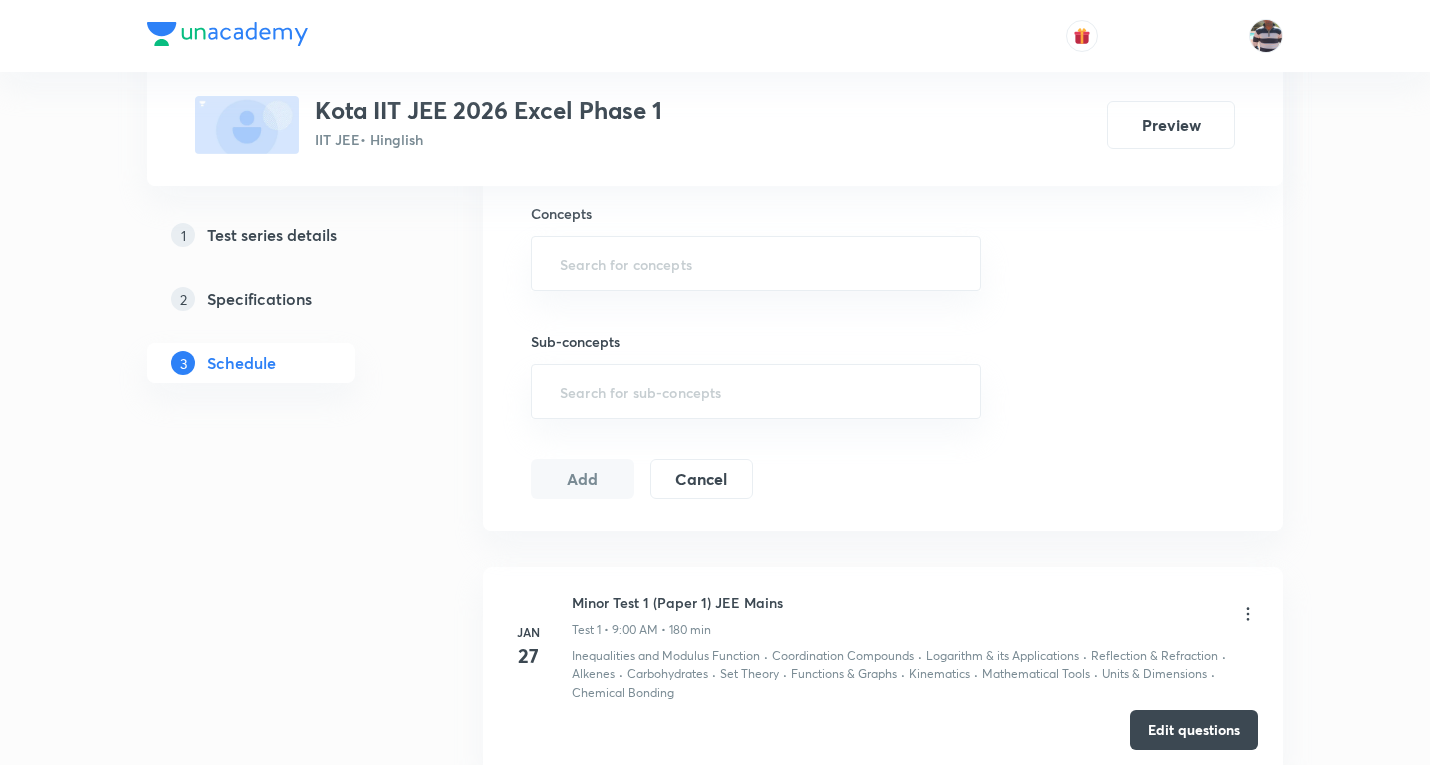 scroll, scrollTop: 0, scrollLeft: 0, axis: both 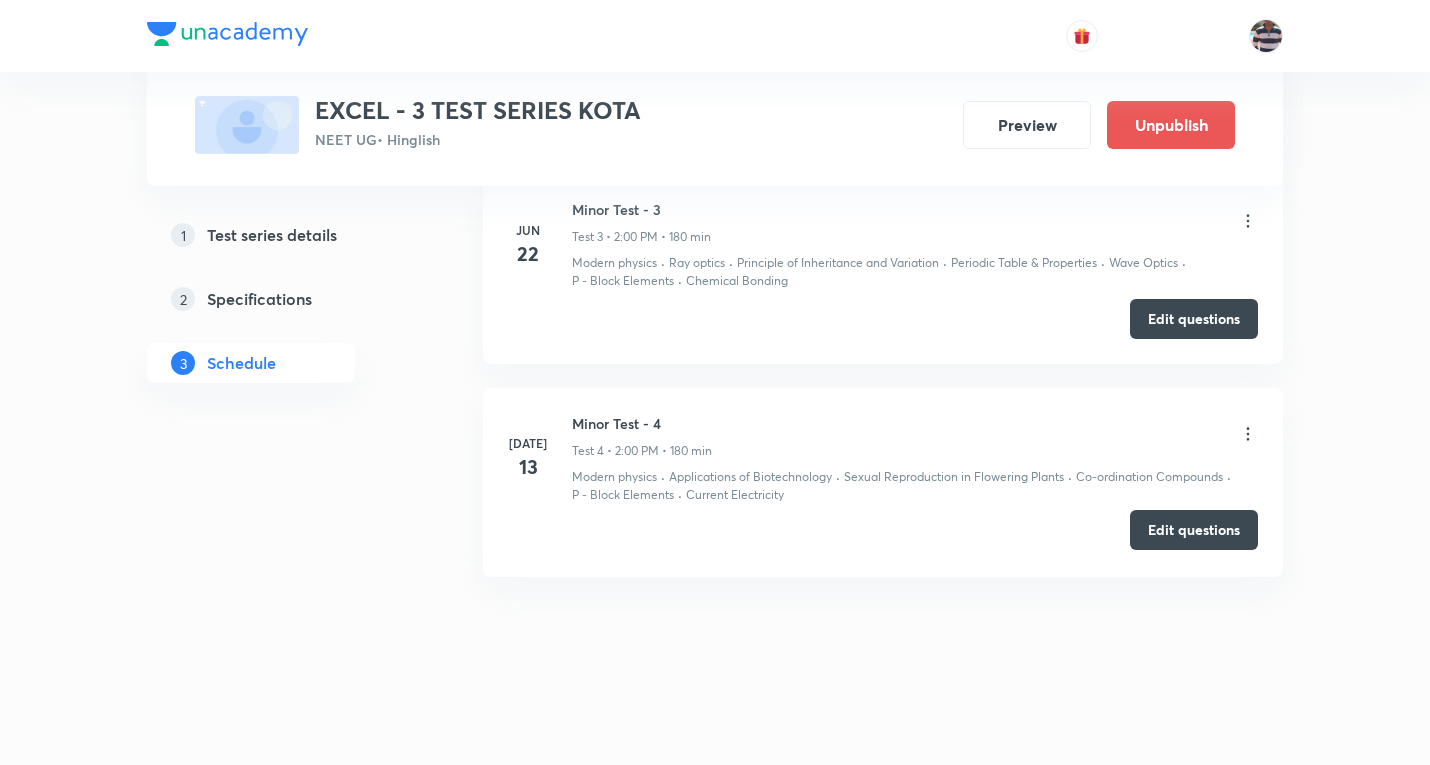 click on "Edit questions" at bounding box center [1194, 530] 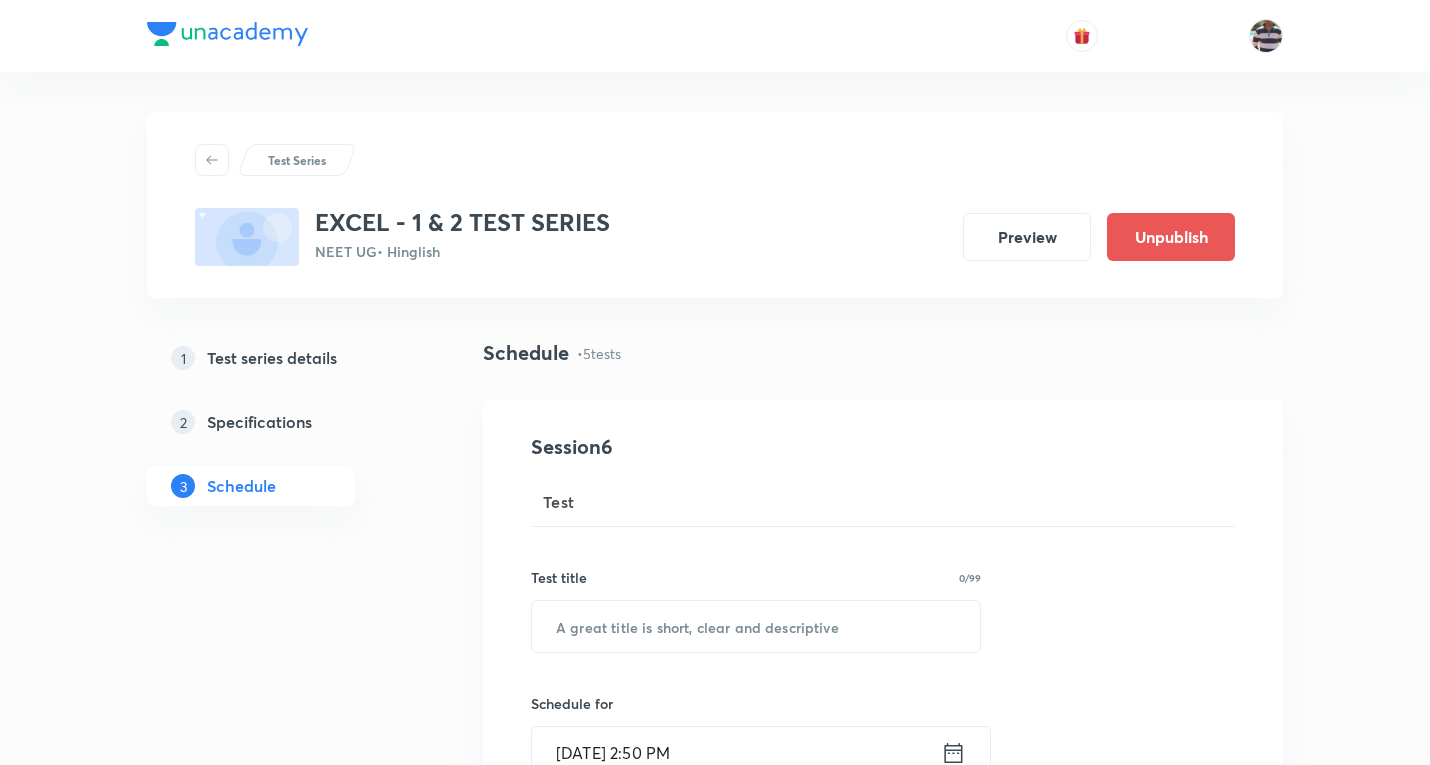 scroll, scrollTop: 669, scrollLeft: 0, axis: vertical 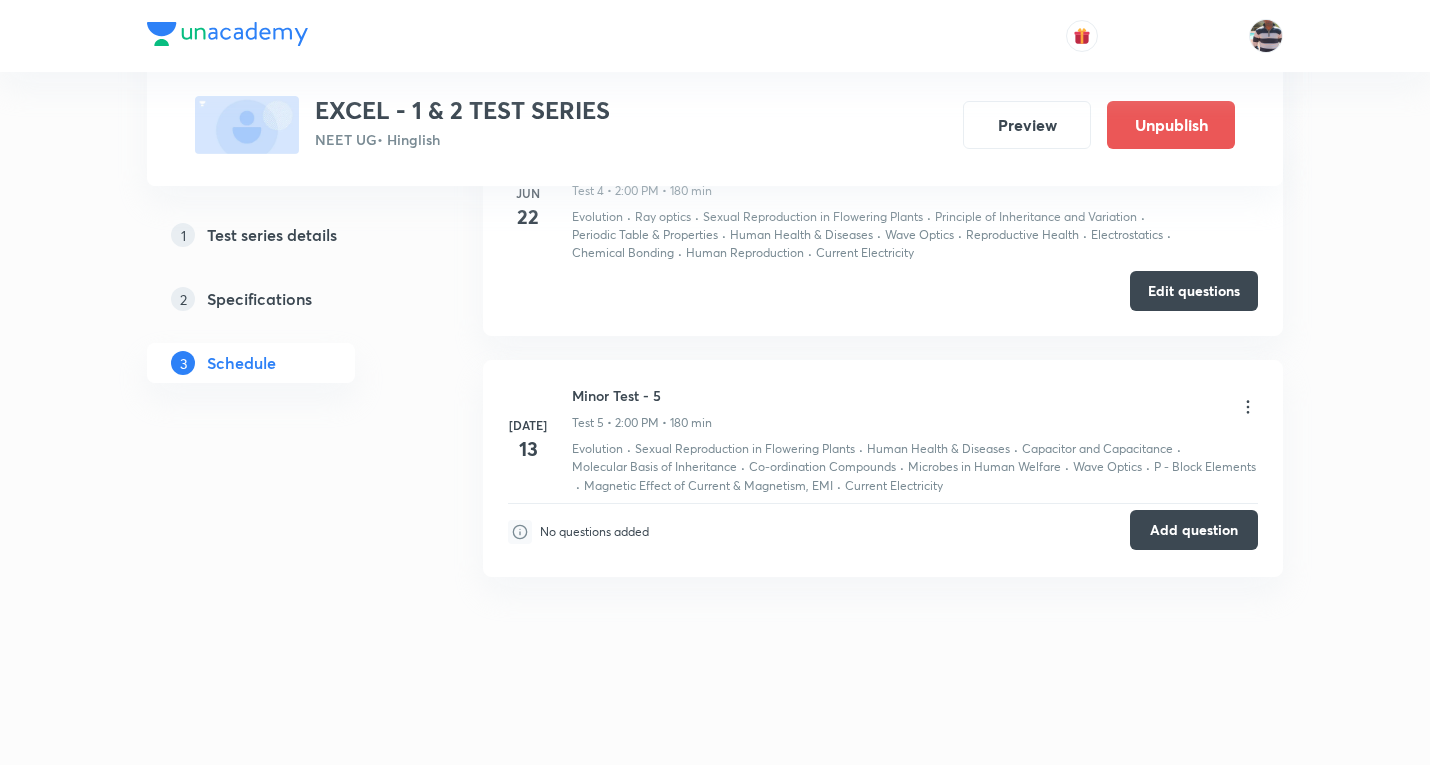 click on "Add question" at bounding box center (1194, 530) 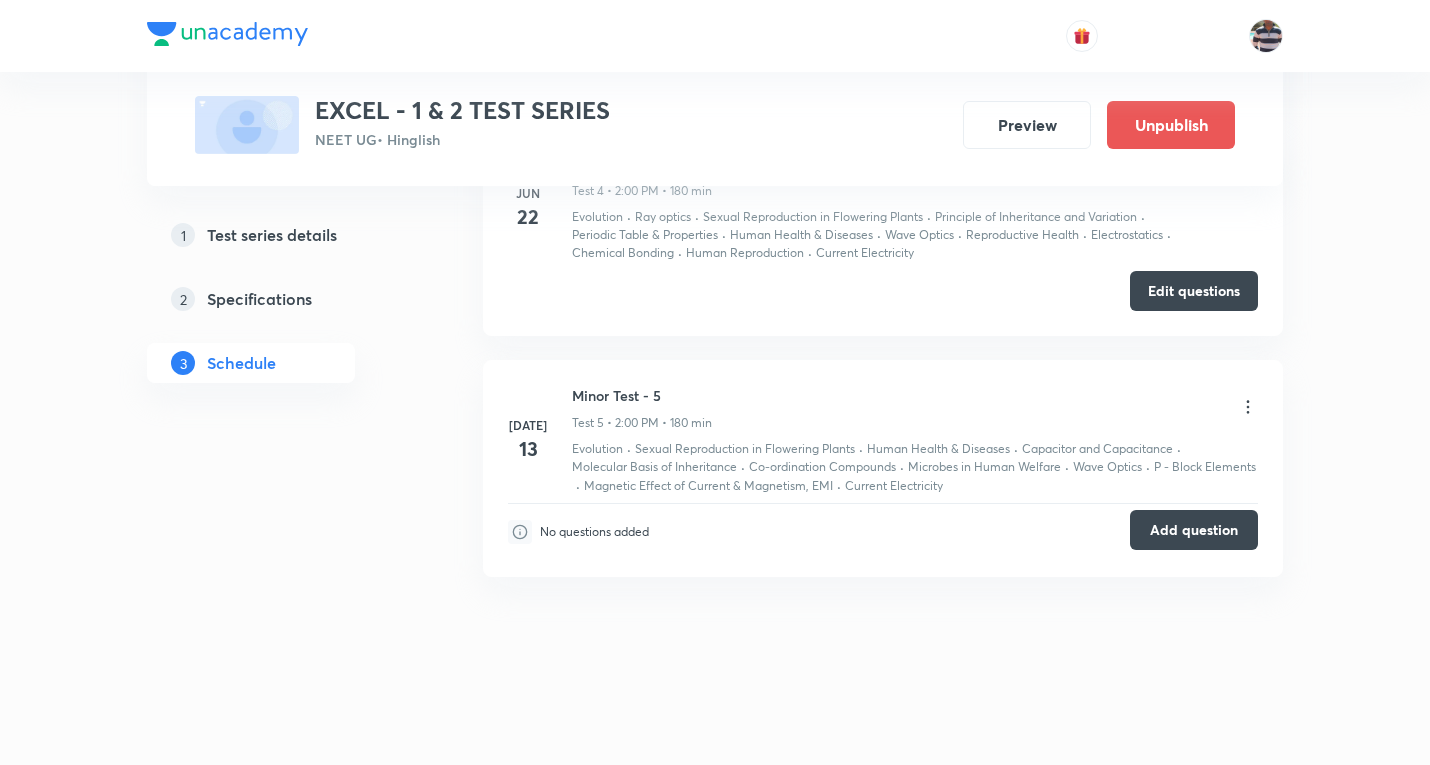 type 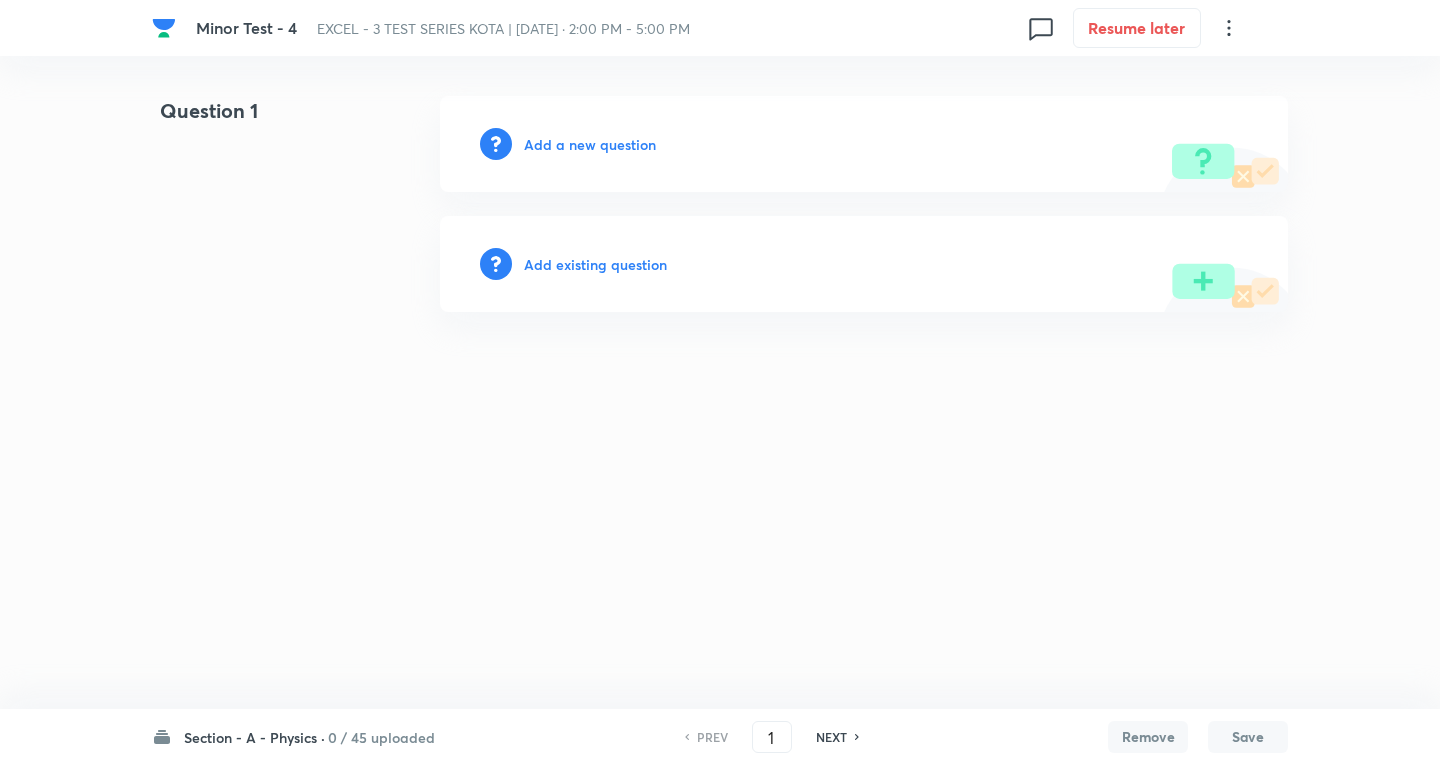 scroll, scrollTop: 0, scrollLeft: 0, axis: both 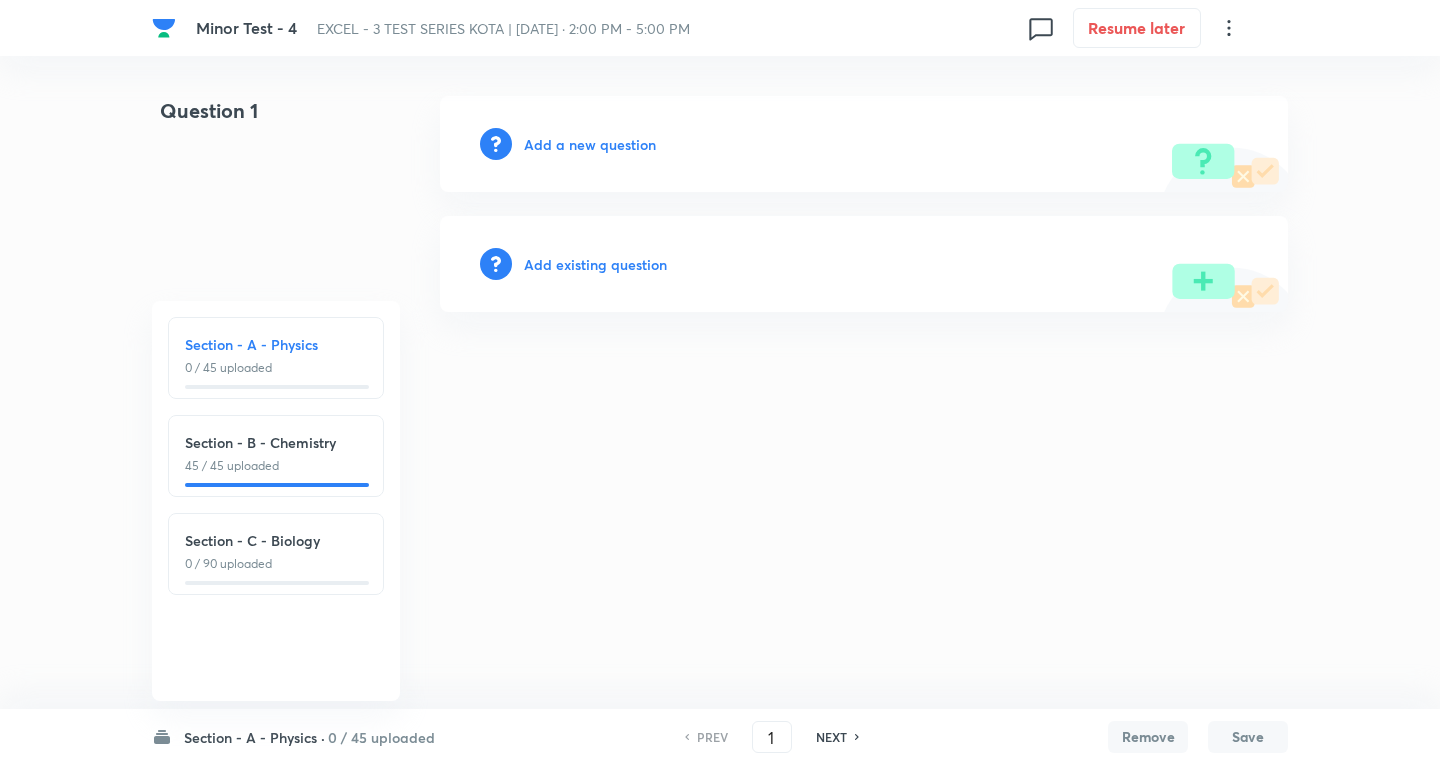 click on "0 / 45 uploaded" at bounding box center [381, 737] 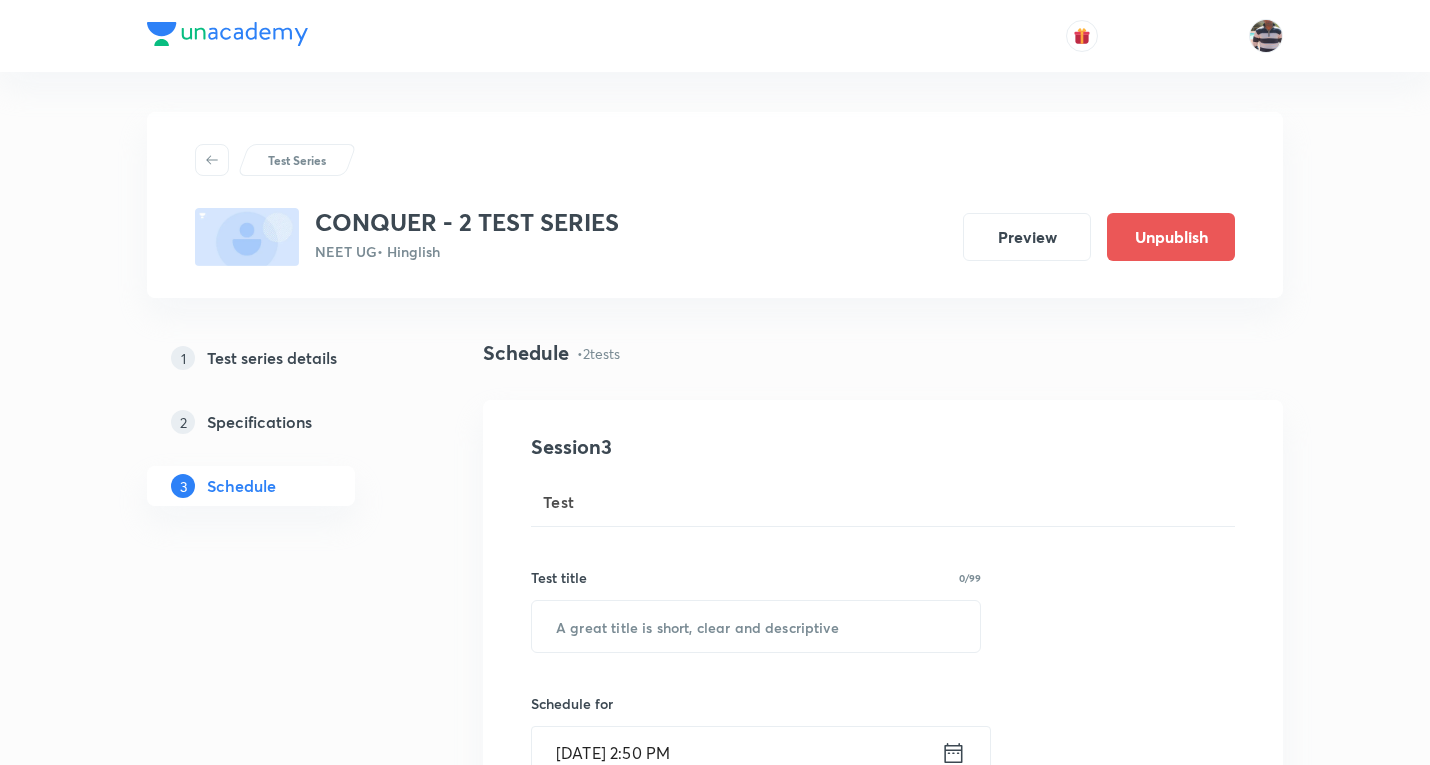 scroll, scrollTop: 1510, scrollLeft: 0, axis: vertical 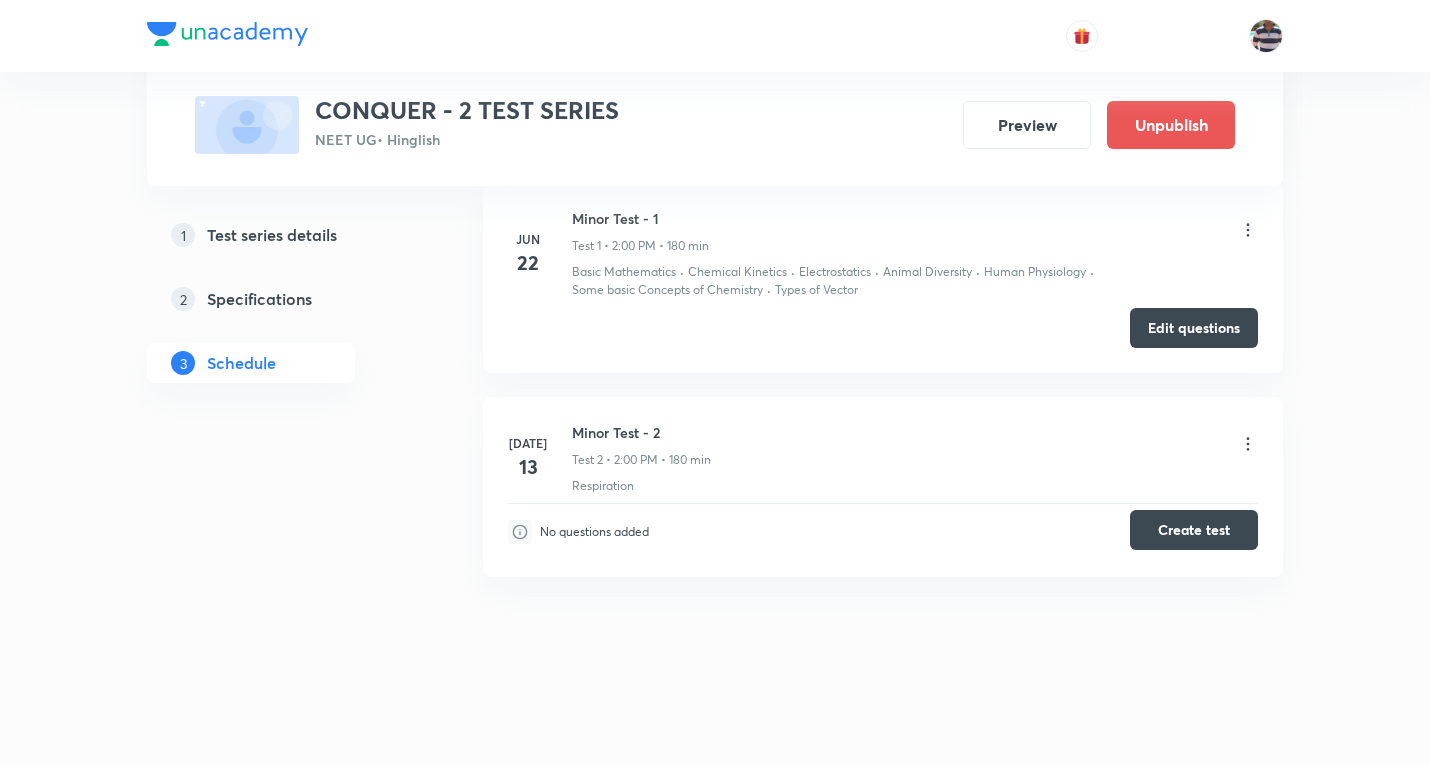 click on "Create test" at bounding box center (1194, 530) 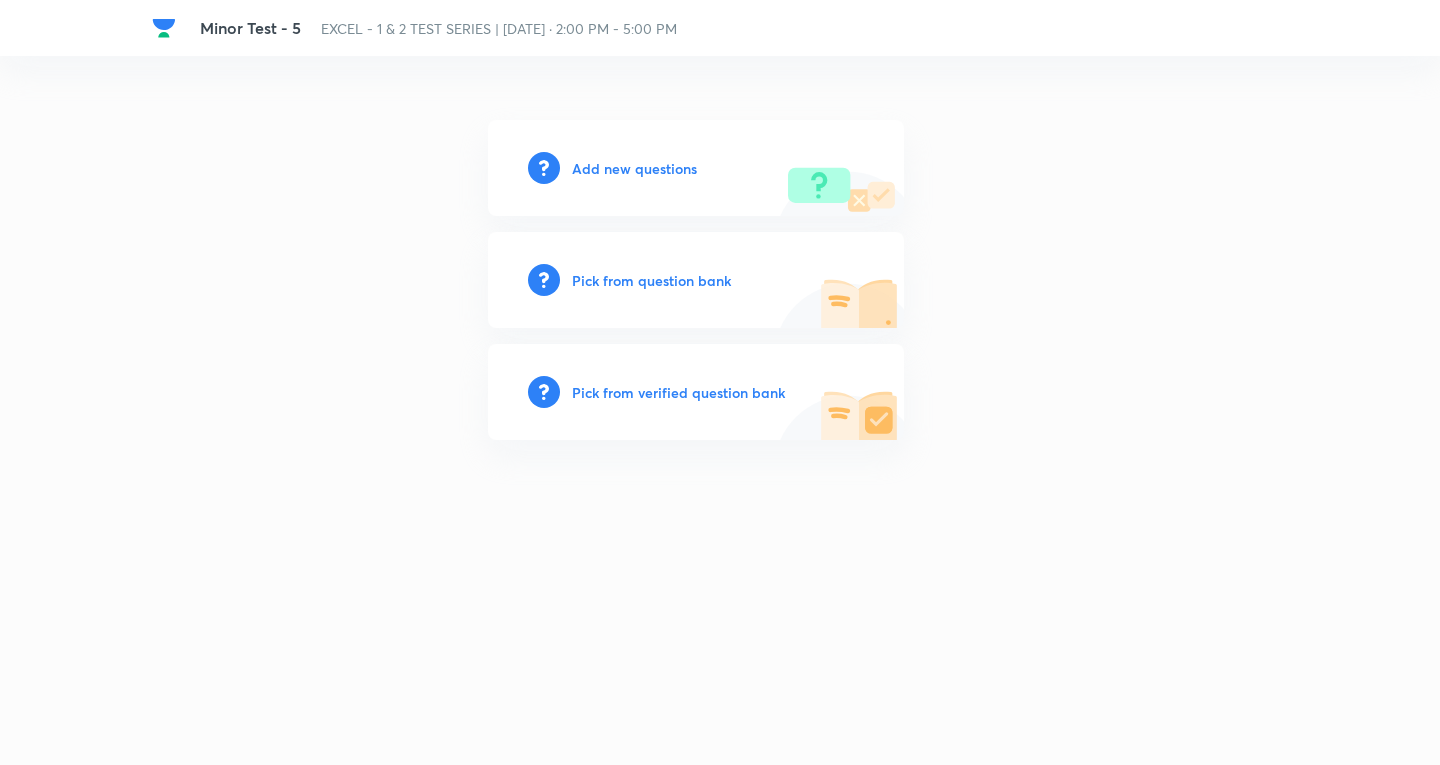 scroll, scrollTop: 0, scrollLeft: 0, axis: both 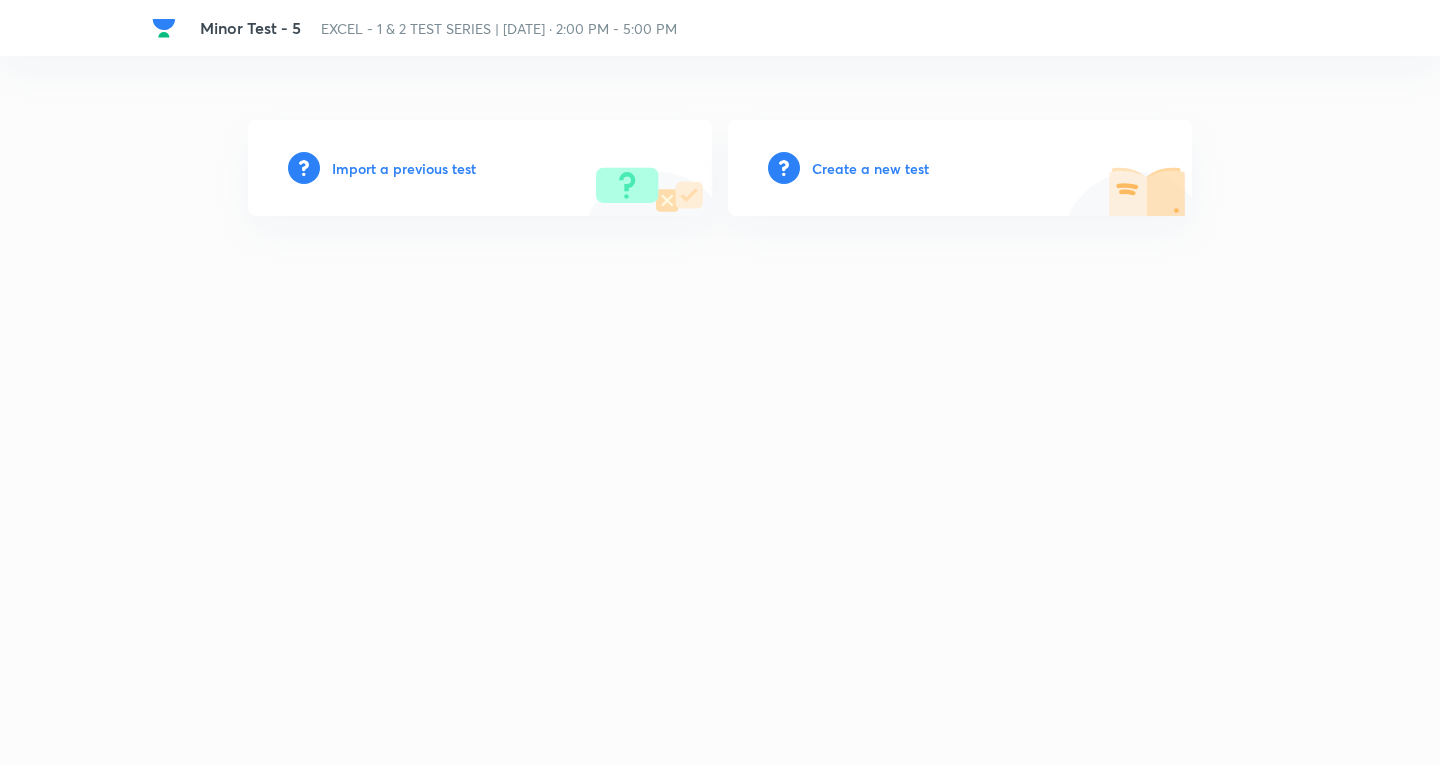 click on "Import a previous test" at bounding box center [404, 168] 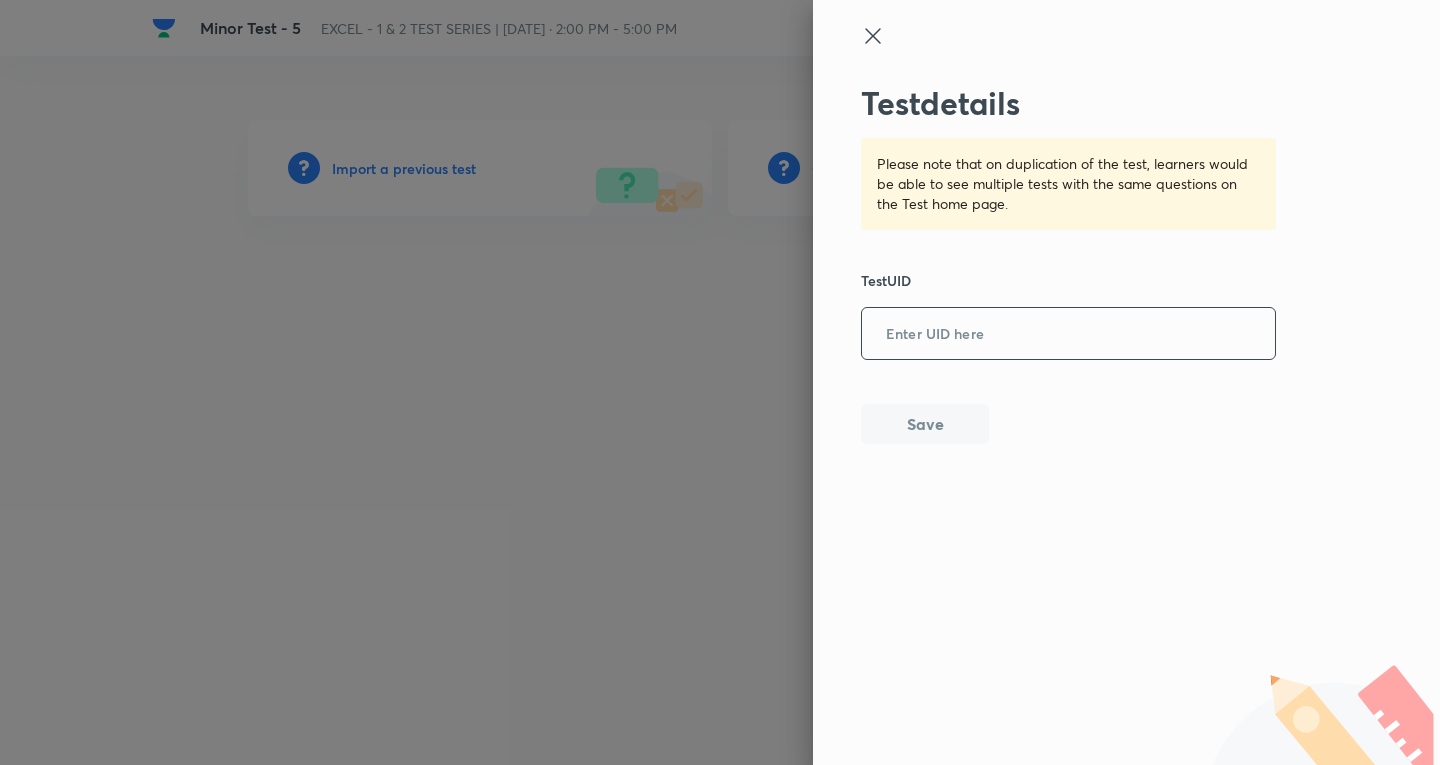 click at bounding box center (1068, 334) 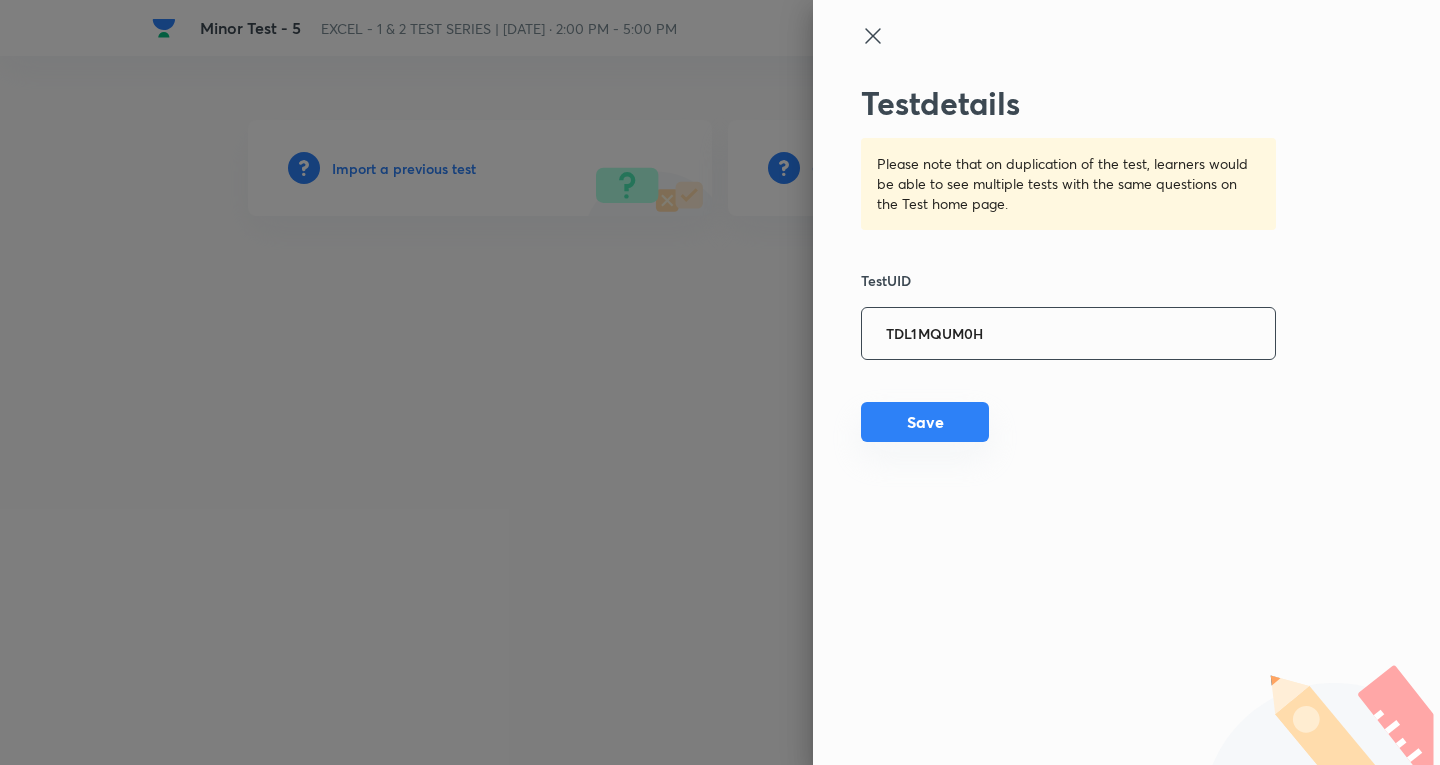 type on "TDL1MQUM0H" 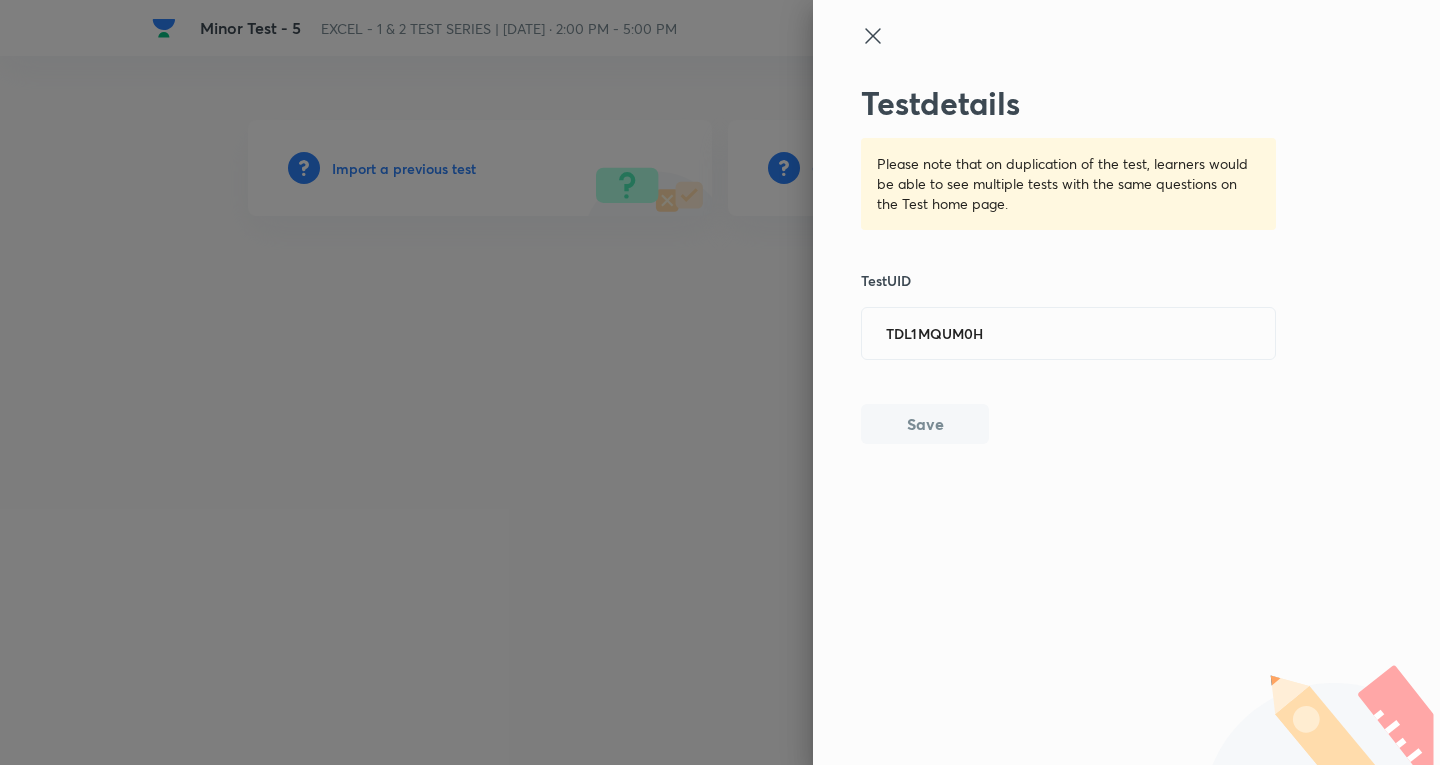 type 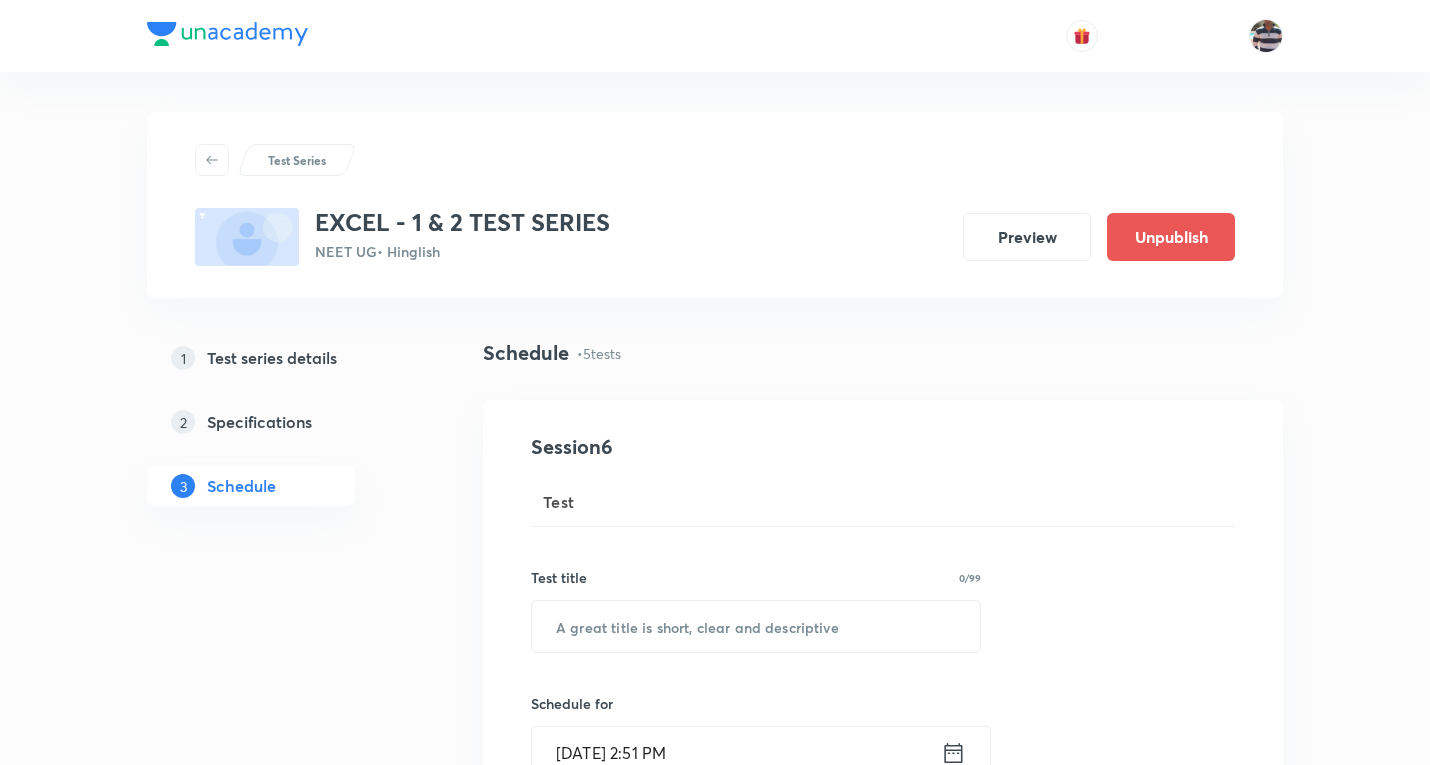 scroll, scrollTop: 2161, scrollLeft: 0, axis: vertical 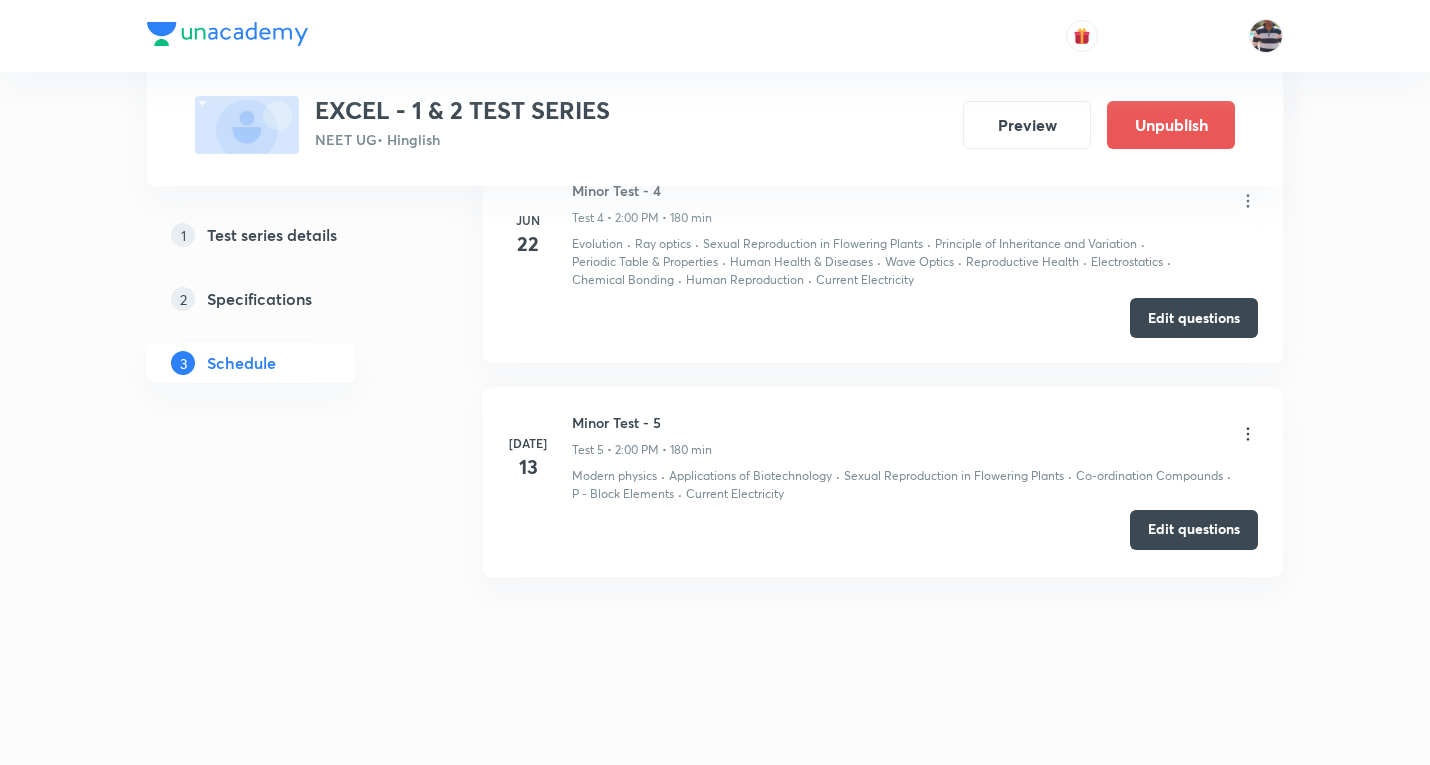 click on "Edit questions" at bounding box center (1194, 530) 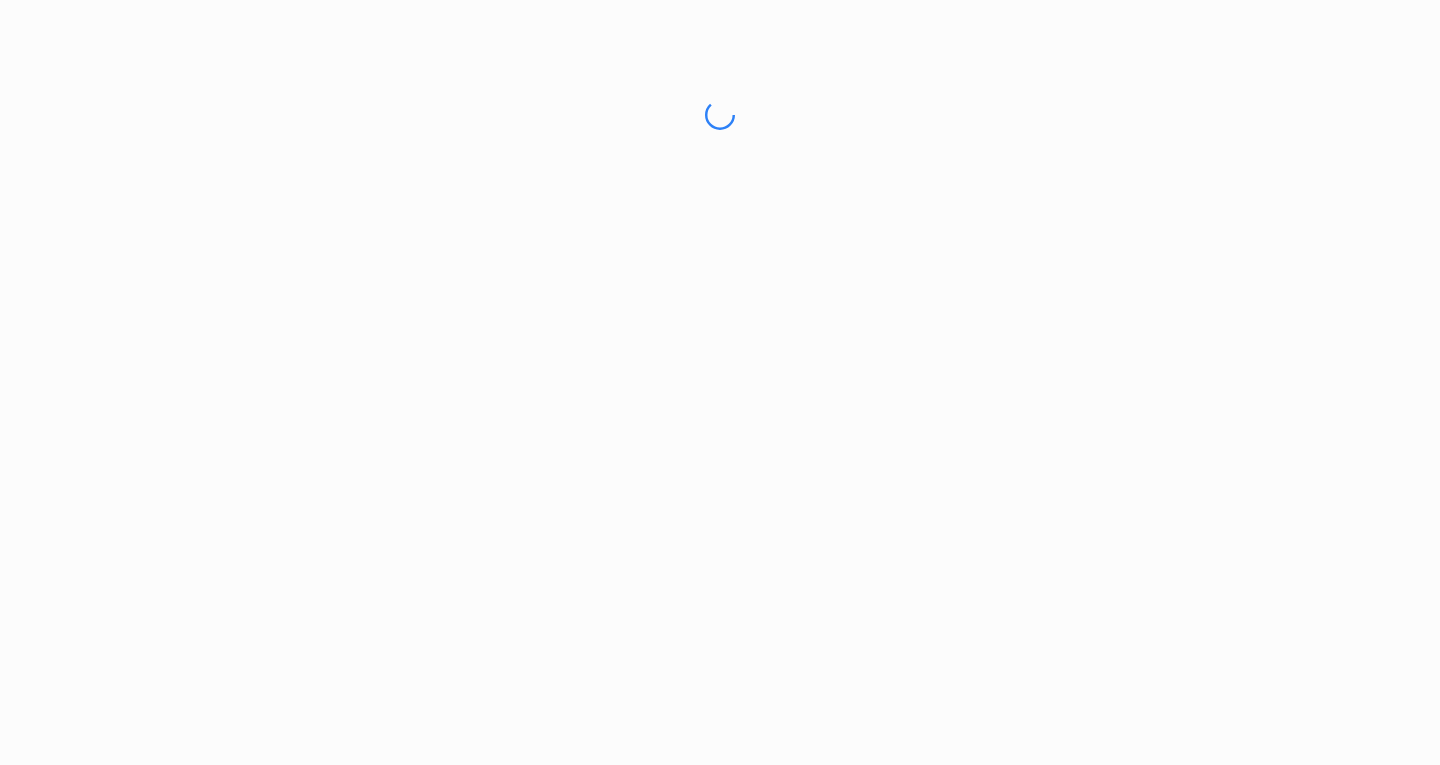 scroll, scrollTop: 0, scrollLeft: 0, axis: both 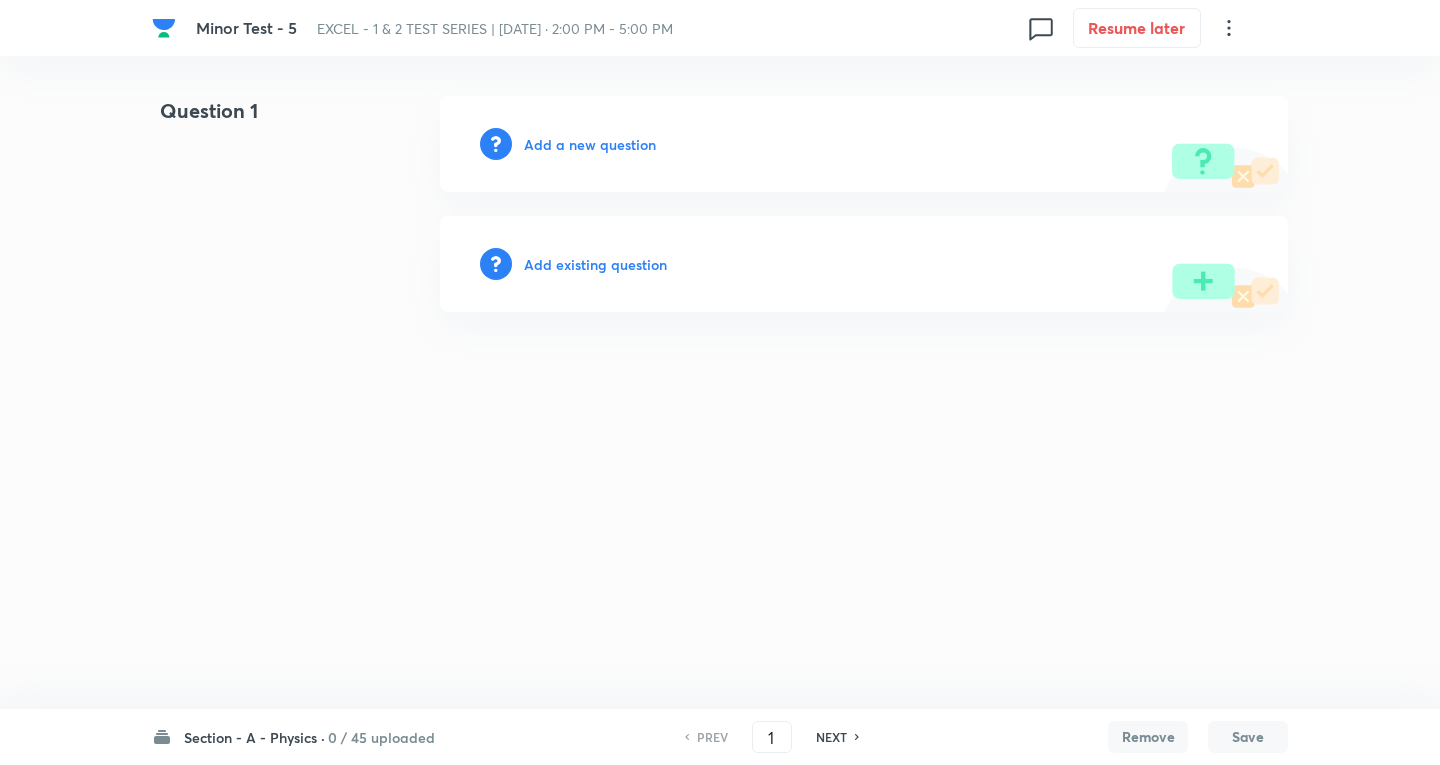 drag, startPoint x: 777, startPoint y: 734, endPoint x: 689, endPoint y: 726, distance: 88.362885 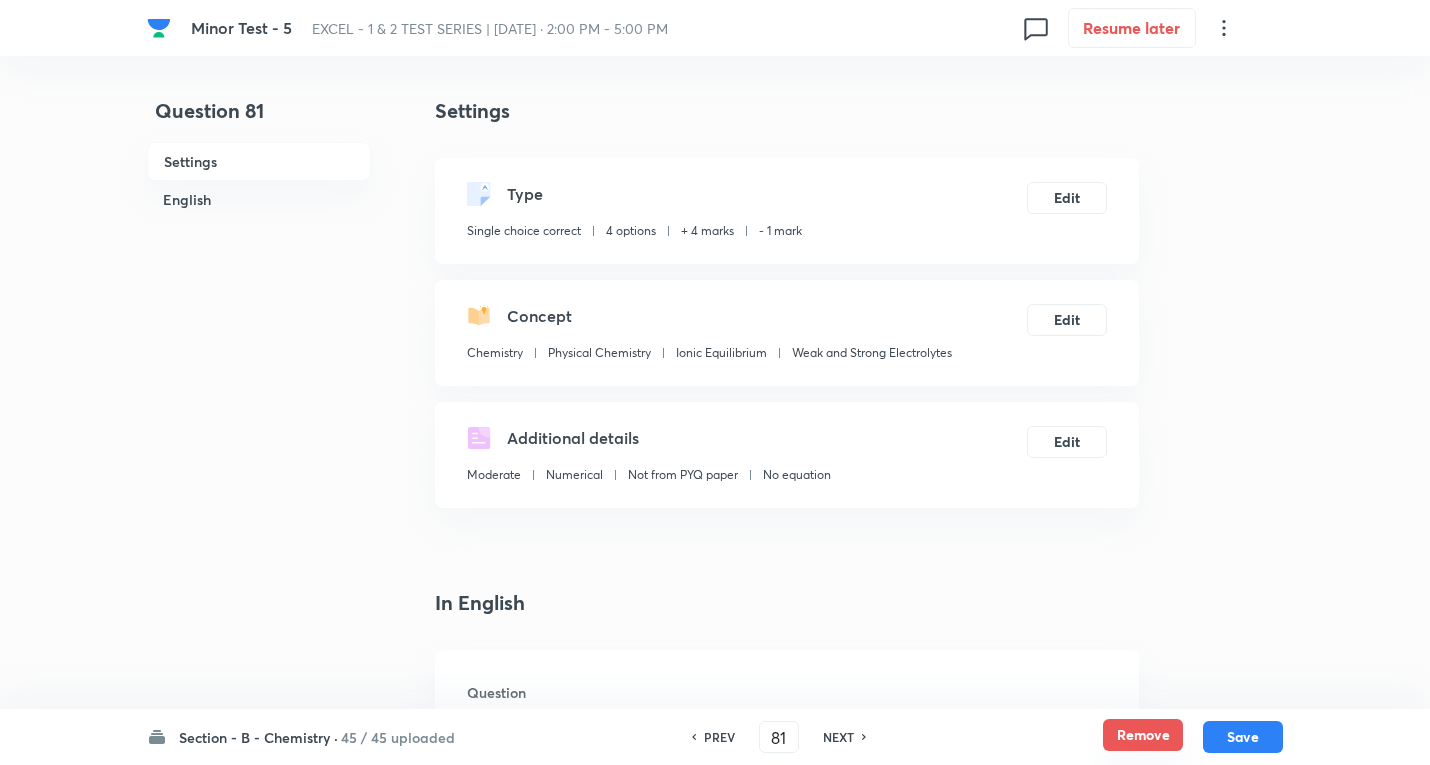 click on "Remove" at bounding box center [1143, 735] 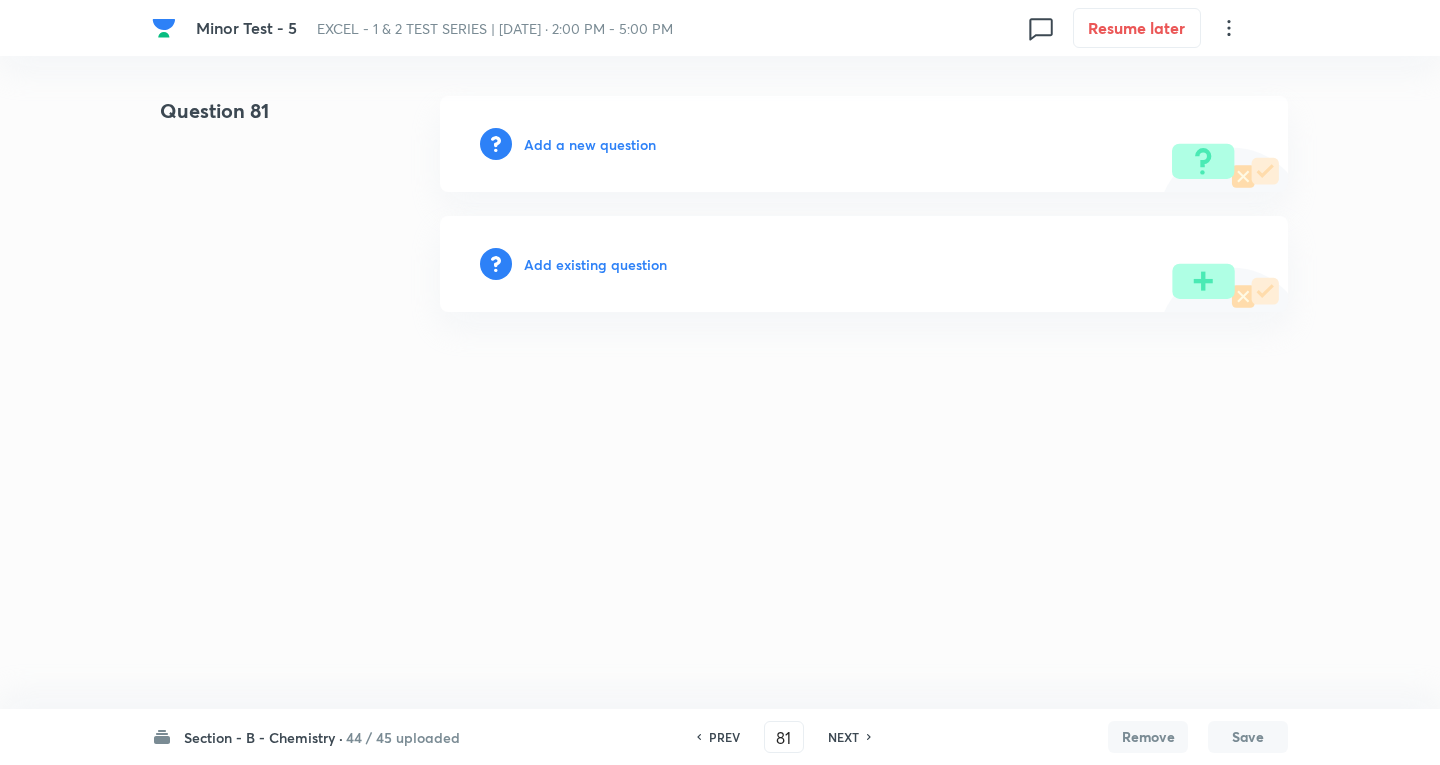click on "PREV 81 ​ NEXT" at bounding box center [784, 737] 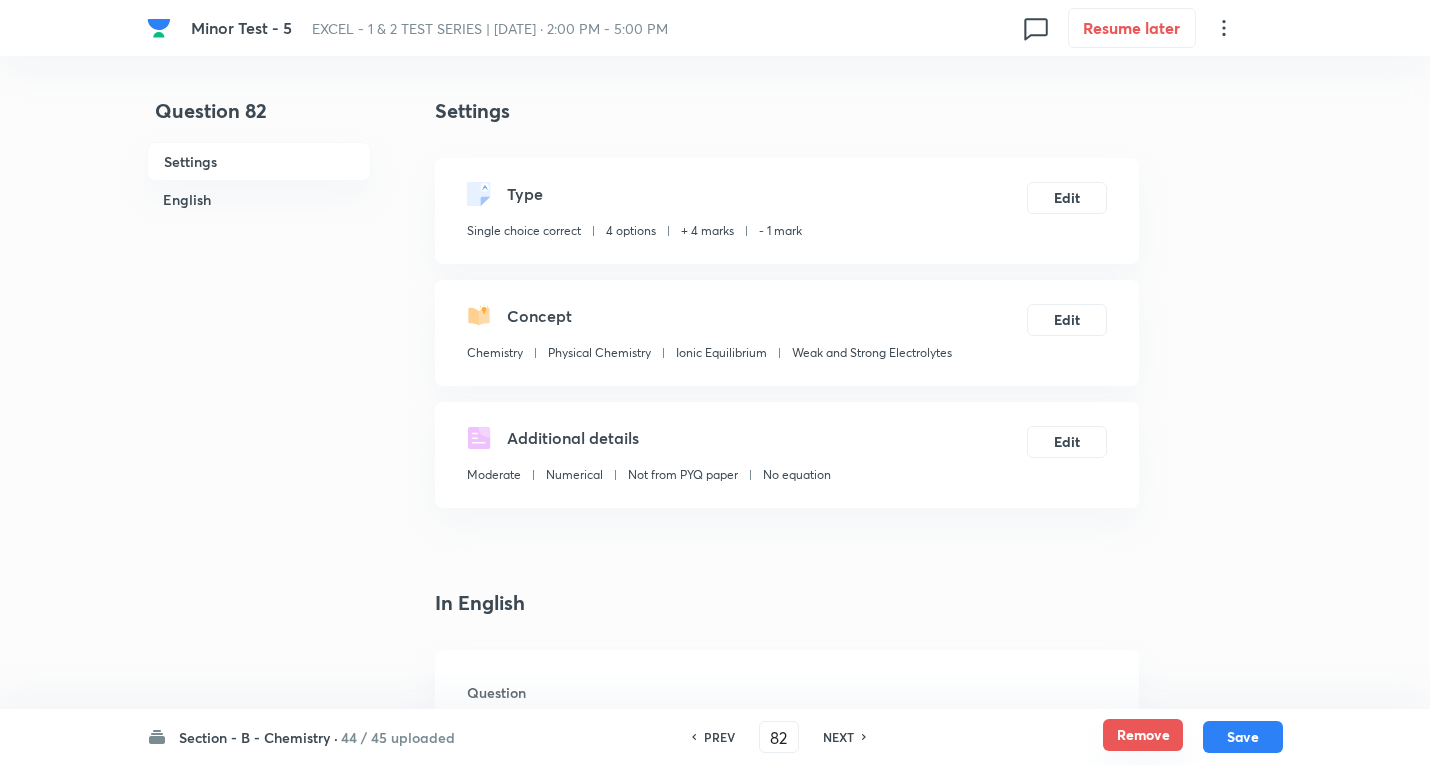 click on "Remove" at bounding box center (1143, 735) 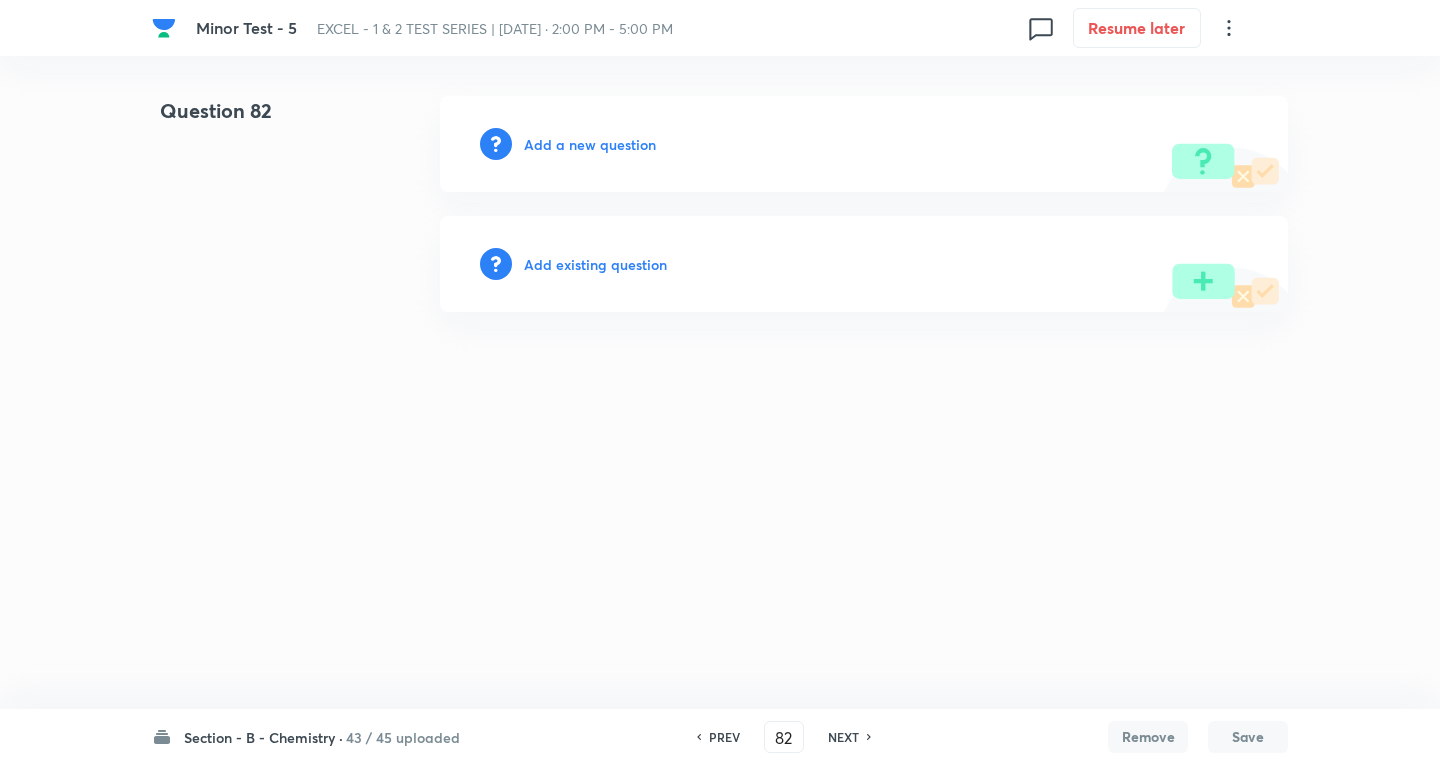 click on "NEXT" at bounding box center [843, 737] 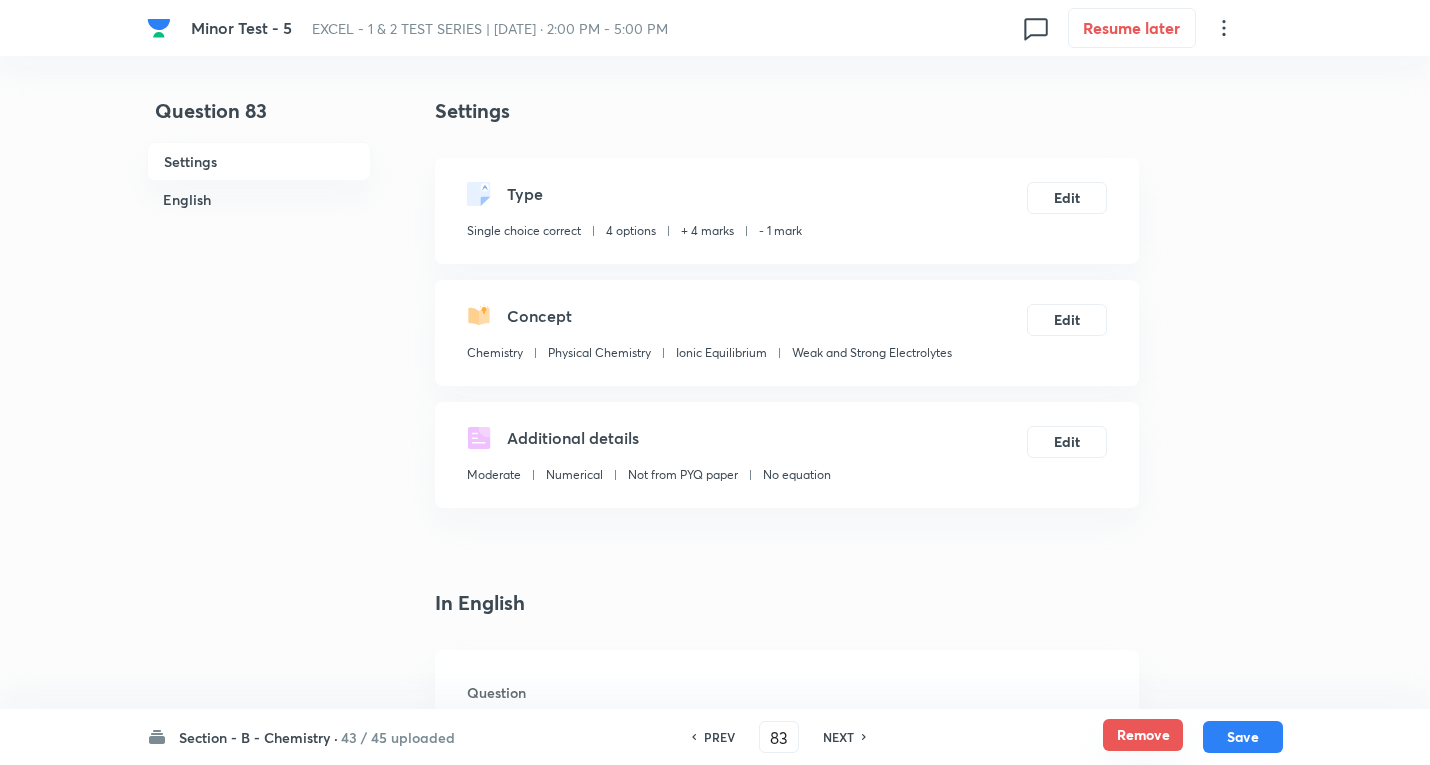 click on "Remove" at bounding box center (1143, 735) 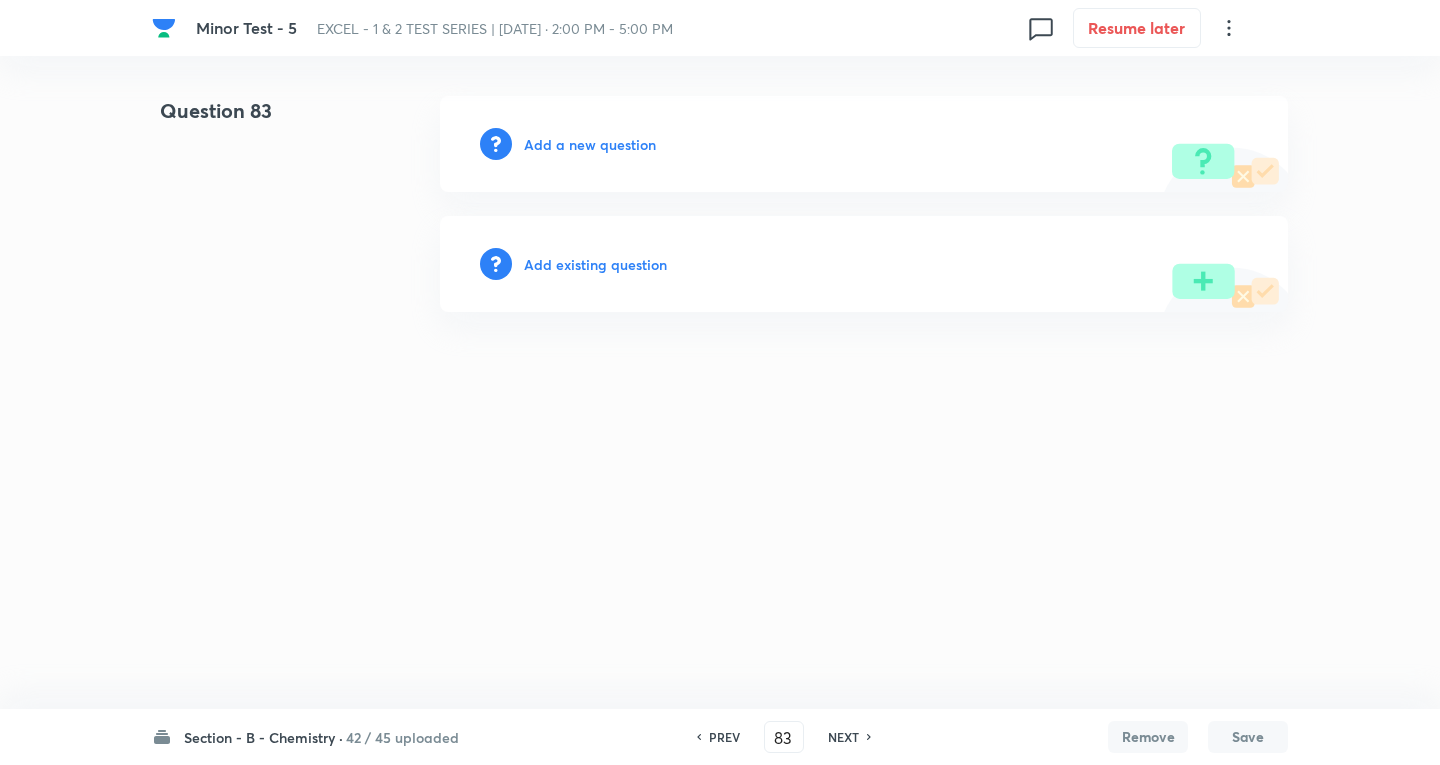click on "NEXT" at bounding box center (843, 737) 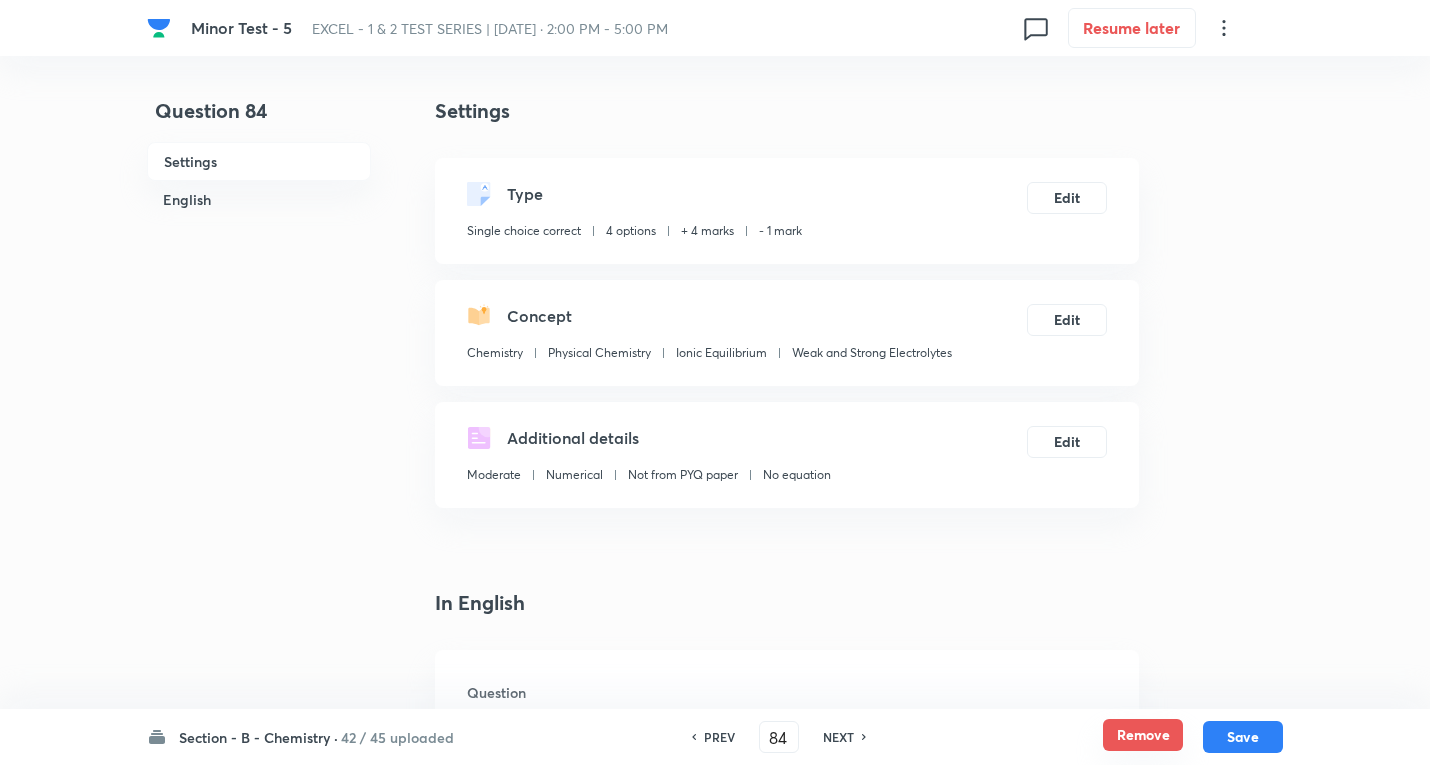 click on "Remove" at bounding box center (1143, 735) 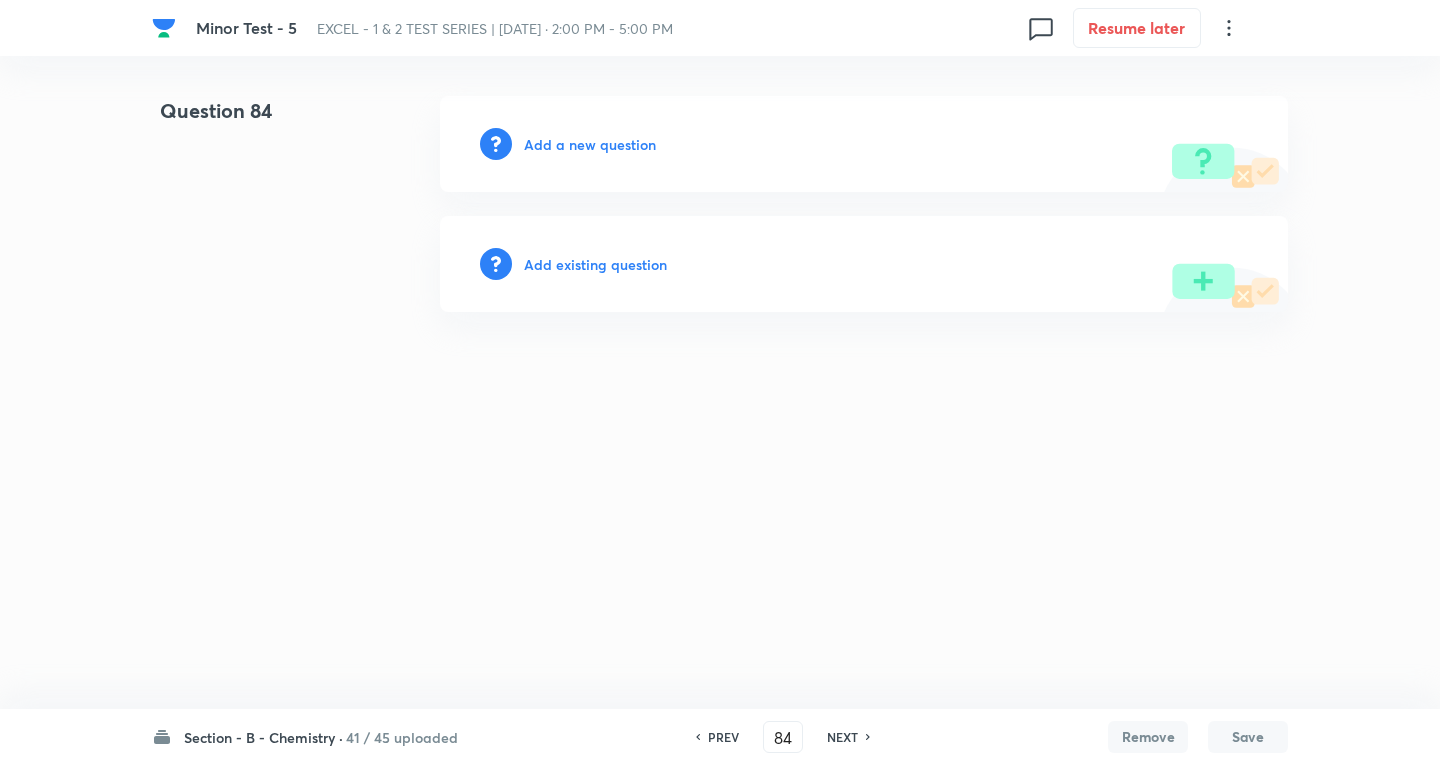 click on "NEXT" at bounding box center [842, 737] 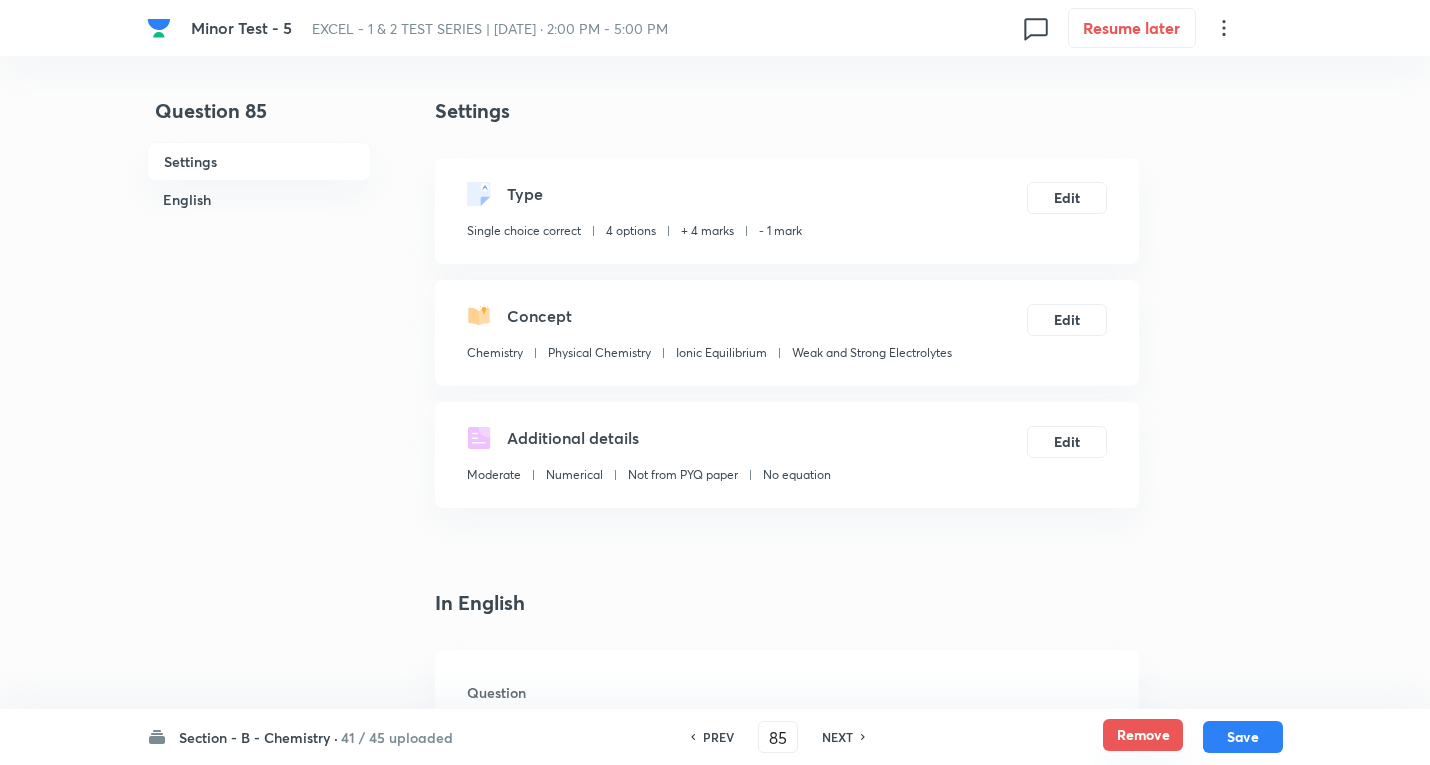 drag, startPoint x: 1139, startPoint y: 734, endPoint x: 723, endPoint y: 734, distance: 416 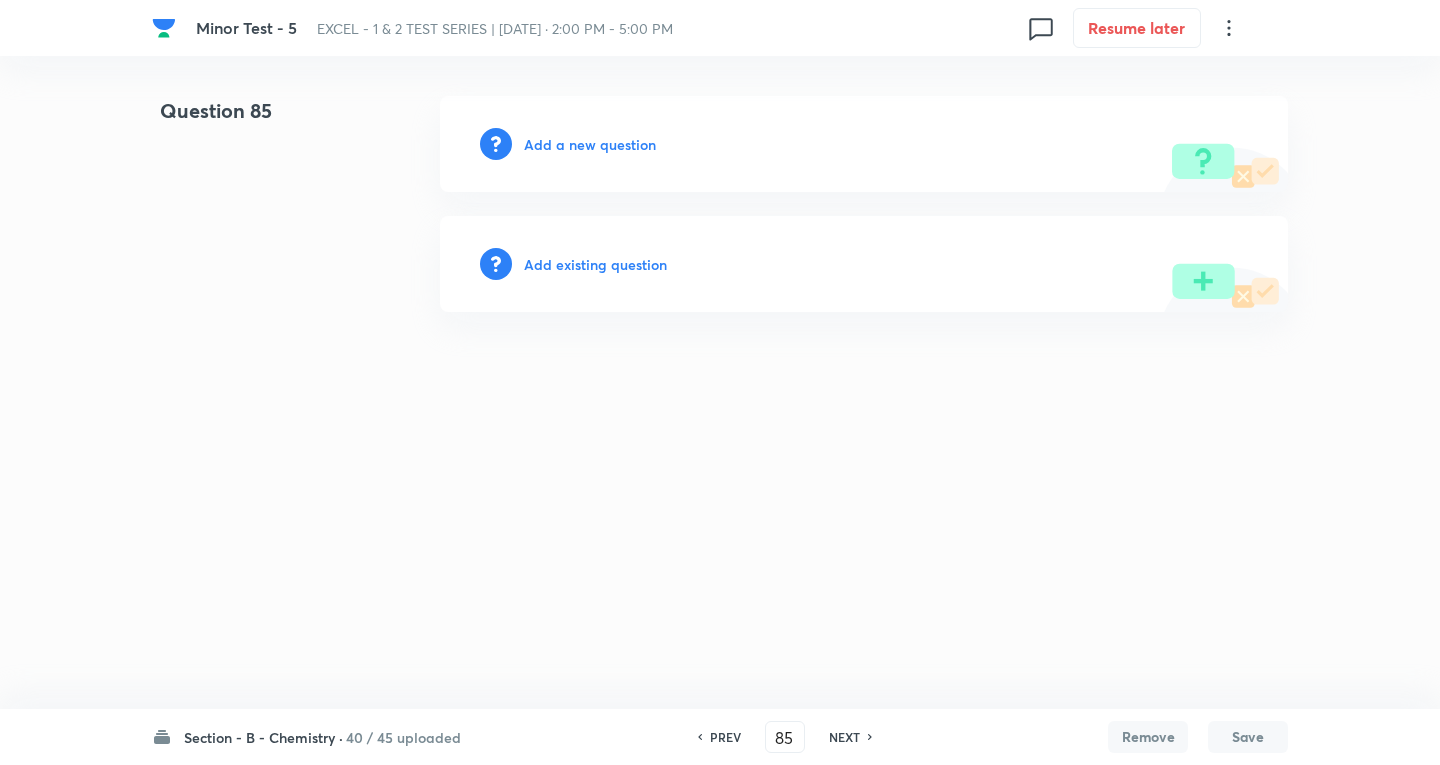 click on "NEXT" at bounding box center [844, 737] 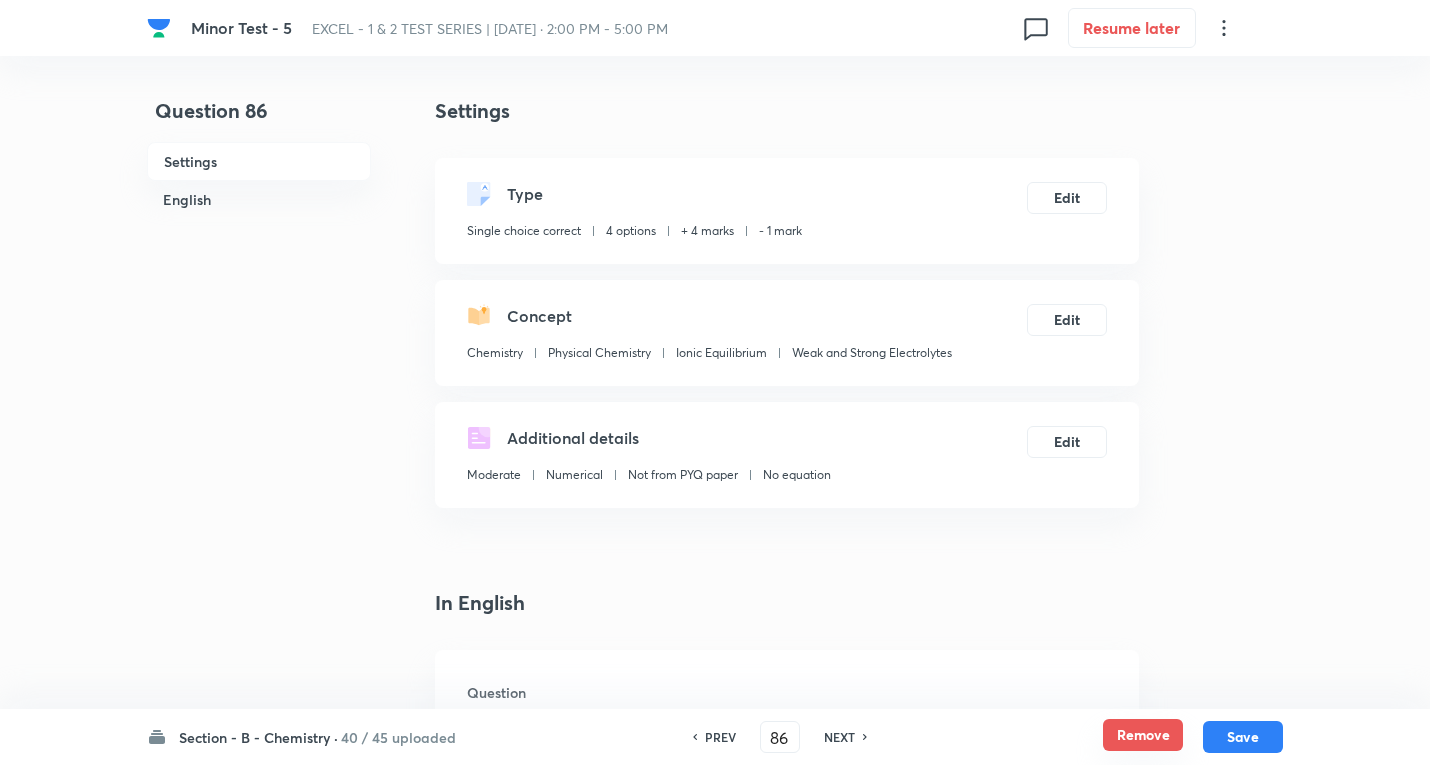 click on "Remove" at bounding box center (1143, 735) 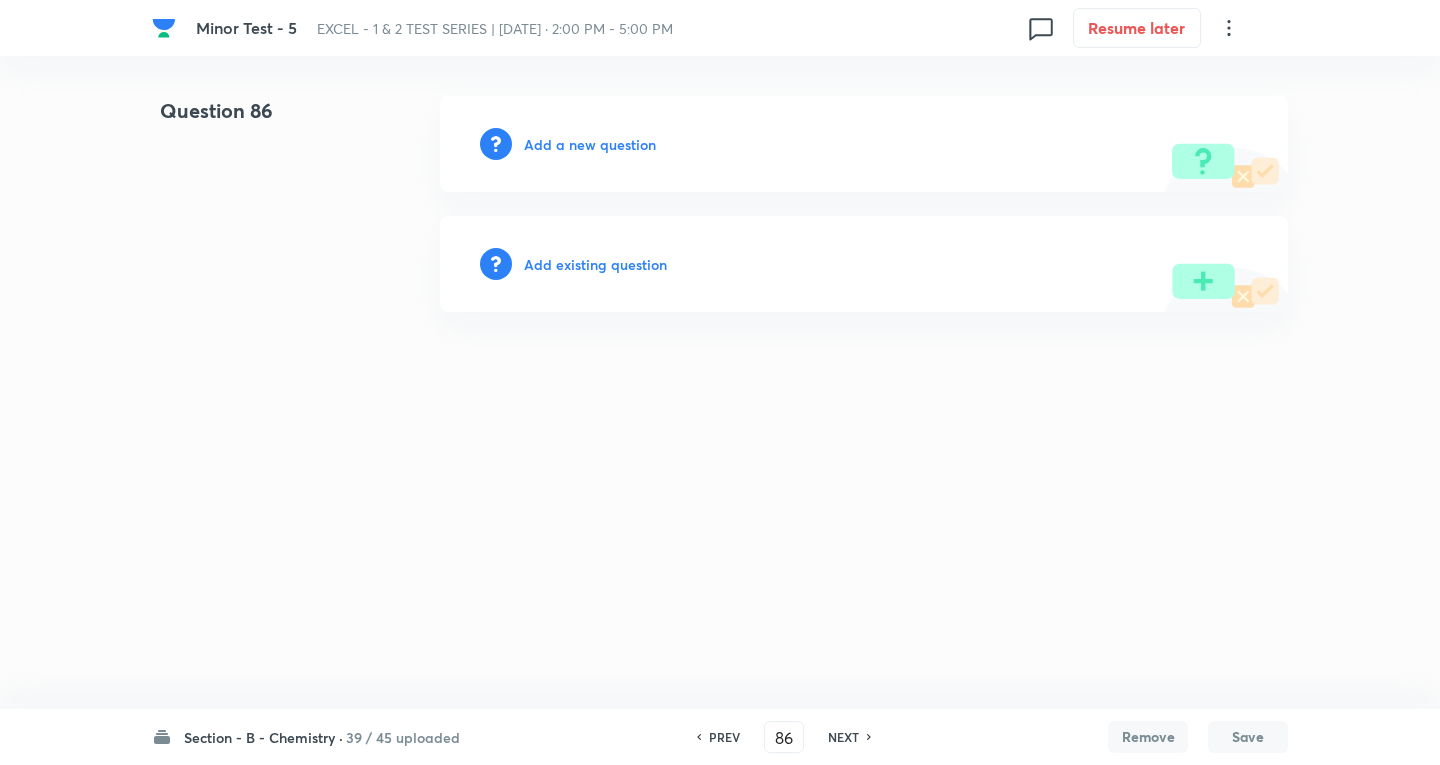click on "NEXT" at bounding box center (843, 737) 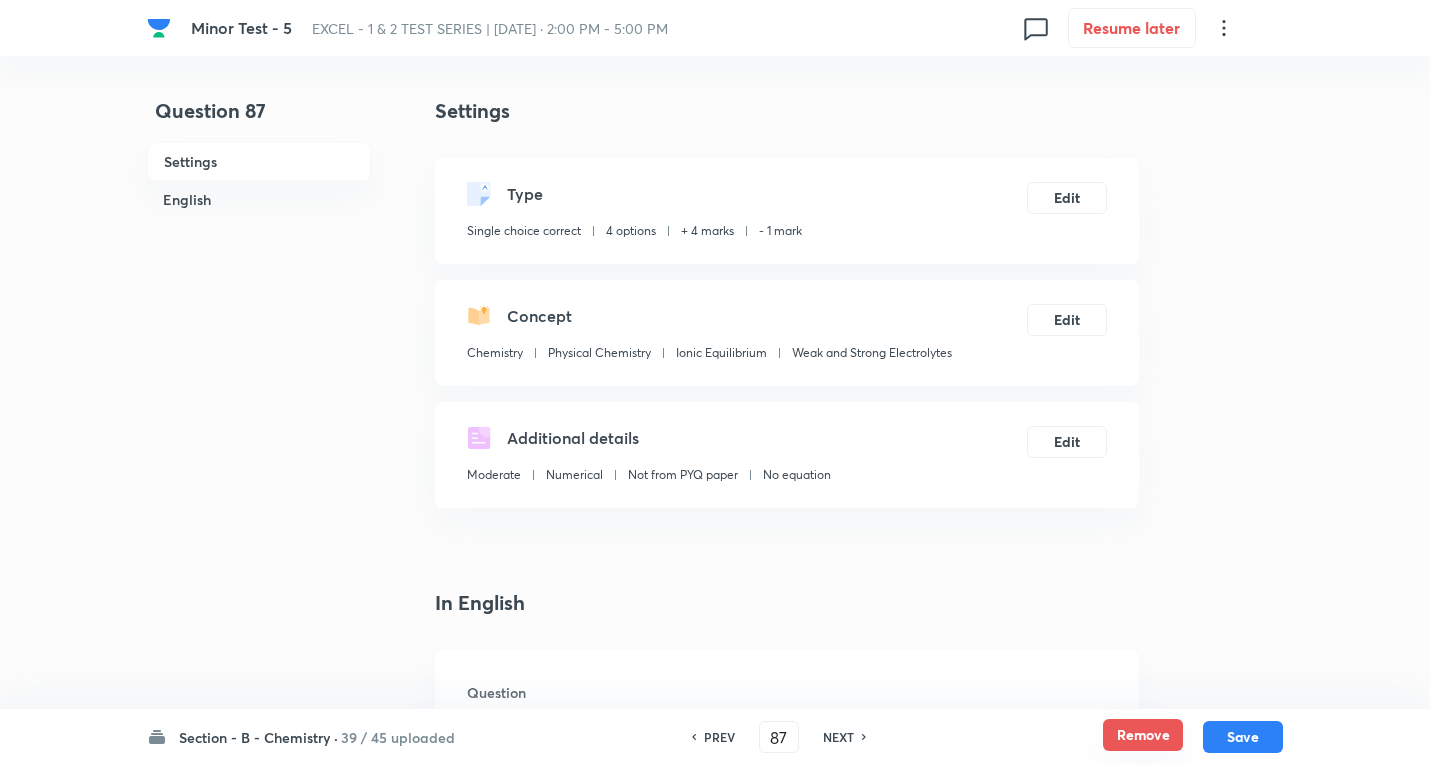 click on "Remove" at bounding box center (1143, 735) 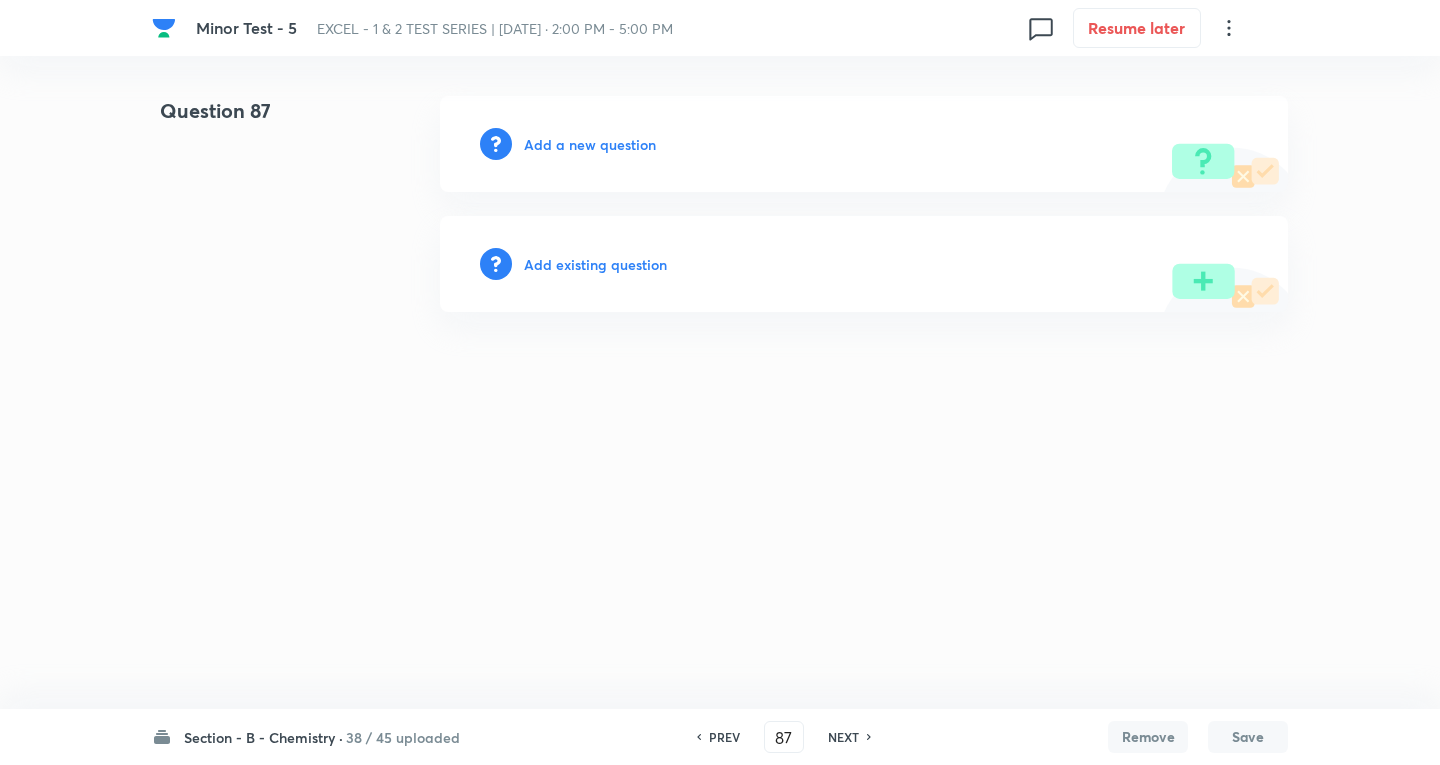 click on "NEXT" at bounding box center [843, 737] 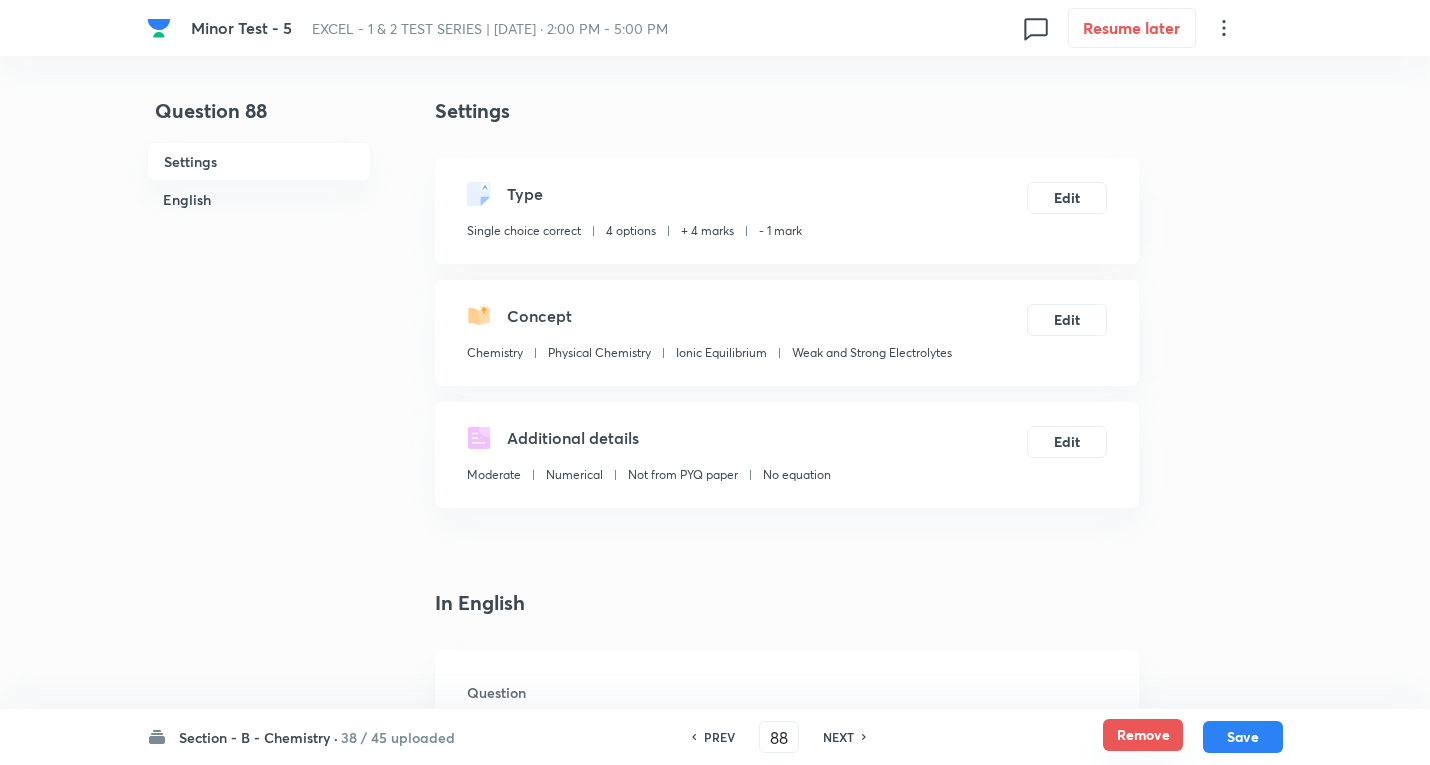click on "Remove" at bounding box center (1143, 735) 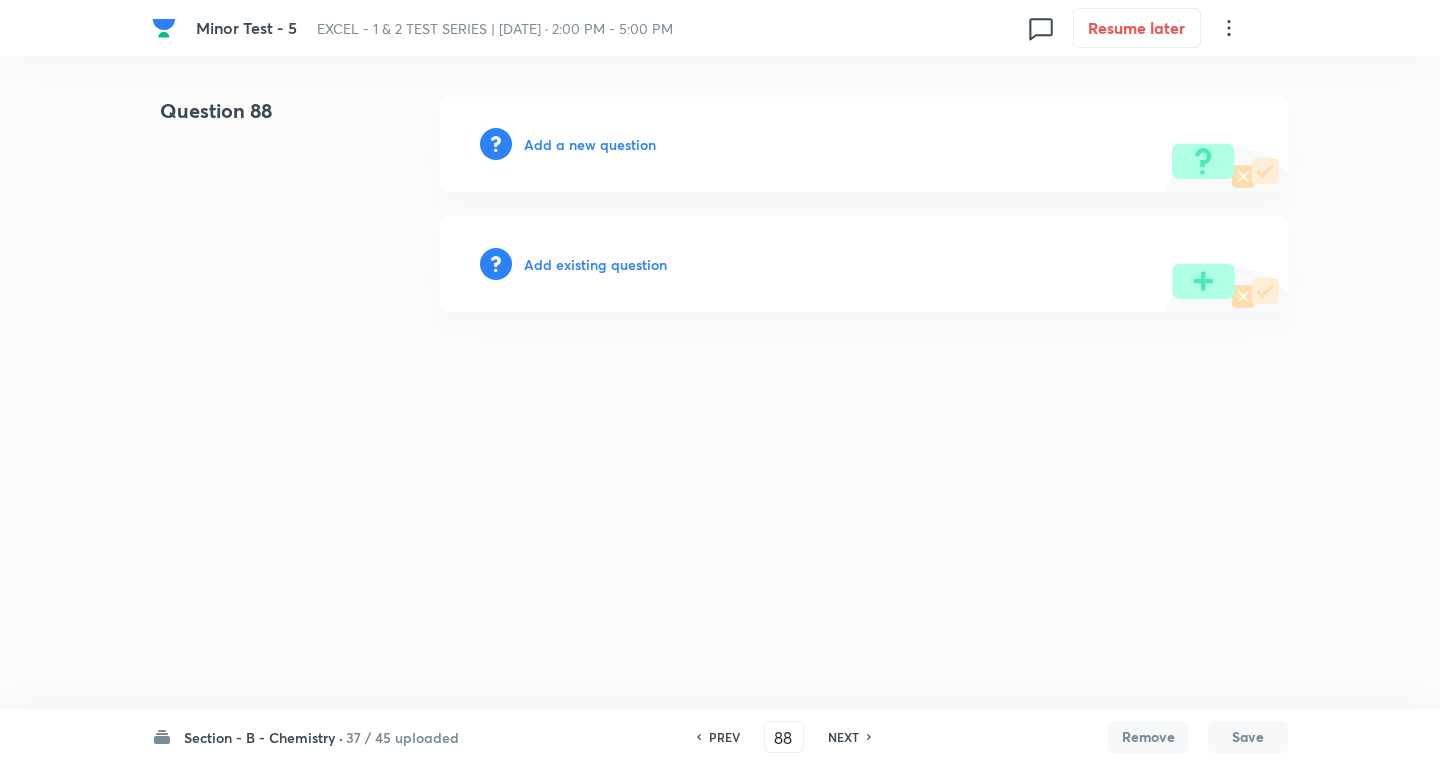 click on "NEXT" at bounding box center [843, 737] 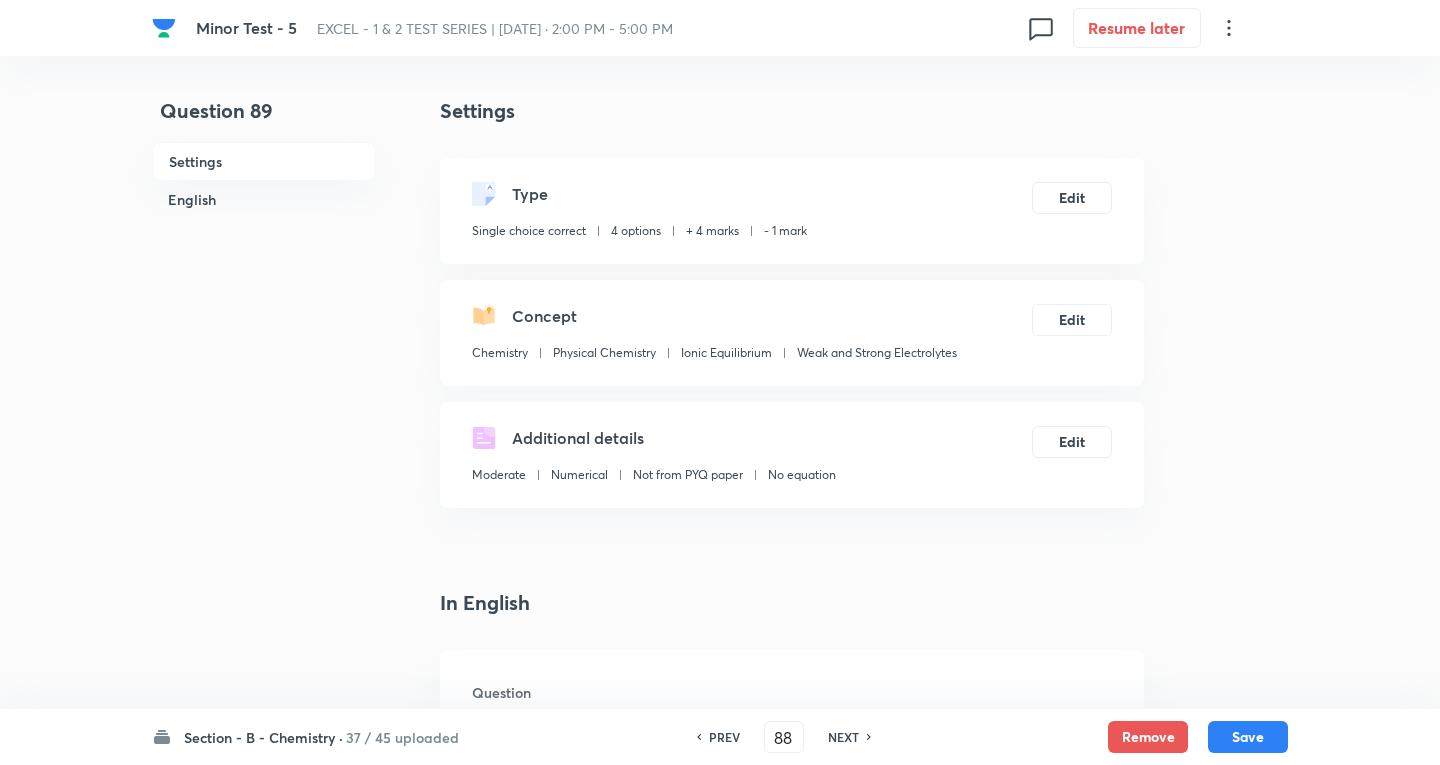 type on "89" 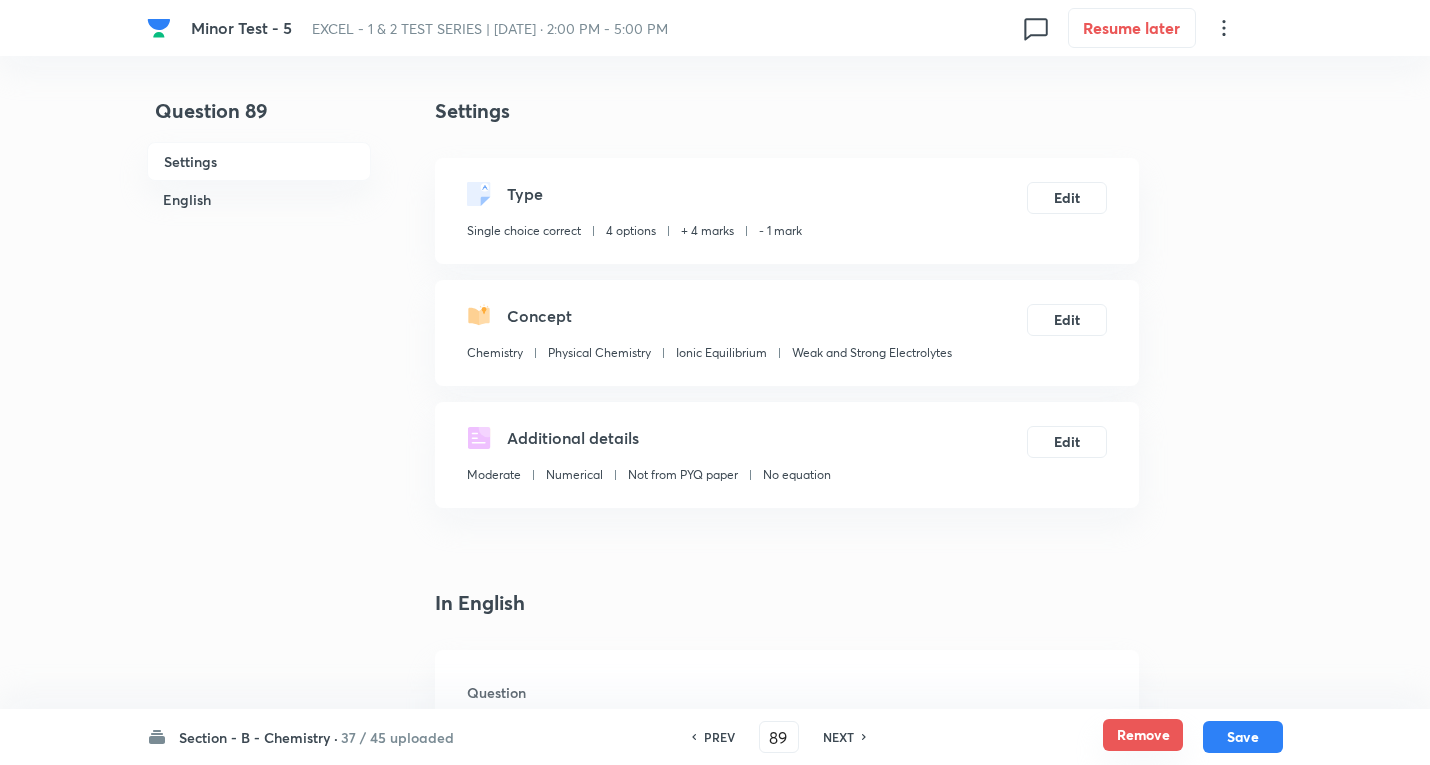 checkbox on "true" 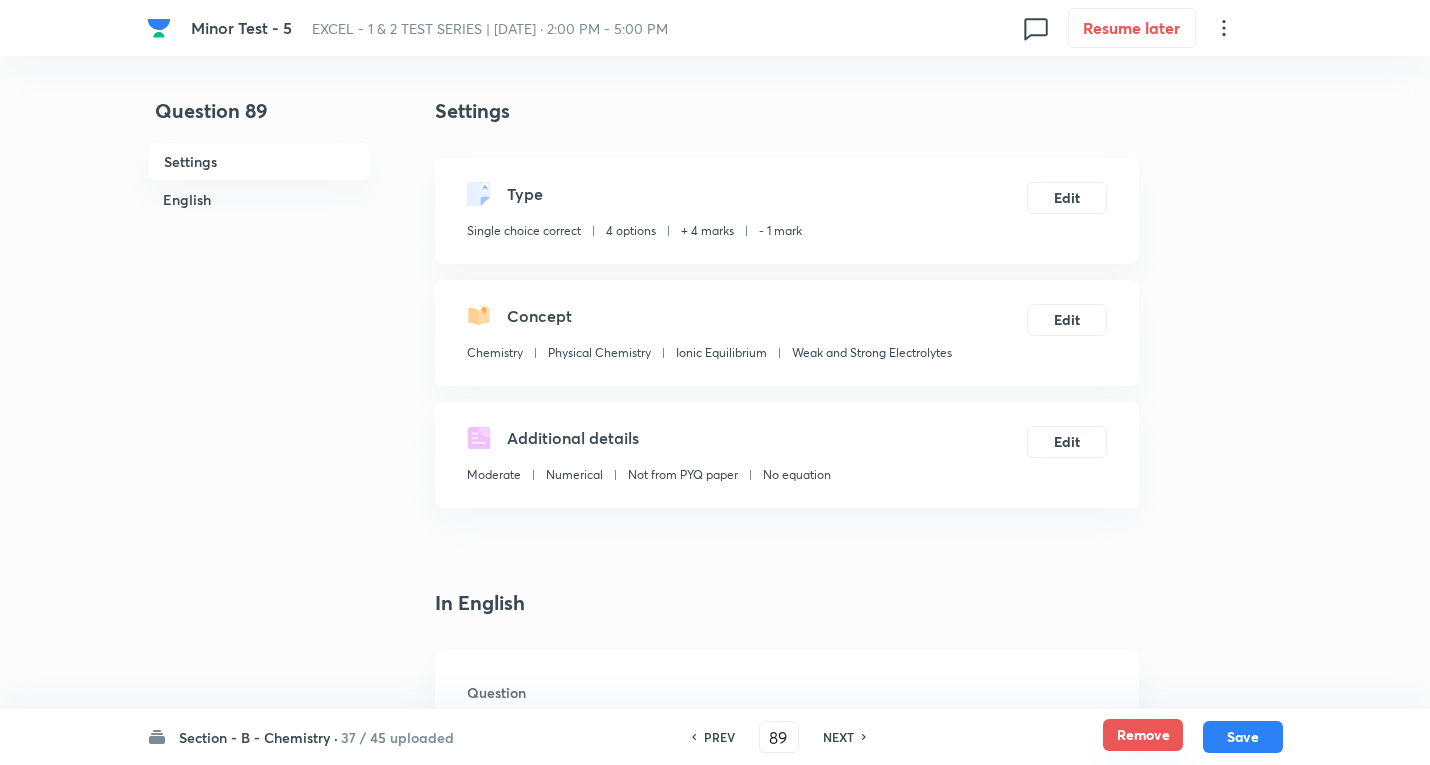 click on "Remove" at bounding box center (1143, 735) 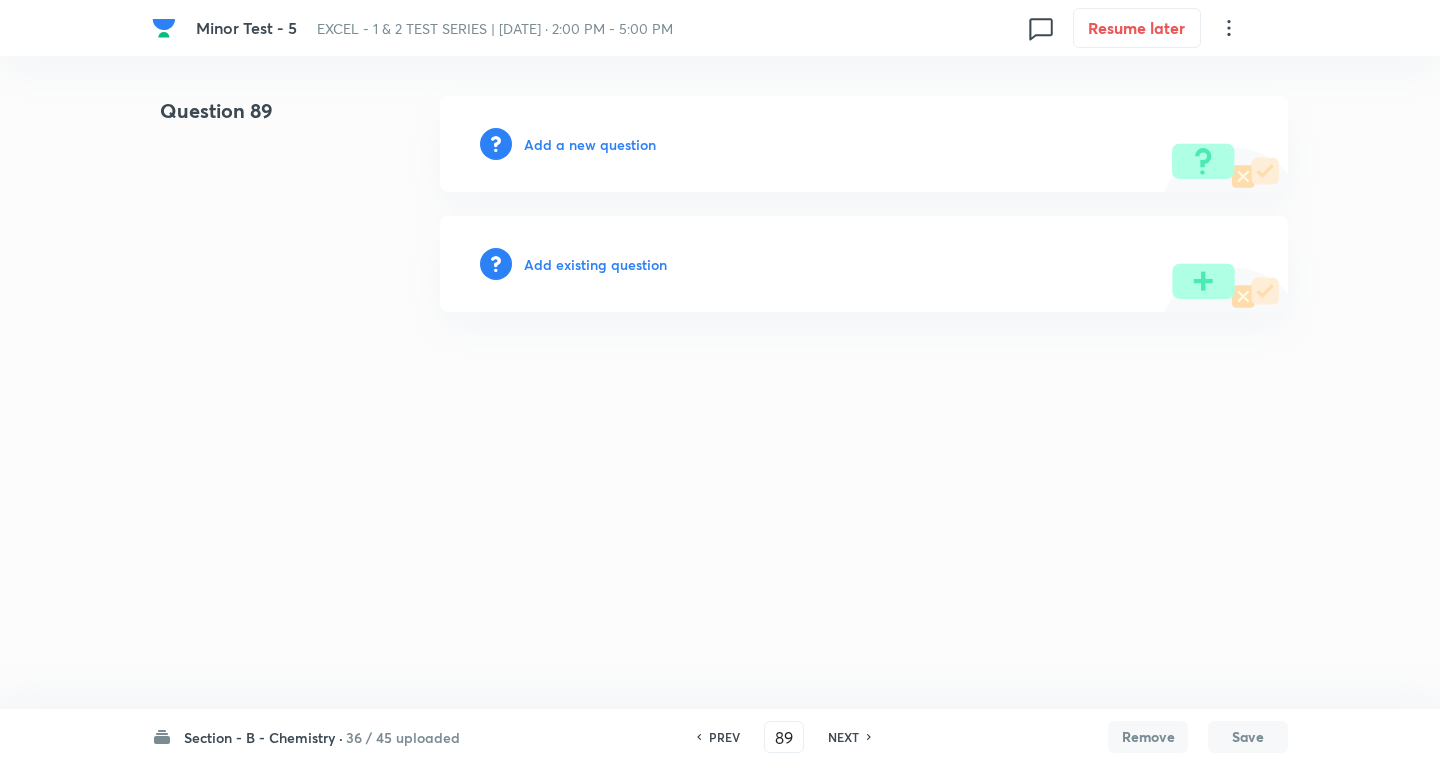 click on "NEXT" at bounding box center [846, 737] 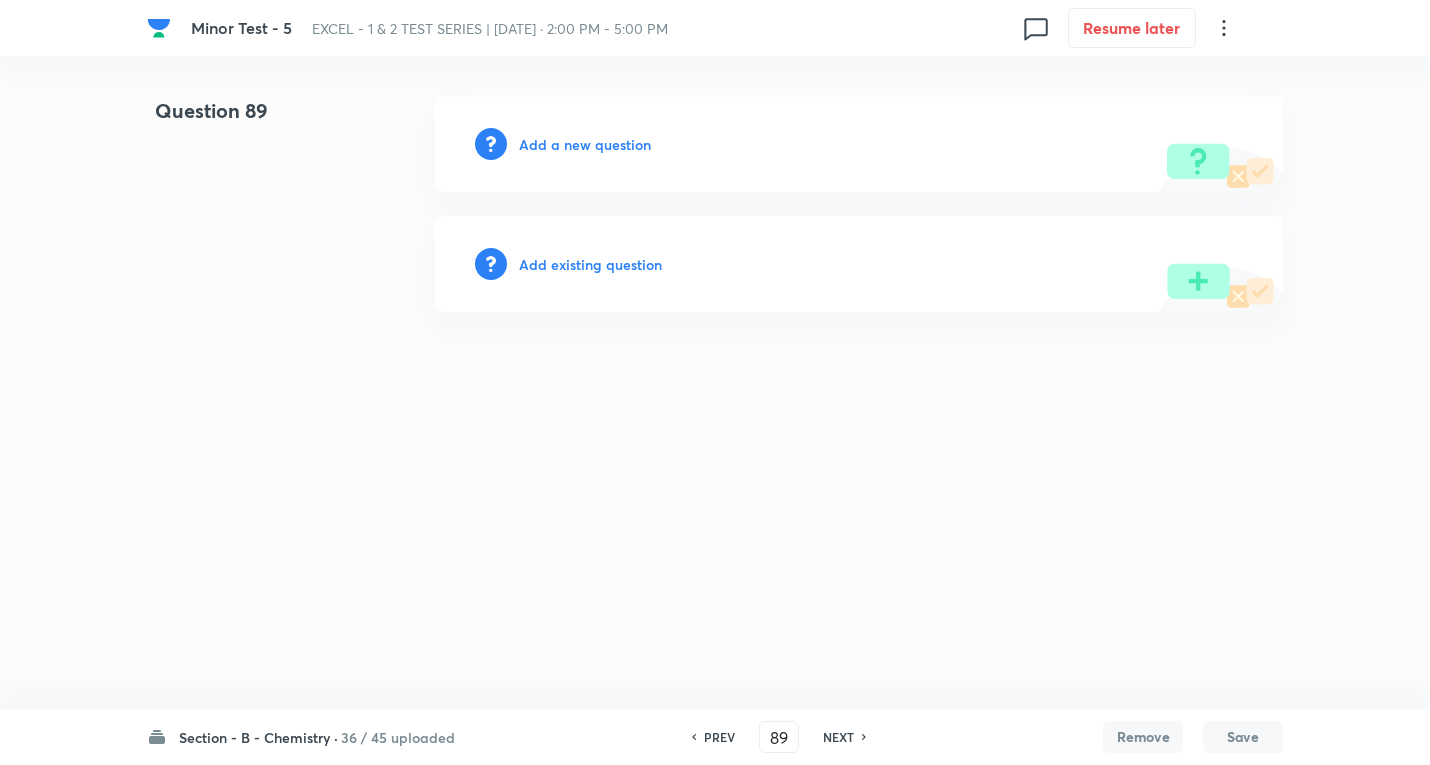 type on "90" 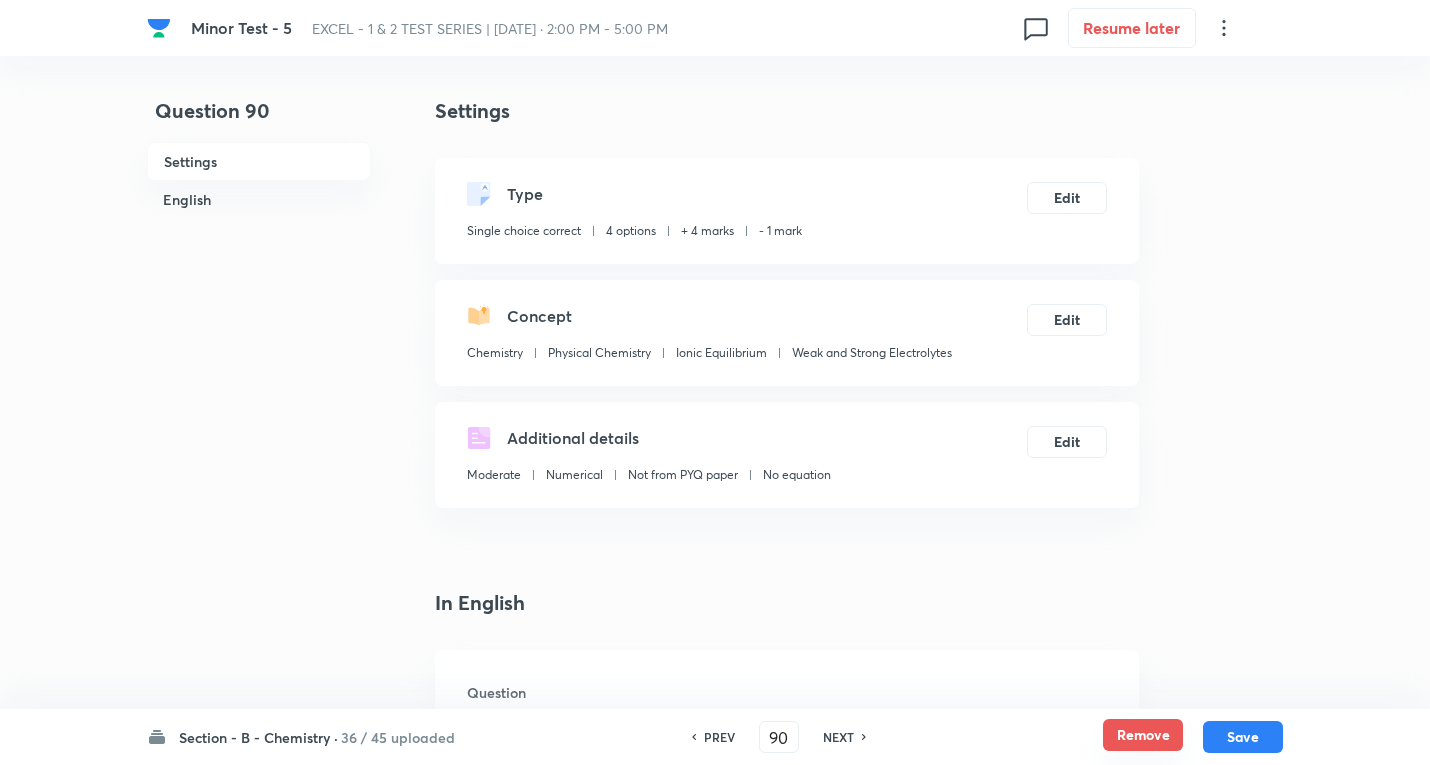 click on "Remove" at bounding box center (1143, 735) 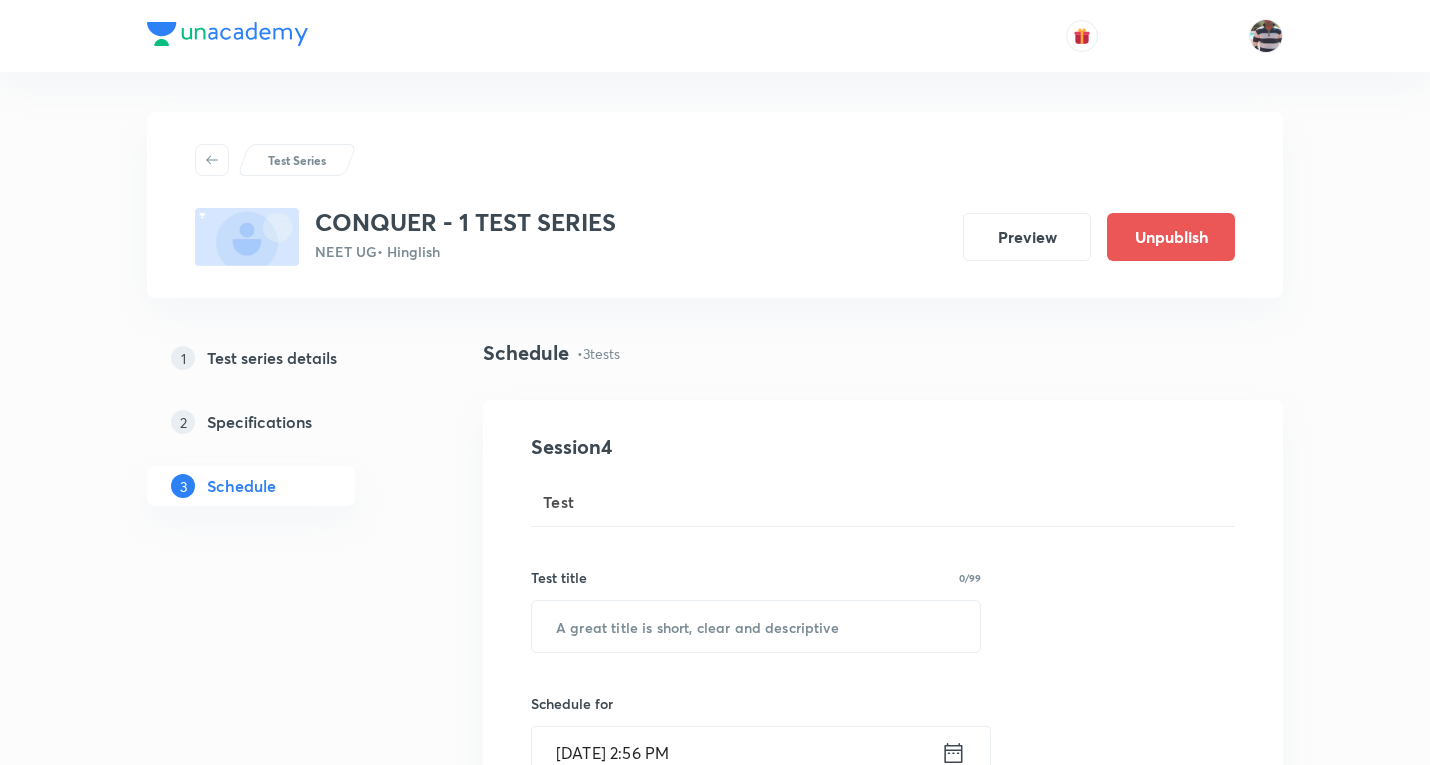 scroll, scrollTop: 0, scrollLeft: 0, axis: both 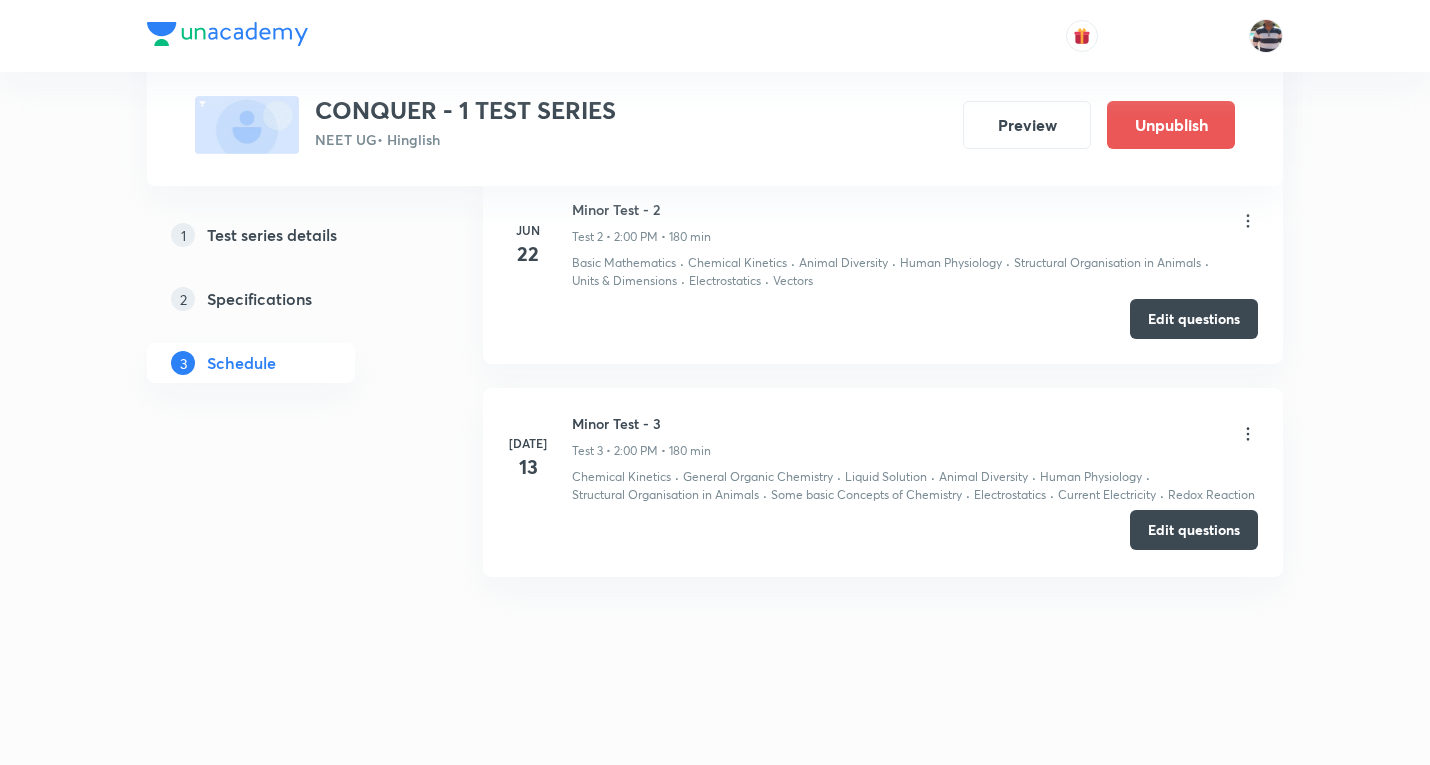 click on "Edit questions" at bounding box center [1194, 530] 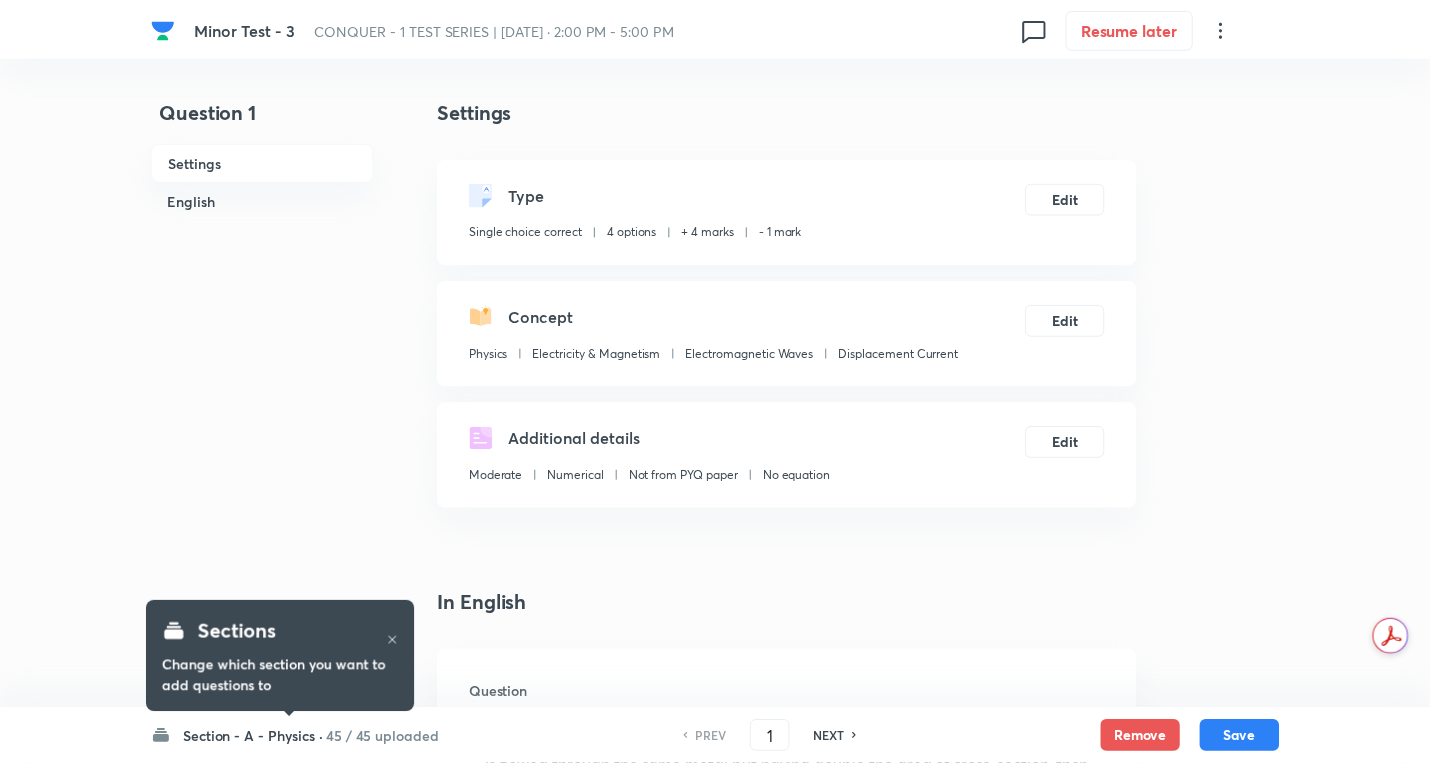 scroll, scrollTop: 0, scrollLeft: 0, axis: both 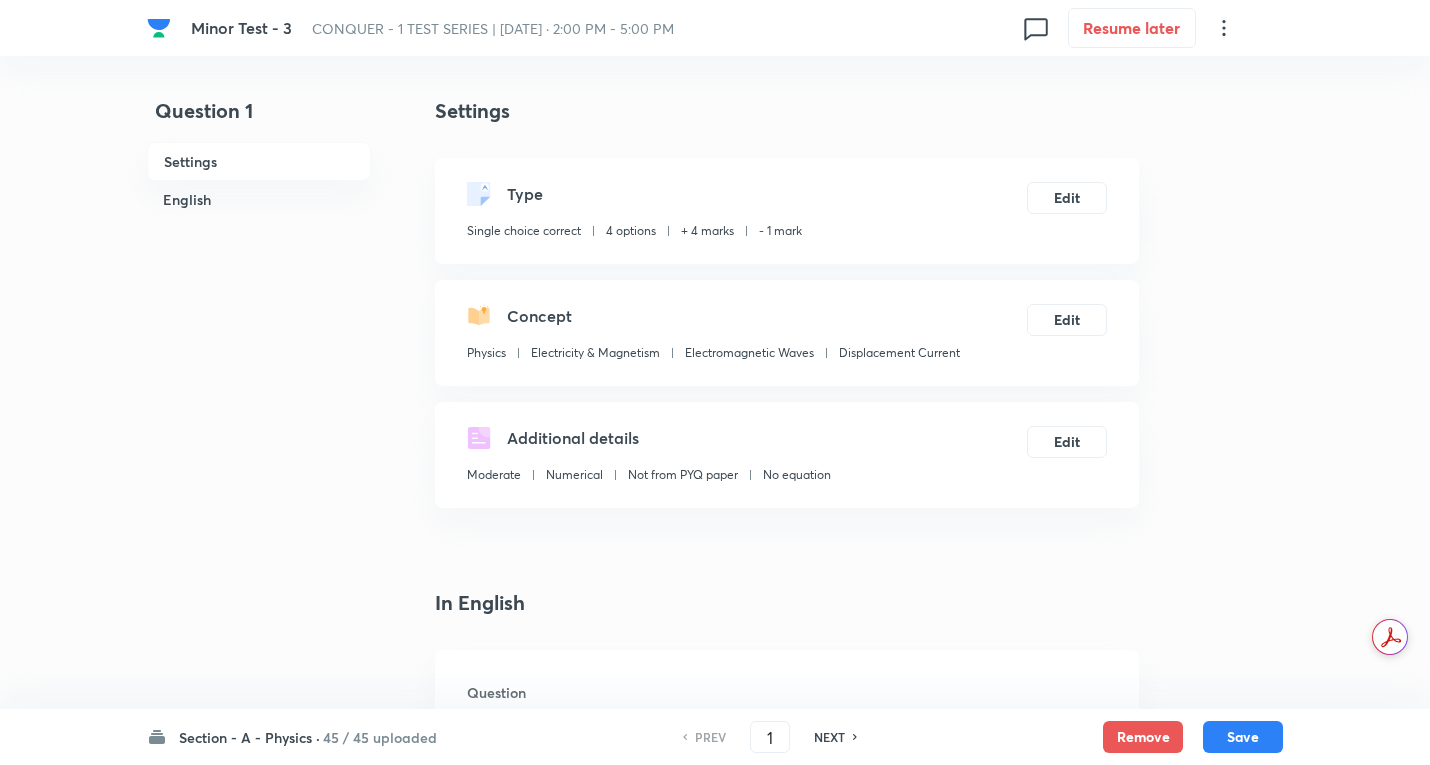 click on "Section - A - Physics ·" at bounding box center (249, 737) 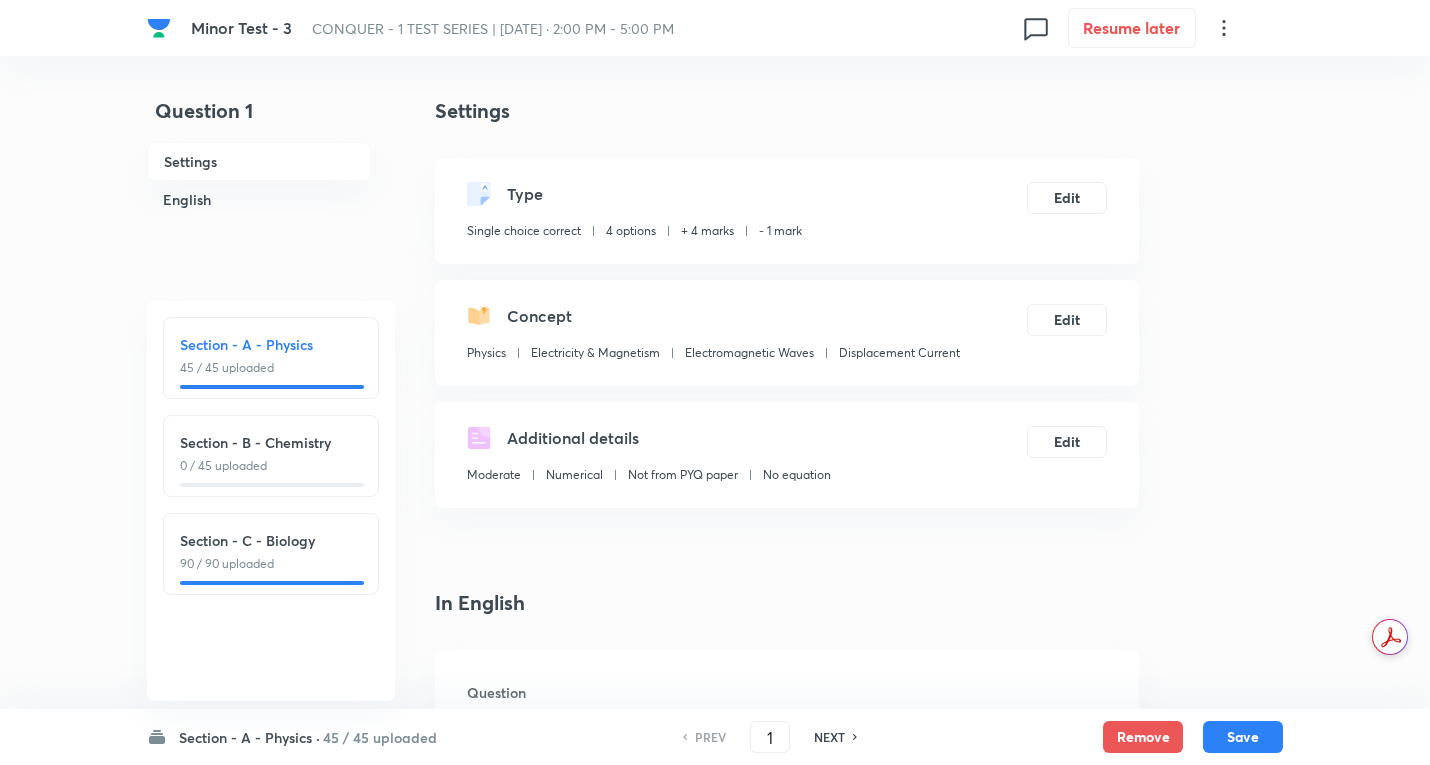 click on "Section - A - Physics ·" at bounding box center [249, 737] 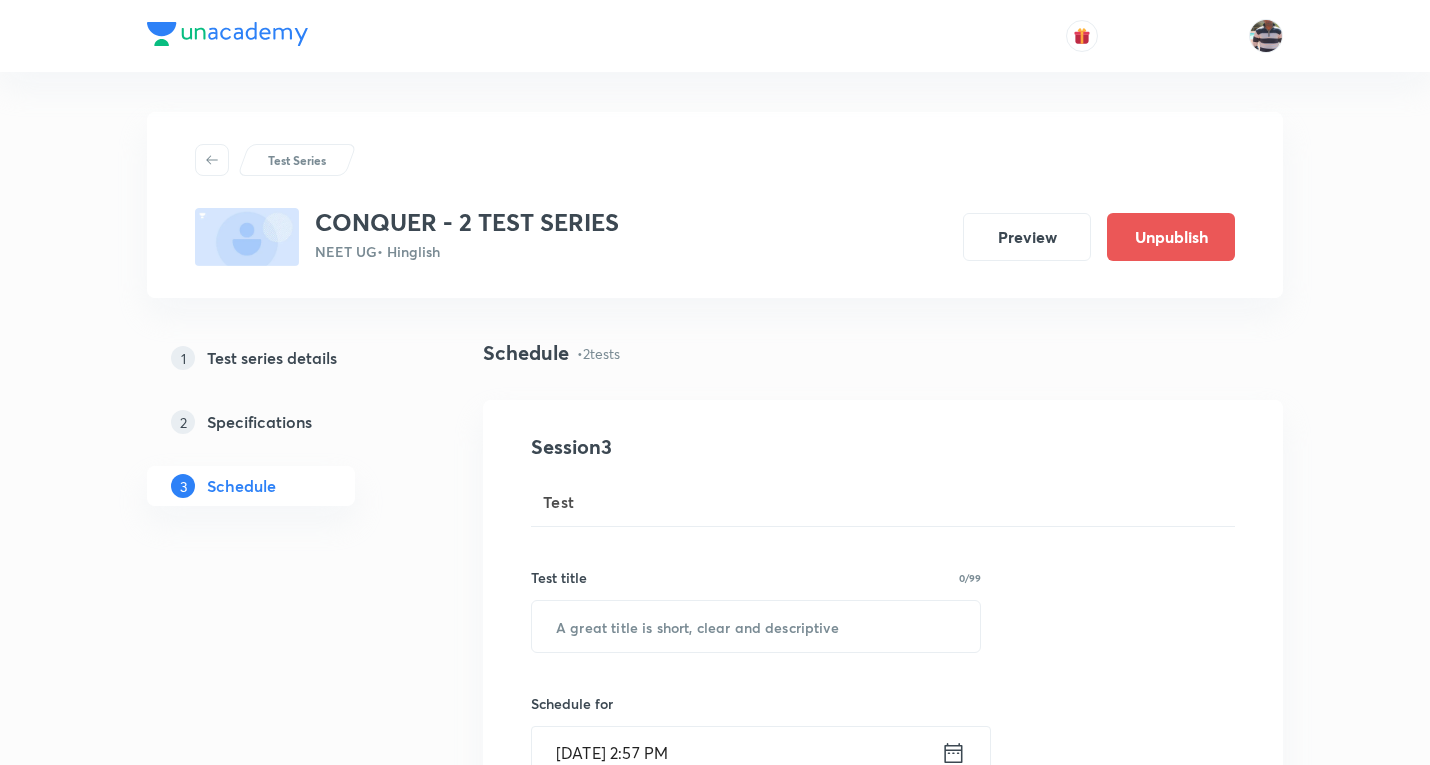 scroll, scrollTop: 0, scrollLeft: 0, axis: both 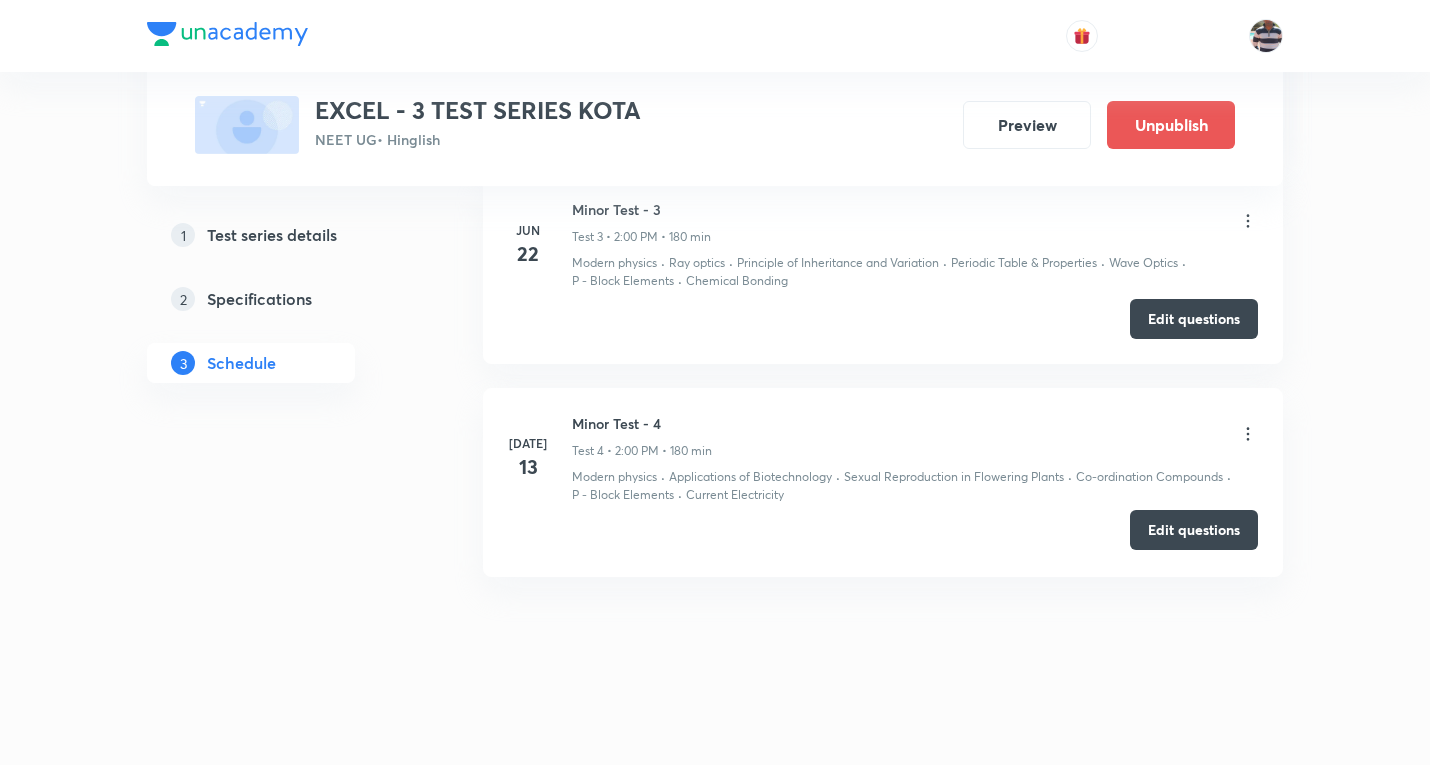click on "Edit questions" at bounding box center (1194, 530) 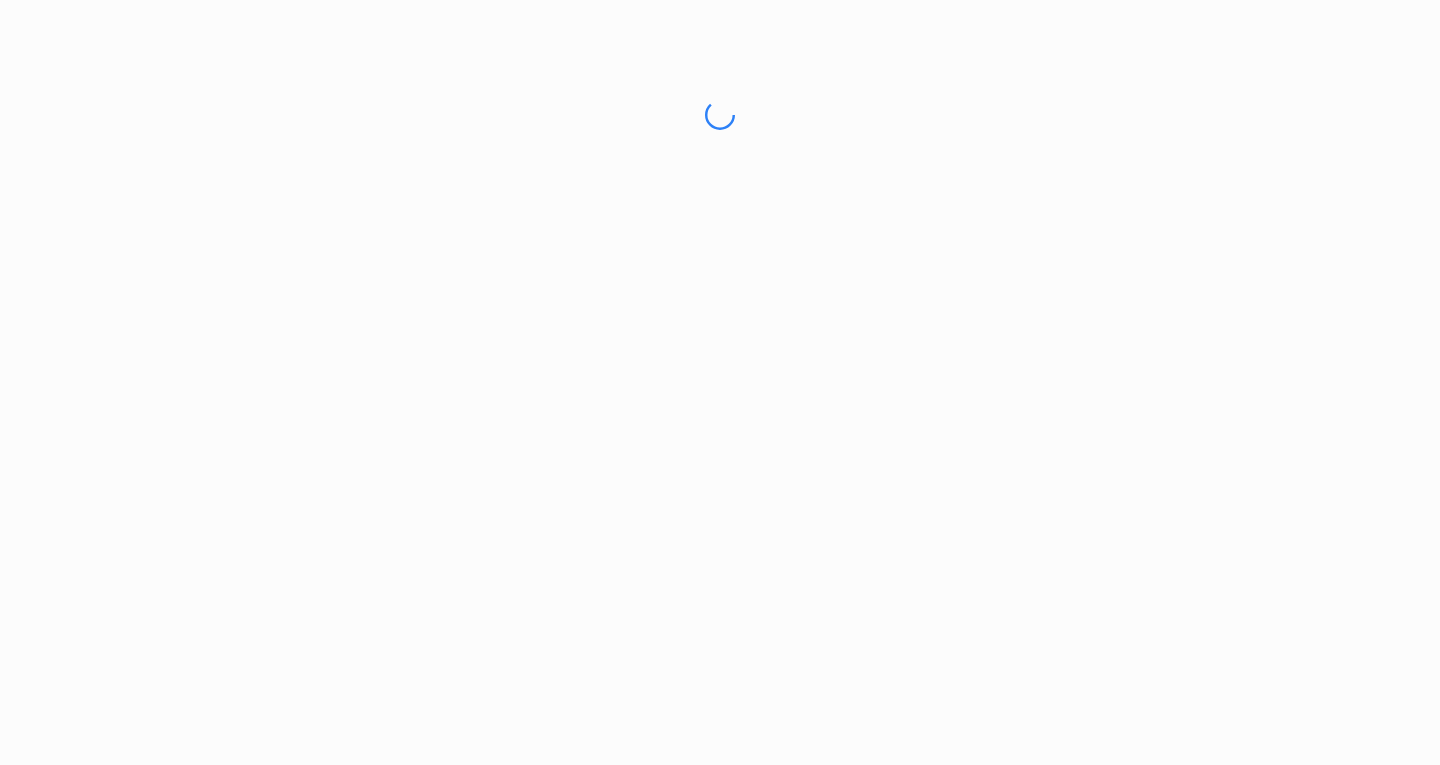 scroll, scrollTop: 0, scrollLeft: 0, axis: both 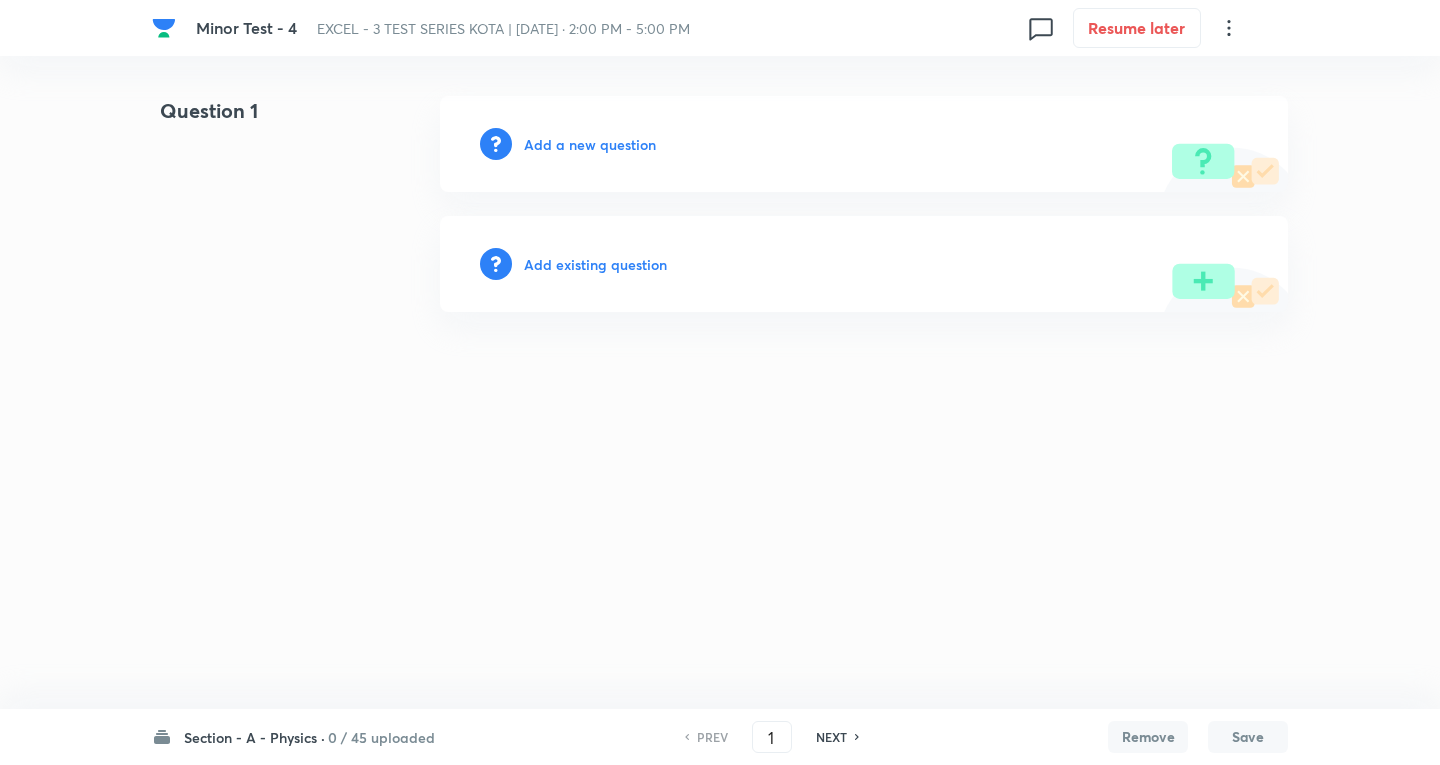 click on "Section - A - Physics ·" at bounding box center (254, 737) 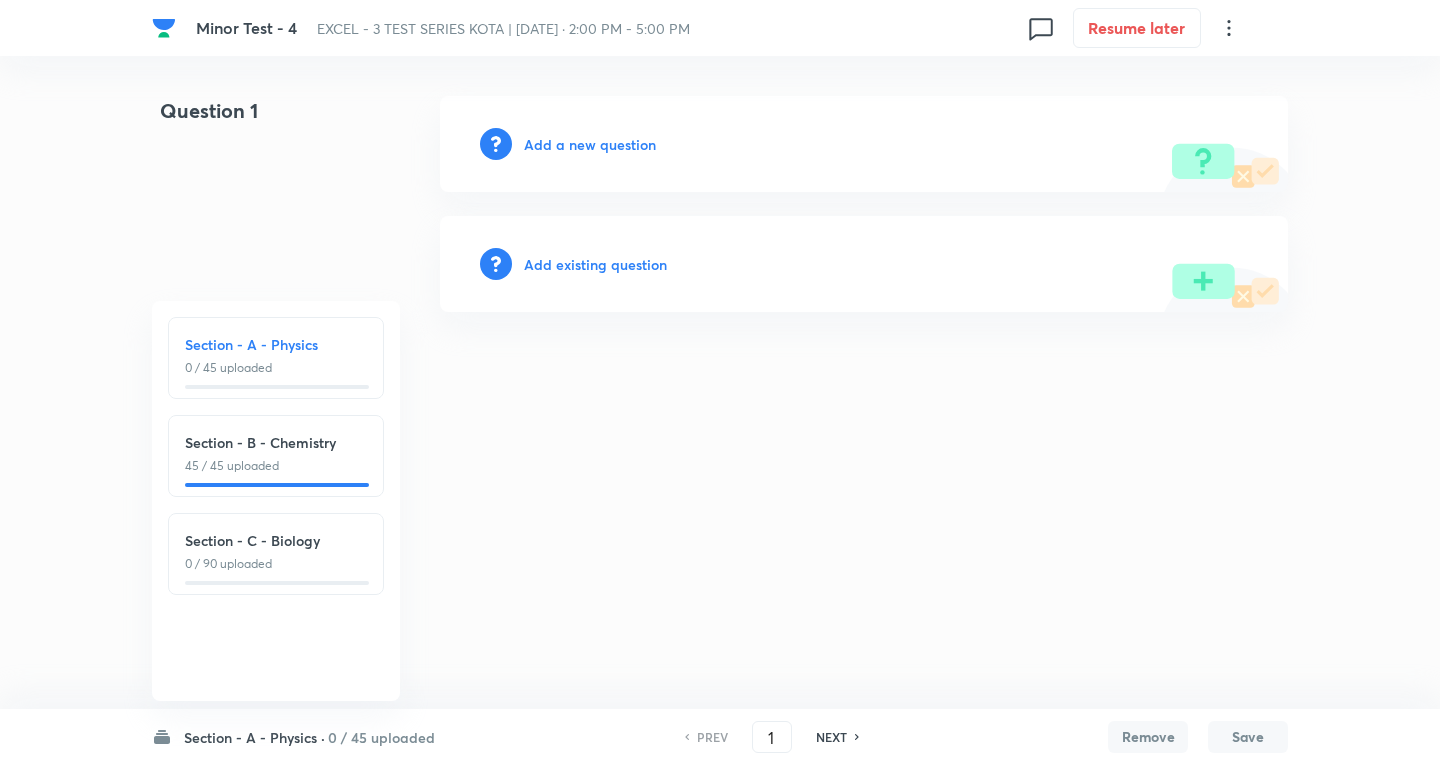 click on "Section - A - Physics ·" at bounding box center [254, 737] 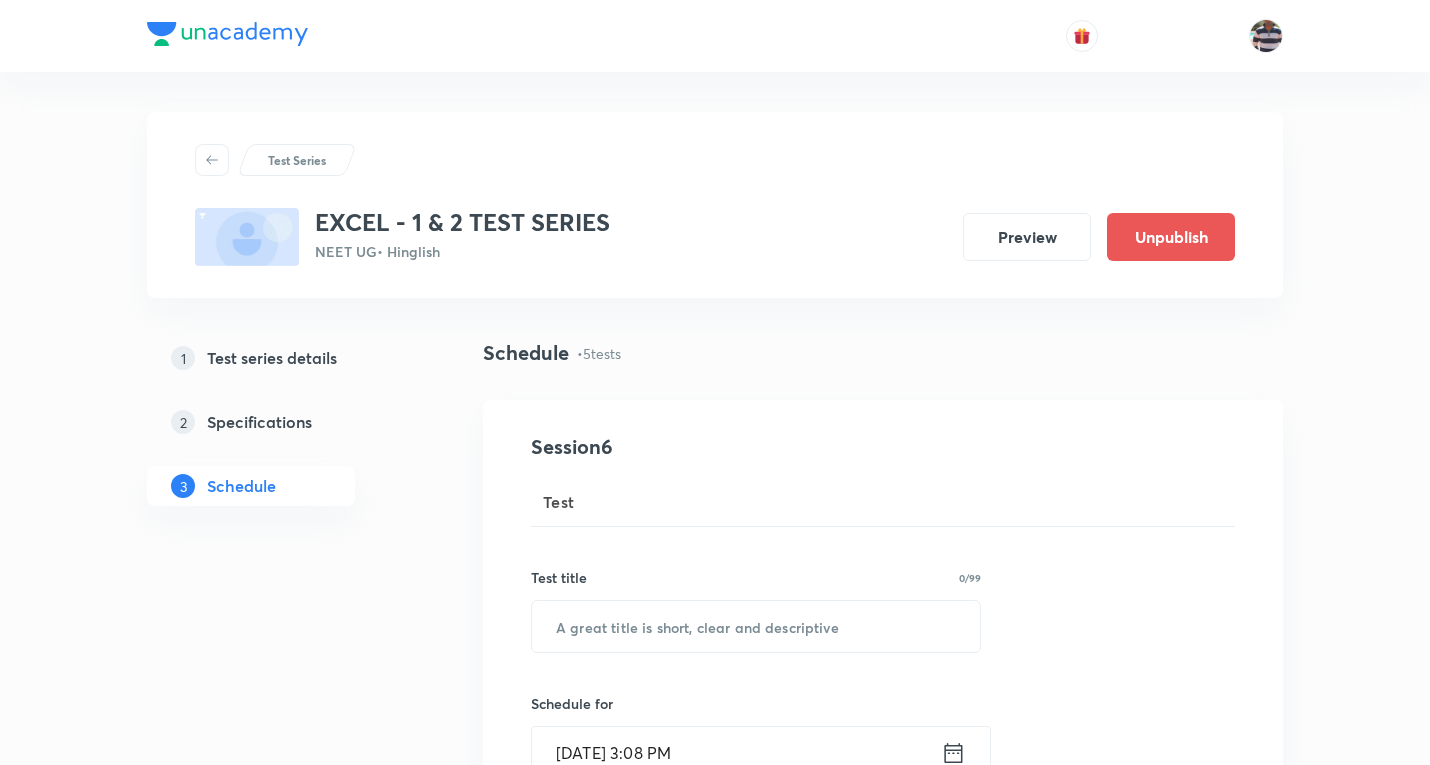 scroll, scrollTop: 0, scrollLeft: 0, axis: both 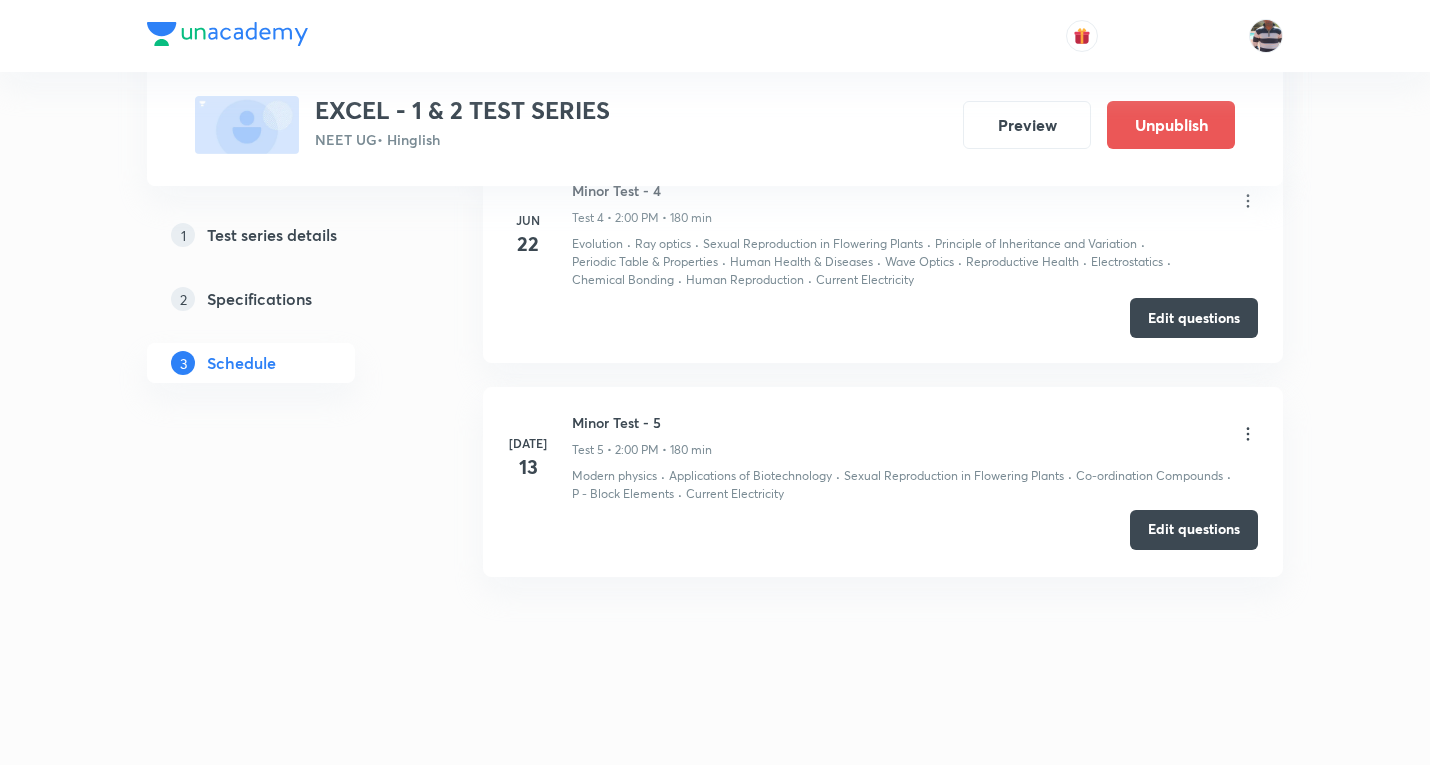 click on "Edit questions" at bounding box center [1194, 530] 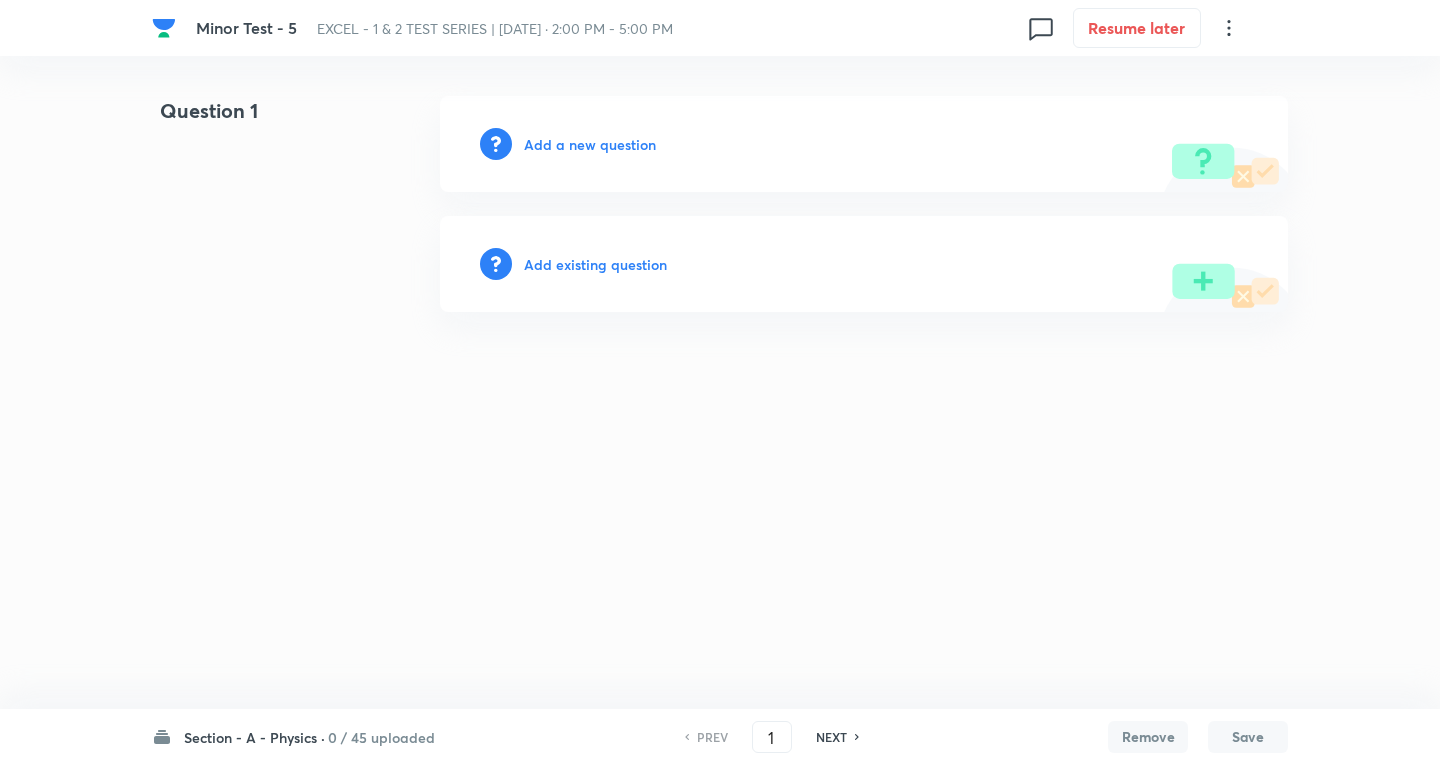 scroll, scrollTop: 0, scrollLeft: 0, axis: both 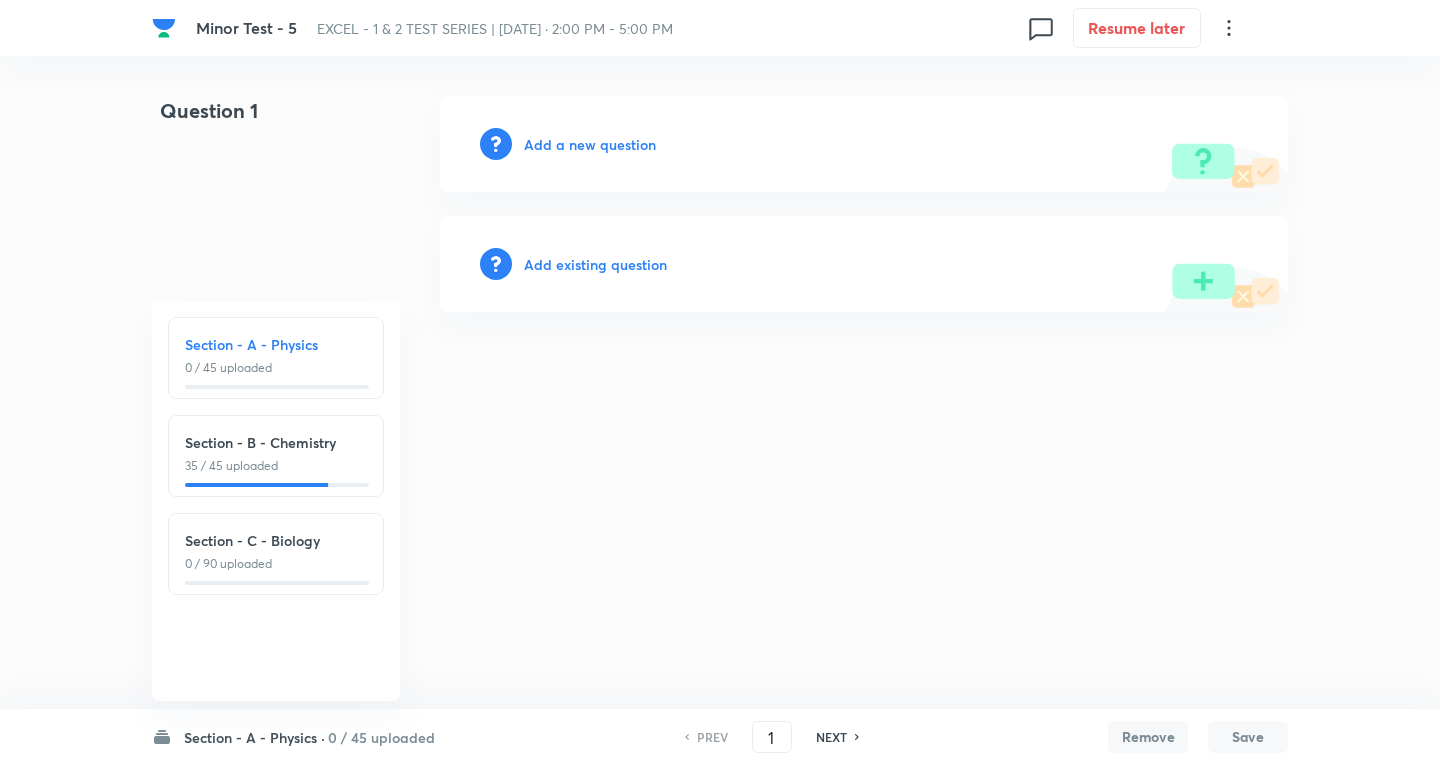 click on "Section - A - Physics ·" at bounding box center (254, 737) 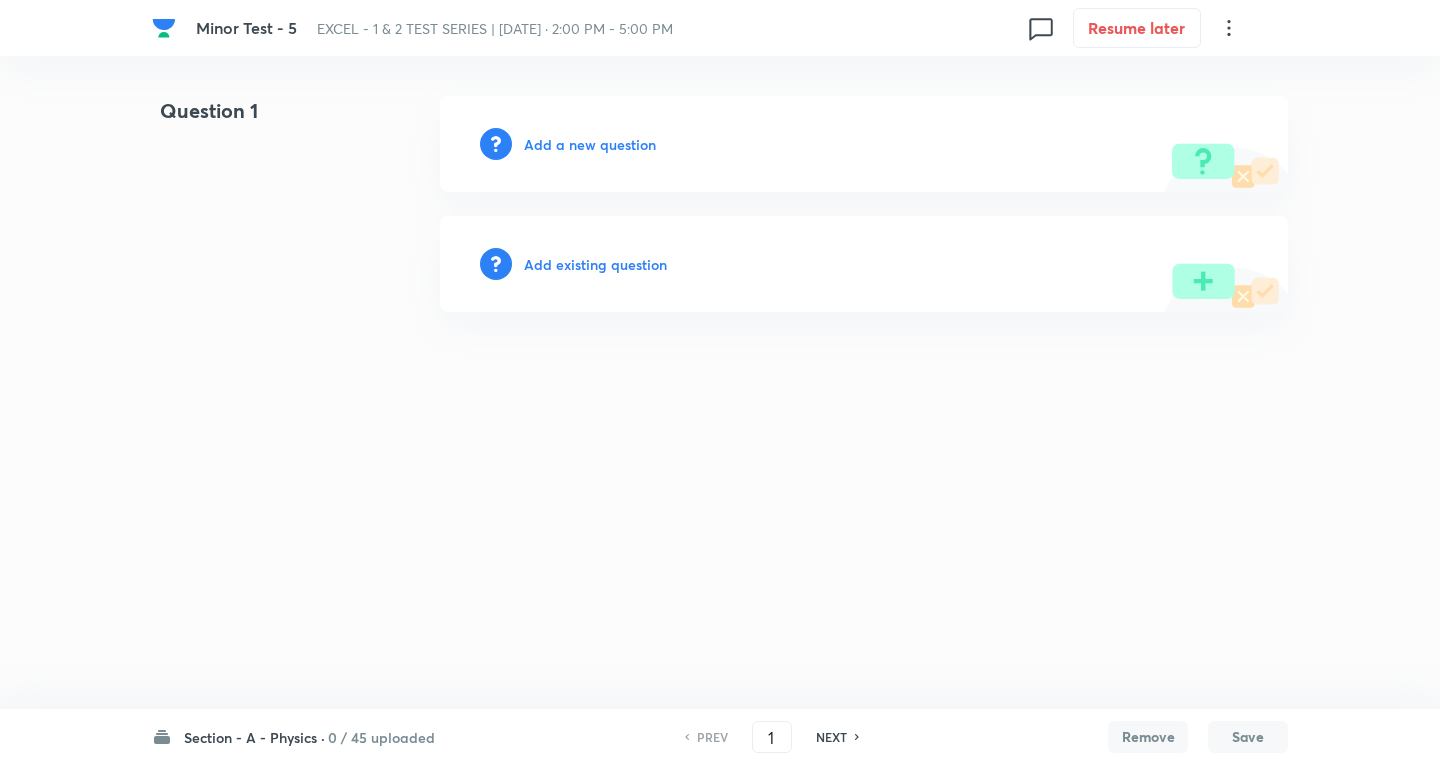 click on "0 / 45 uploaded" at bounding box center [381, 737] 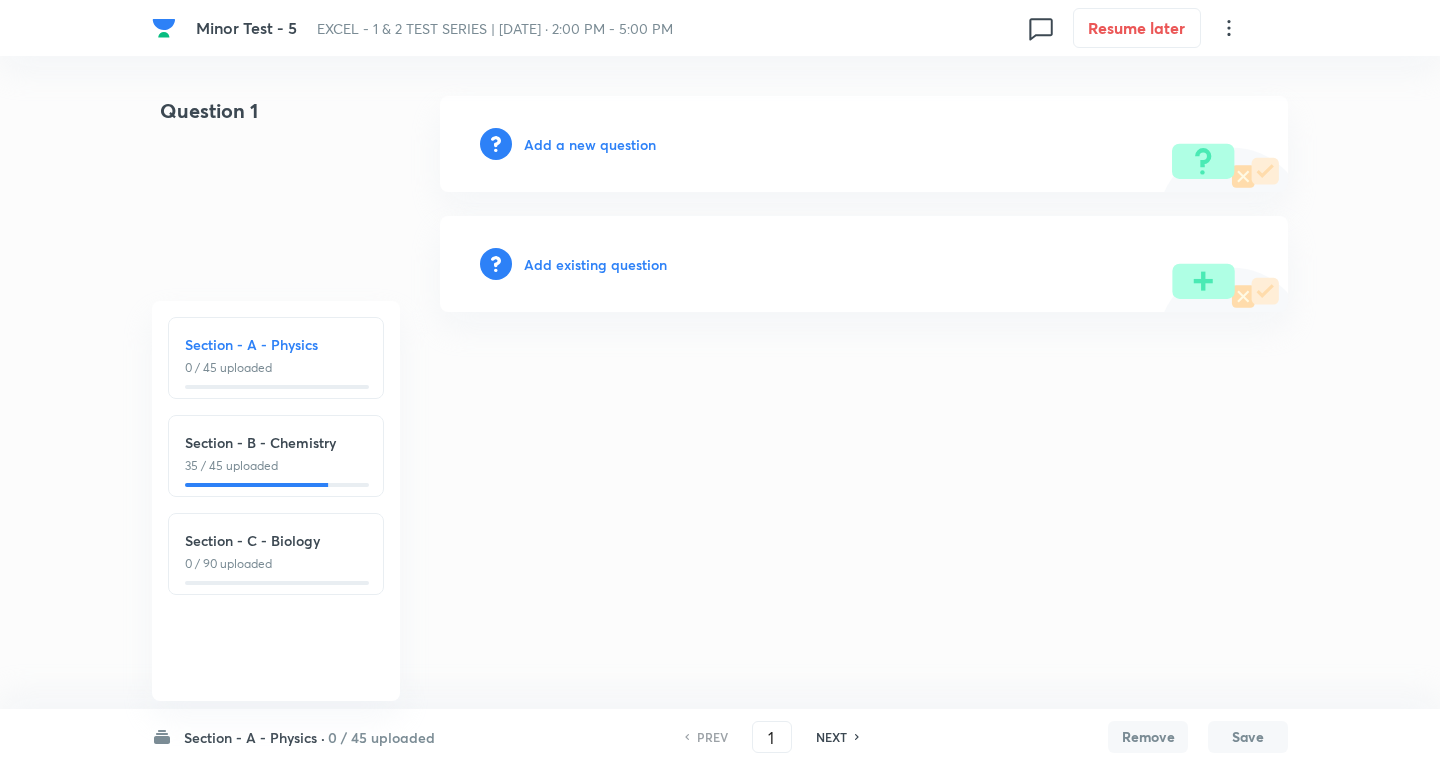 click on "35 / 45 uploaded" at bounding box center [276, 466] 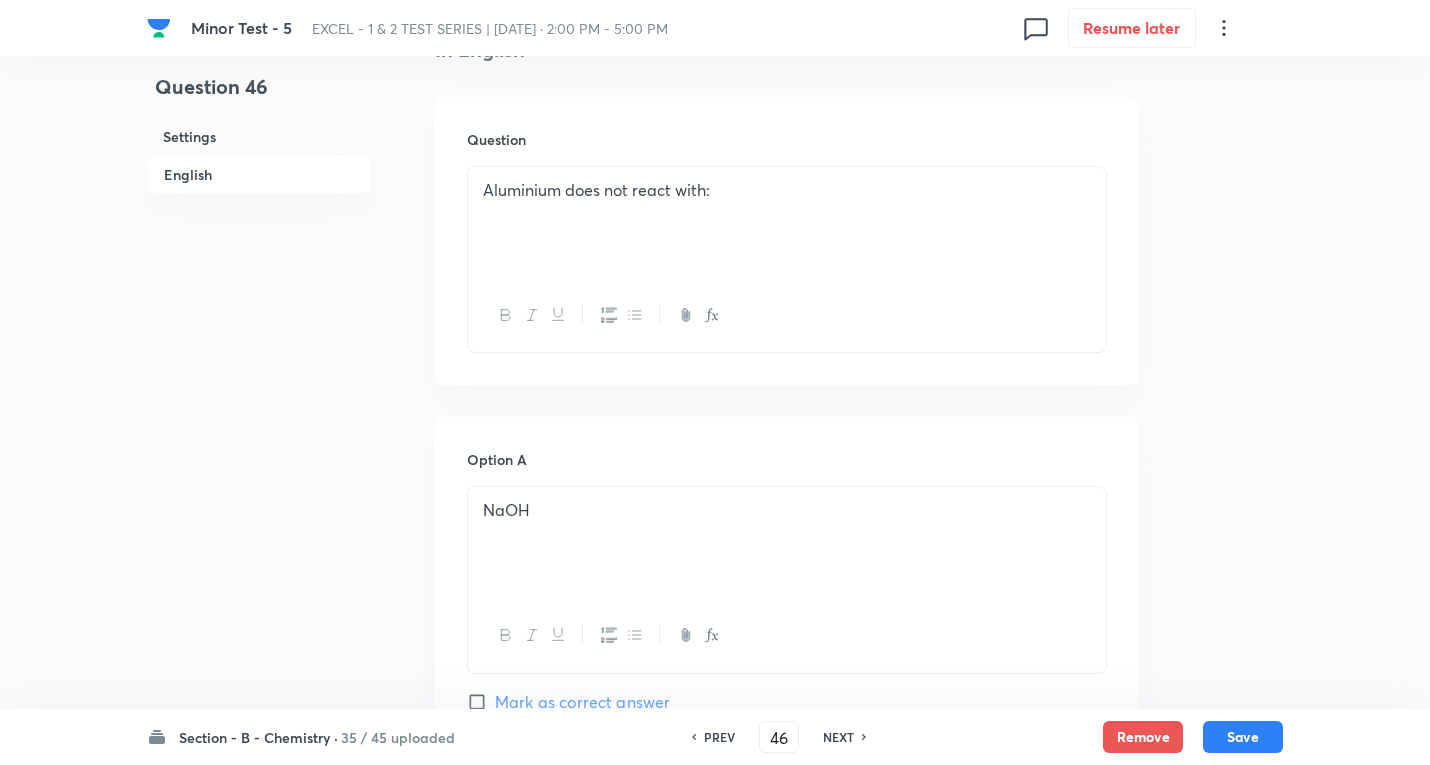 scroll, scrollTop: 600, scrollLeft: 0, axis: vertical 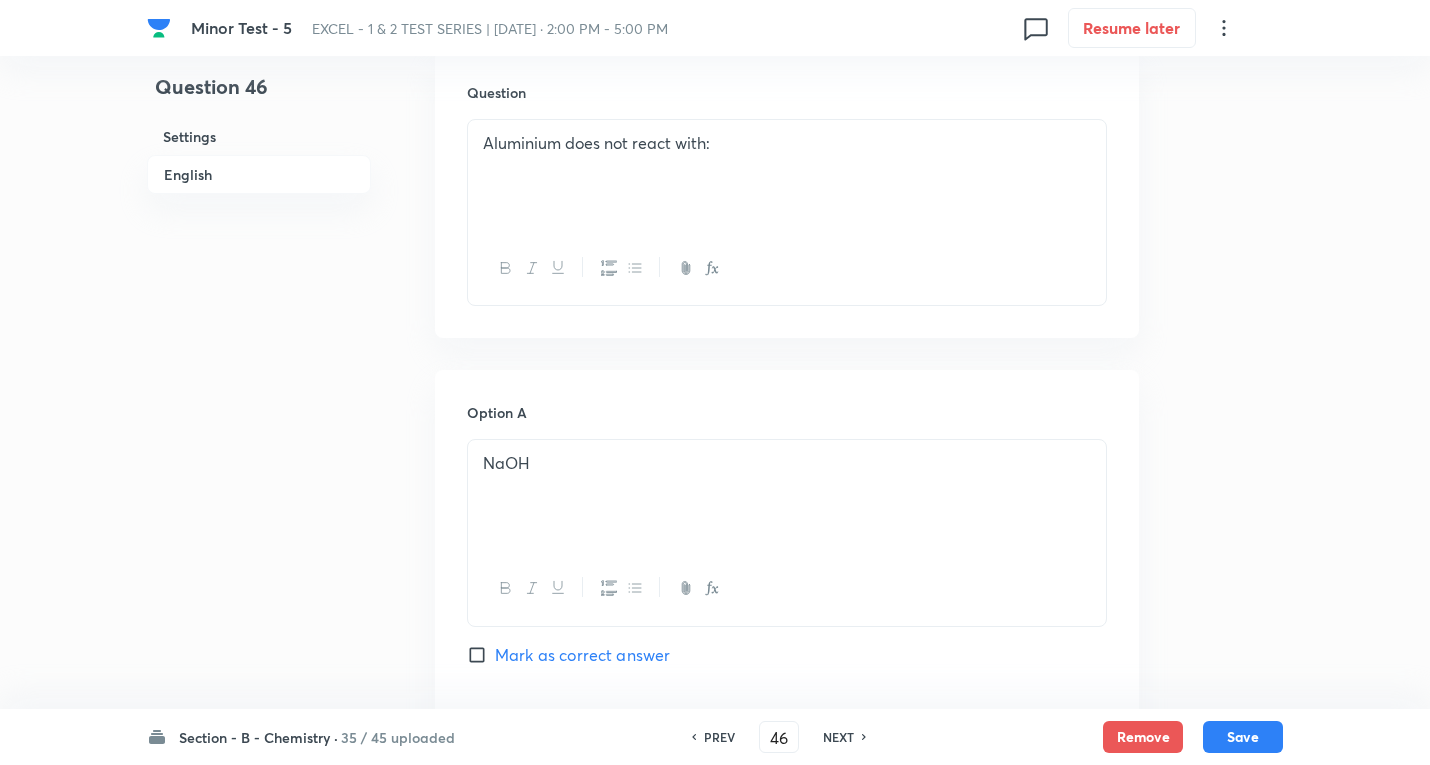 click on "NEXT" at bounding box center [838, 737] 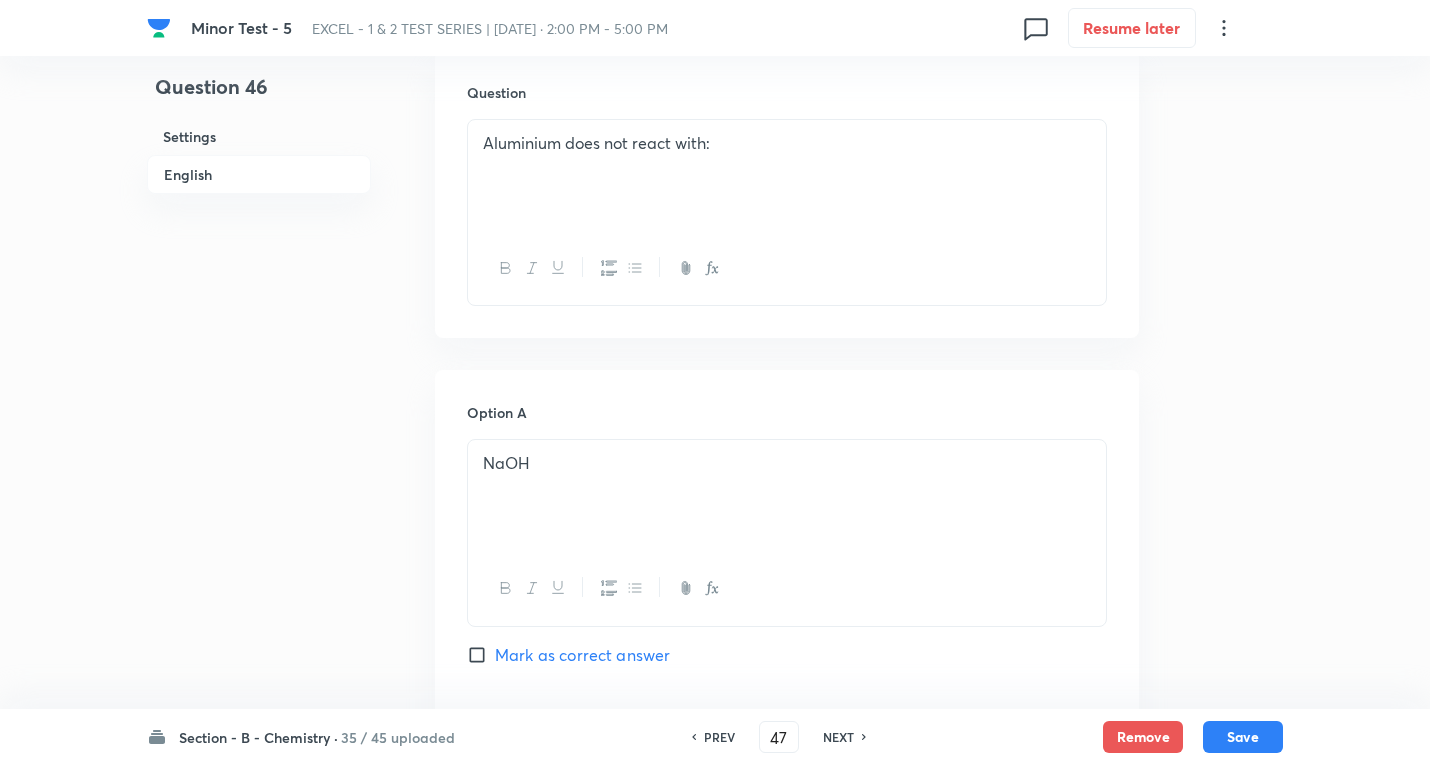 checkbox on "true" 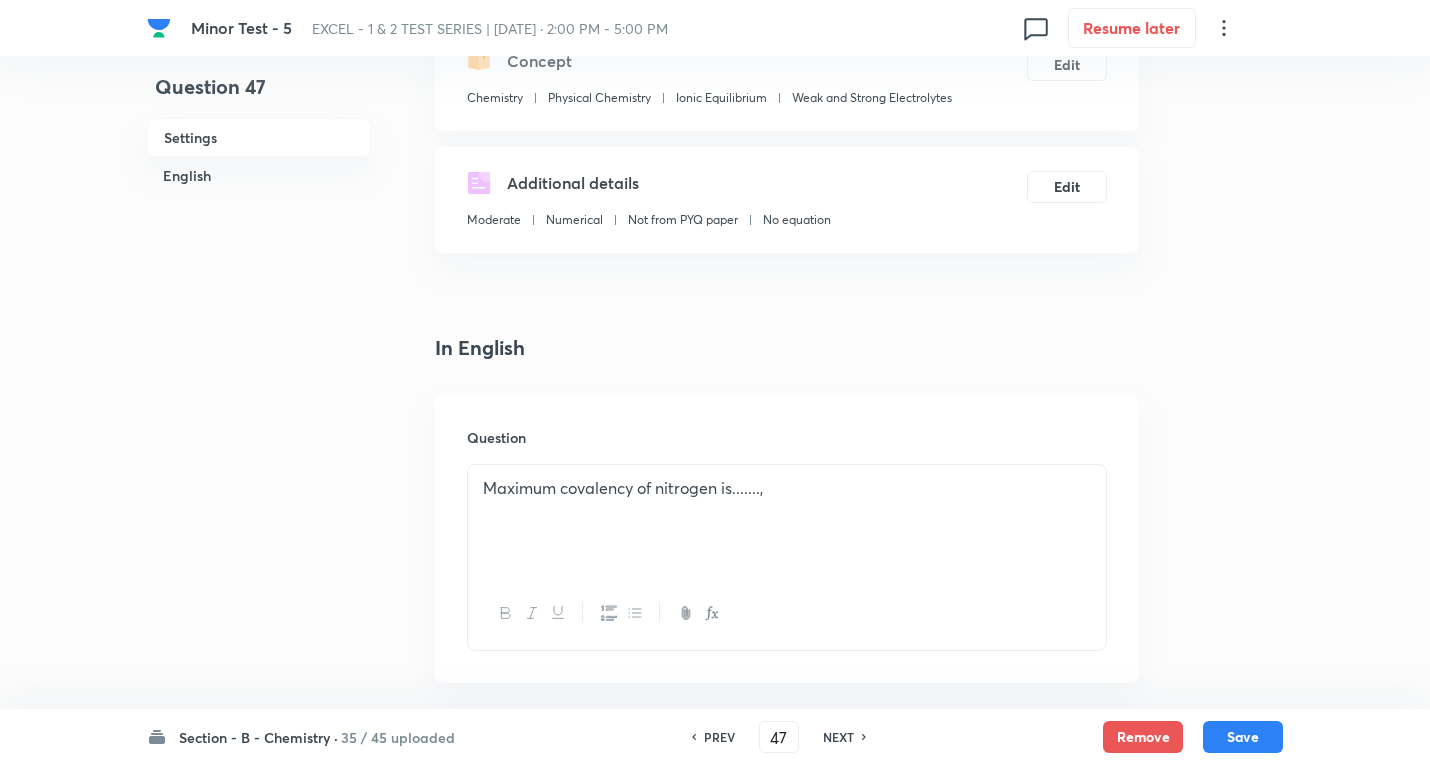 scroll, scrollTop: 400, scrollLeft: 0, axis: vertical 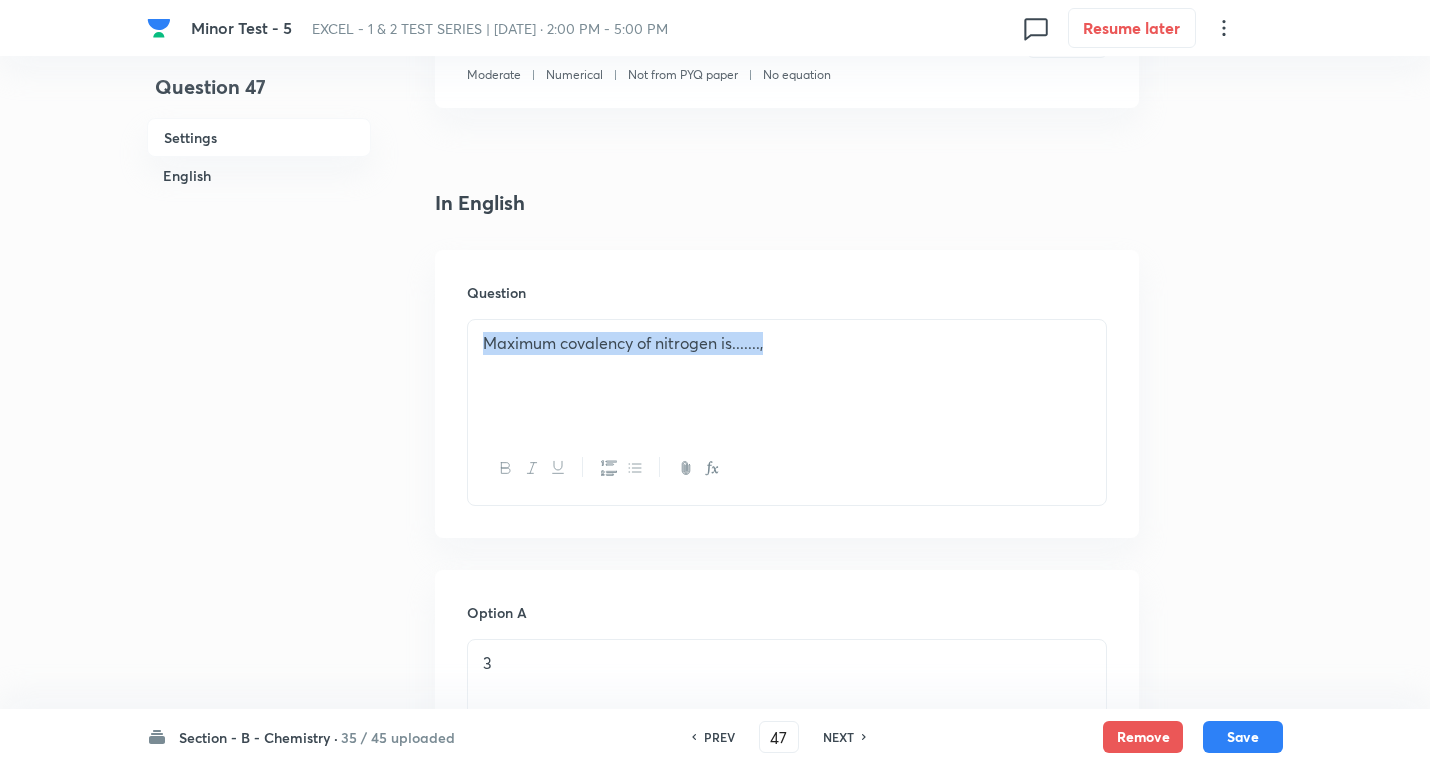 drag, startPoint x: 843, startPoint y: 346, endPoint x: 402, endPoint y: 330, distance: 441.29016 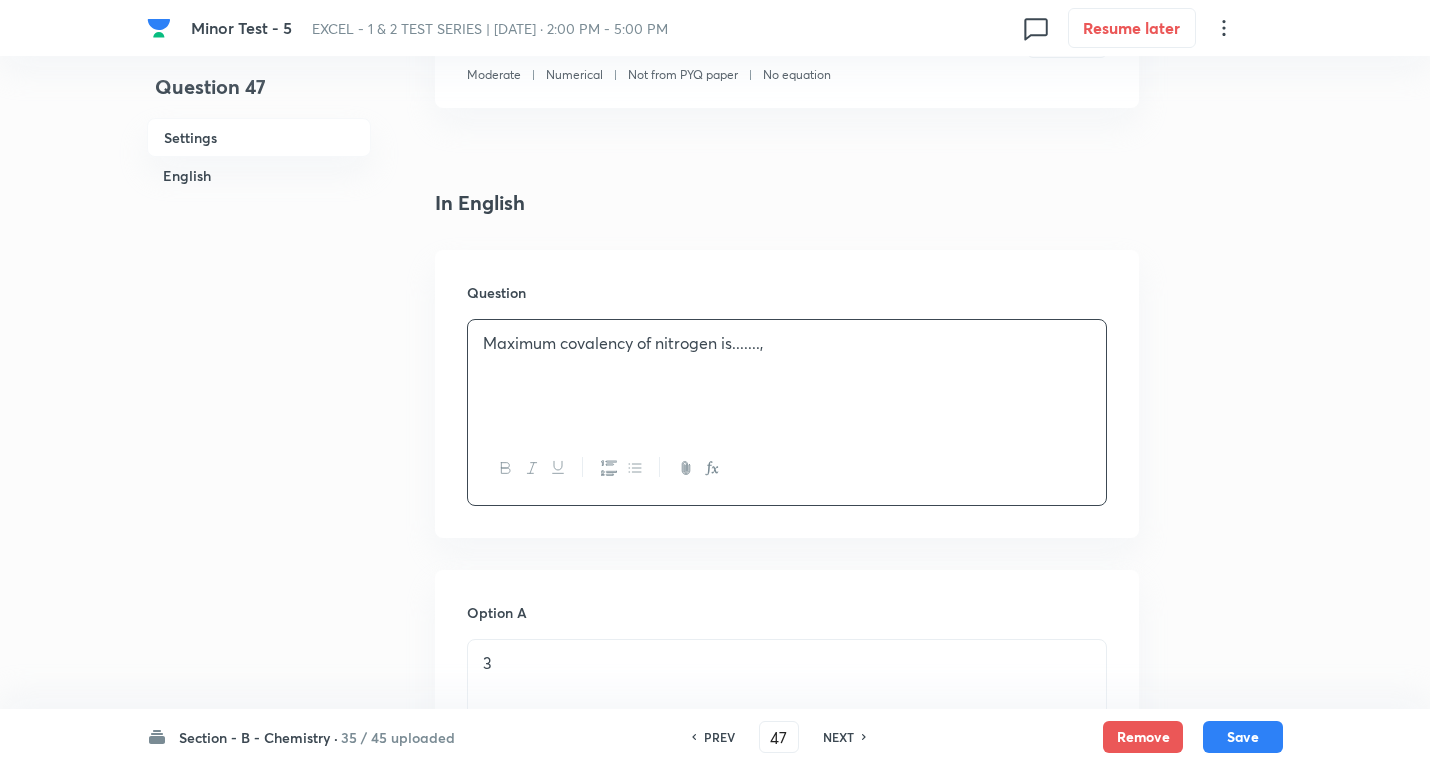 click on "Section - B - Chemistry ·" at bounding box center [258, 737] 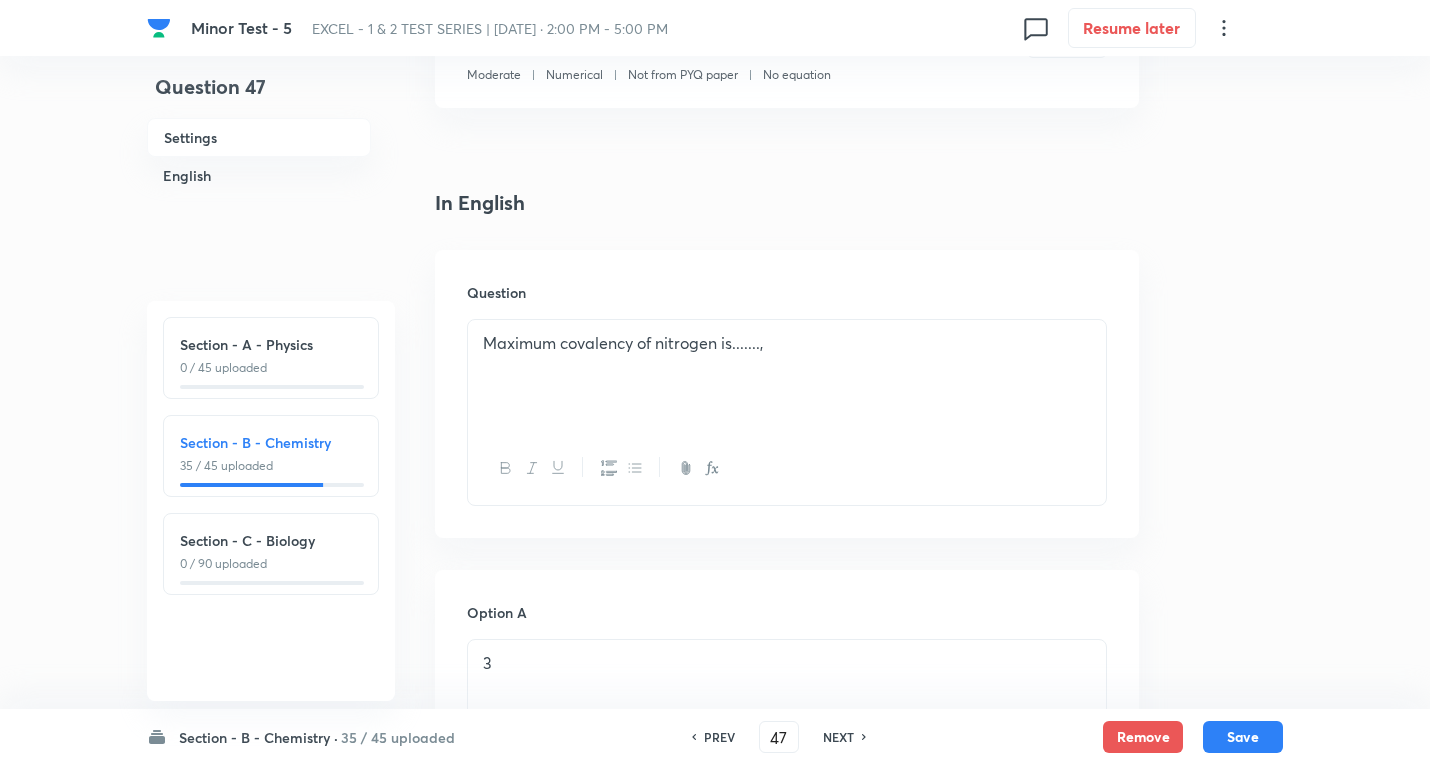 click on "Section - A - Physics 0 / 45 uploaded" at bounding box center [271, 355] 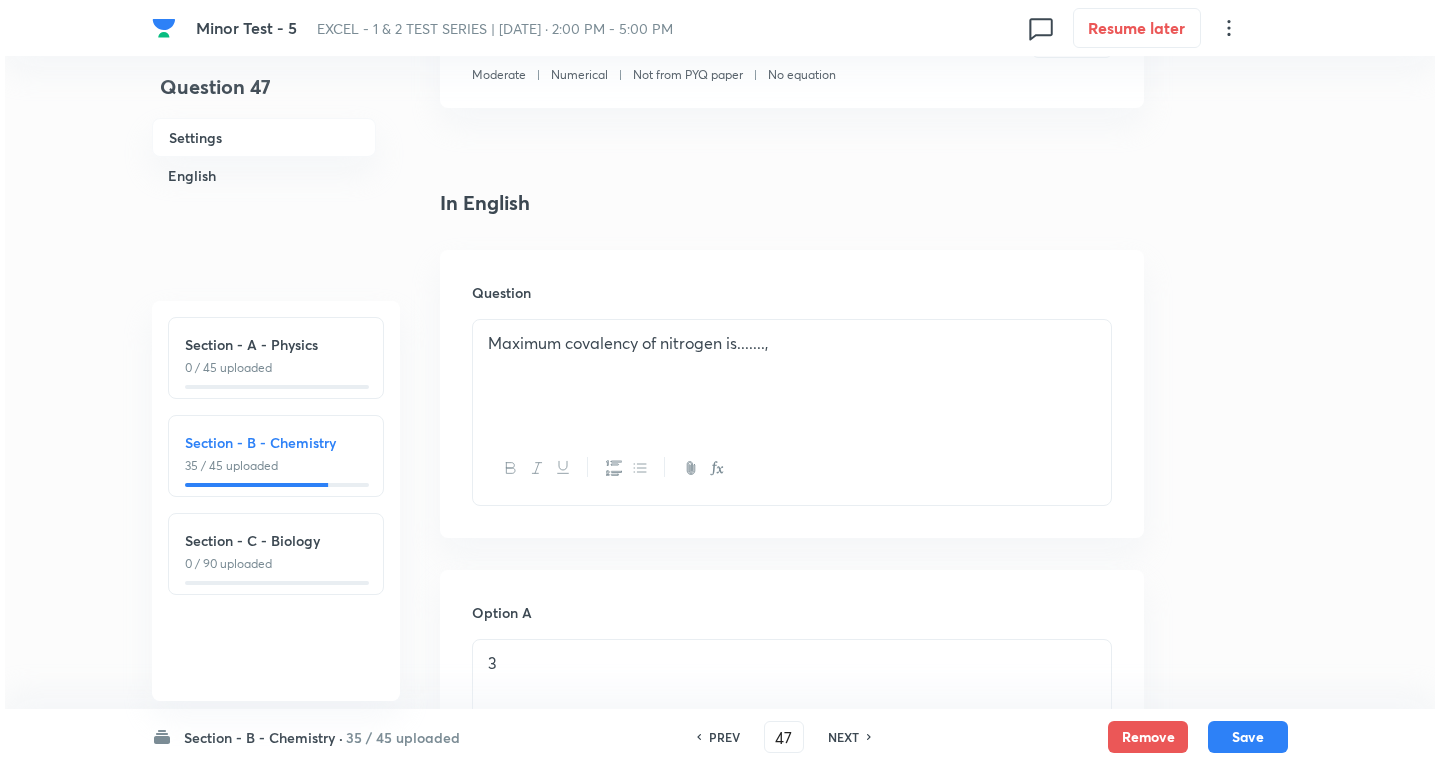 scroll, scrollTop: 0, scrollLeft: 0, axis: both 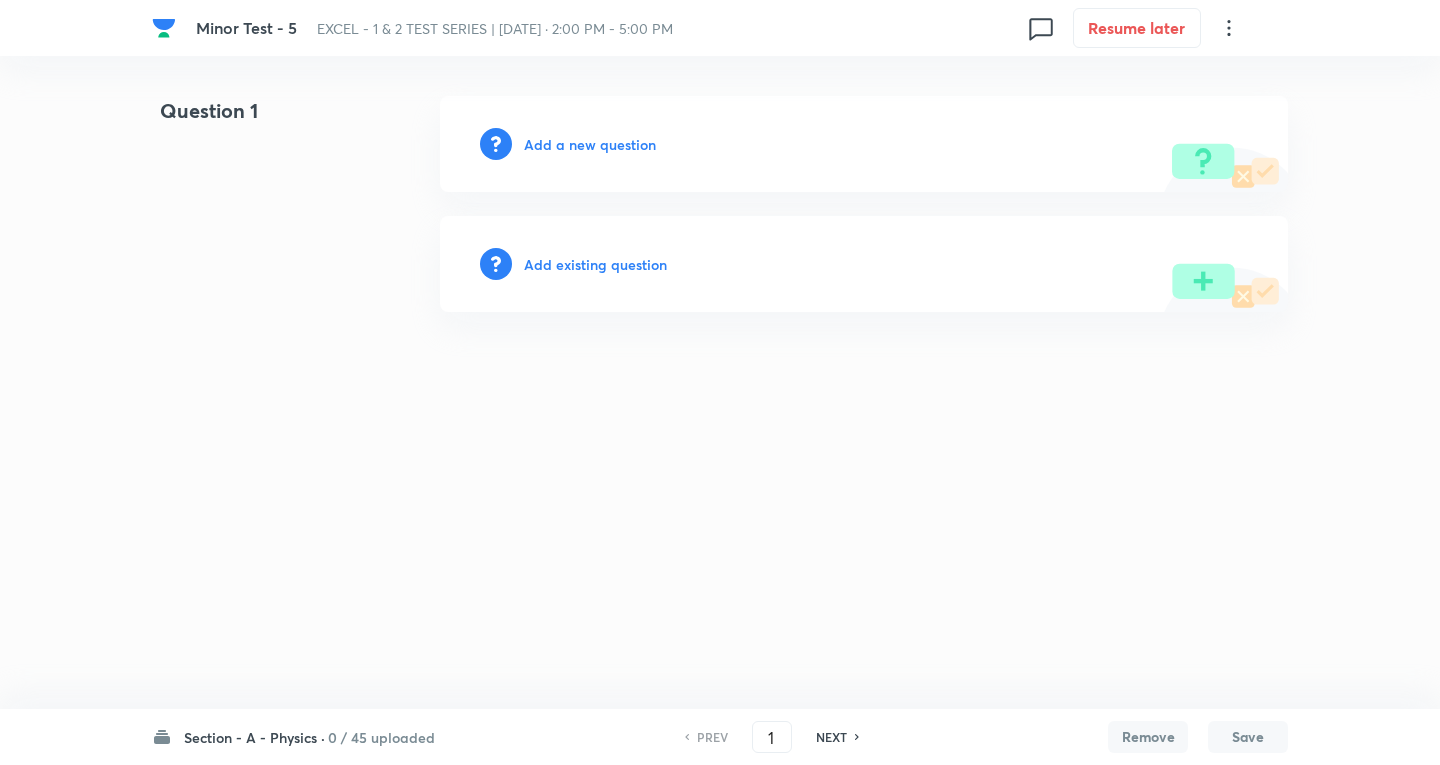 click on "Add a new question" at bounding box center [590, 144] 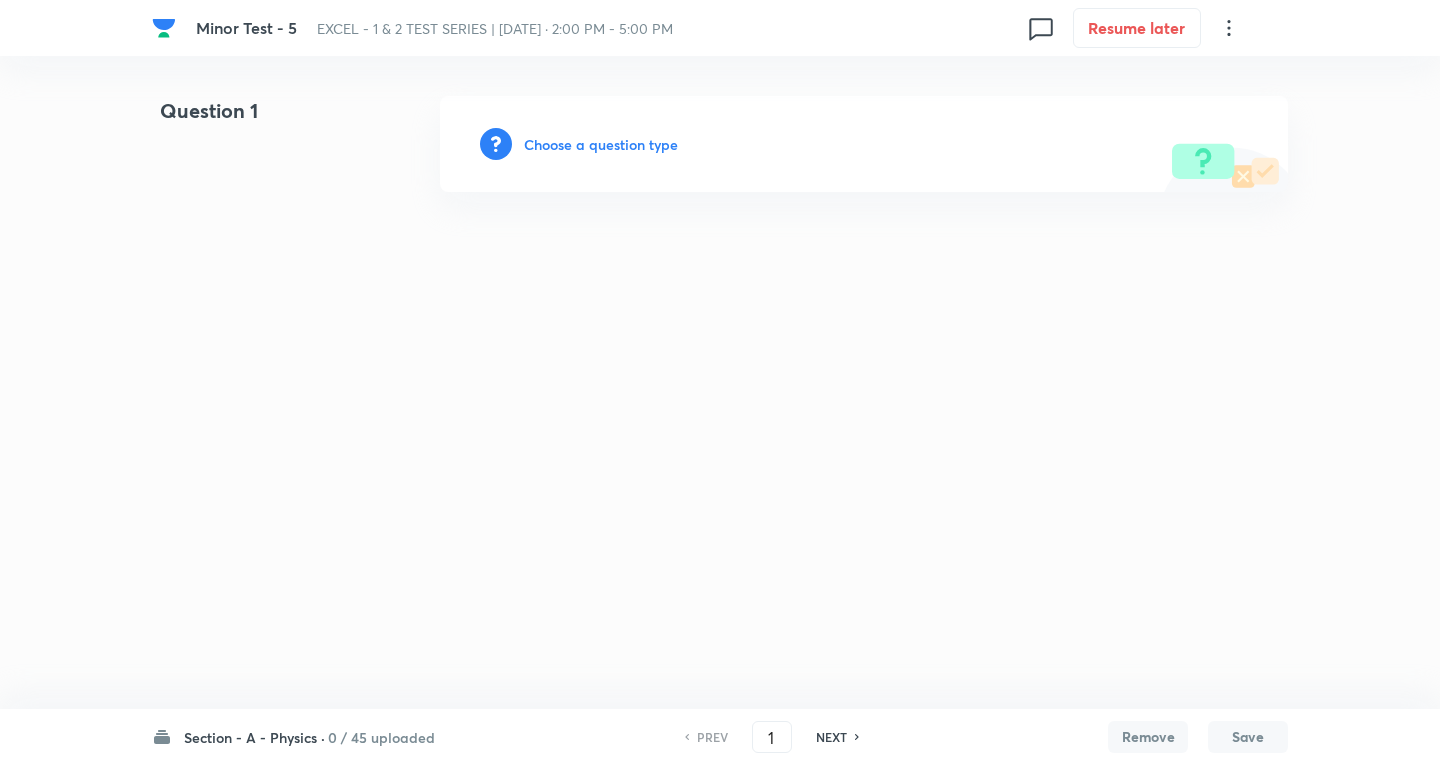 click on "Choose a question type" at bounding box center (601, 144) 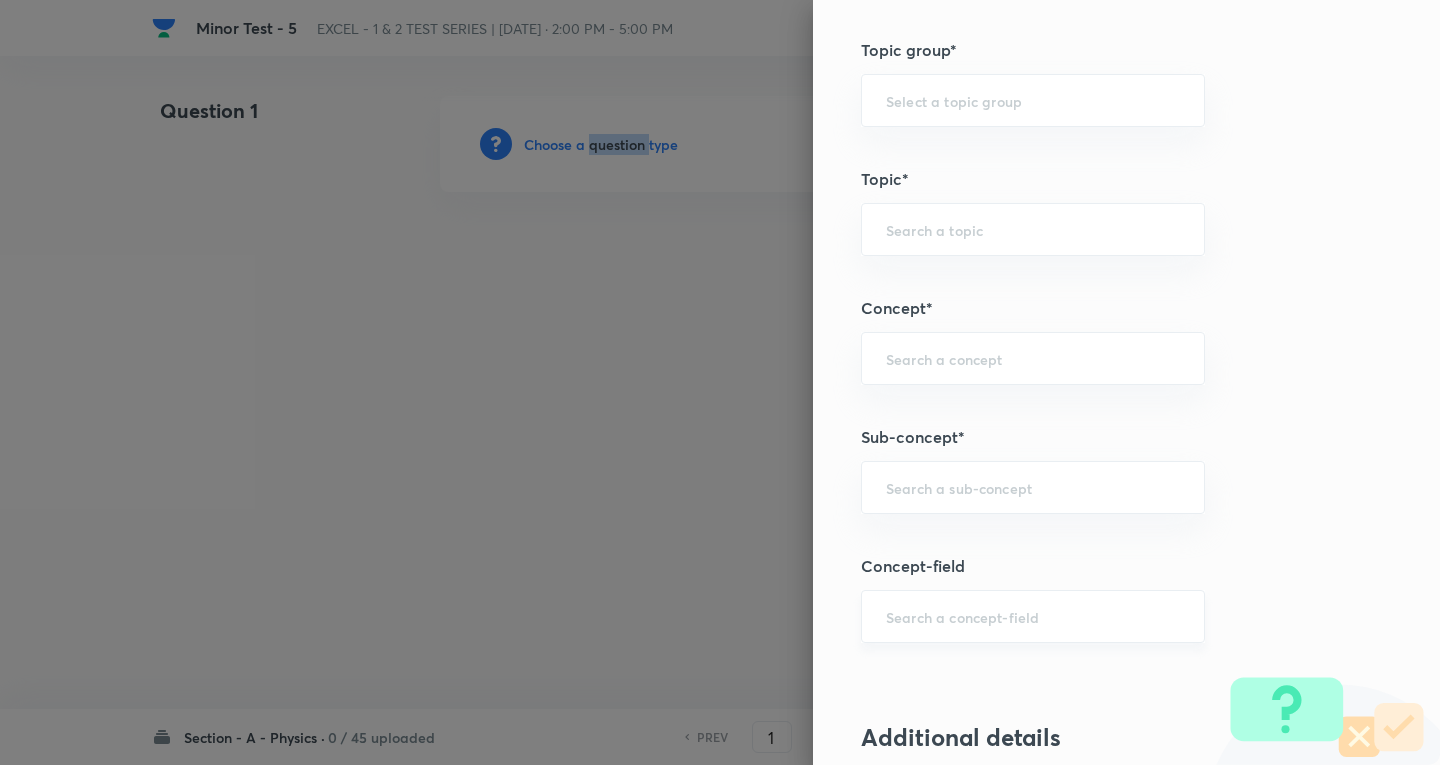 scroll, scrollTop: 1300, scrollLeft: 0, axis: vertical 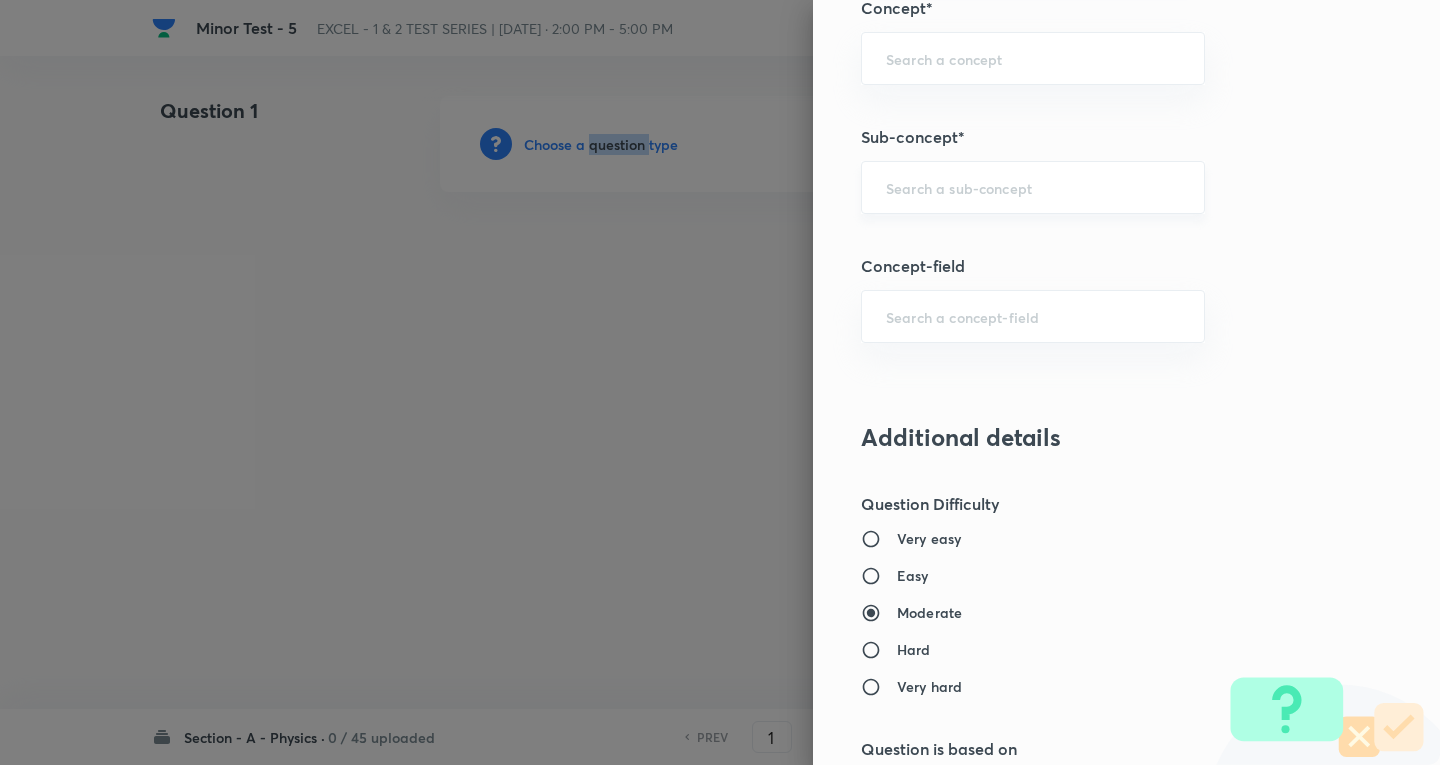 click on "​" at bounding box center (1033, 187) 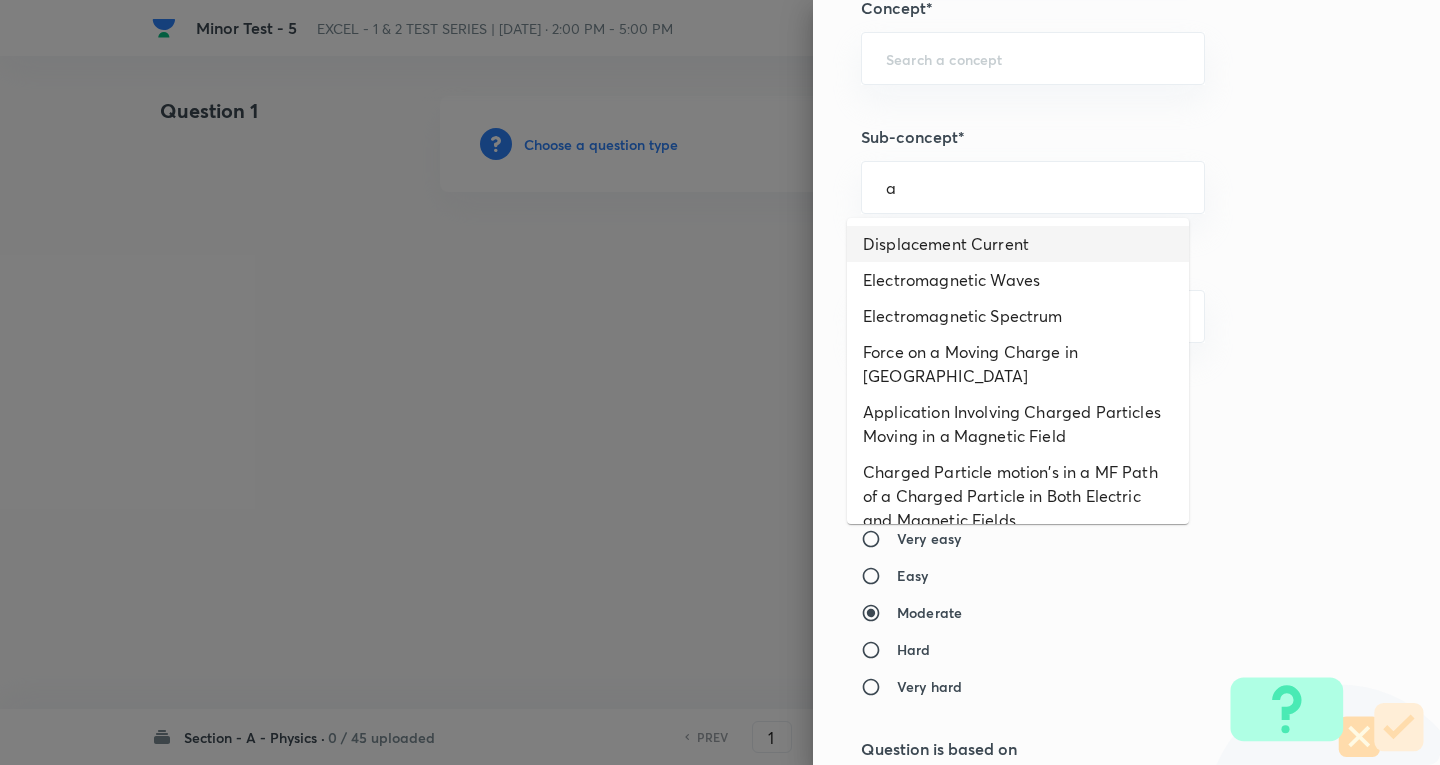 drag, startPoint x: 940, startPoint y: 235, endPoint x: 1003, endPoint y: 358, distance: 138.19551 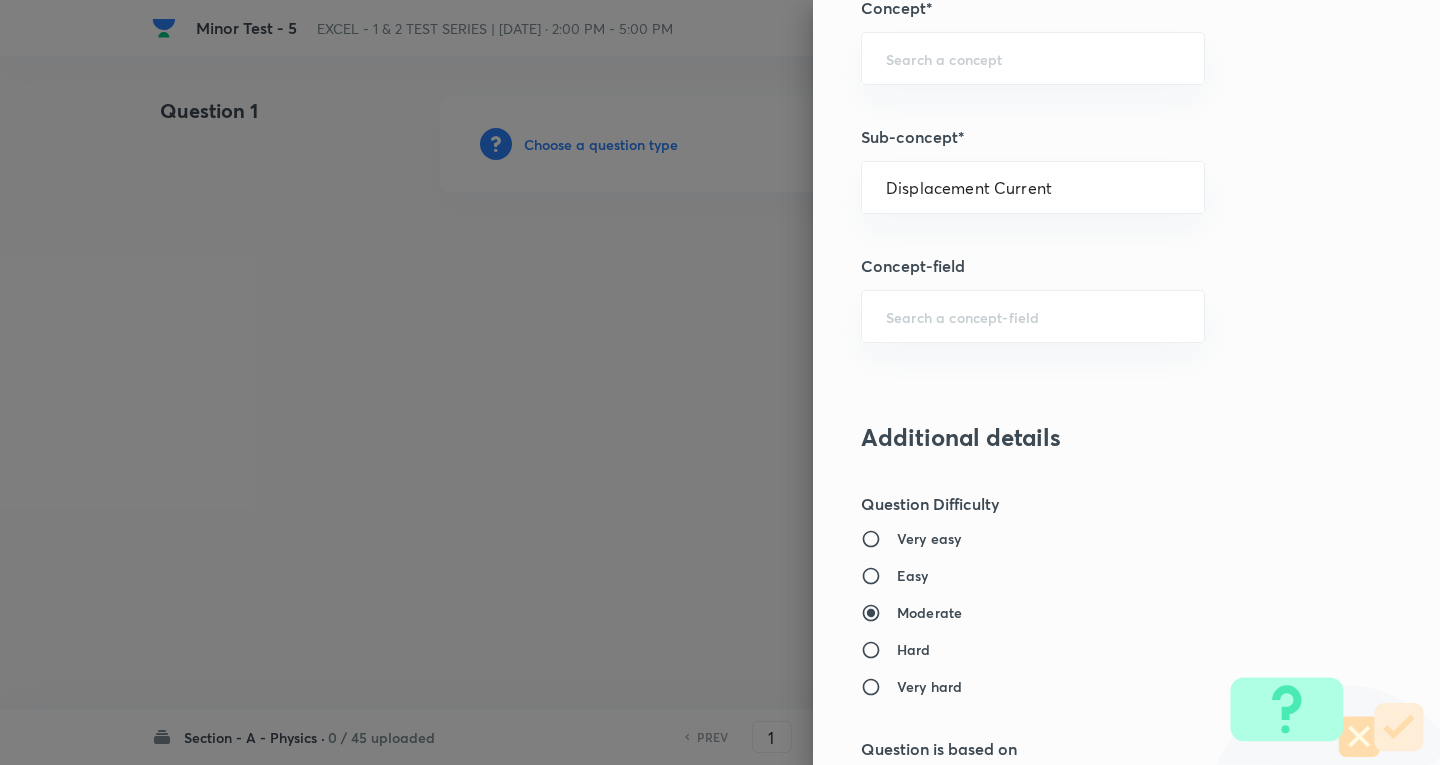 type on "Physics" 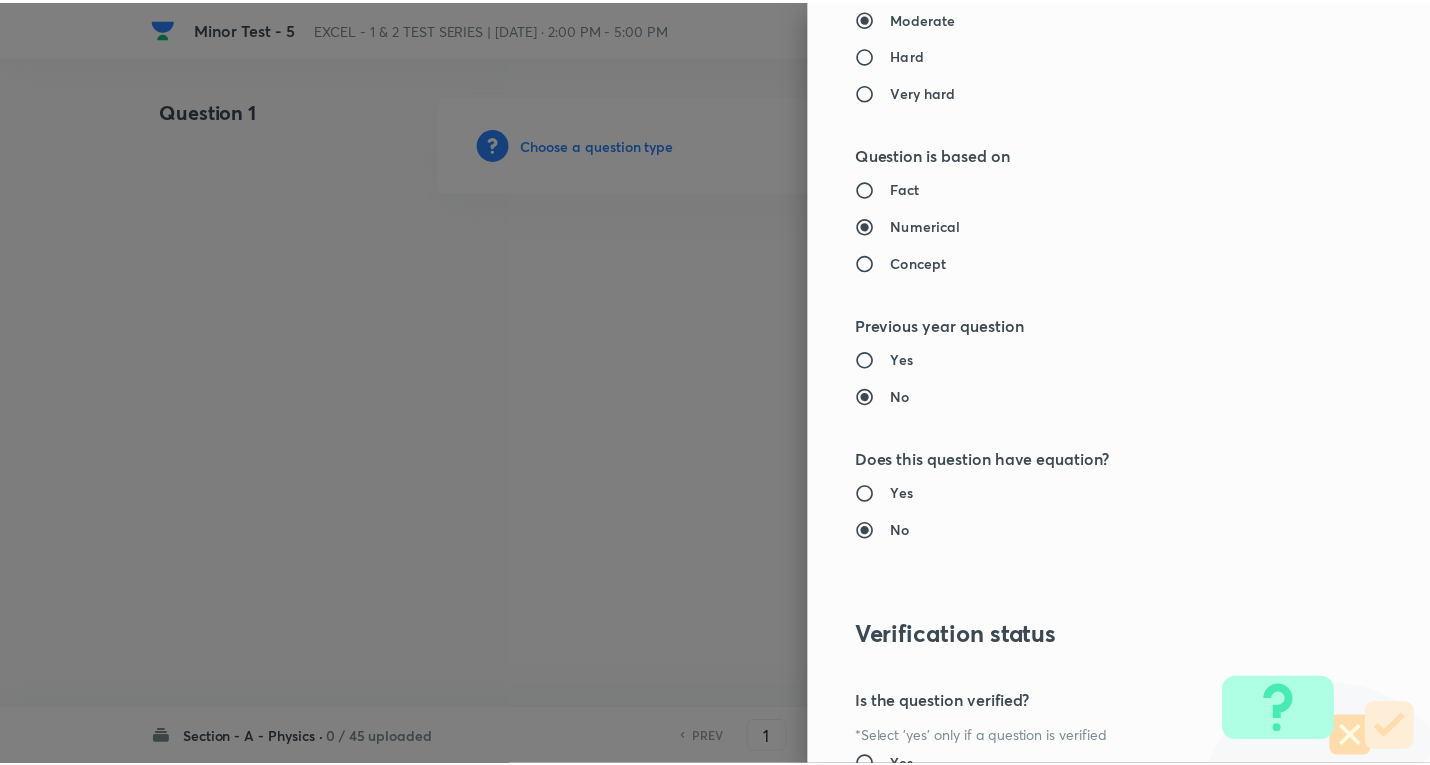 scroll, scrollTop: 2095, scrollLeft: 0, axis: vertical 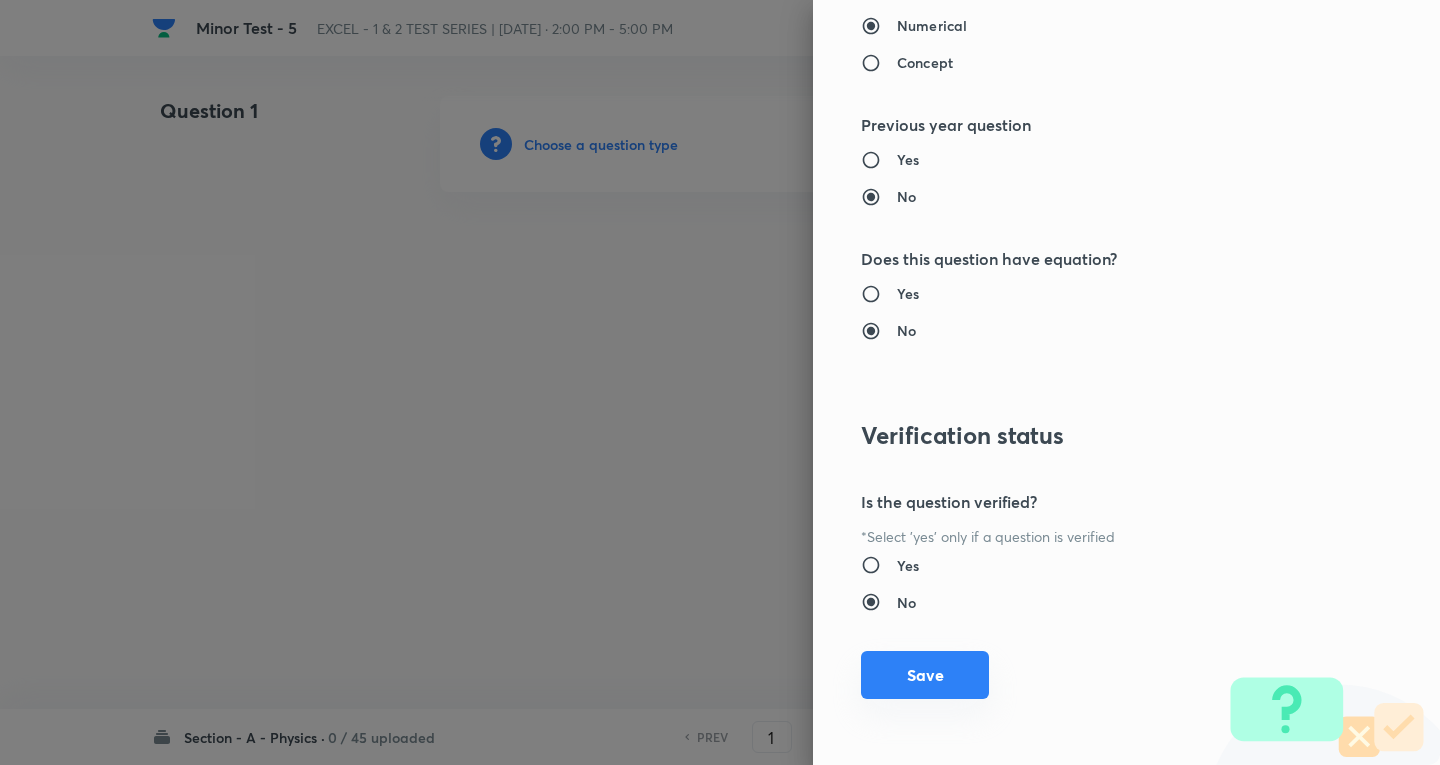 click on "Save" at bounding box center [925, 675] 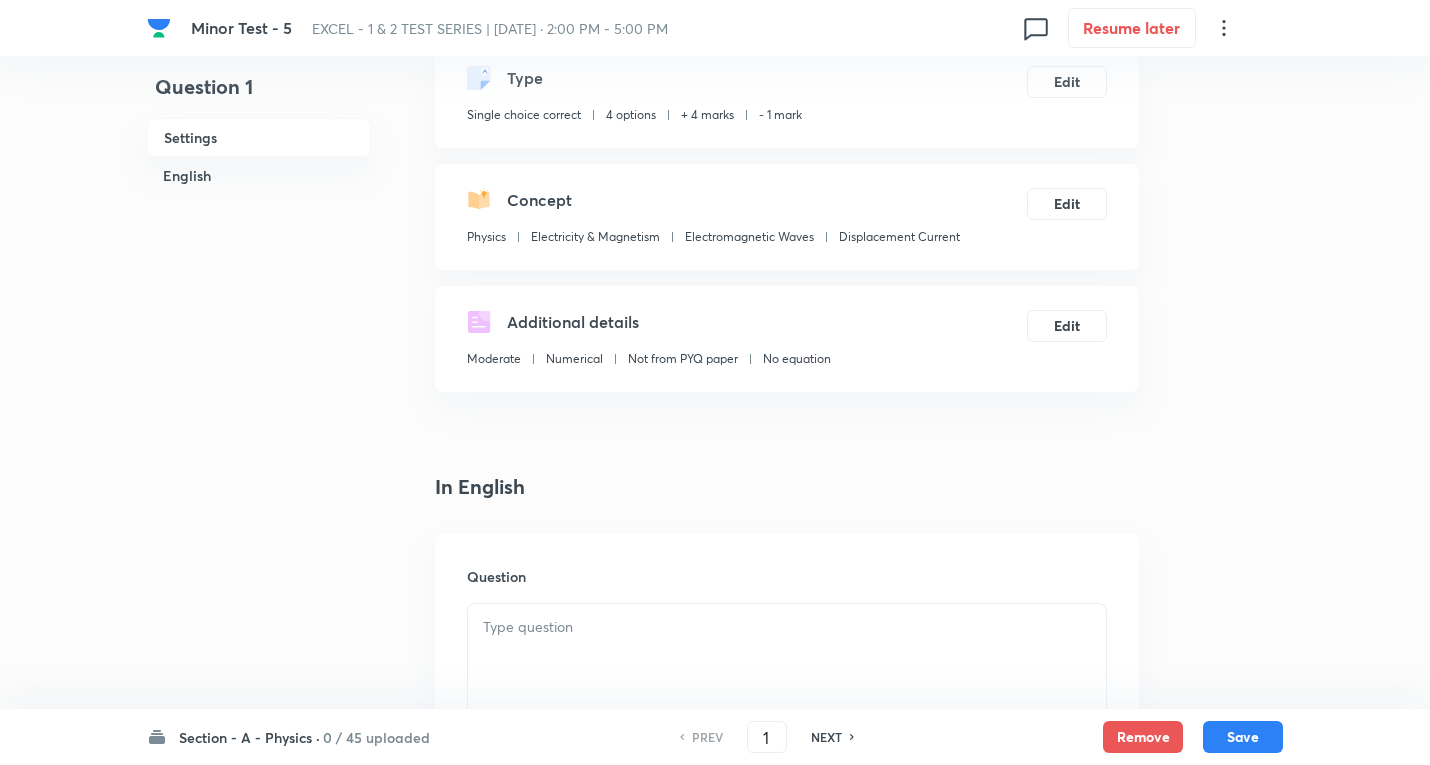 scroll, scrollTop: 300, scrollLeft: 0, axis: vertical 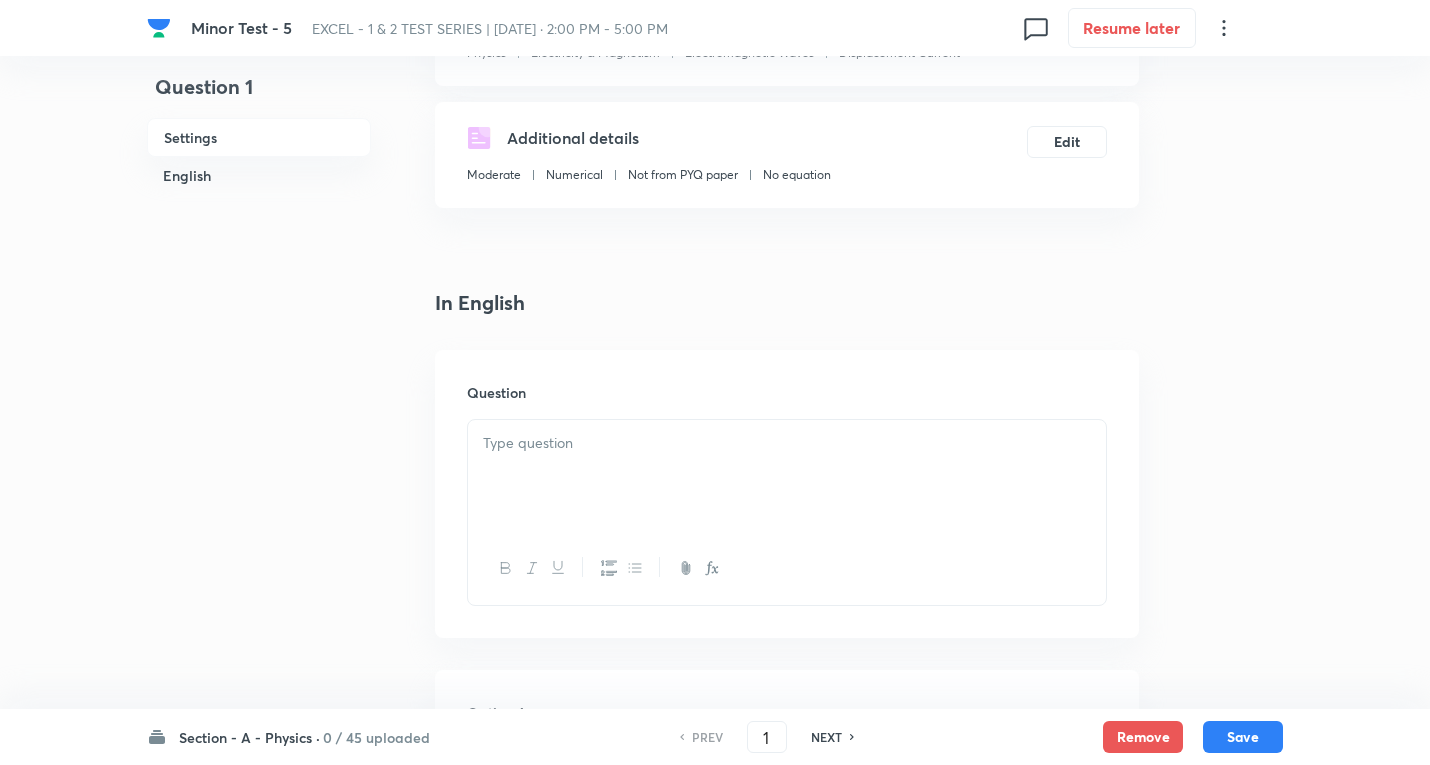 click at bounding box center (787, 443) 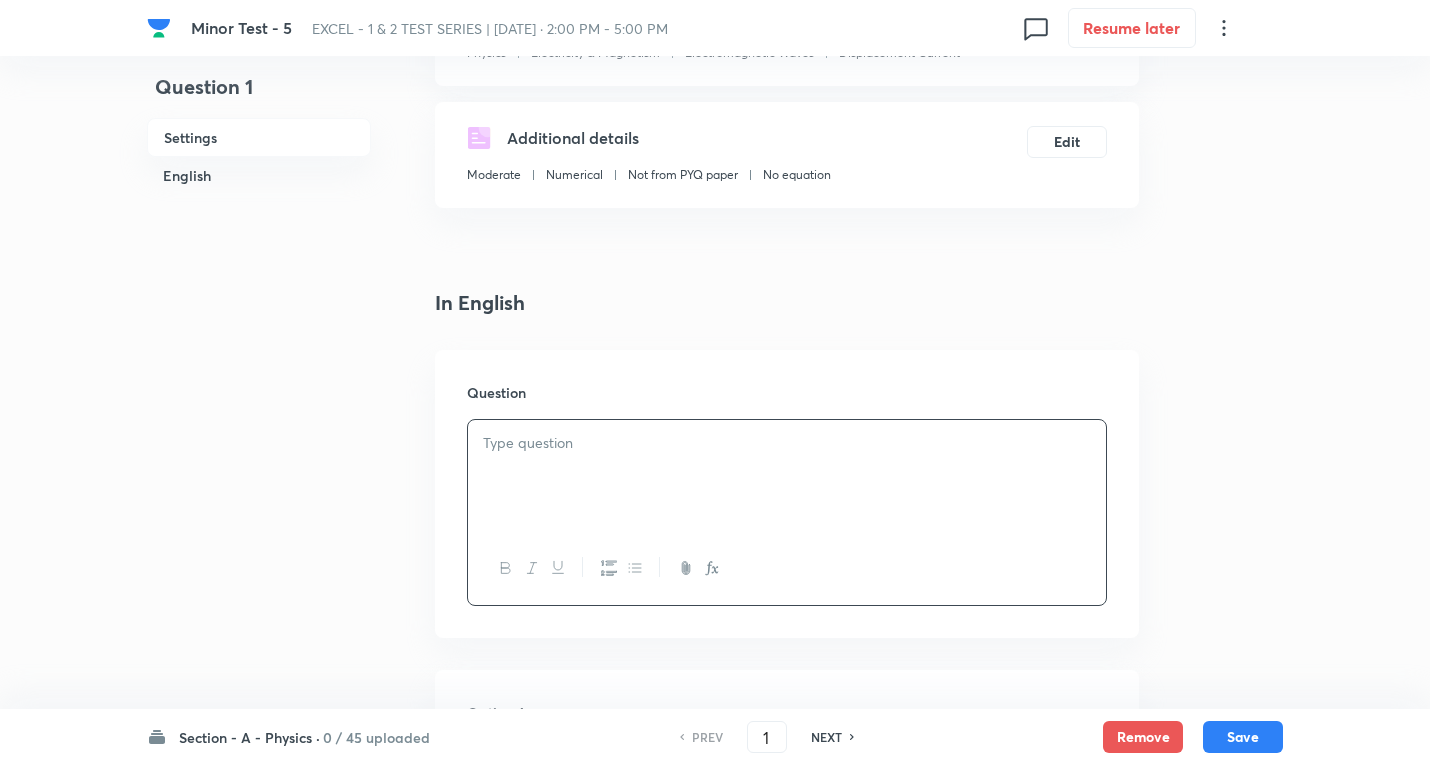 type 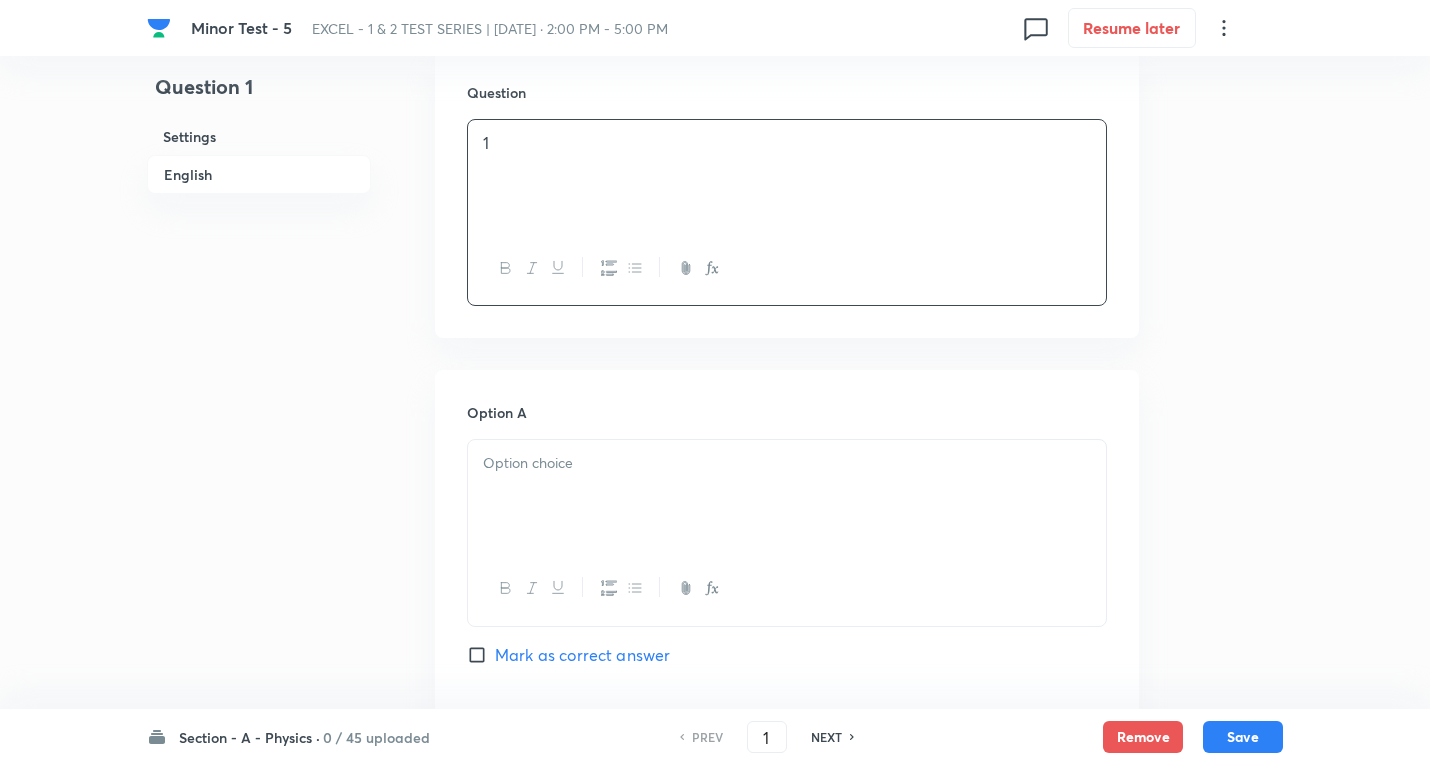 click at bounding box center [787, 496] 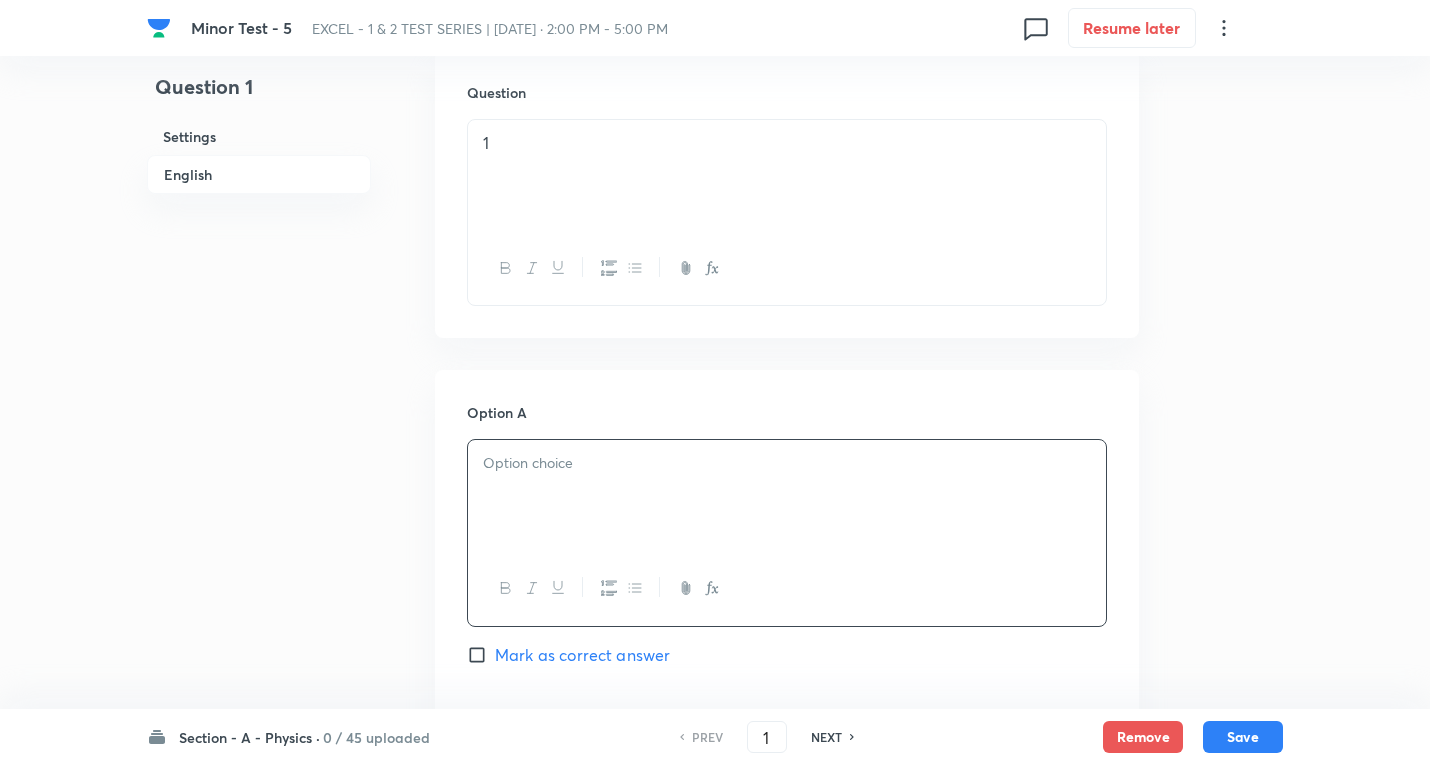 type 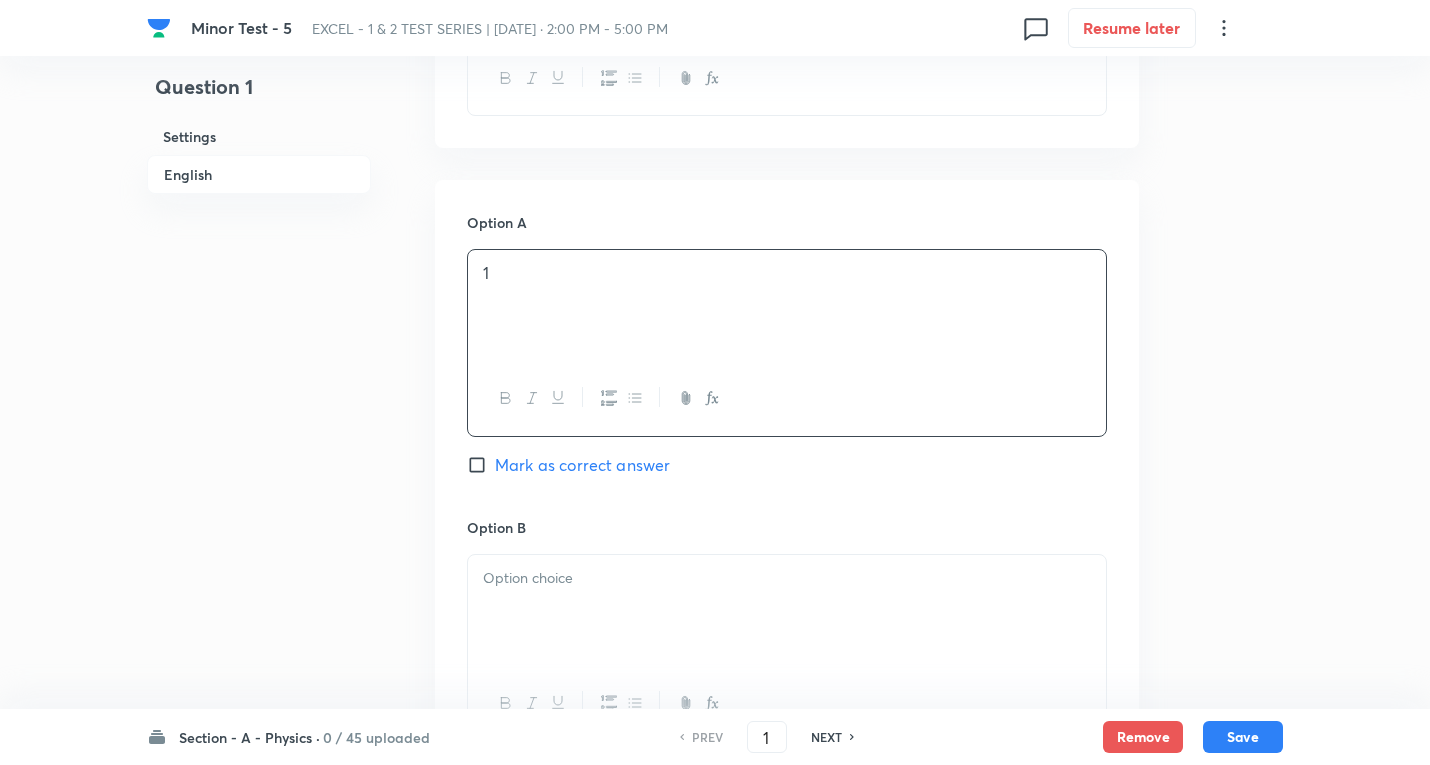 scroll, scrollTop: 1000, scrollLeft: 0, axis: vertical 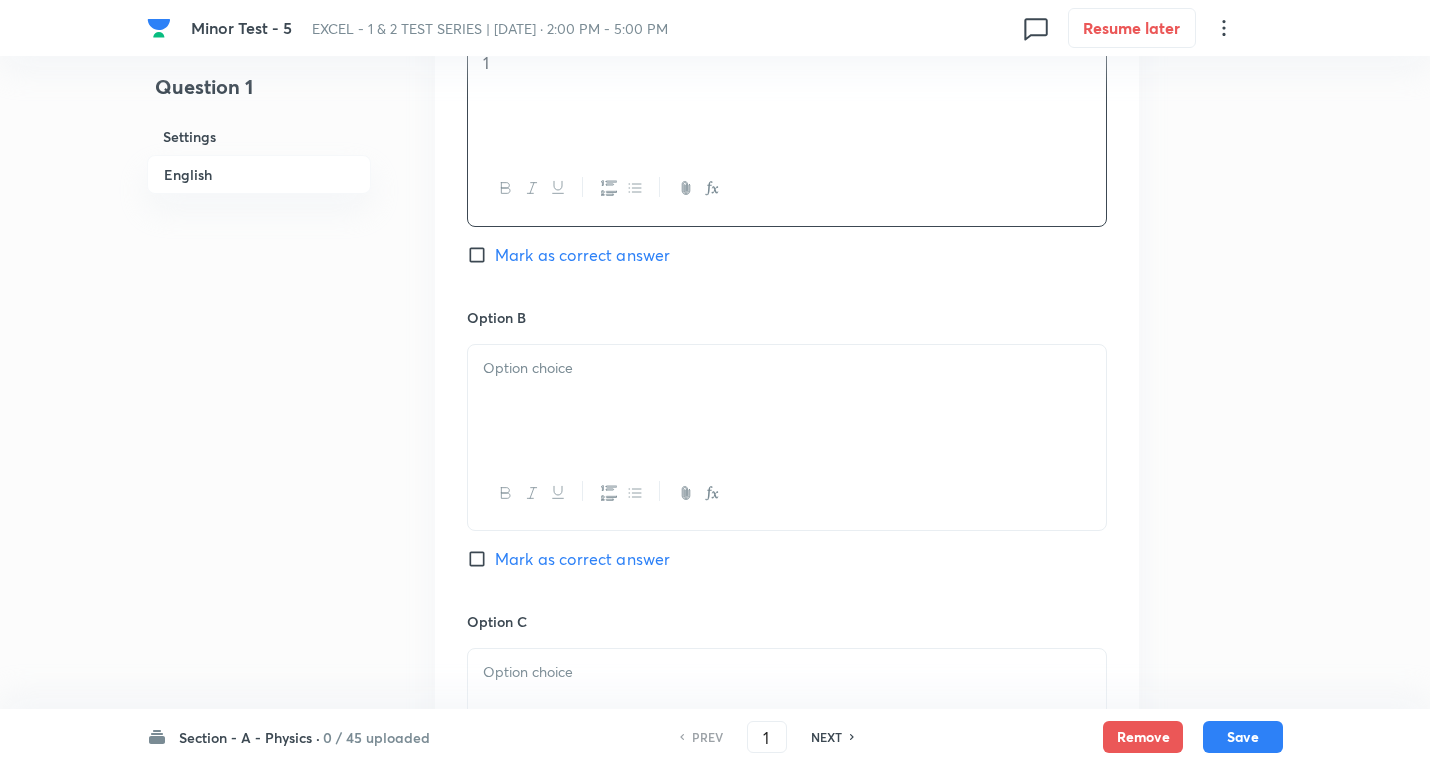 click at bounding box center [787, 368] 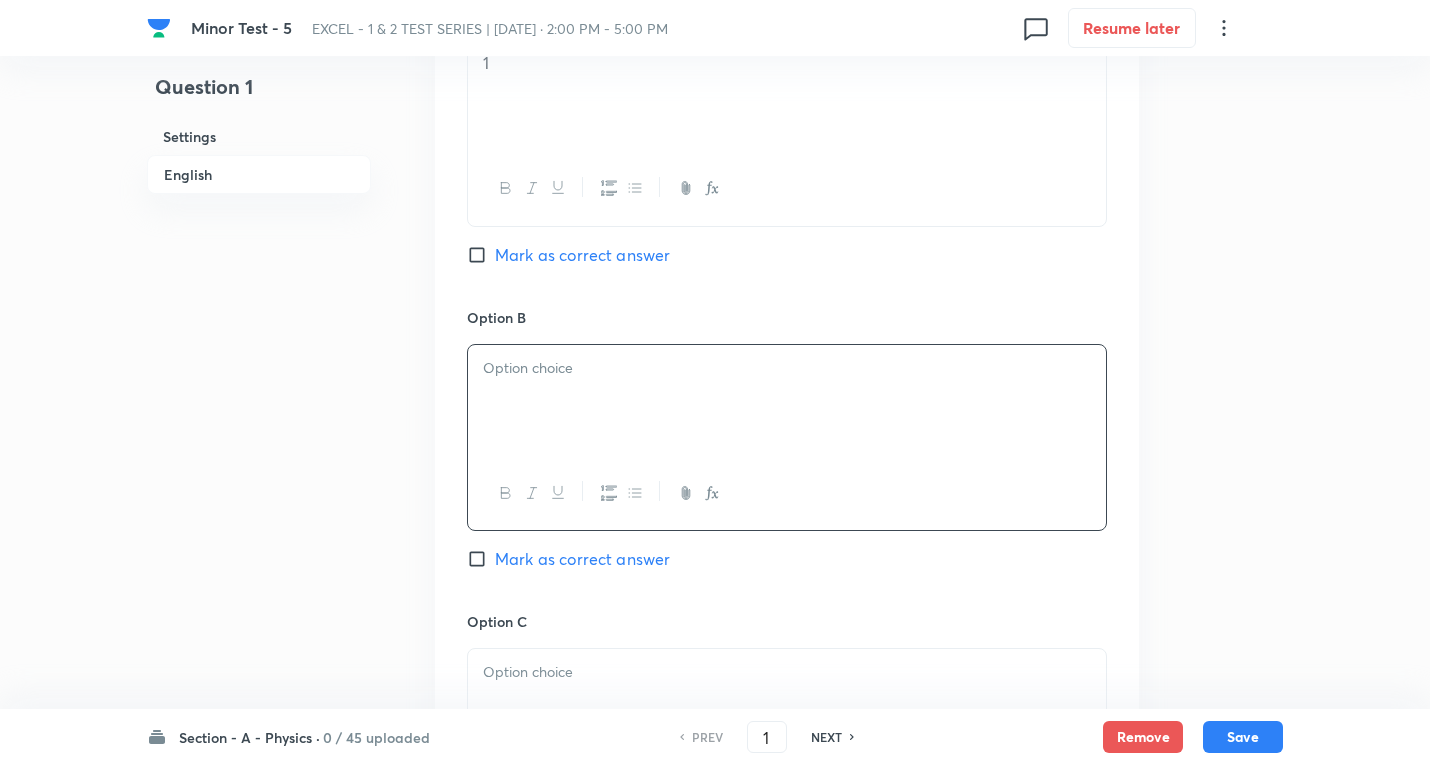 type 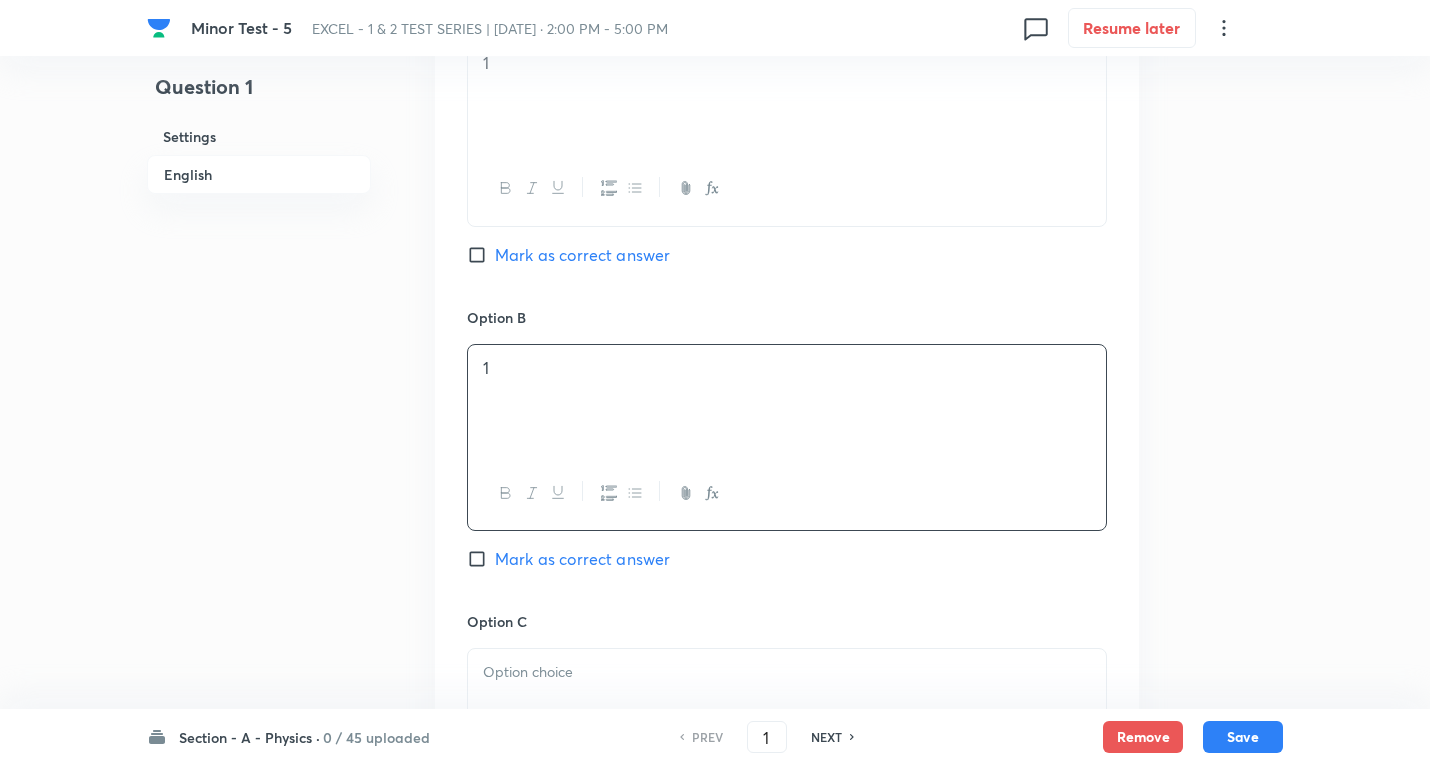 click on "Mark as correct answer" at bounding box center (582, 559) 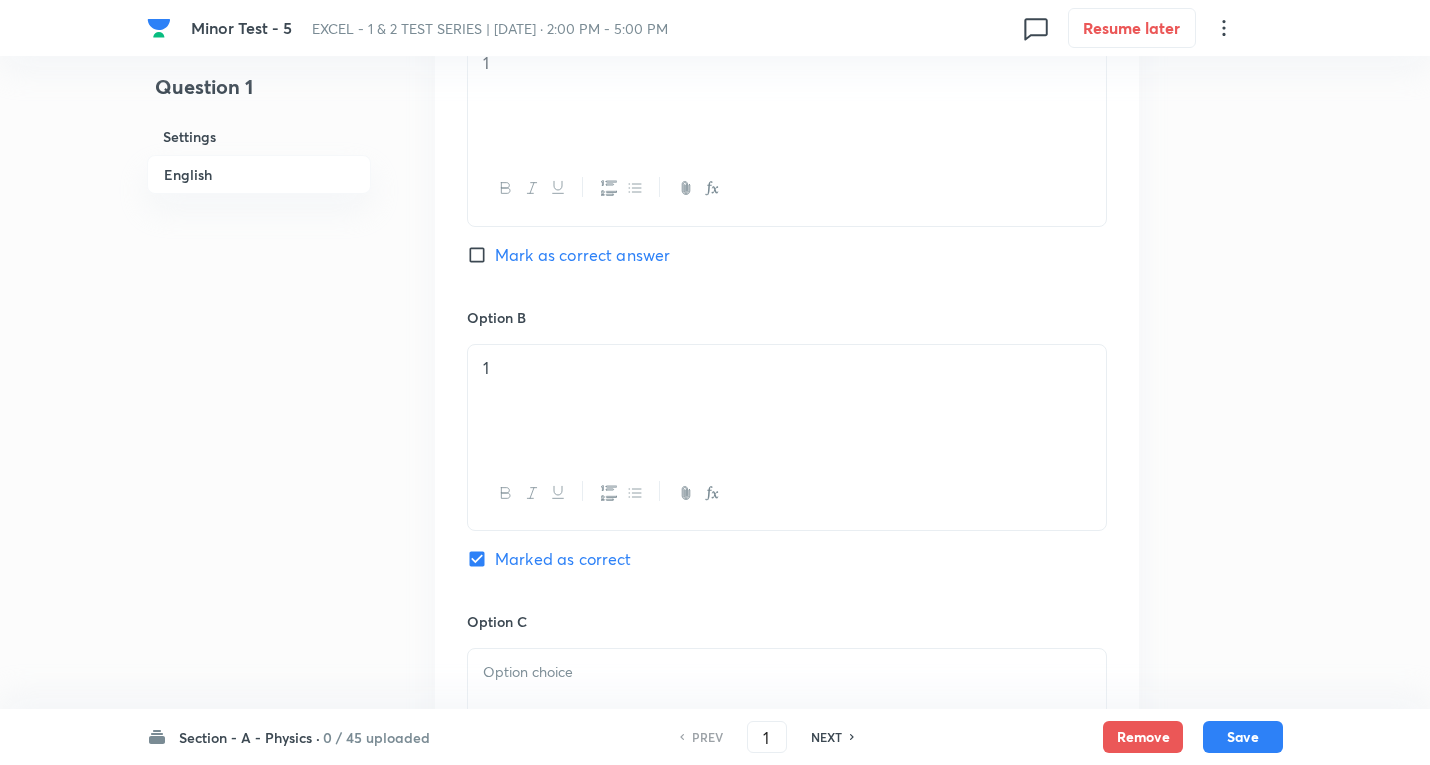 scroll, scrollTop: 1300, scrollLeft: 0, axis: vertical 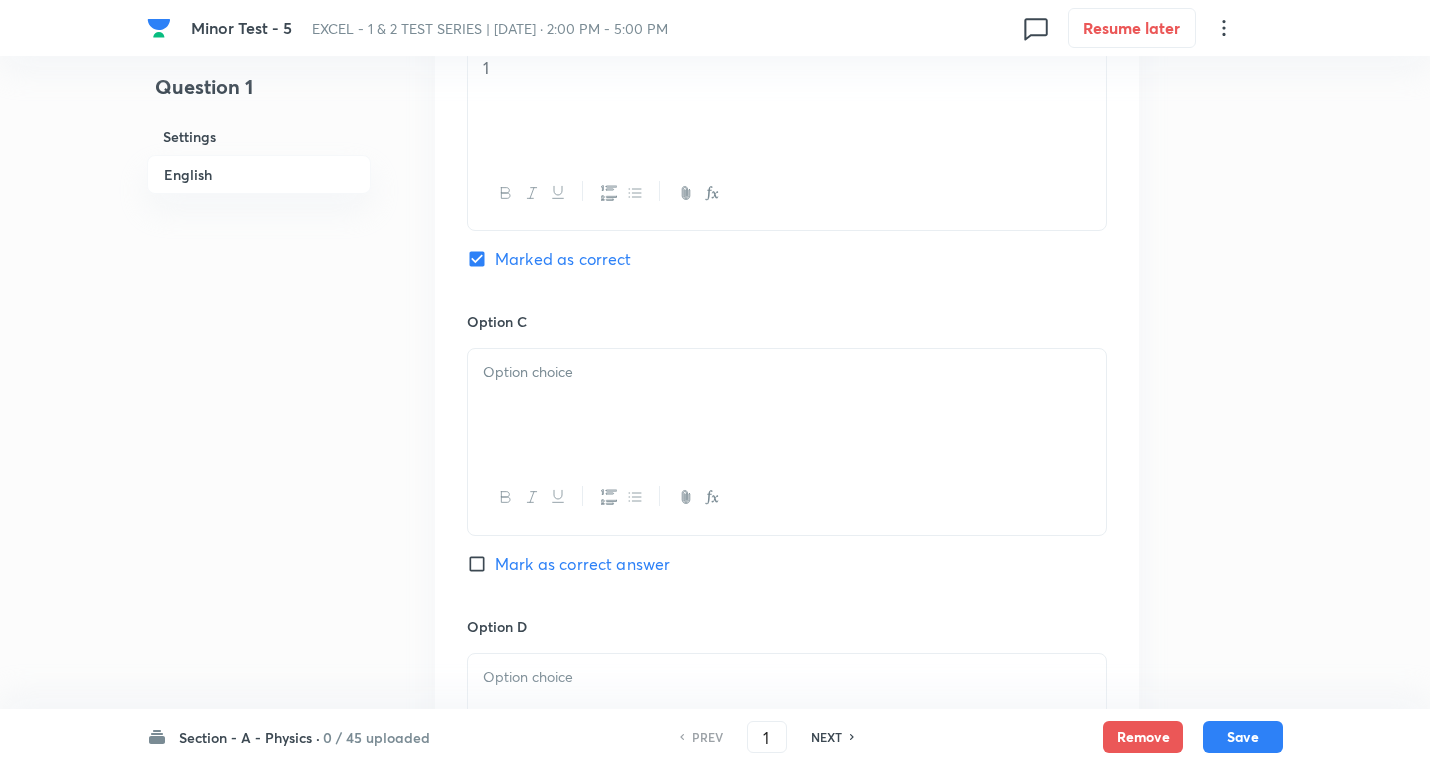 click at bounding box center (787, 405) 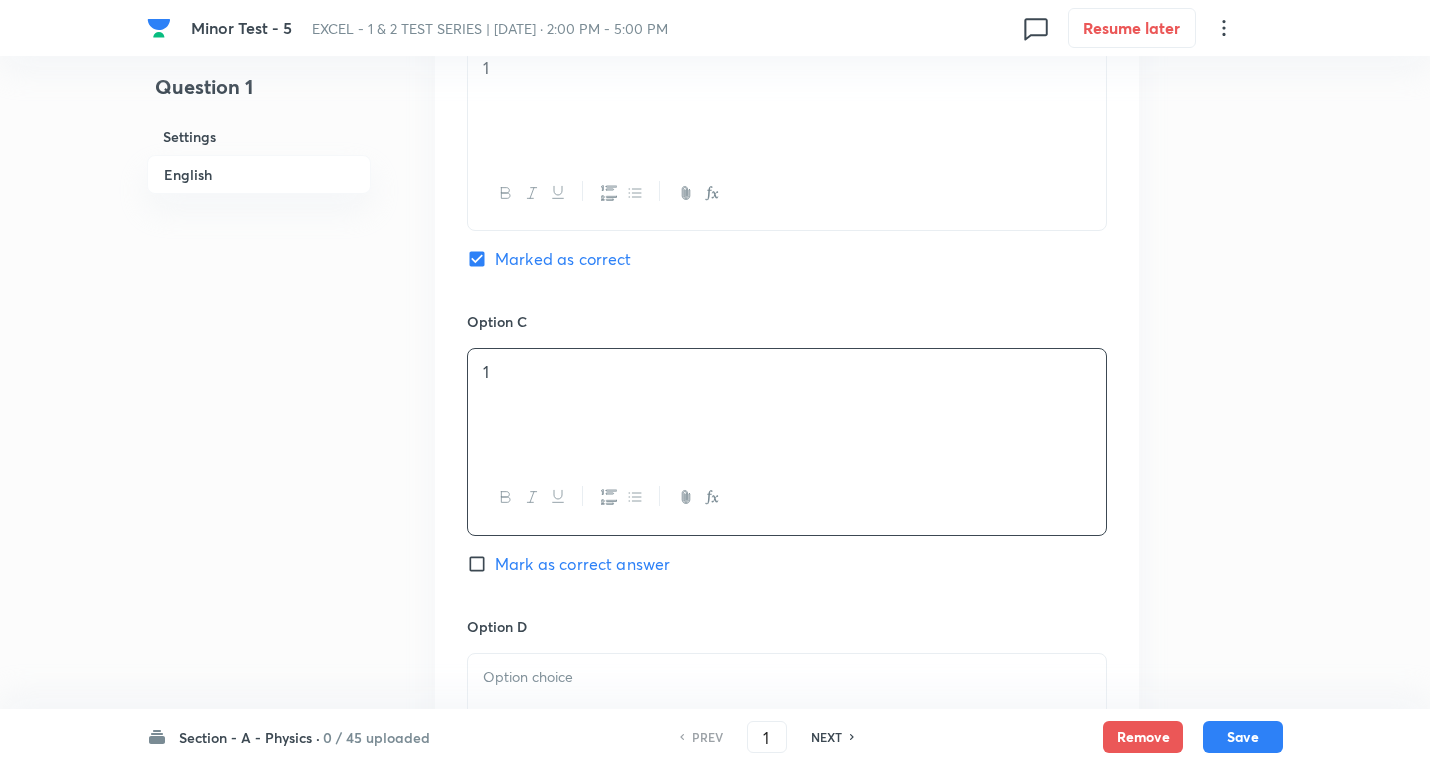 click at bounding box center [787, 710] 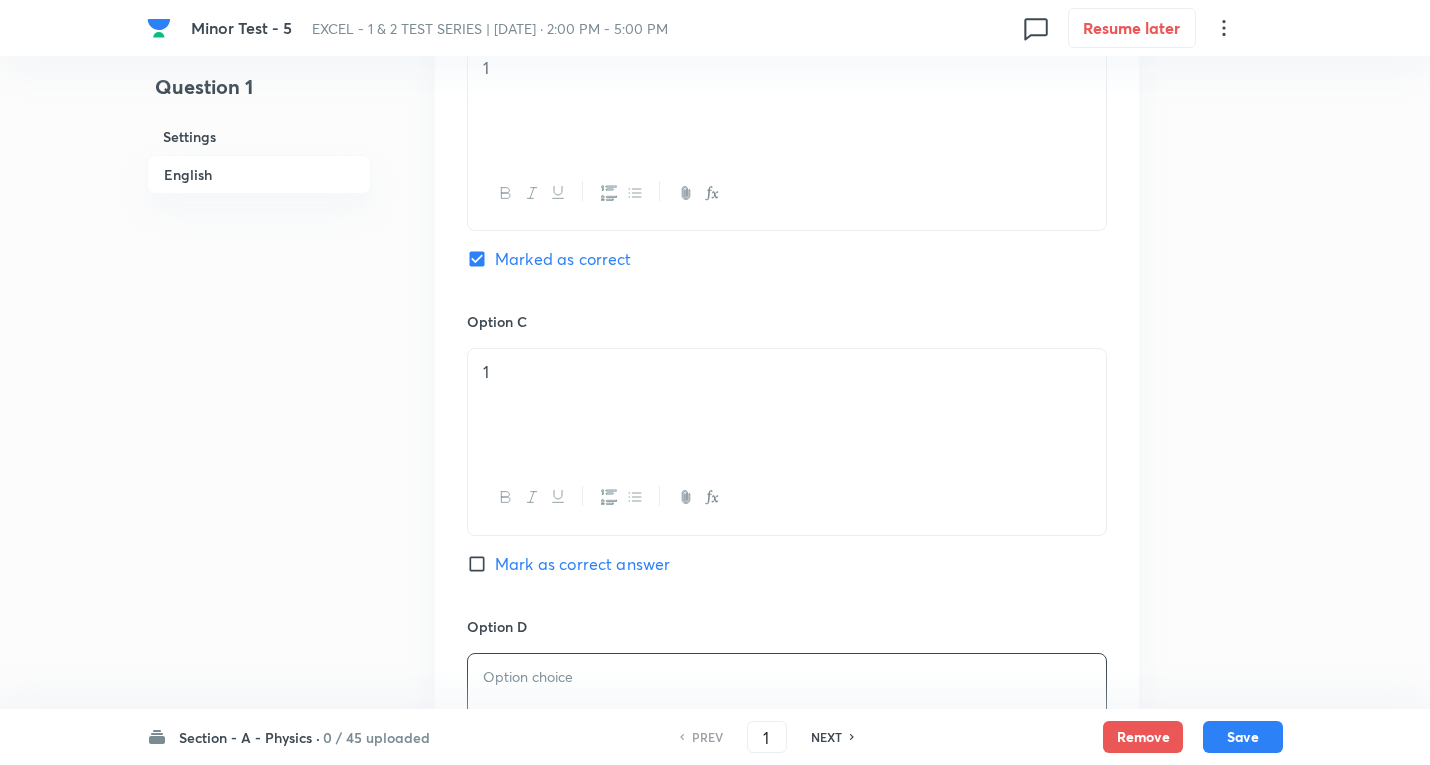 type 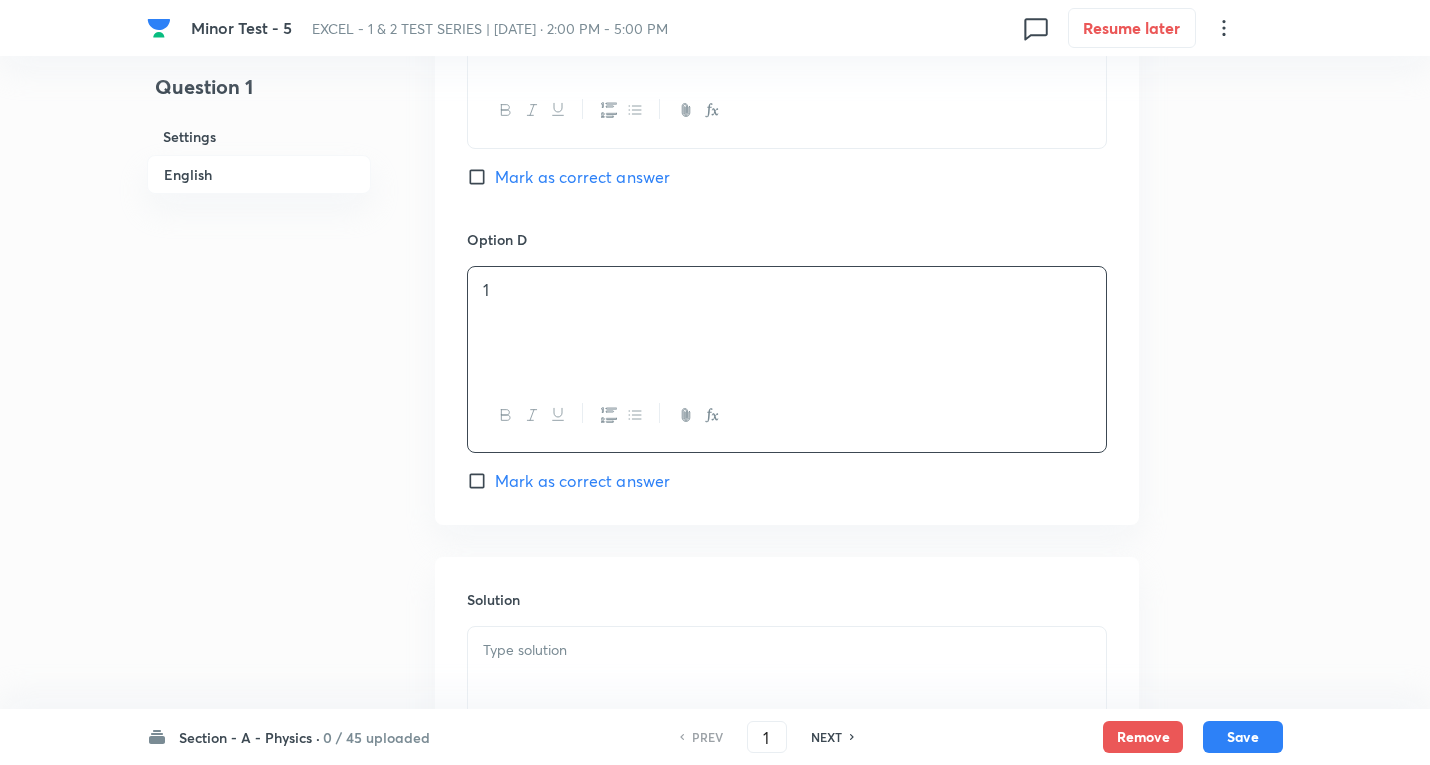scroll, scrollTop: 1900, scrollLeft: 0, axis: vertical 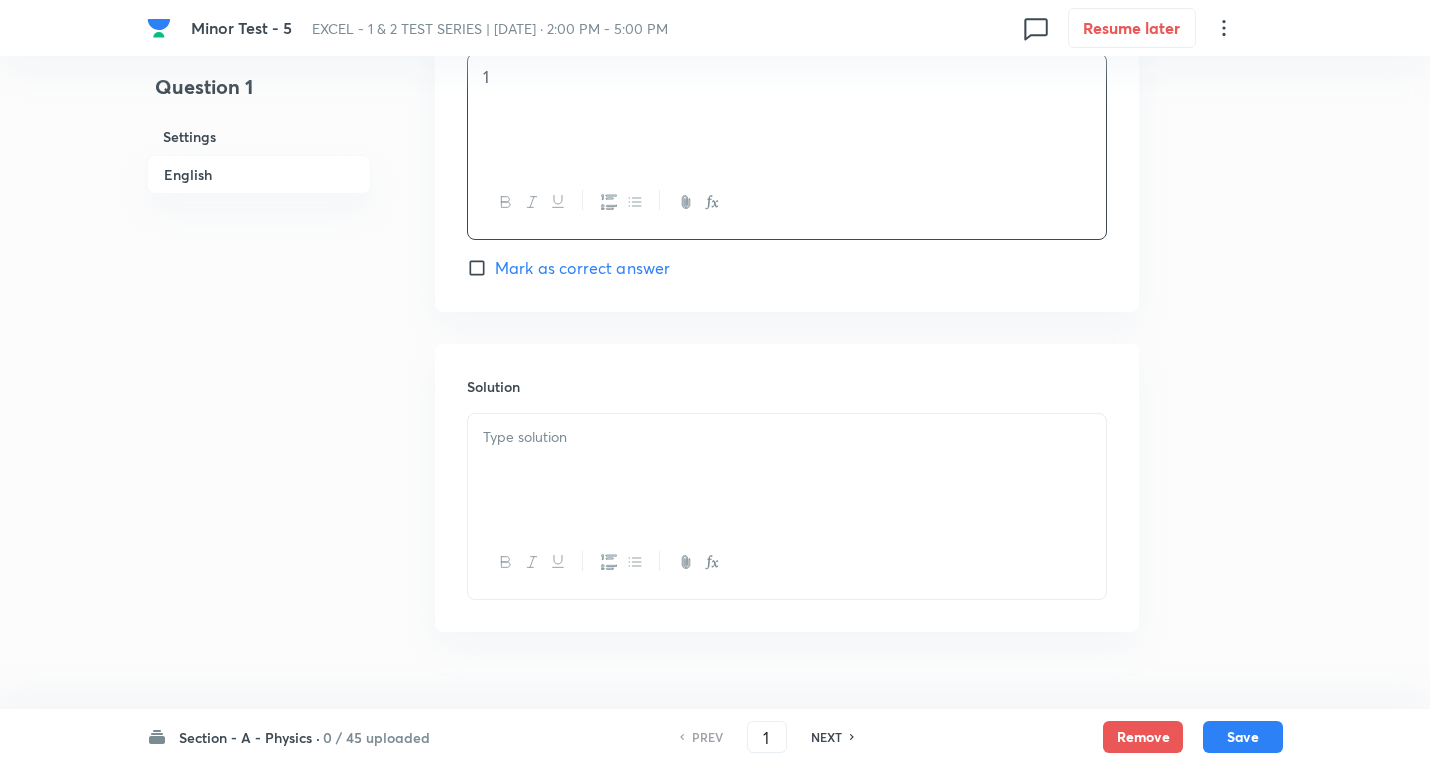 click at bounding box center [787, 470] 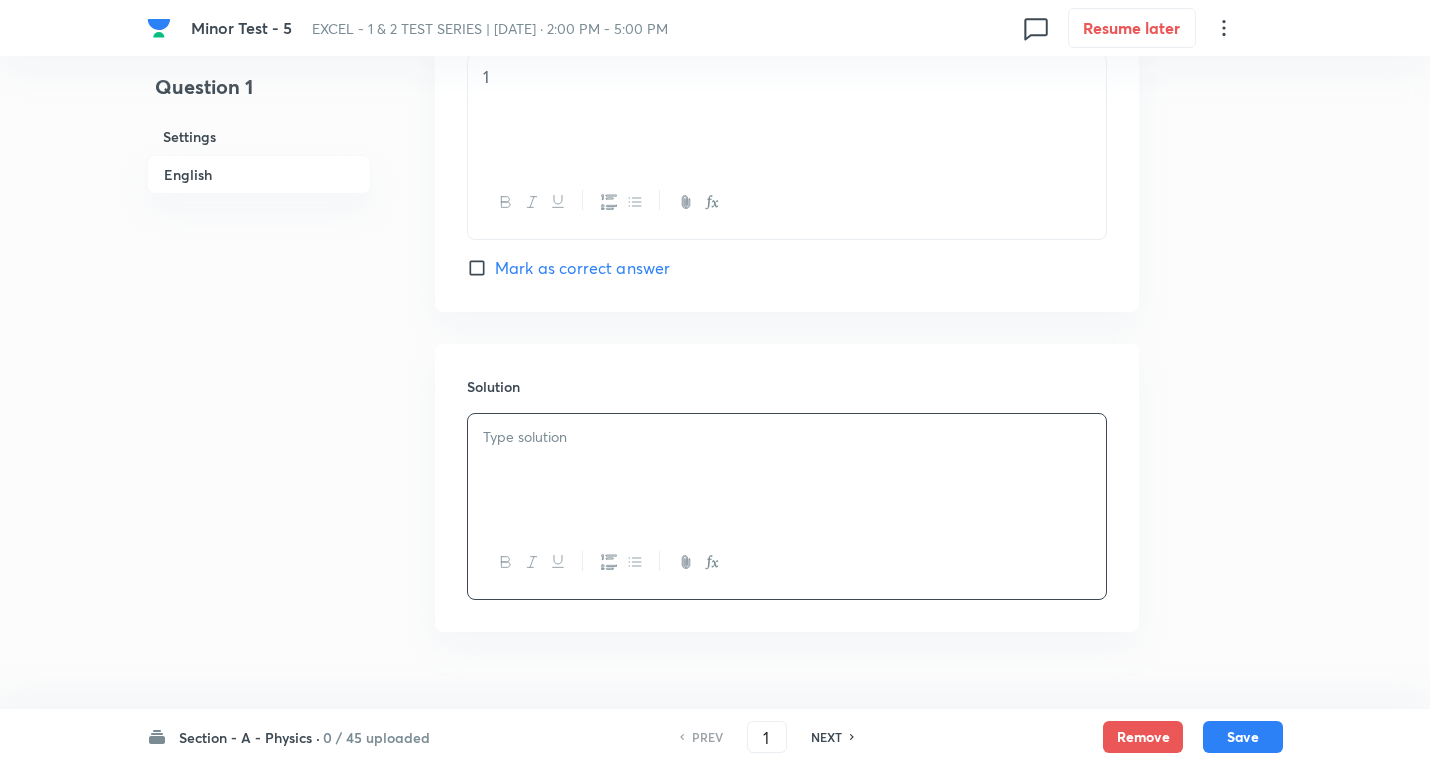 type 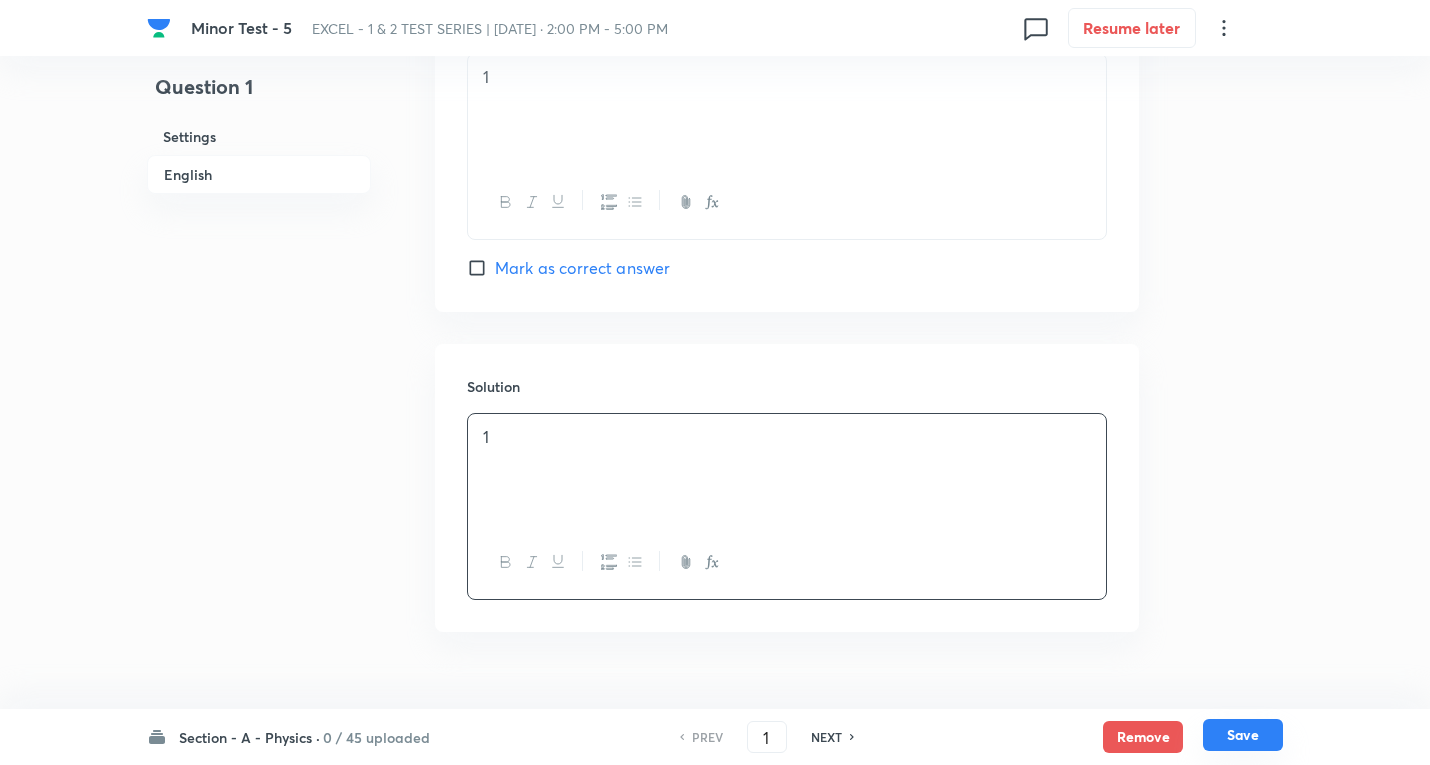 click on "Save" at bounding box center (1243, 735) 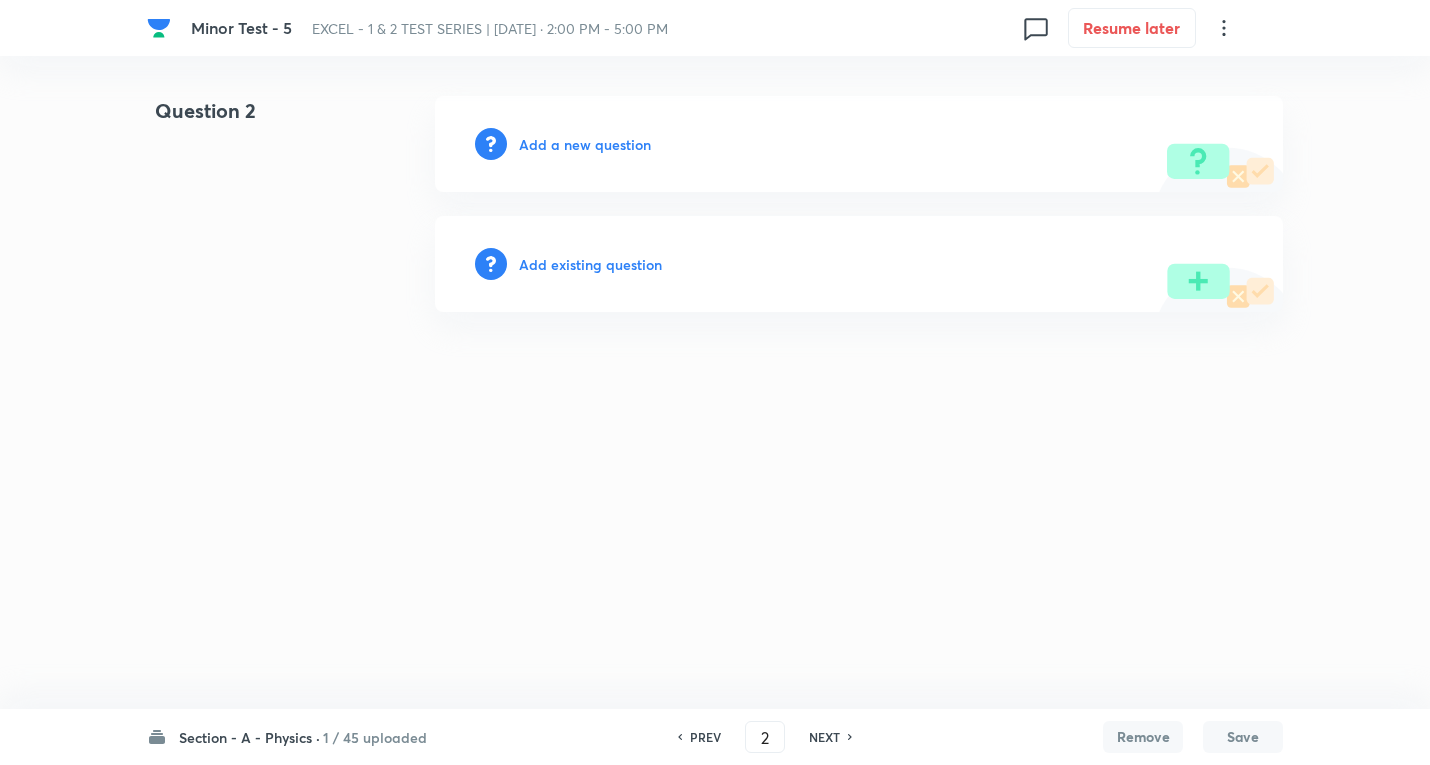scroll, scrollTop: 0, scrollLeft: 0, axis: both 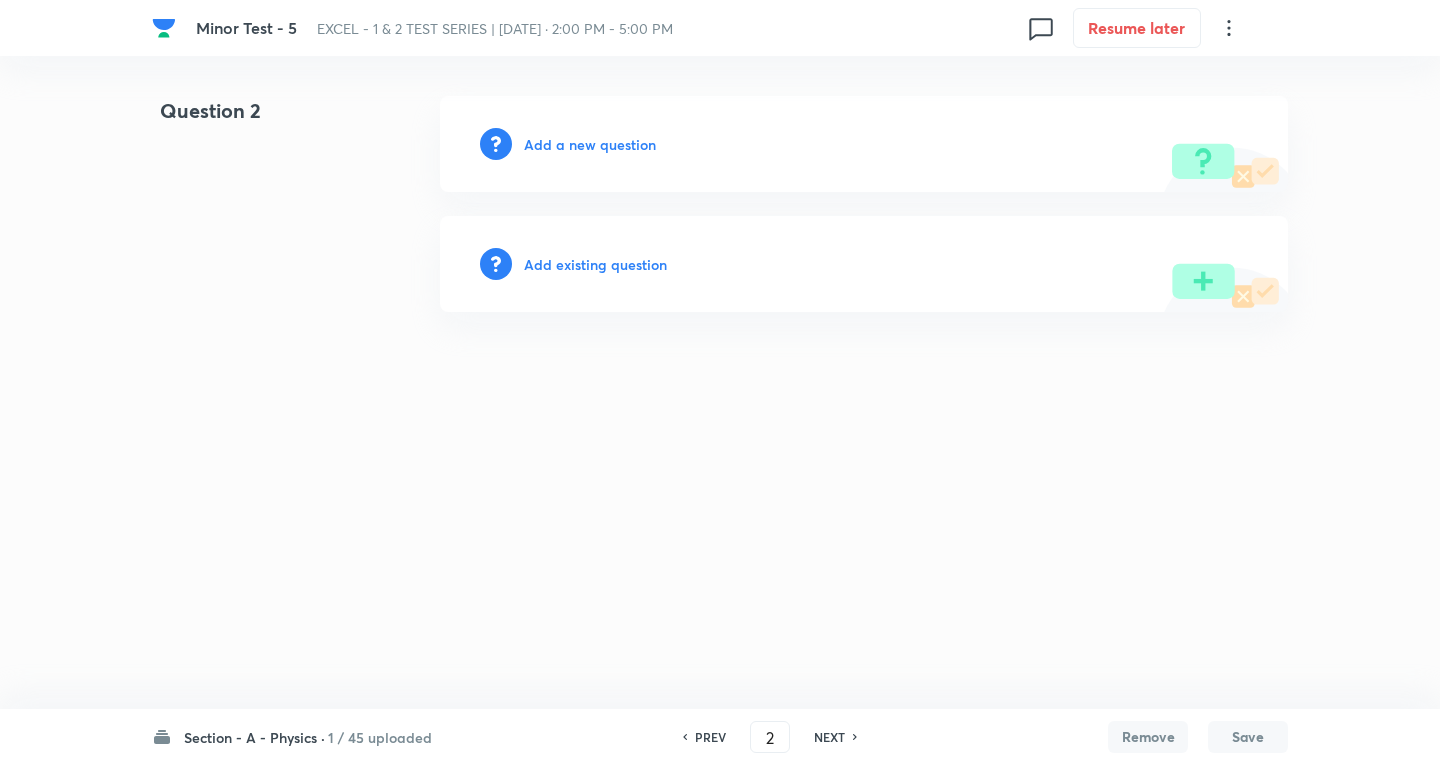 click on "PREV" at bounding box center (710, 737) 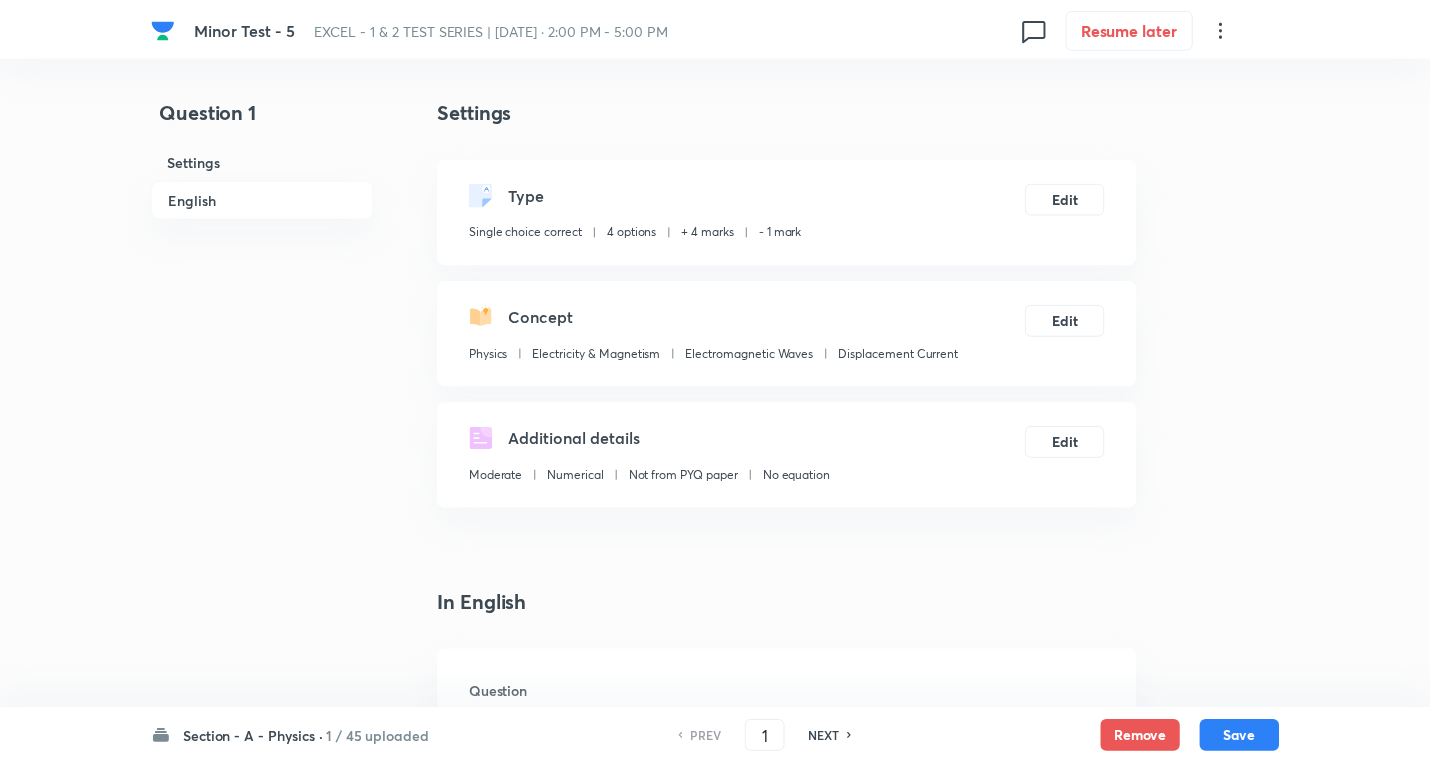 checkbox on "true" 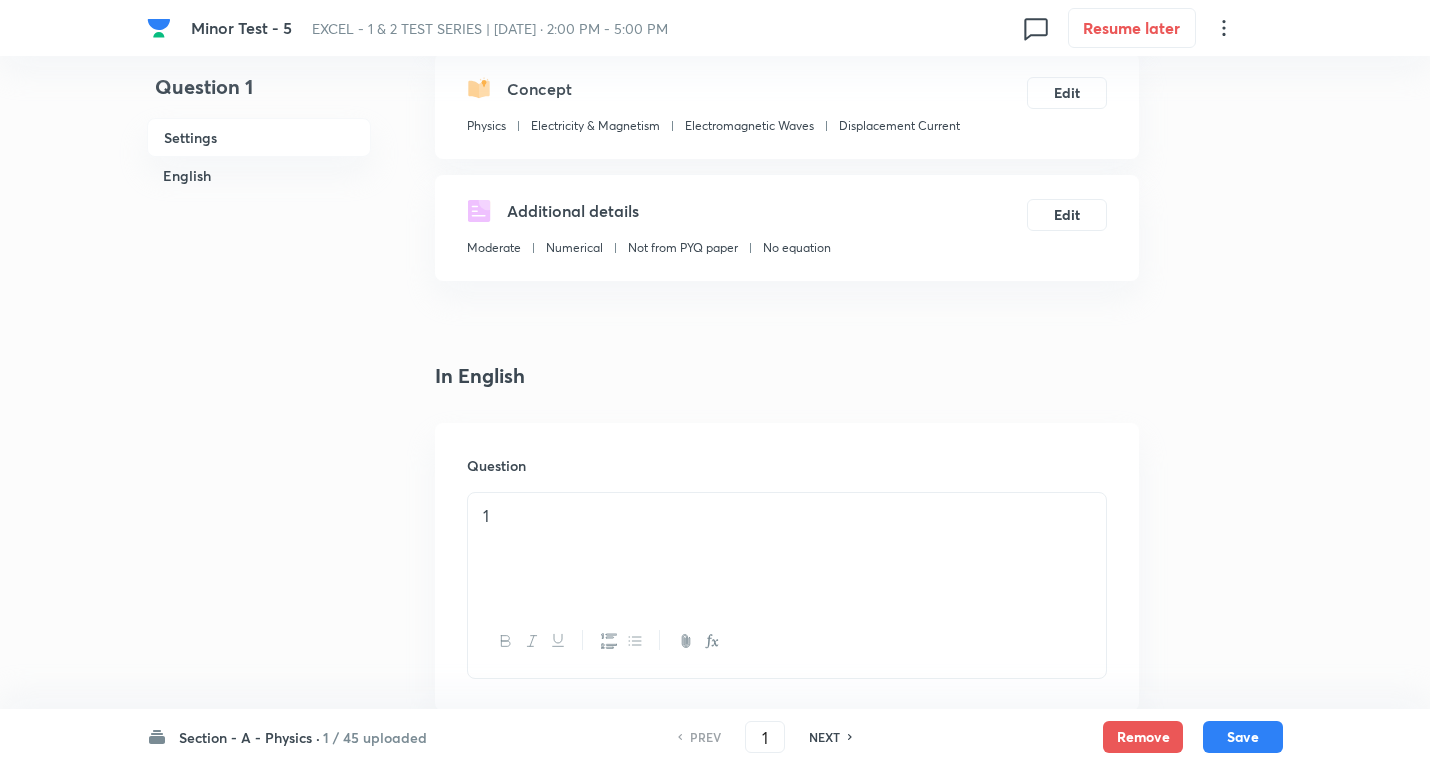 scroll, scrollTop: 400, scrollLeft: 0, axis: vertical 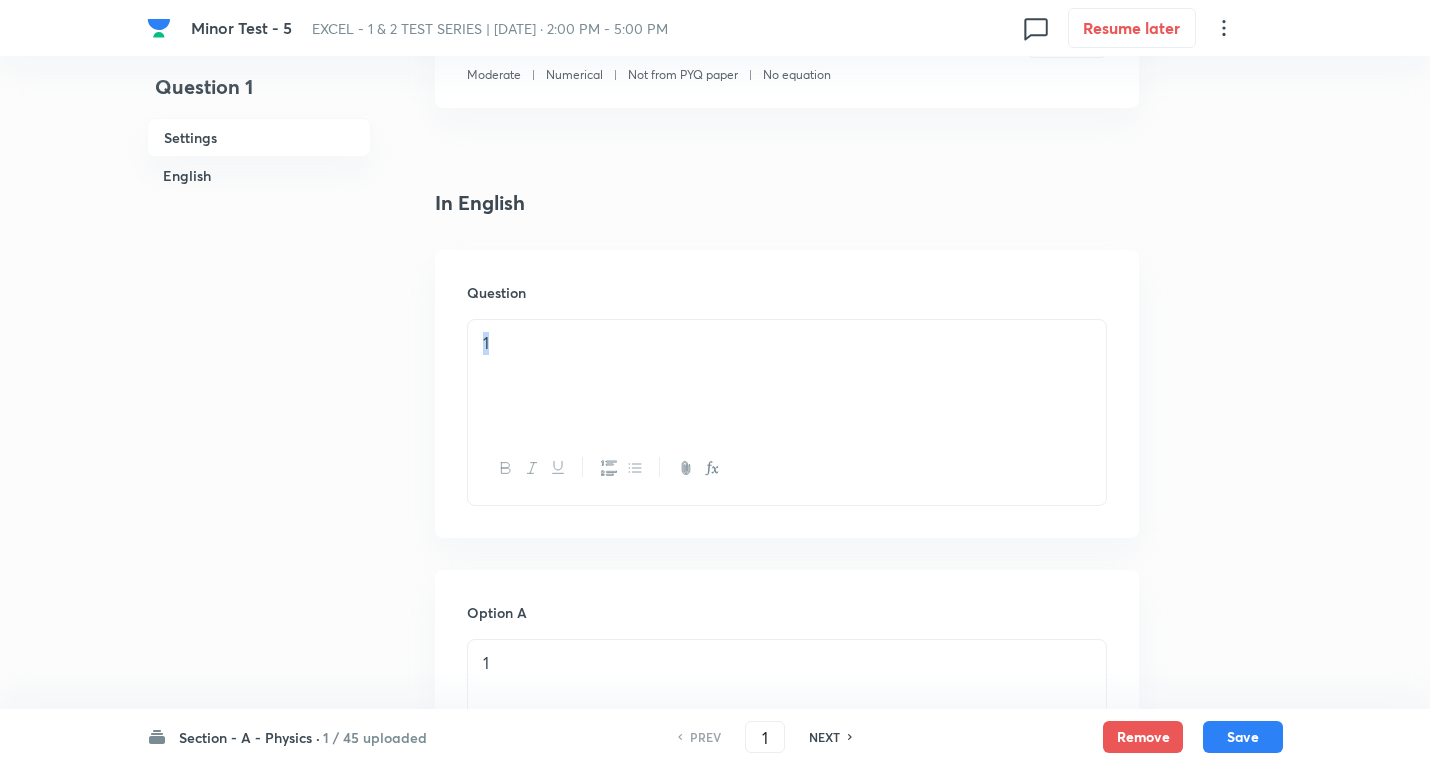 drag, startPoint x: 316, startPoint y: 307, endPoint x: 172, endPoint y: 282, distance: 146.15402 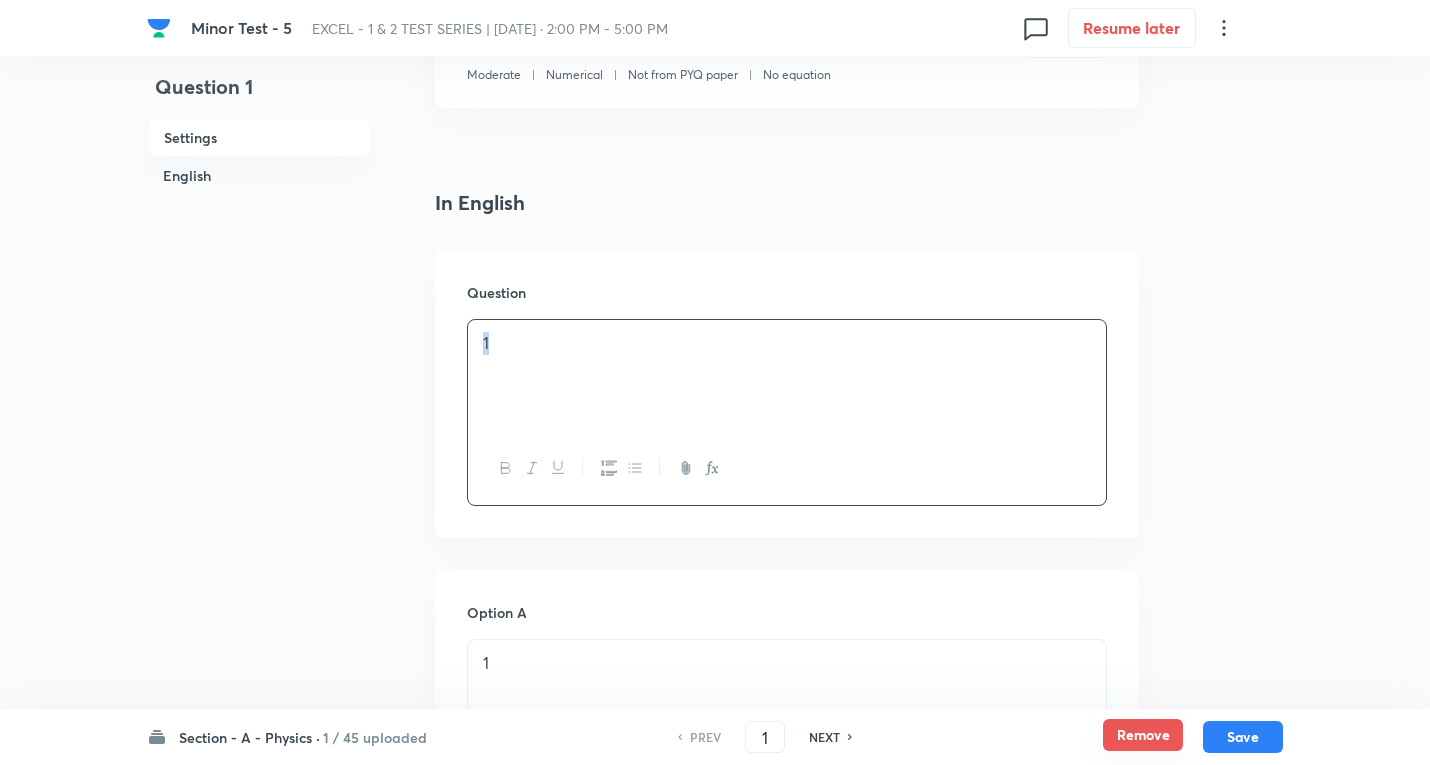 click on "Remove" at bounding box center [1143, 735] 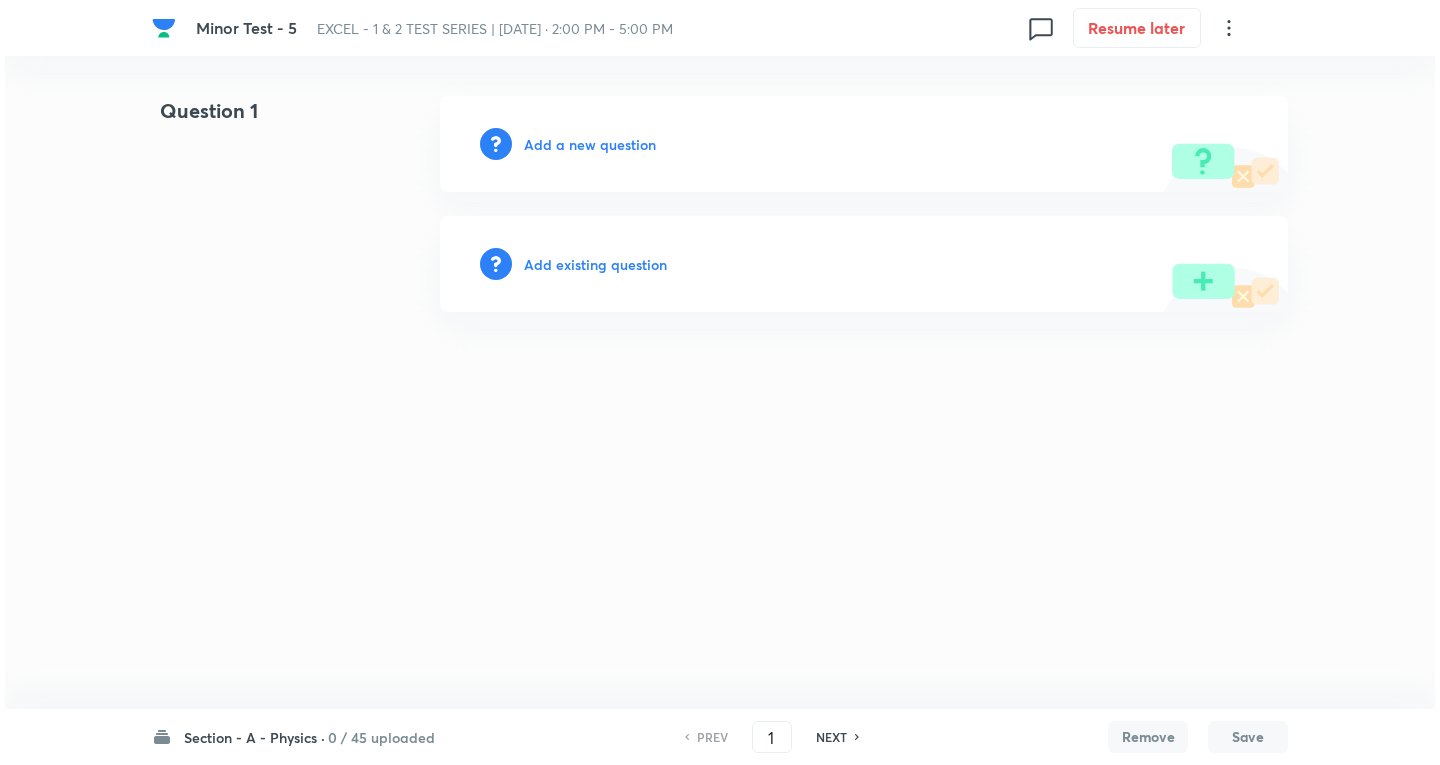 scroll, scrollTop: 0, scrollLeft: 0, axis: both 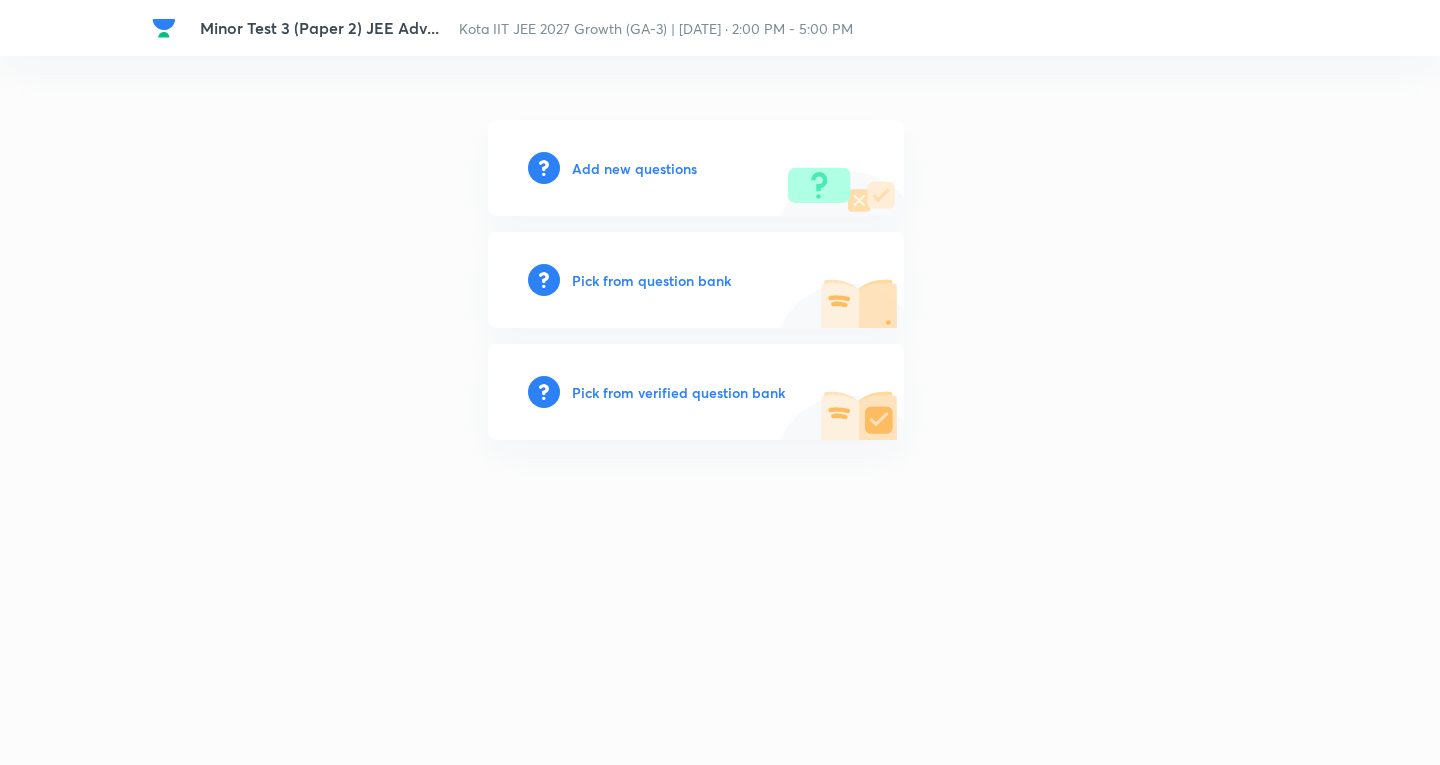 click on "Add new questions" at bounding box center (634, 168) 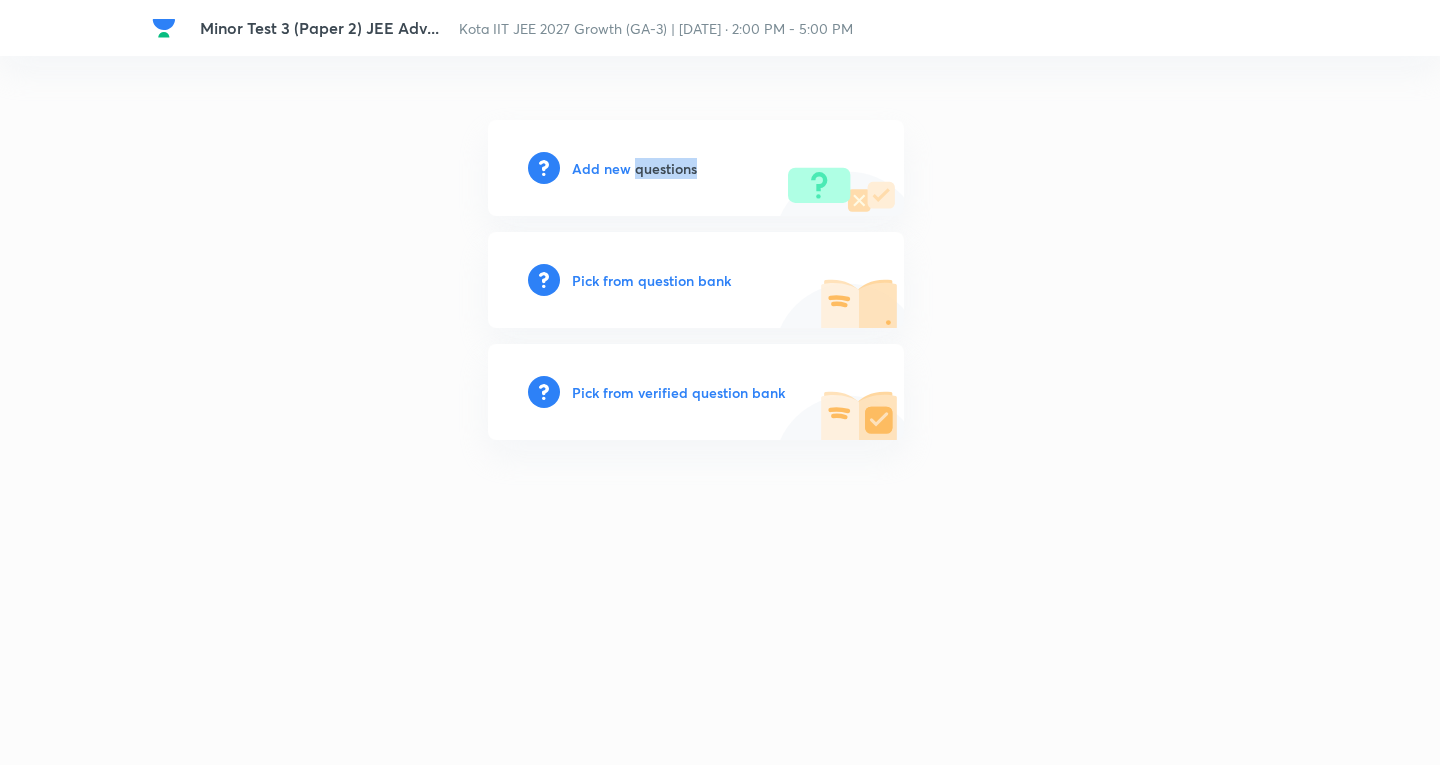 click on "Add new questions" at bounding box center [634, 168] 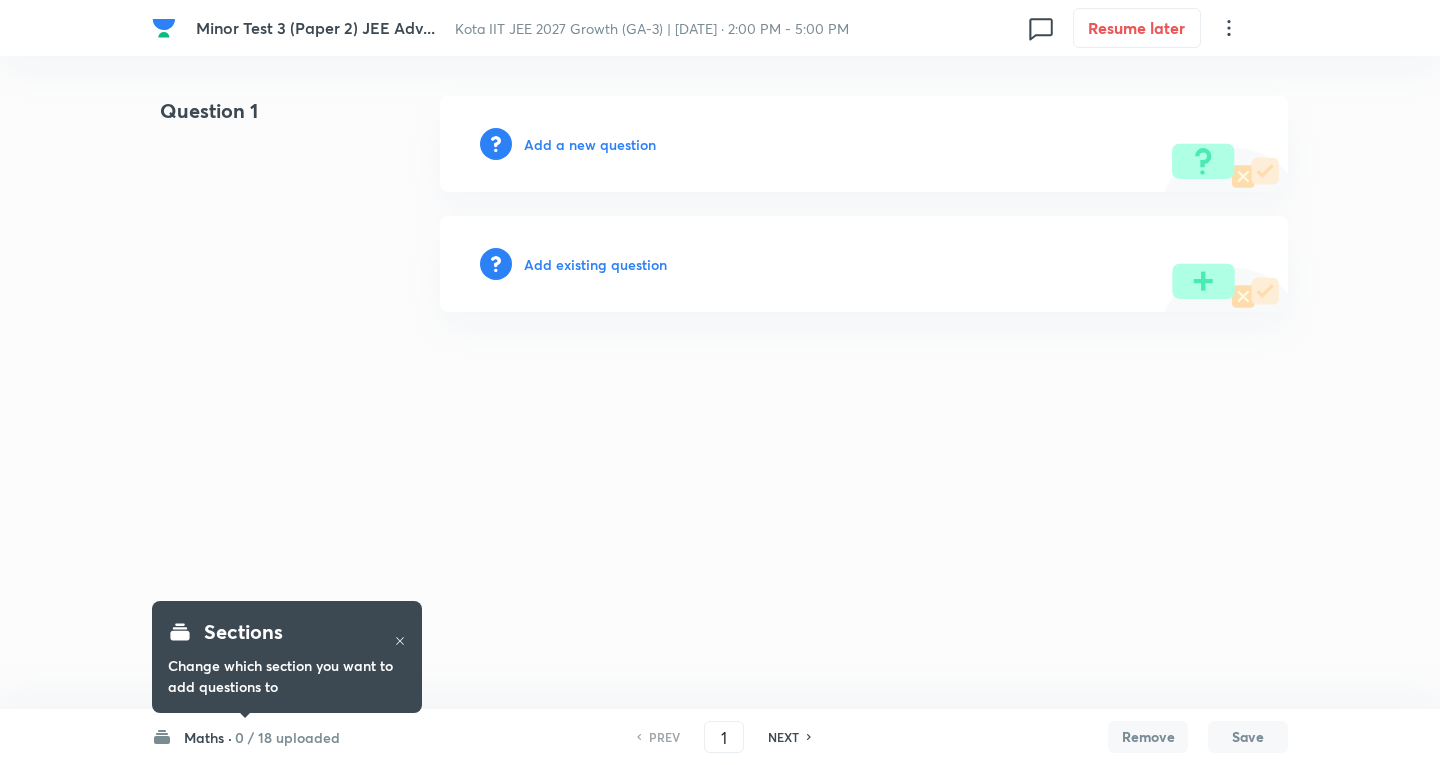 click on "0 / 18 uploaded" at bounding box center [287, 737] 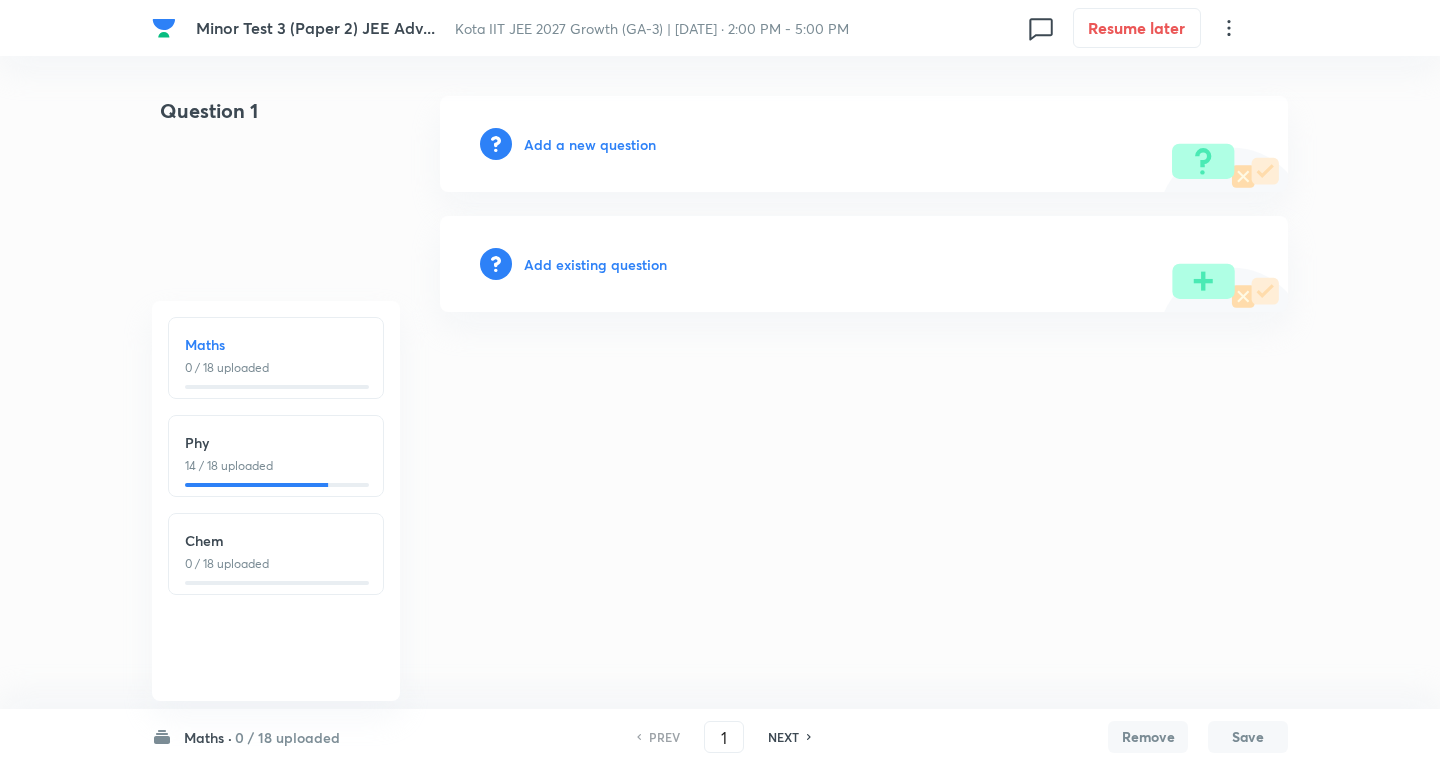 click on "0 / 18 uploaded" at bounding box center (287, 737) 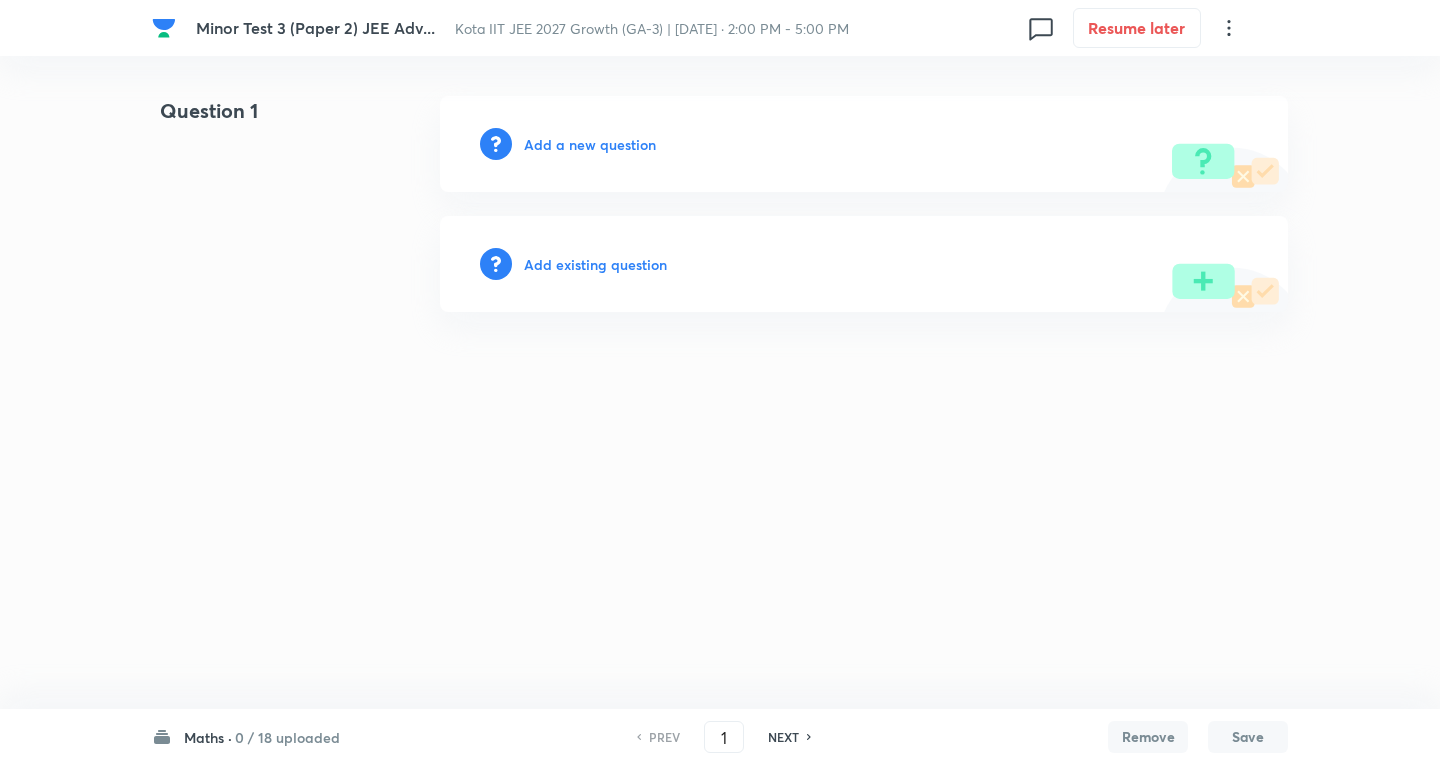 click on "0 / 18 uploaded" at bounding box center (287, 737) 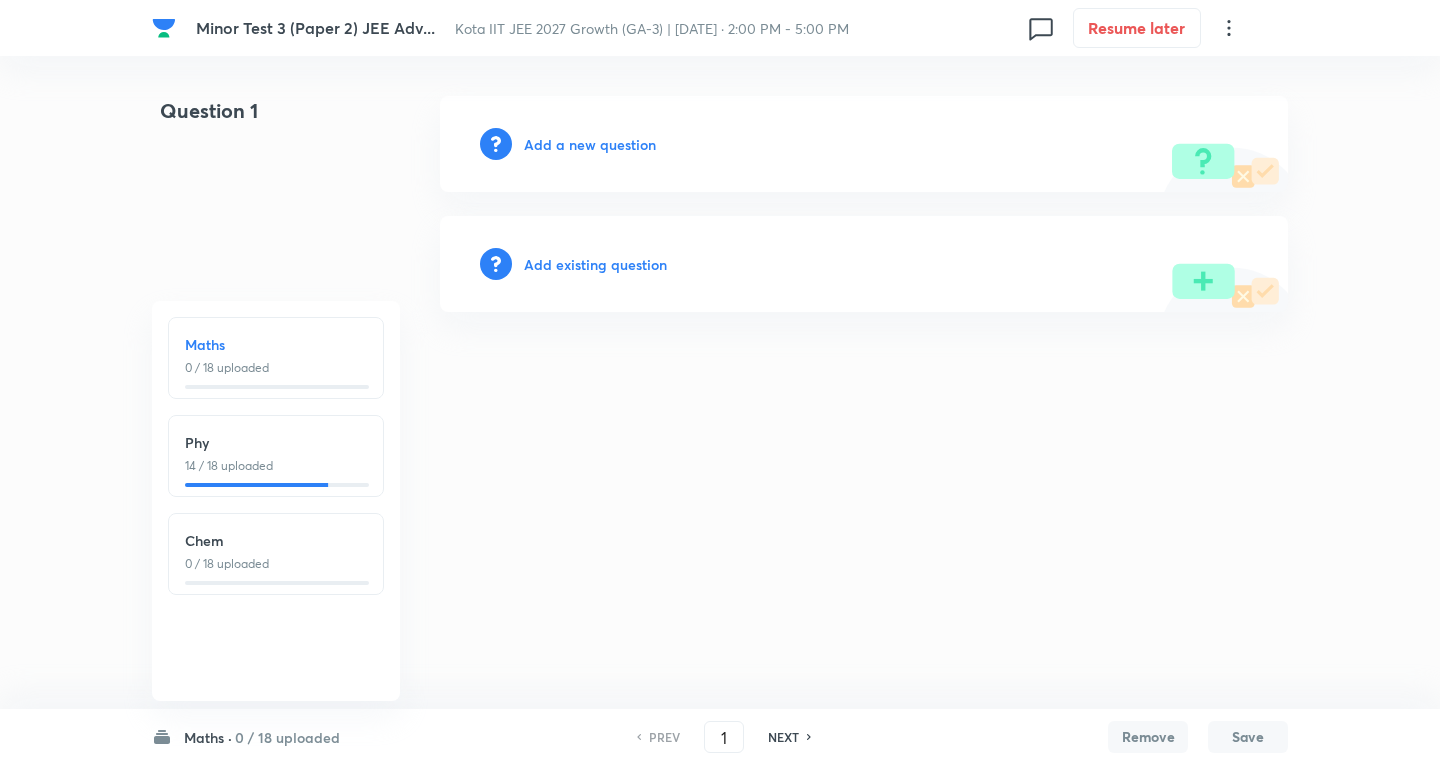 click on "0 / 18 uploaded" at bounding box center [287, 737] 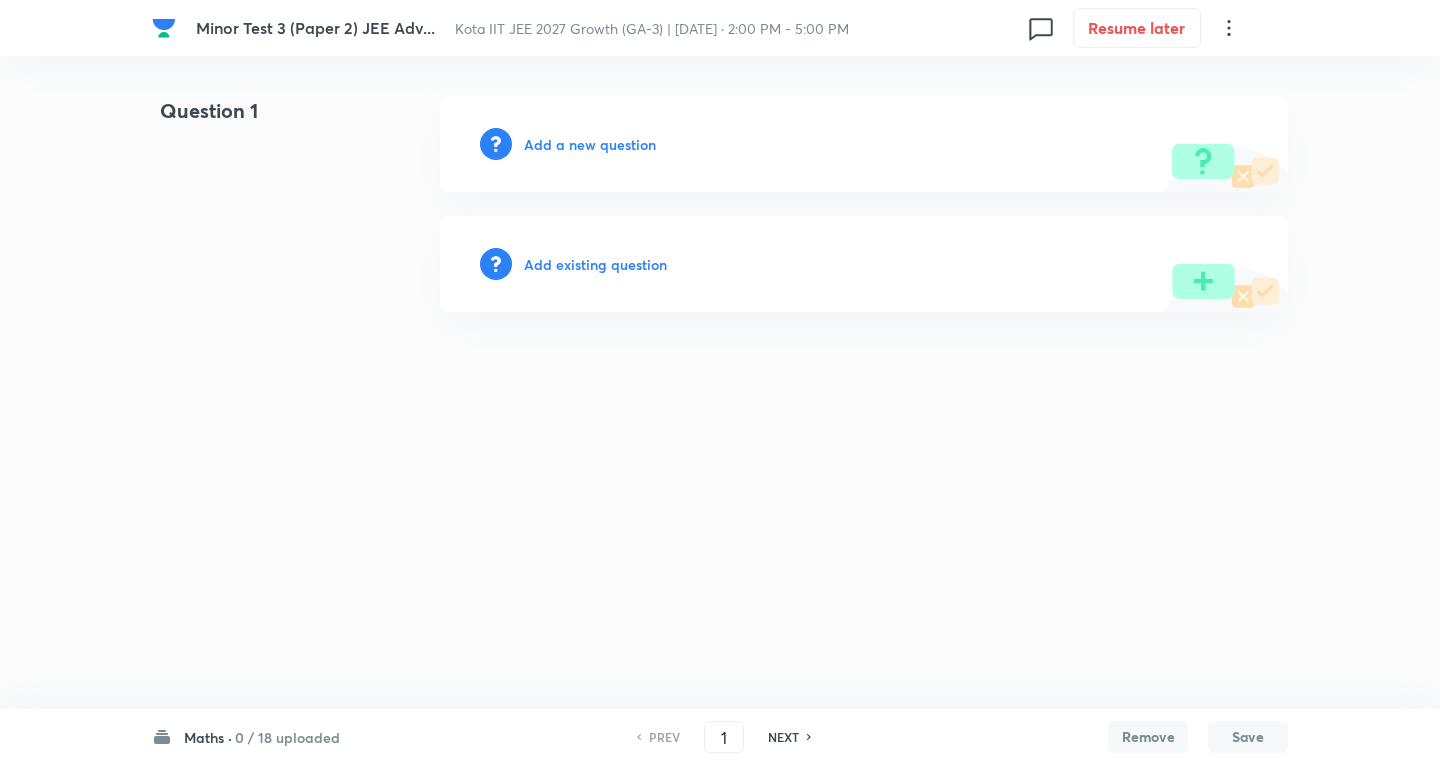 click on "0 / 18 uploaded" at bounding box center [287, 737] 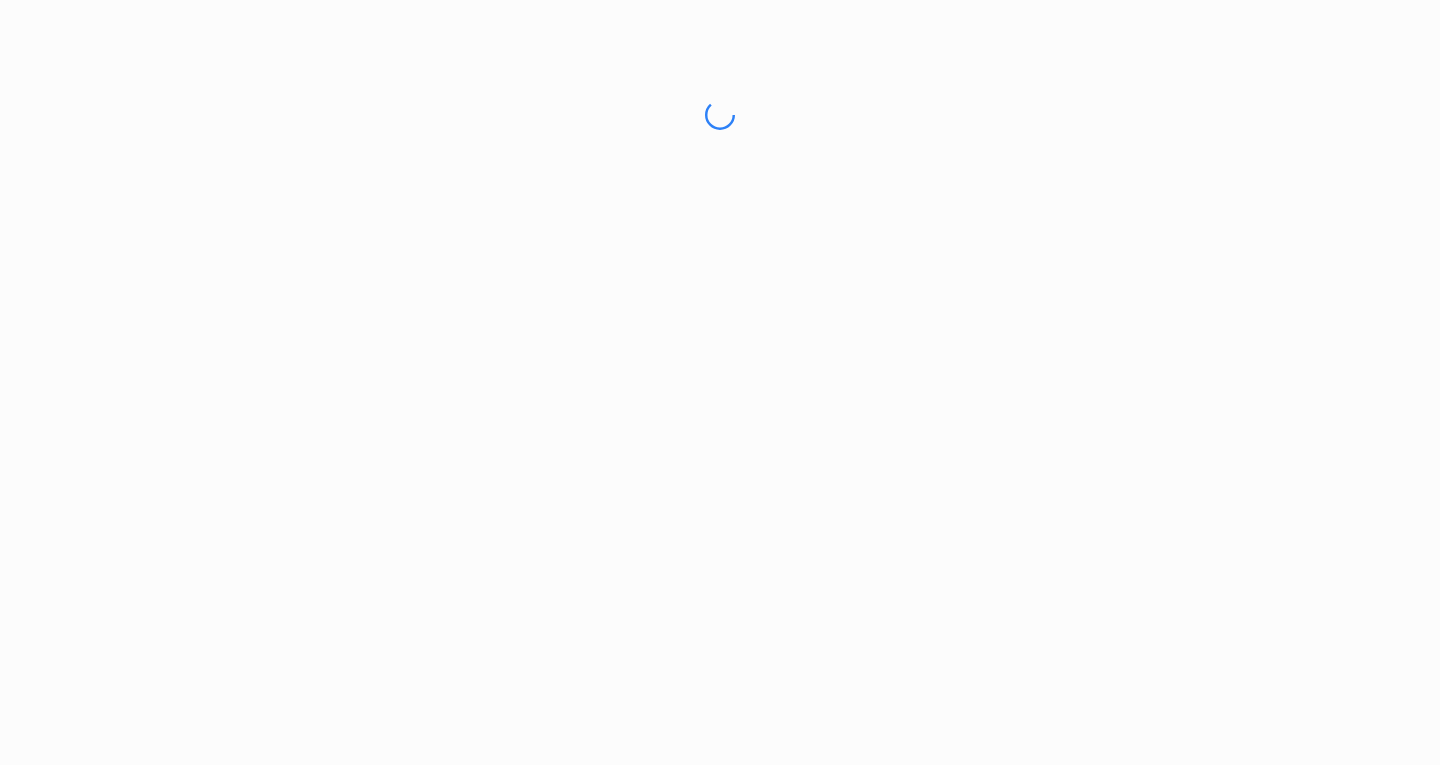 scroll, scrollTop: 0, scrollLeft: 0, axis: both 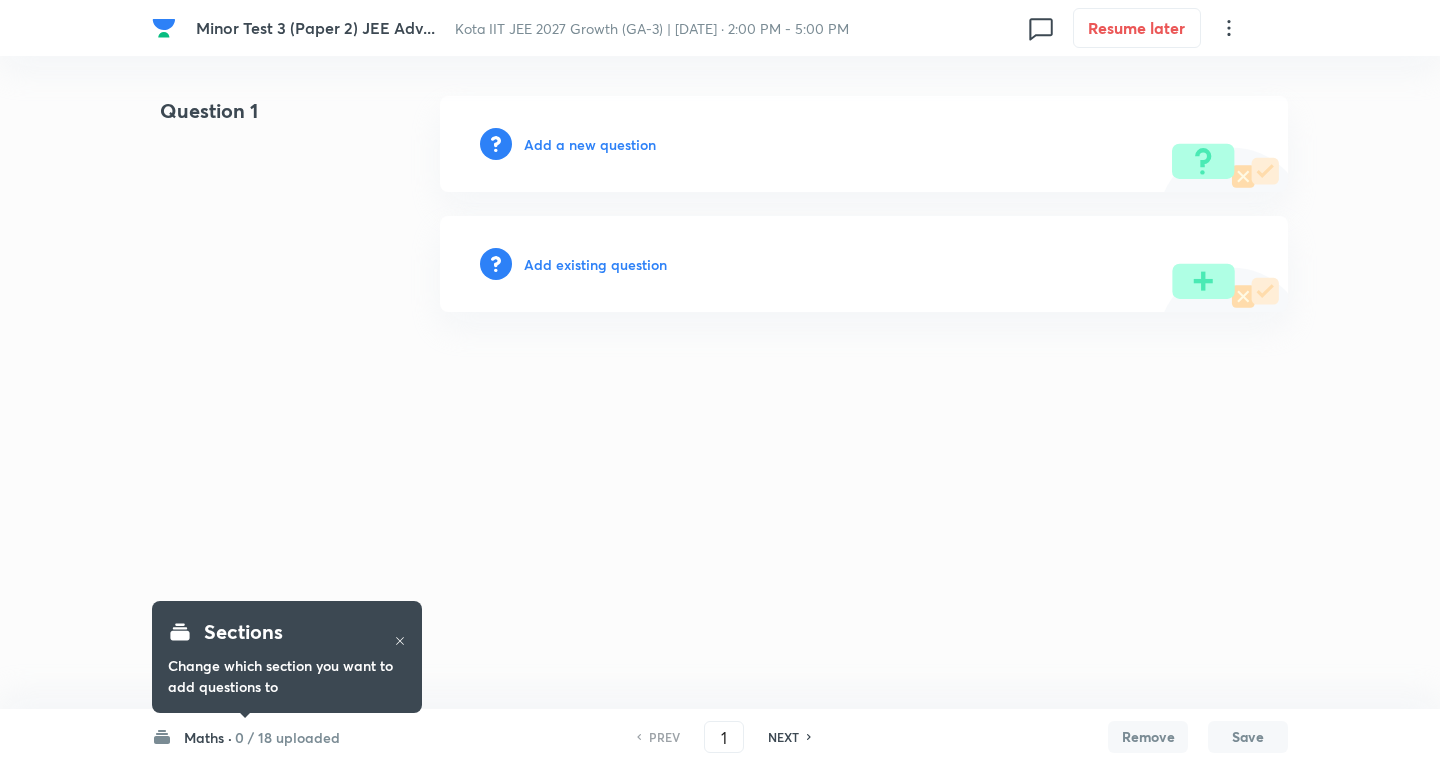 click on "0 / 18 uploaded" at bounding box center [287, 737] 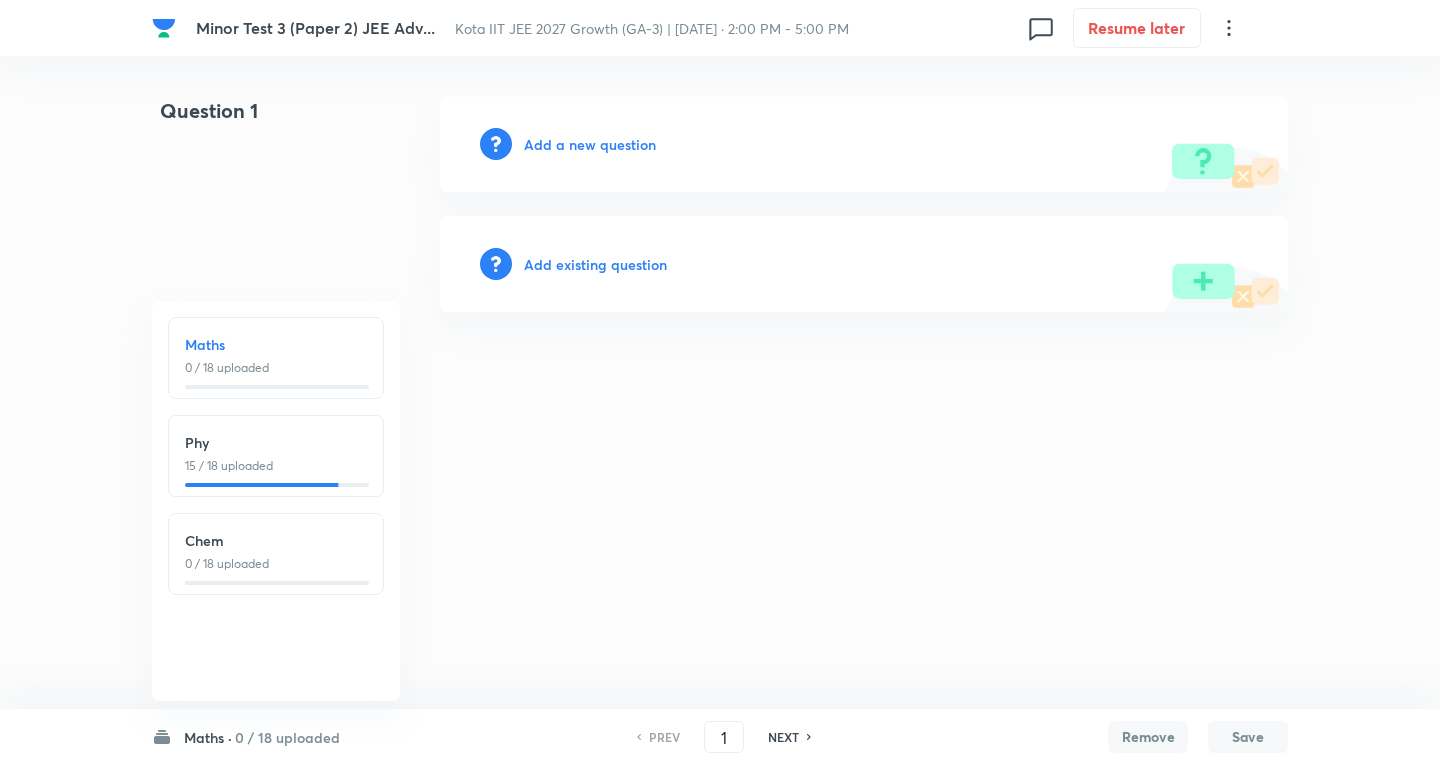 click on "0 / 18 uploaded" at bounding box center (287, 737) 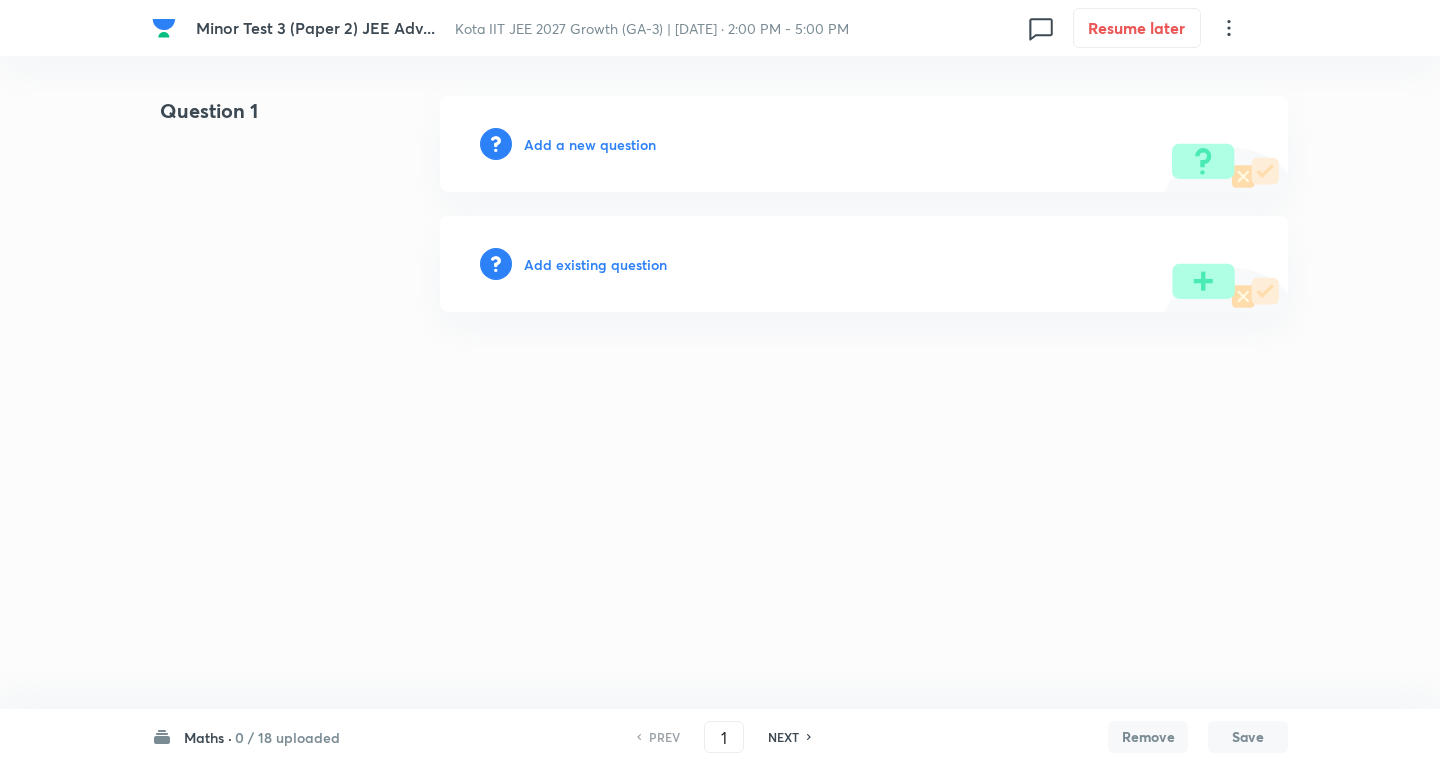 click on "0 / 18 uploaded" at bounding box center [287, 737] 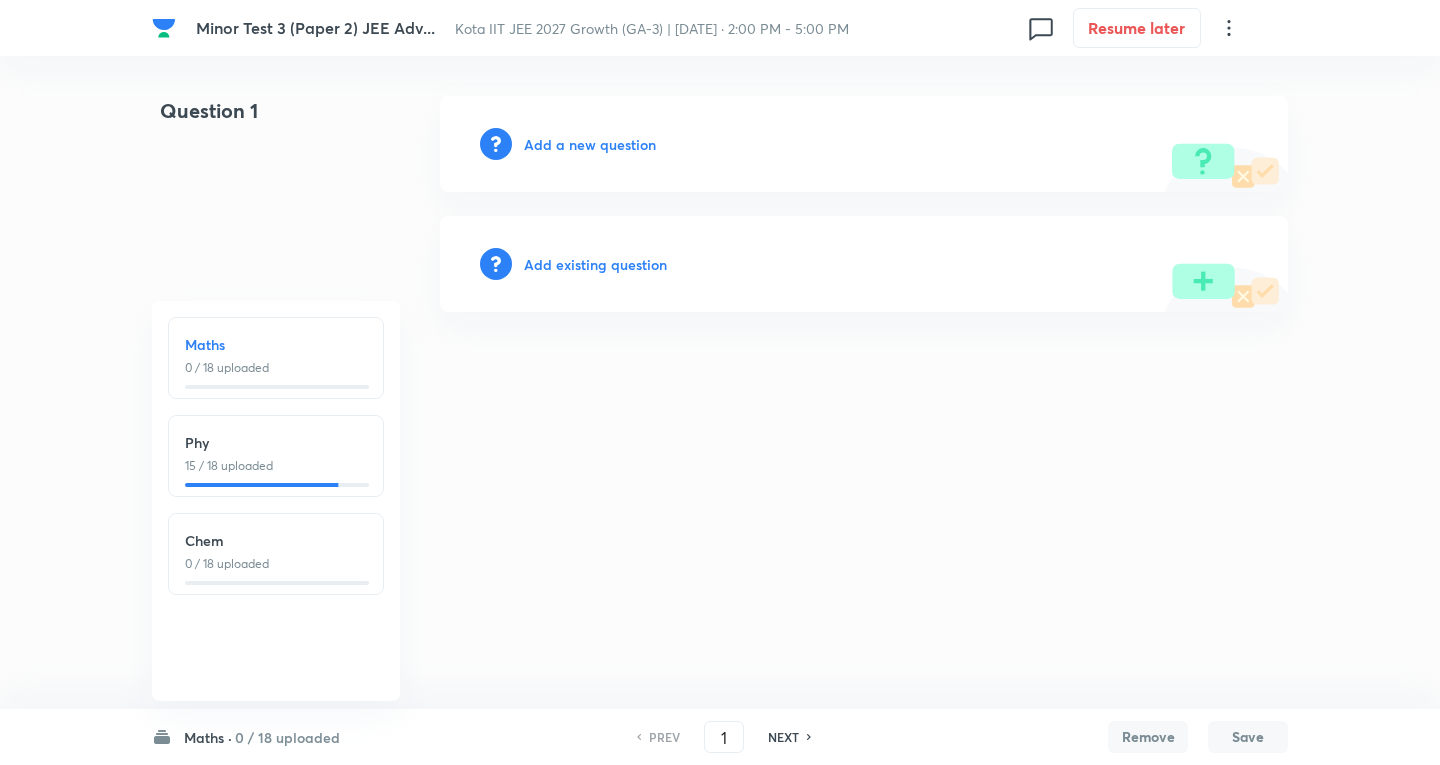 click on "0 / 18 uploaded" at bounding box center (276, 368) 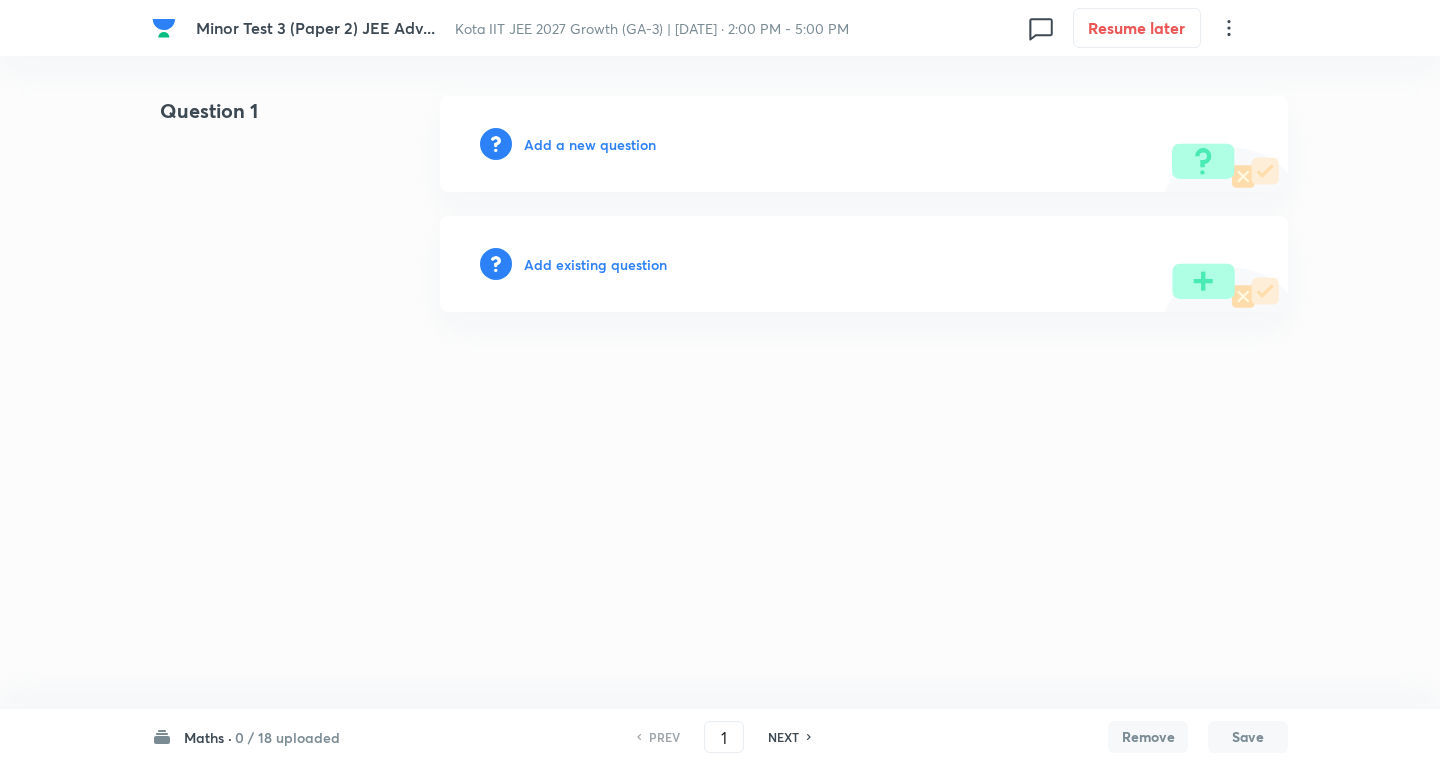click on "Add a new question" at bounding box center [590, 144] 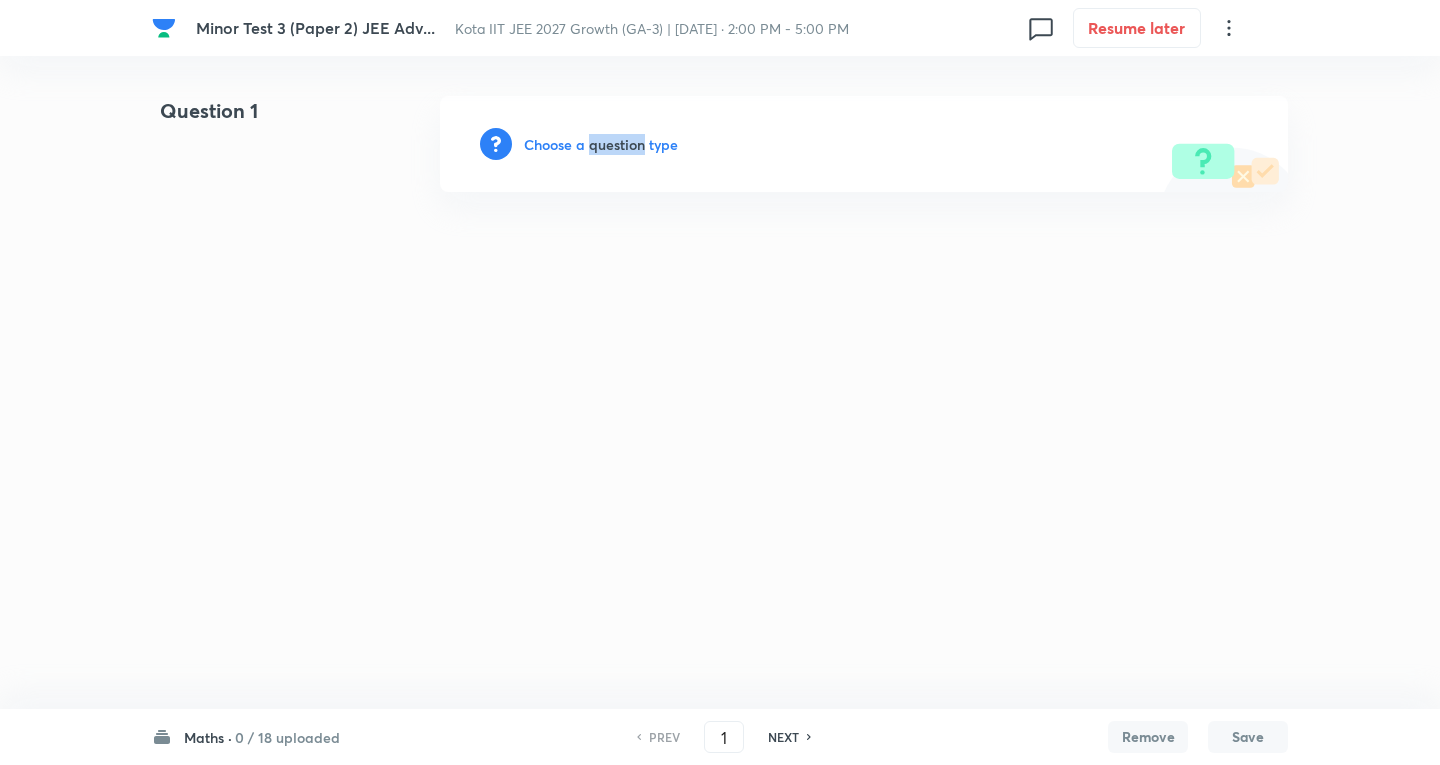 click on "Choose a question type" at bounding box center [601, 144] 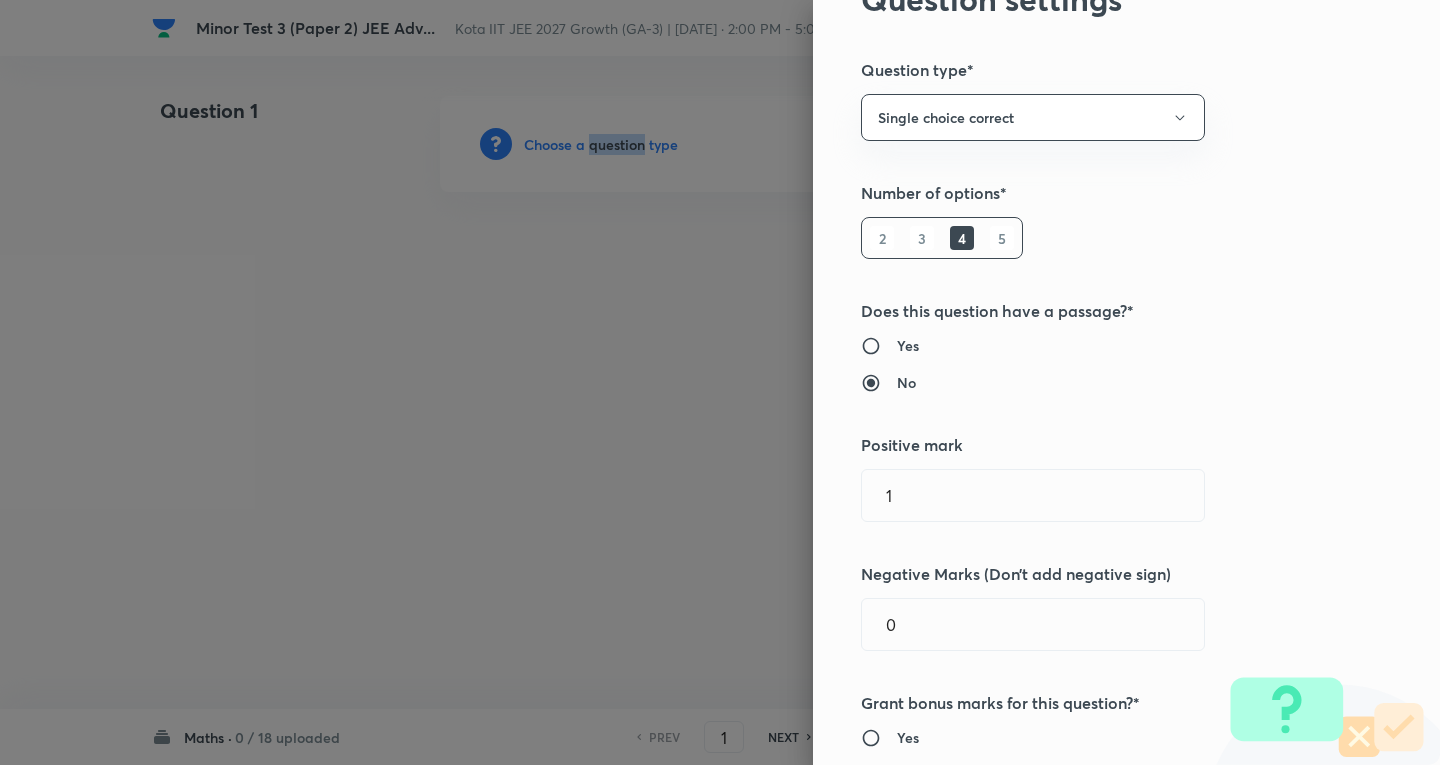 scroll, scrollTop: 0, scrollLeft: 0, axis: both 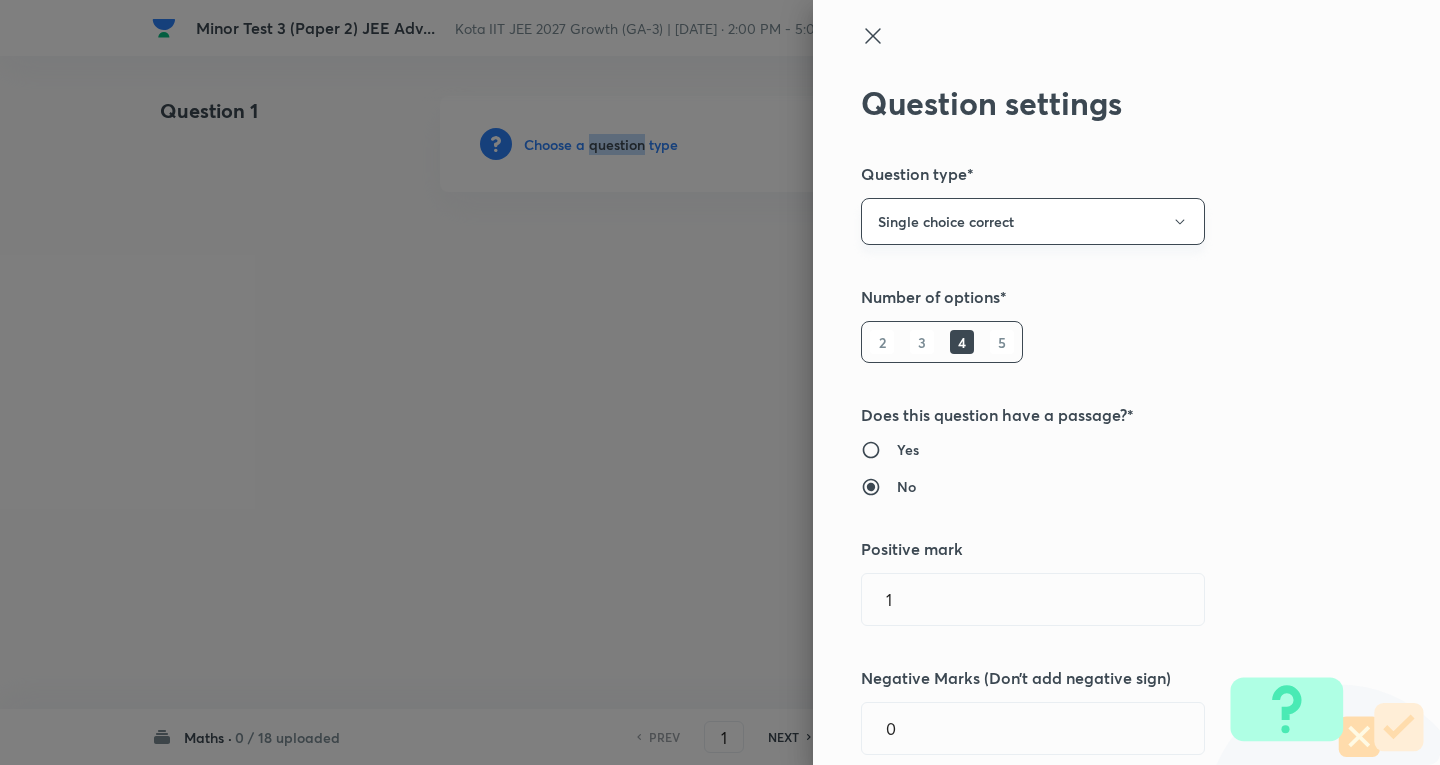 click on "Single choice correct" at bounding box center (1033, 221) 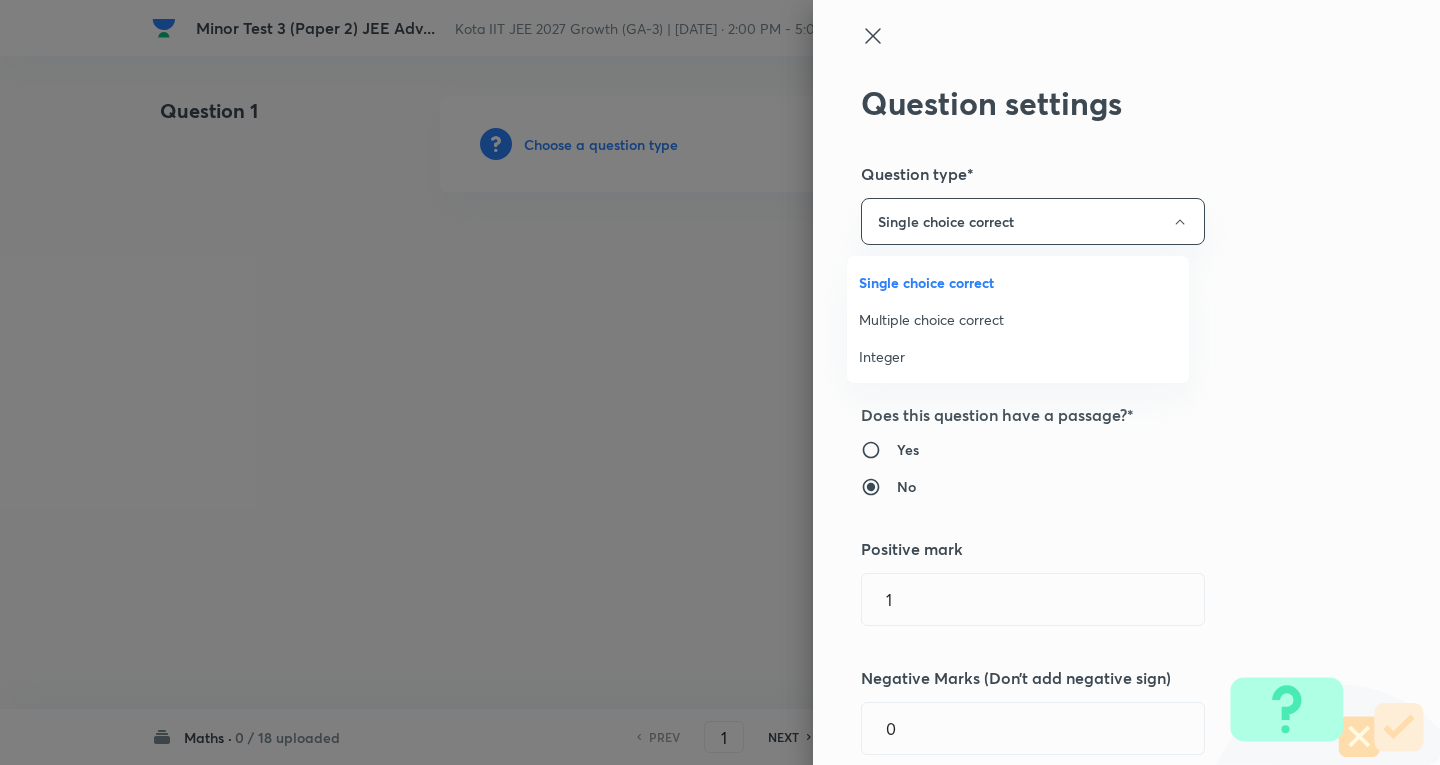 click on "Integer" at bounding box center [1018, 356] 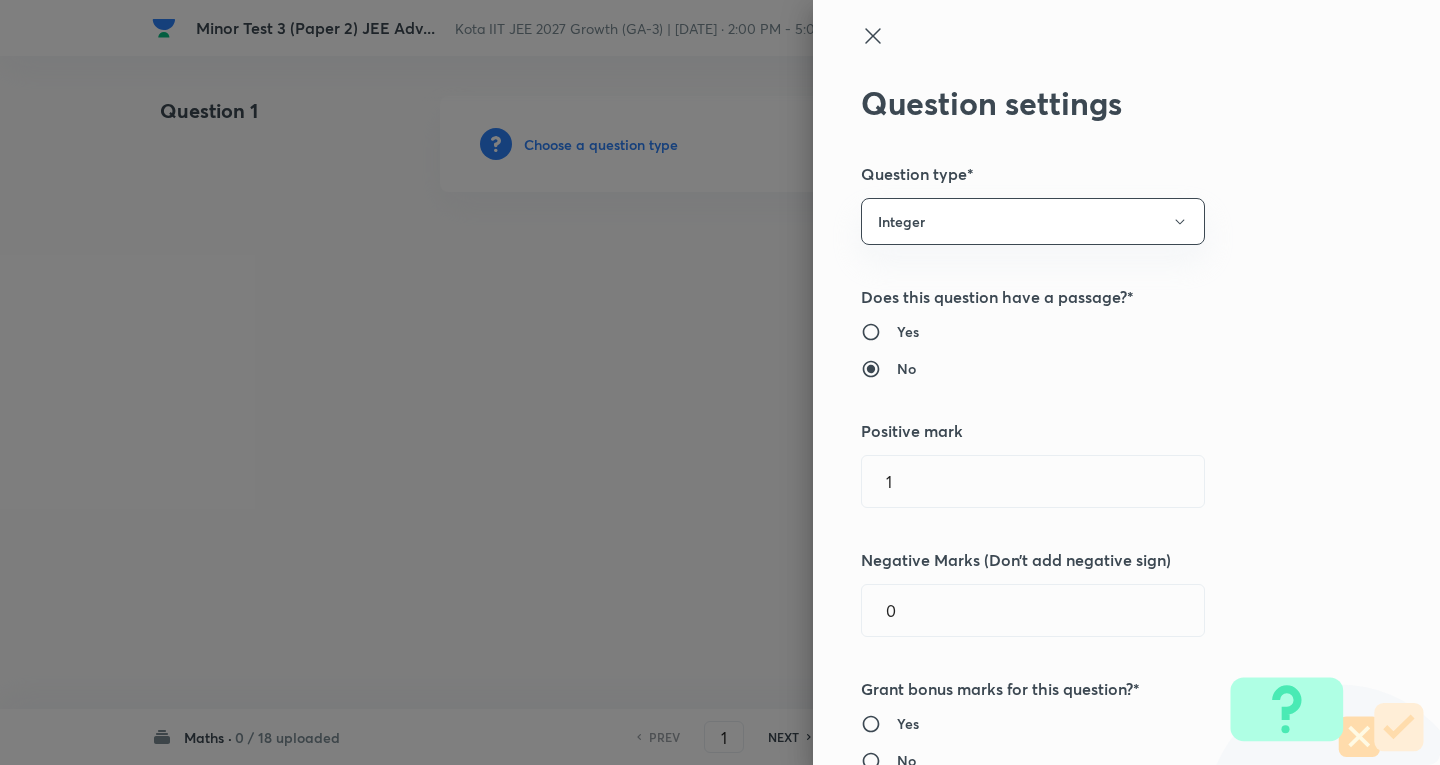 type 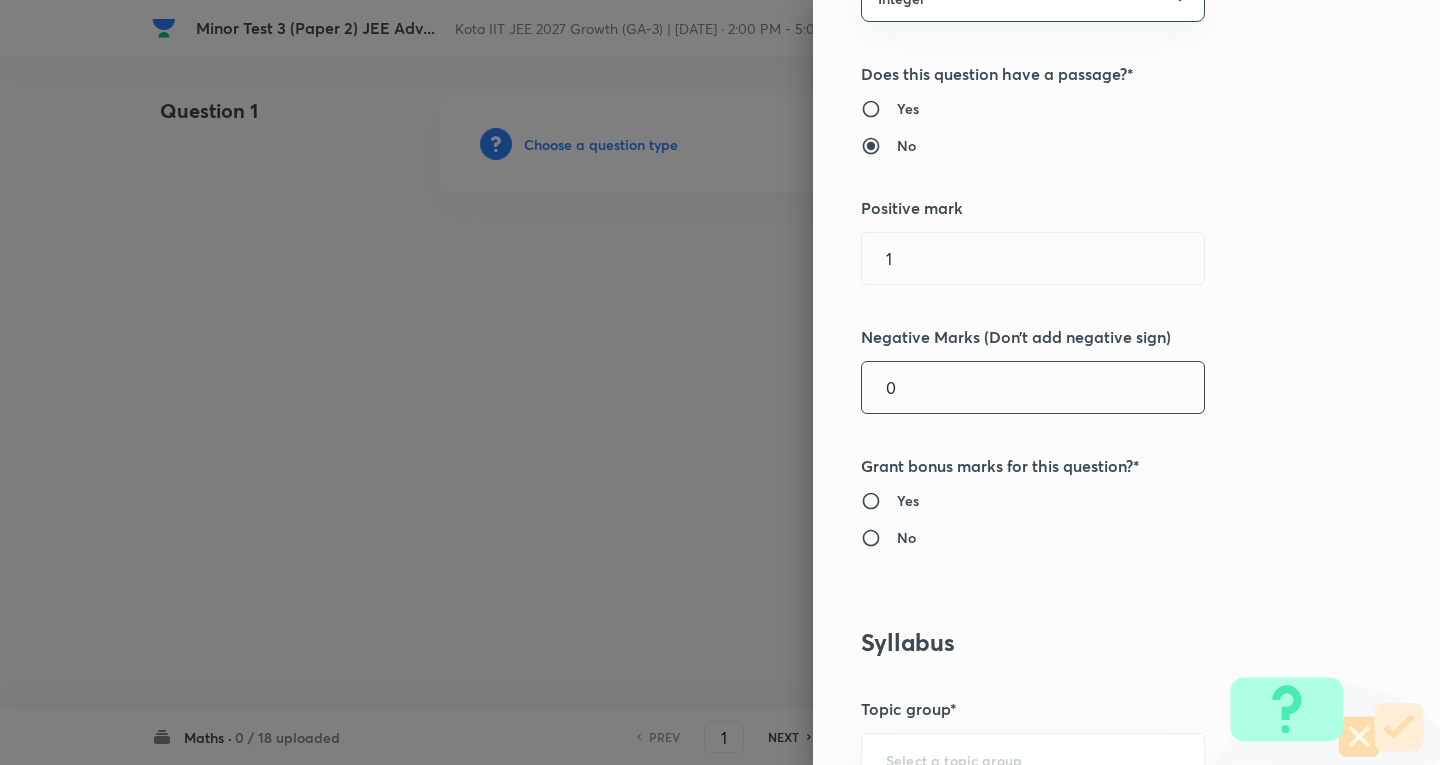 scroll, scrollTop: 300, scrollLeft: 0, axis: vertical 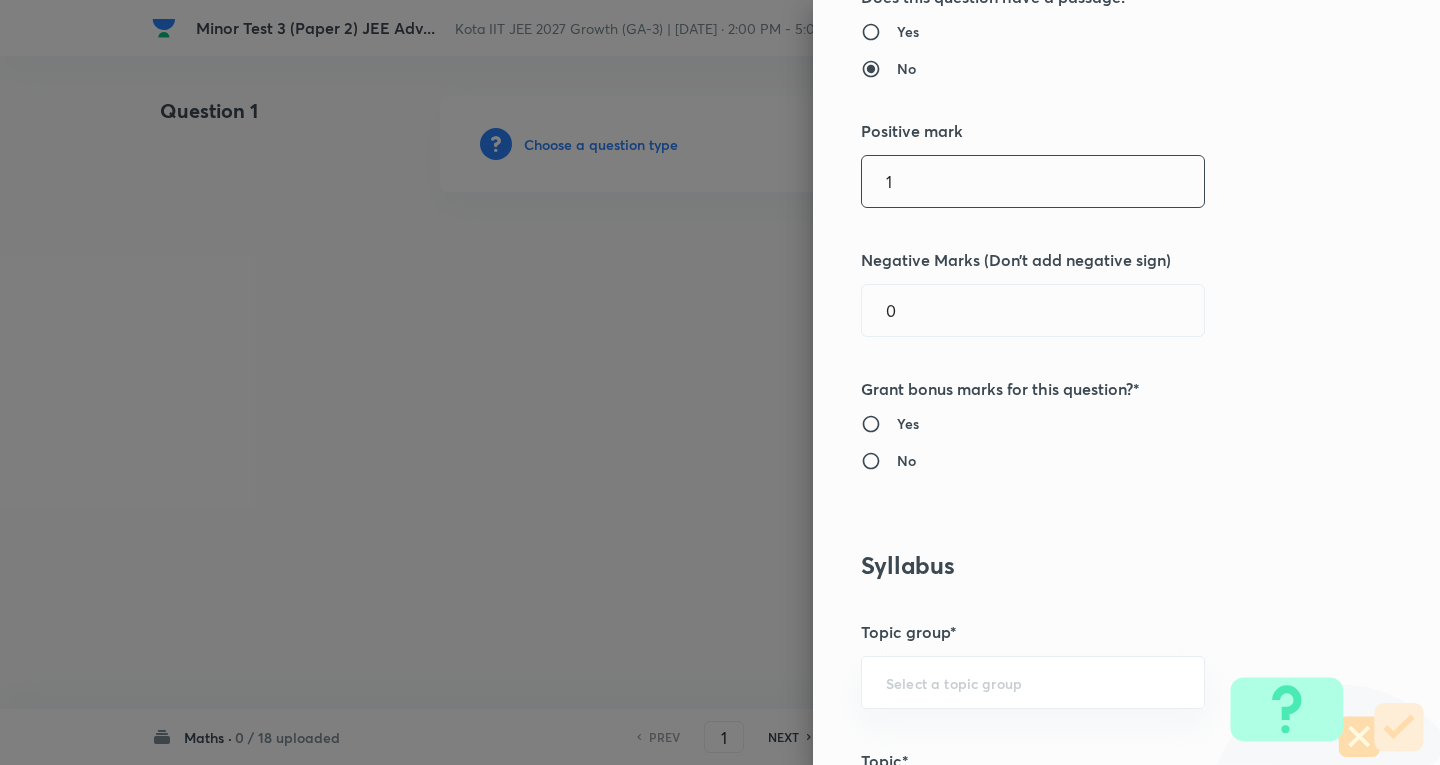 drag, startPoint x: 938, startPoint y: 174, endPoint x: 568, endPoint y: 155, distance: 370.48752 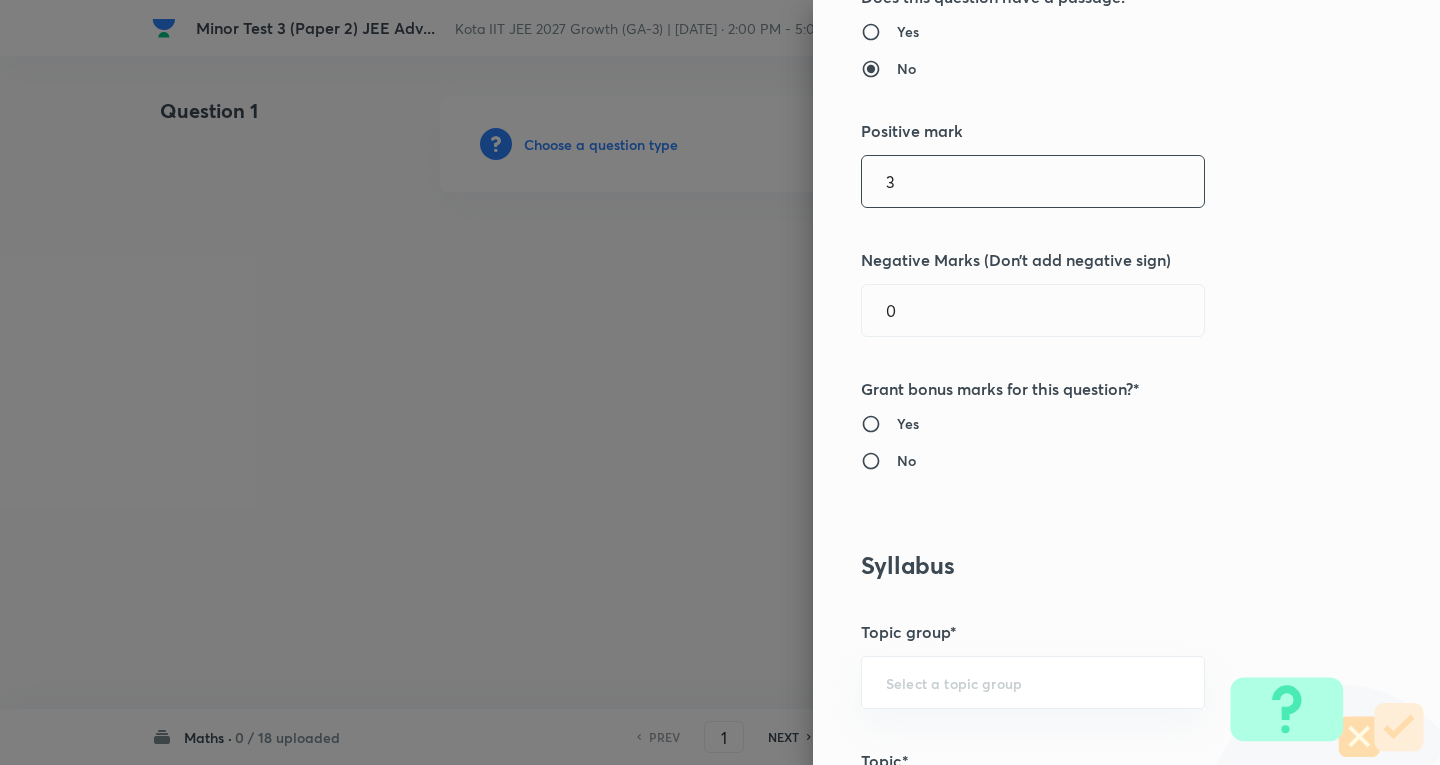 type on "3" 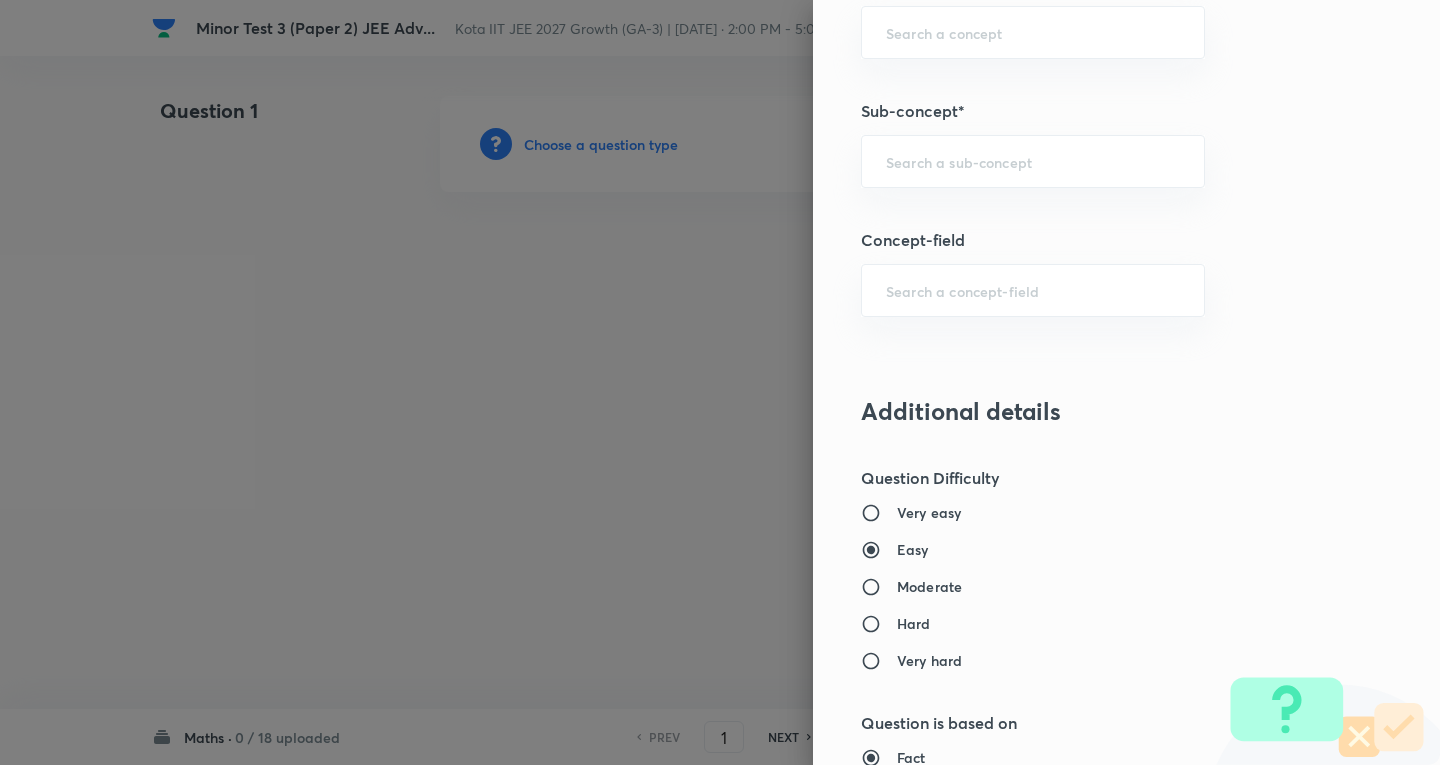 scroll, scrollTop: 1200, scrollLeft: 0, axis: vertical 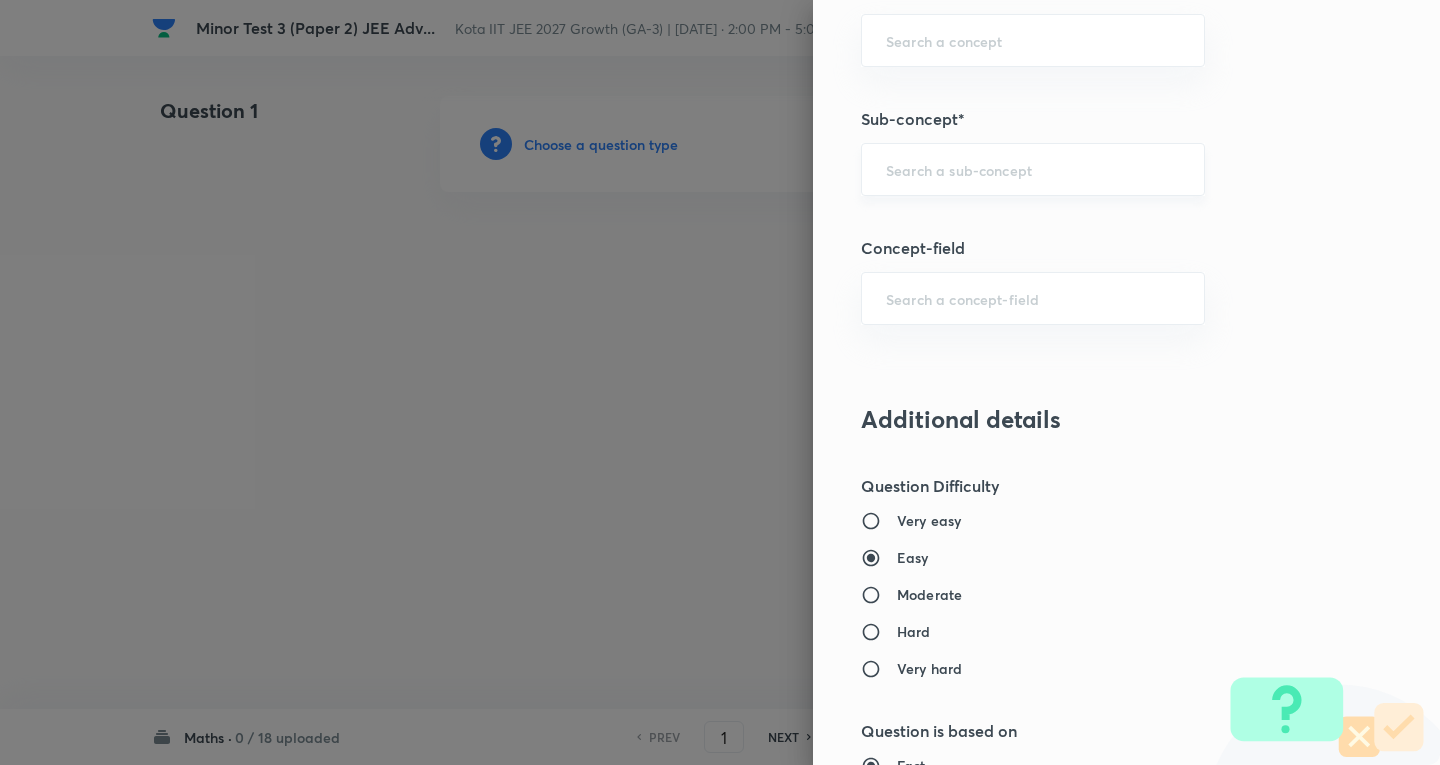 type on "1" 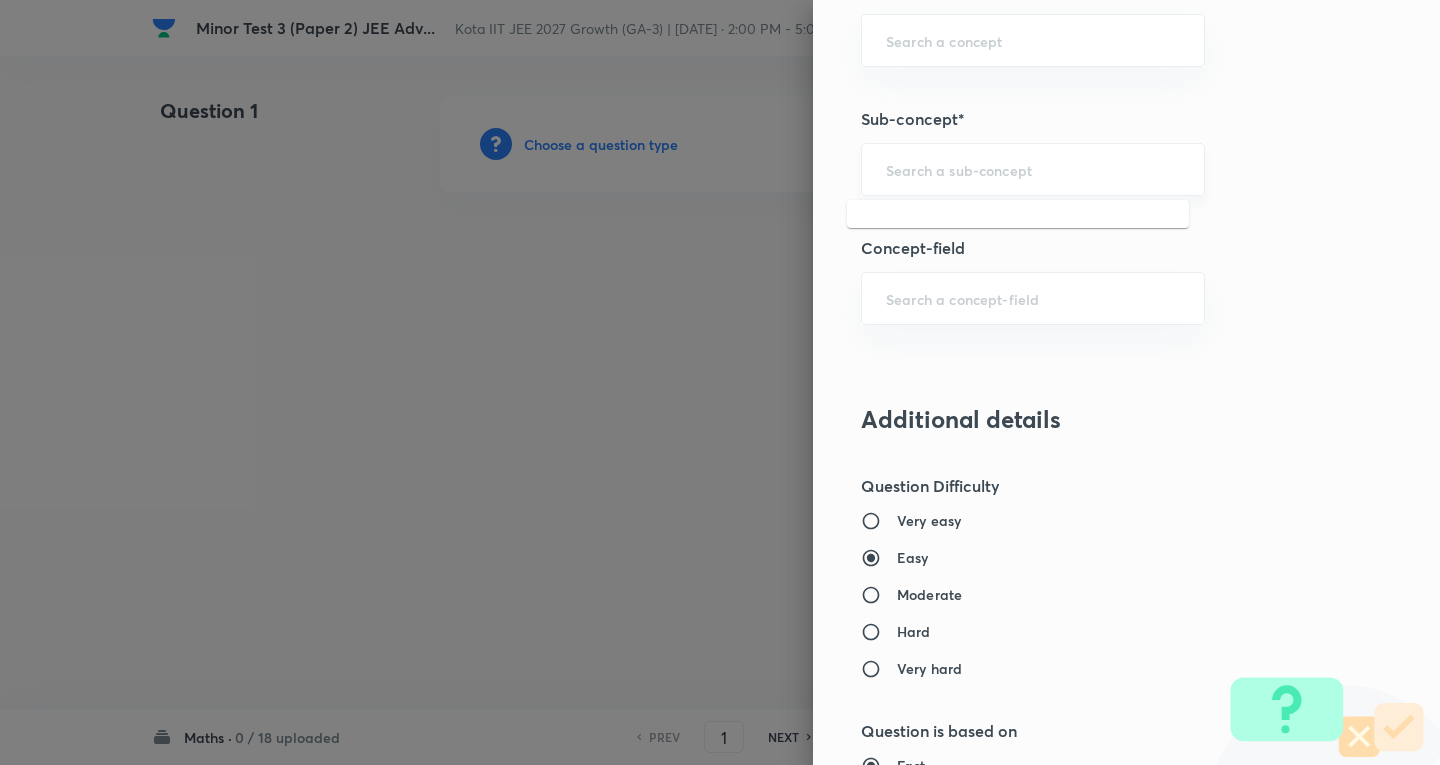 click at bounding box center [1033, 169] 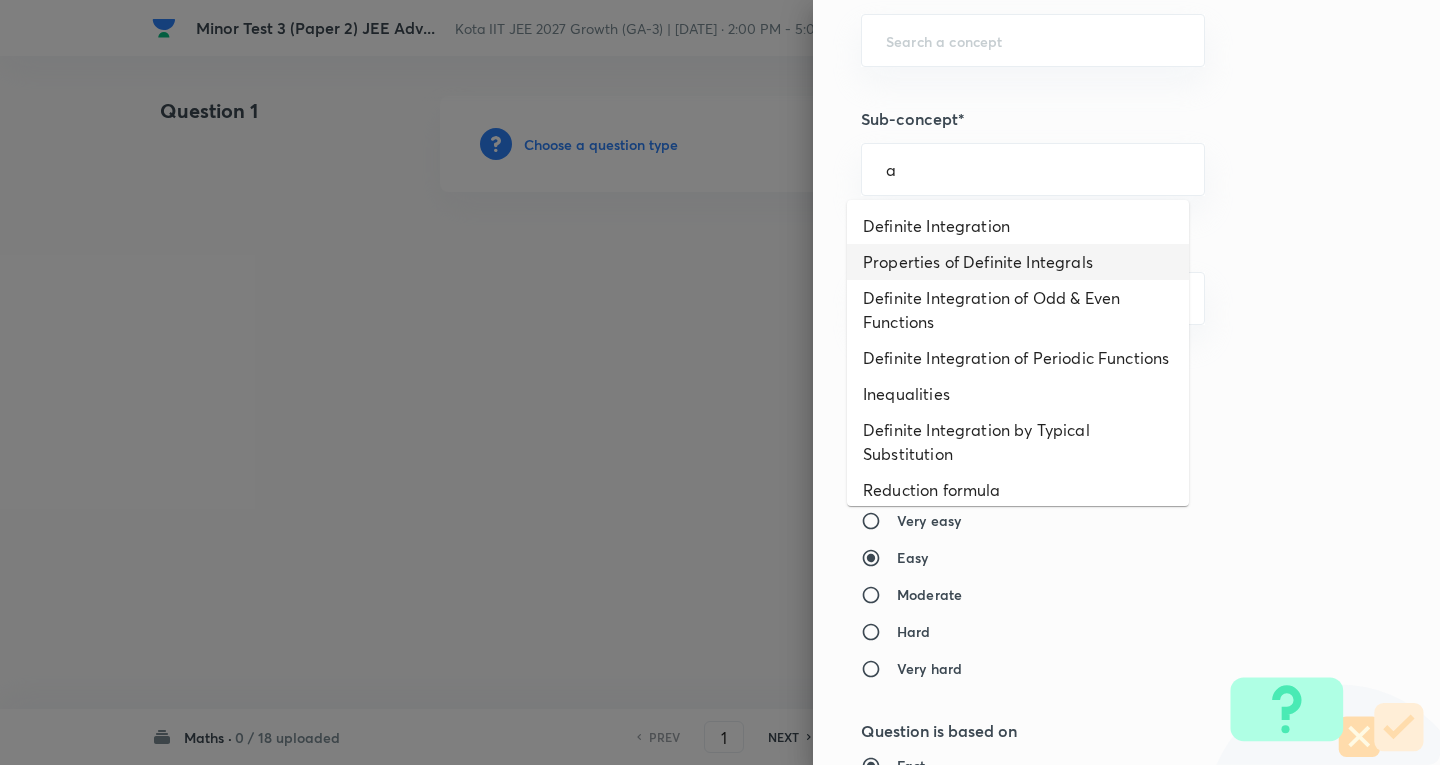 click on "Definite Integration" at bounding box center [1018, 226] 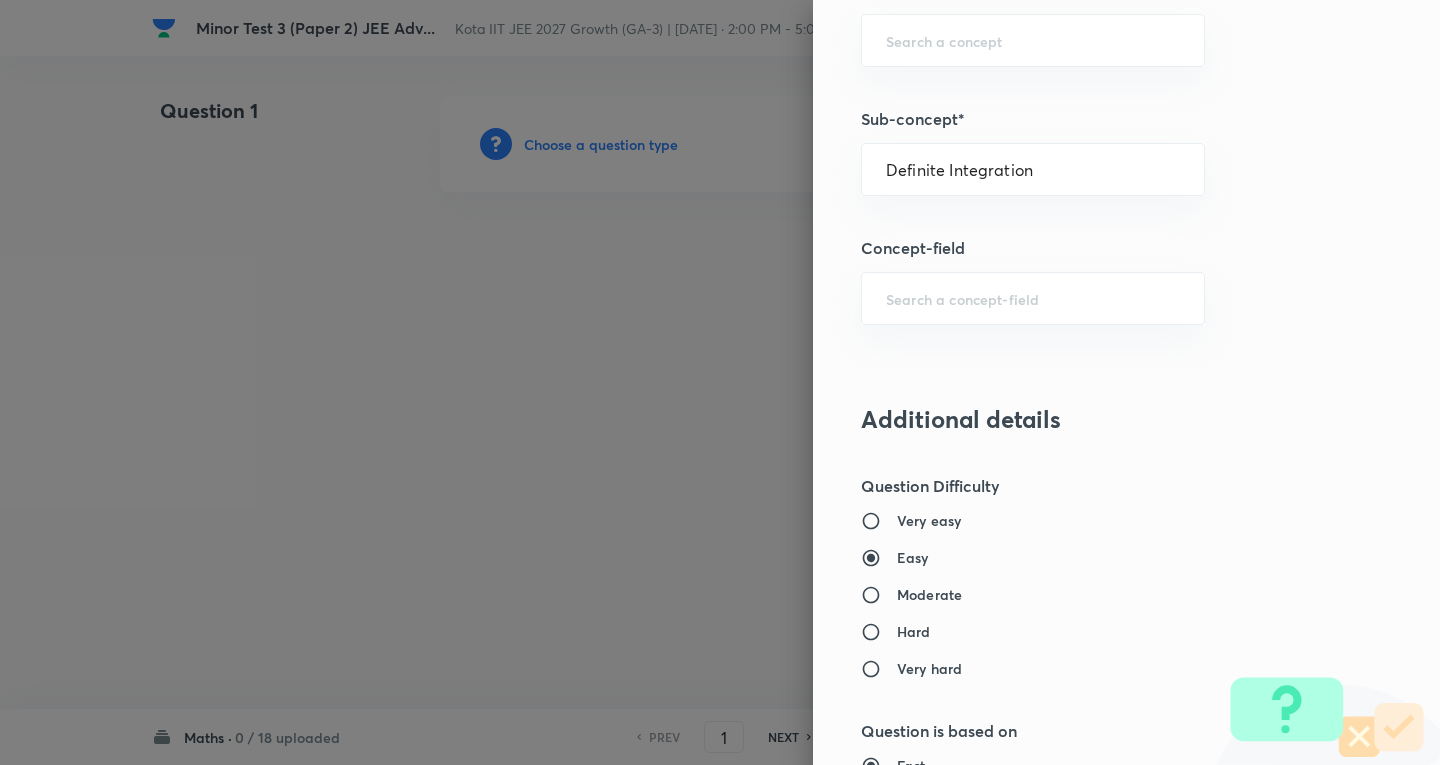 type on "Mathematics" 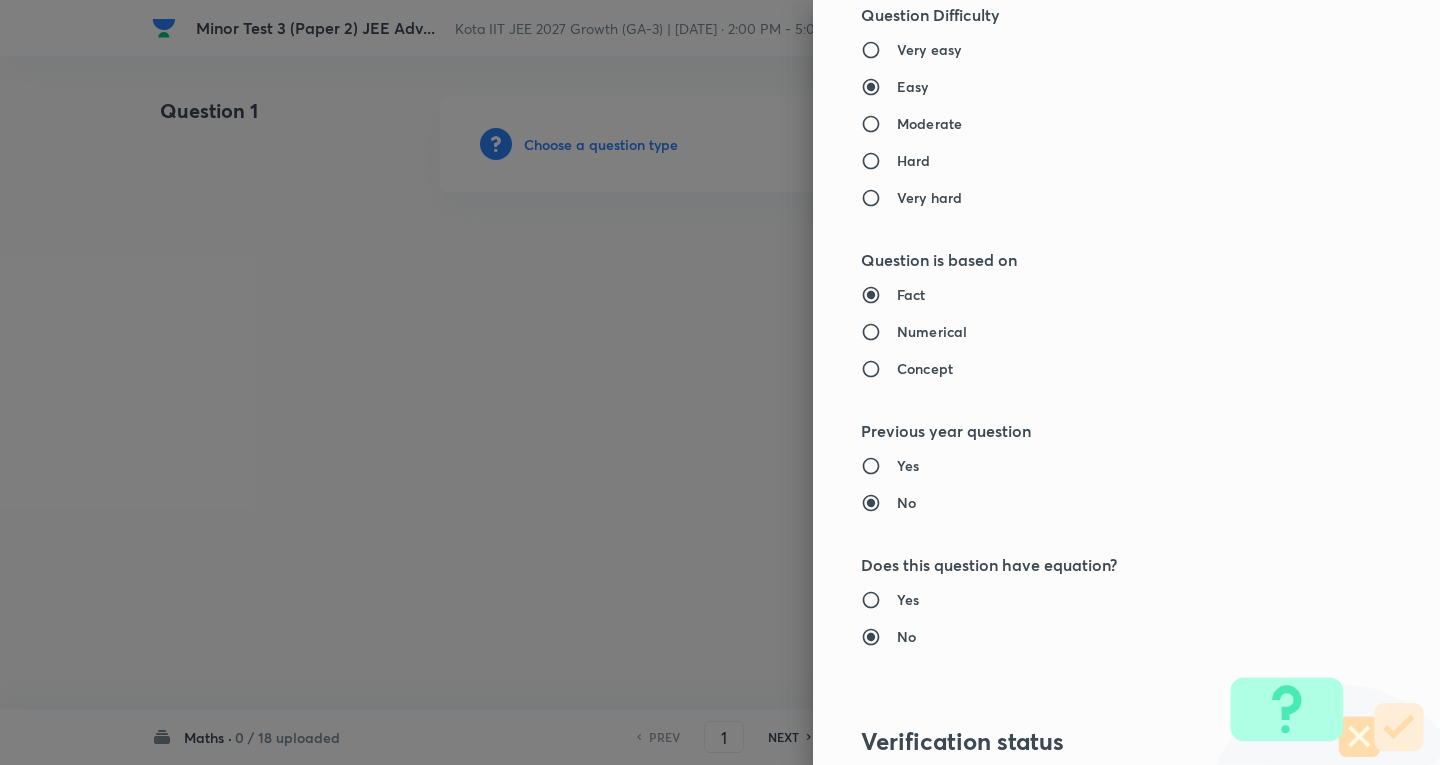 scroll, scrollTop: 1669, scrollLeft: 0, axis: vertical 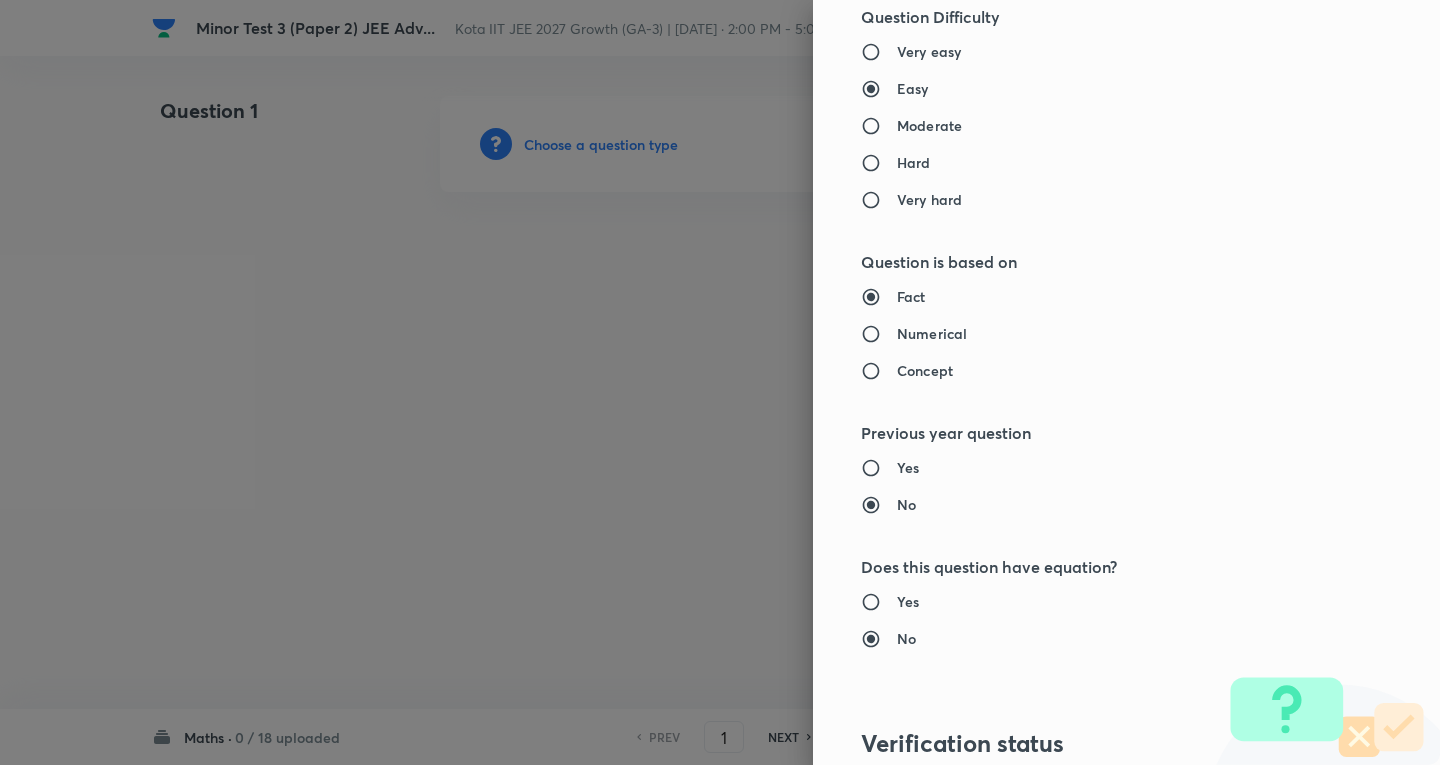 click on "Moderate" at bounding box center [929, 125] 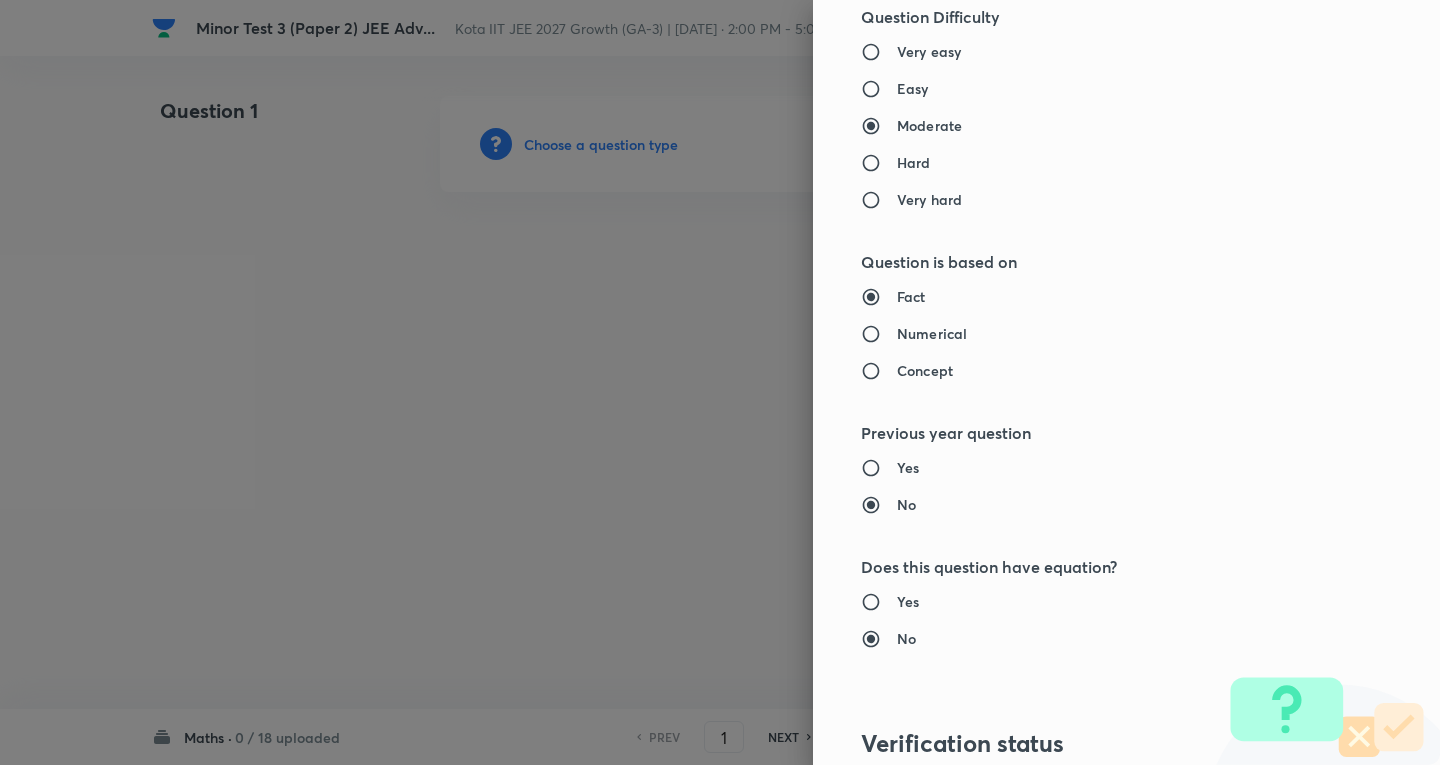 click on "Numerical" at bounding box center (932, 333) 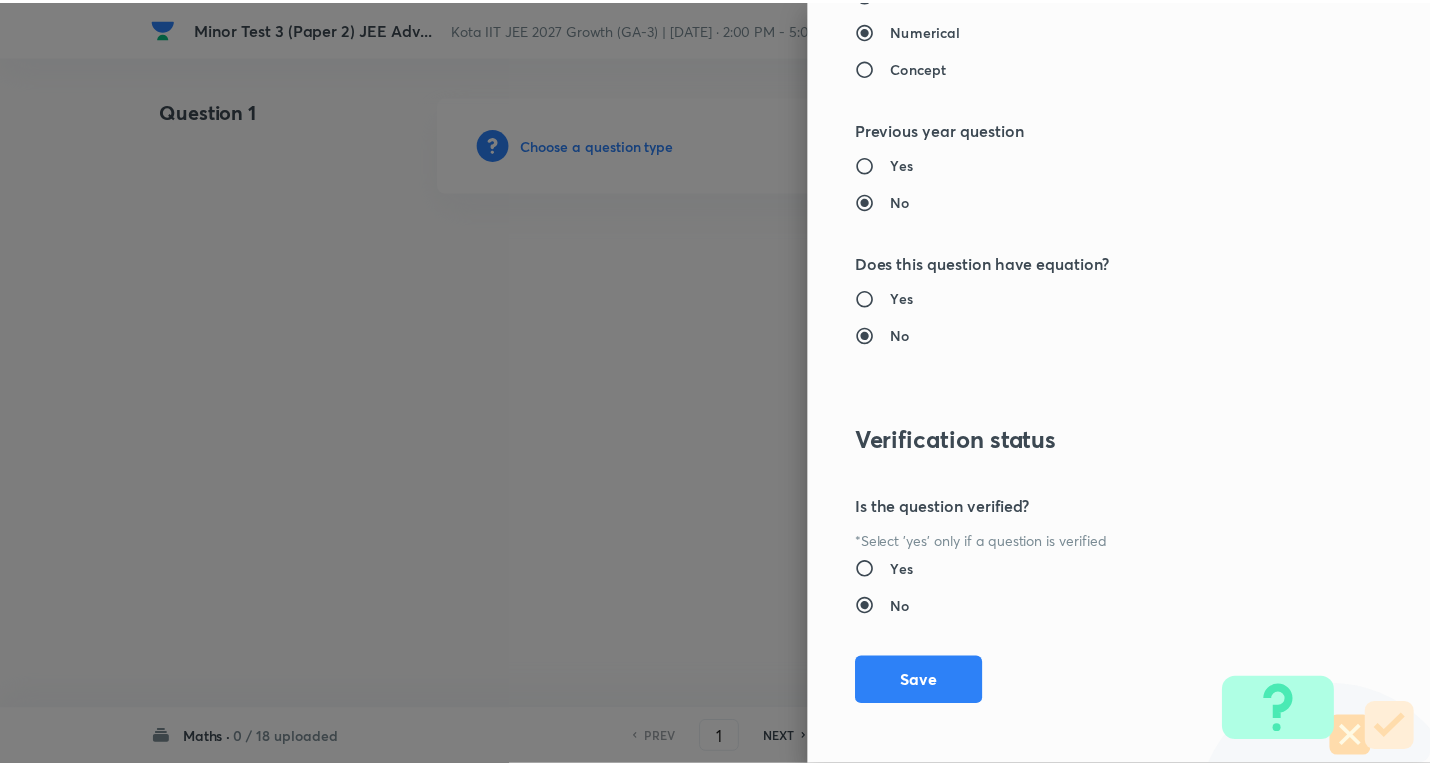 scroll, scrollTop: 1977, scrollLeft: 0, axis: vertical 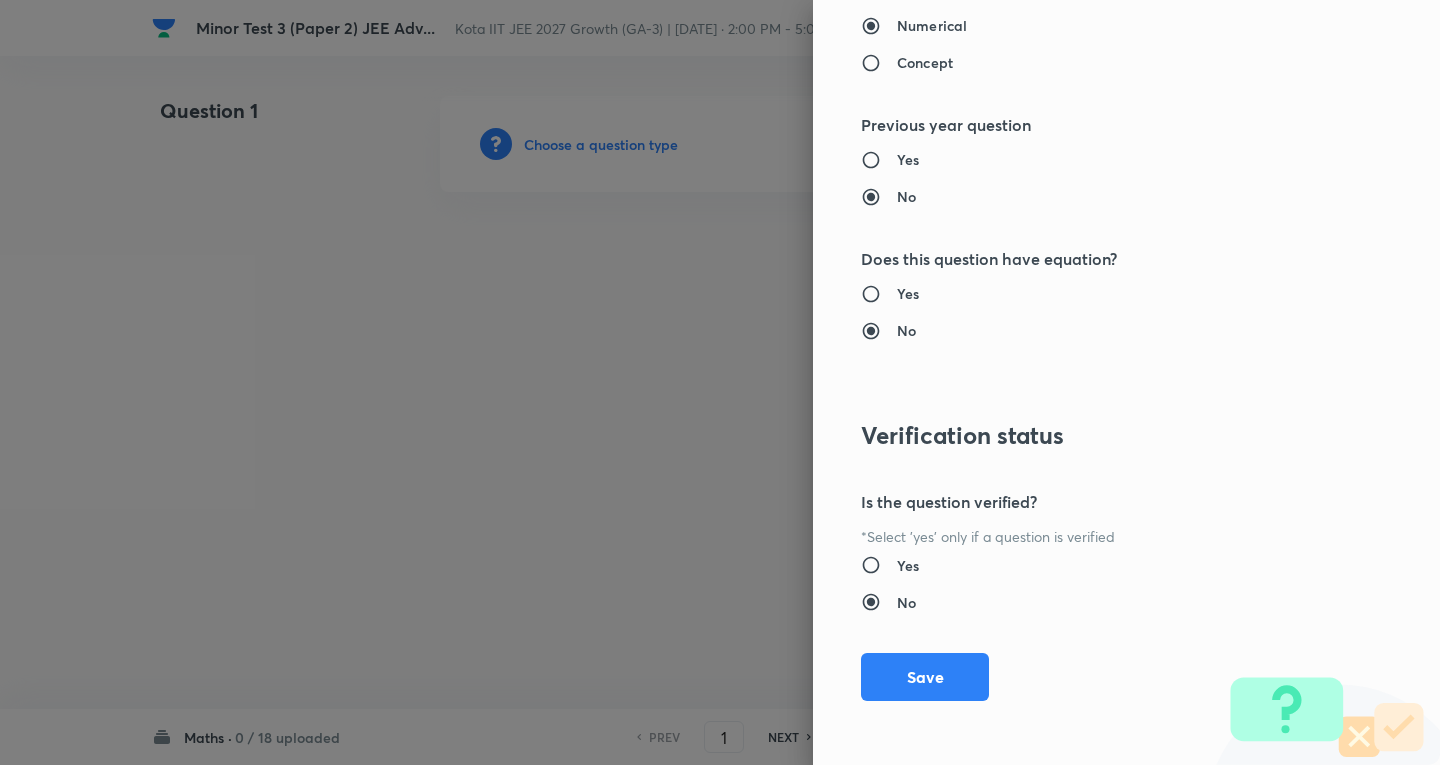 drag, startPoint x: 942, startPoint y: 696, endPoint x: 909, endPoint y: 636, distance: 68.47627 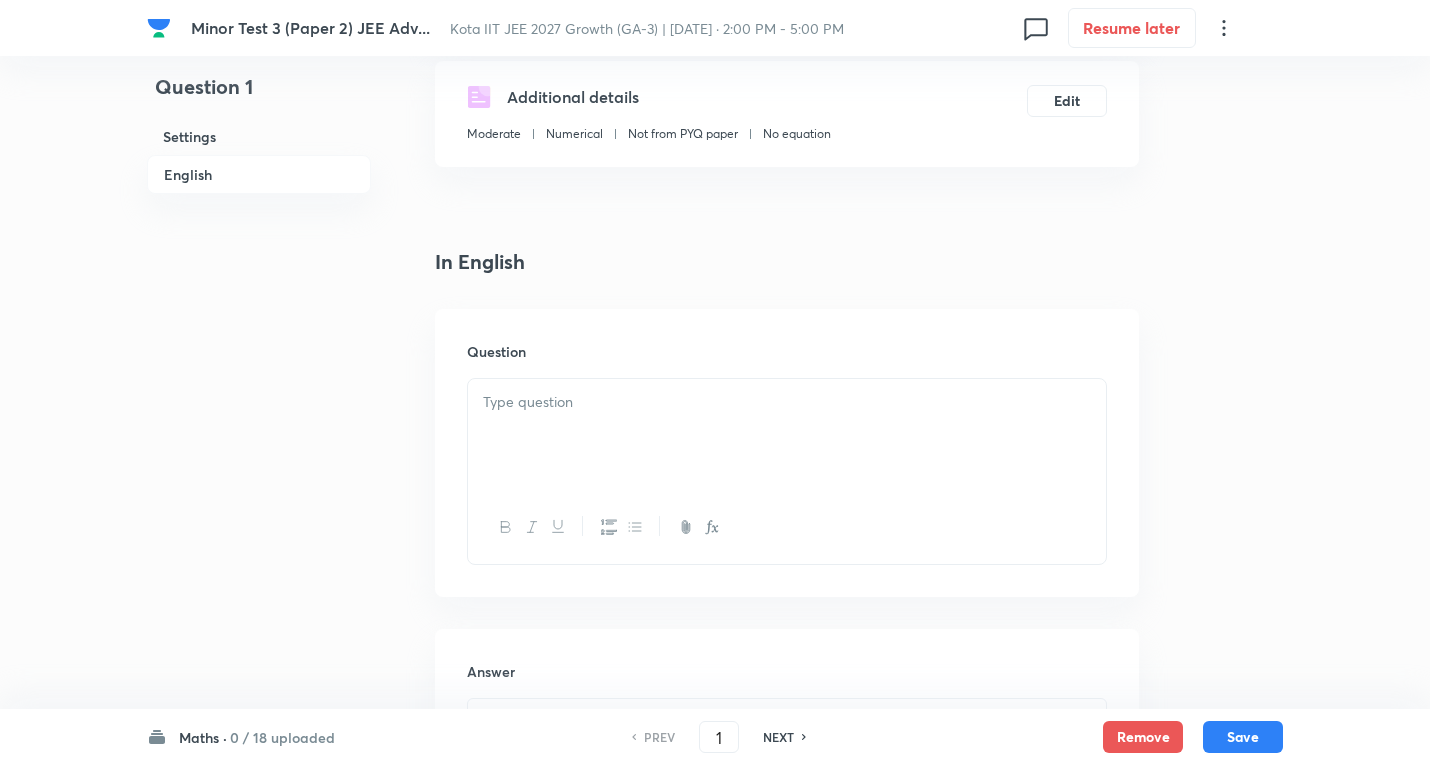 scroll, scrollTop: 500, scrollLeft: 0, axis: vertical 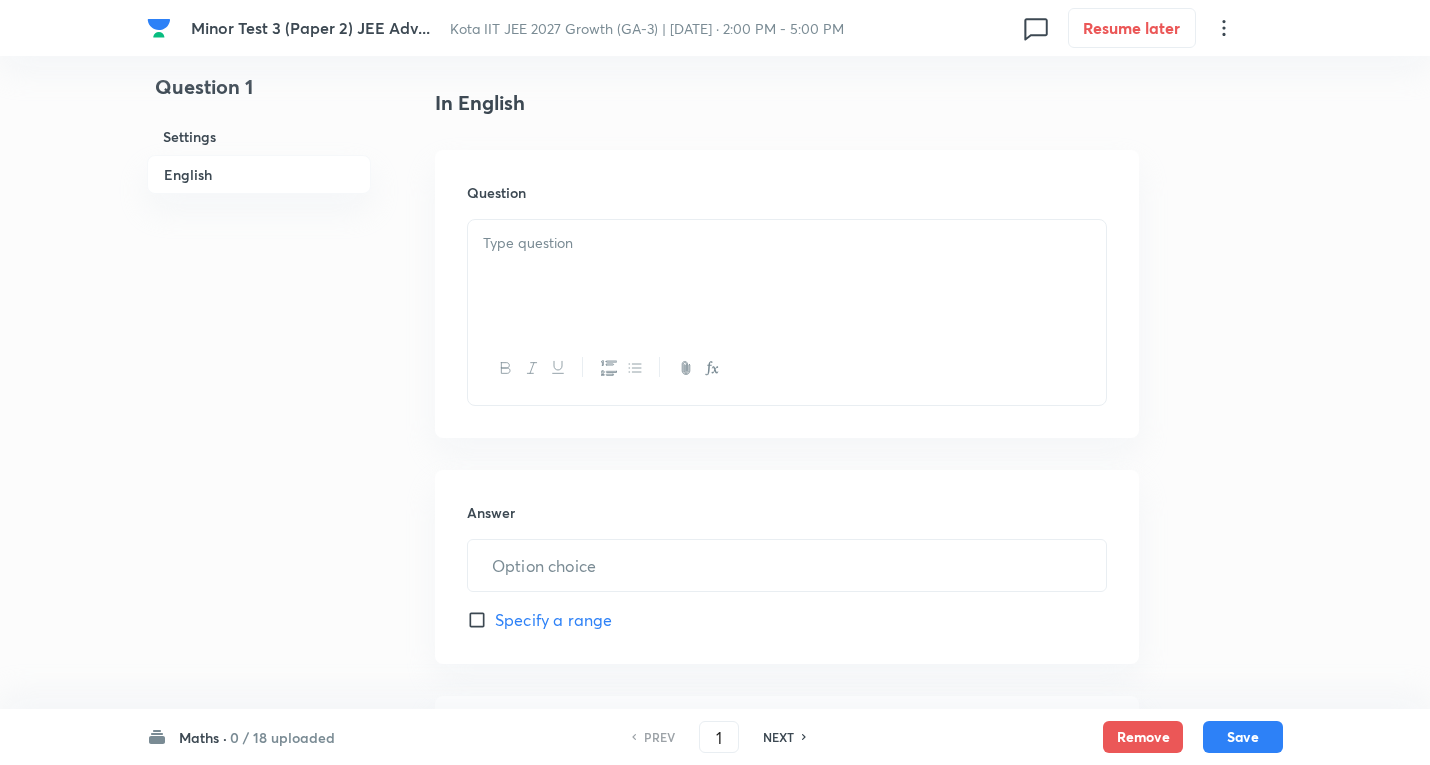 click at bounding box center (787, 243) 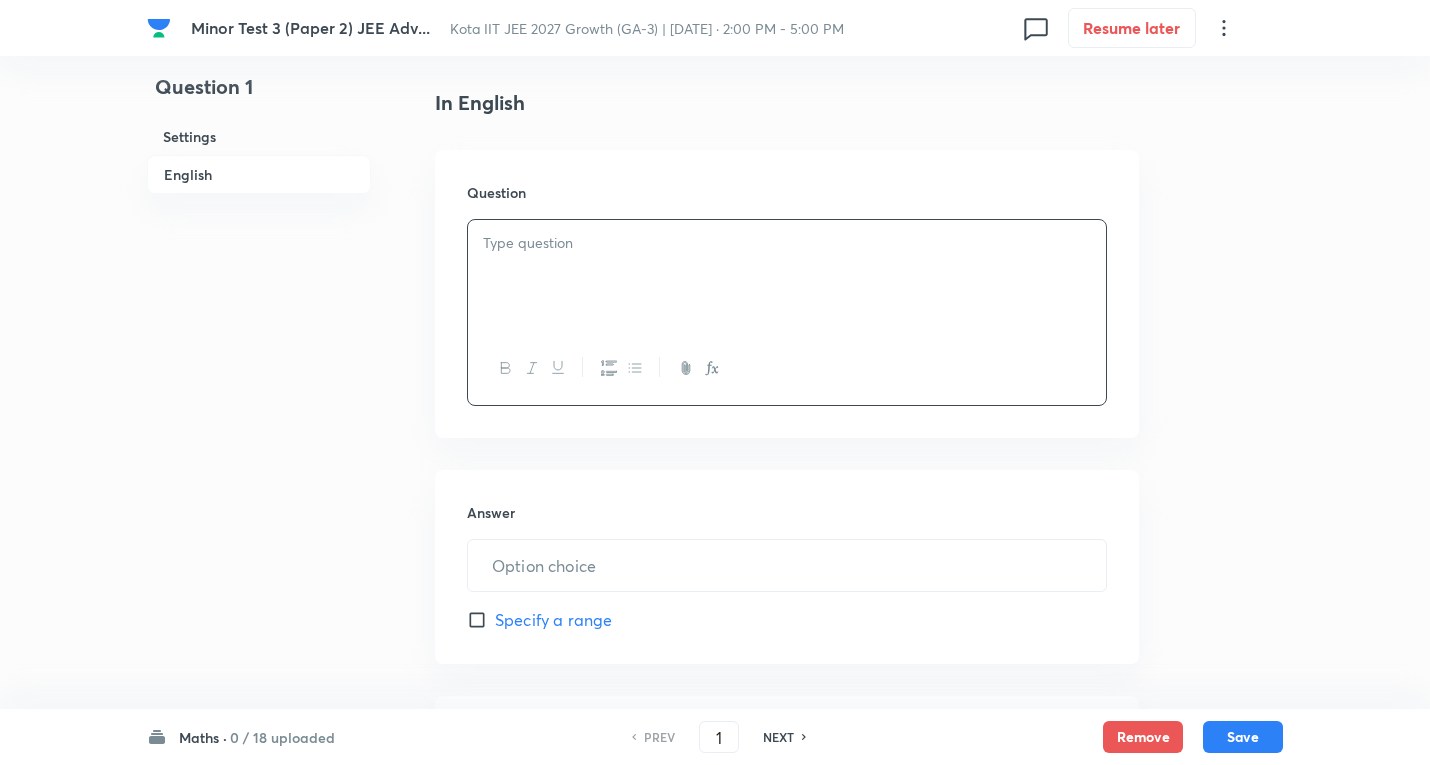 click at bounding box center [787, 276] 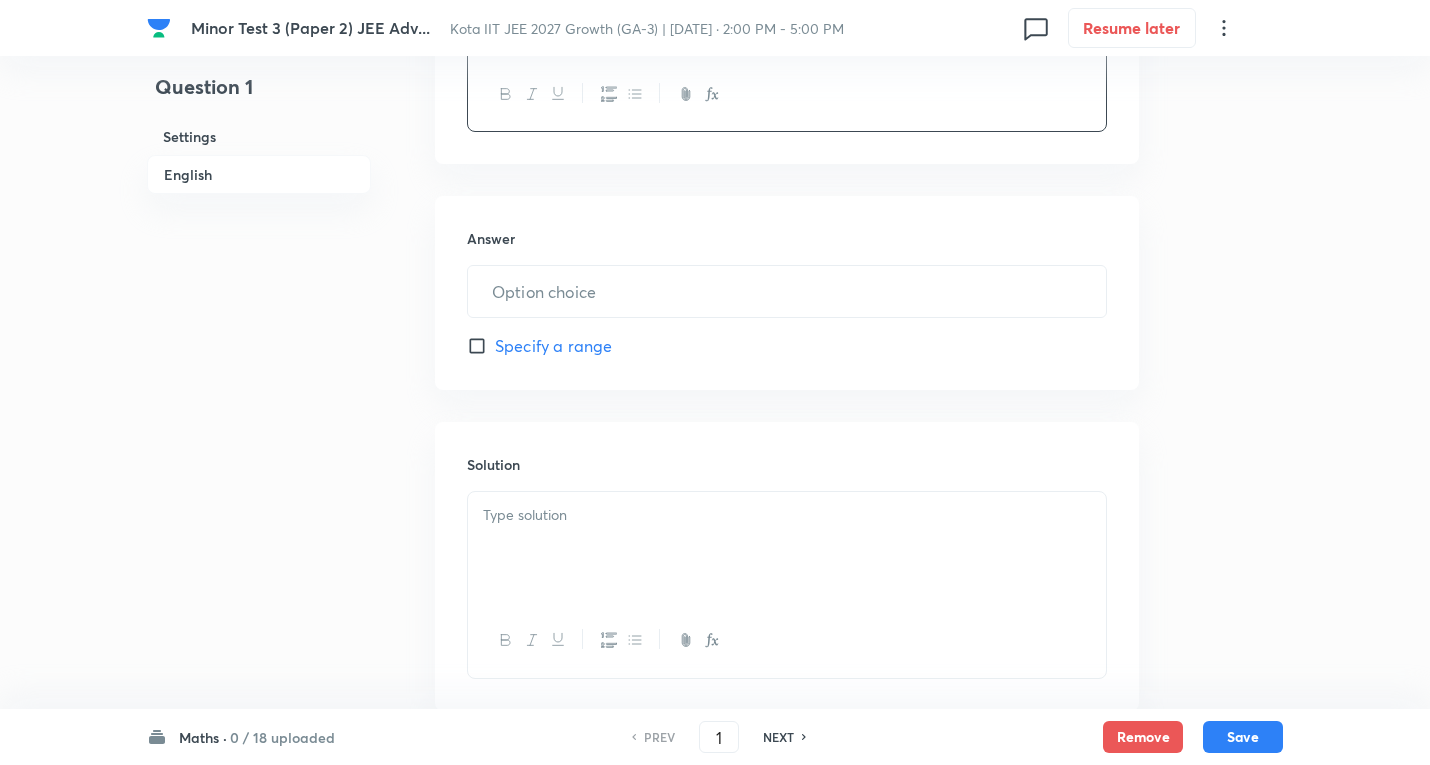 scroll, scrollTop: 800, scrollLeft: 0, axis: vertical 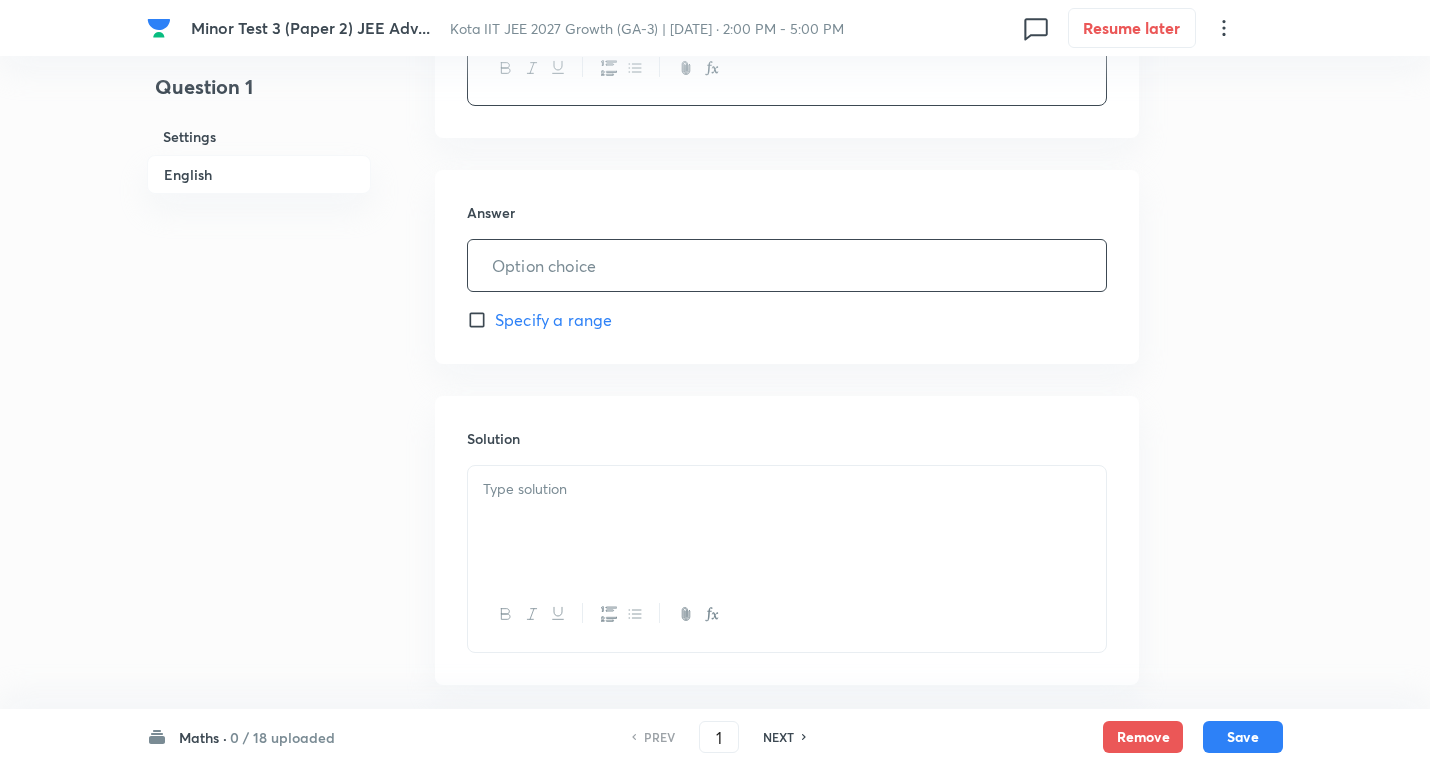 click on "Answer ​ Specify a range" at bounding box center (787, 267) 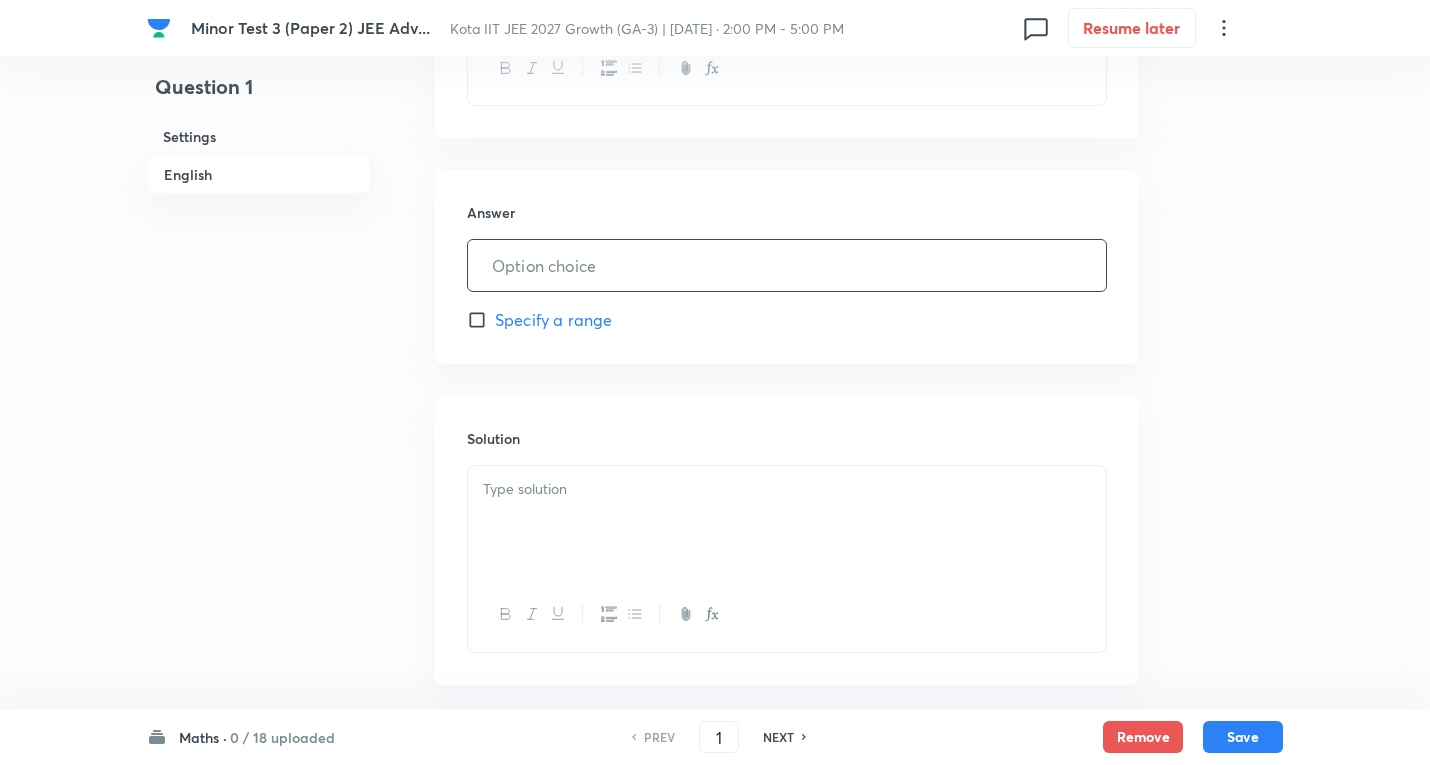 click at bounding box center (787, 265) 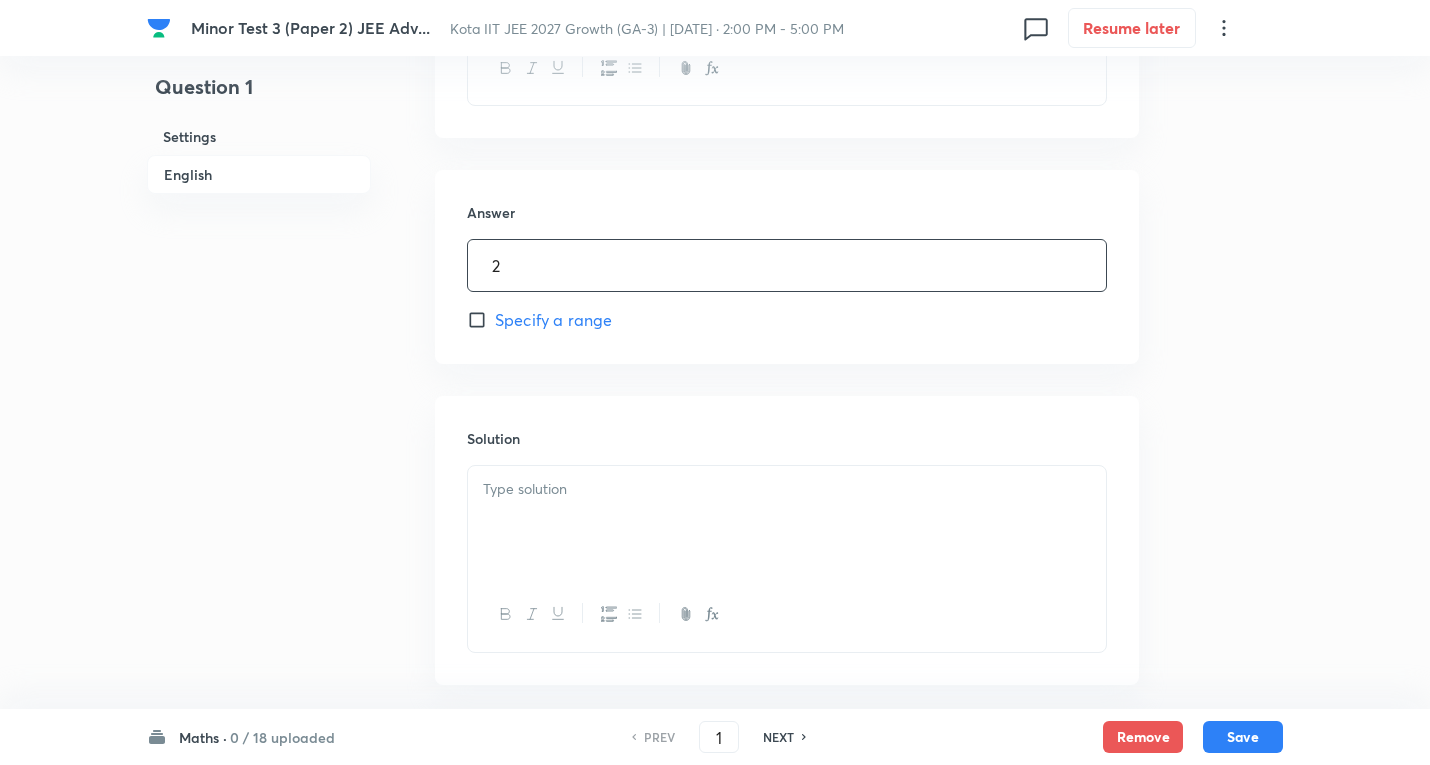 type on "2" 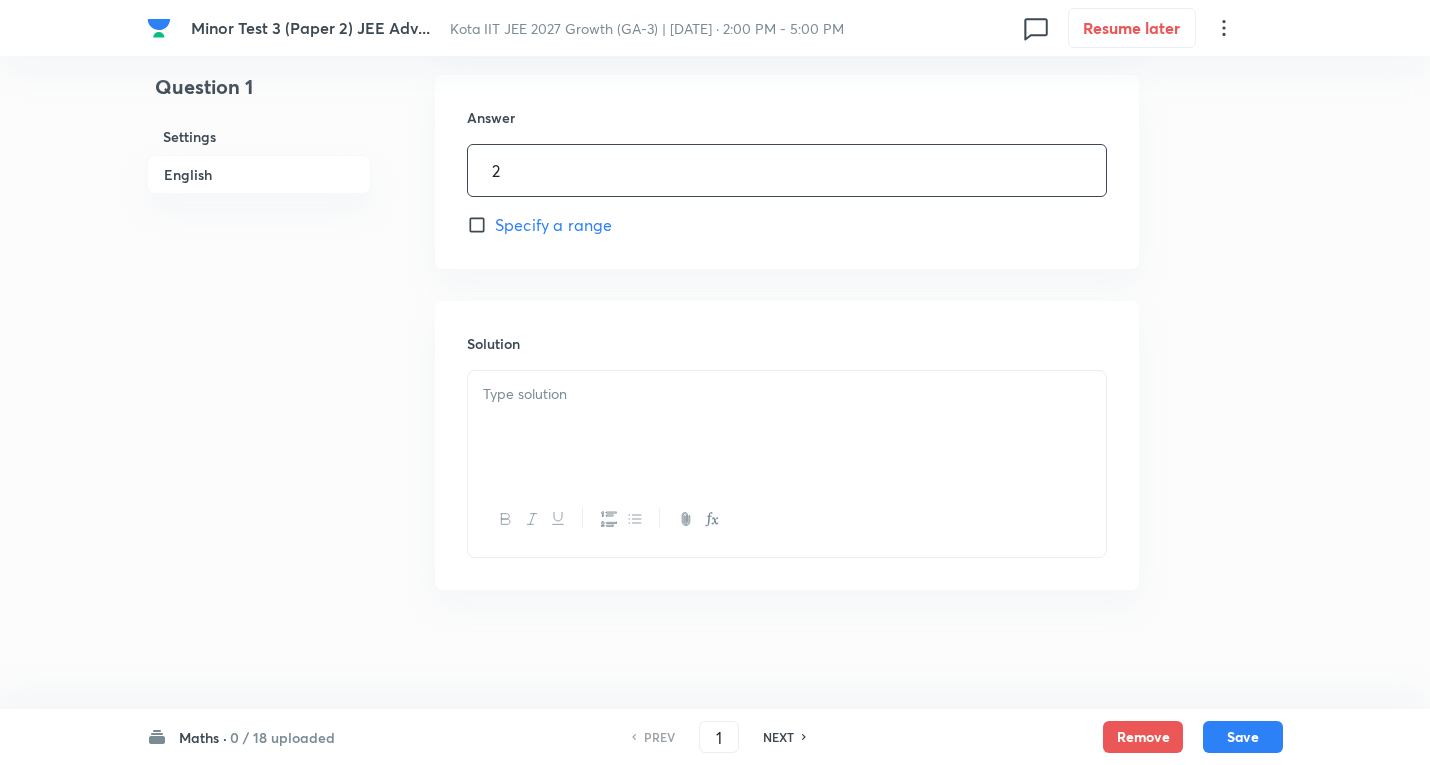 scroll, scrollTop: 896, scrollLeft: 0, axis: vertical 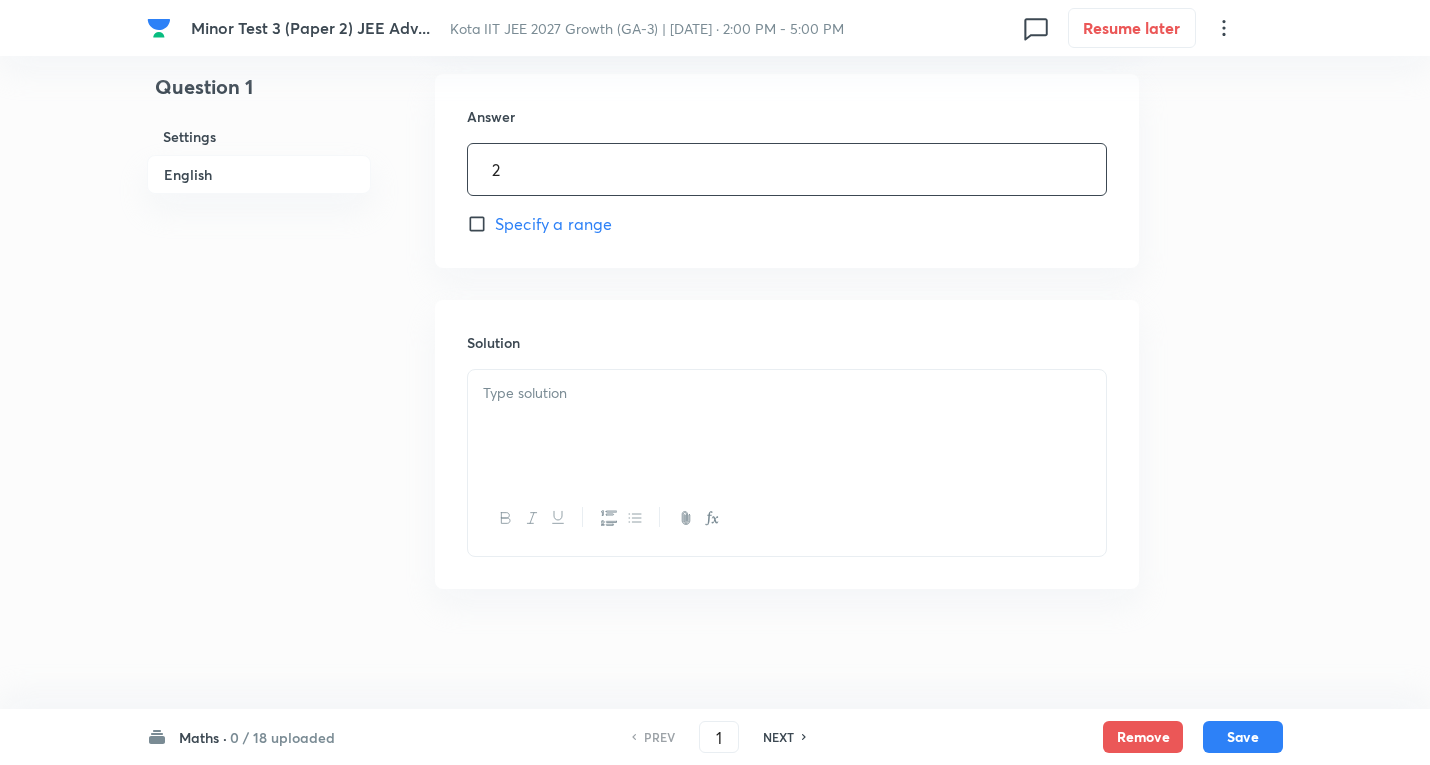 click at bounding box center [787, 393] 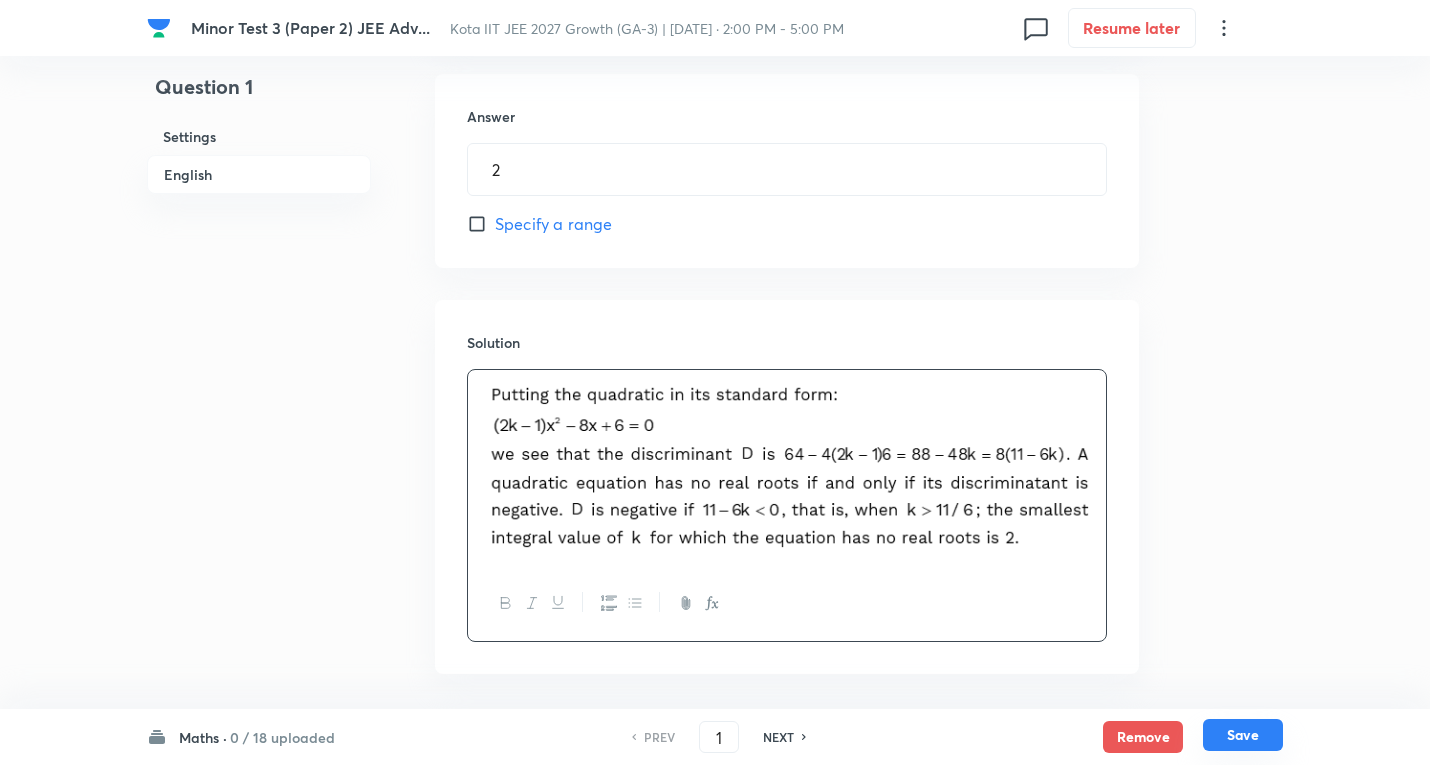 click on "Save" at bounding box center (1243, 735) 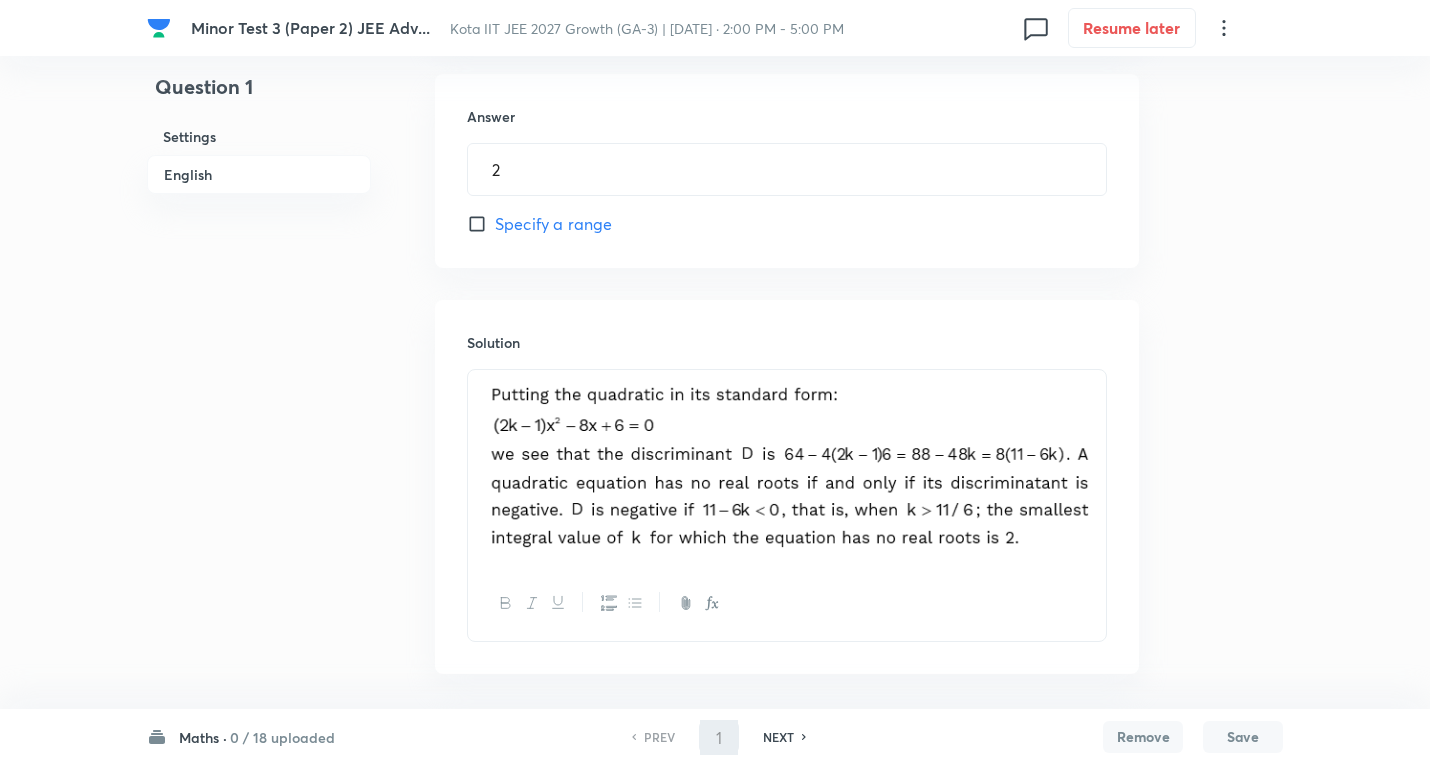 type on "2" 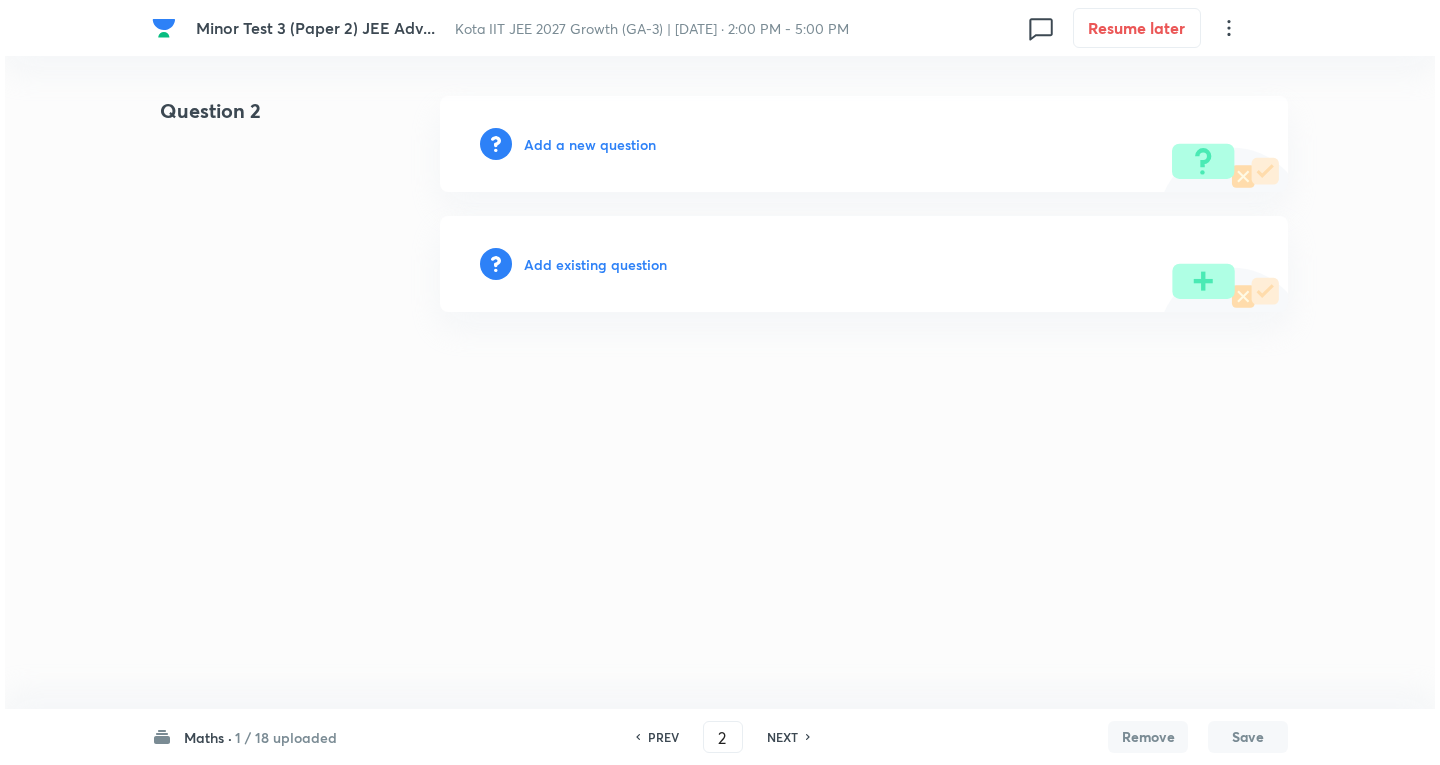 scroll, scrollTop: 0, scrollLeft: 0, axis: both 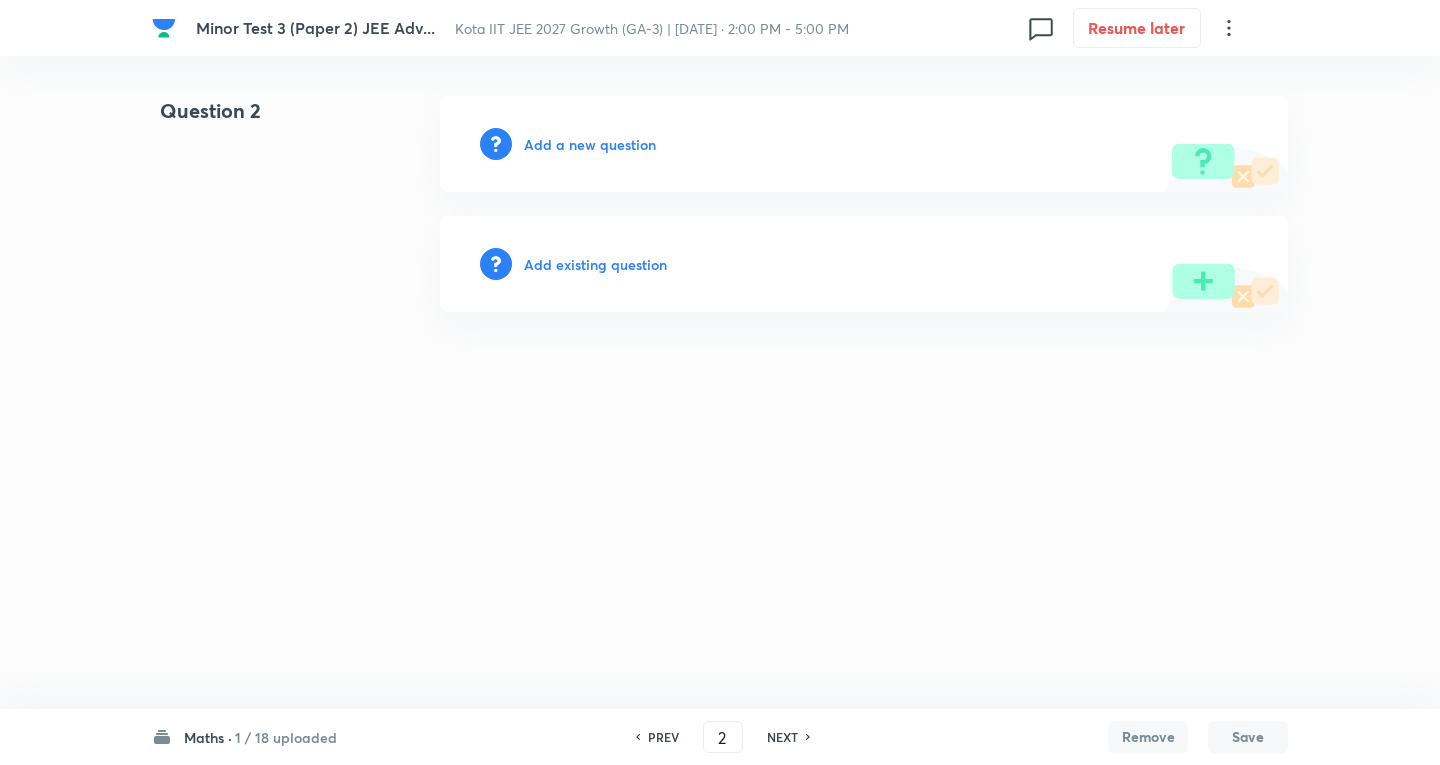 click on "Add a new question" at bounding box center (590, 144) 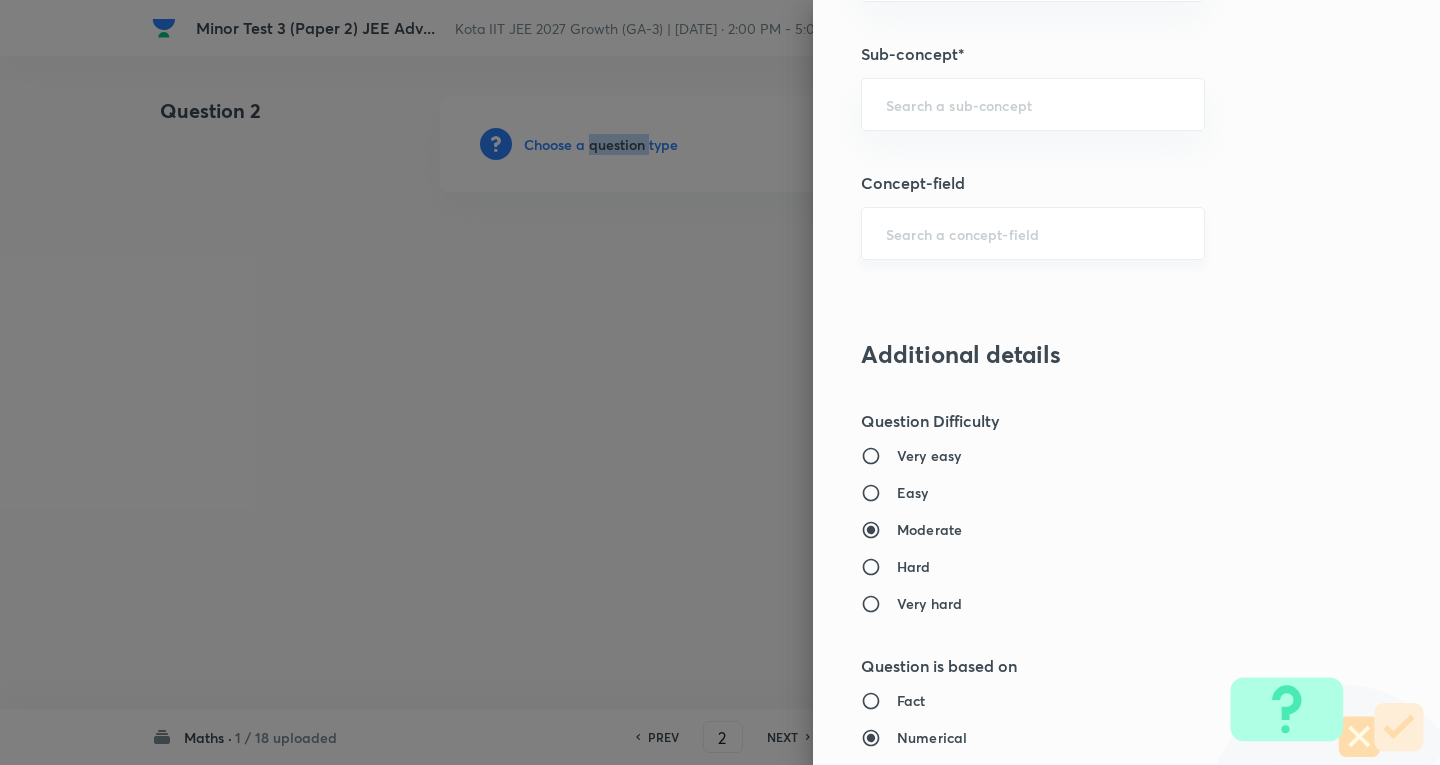 scroll, scrollTop: 1300, scrollLeft: 0, axis: vertical 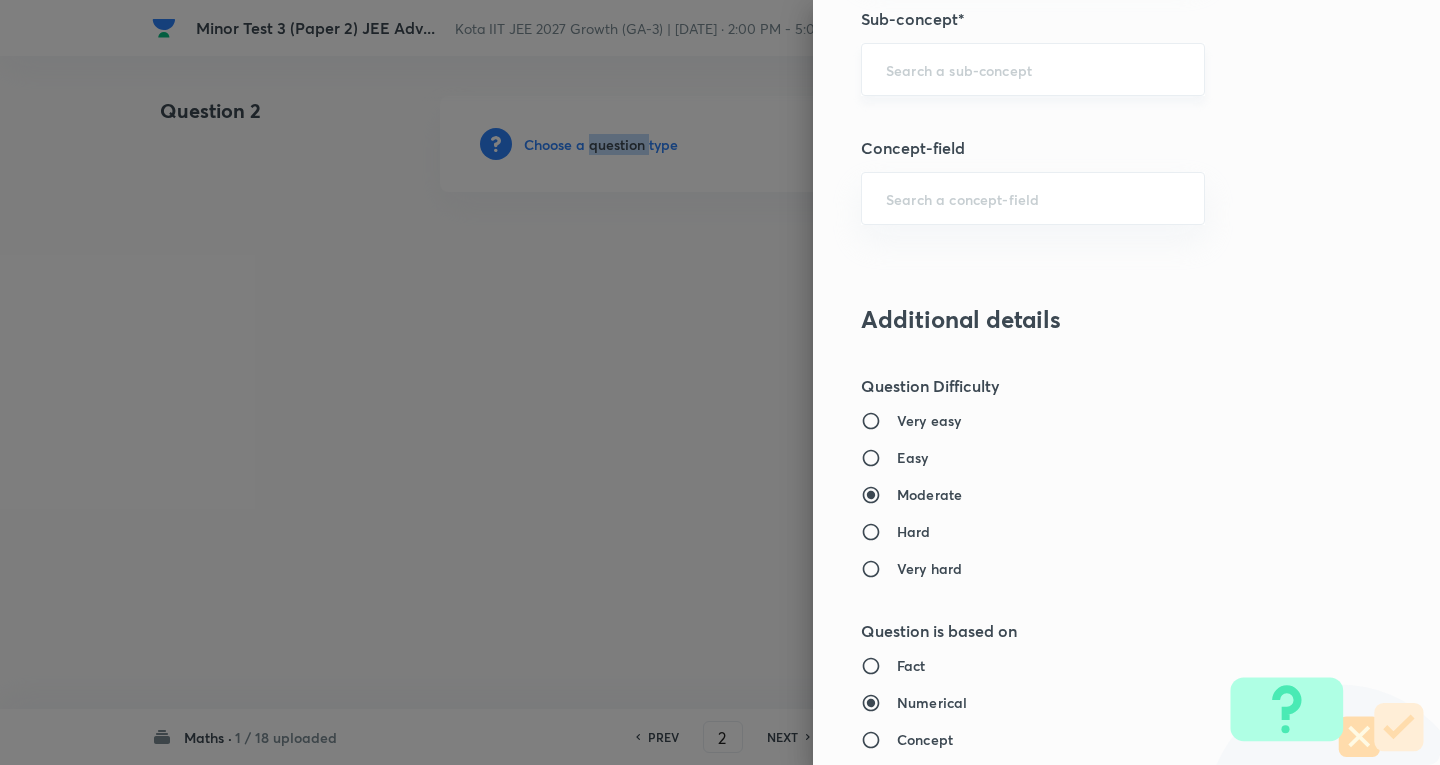 click on "​" at bounding box center (1033, 69) 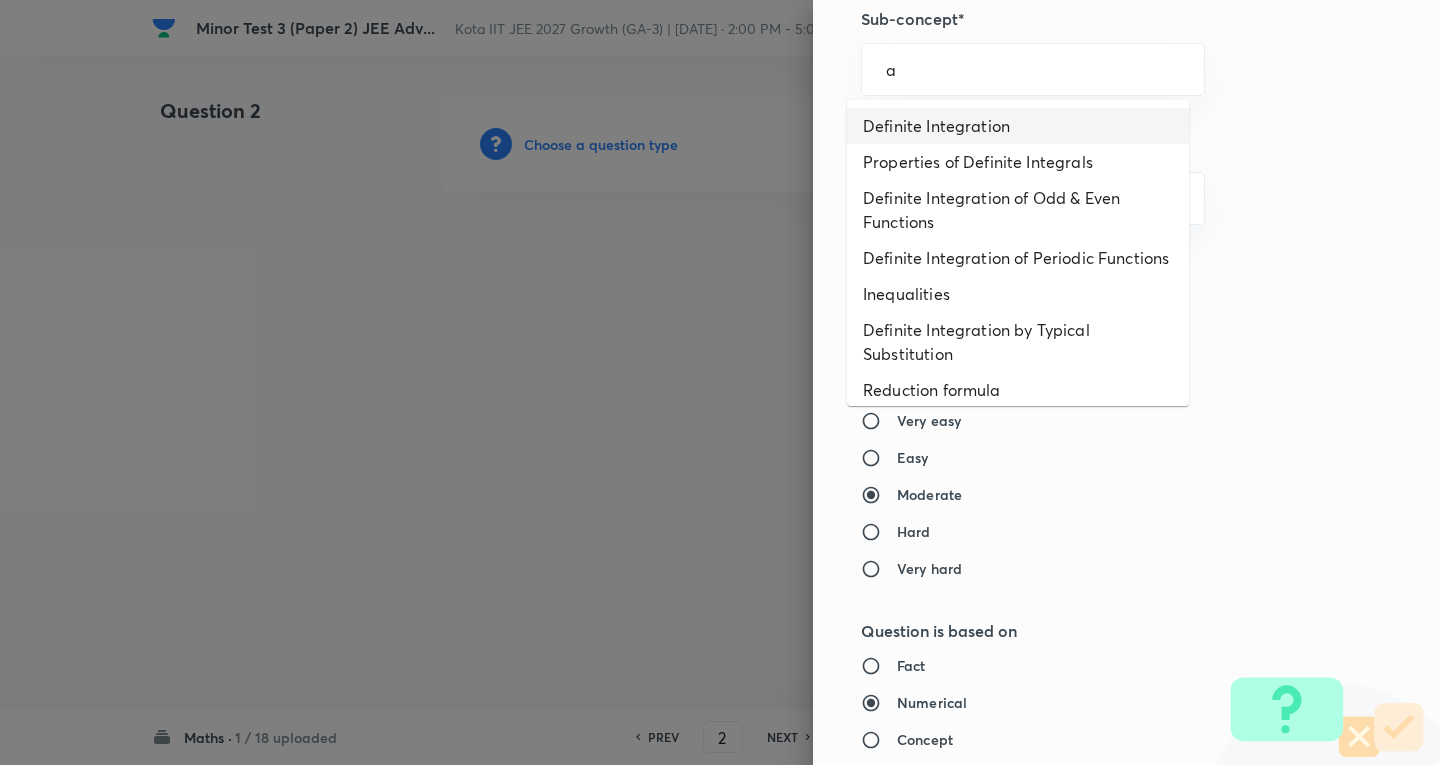 click on "Definite Integration" at bounding box center (1018, 126) 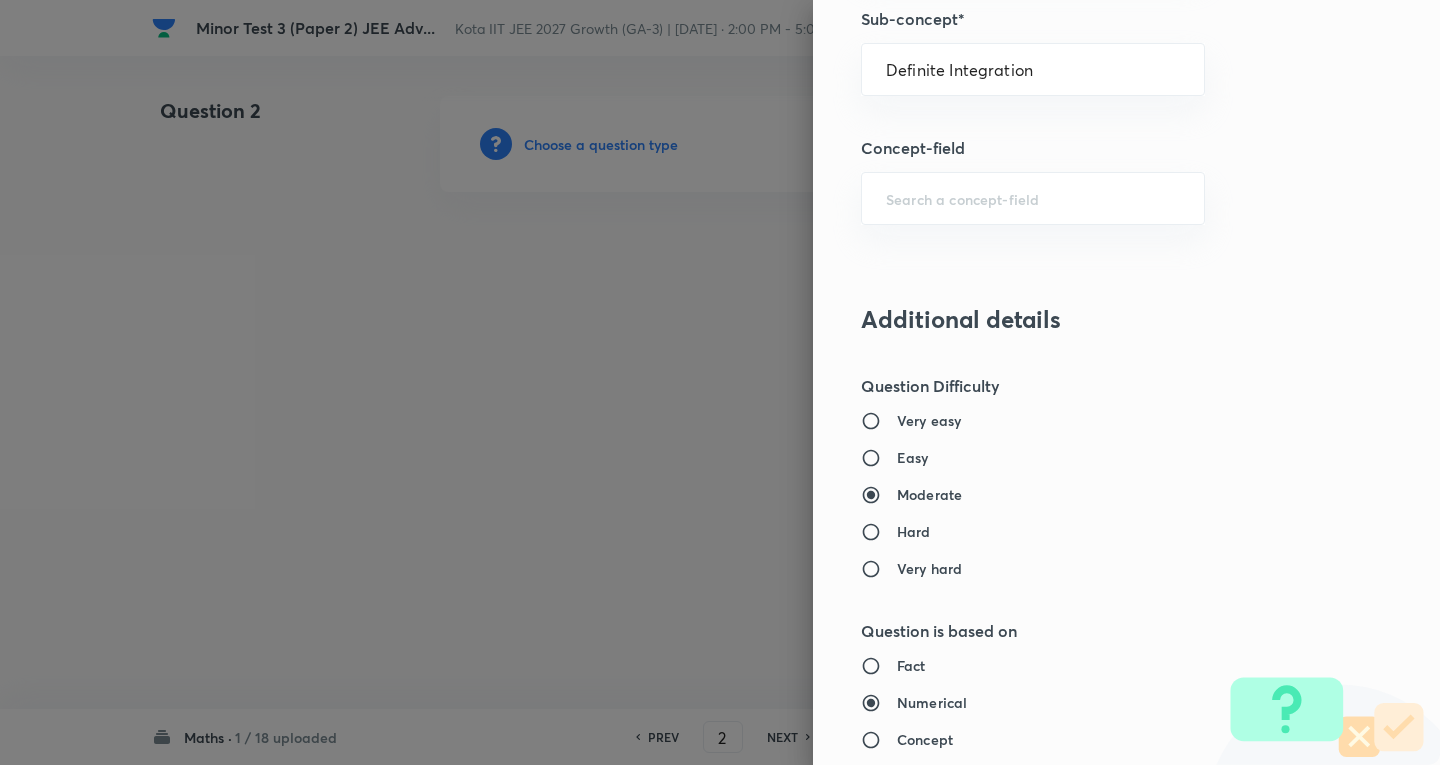 type on "Mathematics" 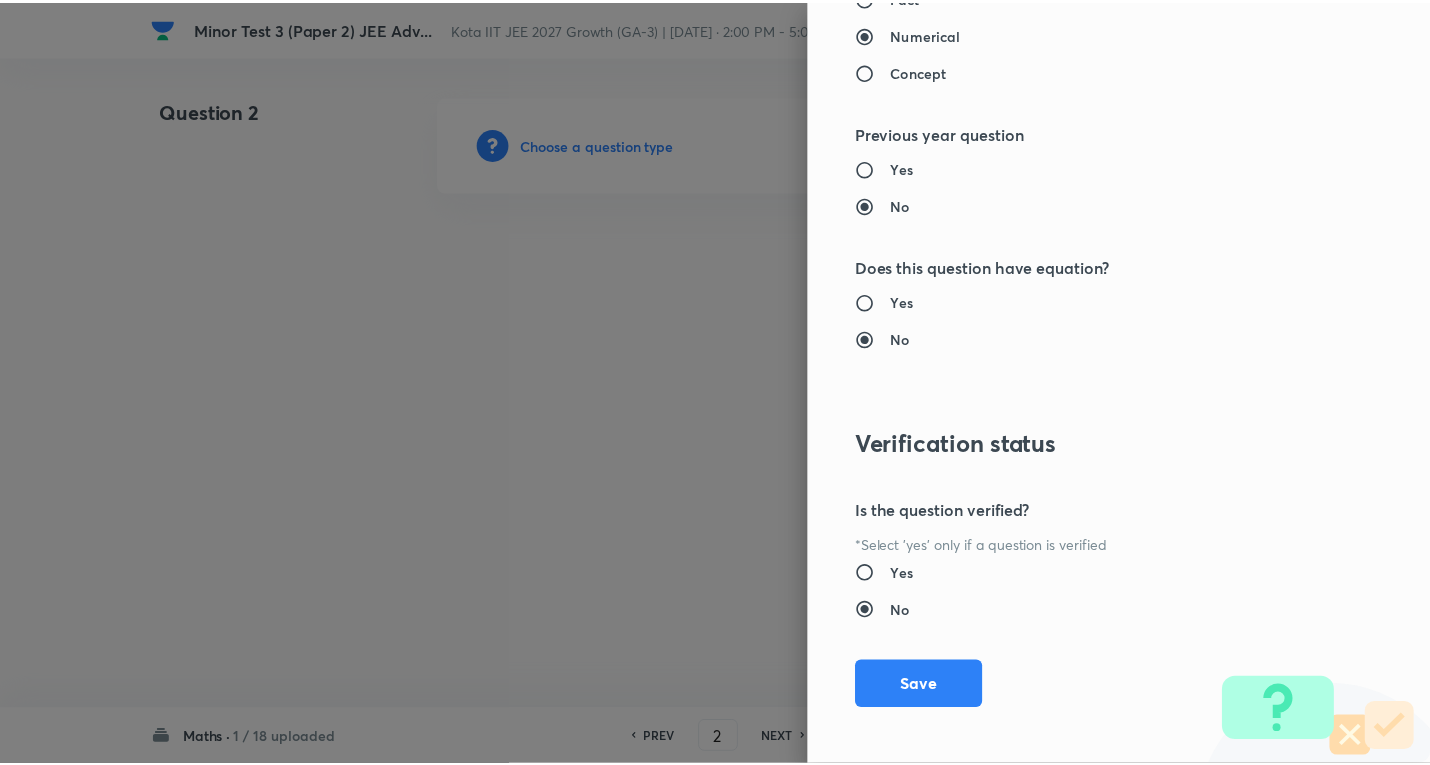 scroll, scrollTop: 1977, scrollLeft: 0, axis: vertical 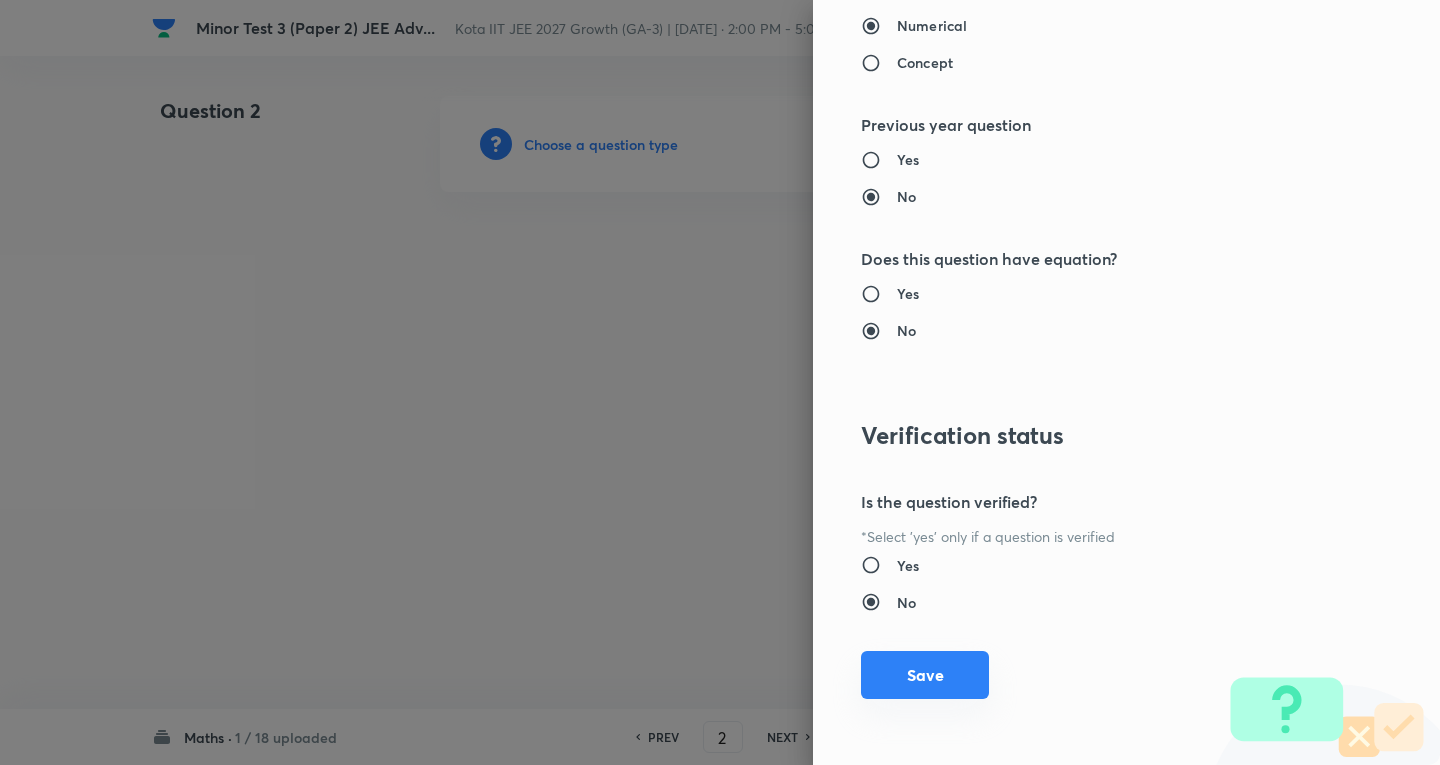 click on "Save" at bounding box center (925, 675) 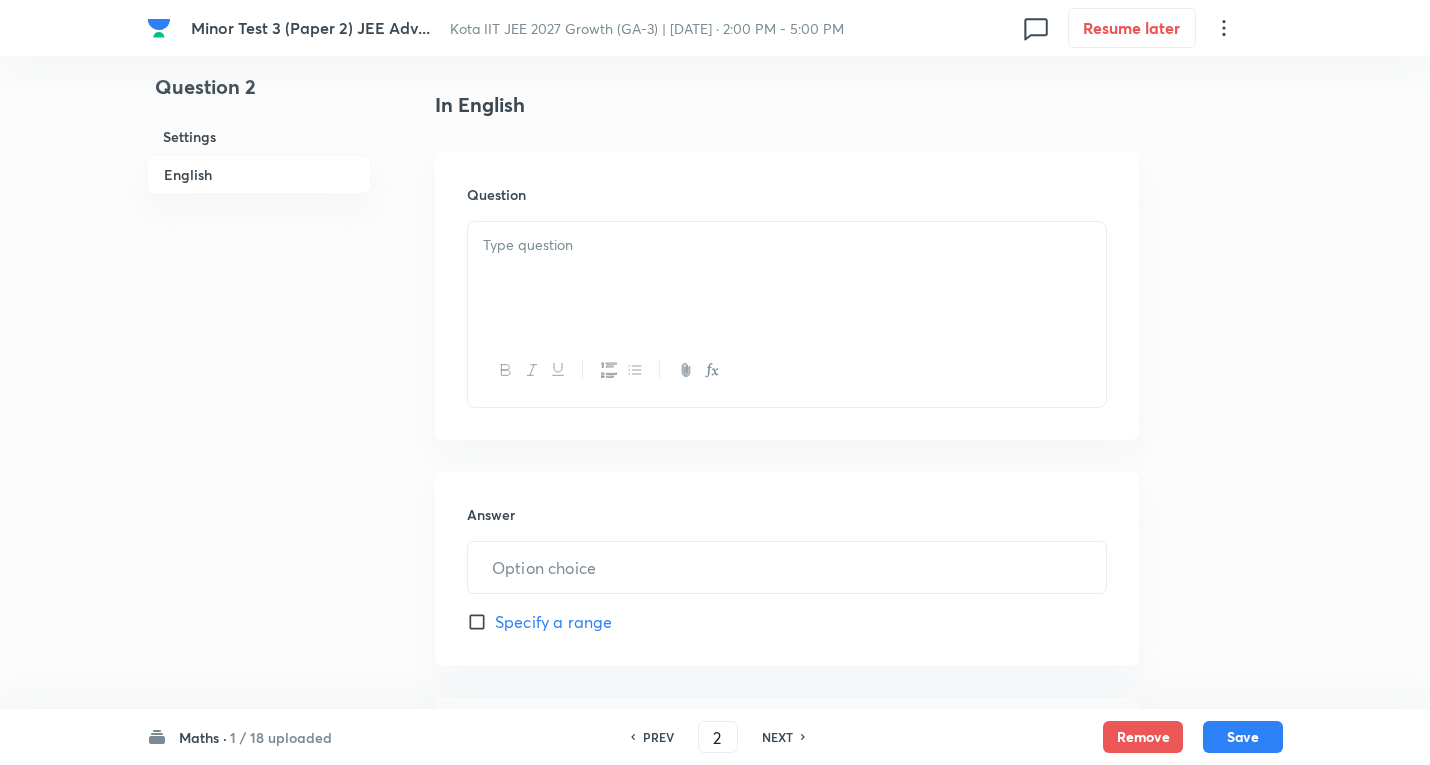 scroll, scrollTop: 500, scrollLeft: 0, axis: vertical 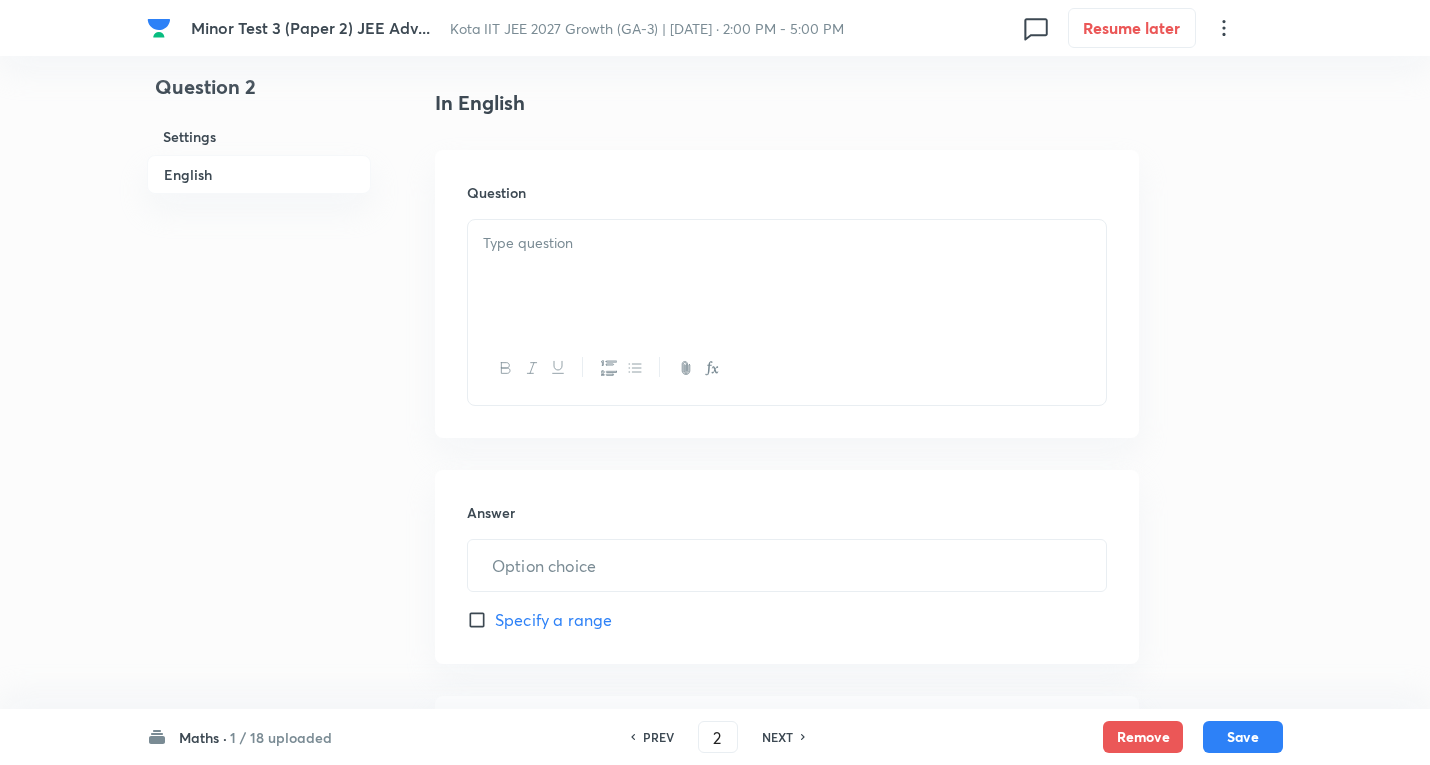 click at bounding box center (787, 243) 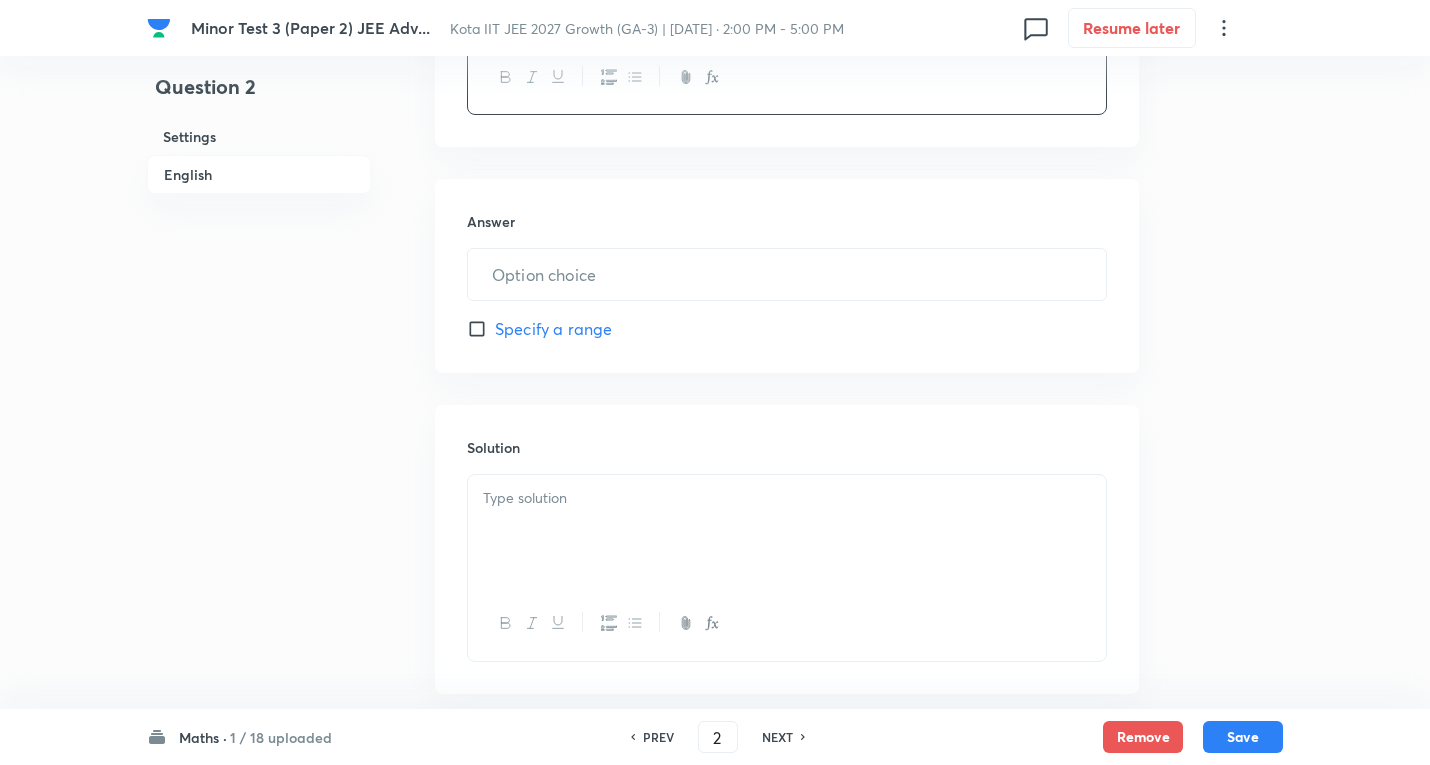 scroll, scrollTop: 800, scrollLeft: 0, axis: vertical 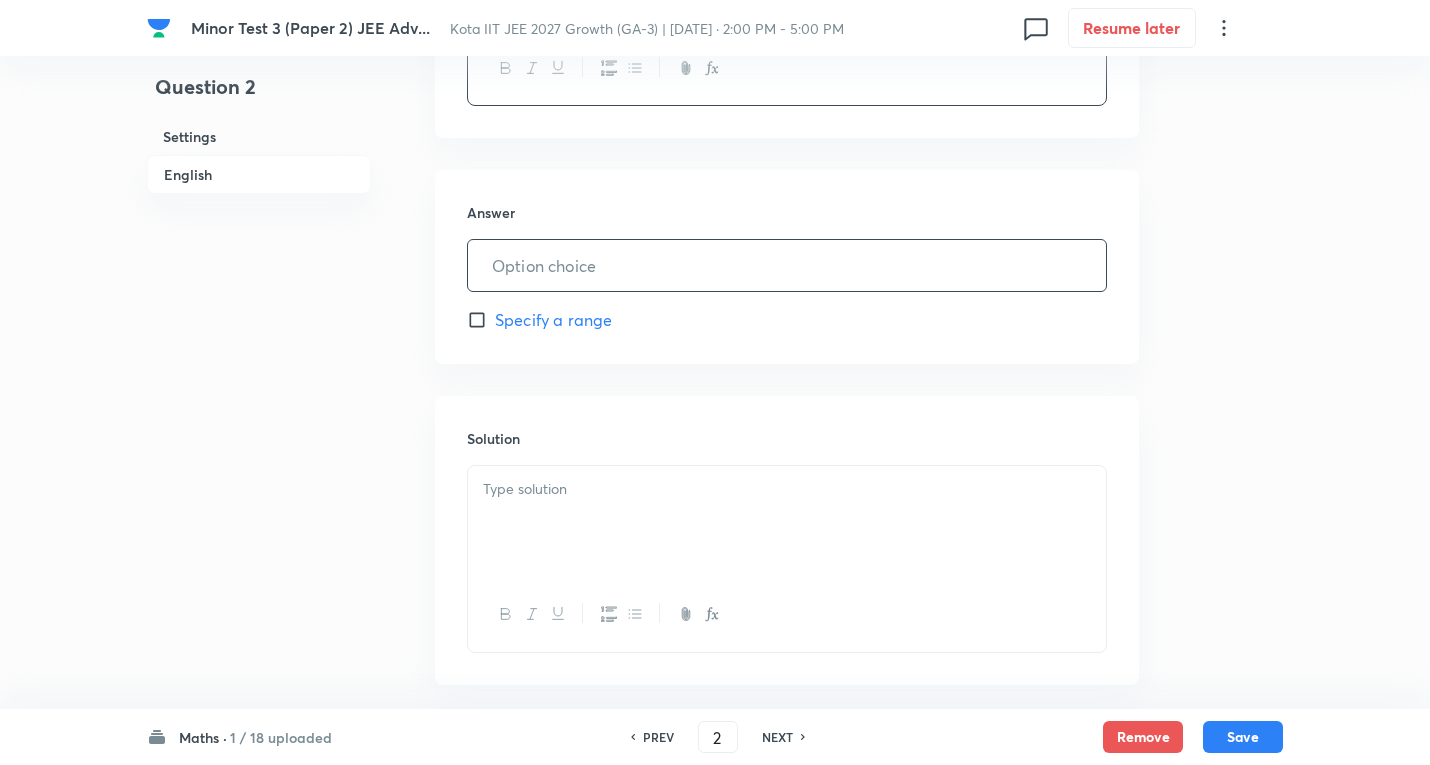 drag, startPoint x: 573, startPoint y: 272, endPoint x: 609, endPoint y: 272, distance: 36 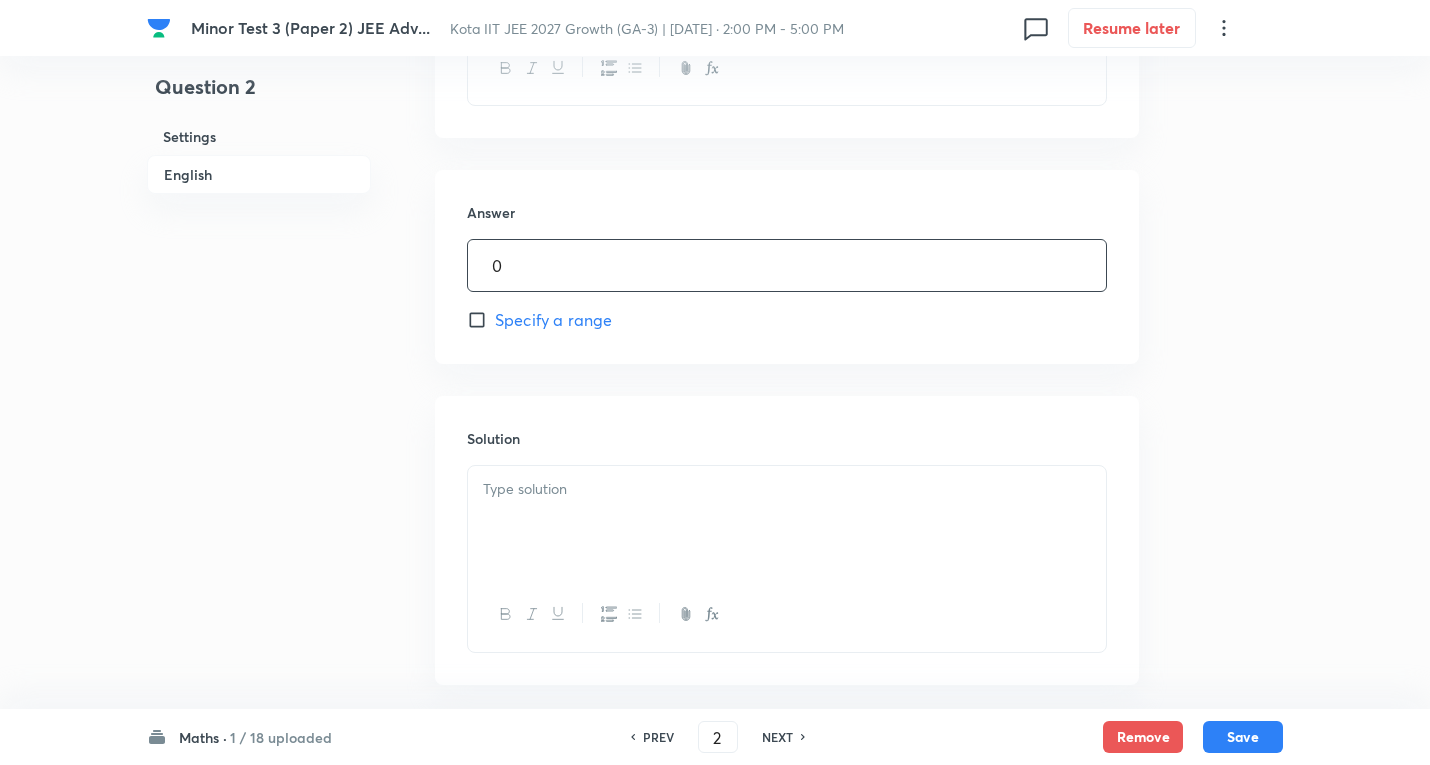 type on "0" 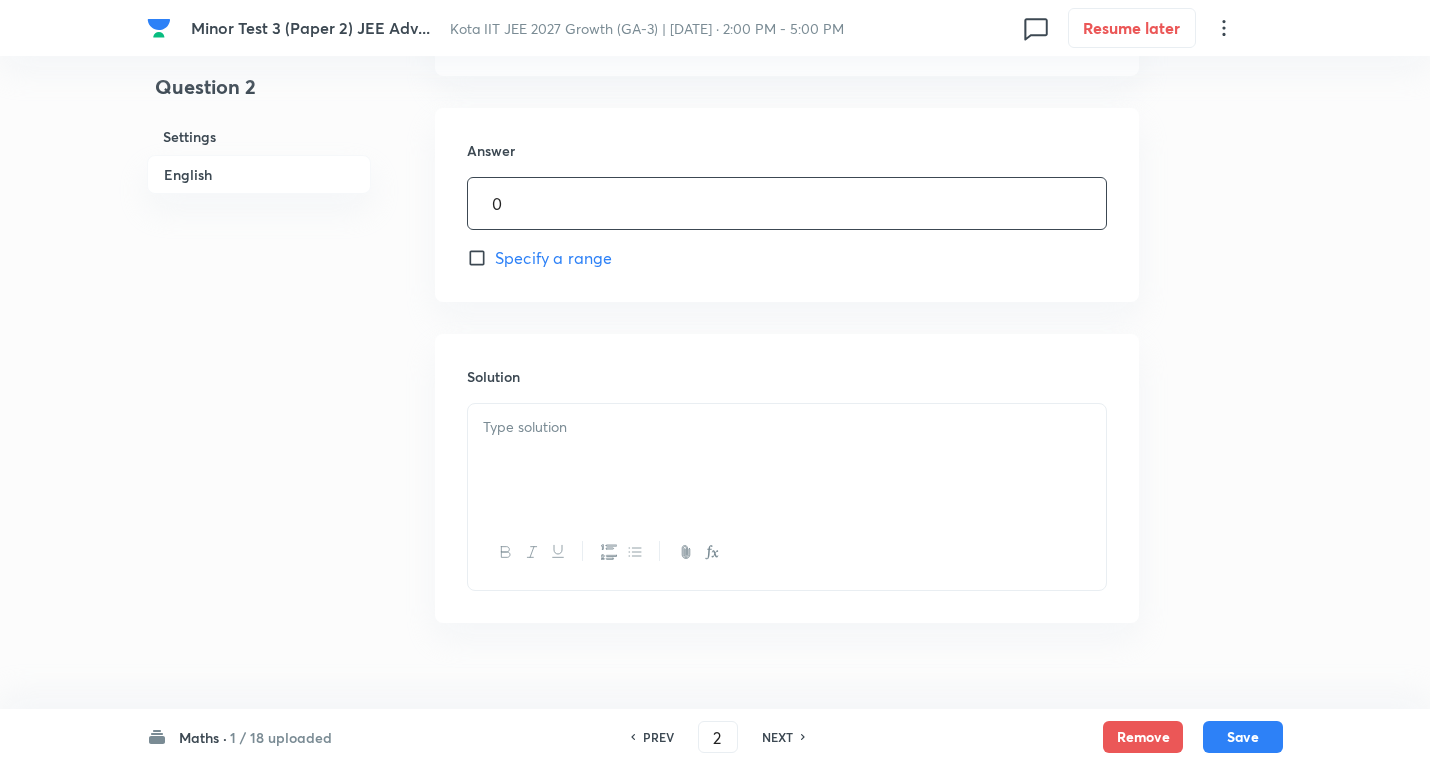 scroll, scrollTop: 896, scrollLeft: 0, axis: vertical 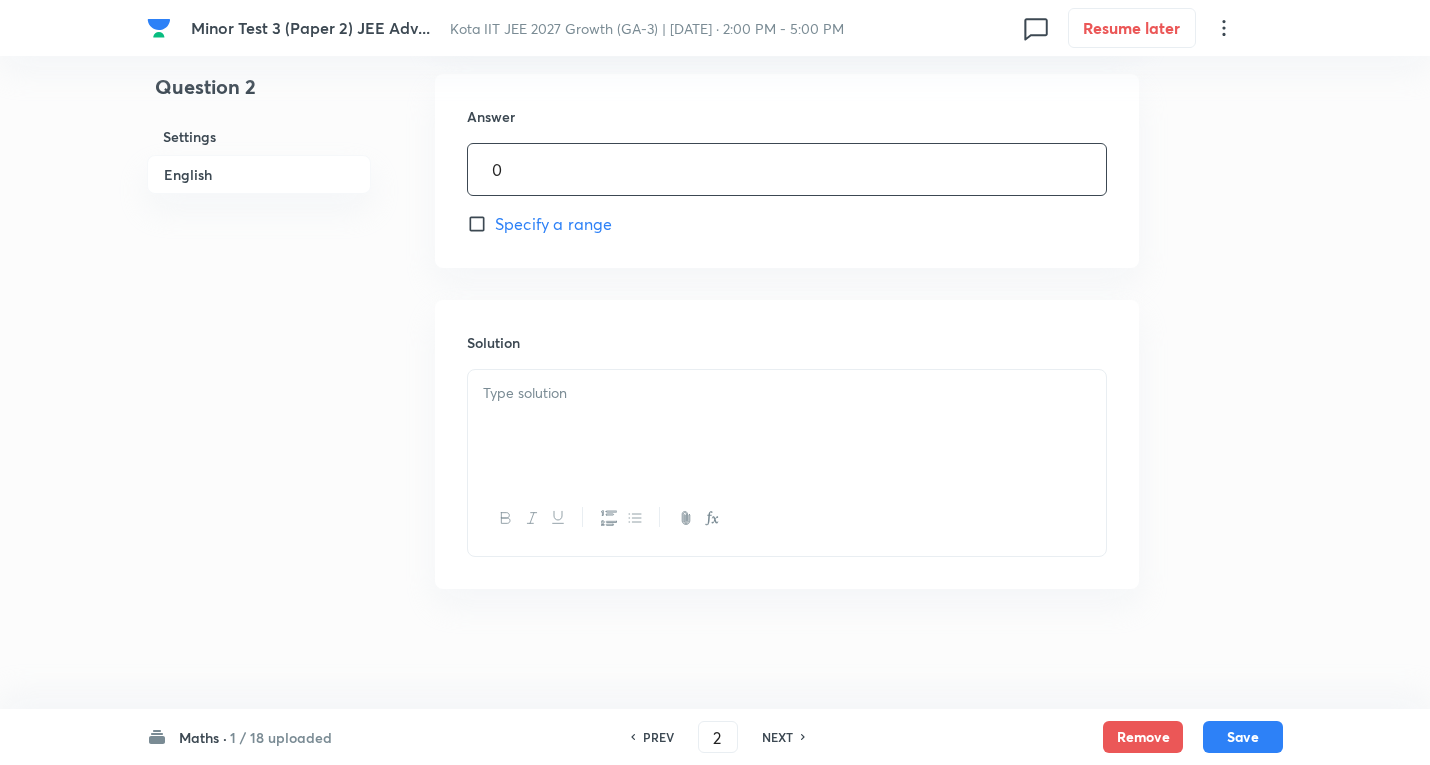 click at bounding box center (787, 393) 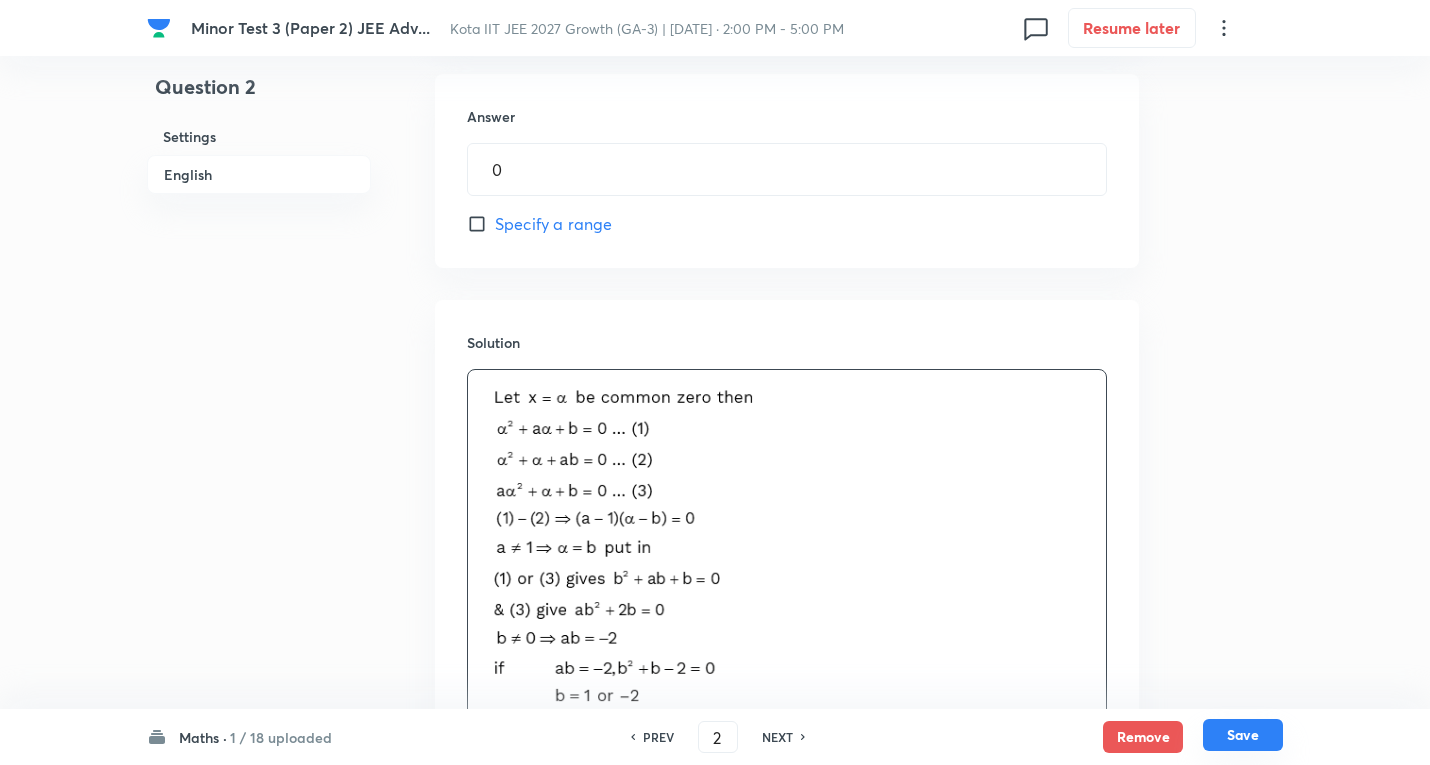 click on "Save" at bounding box center (1243, 735) 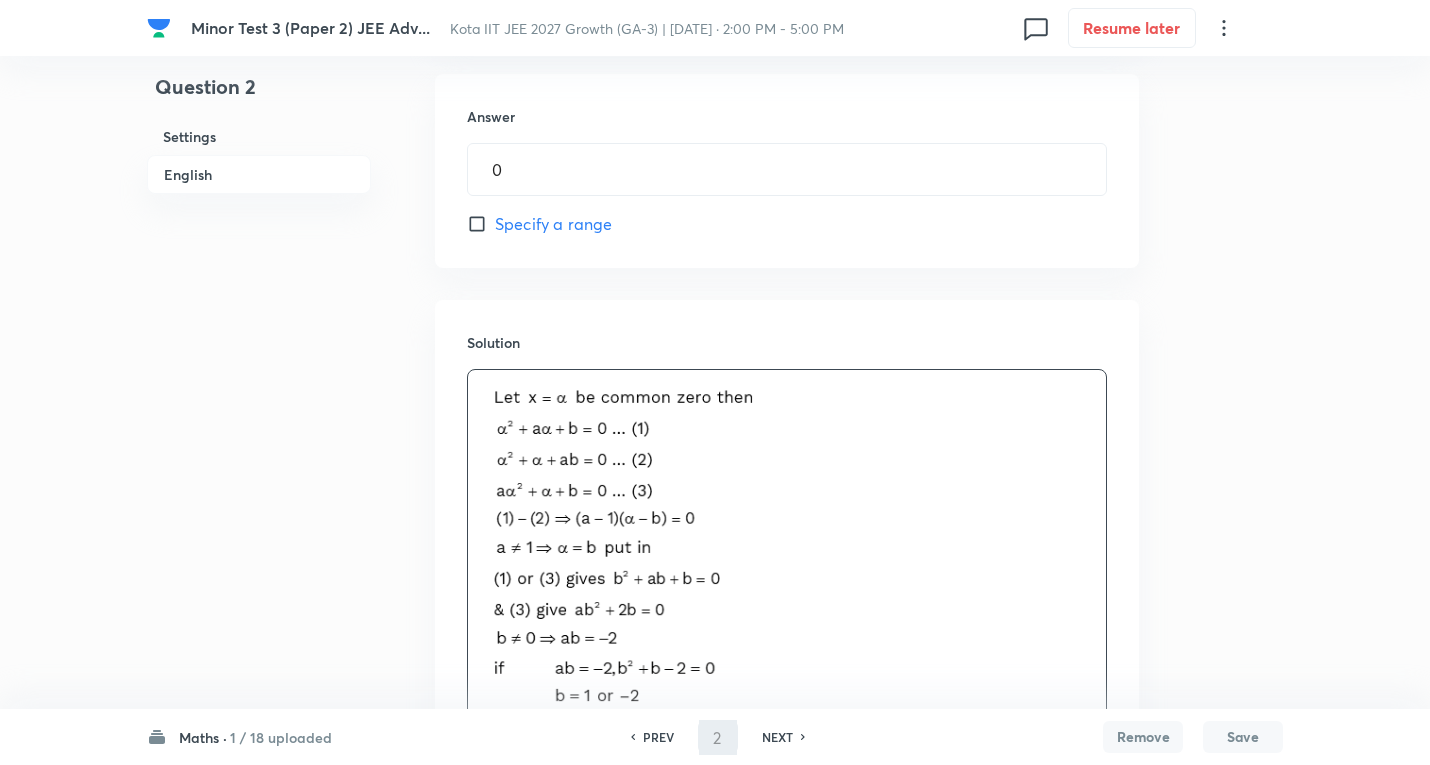 type on "3" 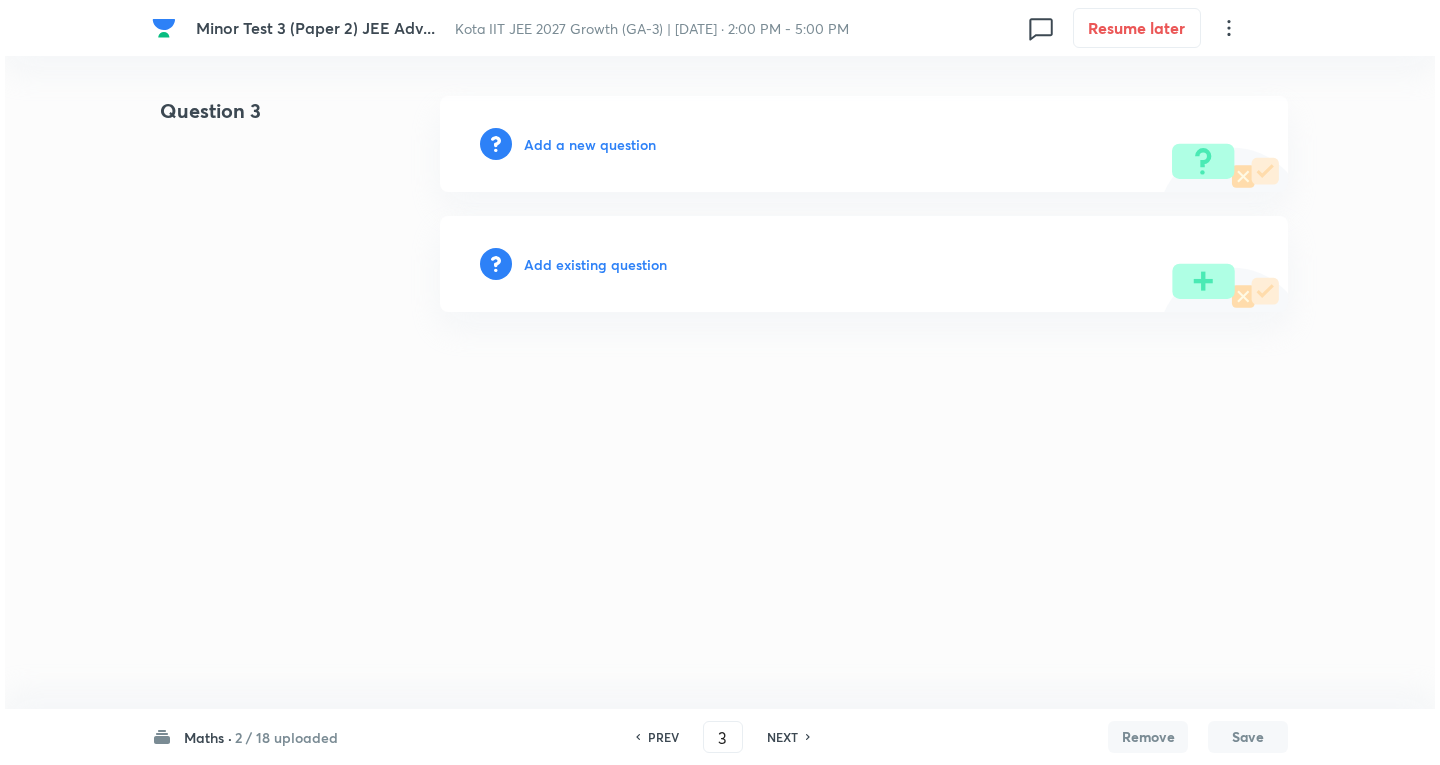 scroll, scrollTop: 0, scrollLeft: 0, axis: both 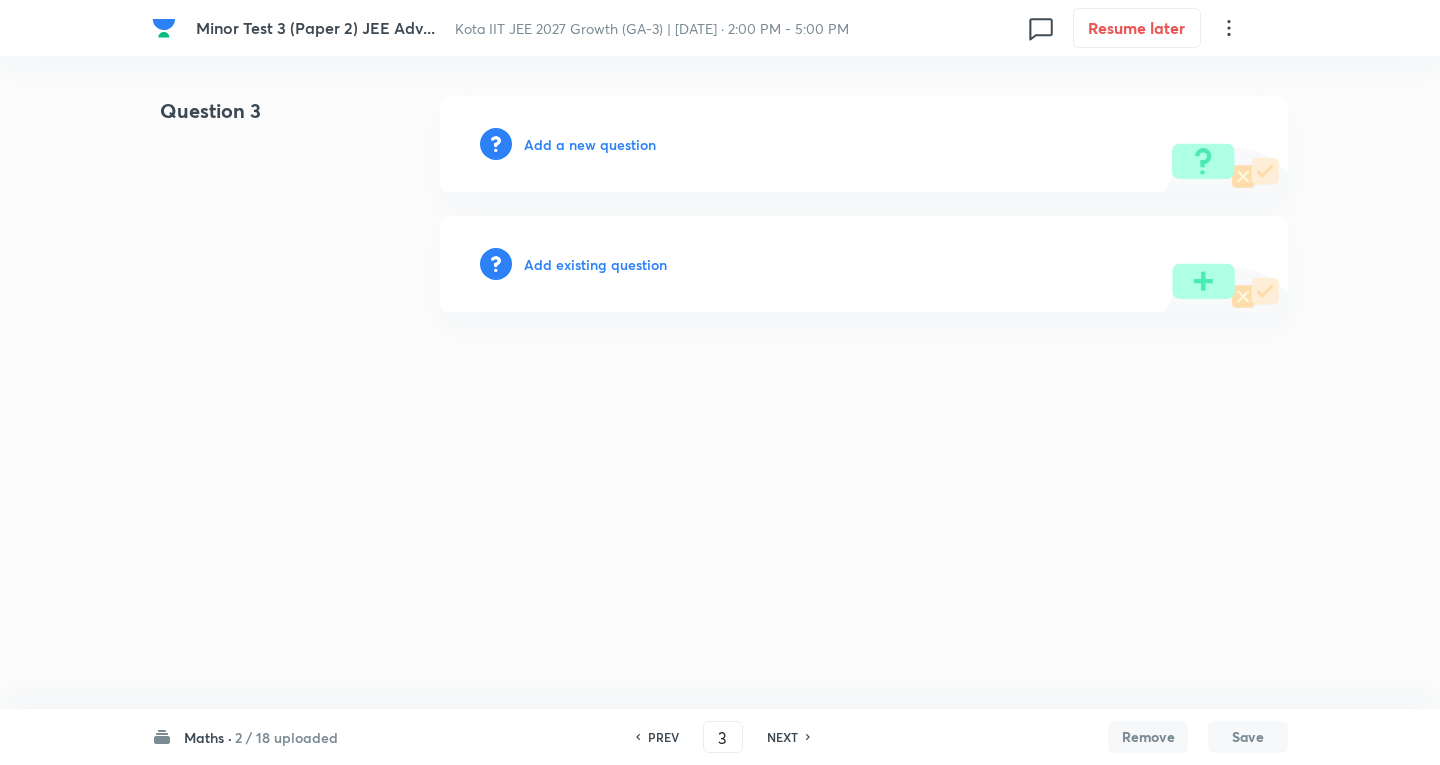 click on "Add a new question" at bounding box center [590, 144] 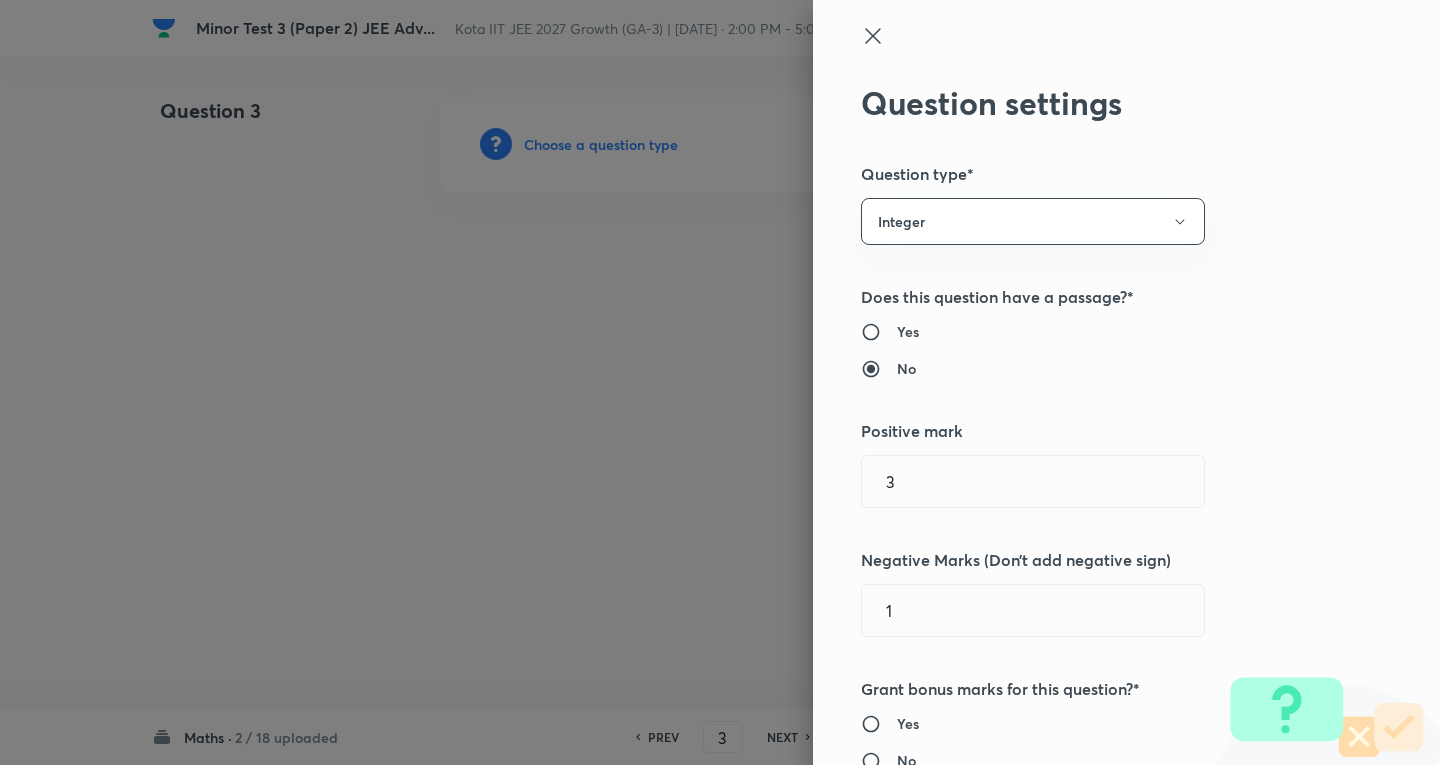 type 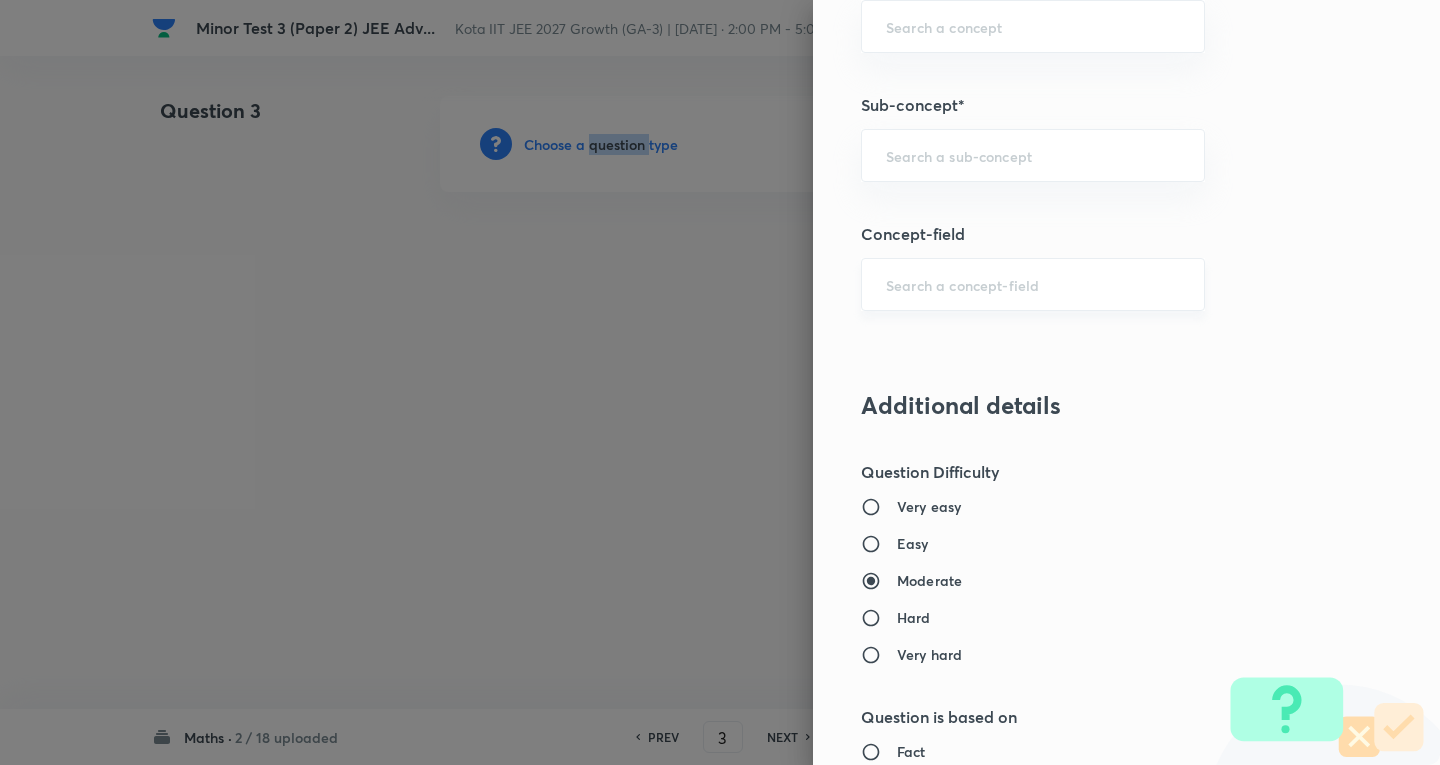 scroll, scrollTop: 1200, scrollLeft: 0, axis: vertical 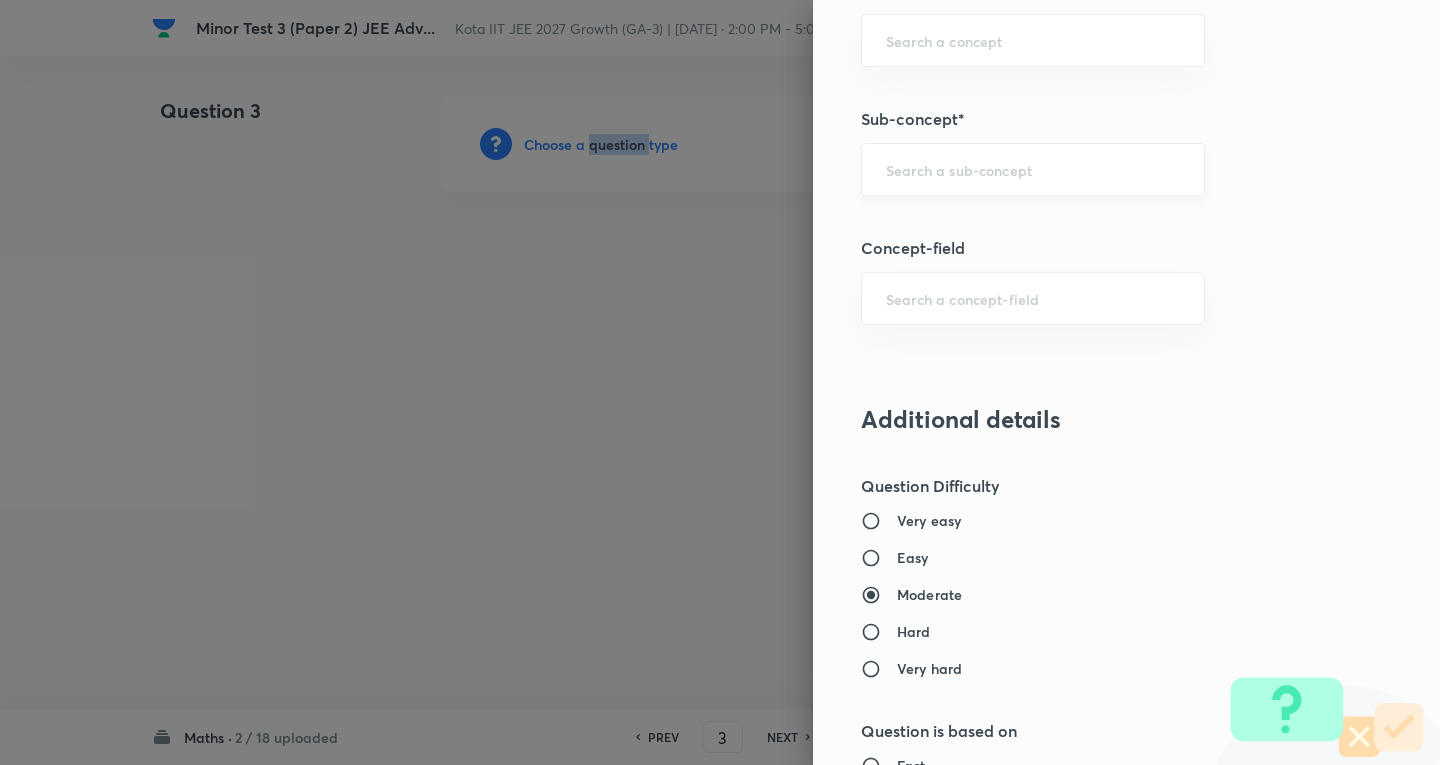 click on "​" at bounding box center [1033, 169] 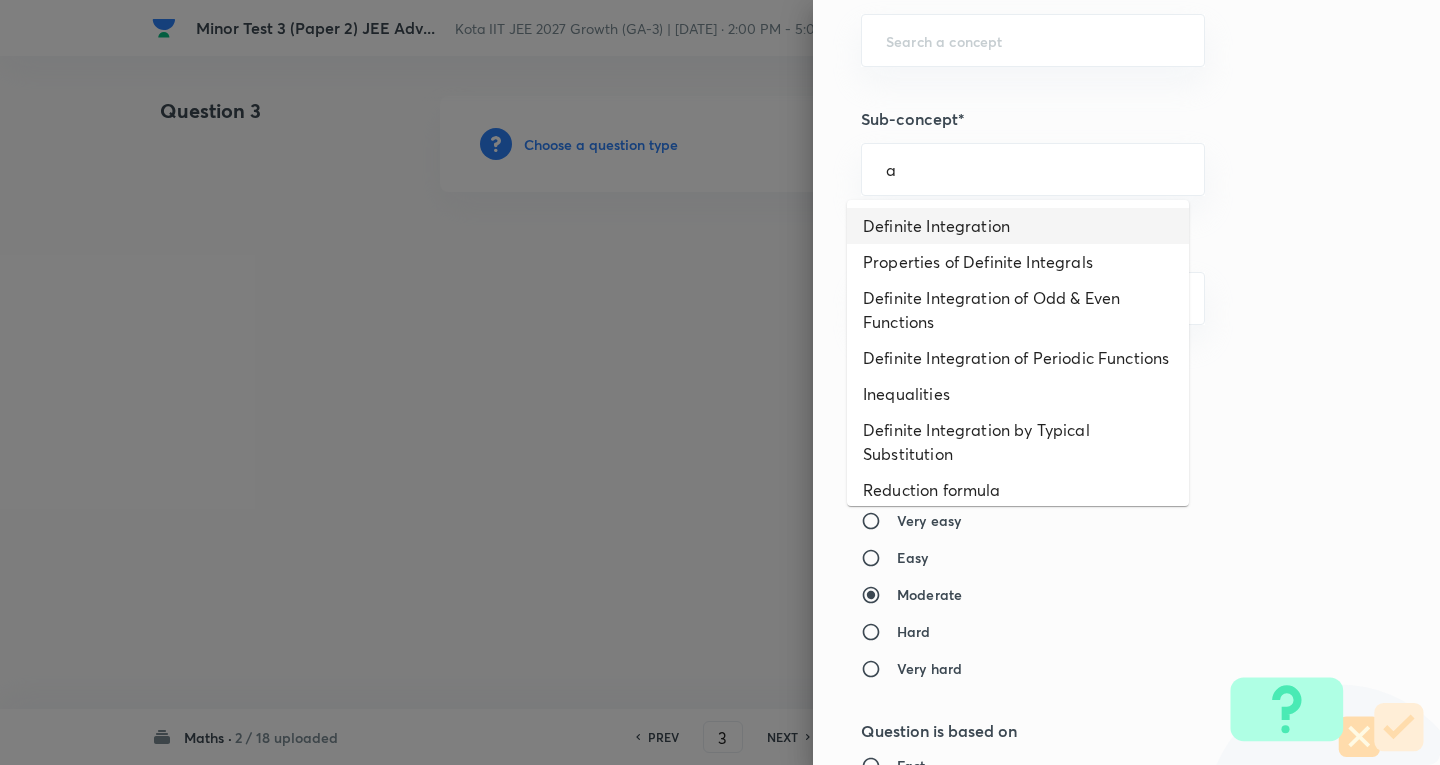 click on "Definite Integration" at bounding box center (1018, 226) 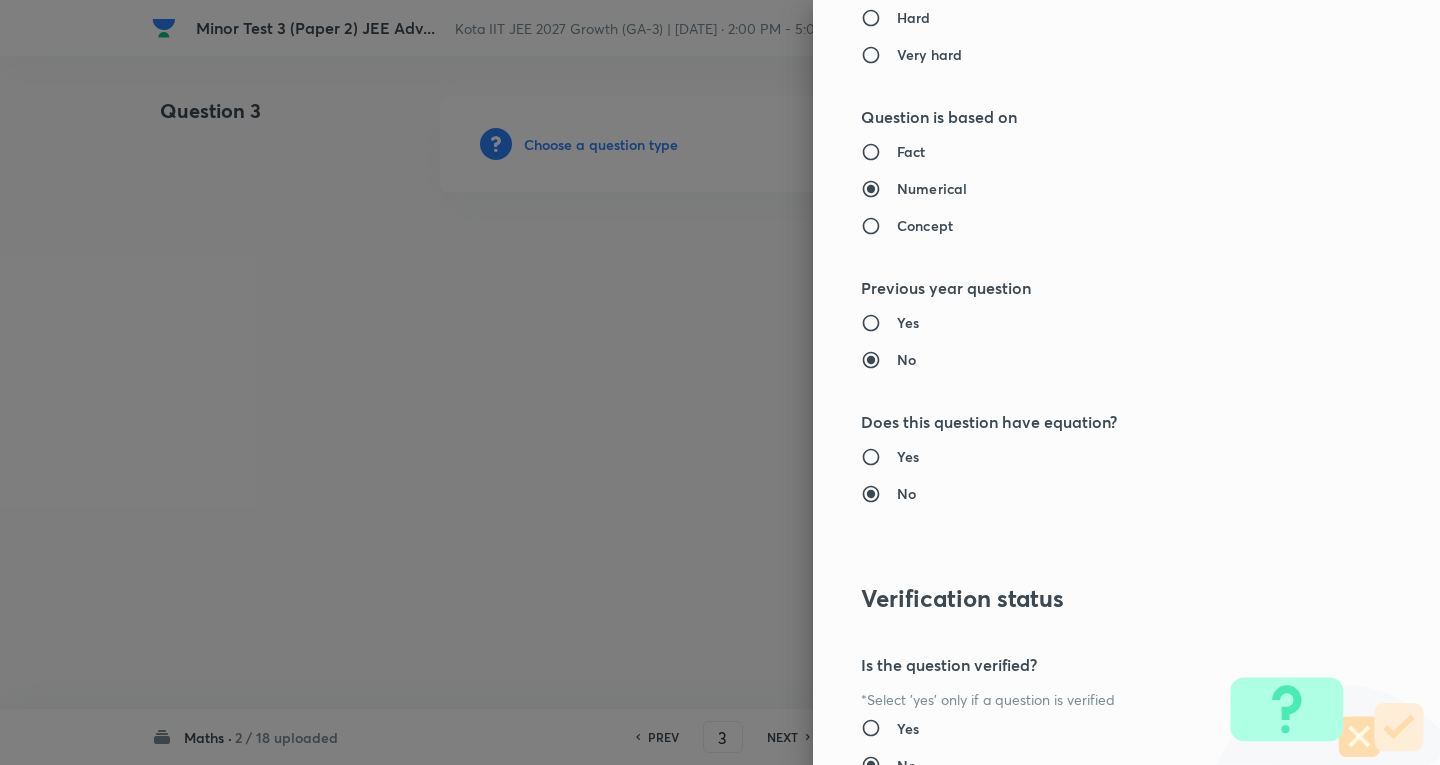 type on "Mathematics" 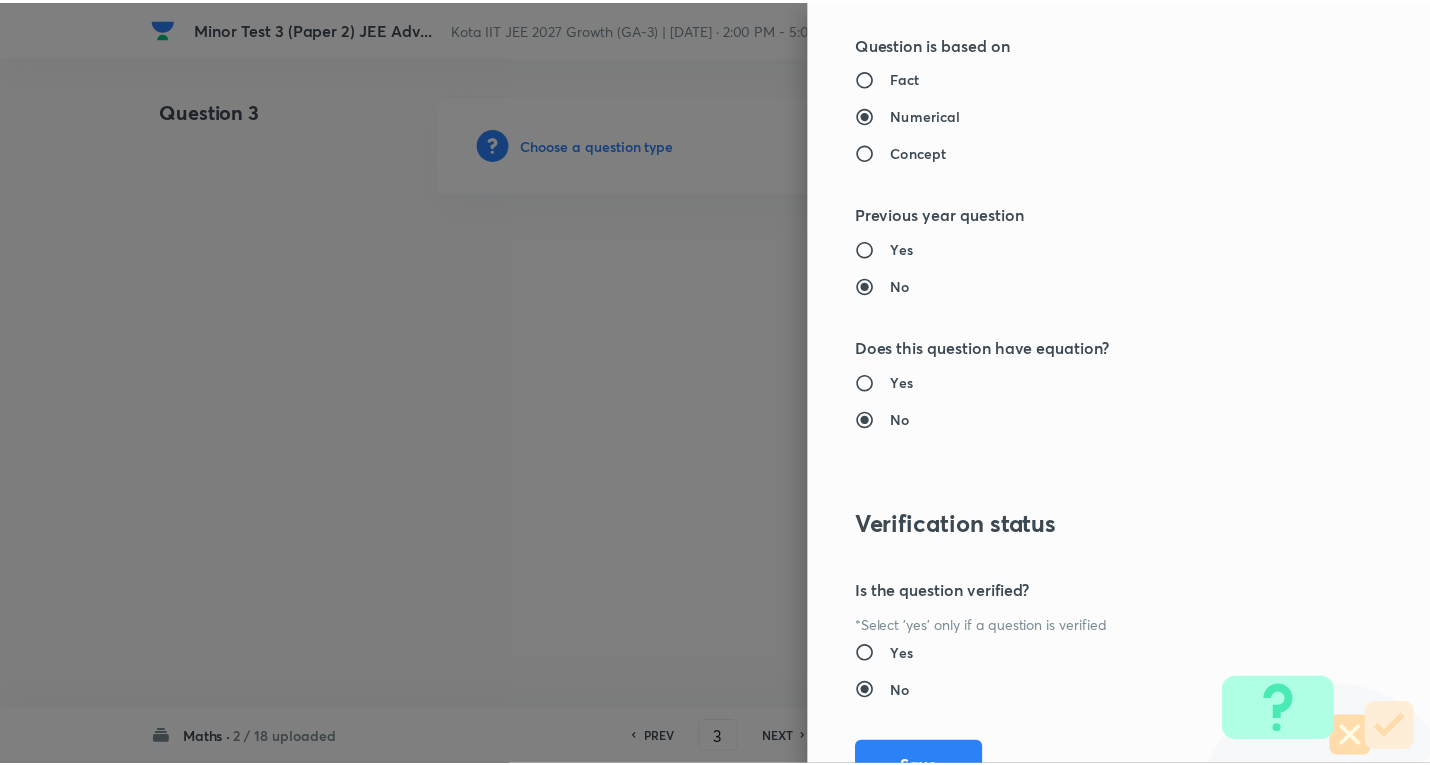 scroll, scrollTop: 1977, scrollLeft: 0, axis: vertical 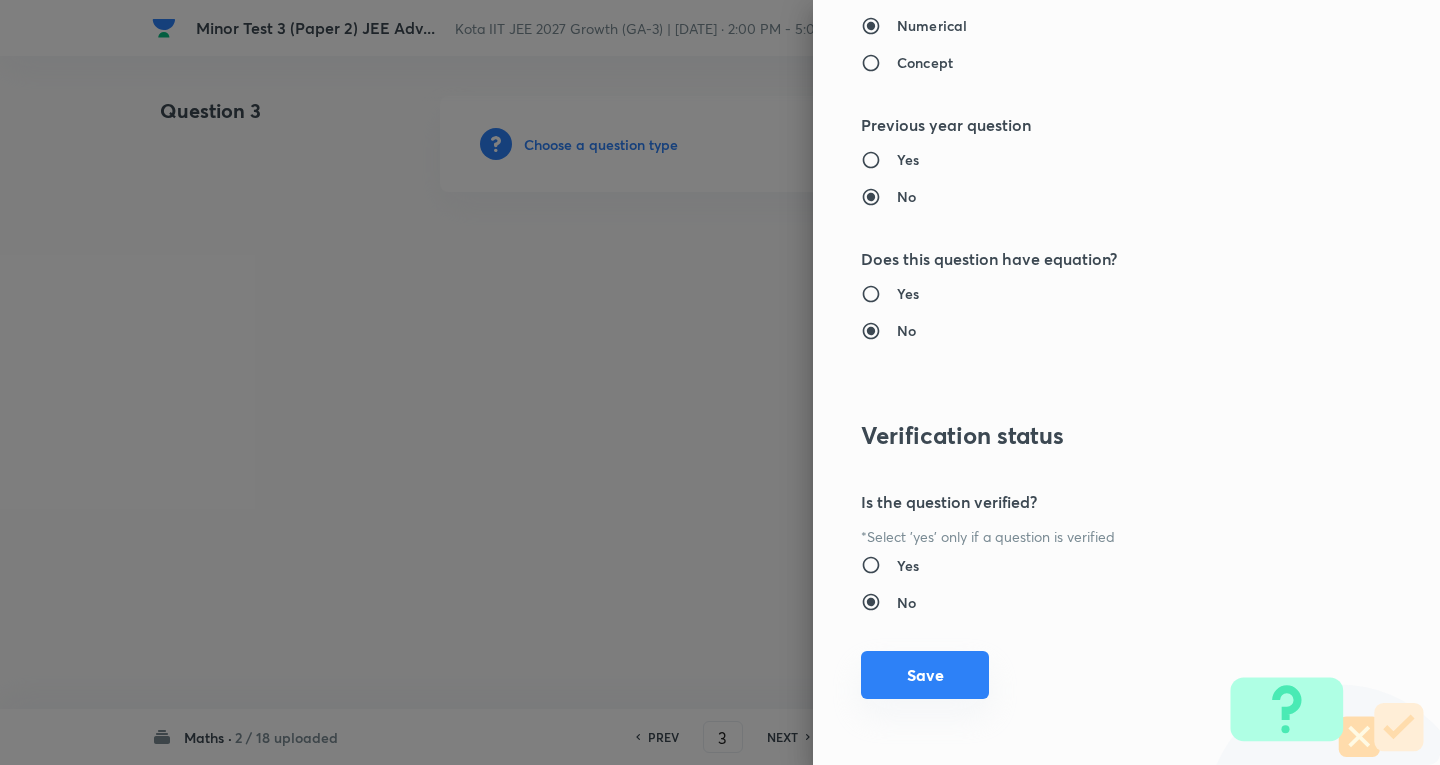 click on "Save" at bounding box center (925, 675) 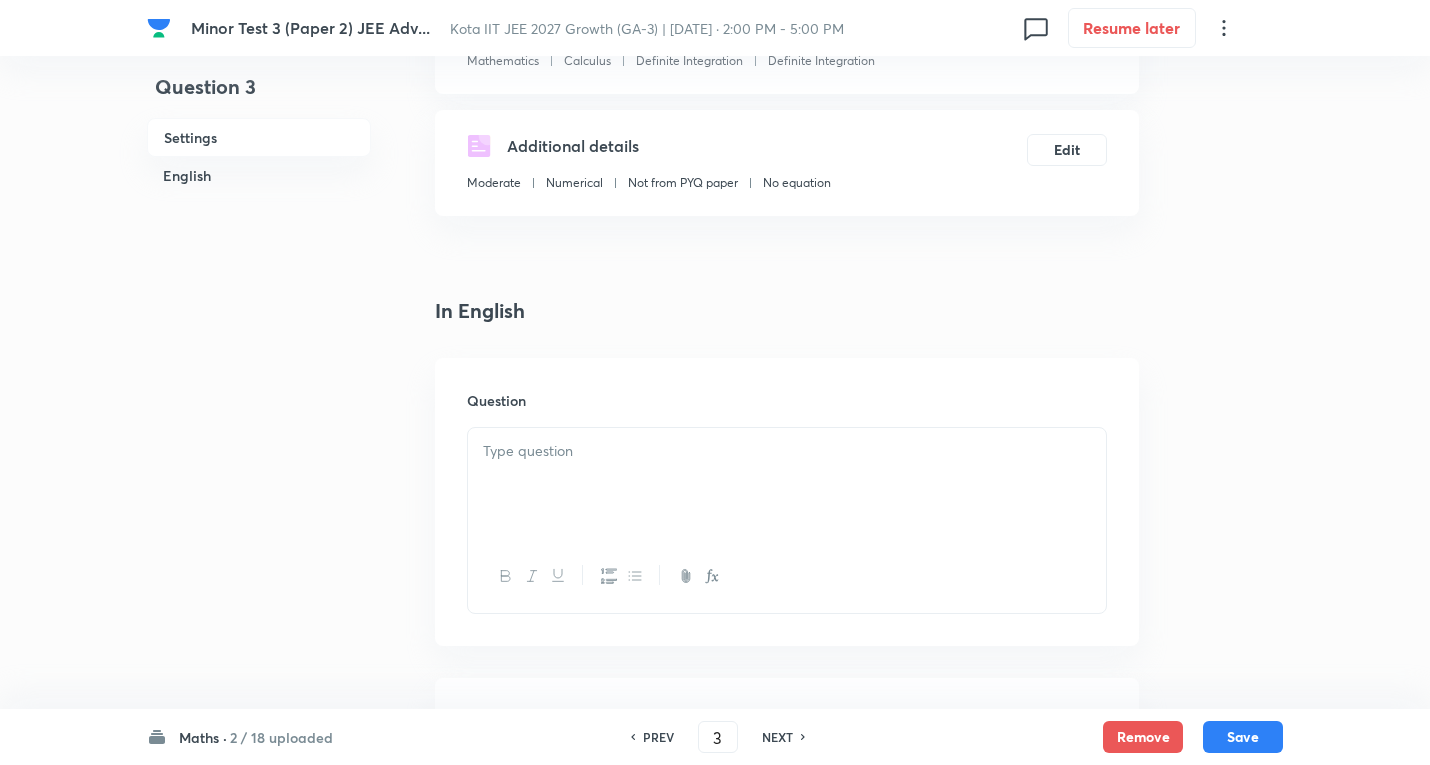 scroll, scrollTop: 300, scrollLeft: 0, axis: vertical 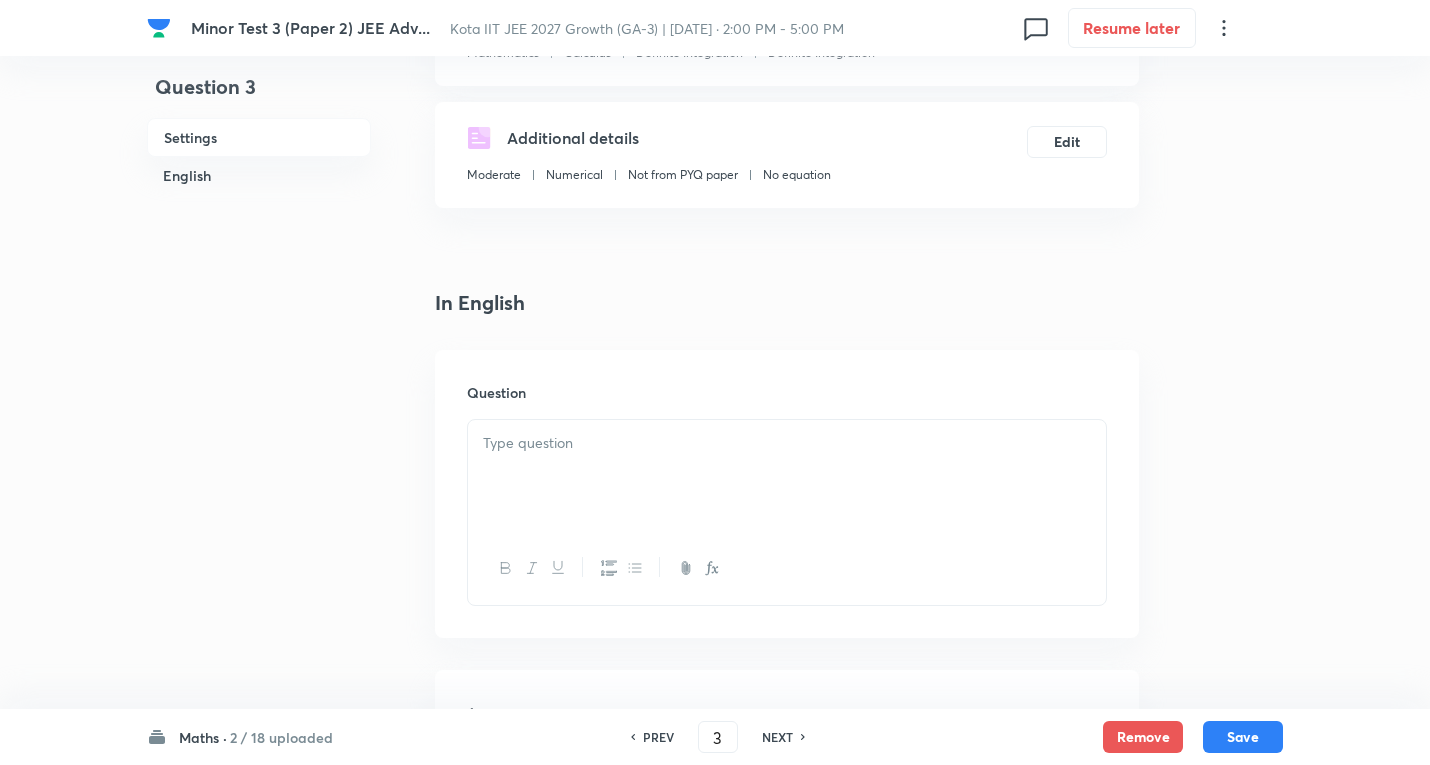 click at bounding box center (787, 476) 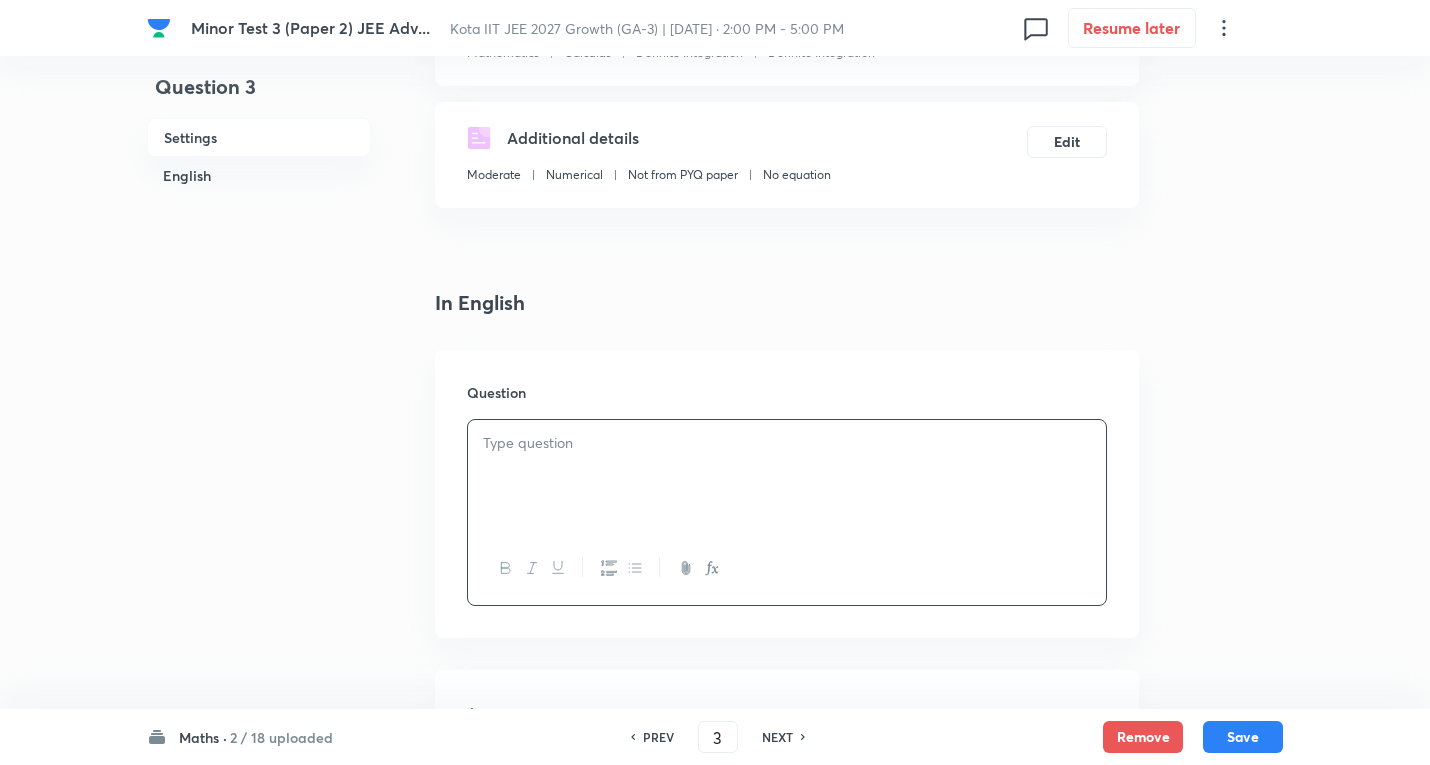 paste 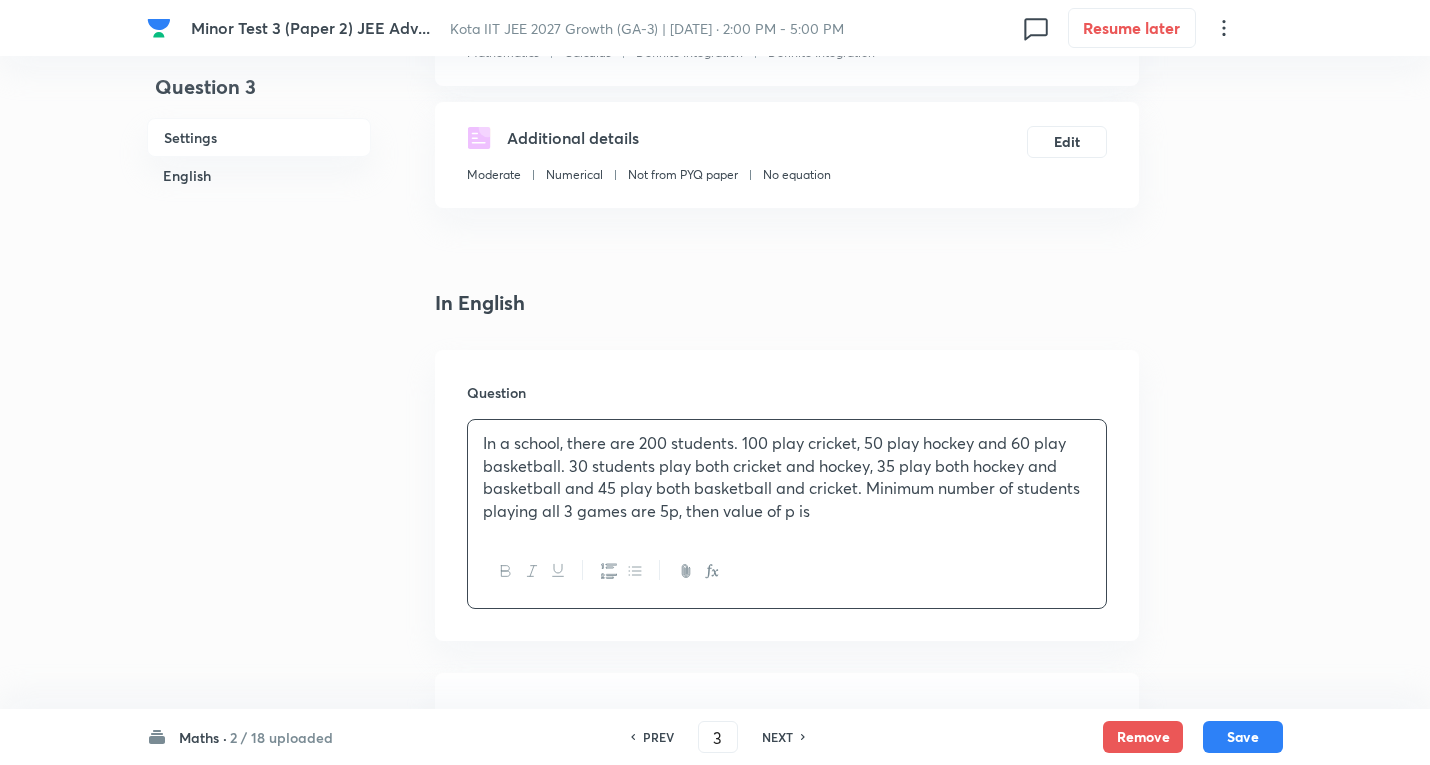 type 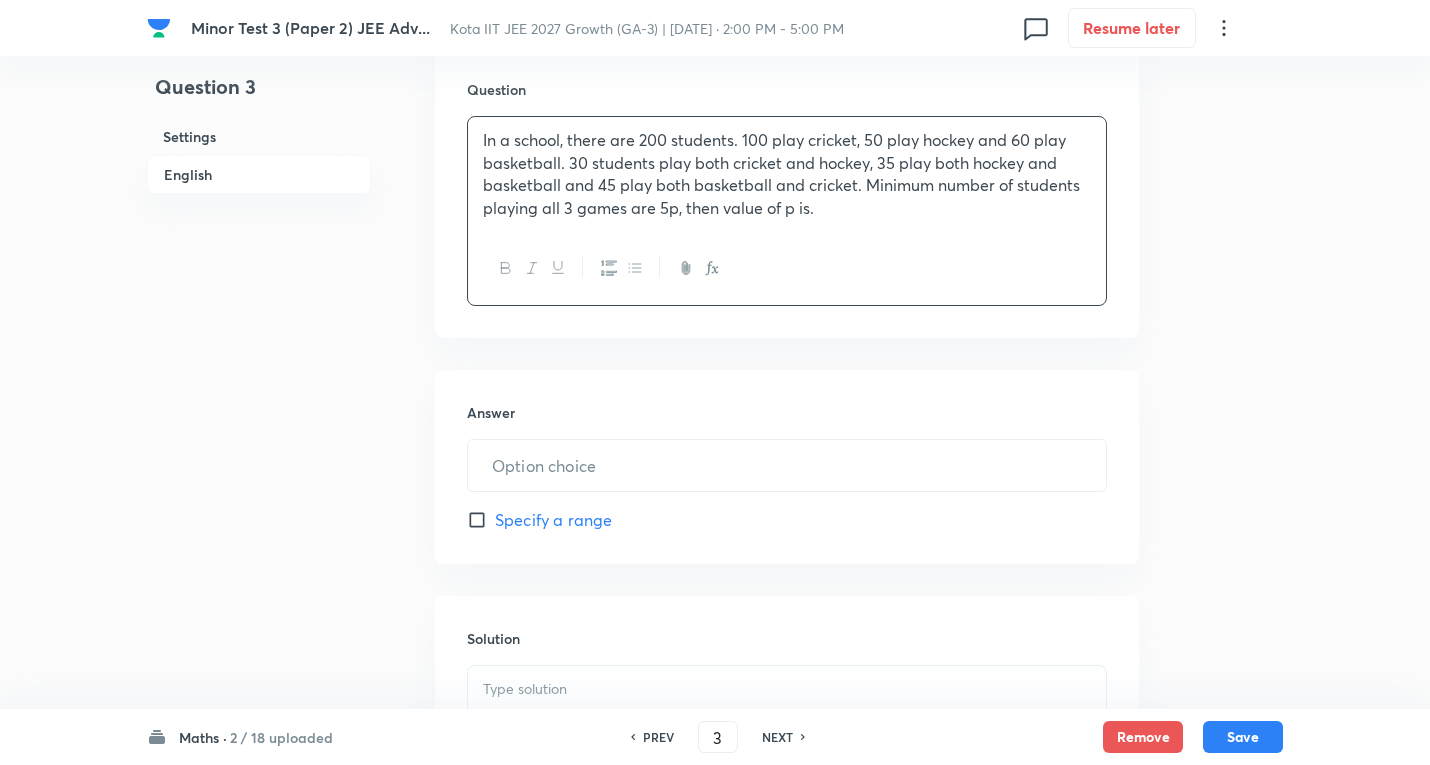 scroll, scrollTop: 700, scrollLeft: 0, axis: vertical 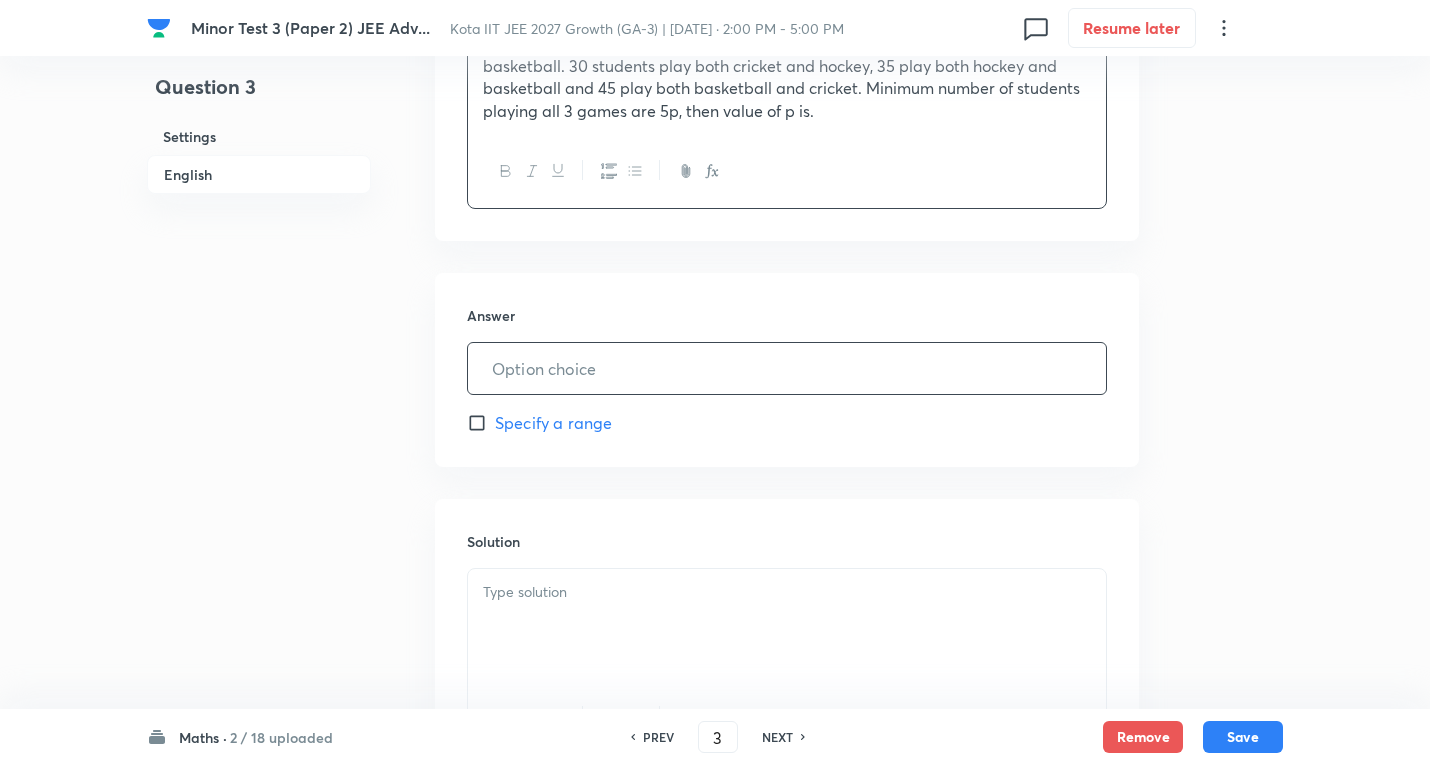 drag, startPoint x: 560, startPoint y: 378, endPoint x: 572, endPoint y: 374, distance: 12.649111 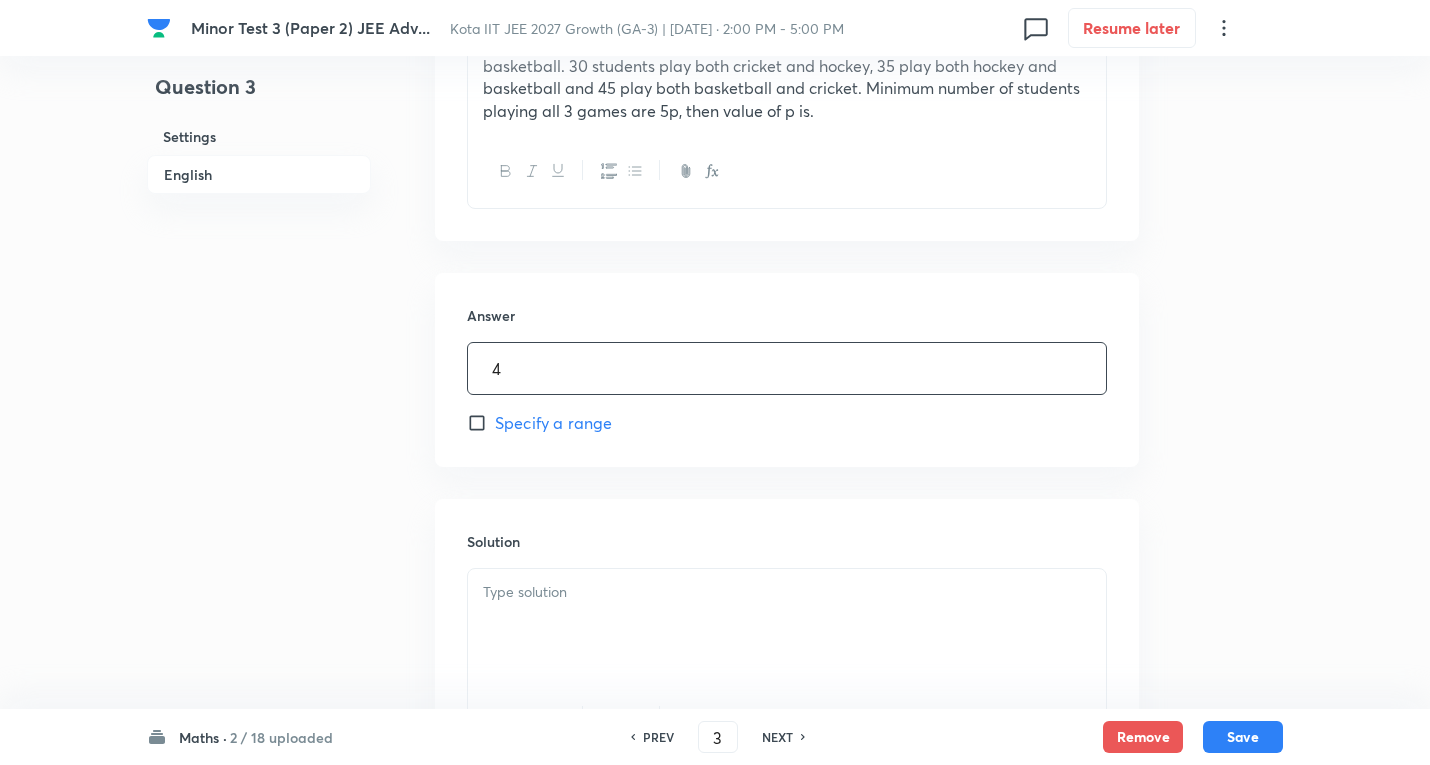 type on "4" 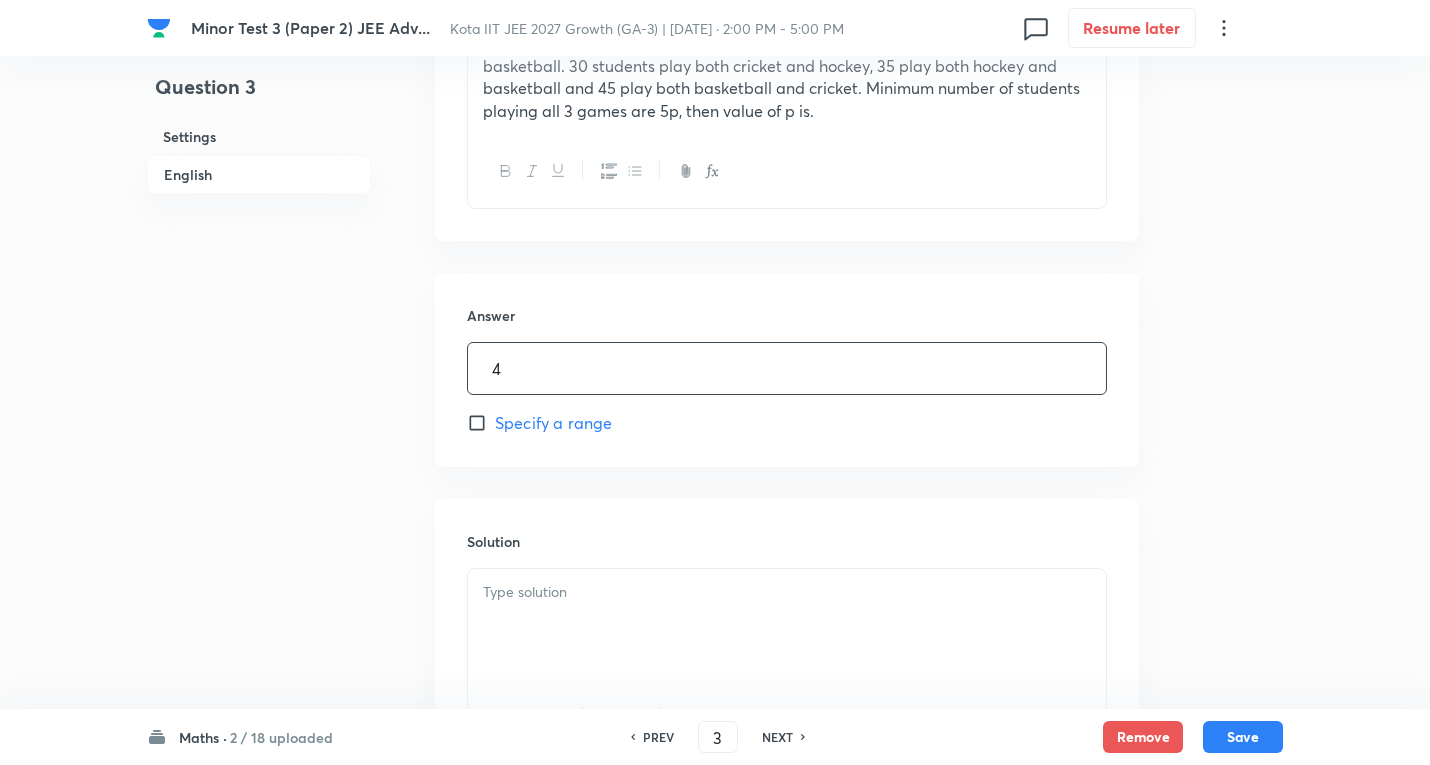 scroll, scrollTop: 899, scrollLeft: 0, axis: vertical 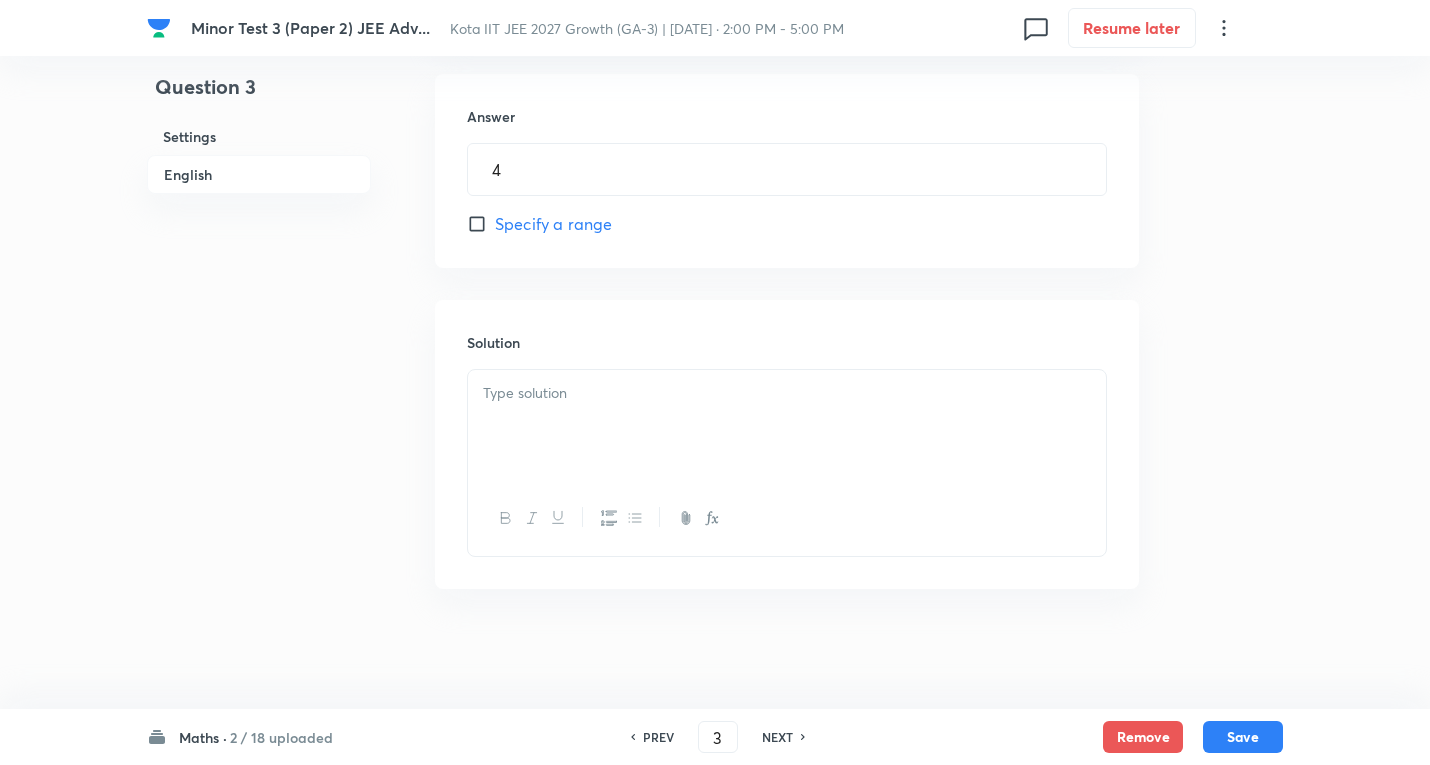 click at bounding box center (787, 393) 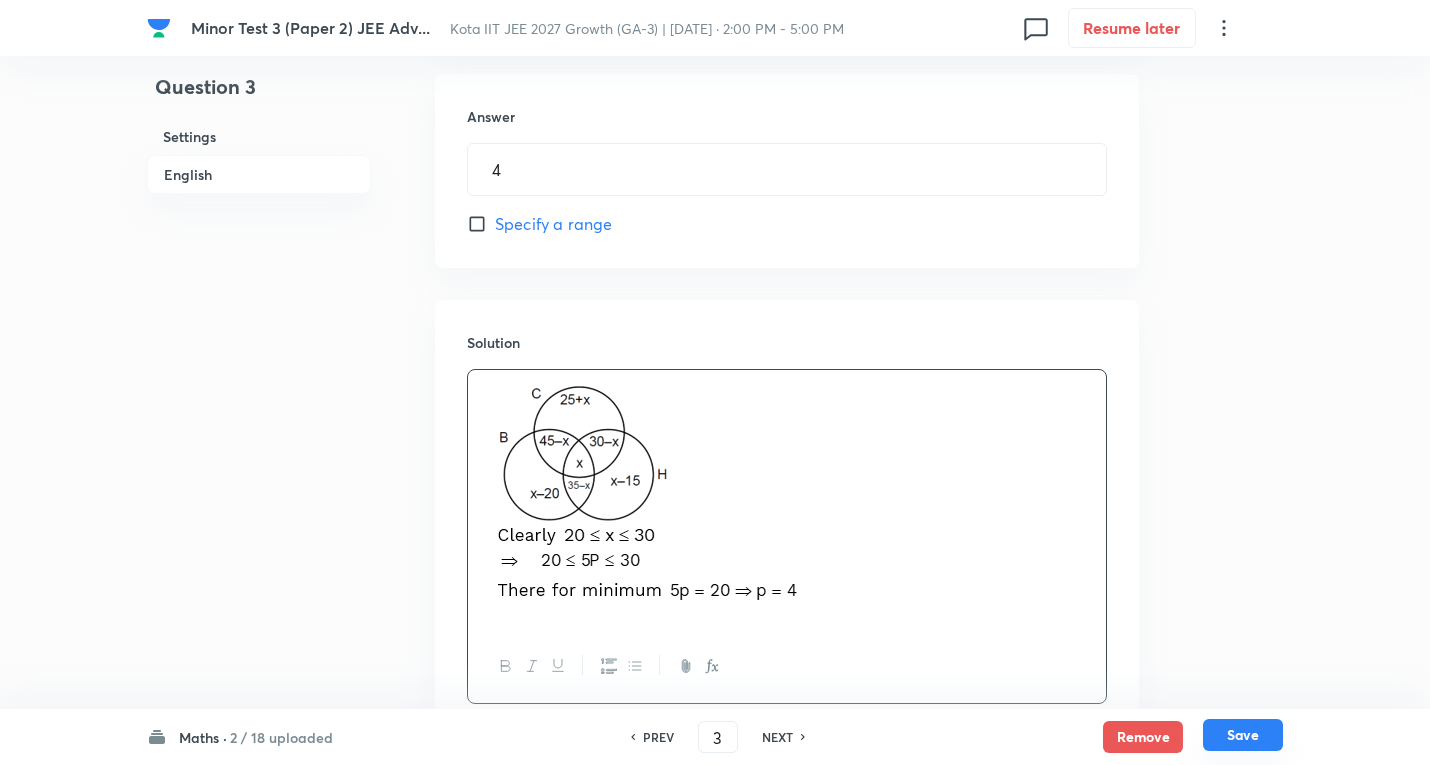 click on "Save" at bounding box center [1243, 735] 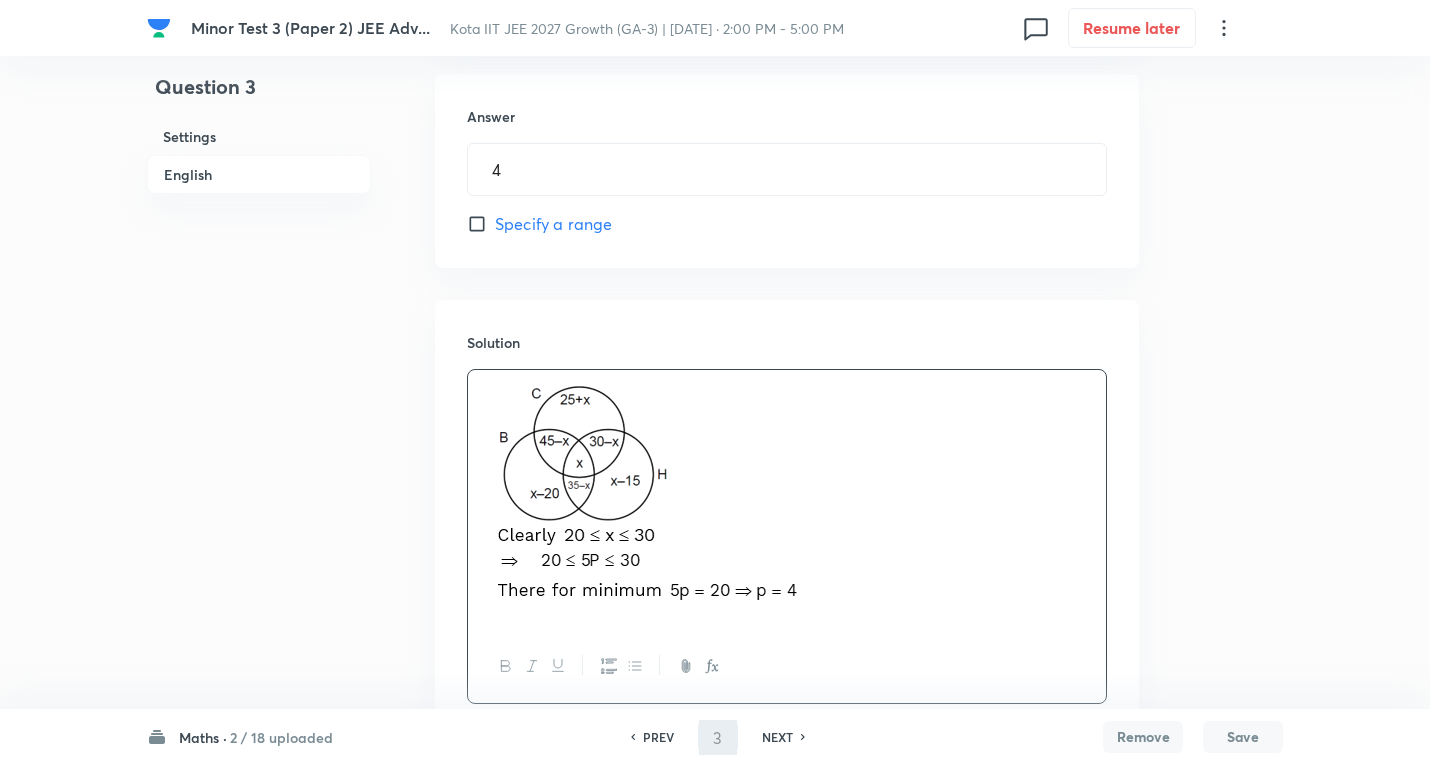 type on "4" 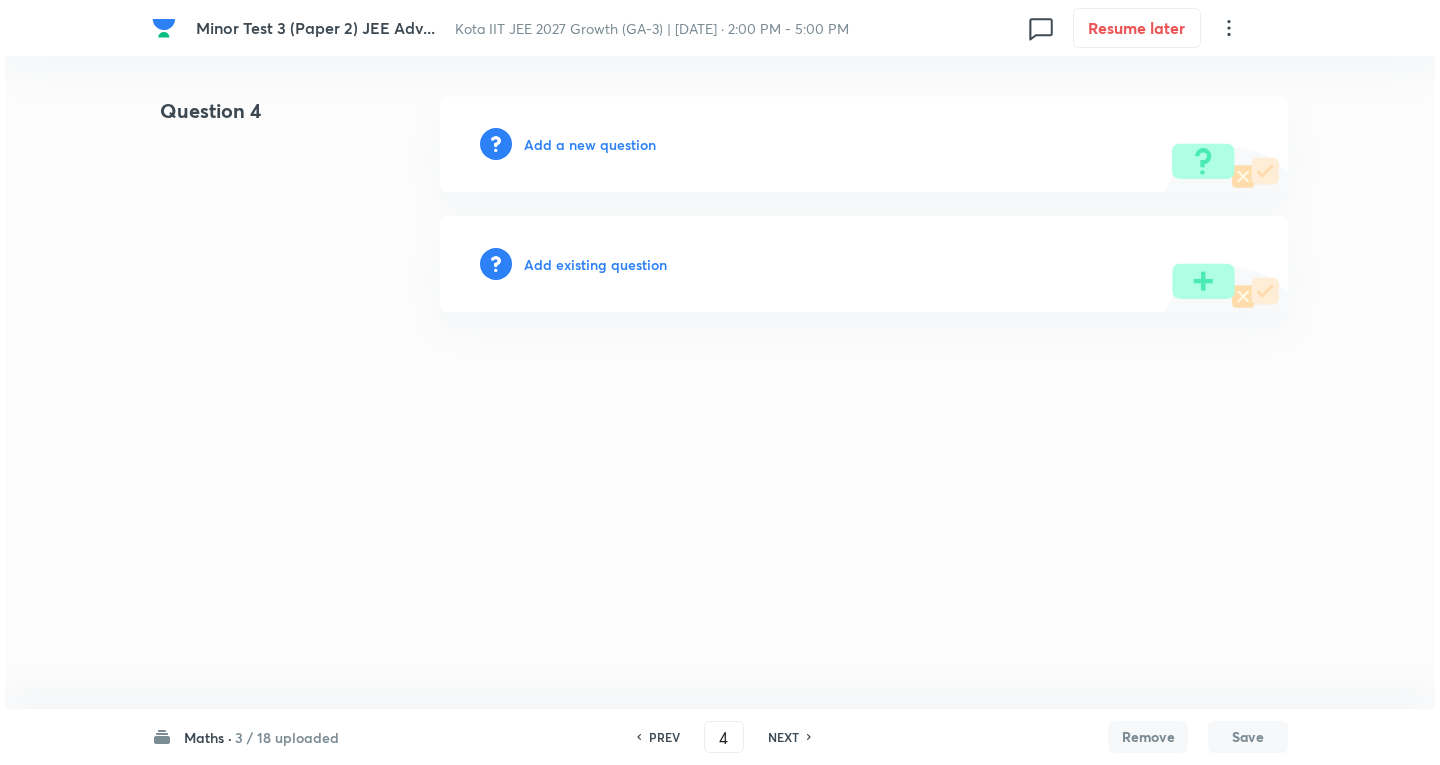 scroll, scrollTop: 0, scrollLeft: 0, axis: both 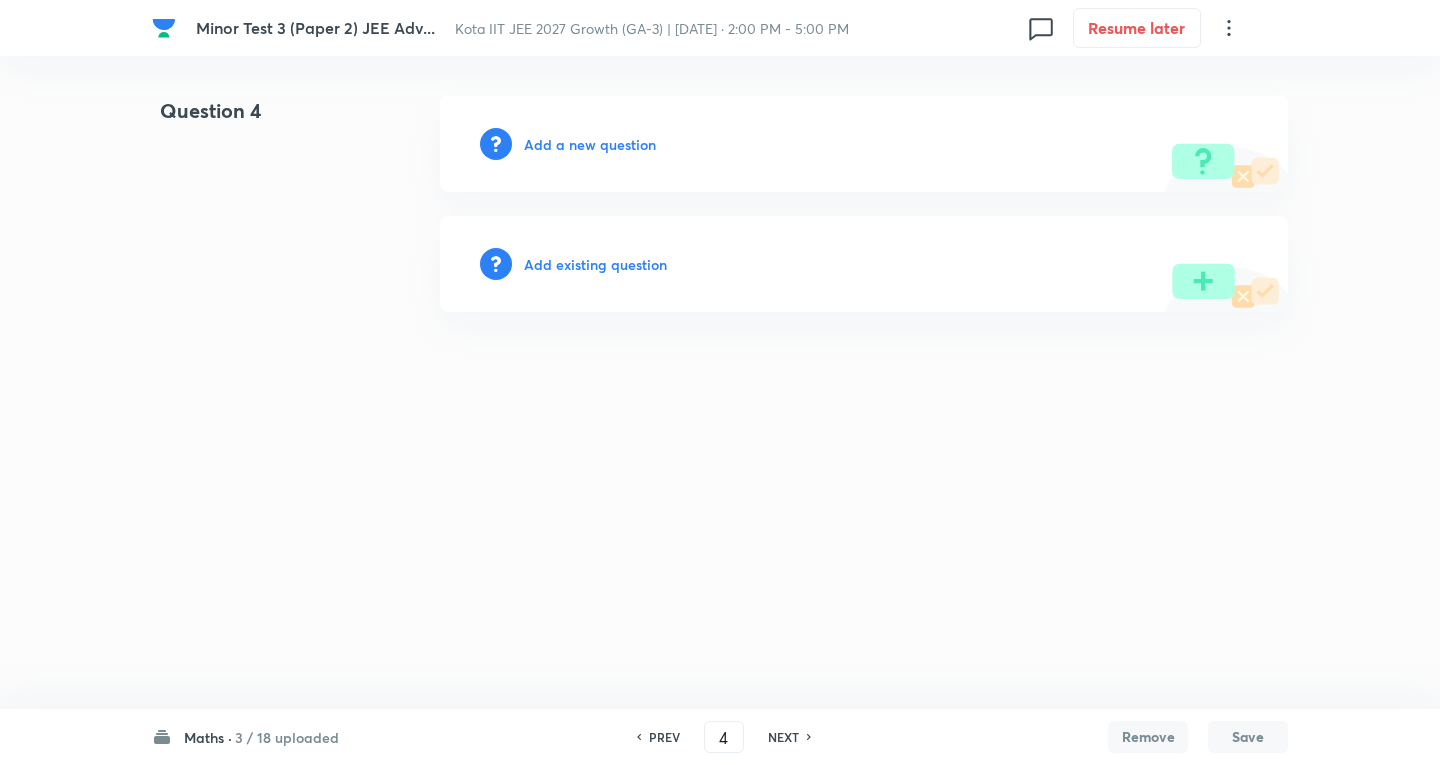 click on "Add a new question" at bounding box center [590, 144] 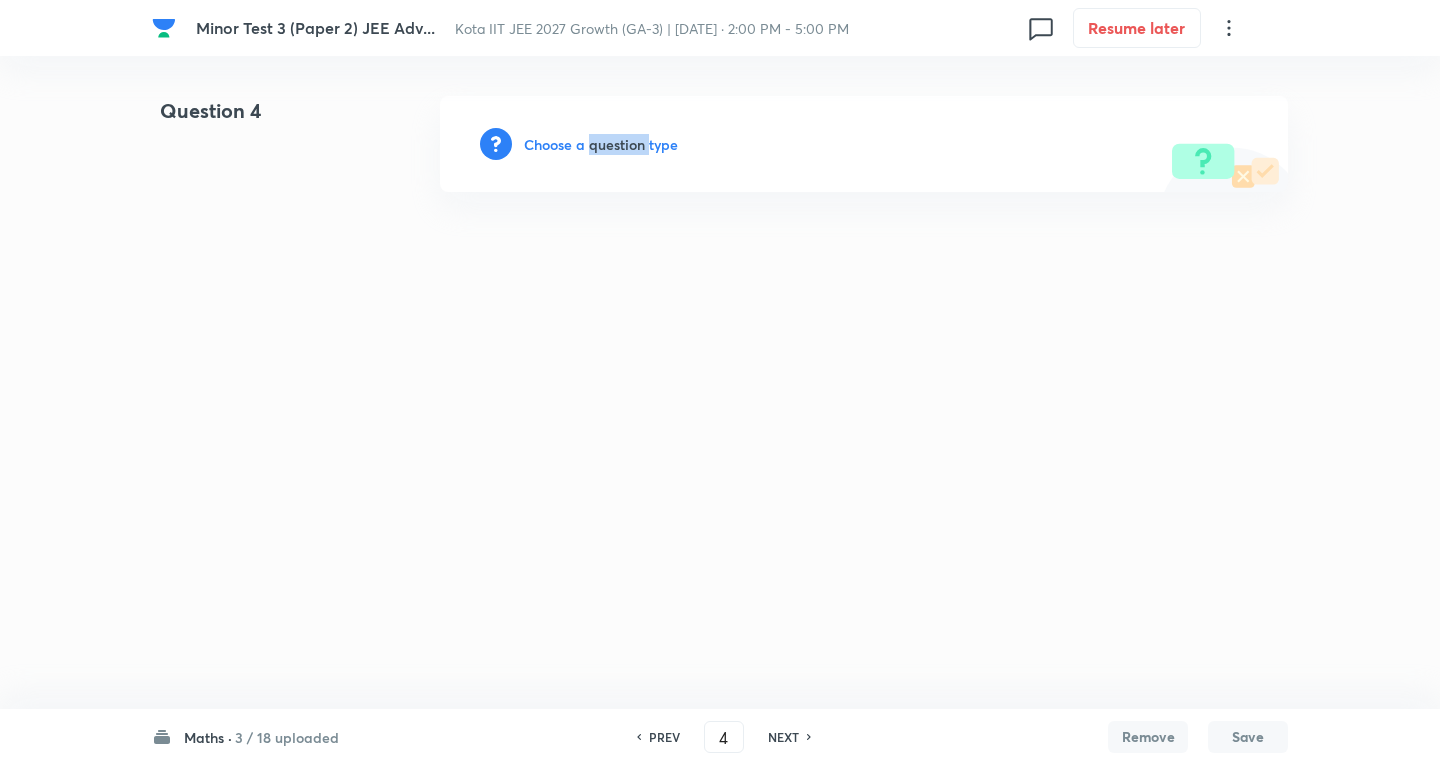 click on "Choose a question type" at bounding box center [601, 144] 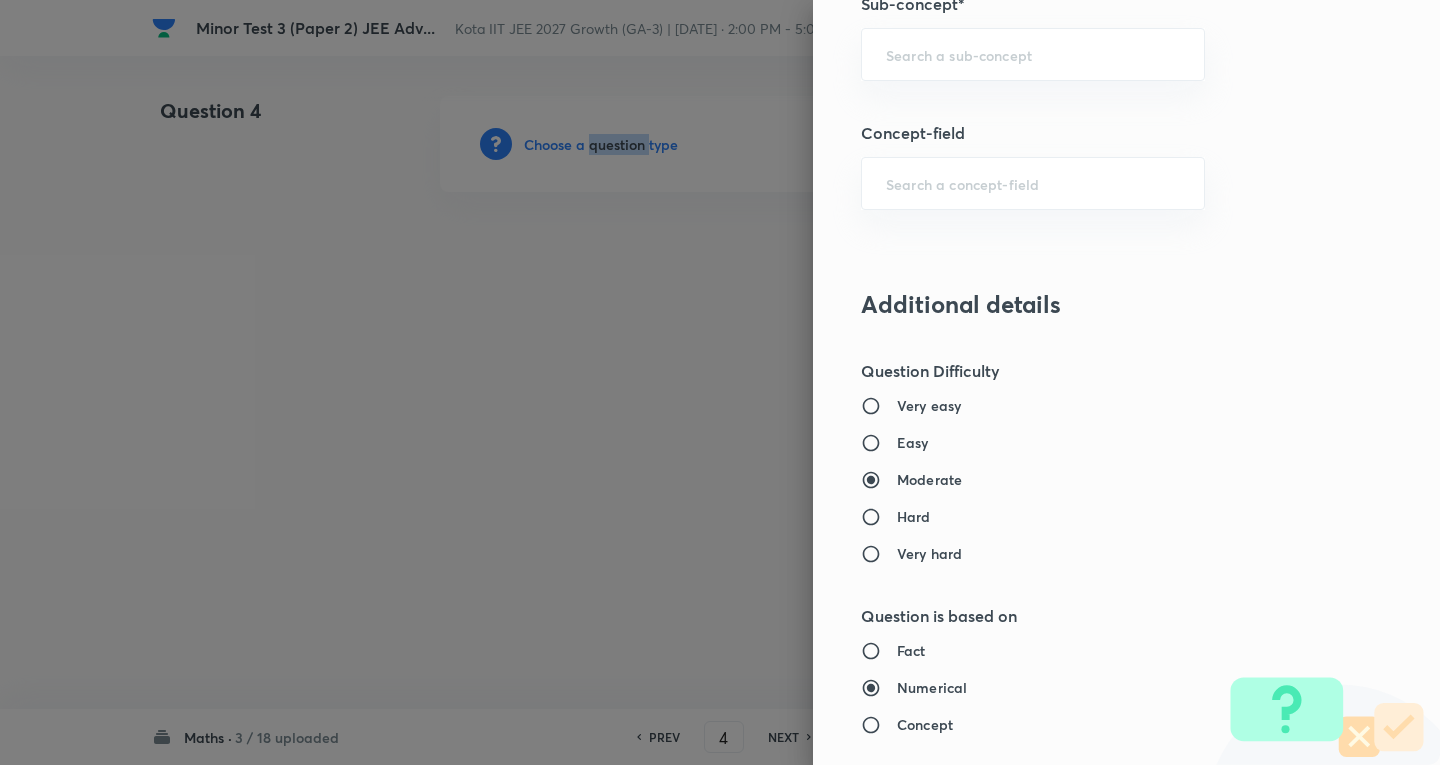 scroll, scrollTop: 1200, scrollLeft: 0, axis: vertical 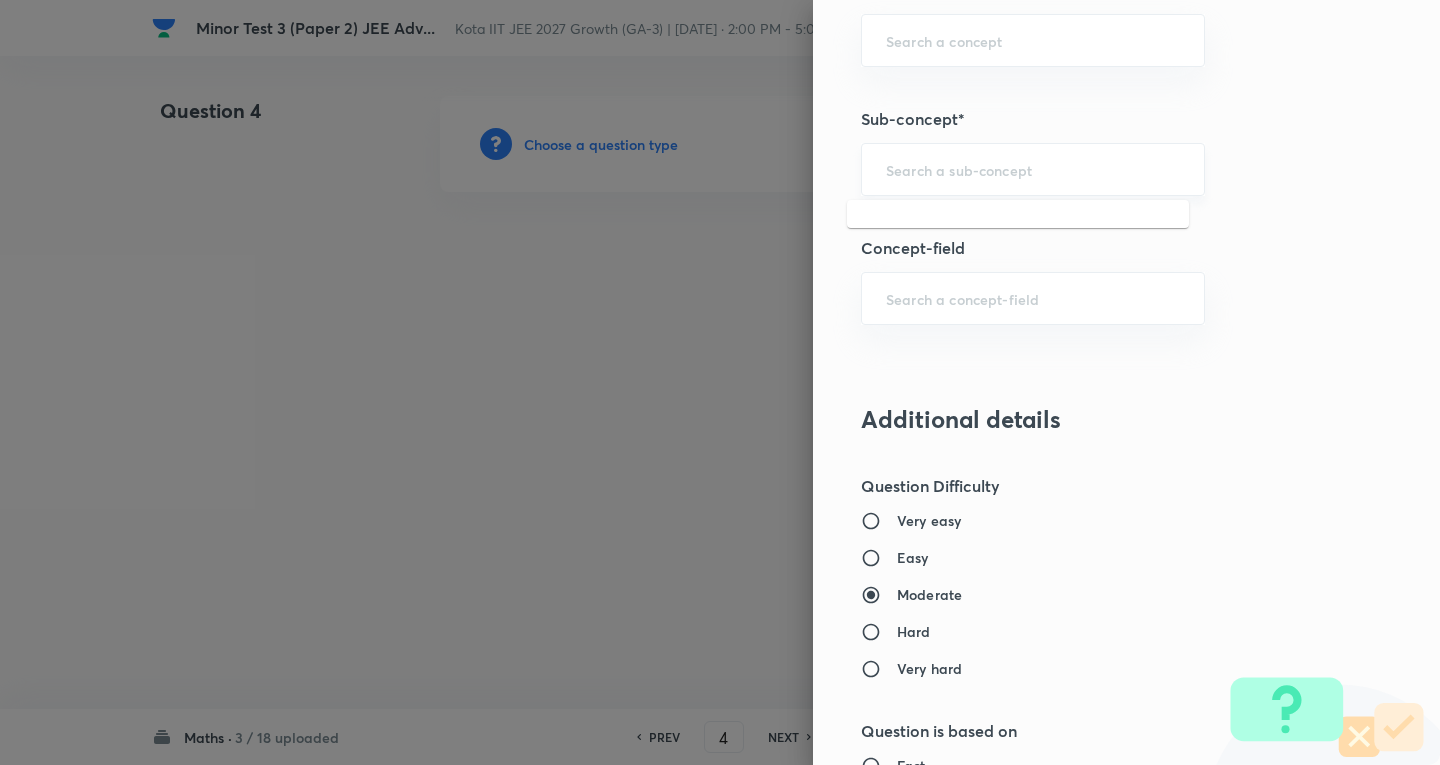 click at bounding box center [1033, 169] 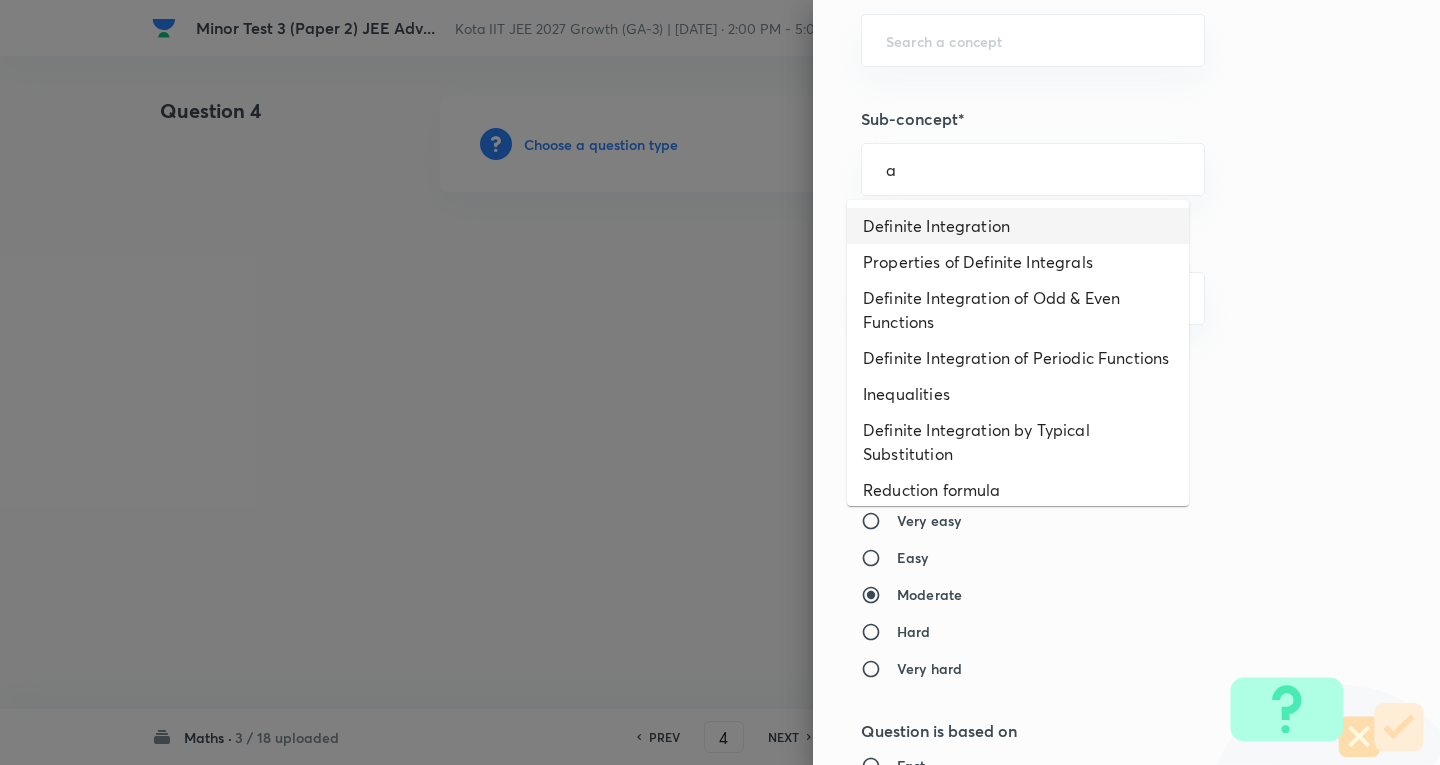 click on "Definite Integration" at bounding box center (1018, 226) 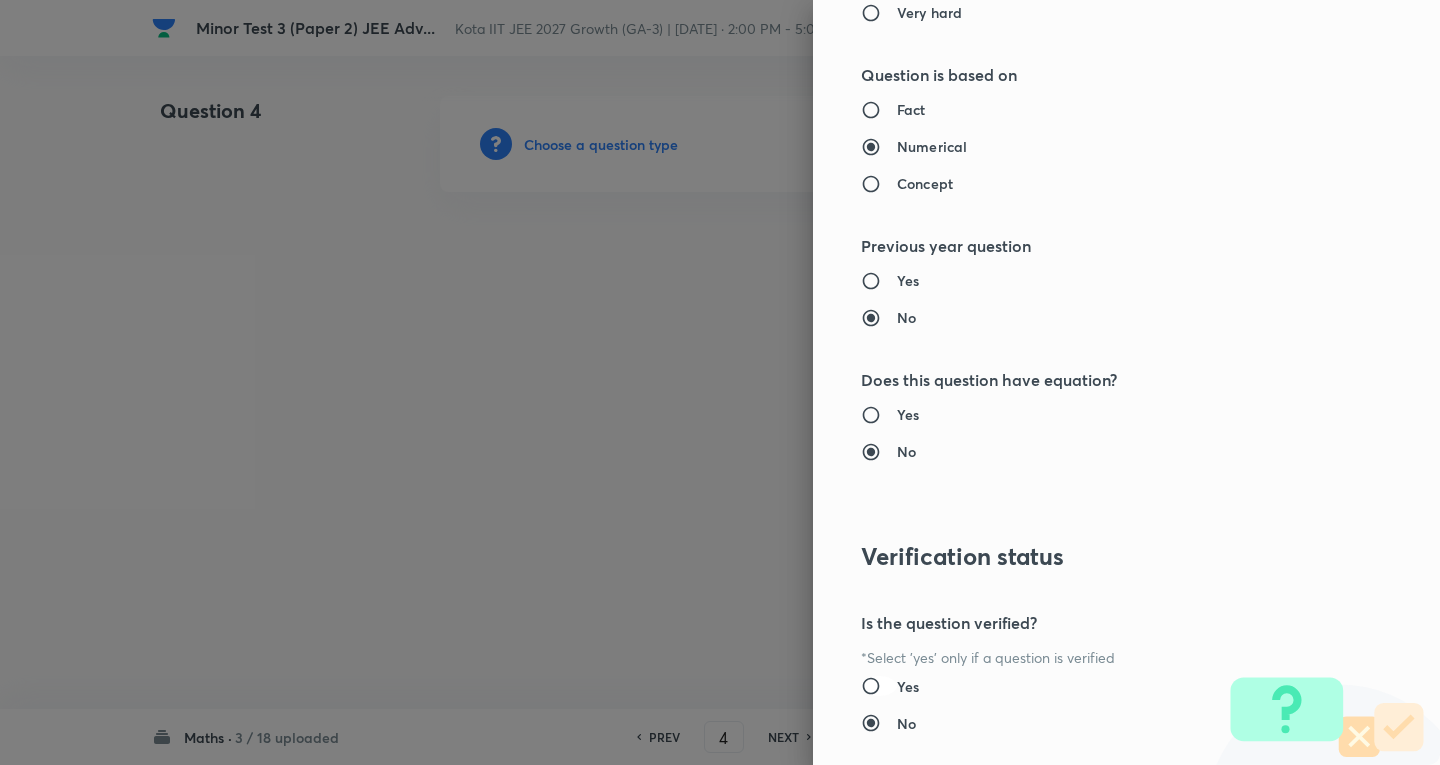 type on "Mathematics" 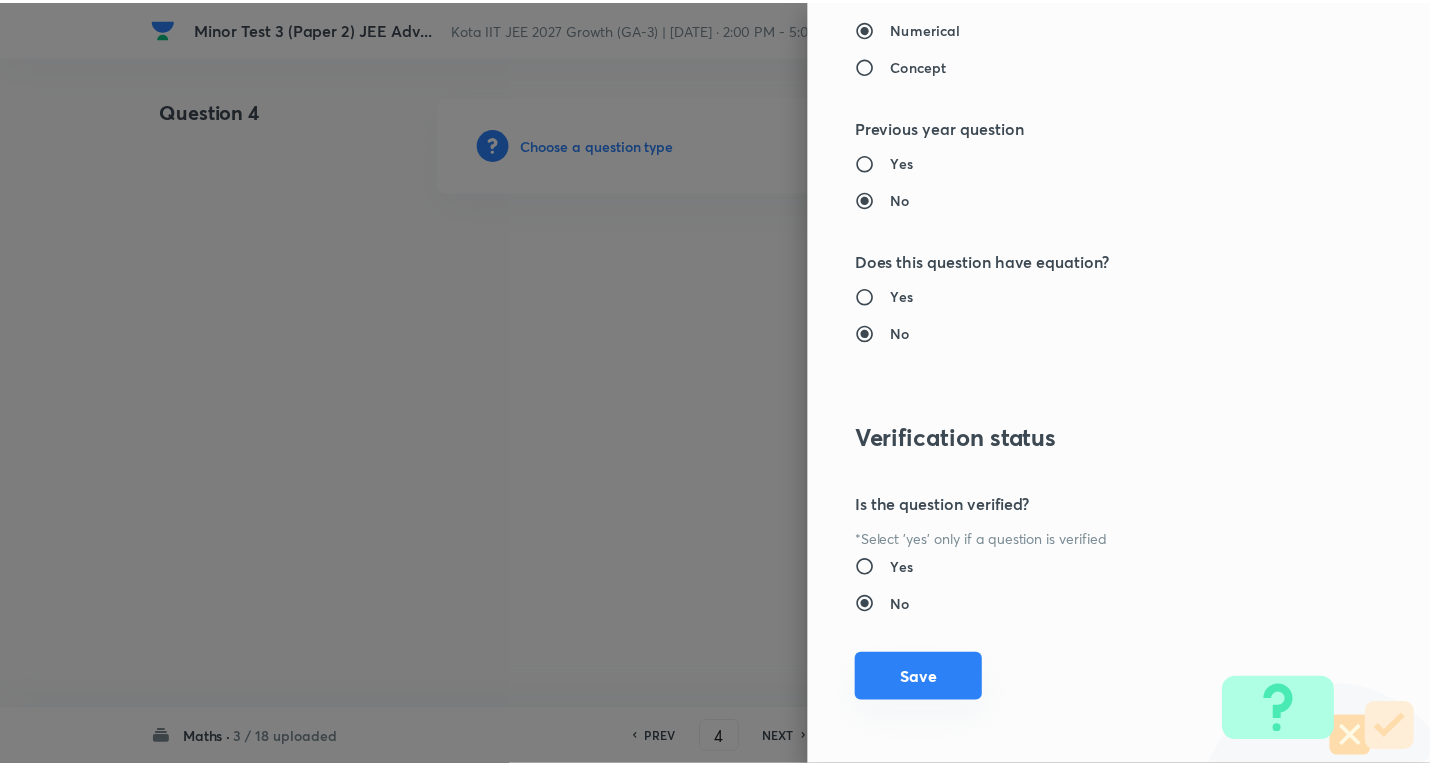 scroll, scrollTop: 1977, scrollLeft: 0, axis: vertical 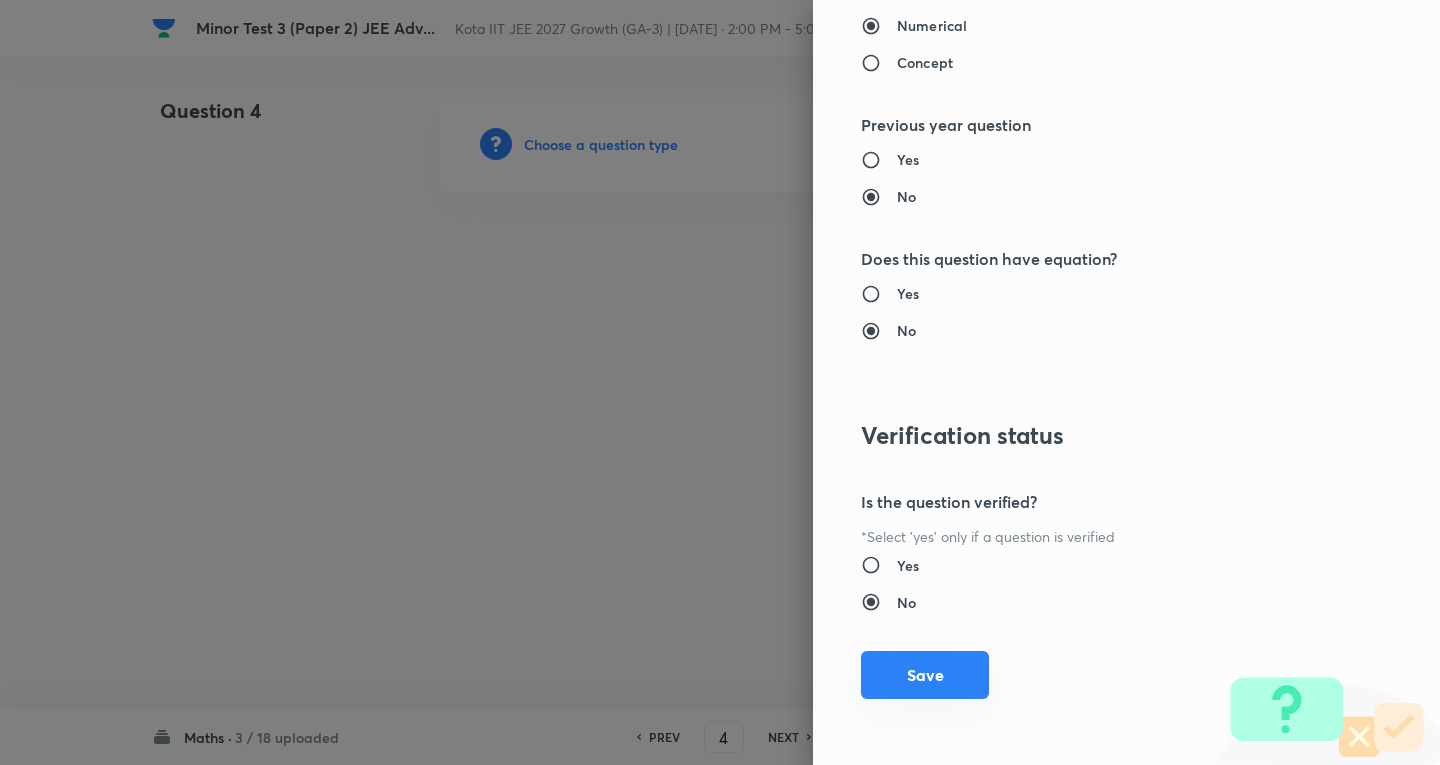 click on "Save" at bounding box center [925, 675] 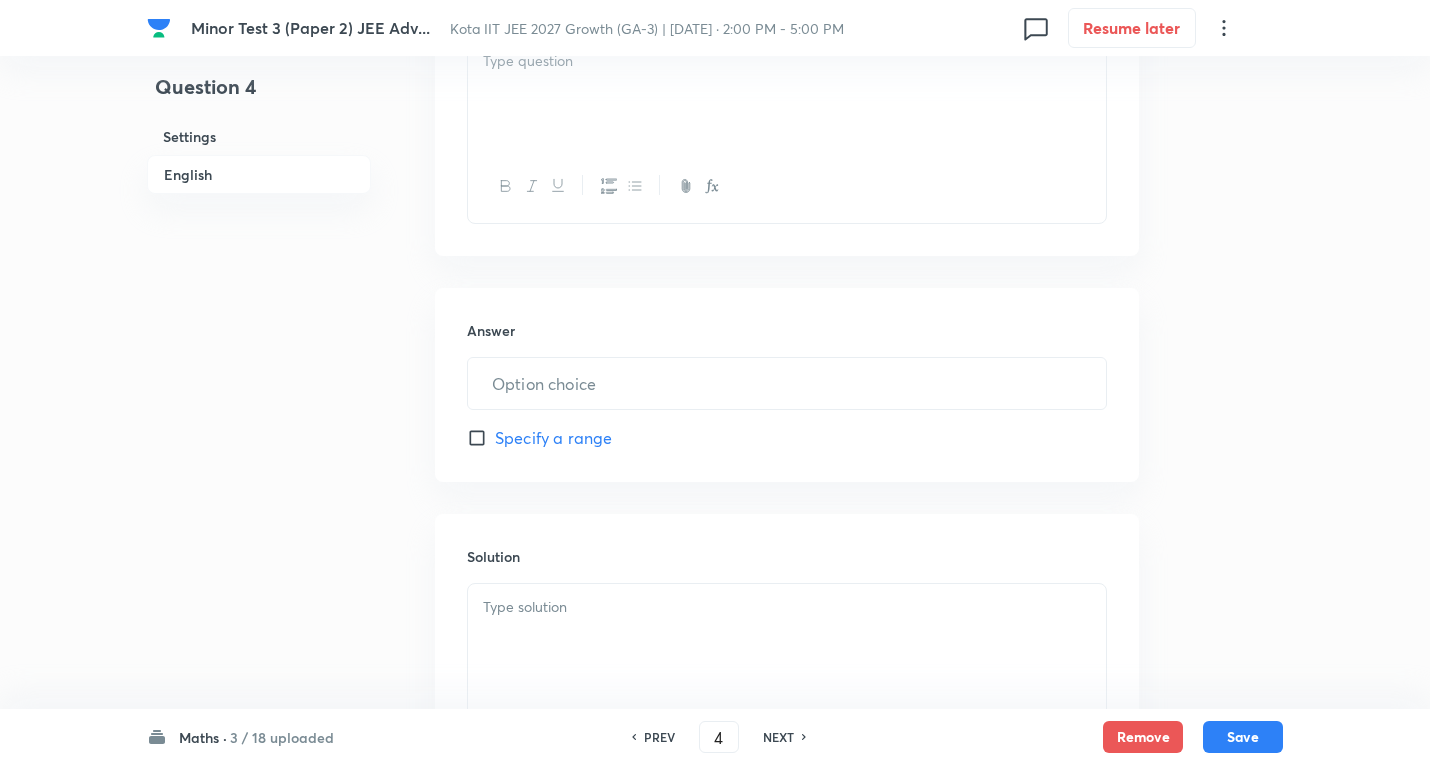 scroll, scrollTop: 500, scrollLeft: 0, axis: vertical 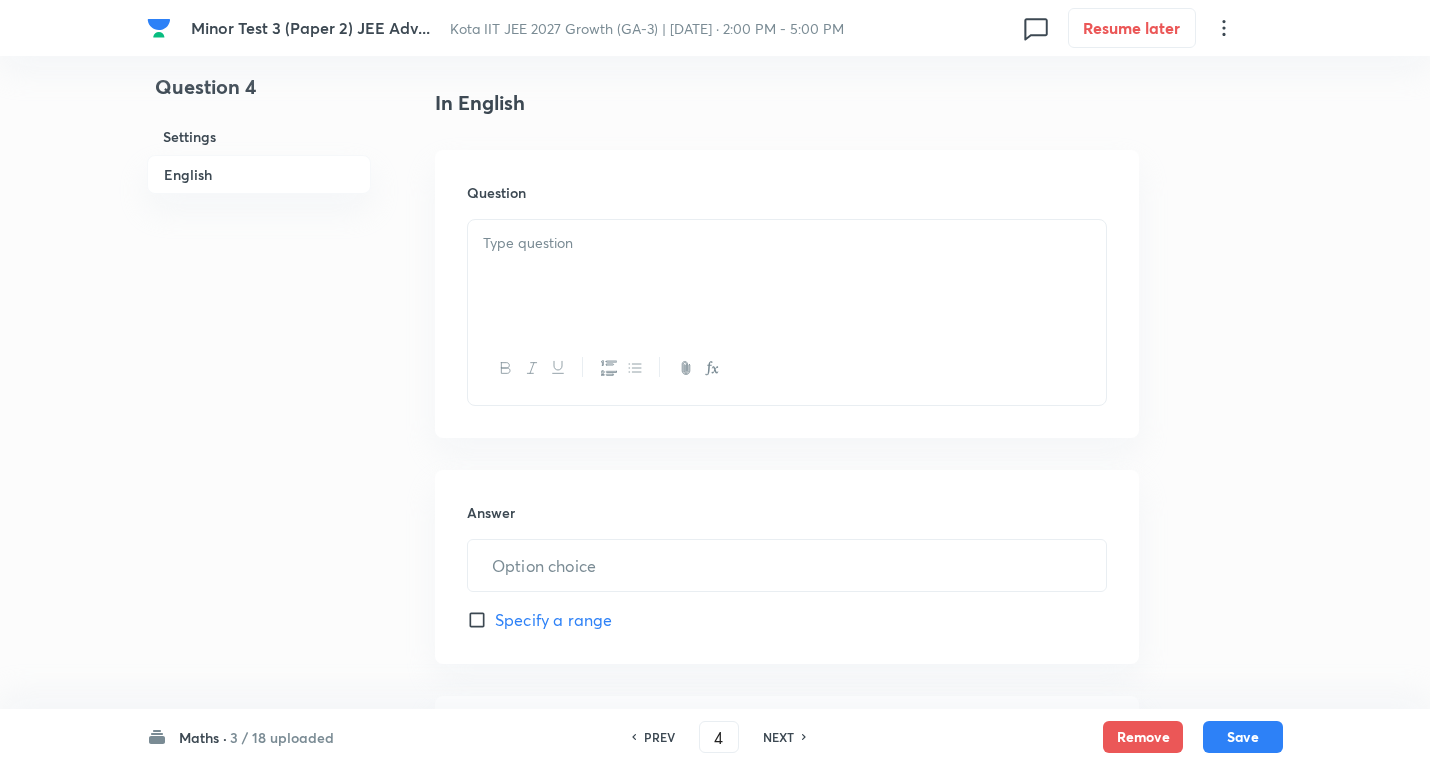 click at bounding box center (787, 243) 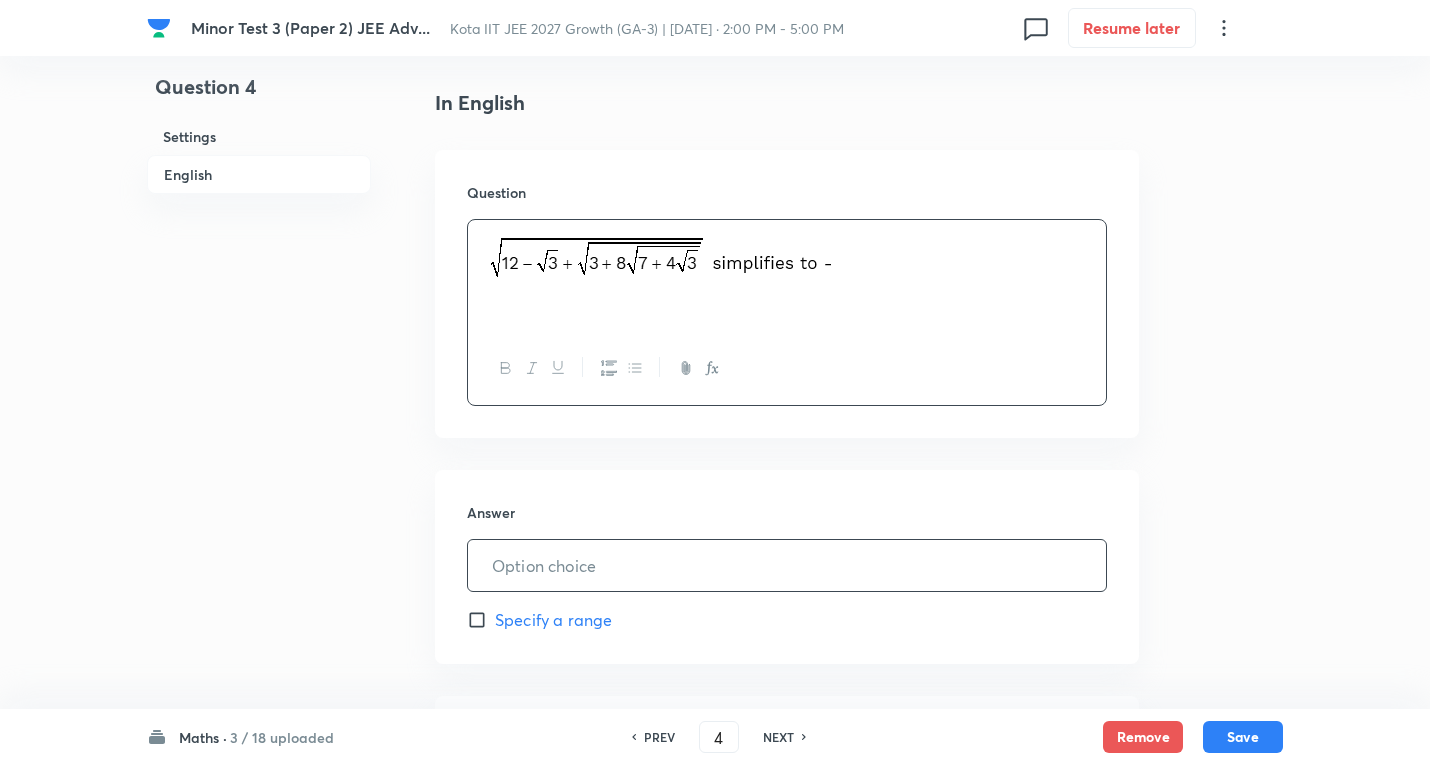 click at bounding box center (787, 565) 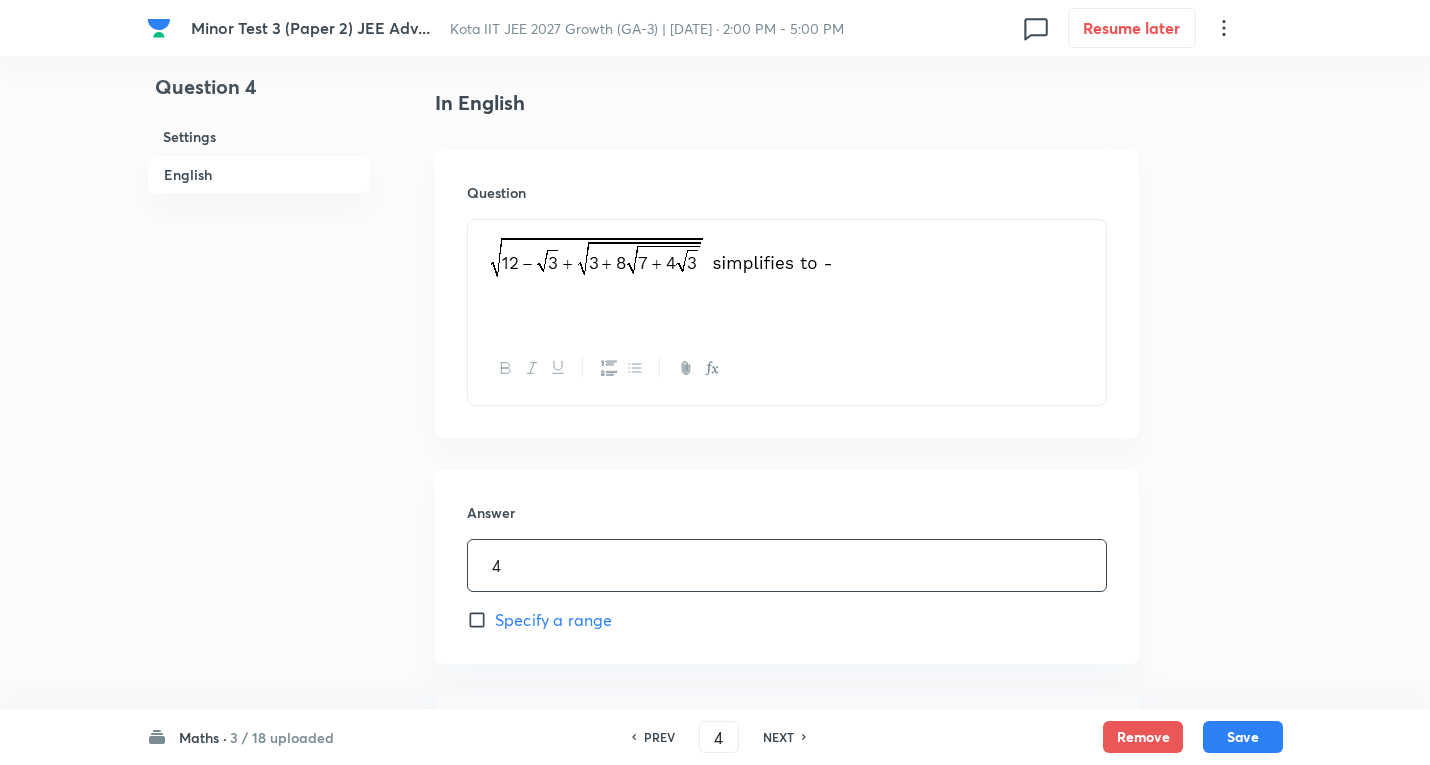 type on "4" 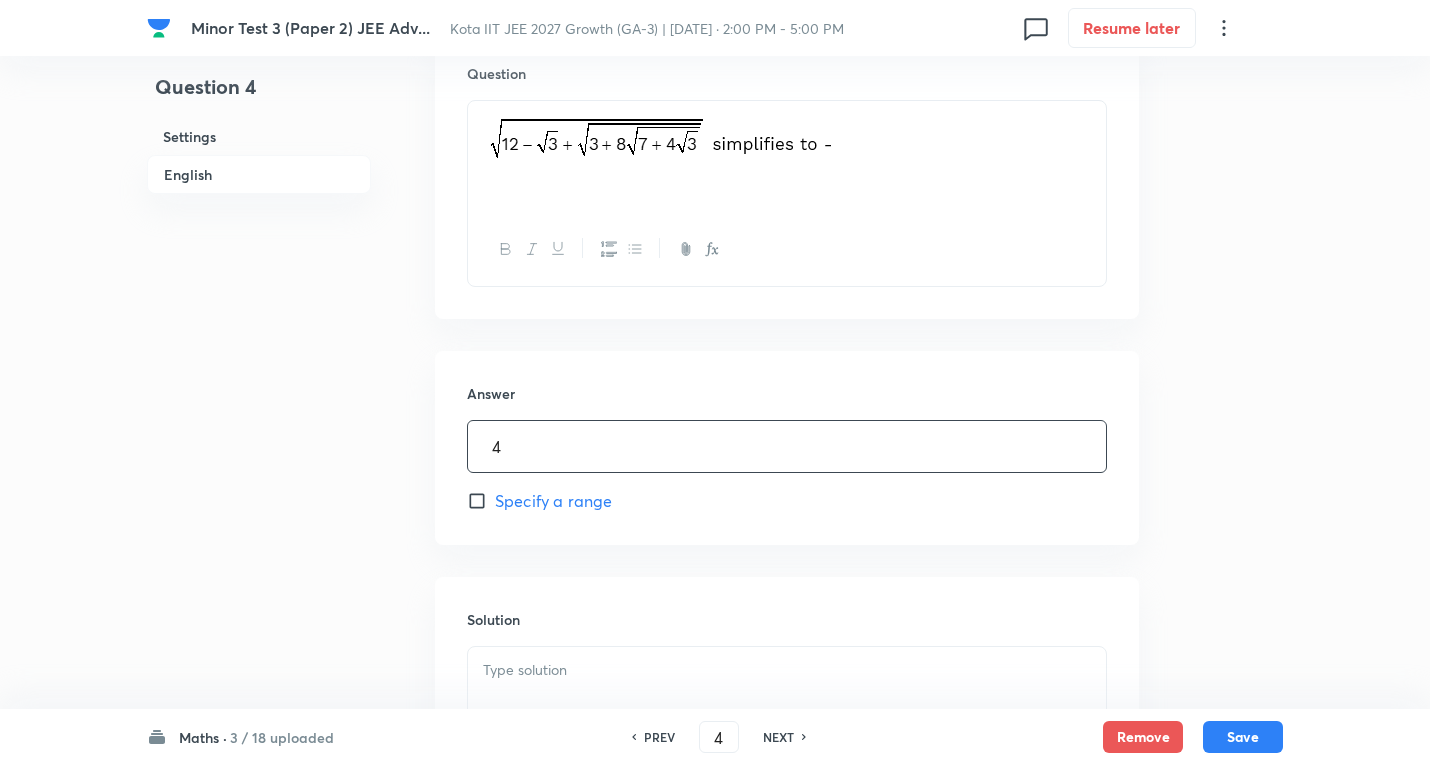 scroll, scrollTop: 896, scrollLeft: 0, axis: vertical 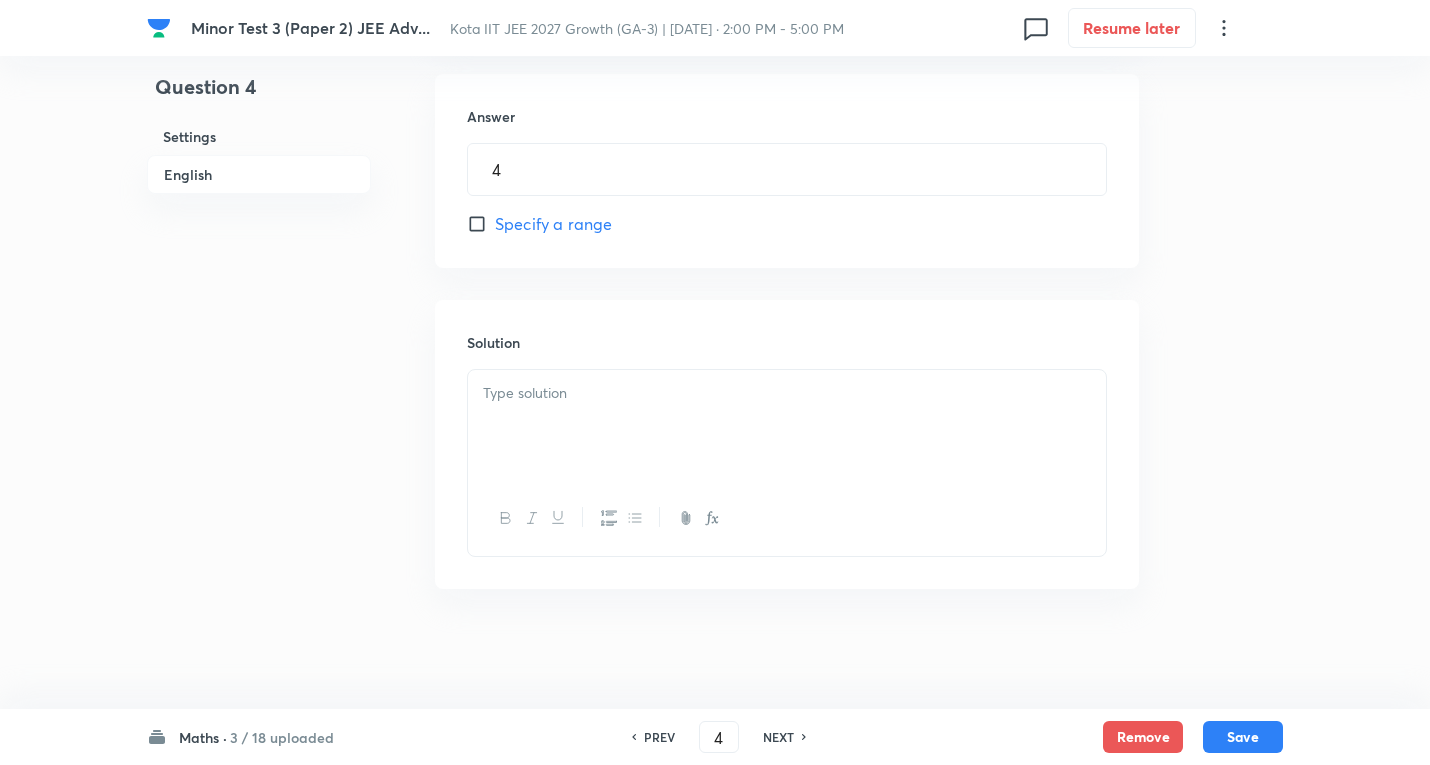 click at bounding box center [787, 393] 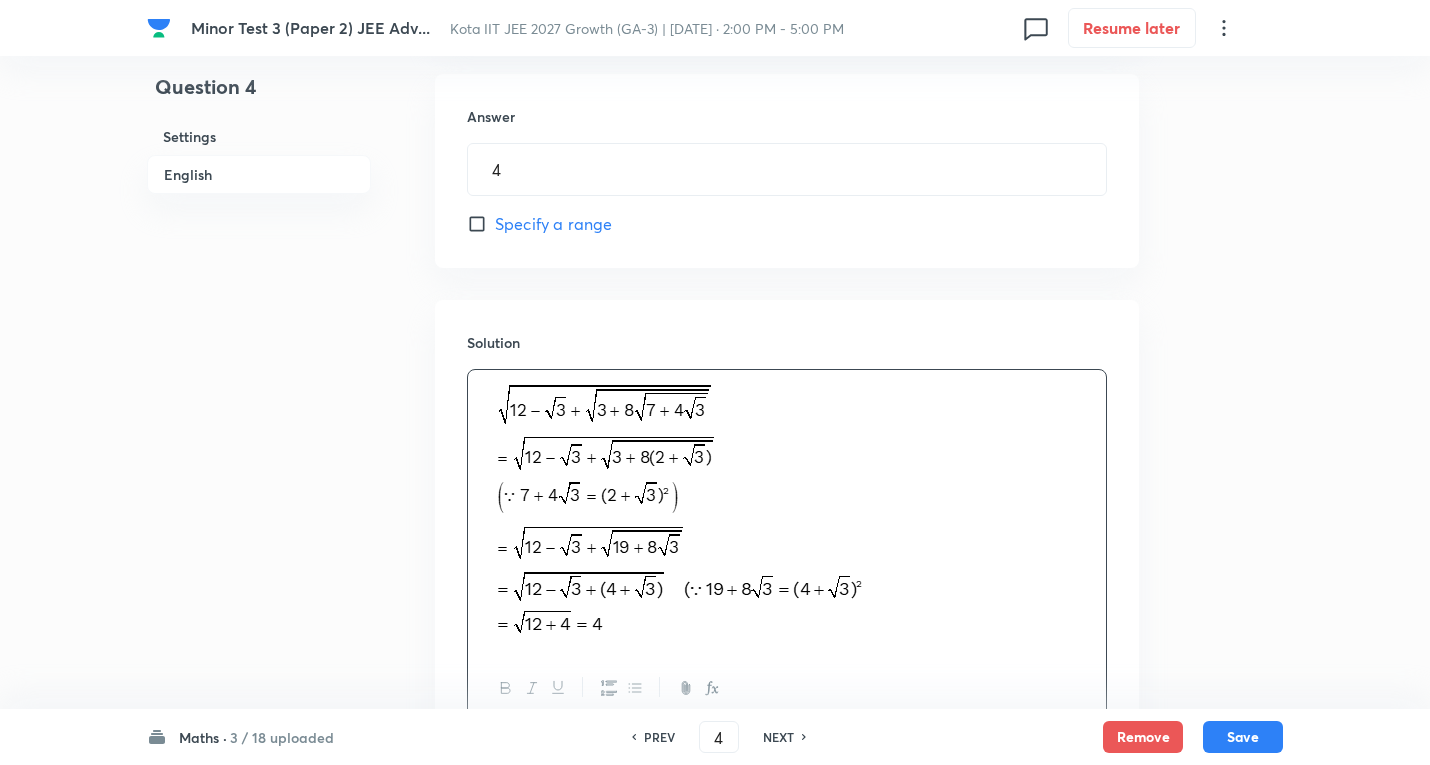 click on "Save" at bounding box center [1243, 737] 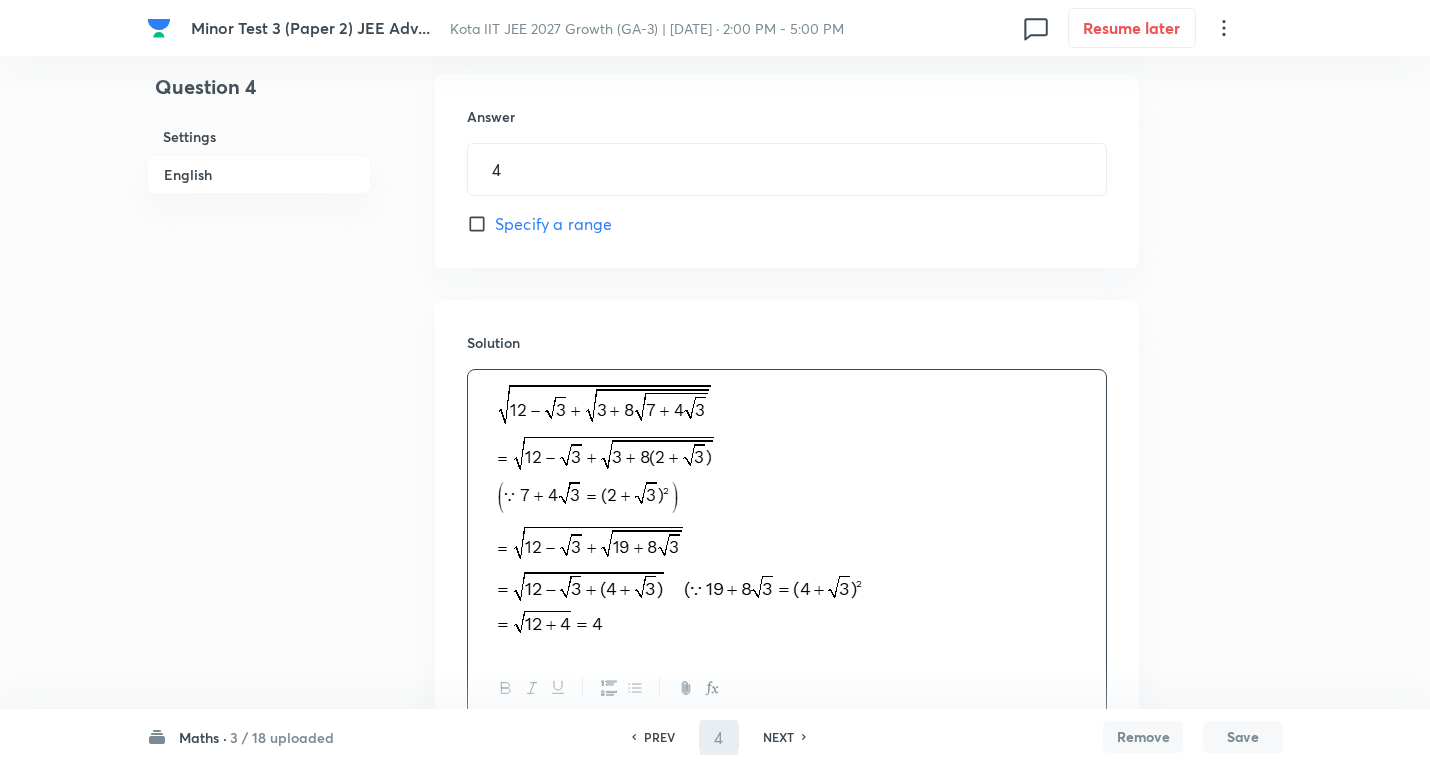 type on "5" 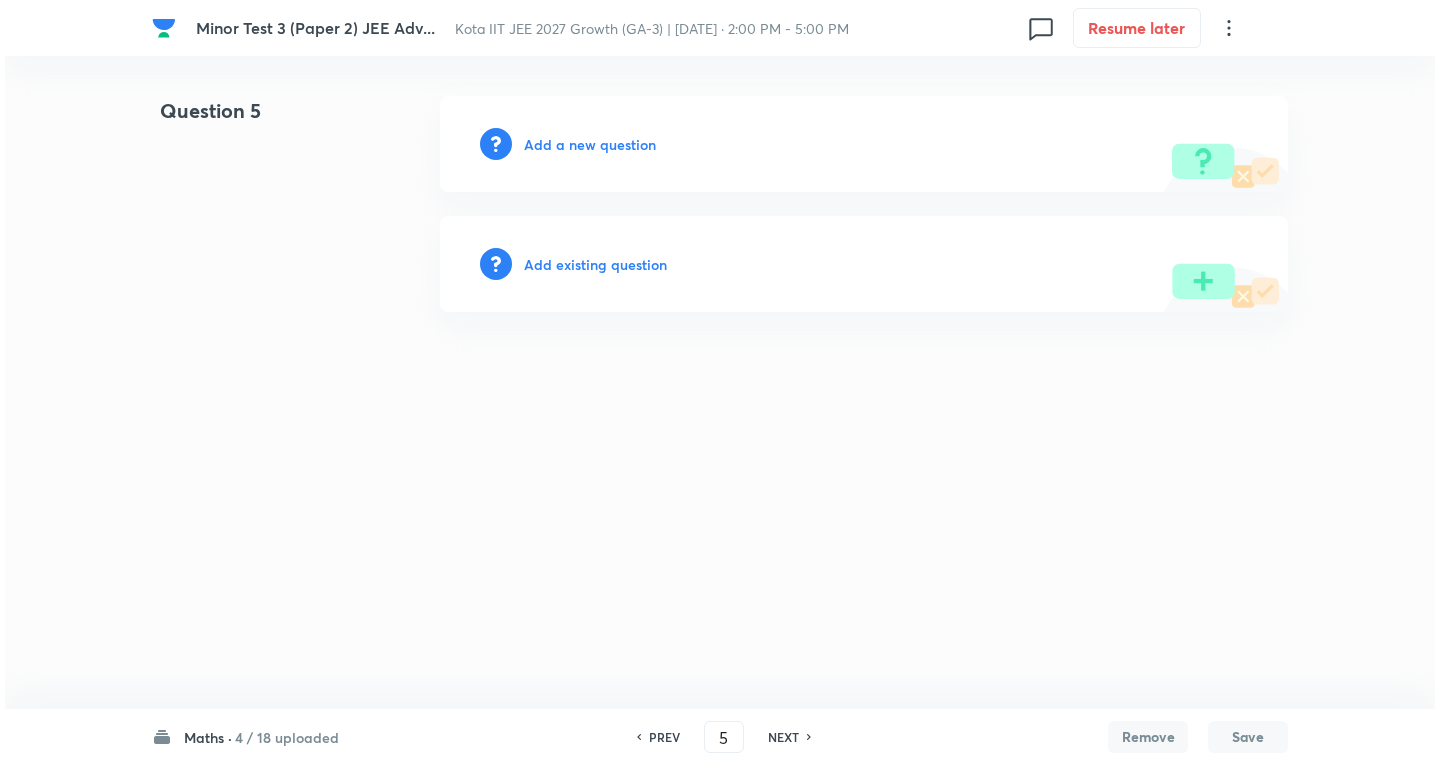 scroll, scrollTop: 0, scrollLeft: 0, axis: both 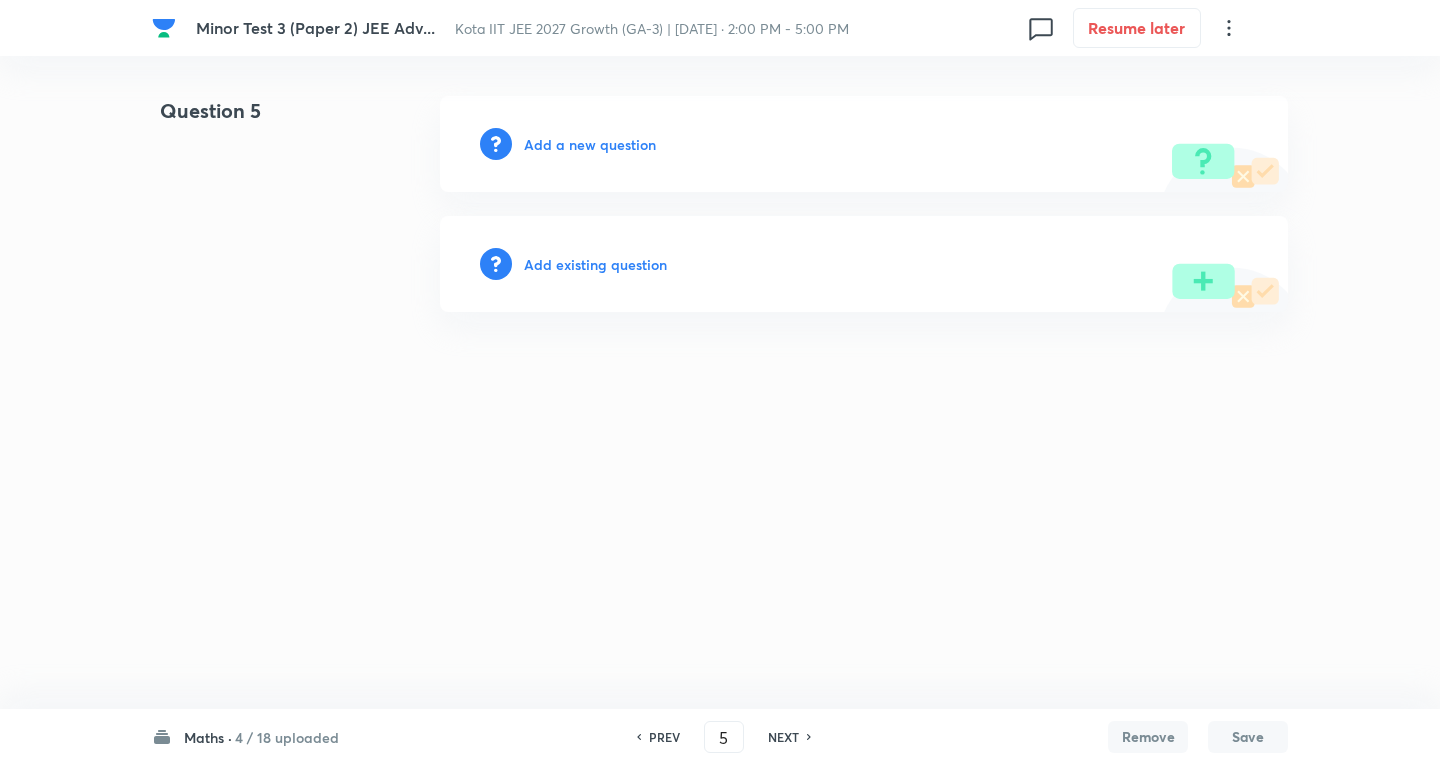 type 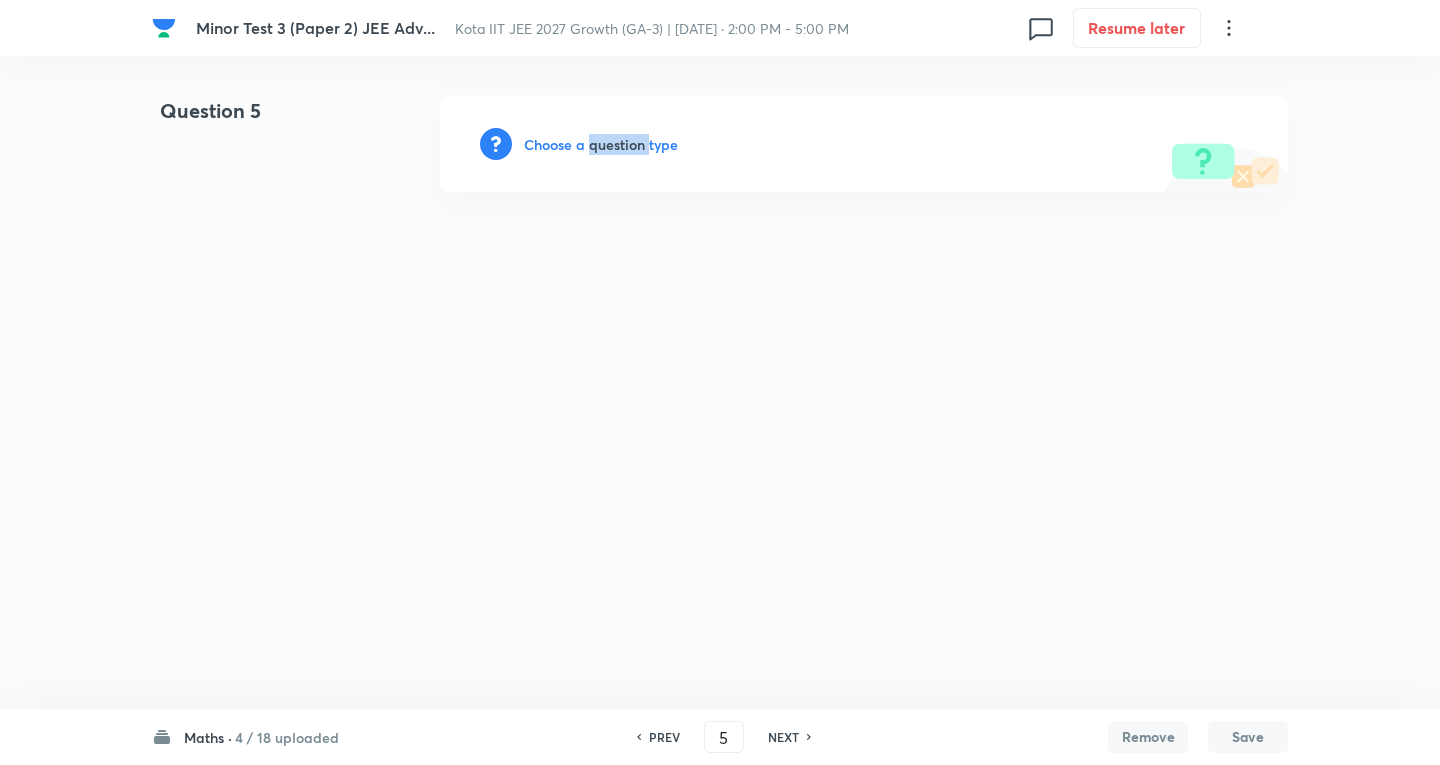 click on "Choose a question type" at bounding box center [601, 144] 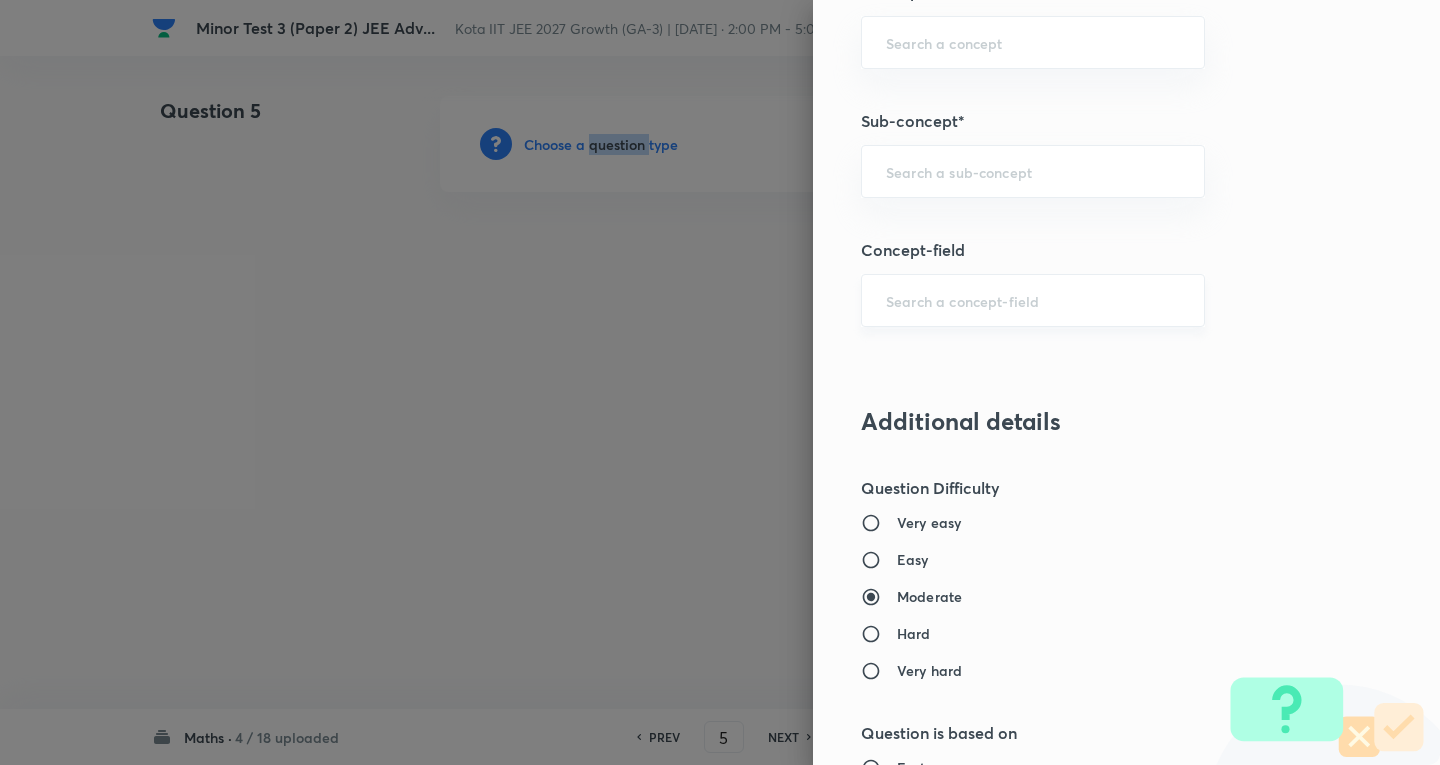 scroll, scrollTop: 1200, scrollLeft: 0, axis: vertical 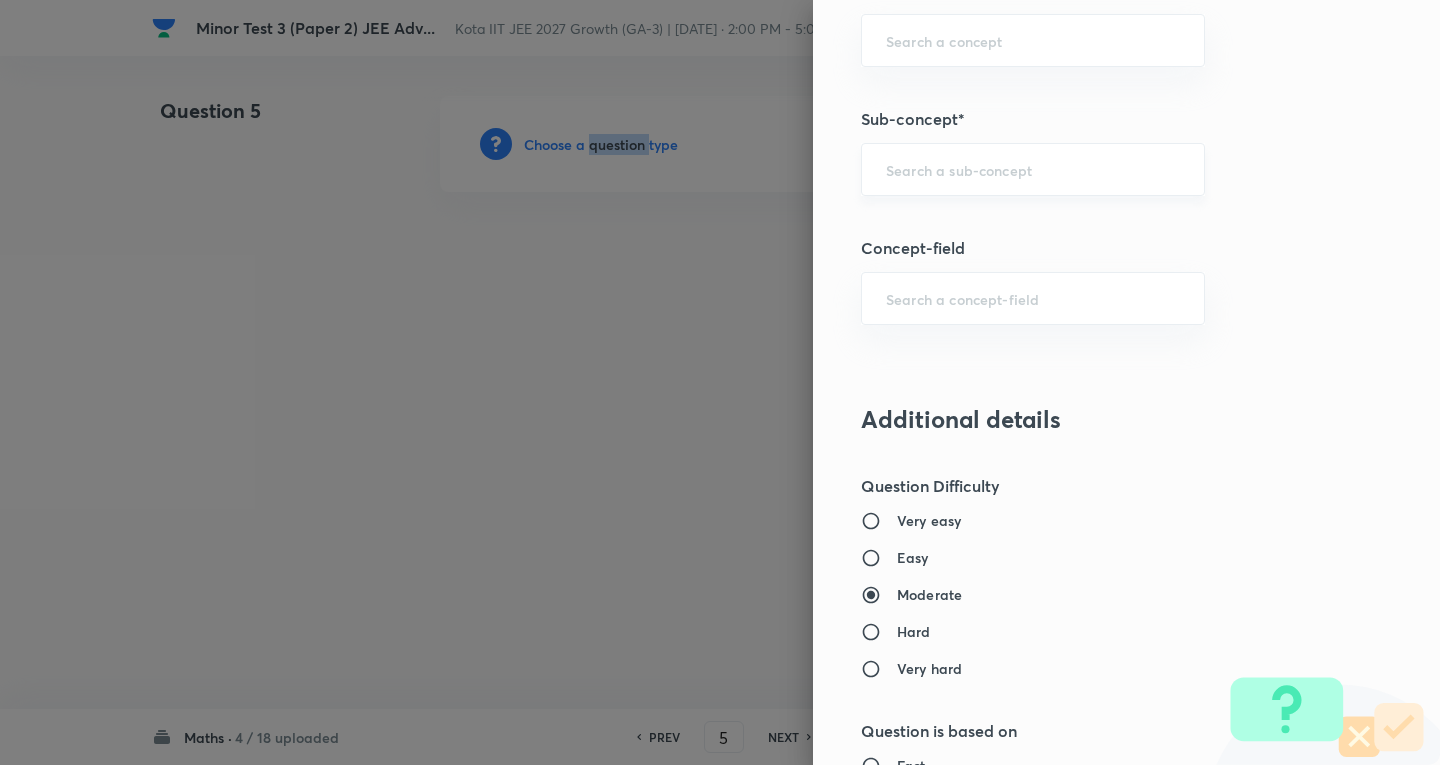 click on "​" at bounding box center [1033, 169] 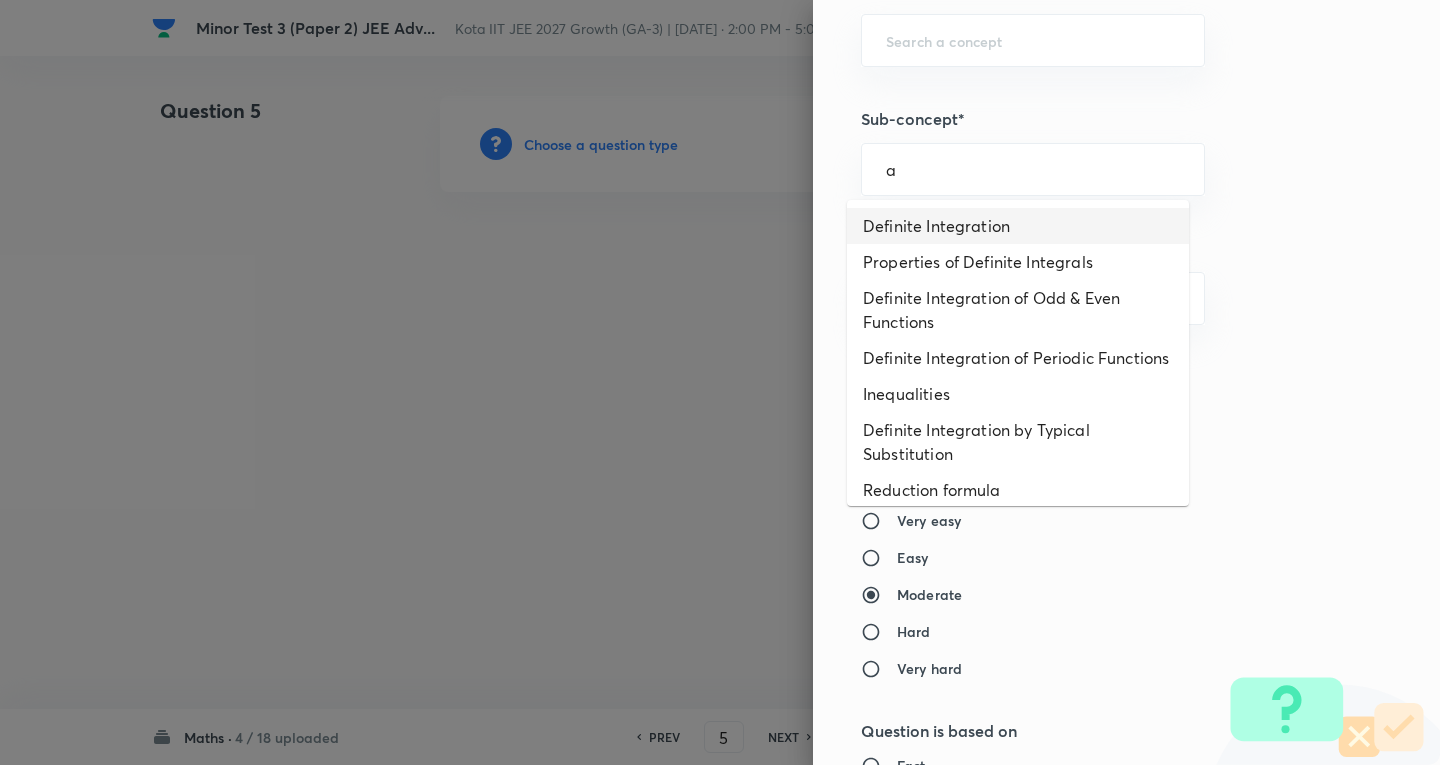 click on "Definite Integration" at bounding box center (1018, 226) 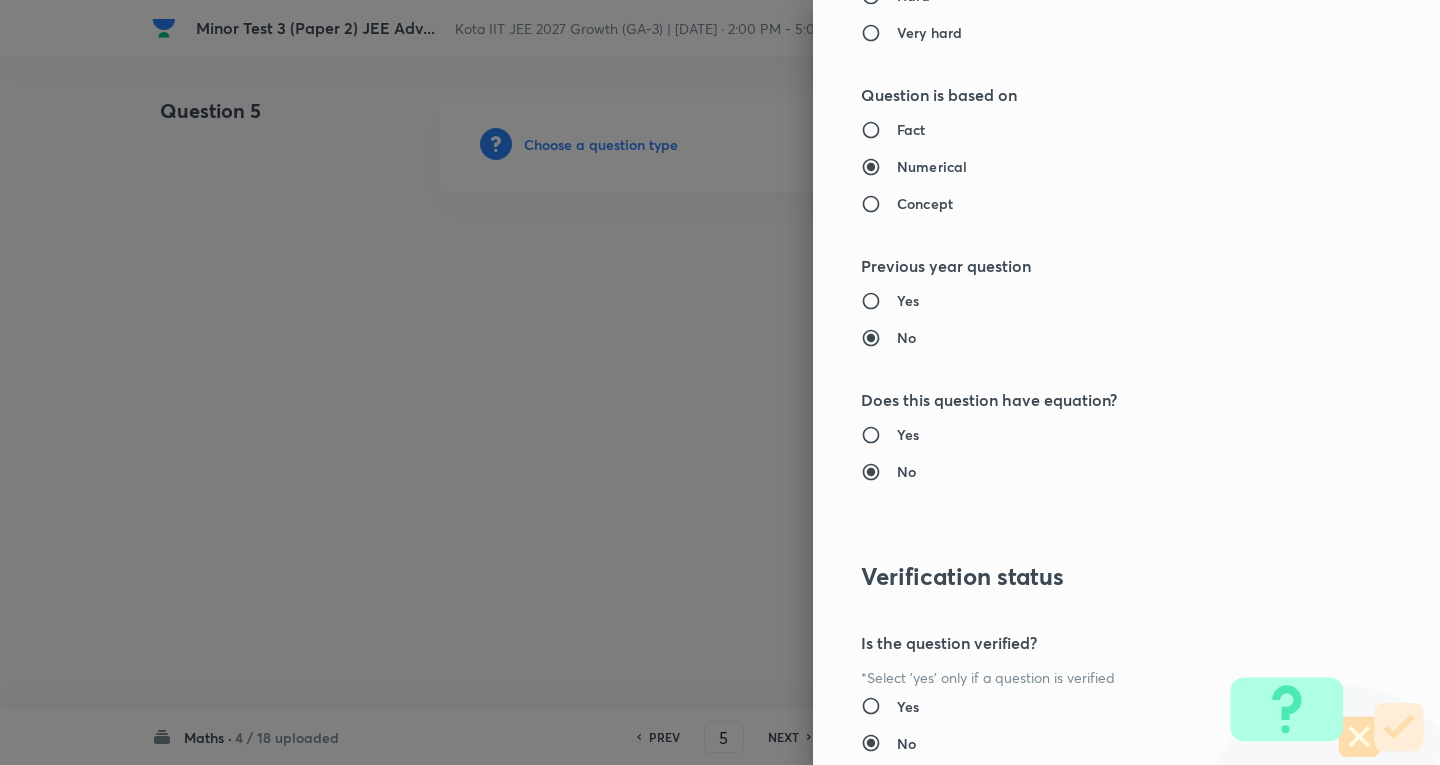 type on "Mathematics" 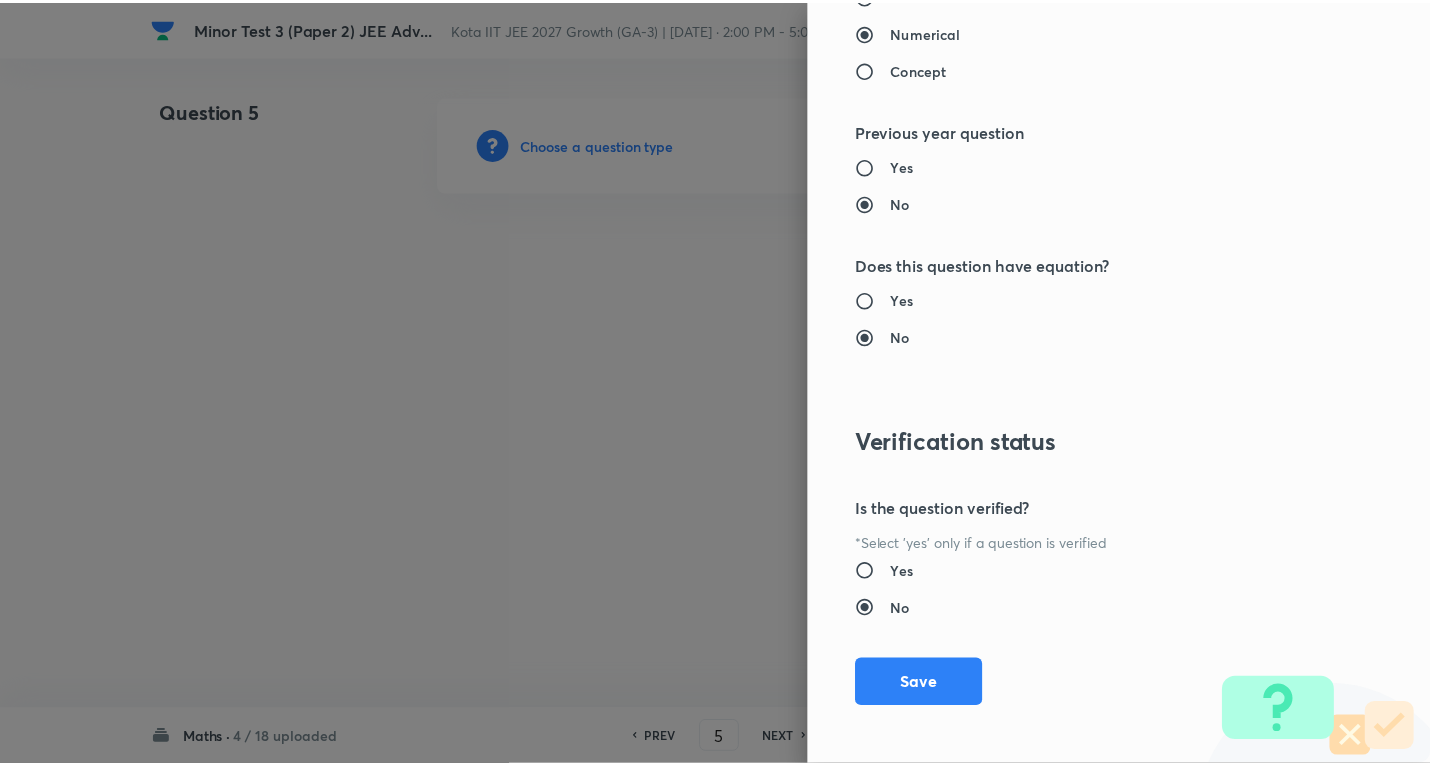 scroll, scrollTop: 1977, scrollLeft: 0, axis: vertical 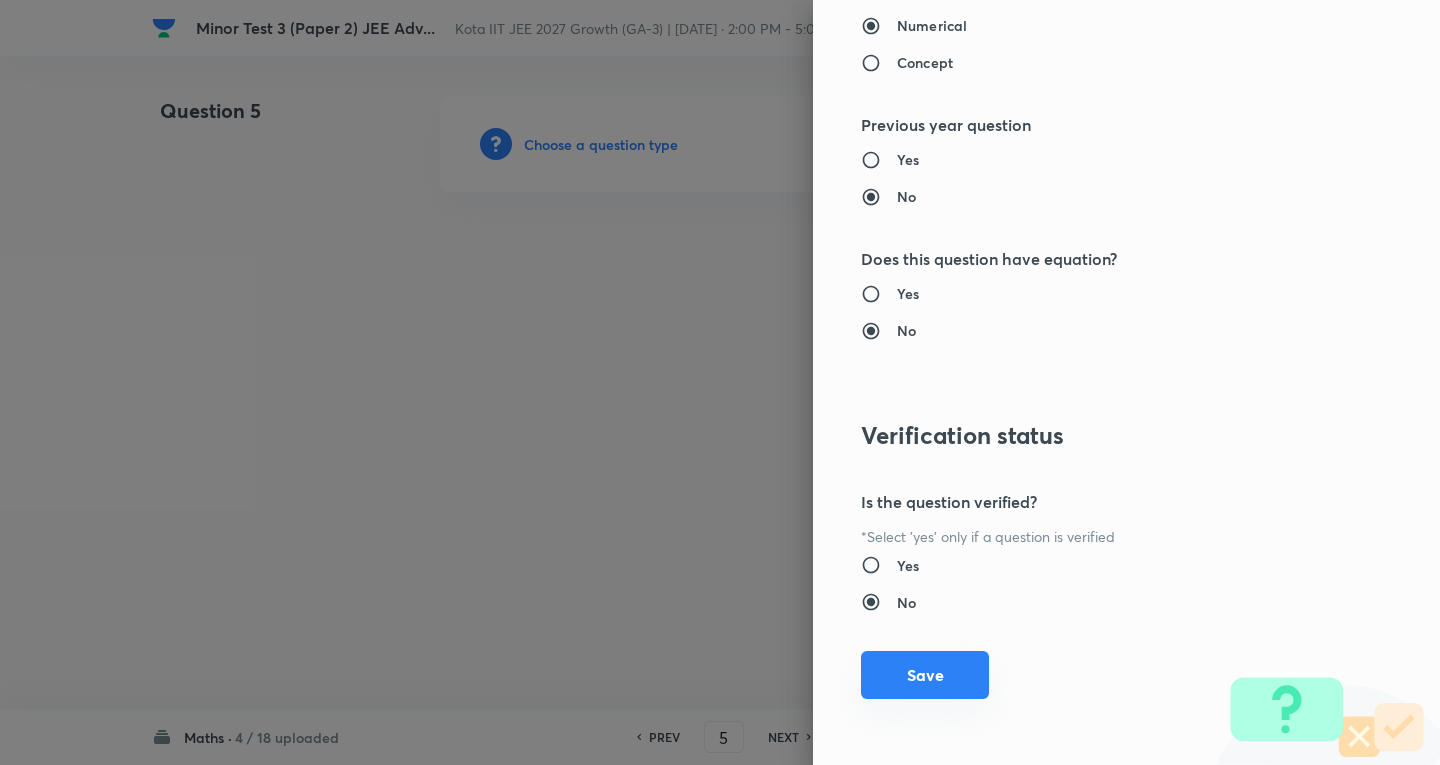 drag, startPoint x: 936, startPoint y: 680, endPoint x: 928, endPoint y: 671, distance: 12.0415945 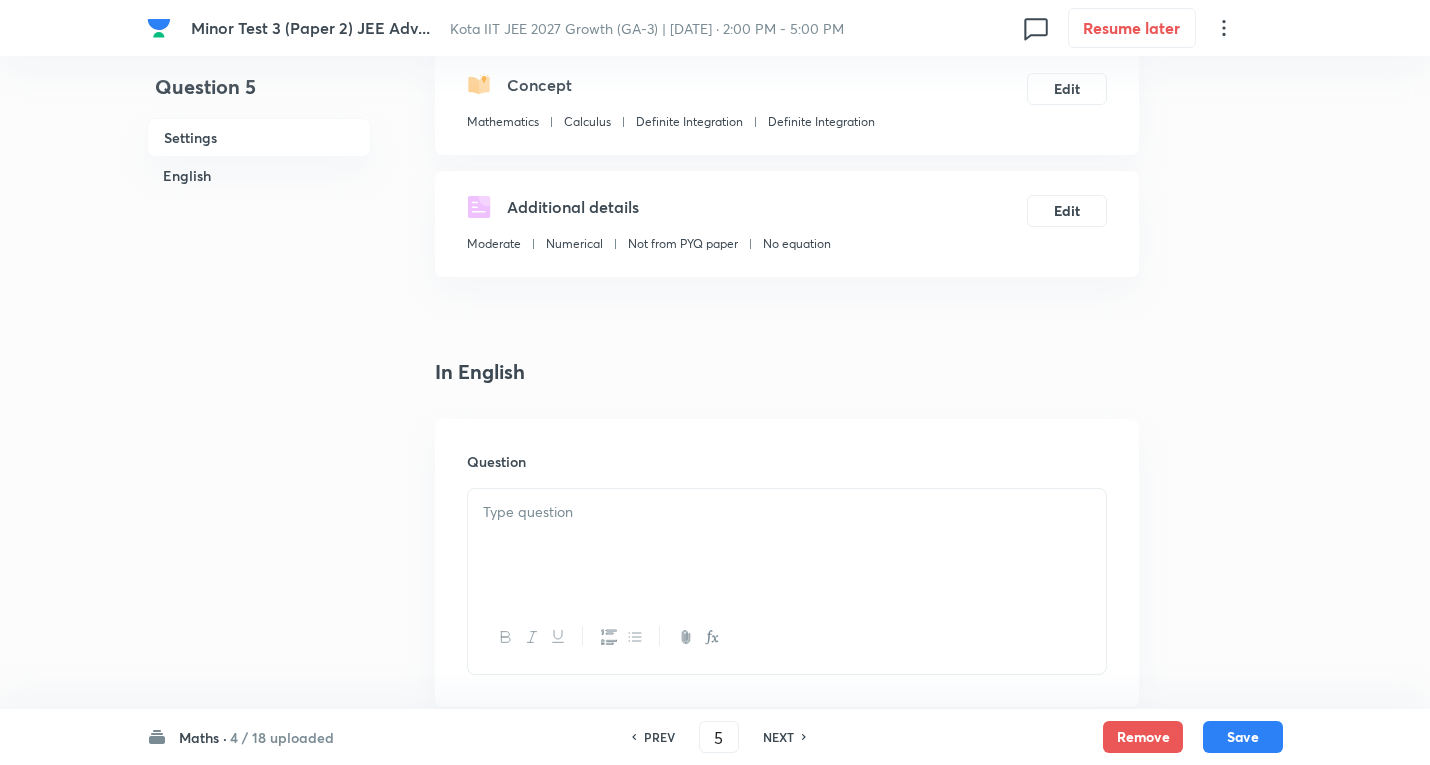 scroll, scrollTop: 300, scrollLeft: 0, axis: vertical 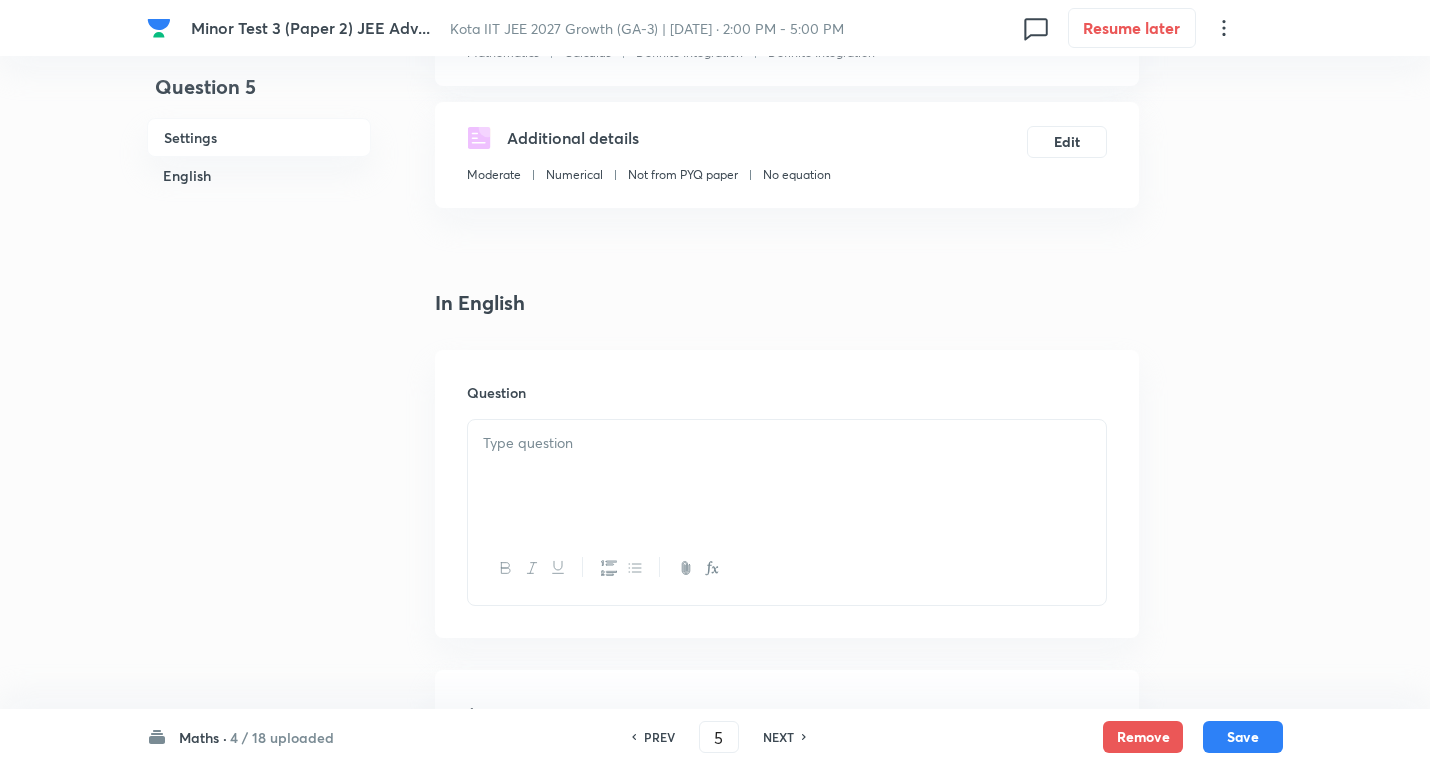 click at bounding box center [787, 476] 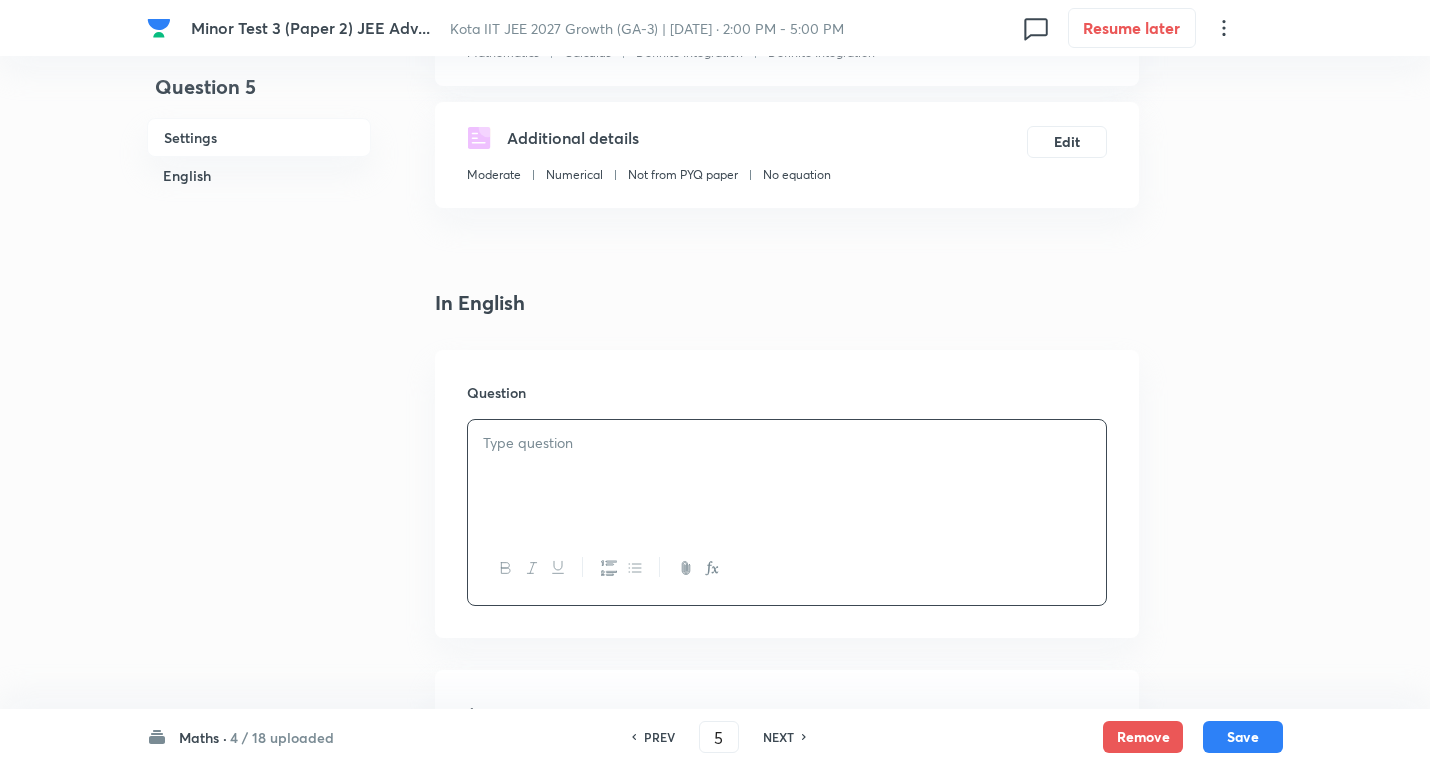 paste 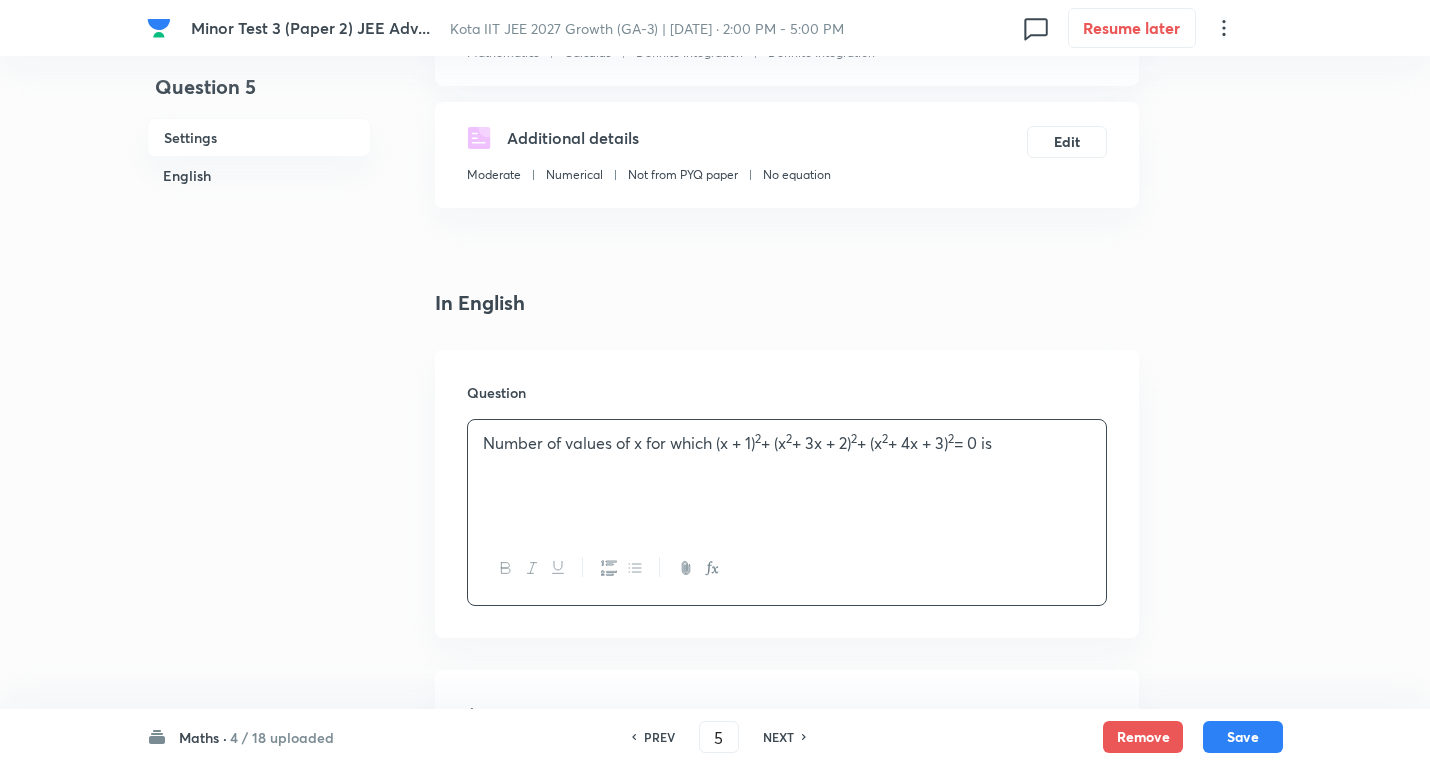 type 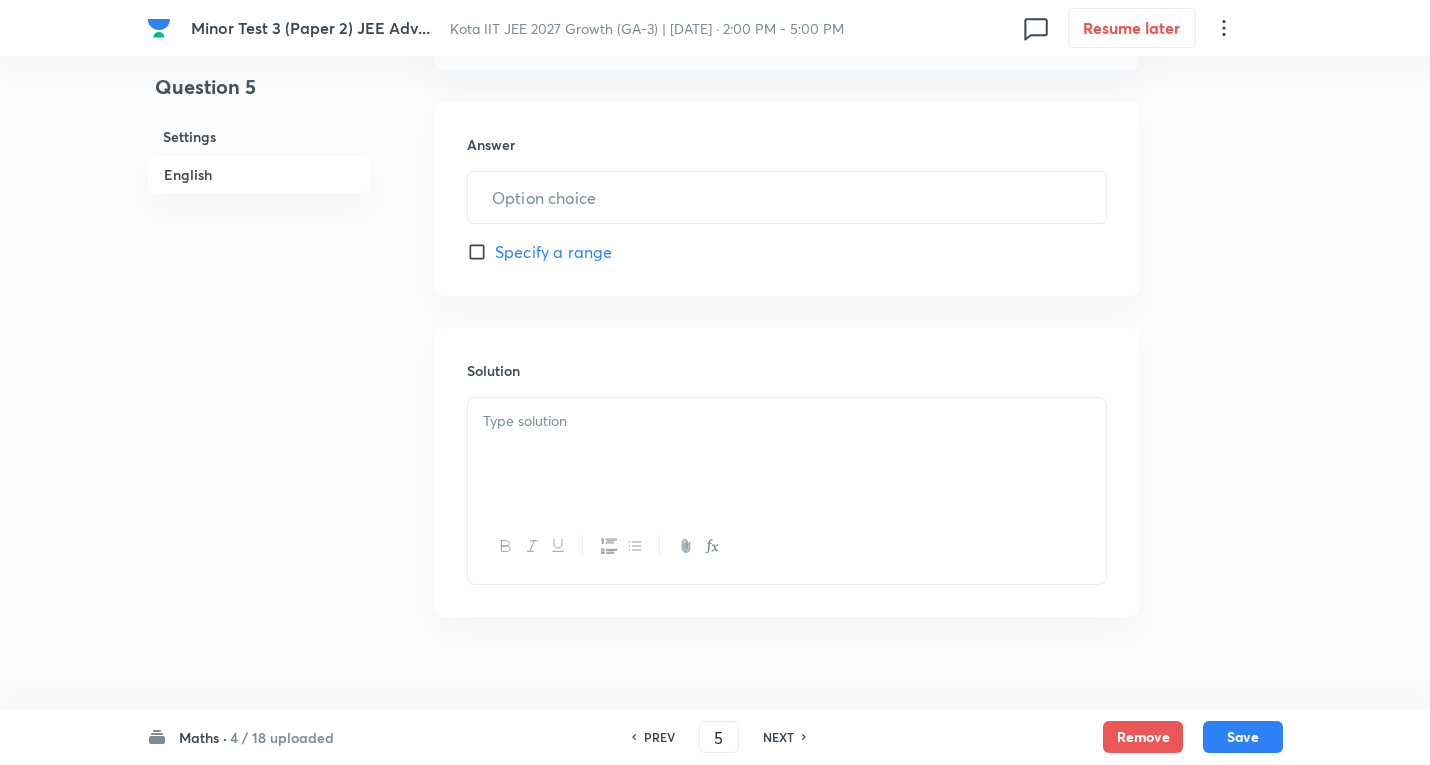 scroll, scrollTop: 896, scrollLeft: 0, axis: vertical 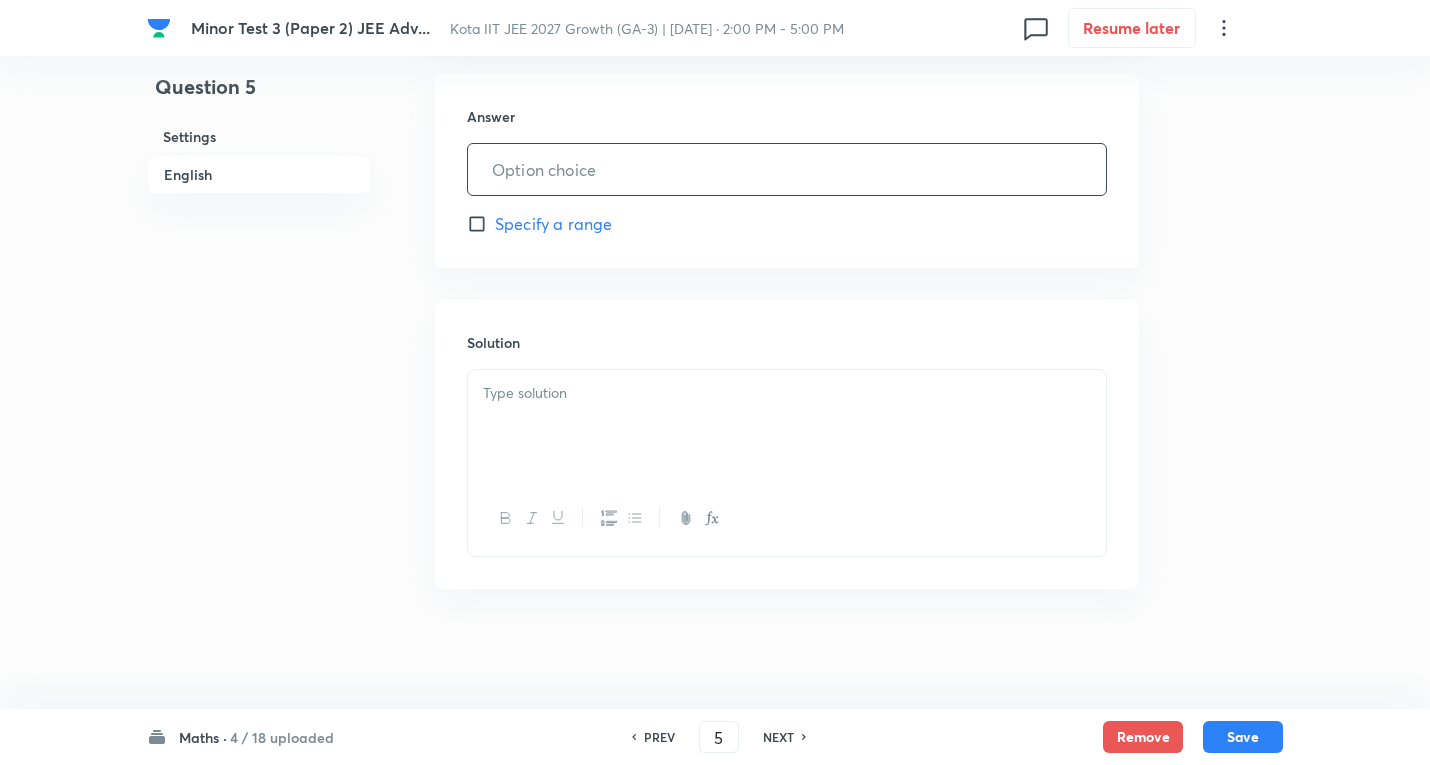 click at bounding box center [787, 169] 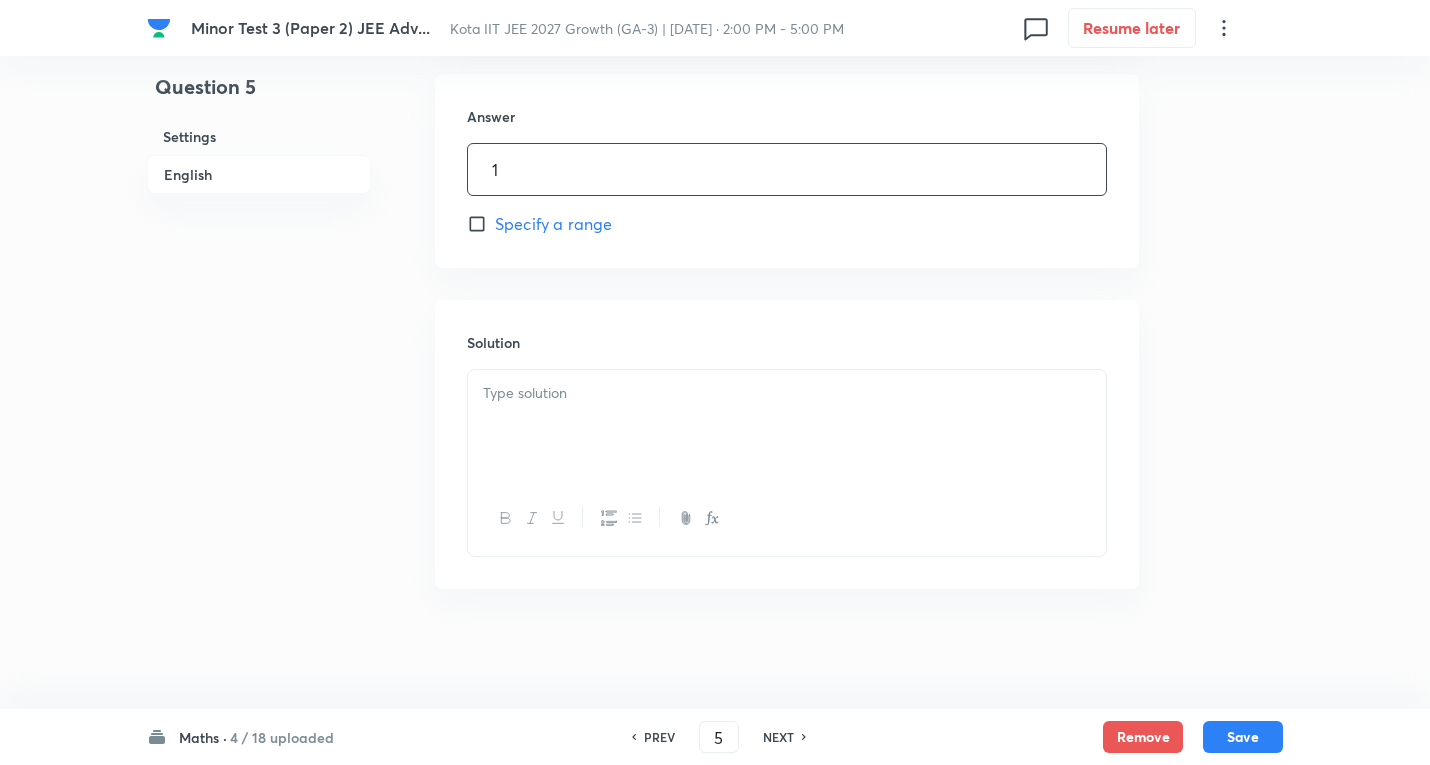 type on "1" 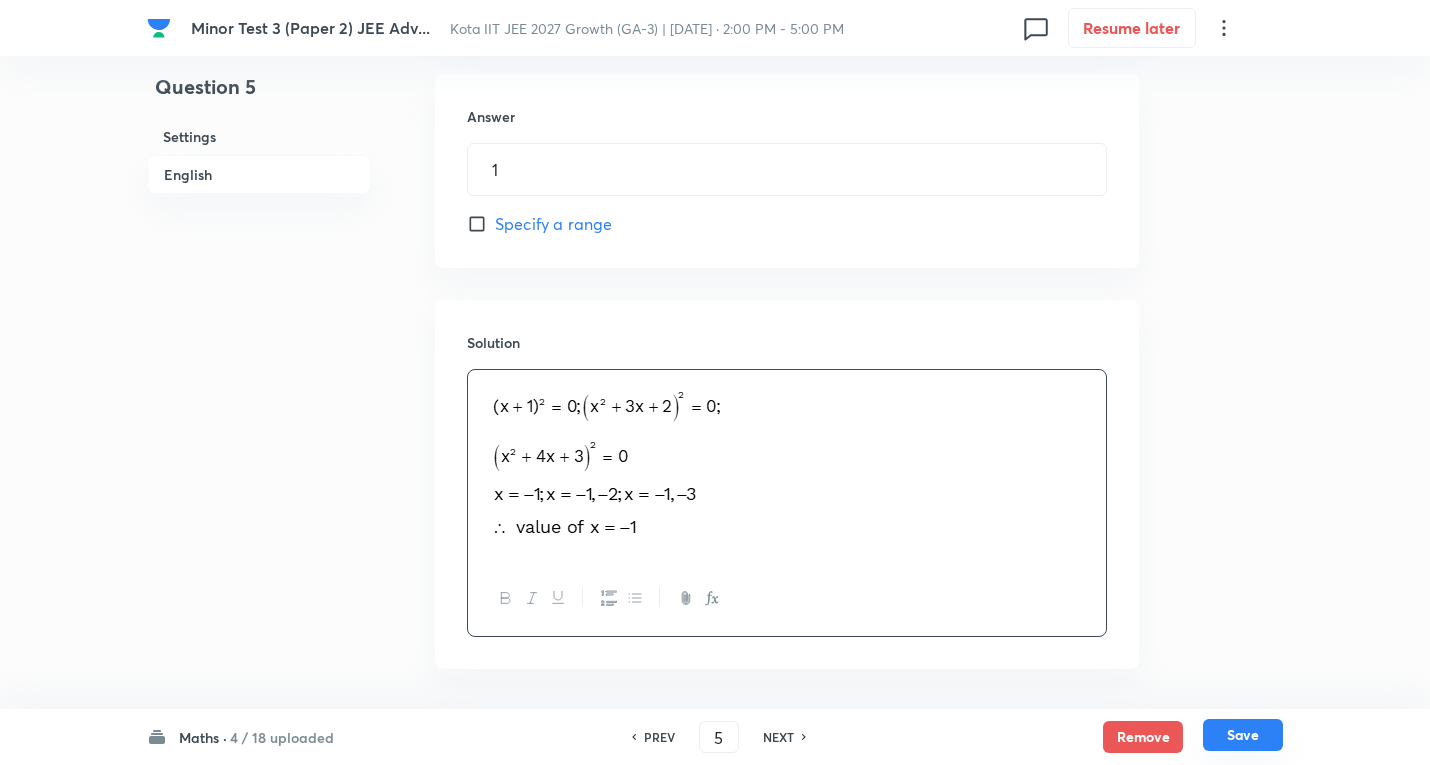 click on "Save" at bounding box center [1243, 735] 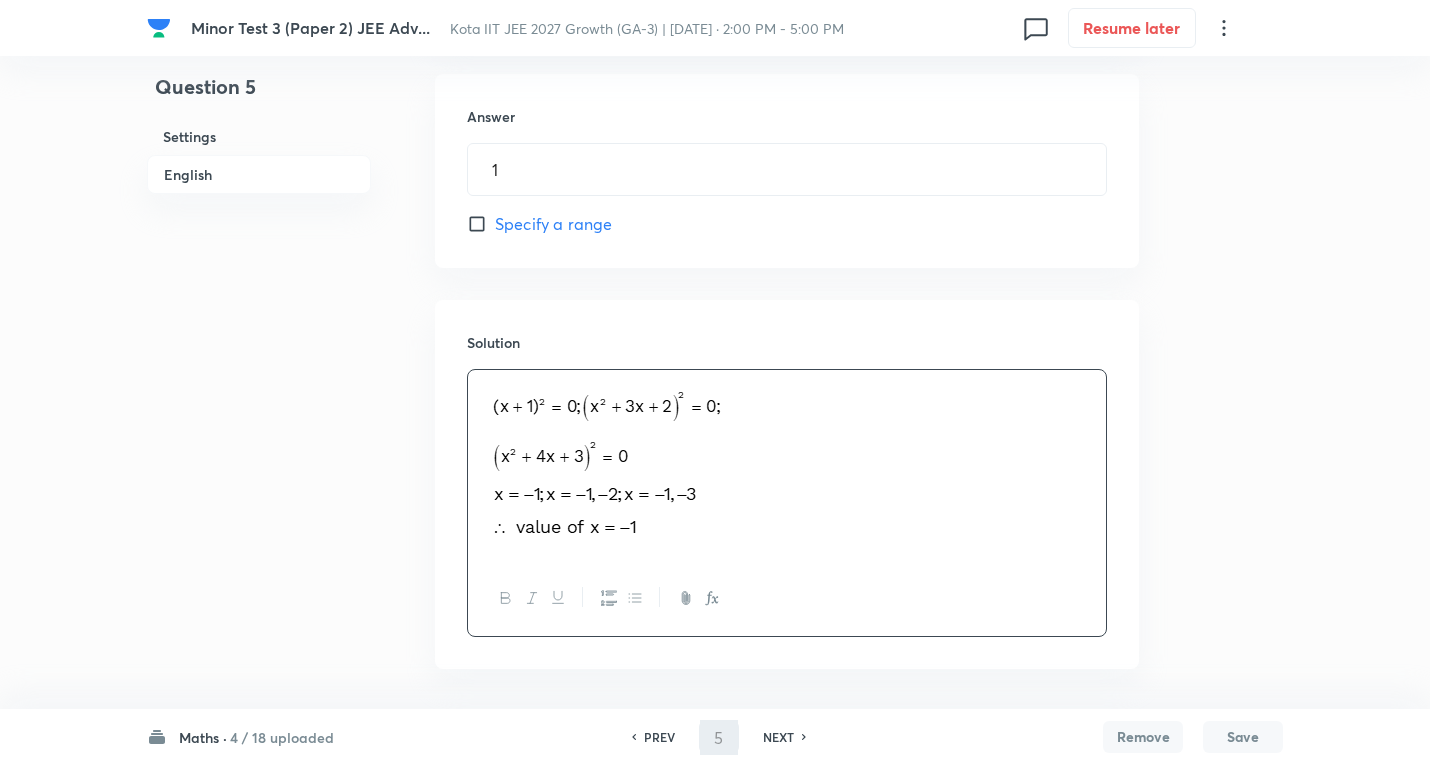 type on "6" 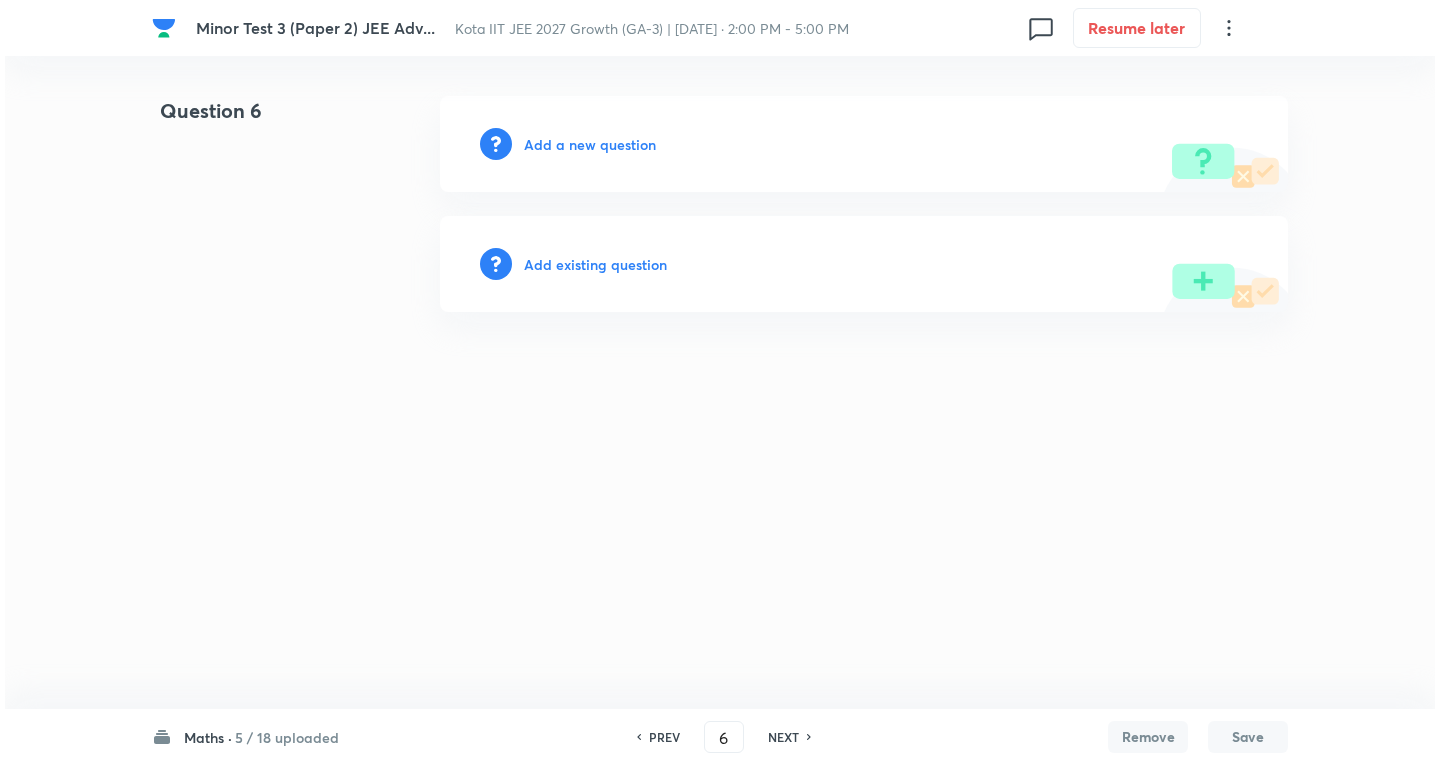 scroll, scrollTop: 0, scrollLeft: 0, axis: both 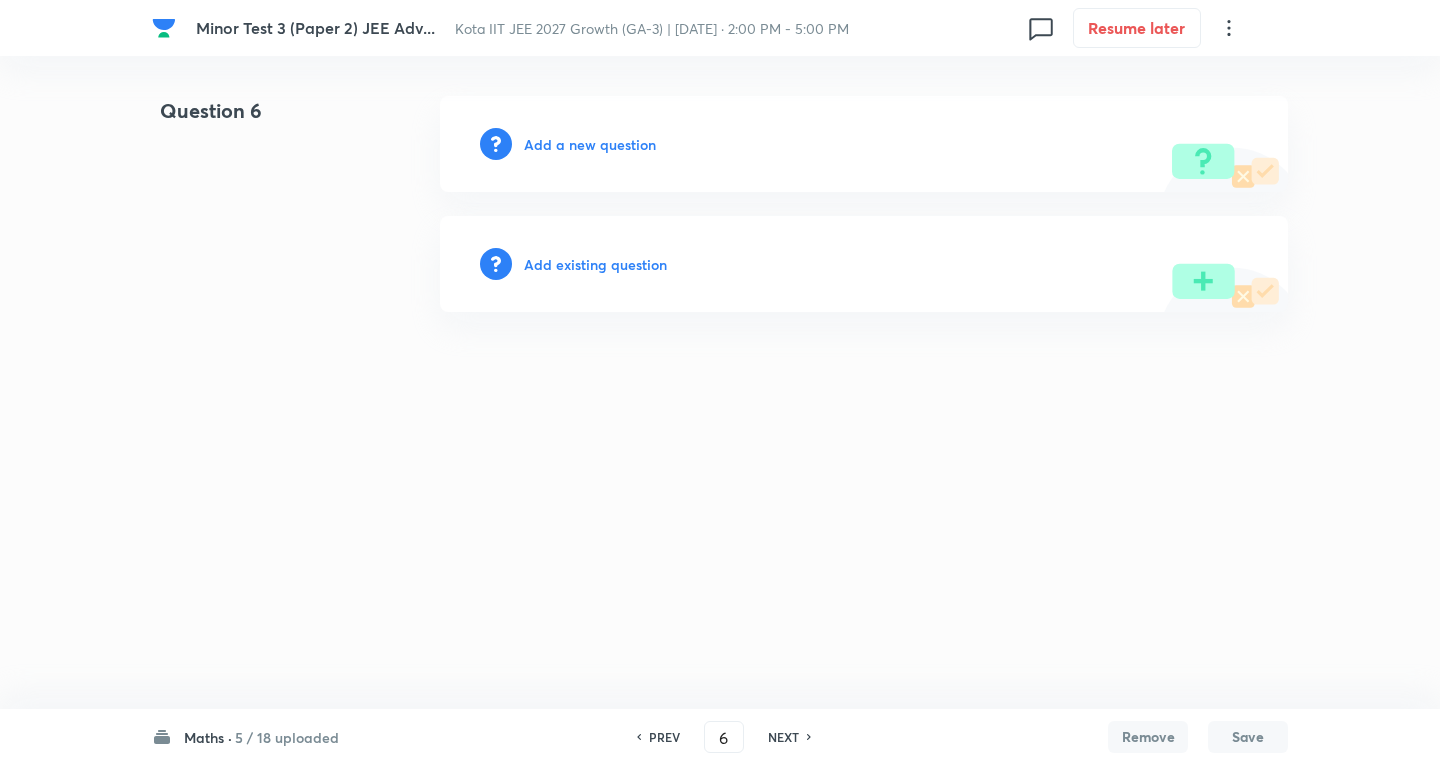 click on "Add a new question" at bounding box center [590, 144] 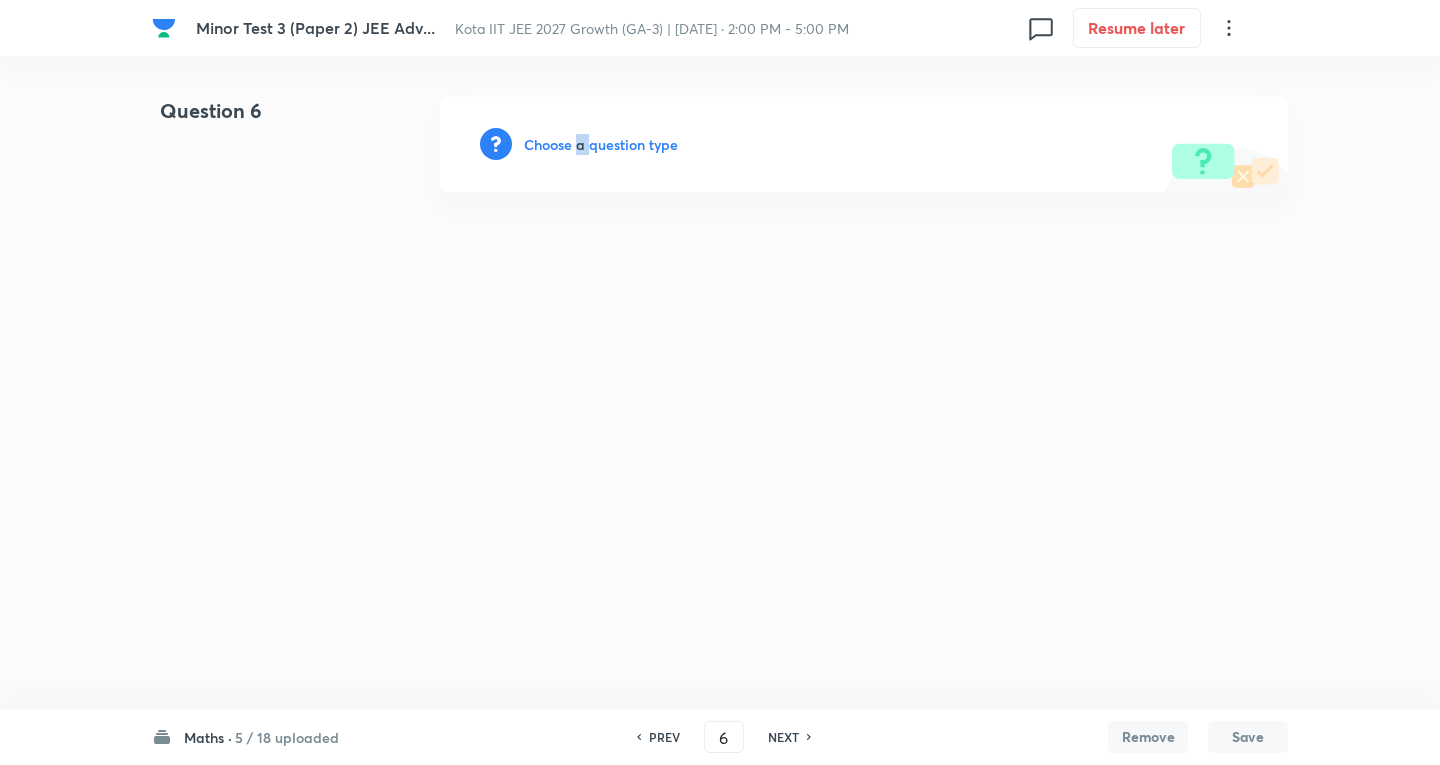 click on "Choose a question type" at bounding box center [601, 144] 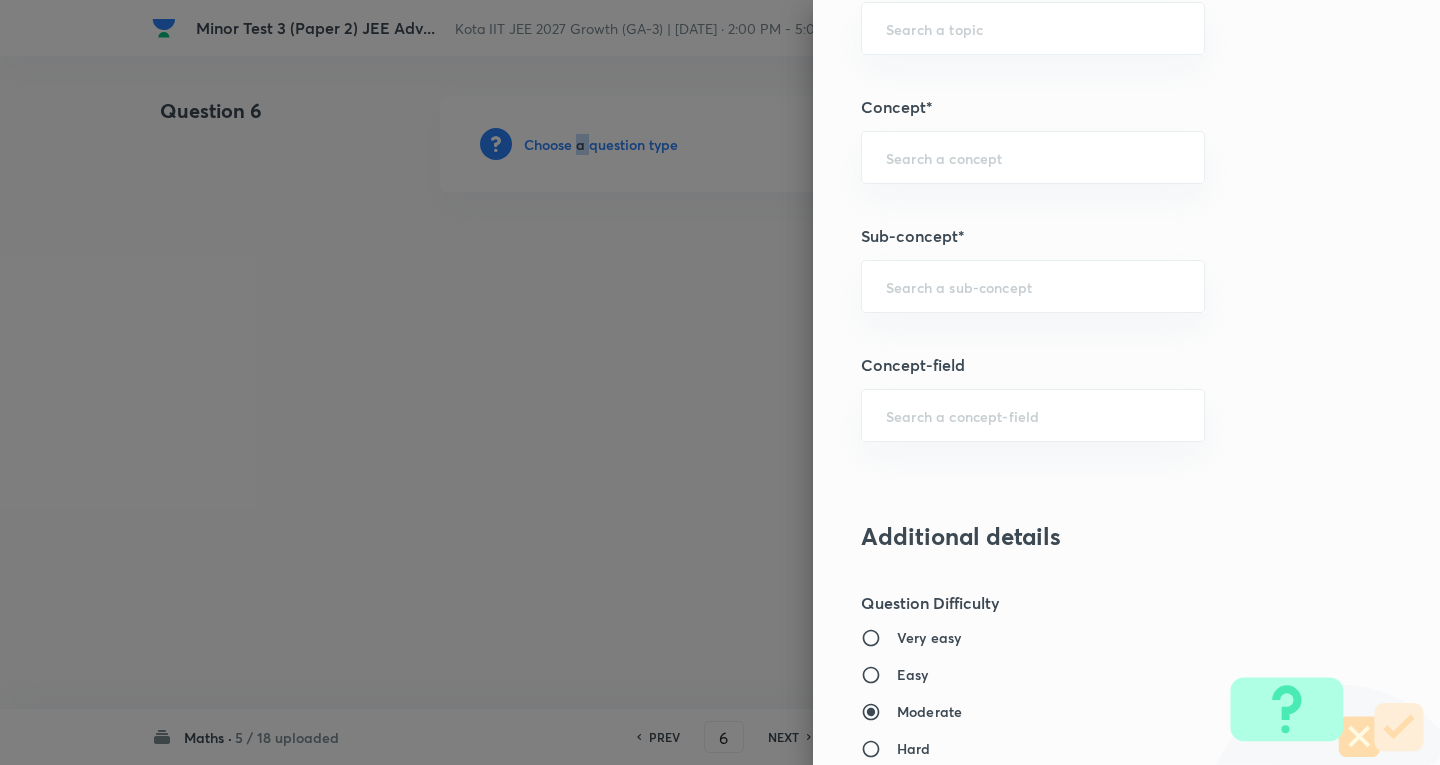 scroll, scrollTop: 1100, scrollLeft: 0, axis: vertical 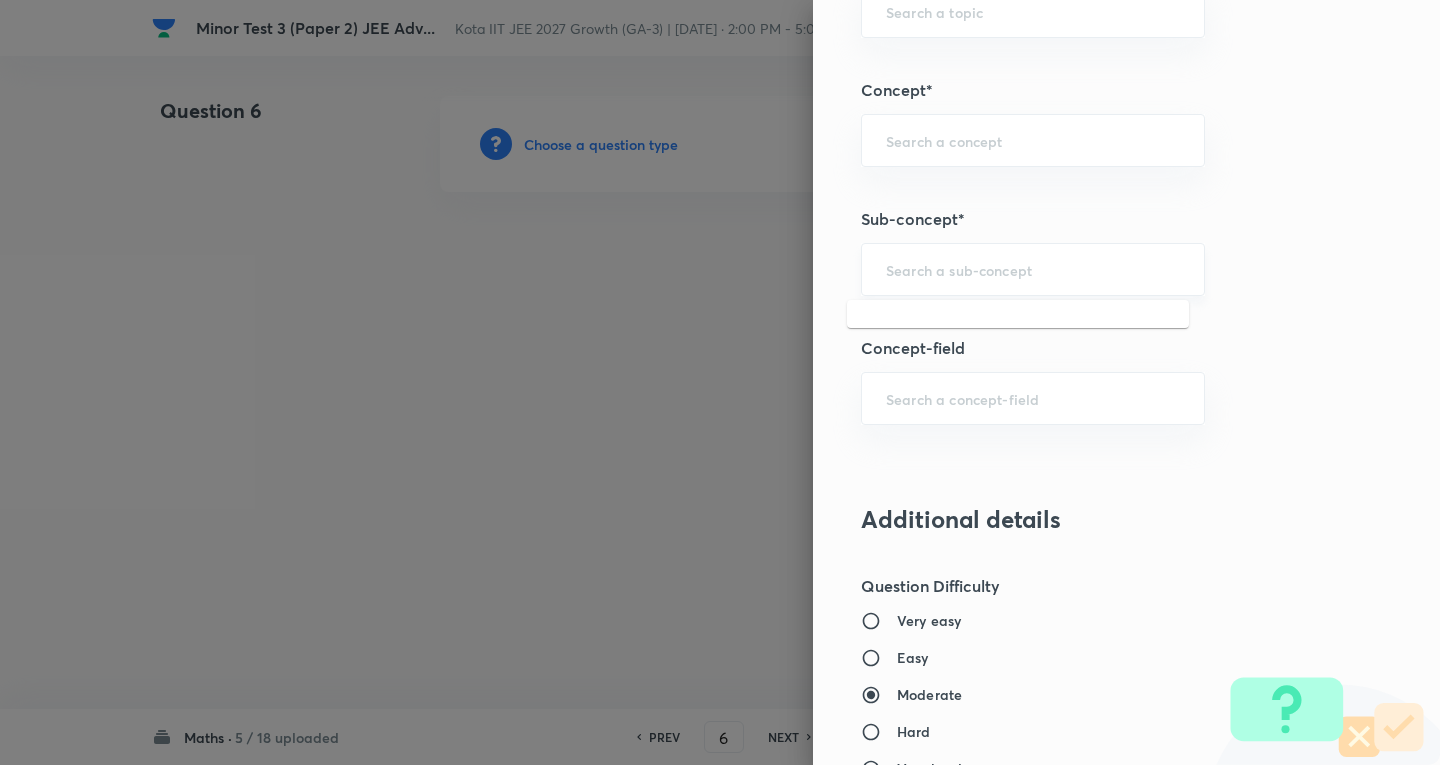 click at bounding box center [1033, 269] 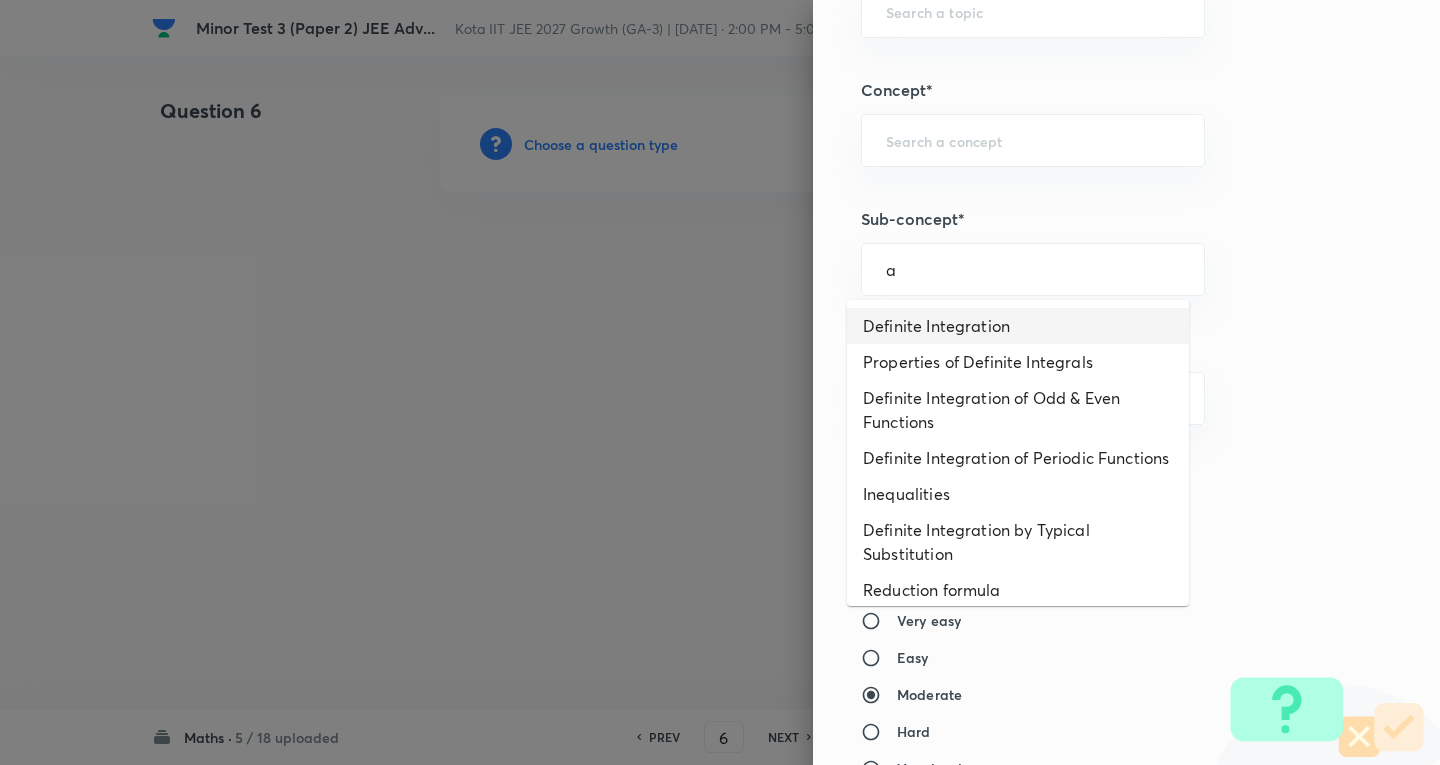 click on "Definite Integration" at bounding box center (1018, 326) 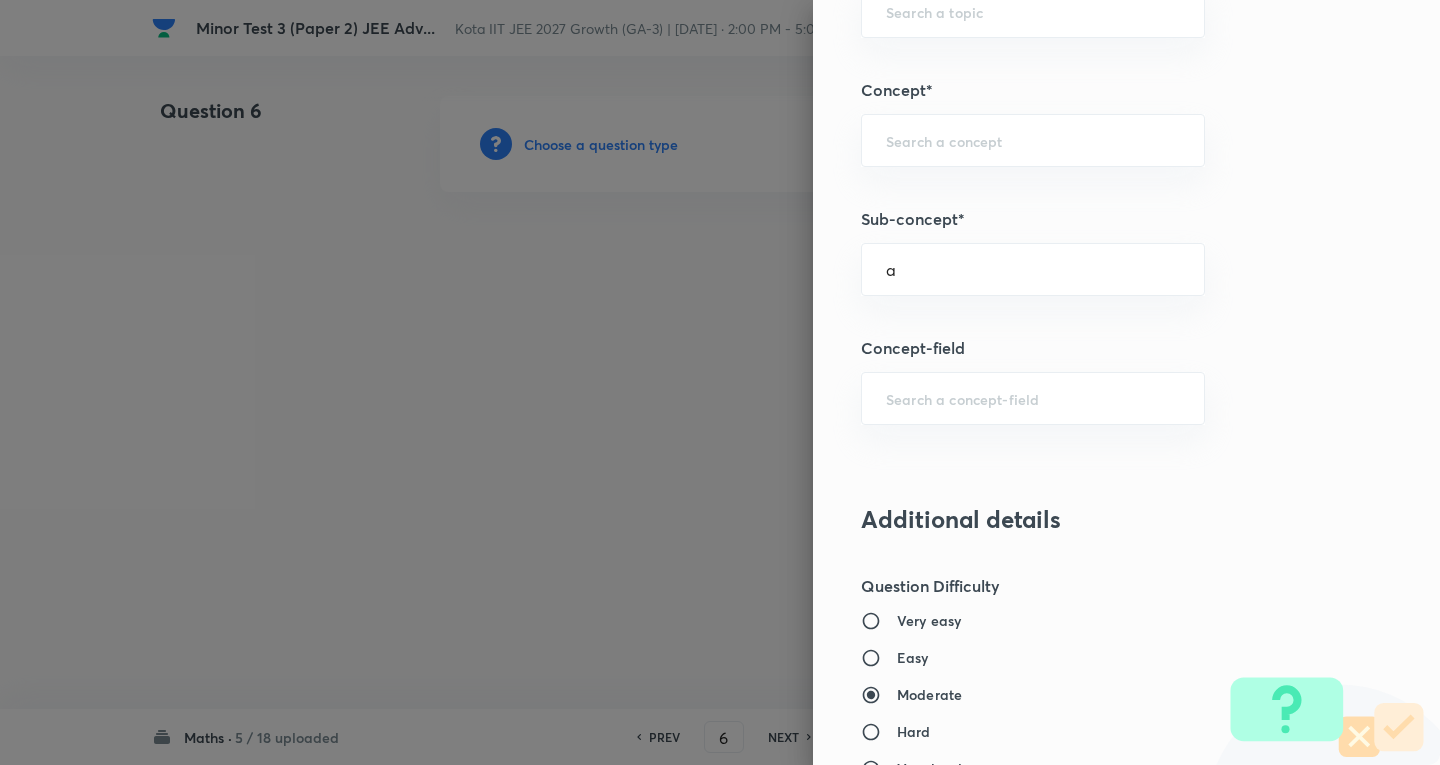 type on "Definite Integration" 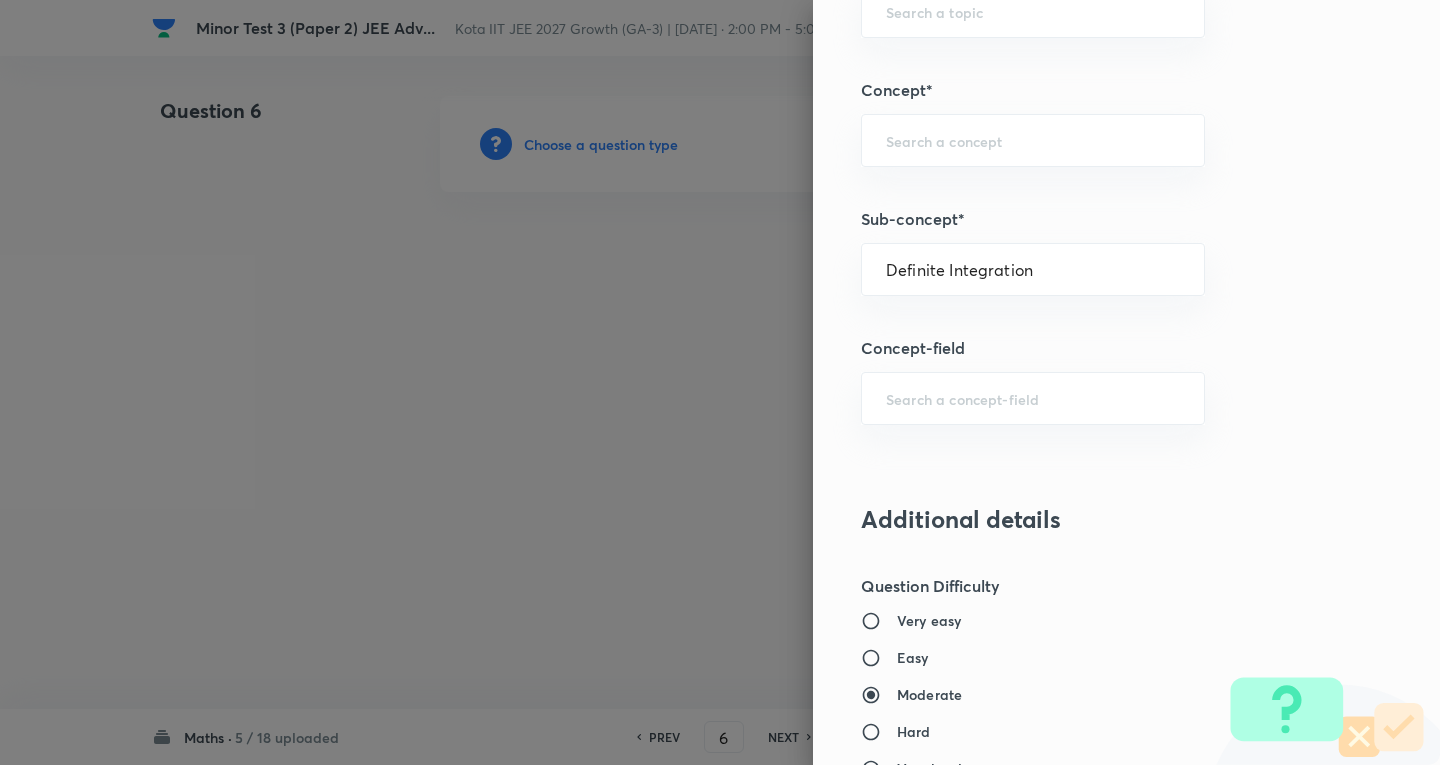 type on "Mathematics" 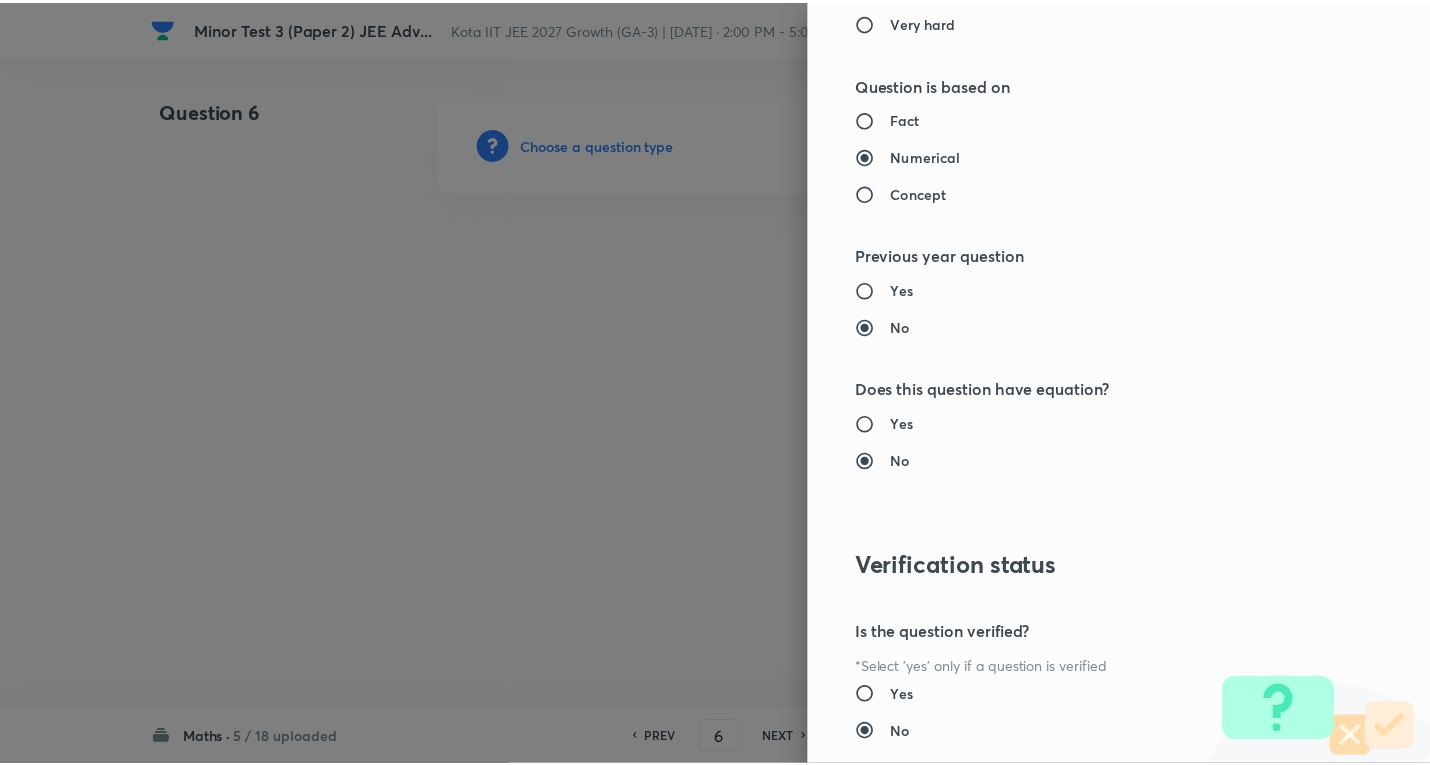scroll, scrollTop: 1977, scrollLeft: 0, axis: vertical 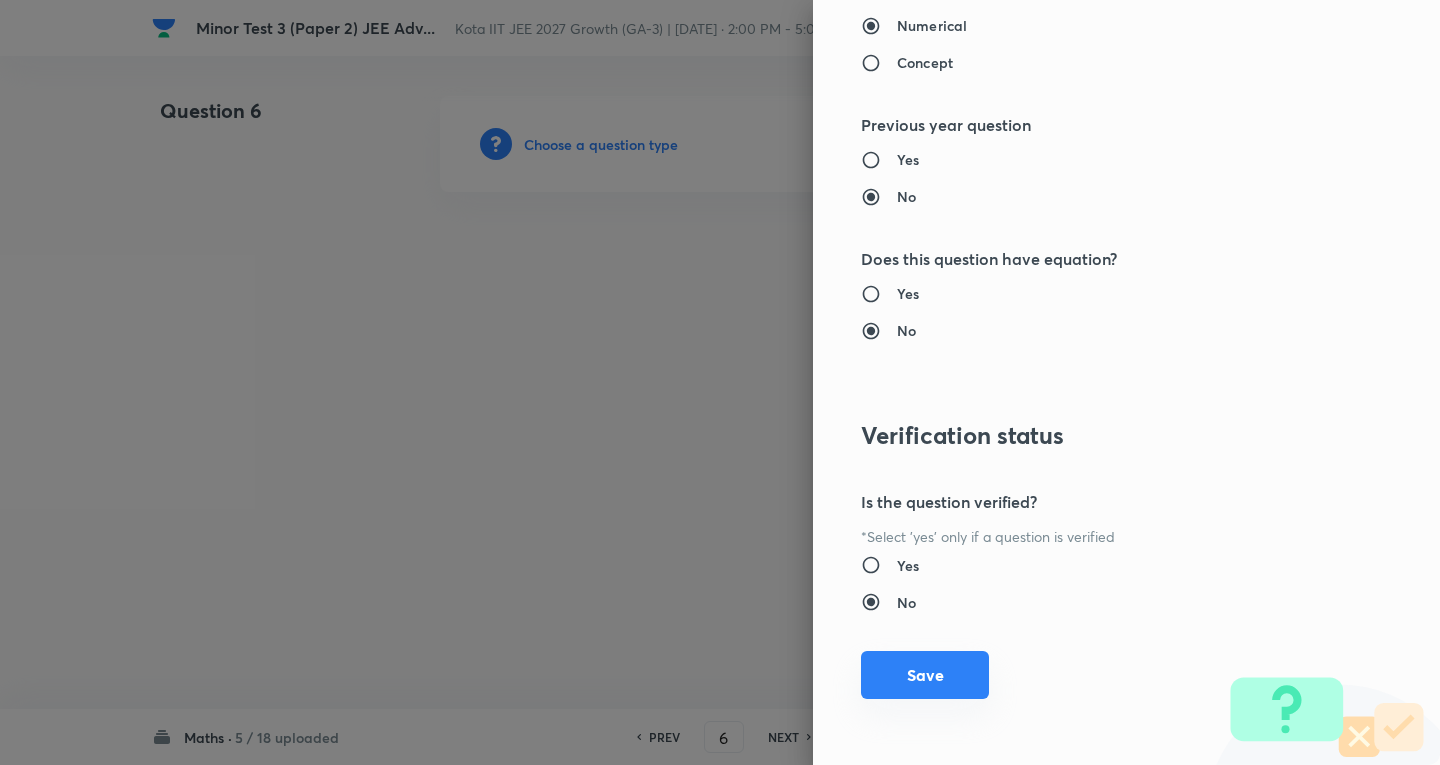 drag, startPoint x: 913, startPoint y: 668, endPoint x: 910, endPoint y: 649, distance: 19.235384 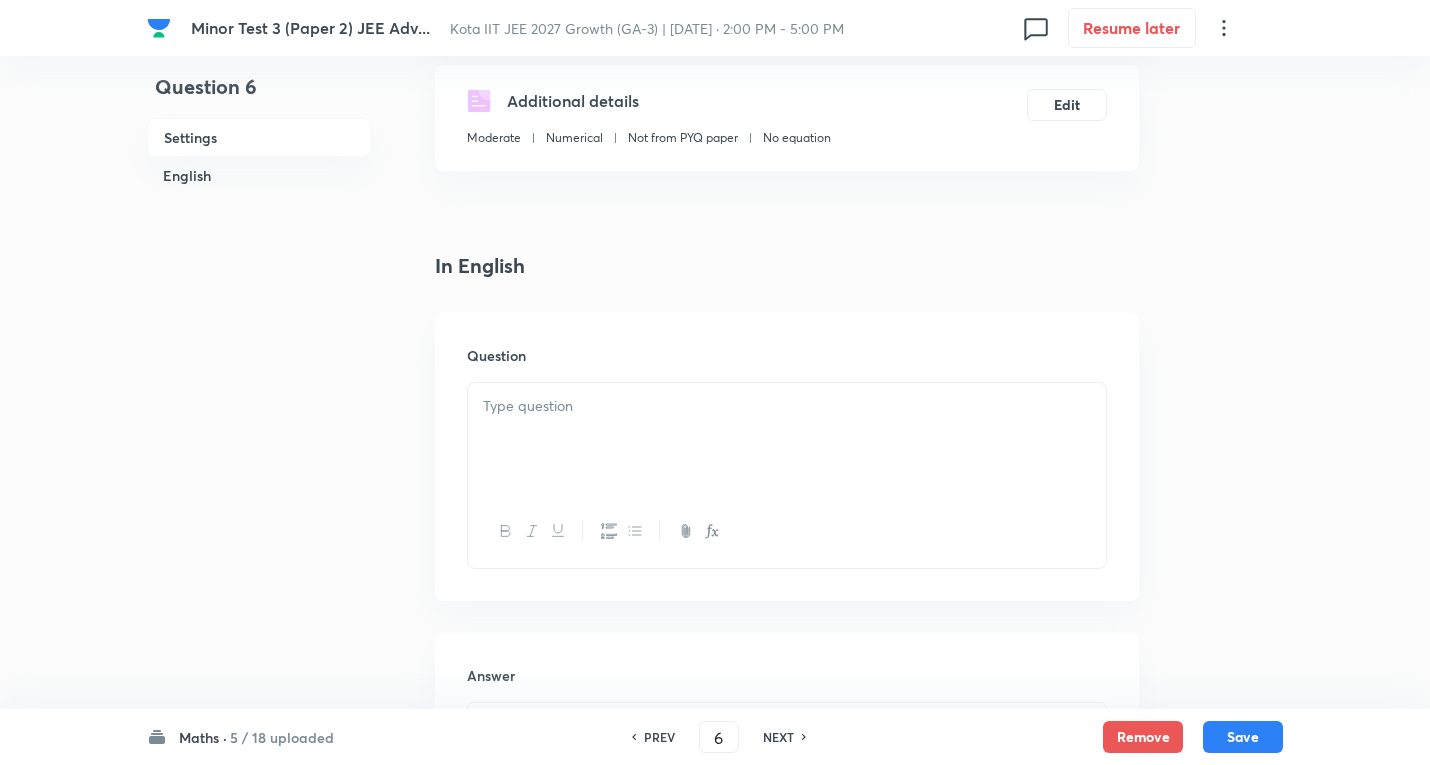 scroll, scrollTop: 400, scrollLeft: 0, axis: vertical 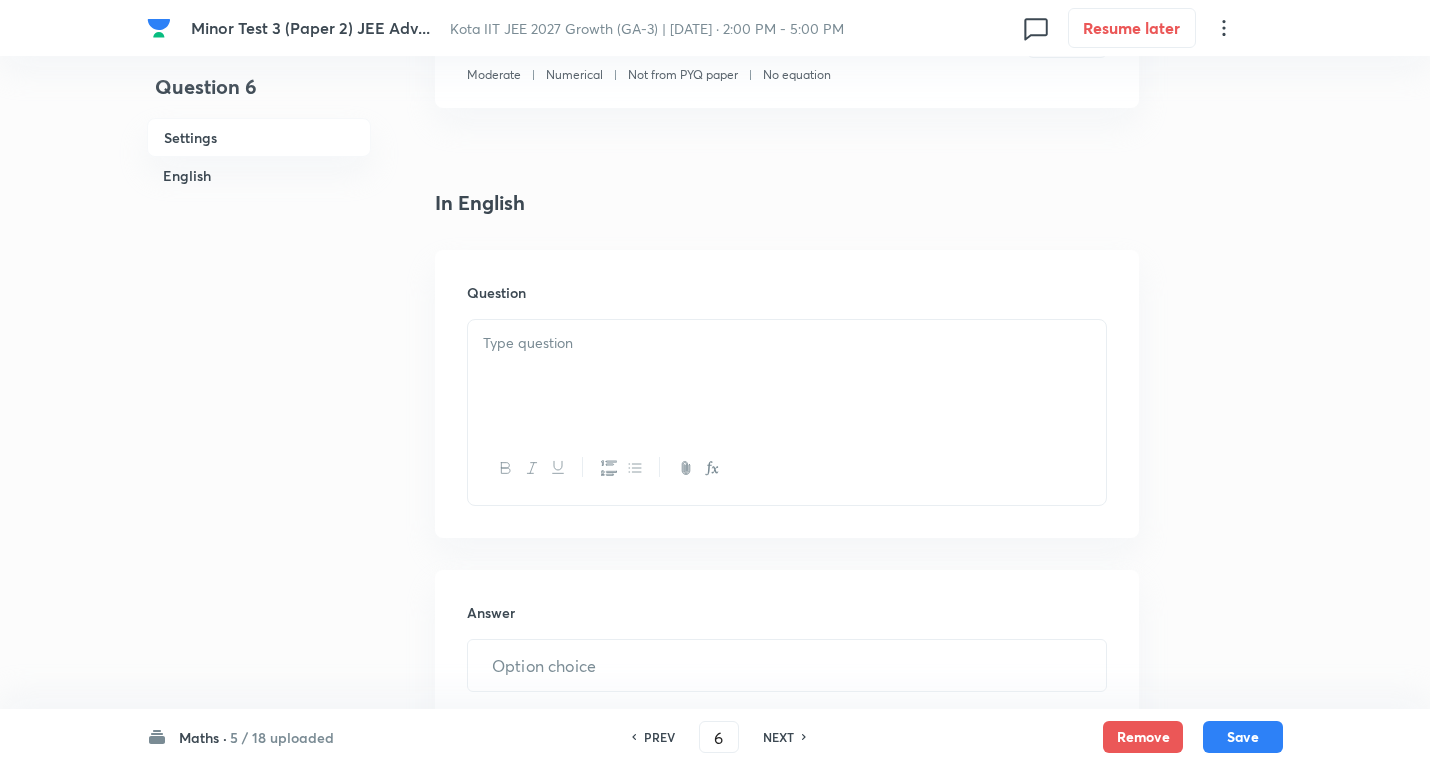 click at bounding box center [787, 376] 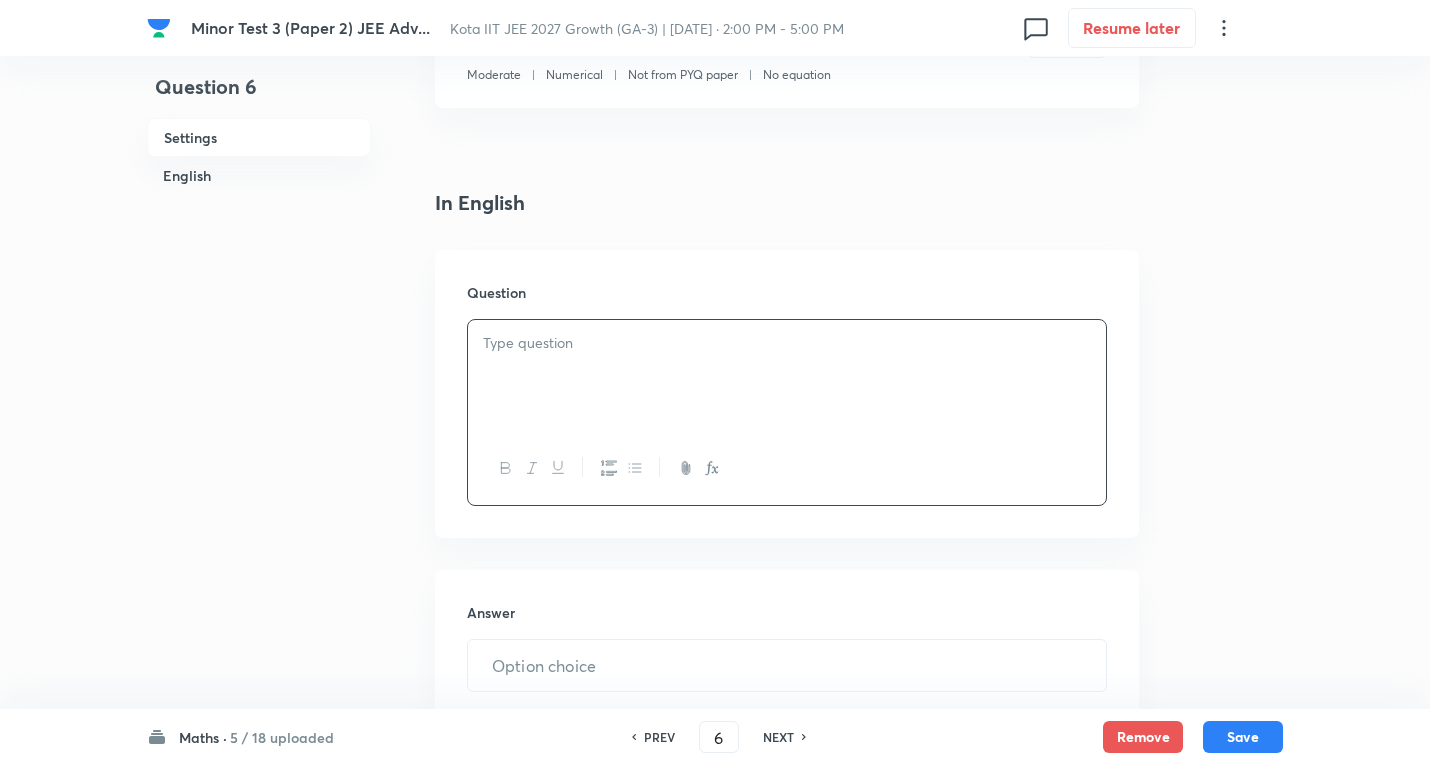 paste 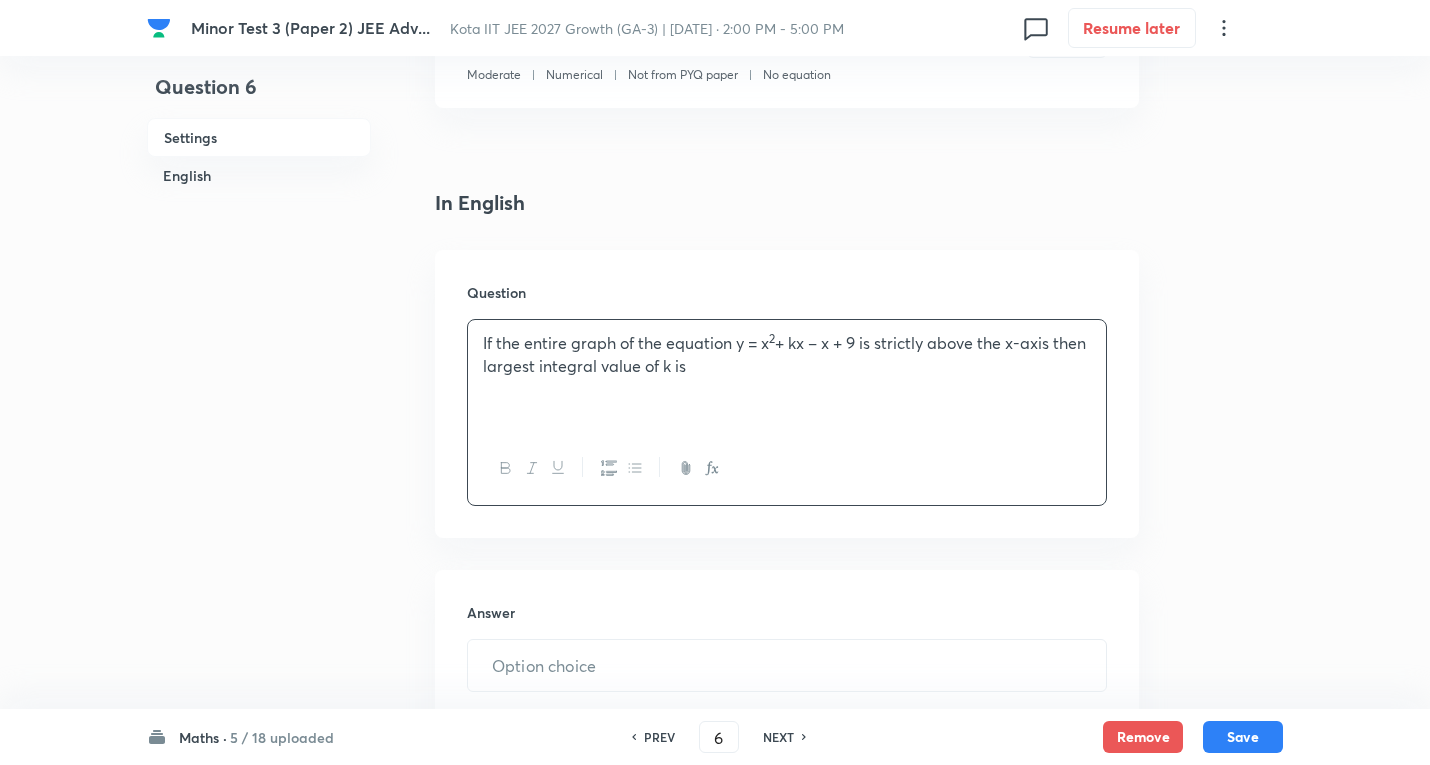 click on "If the entire graph of the equation y = x 2  + kx – x + 9 is strictly above the x-axis then largest integral value of k is" at bounding box center [787, 354] 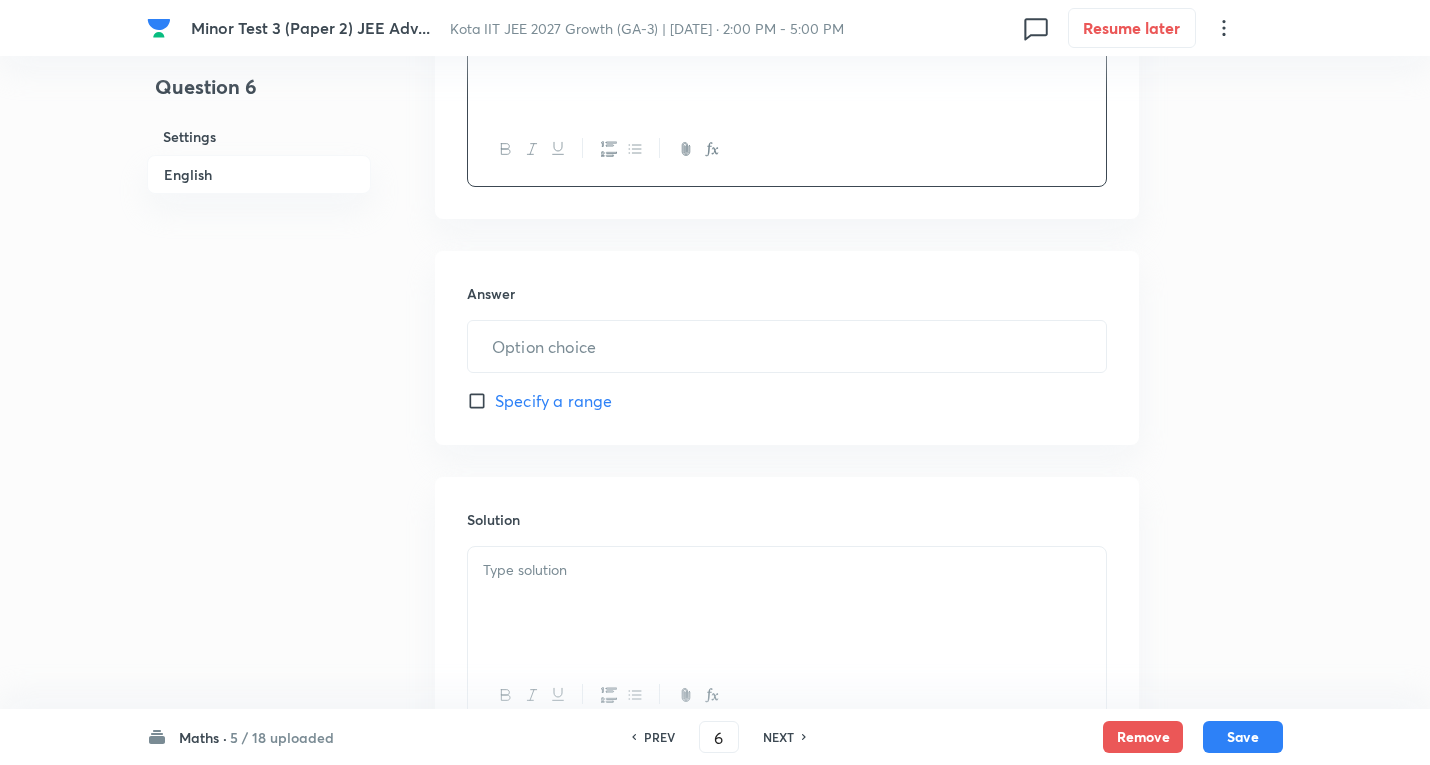 scroll, scrollTop: 800, scrollLeft: 0, axis: vertical 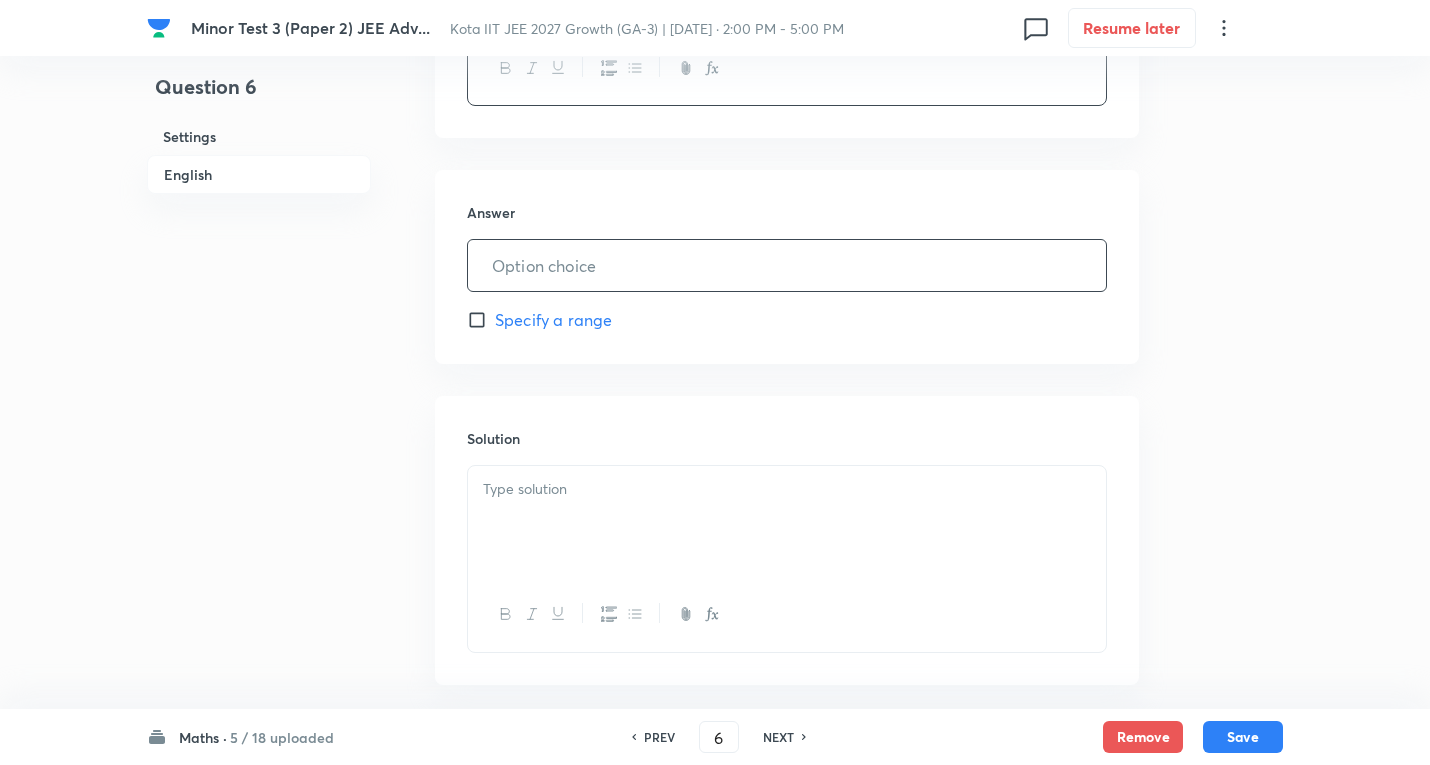 drag, startPoint x: 558, startPoint y: 271, endPoint x: 565, endPoint y: 256, distance: 16.552946 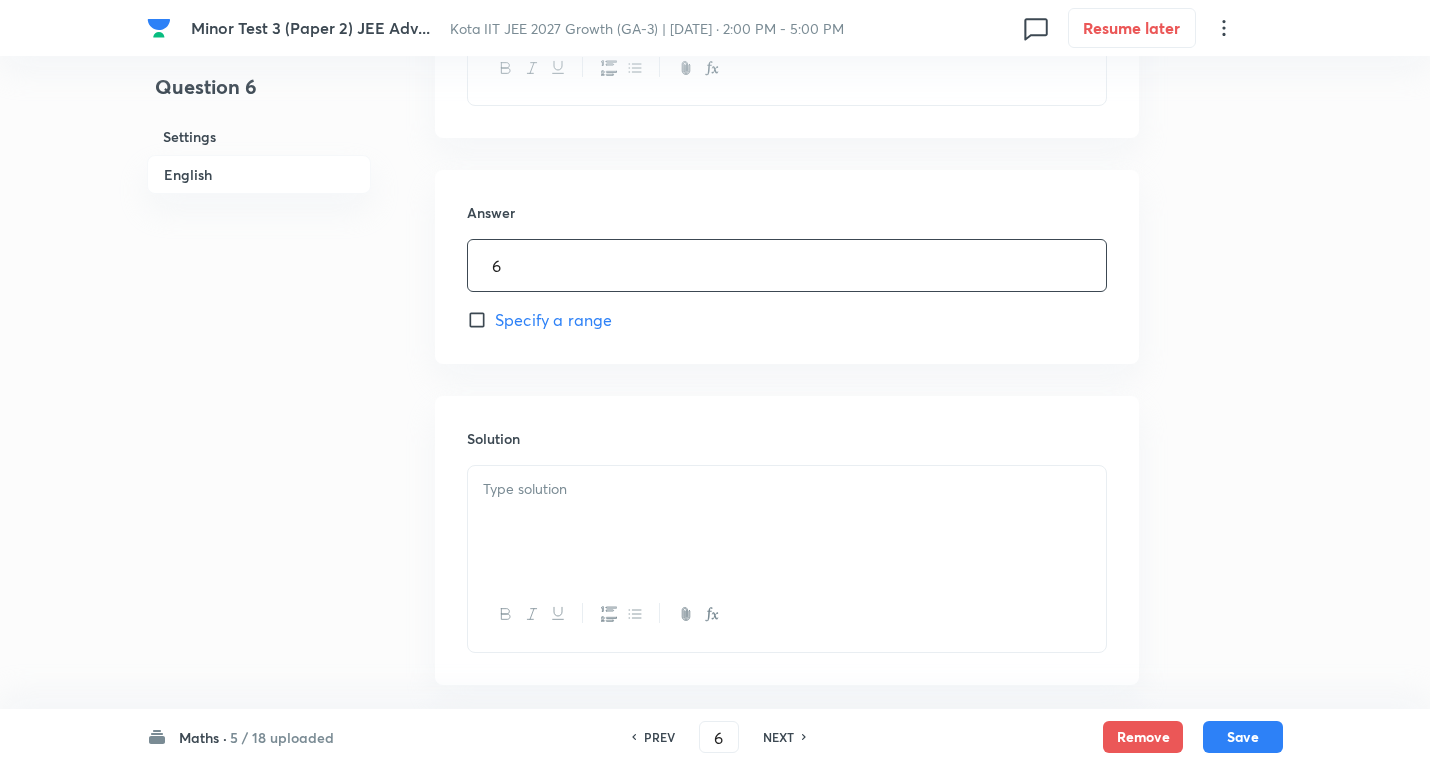 type on "6" 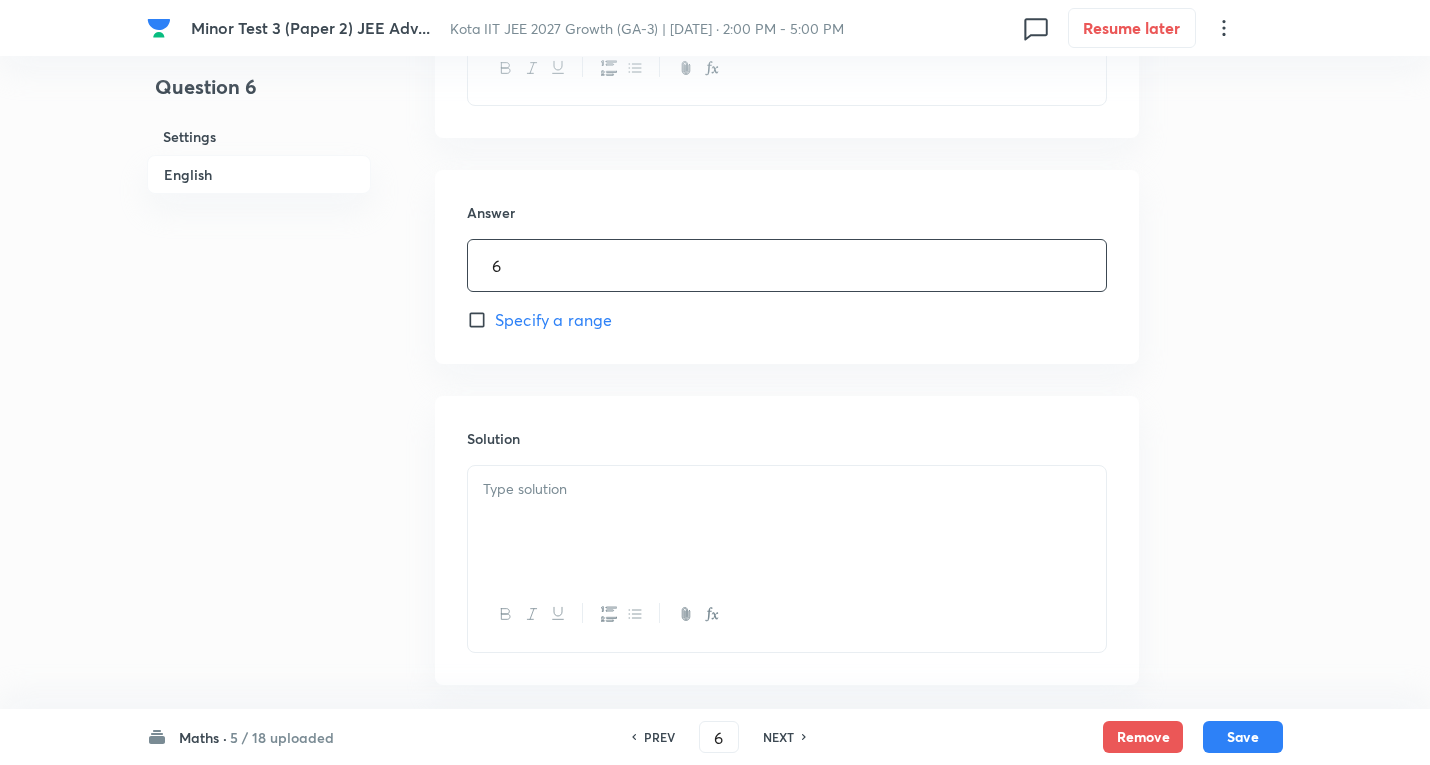 click at bounding box center (787, 489) 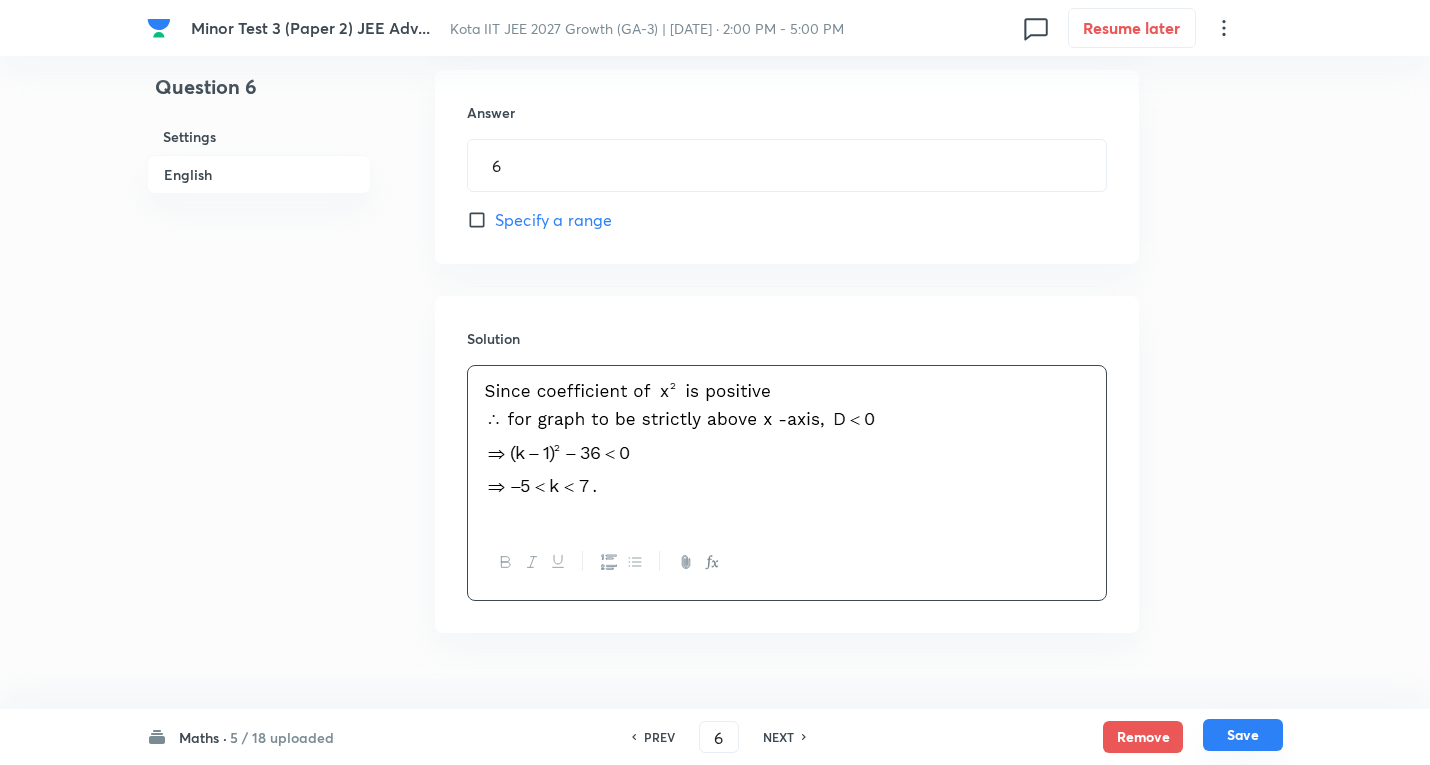 scroll, scrollTop: 944, scrollLeft: 0, axis: vertical 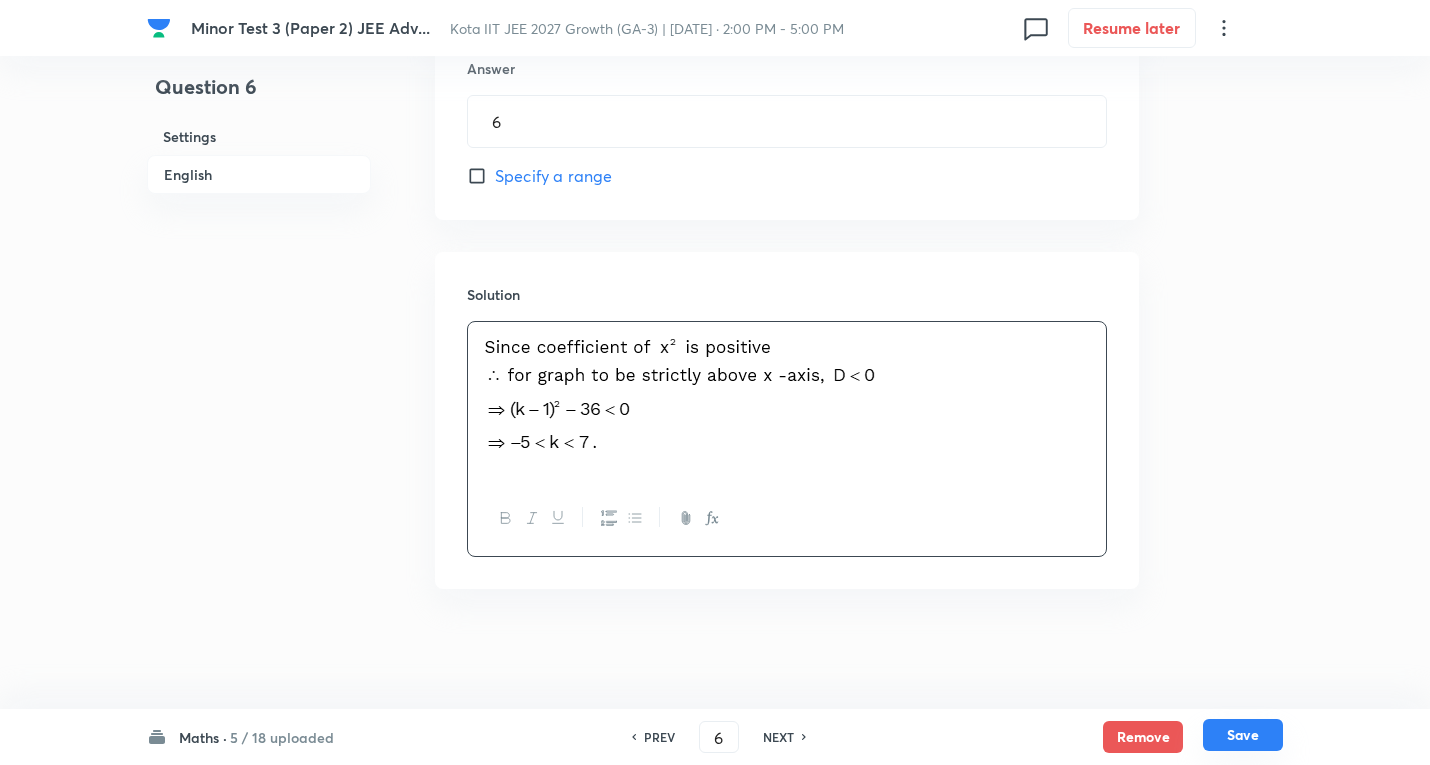 click on "Save" at bounding box center [1243, 735] 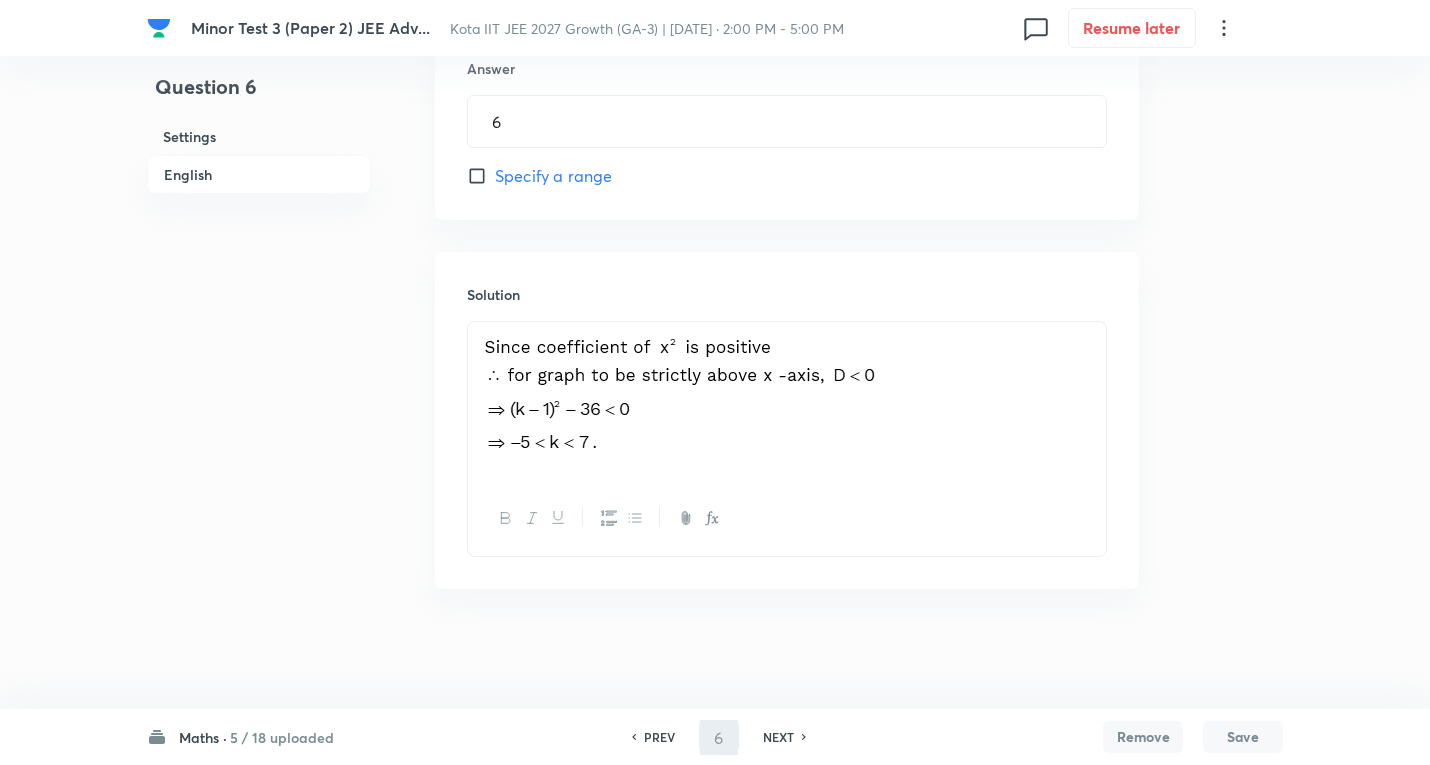 type on "7" 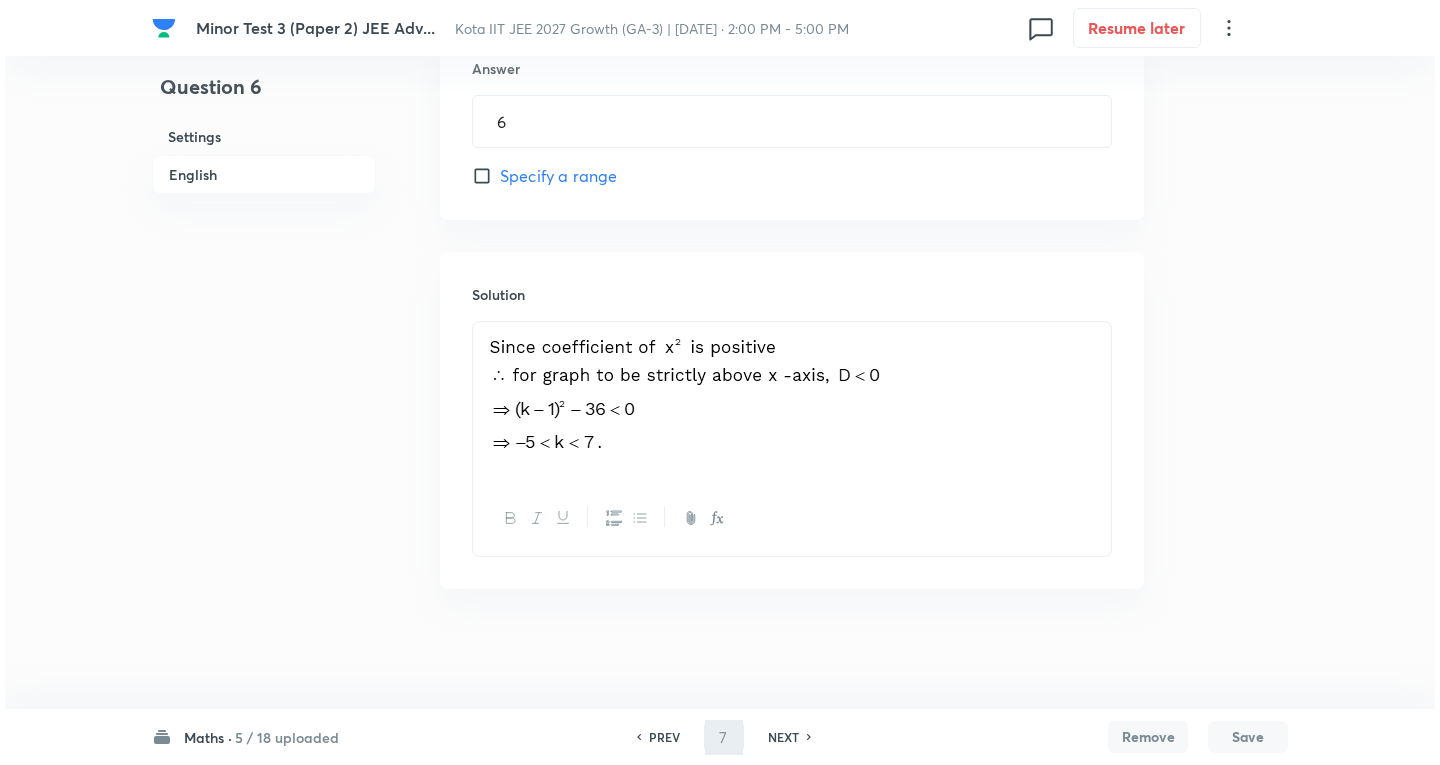 scroll, scrollTop: 0, scrollLeft: 0, axis: both 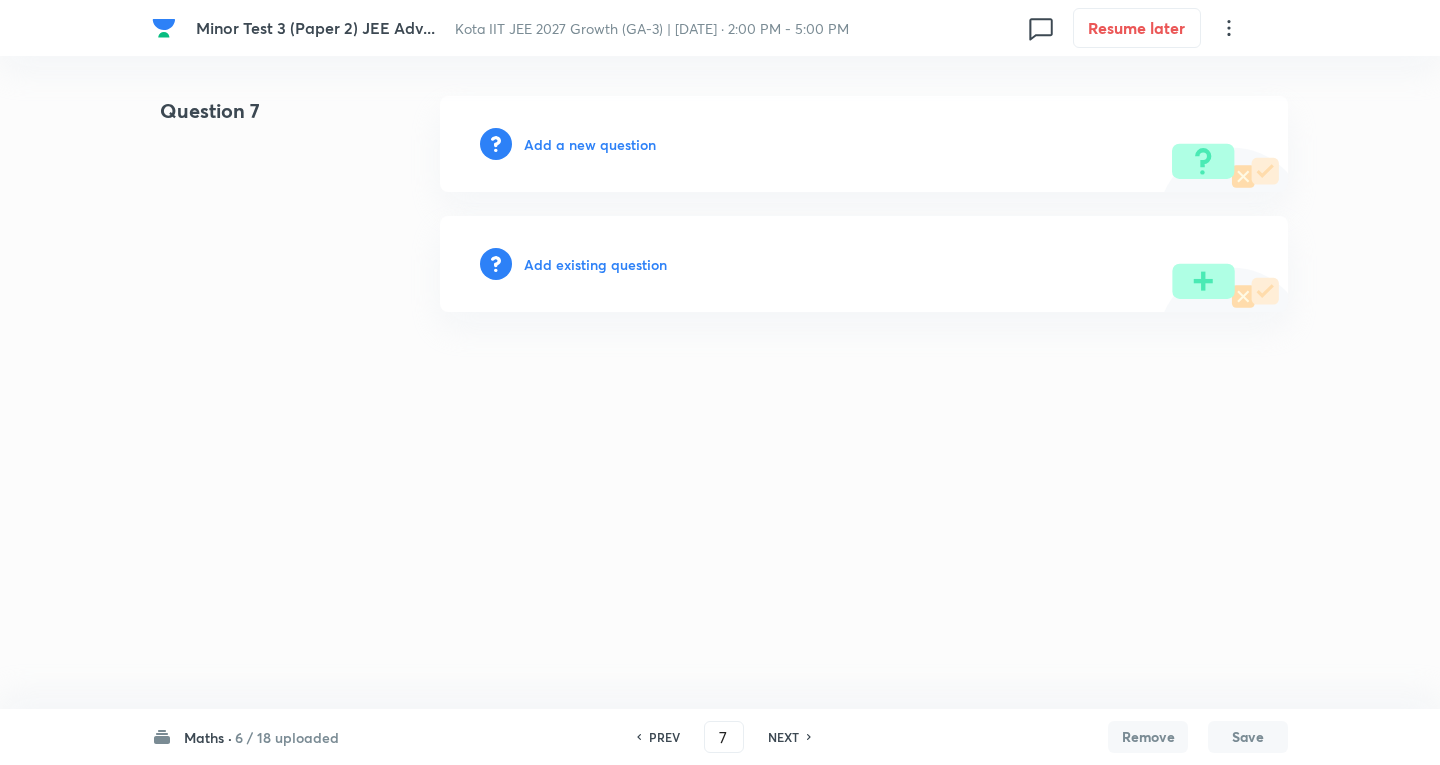 click on "Add a new question" at bounding box center [590, 144] 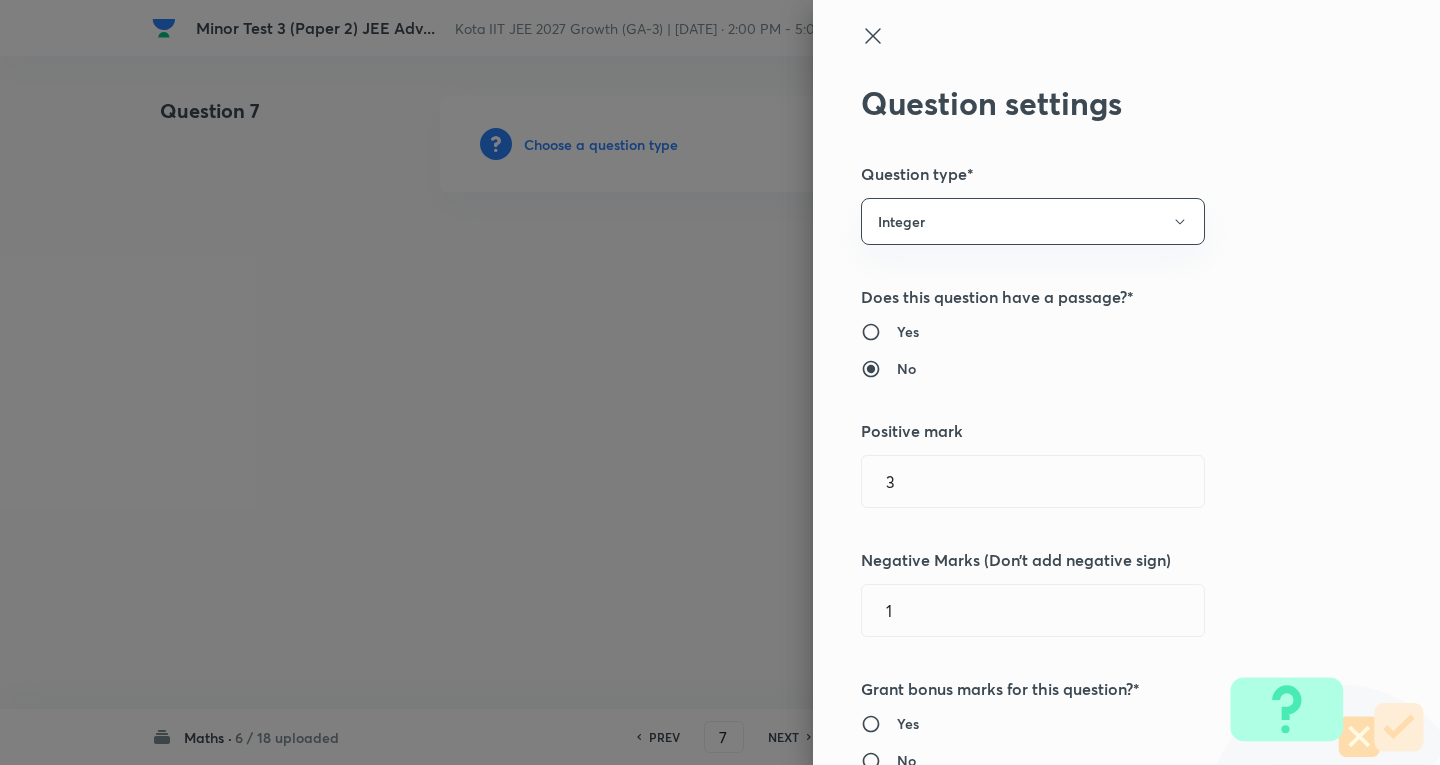 type 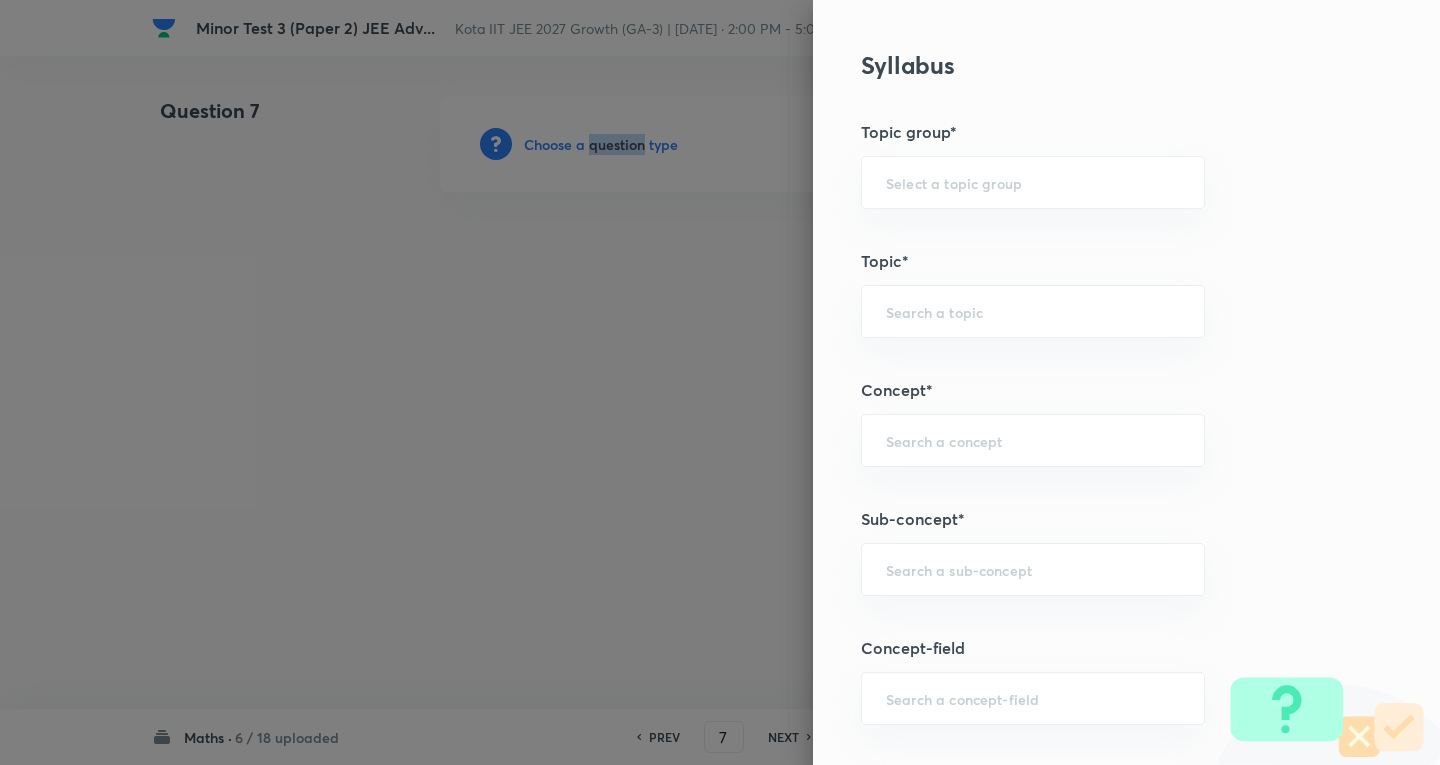 scroll, scrollTop: 1000, scrollLeft: 0, axis: vertical 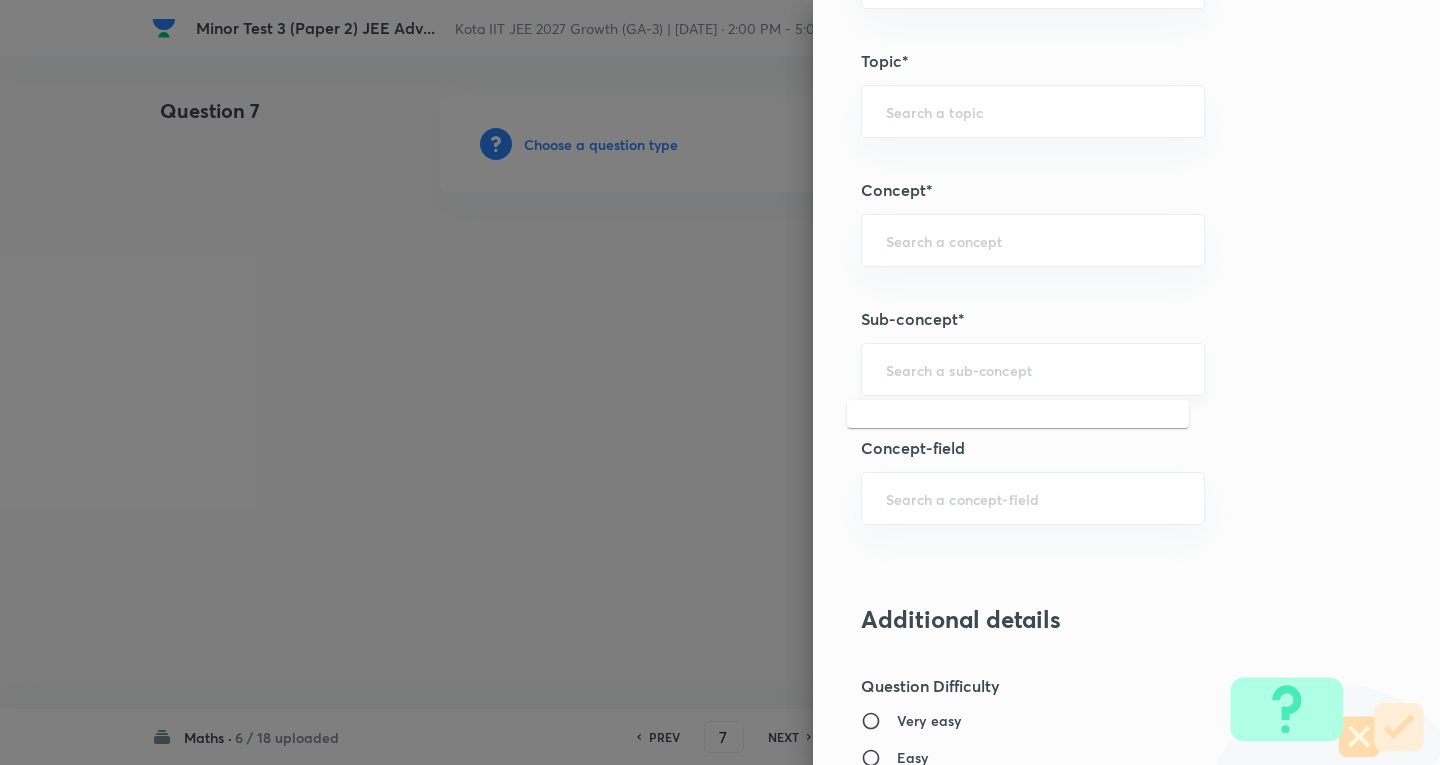 click at bounding box center [1033, 369] 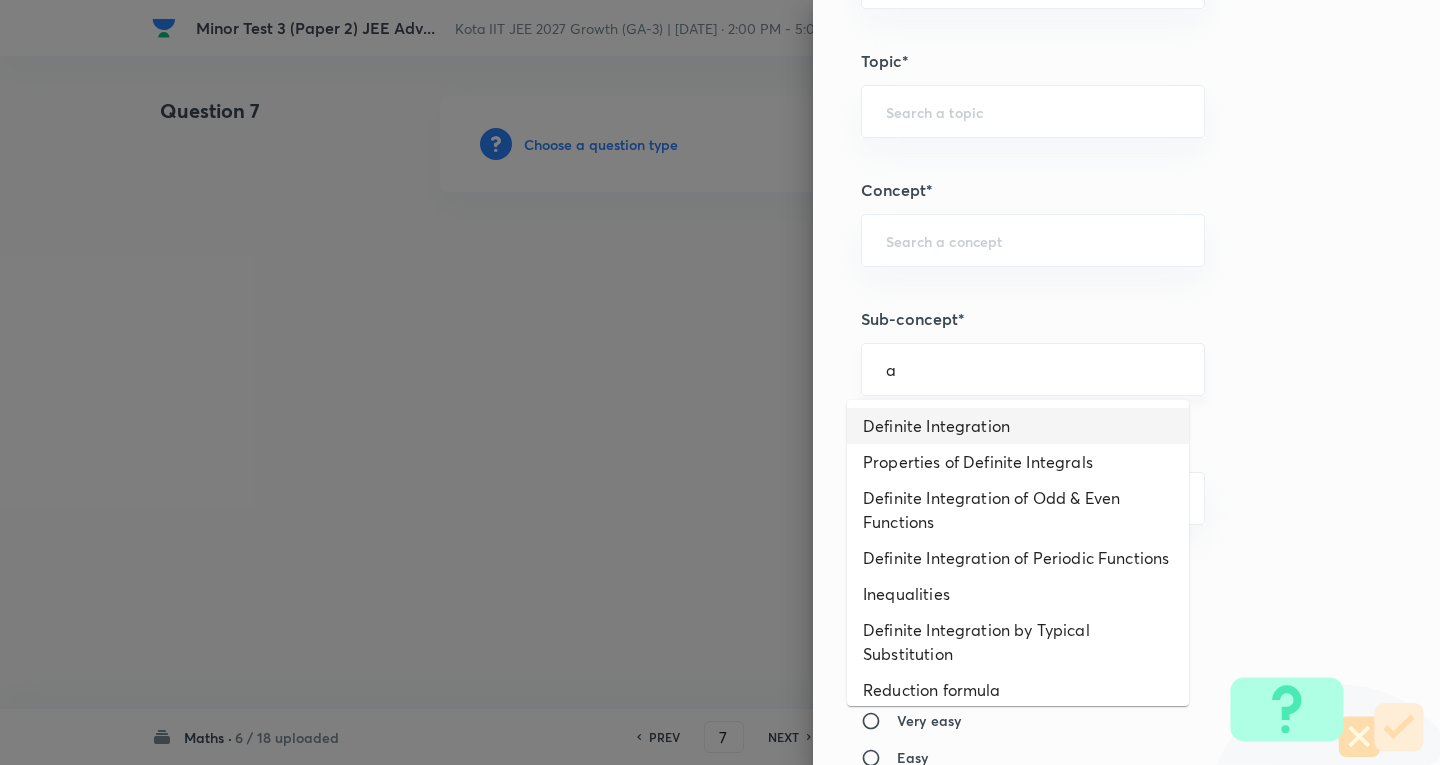 drag, startPoint x: 960, startPoint y: 422, endPoint x: 980, endPoint y: 393, distance: 35.22783 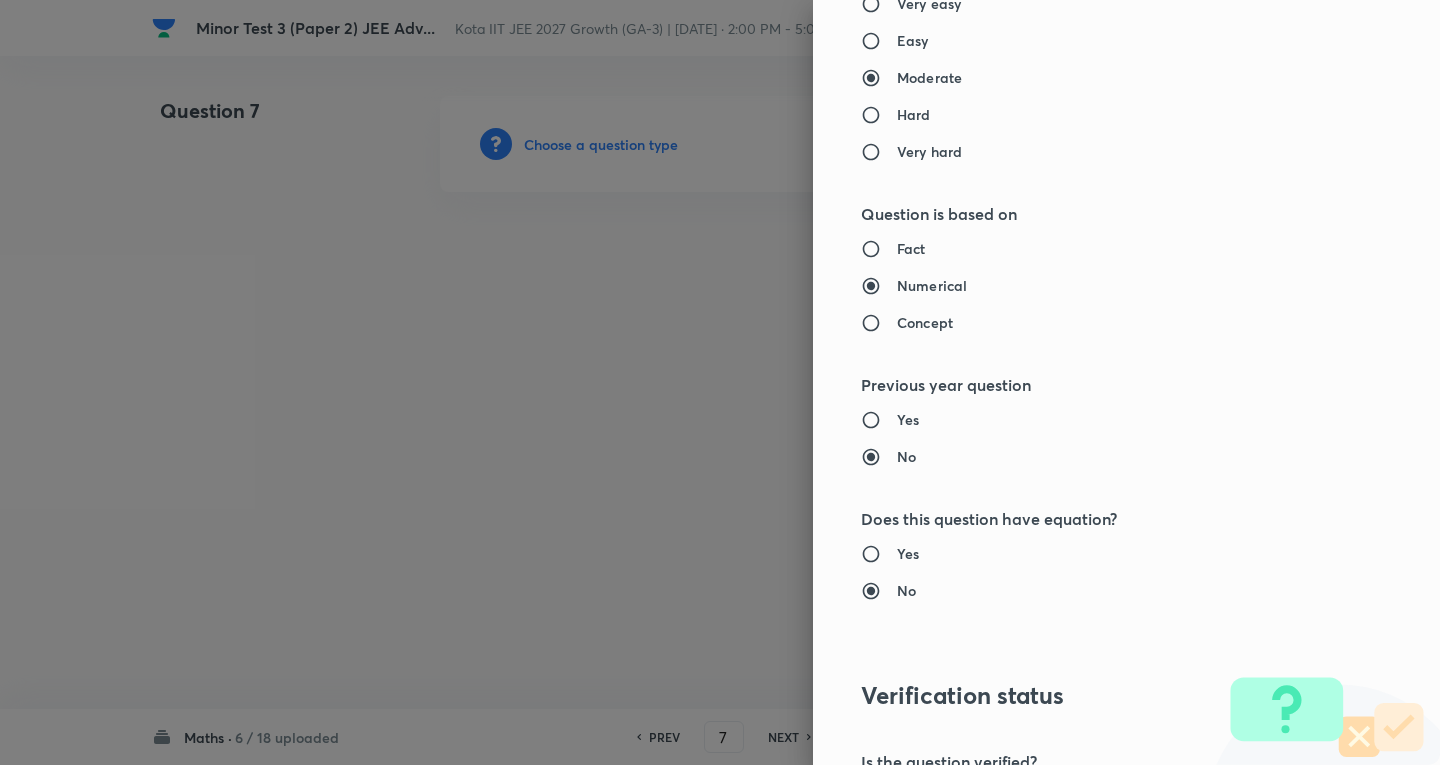 type on "Mathematics" 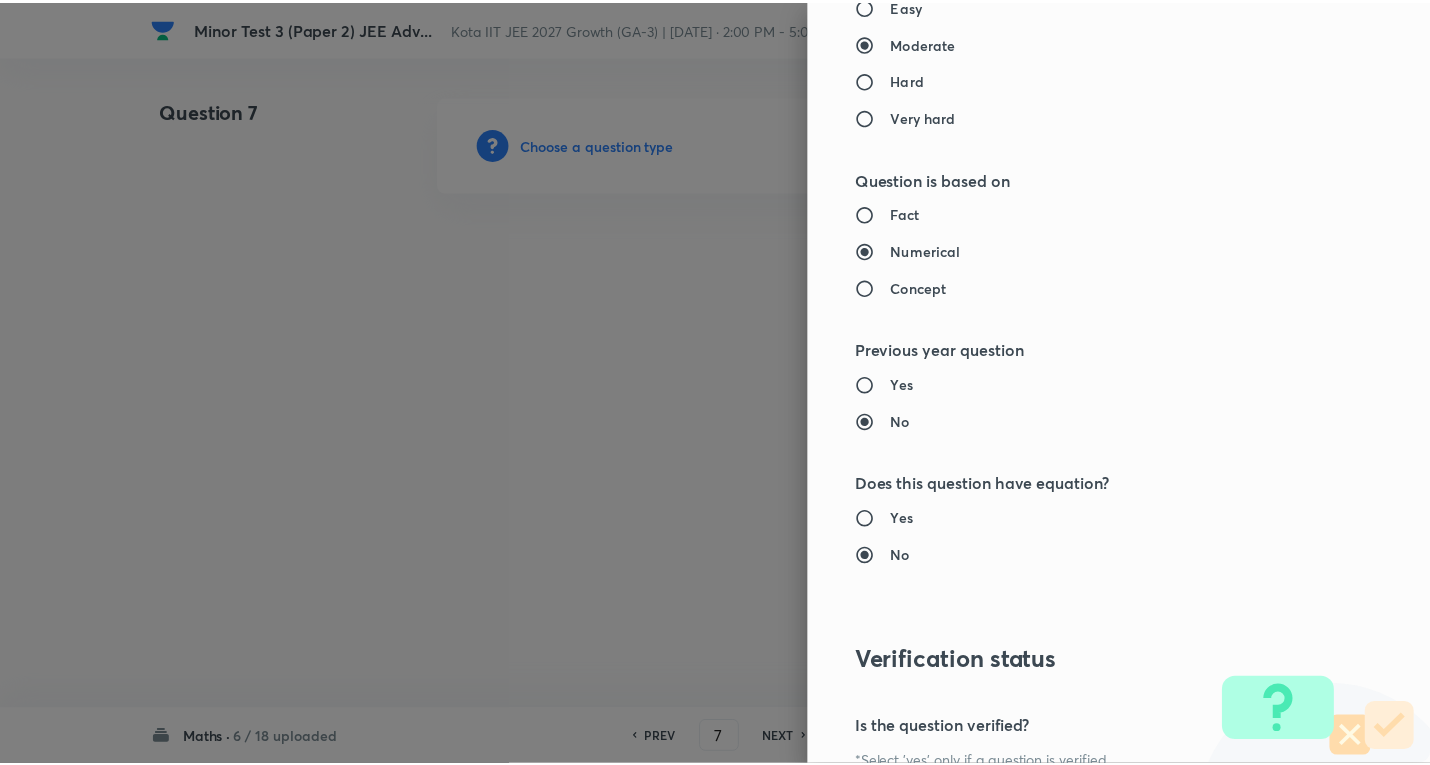 scroll, scrollTop: 1977, scrollLeft: 0, axis: vertical 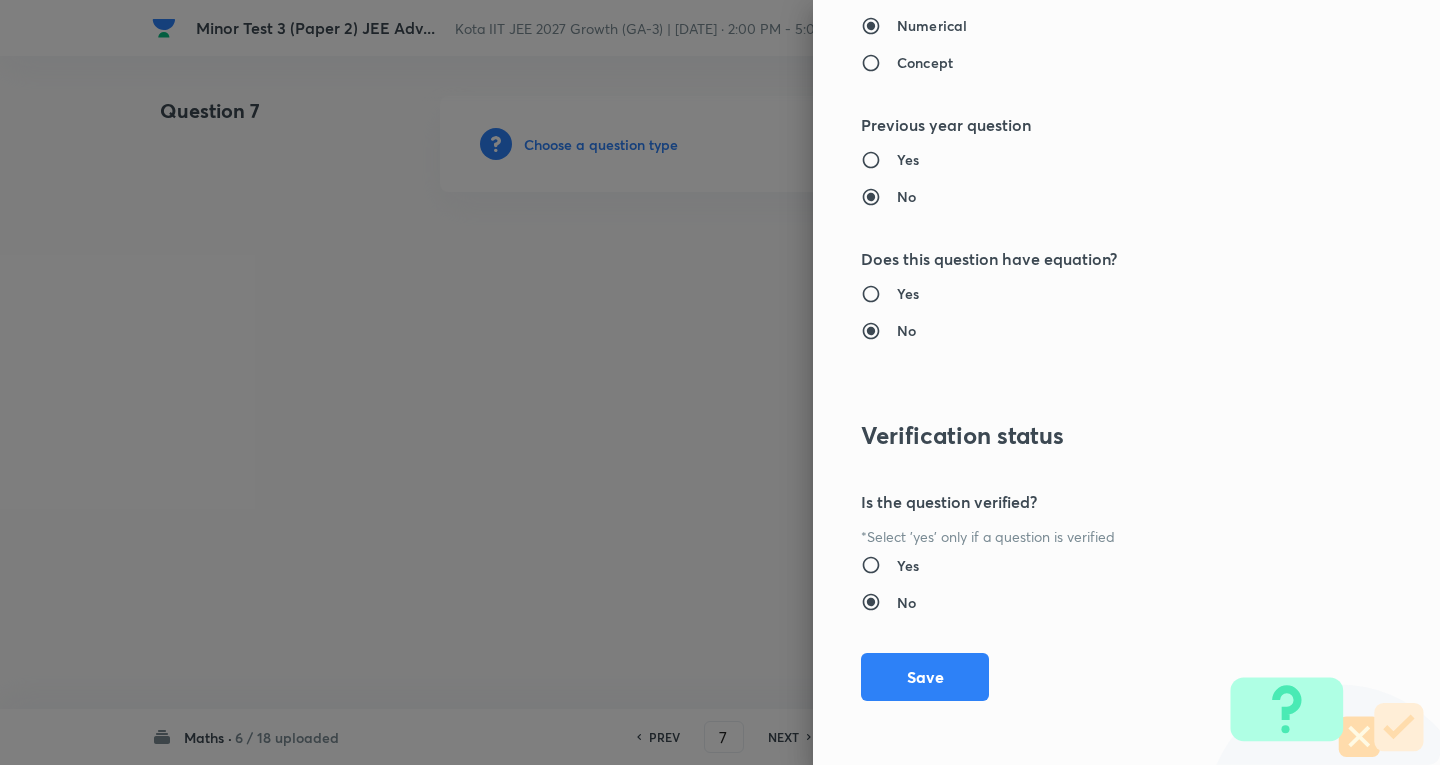 drag, startPoint x: 919, startPoint y: 689, endPoint x: 821, endPoint y: 597, distance: 134.41727 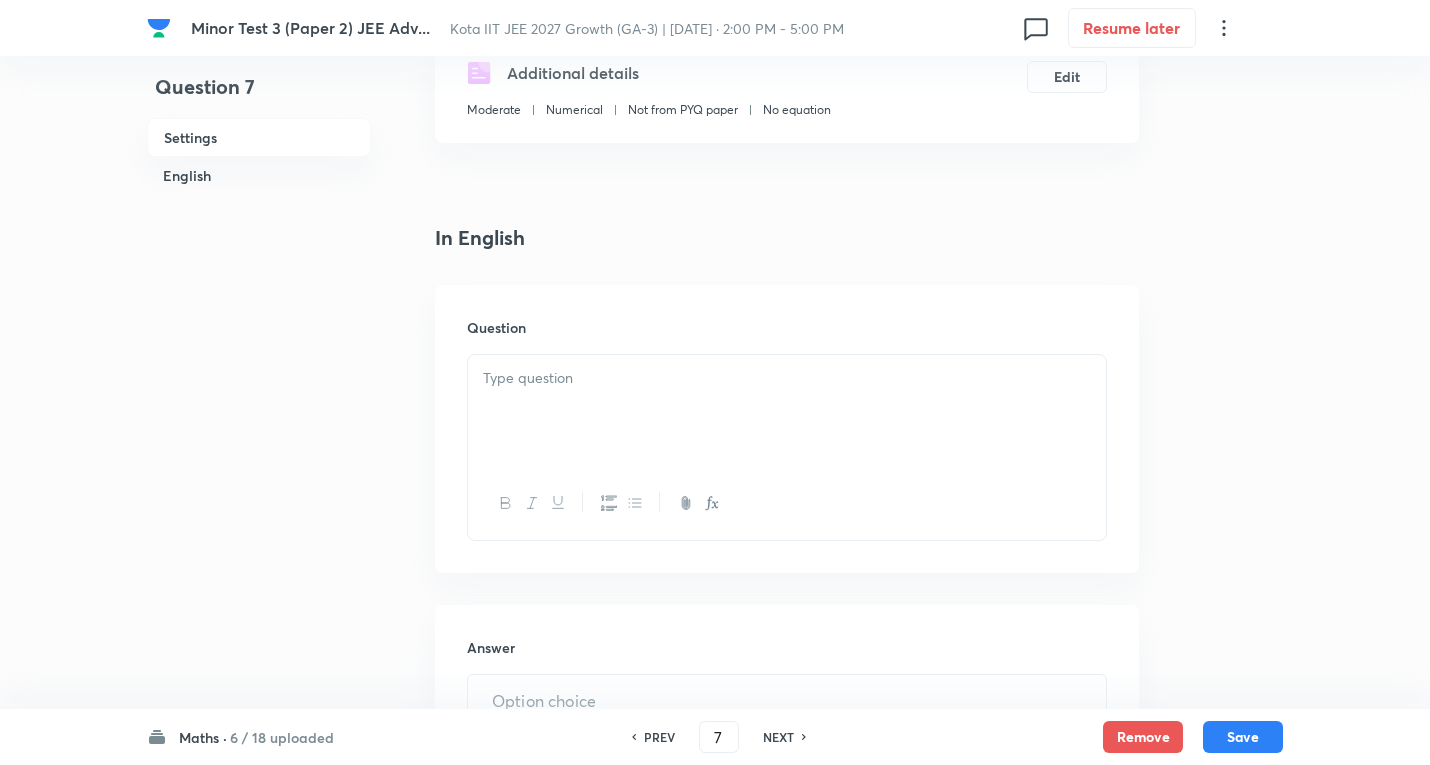 scroll, scrollTop: 400, scrollLeft: 0, axis: vertical 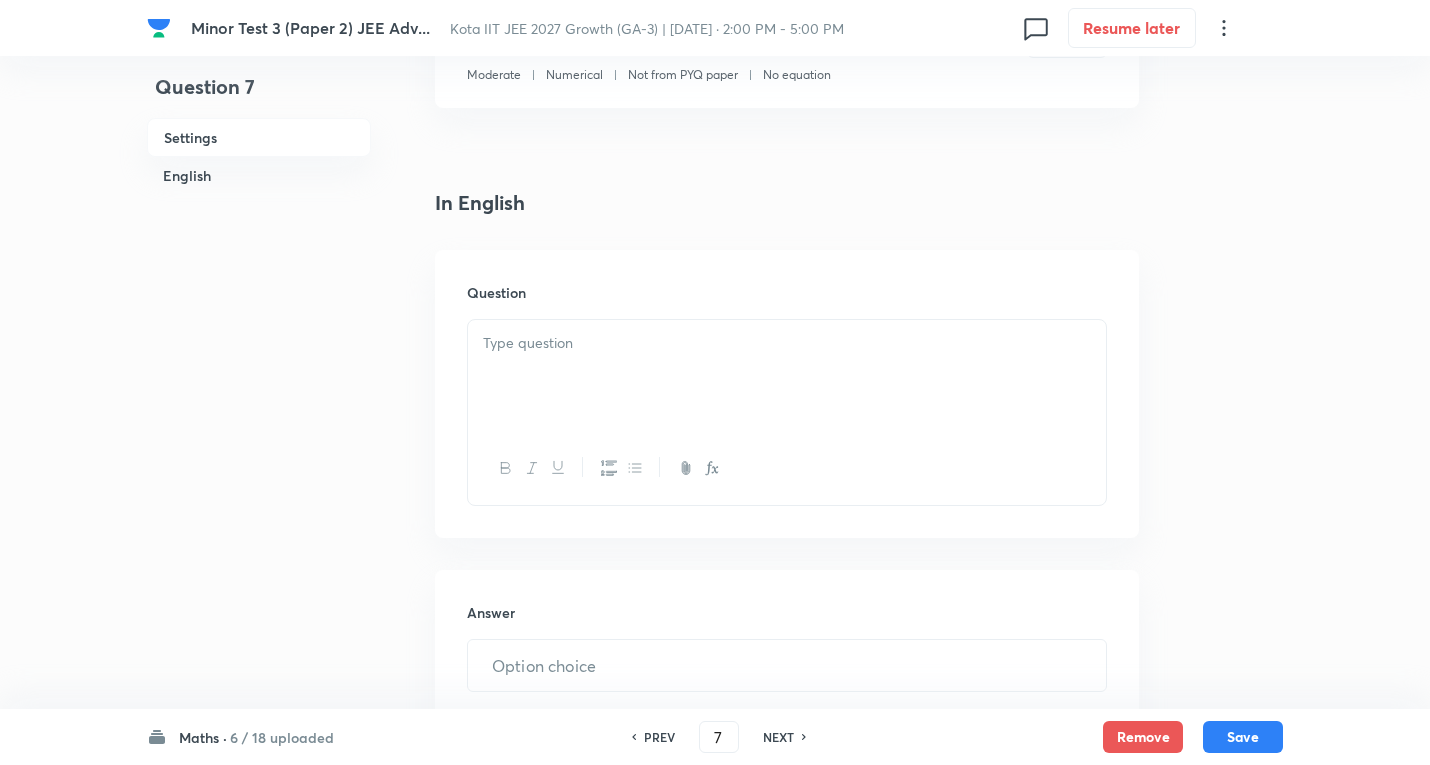 click at bounding box center (787, 343) 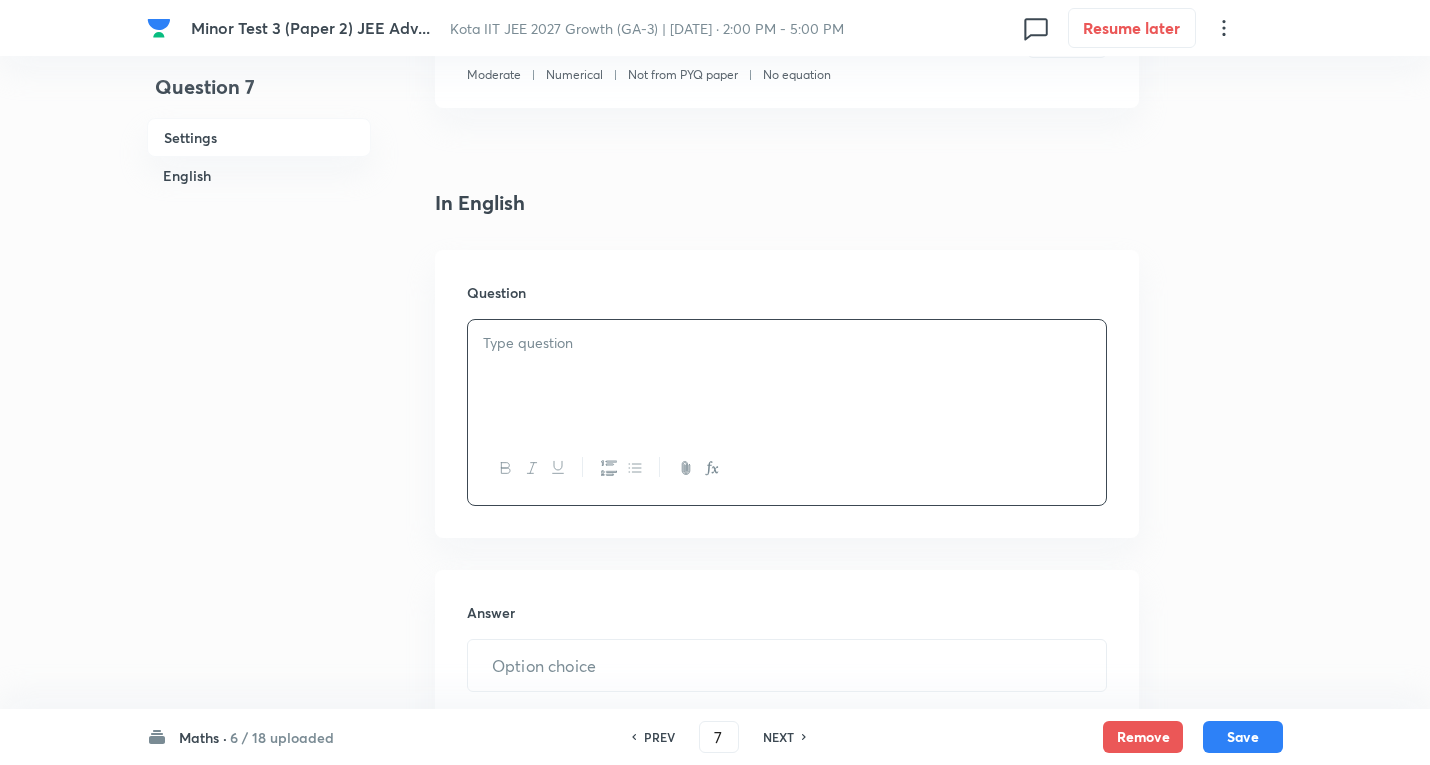 drag, startPoint x: 619, startPoint y: 372, endPoint x: 1041, endPoint y: 487, distance: 437.38885 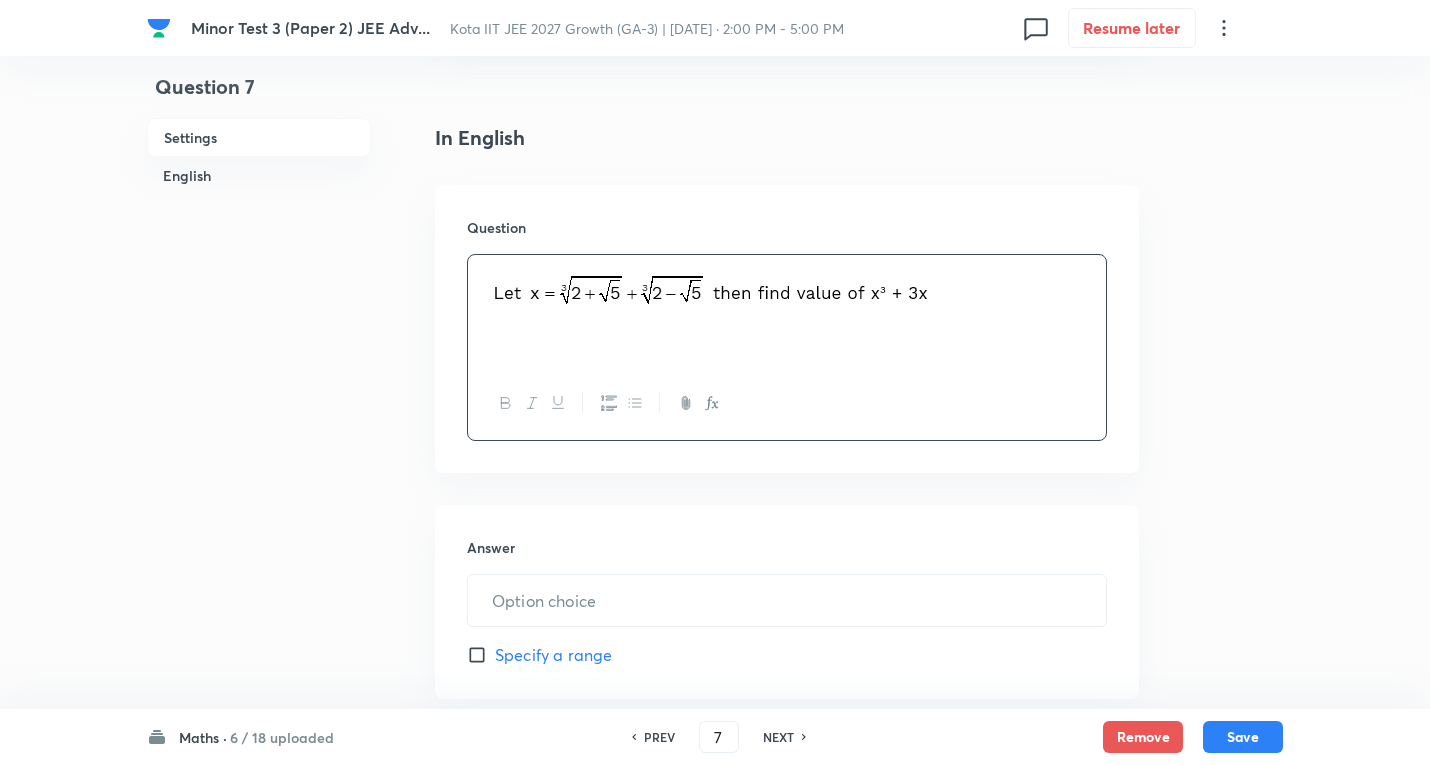 scroll, scrollTop: 500, scrollLeft: 0, axis: vertical 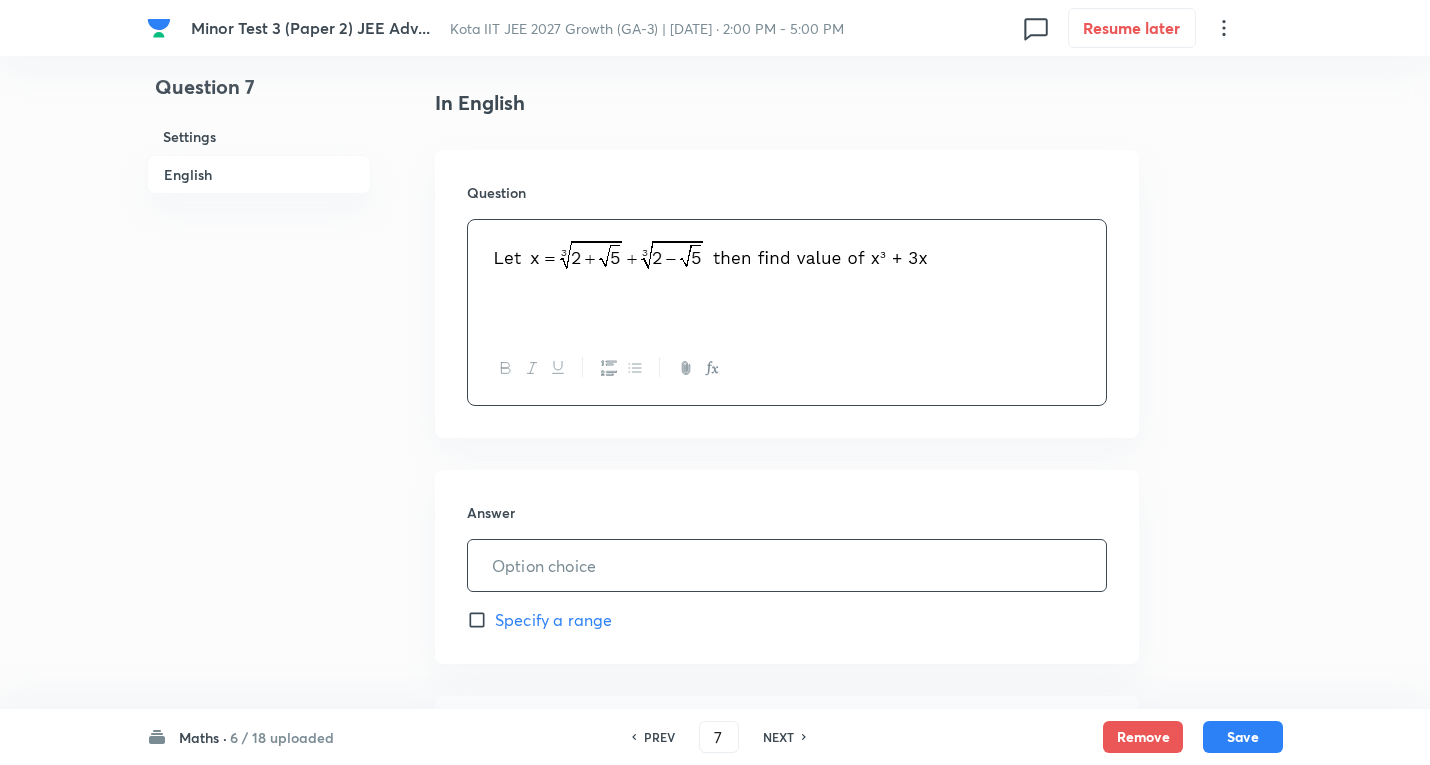 click at bounding box center [787, 565] 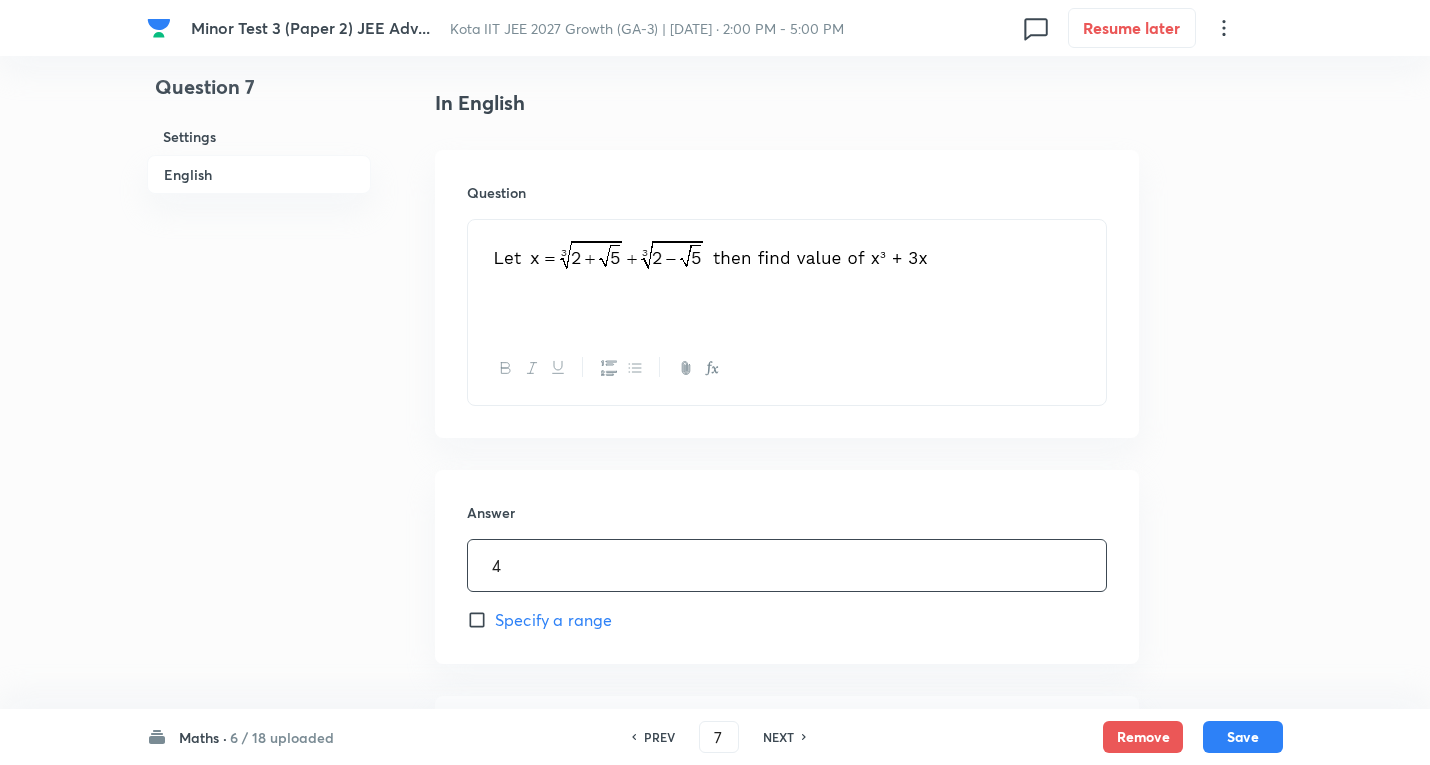 type on "4" 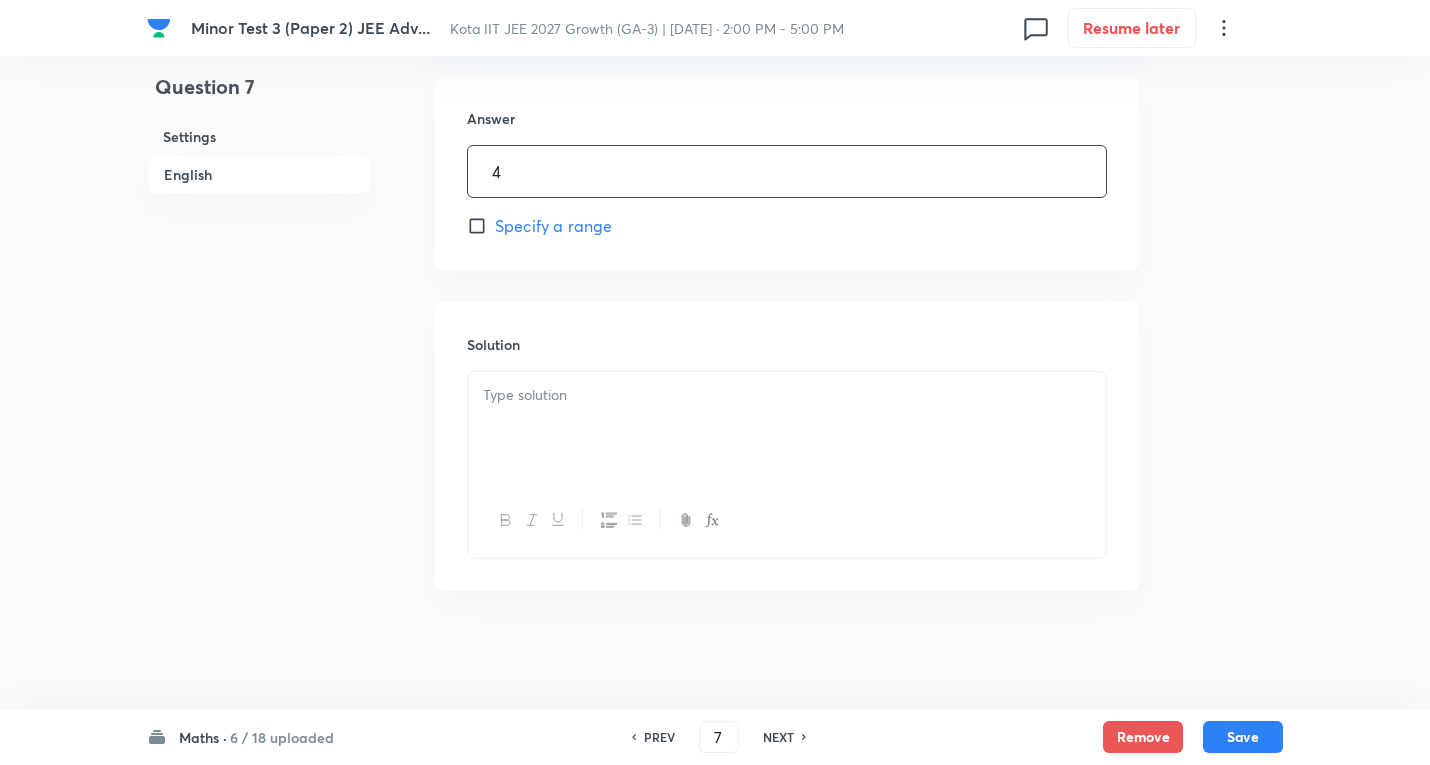 scroll, scrollTop: 896, scrollLeft: 0, axis: vertical 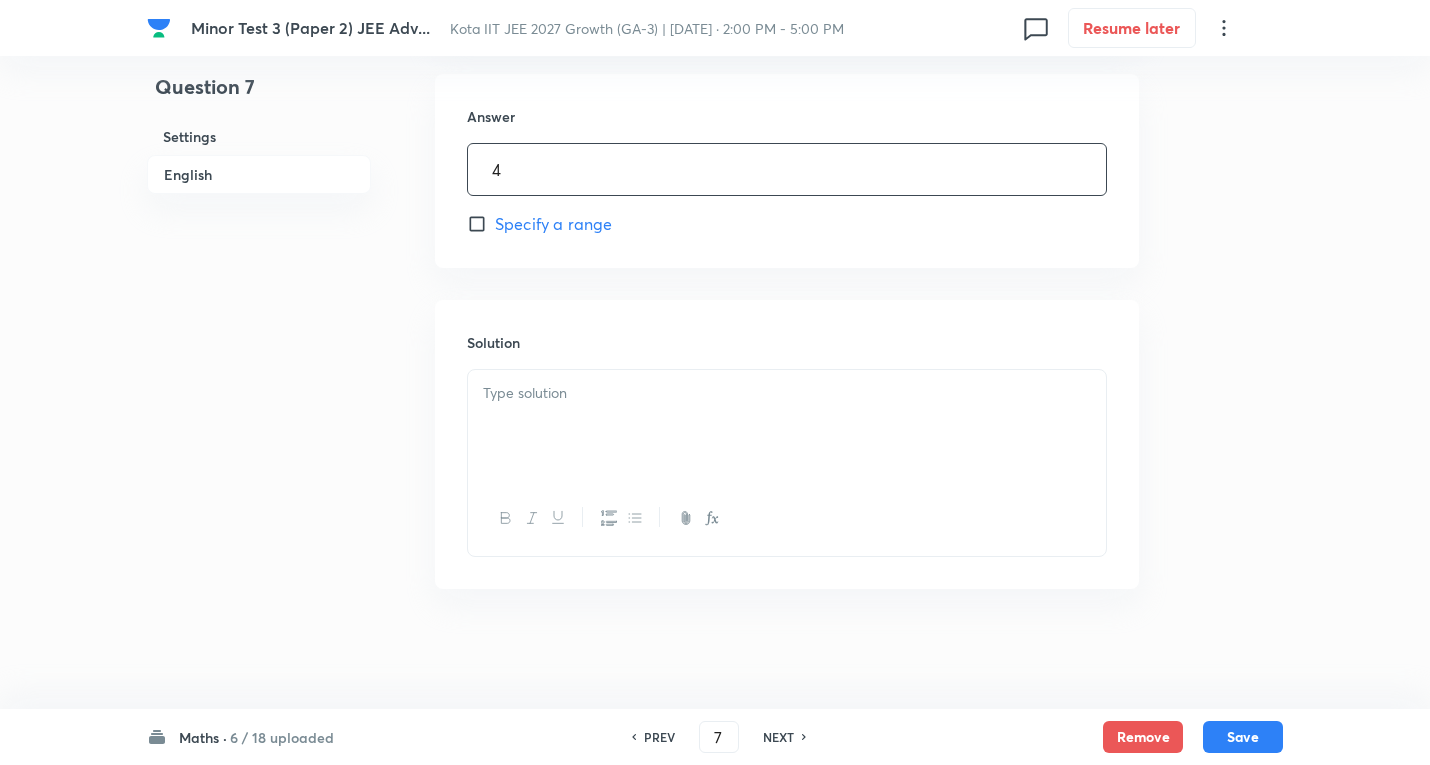 click at bounding box center [787, 426] 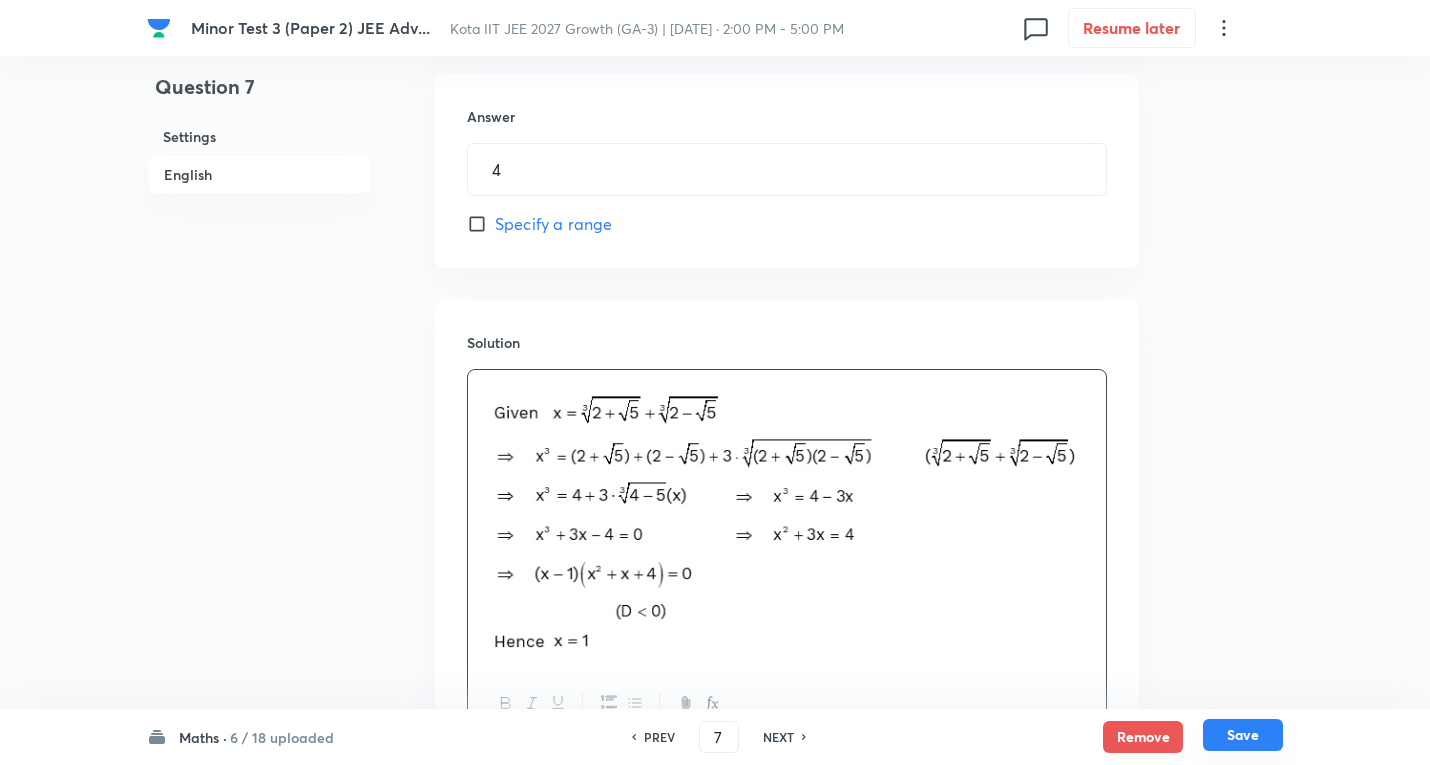 click on "Save" at bounding box center (1243, 735) 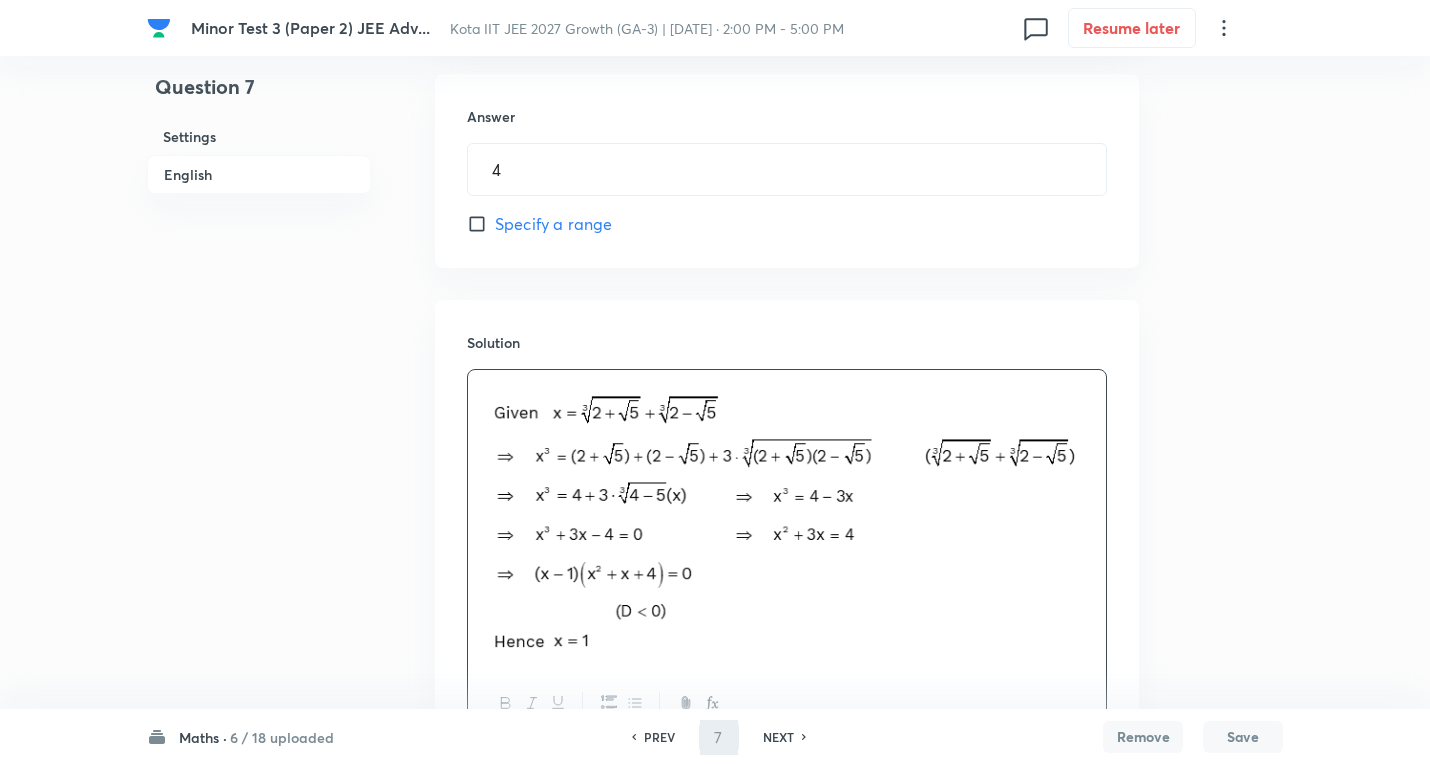 type on "8" 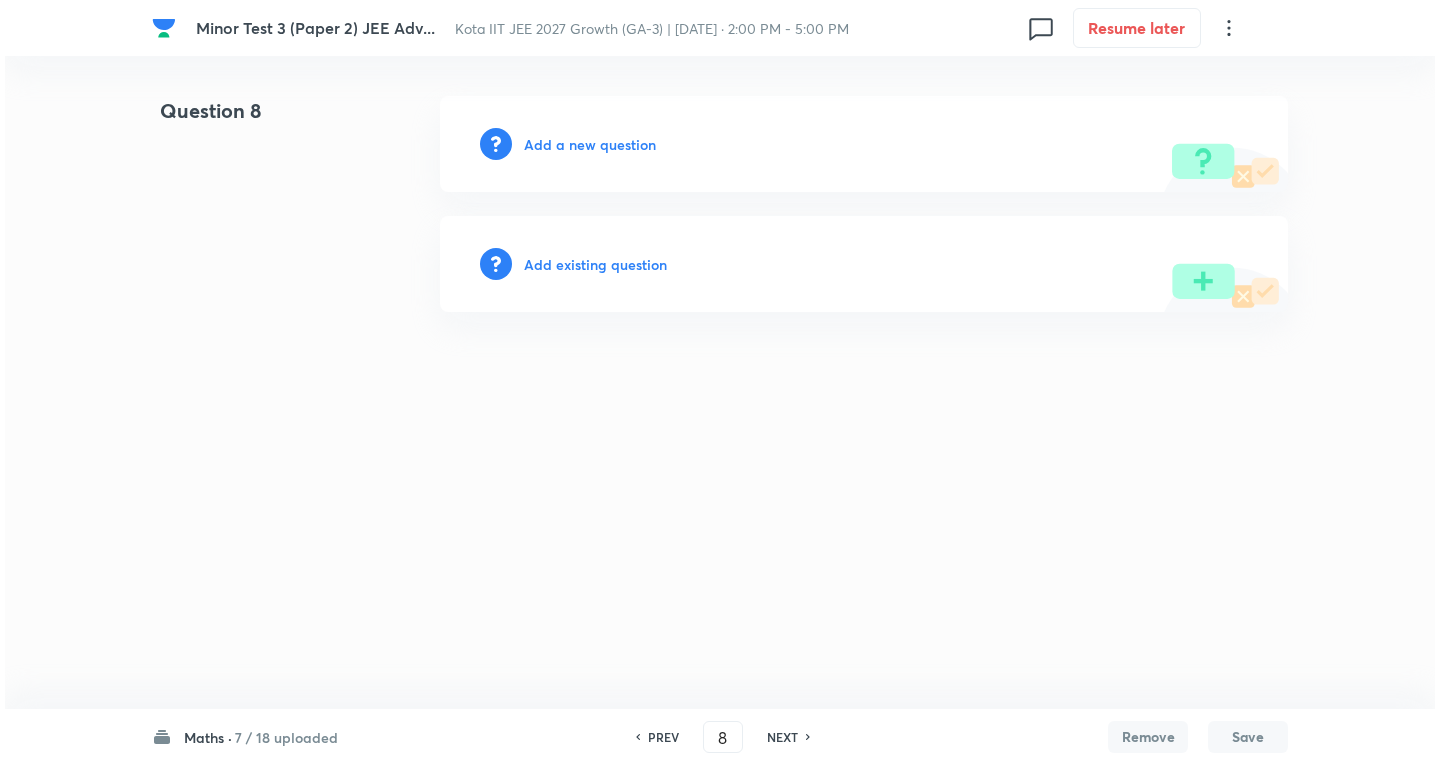 scroll, scrollTop: 0, scrollLeft: 0, axis: both 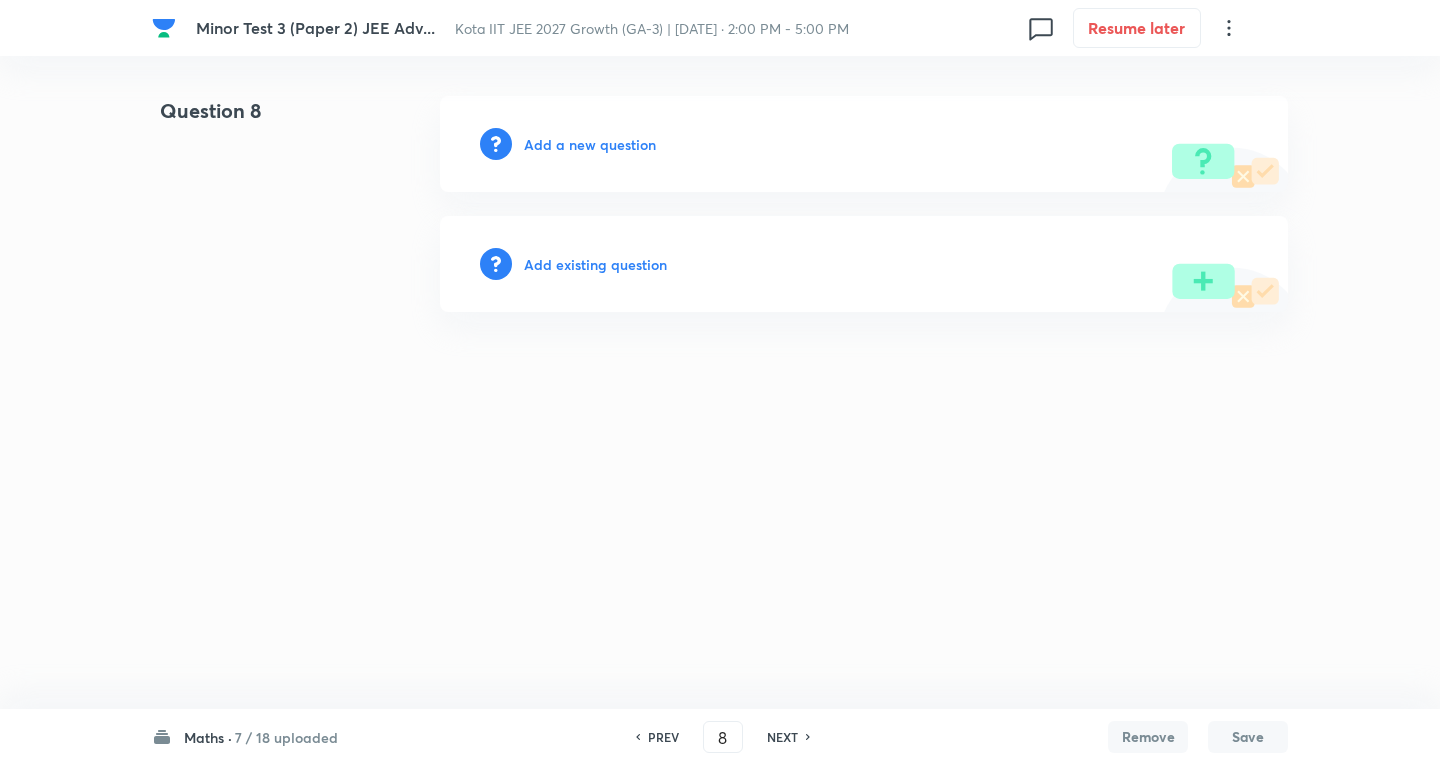 click on "Add a new question" at bounding box center (590, 144) 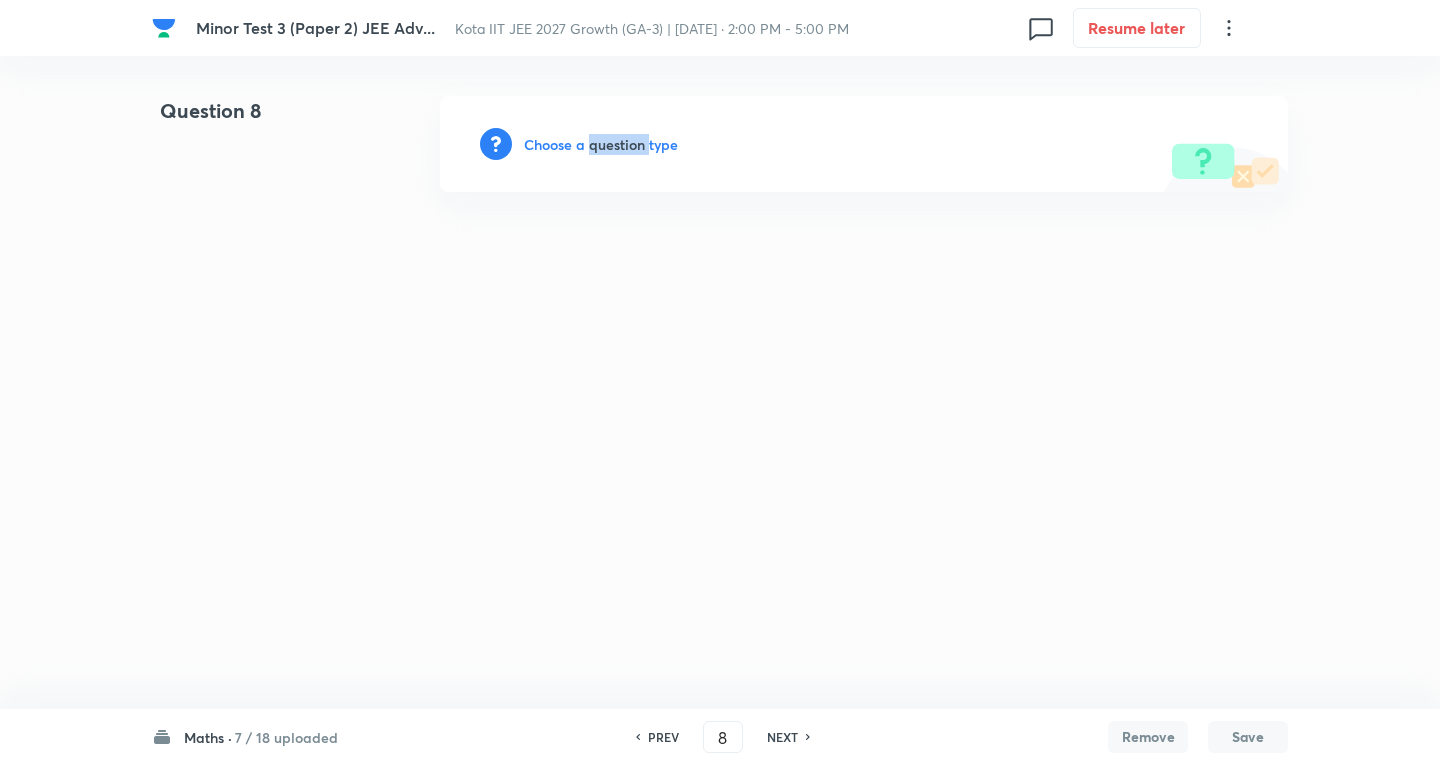 click on "Choose a question type" at bounding box center [601, 144] 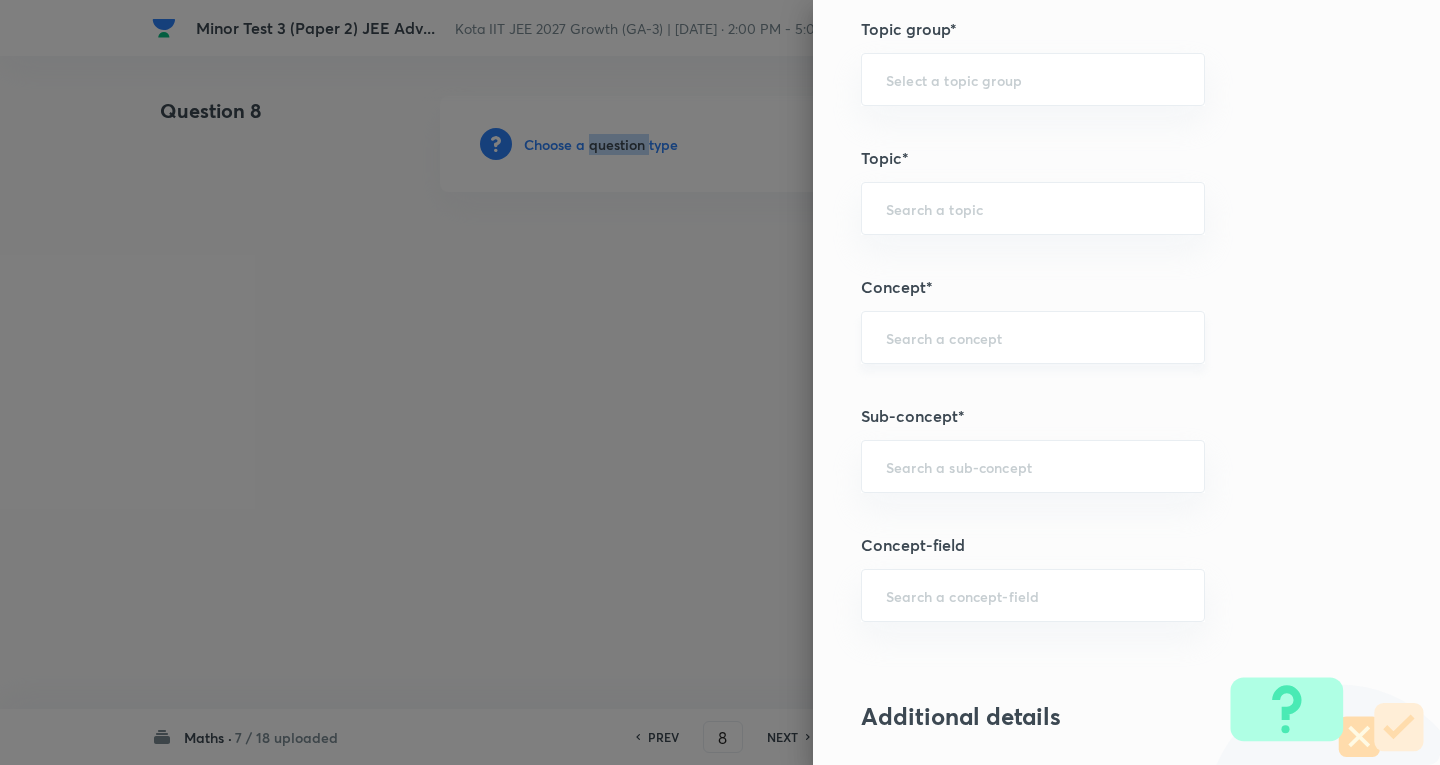 scroll, scrollTop: 1100, scrollLeft: 0, axis: vertical 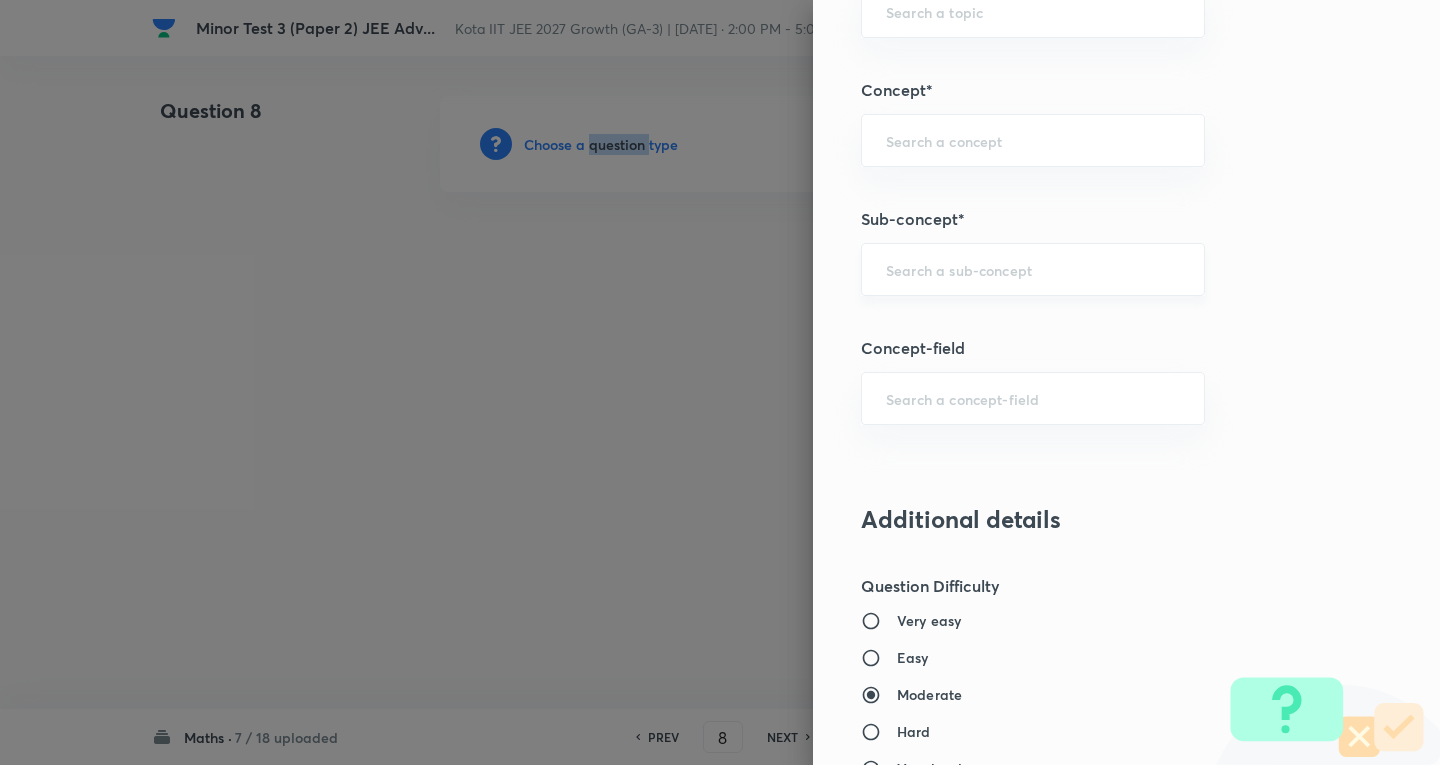 click on "​" at bounding box center [1033, 269] 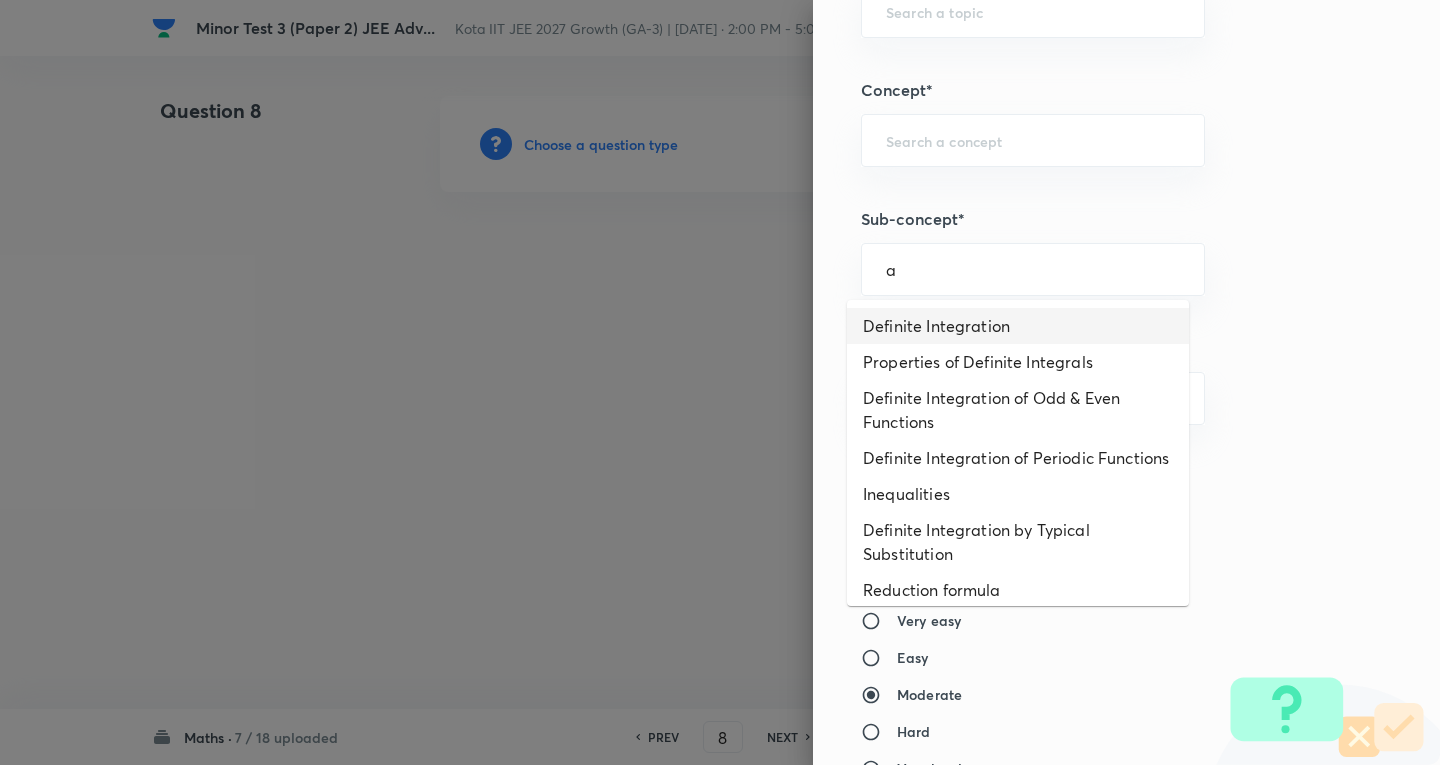 click on "Definite Integration" at bounding box center (1018, 326) 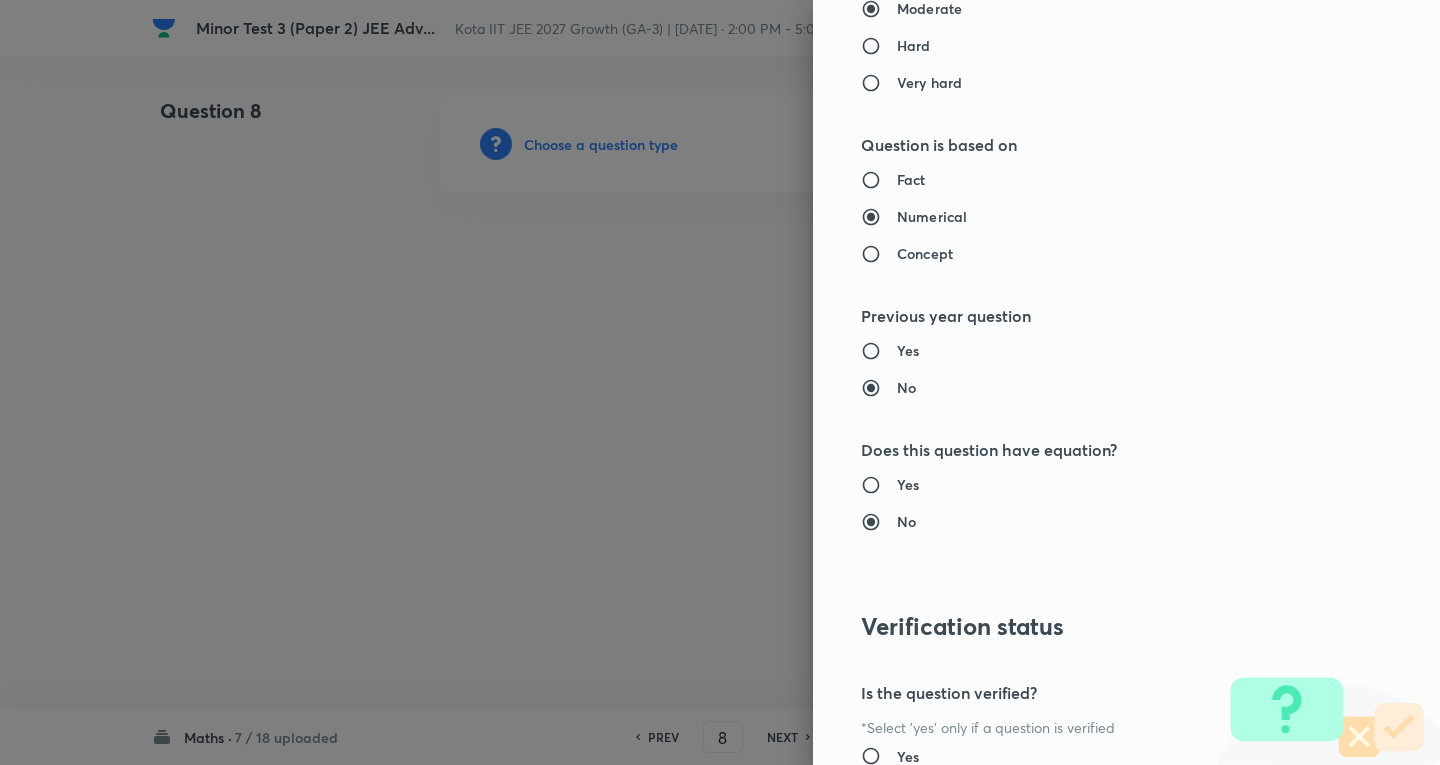 type on "Mathematics" 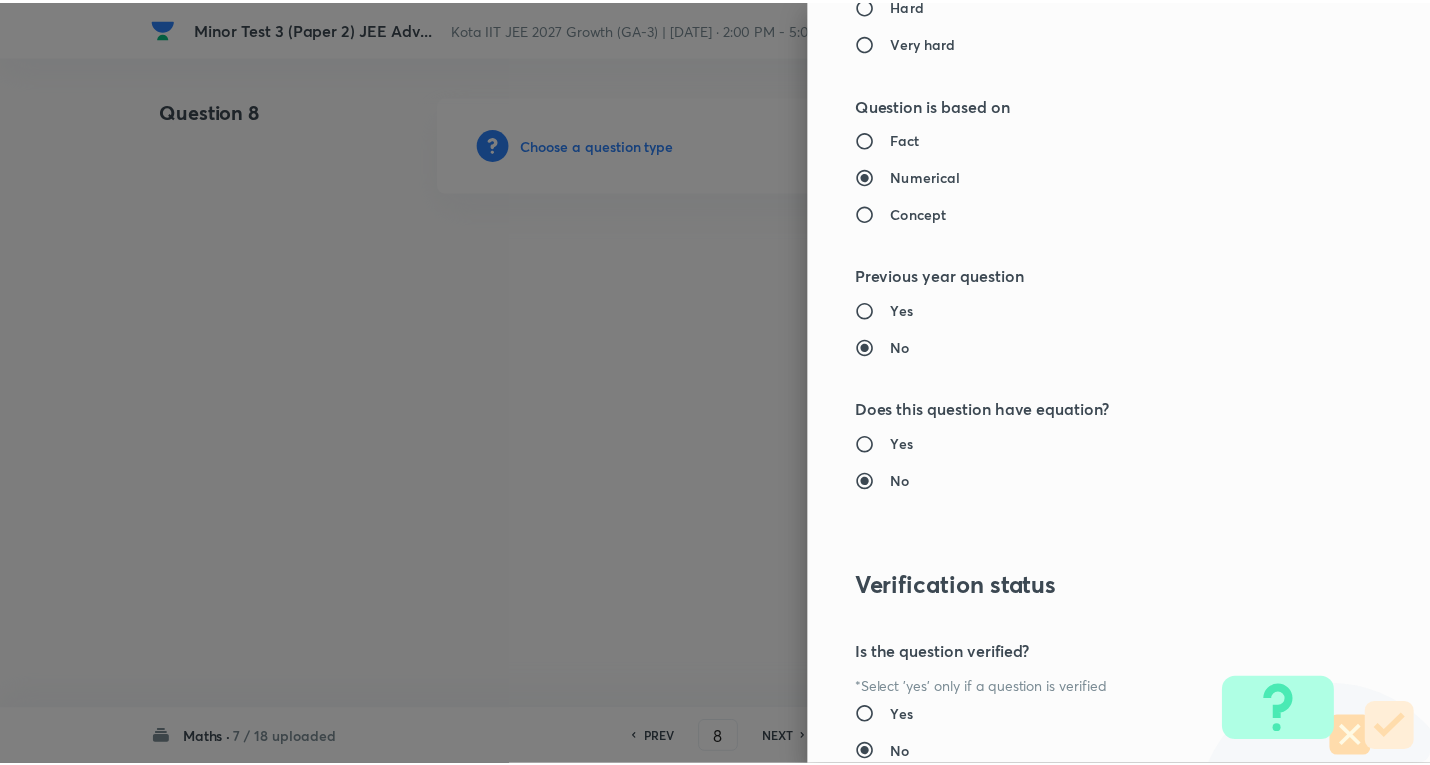 scroll, scrollTop: 1977, scrollLeft: 0, axis: vertical 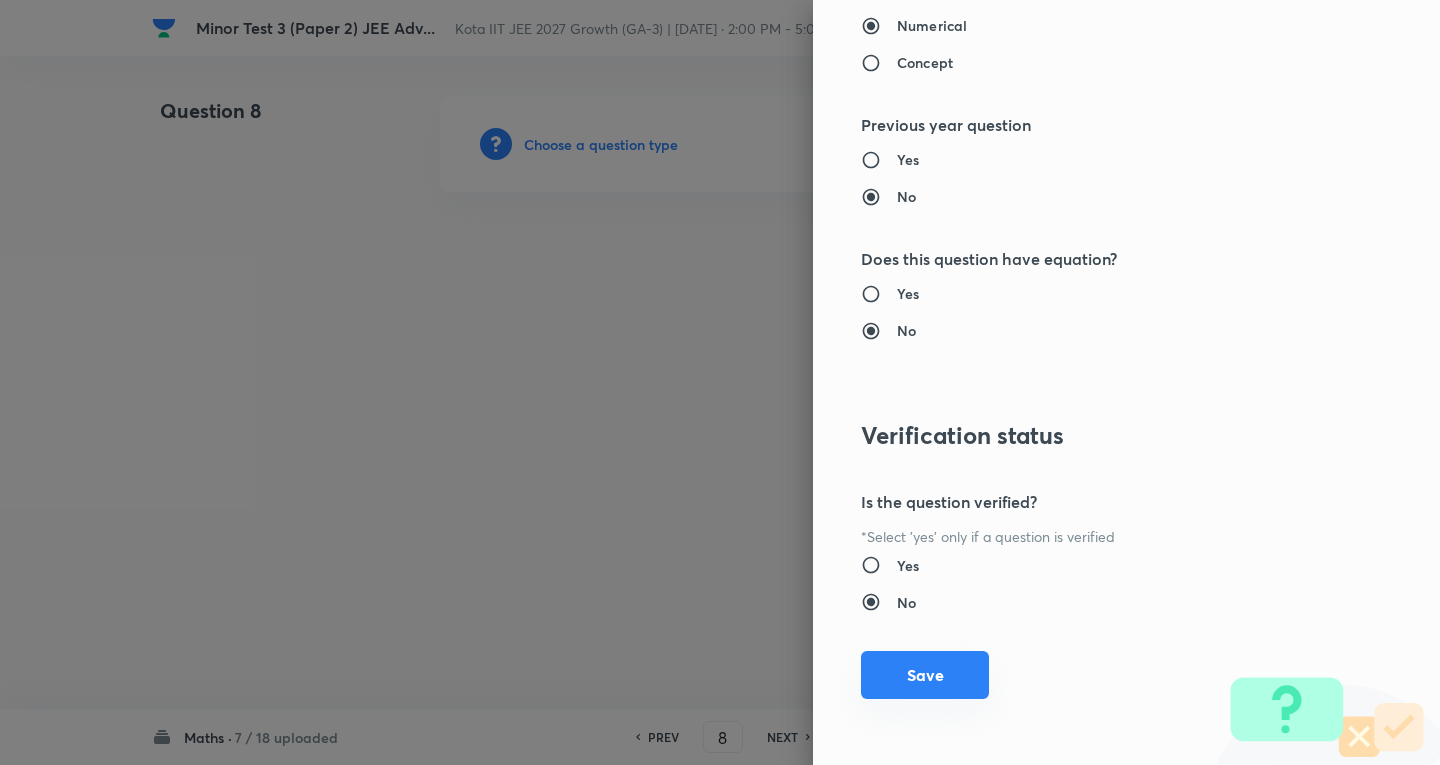 click on "Save" at bounding box center (925, 675) 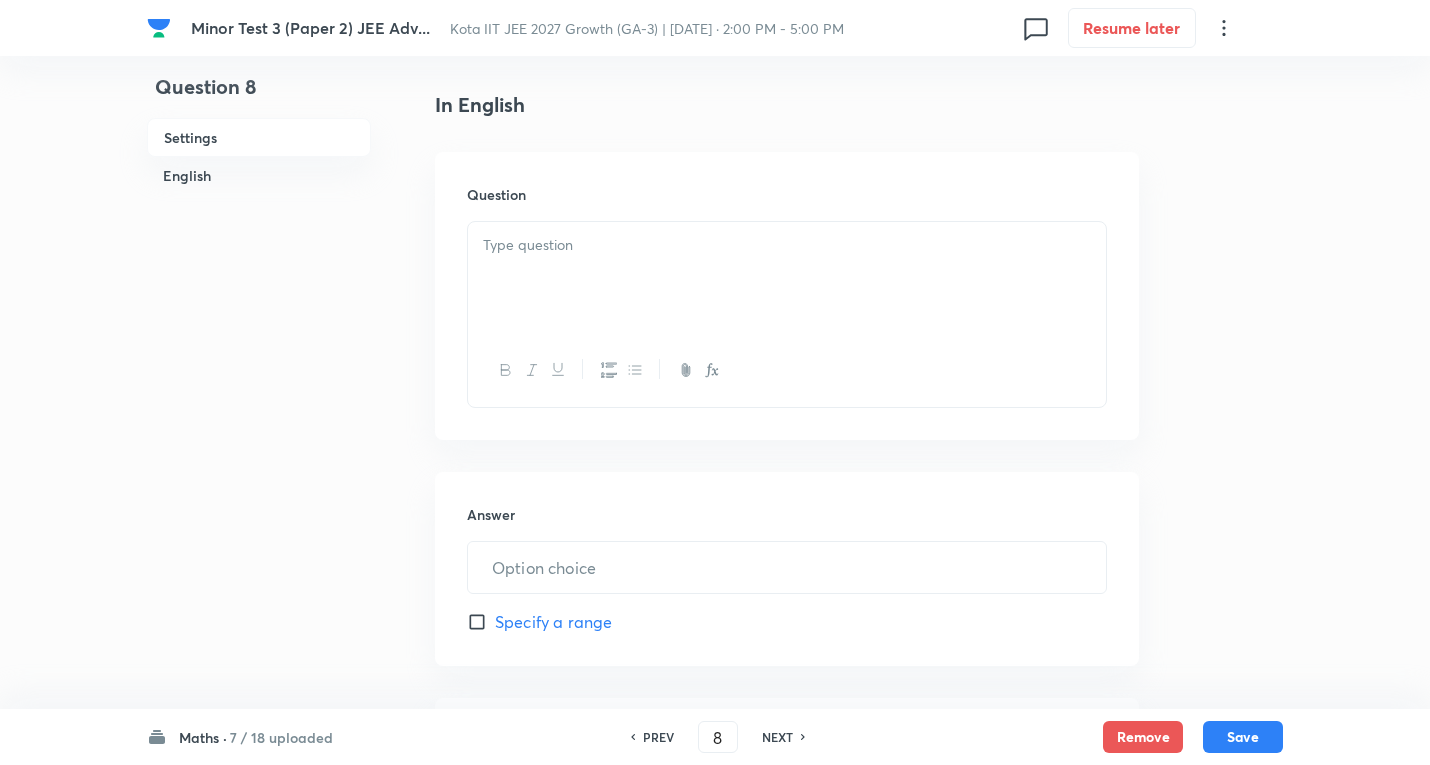 scroll, scrollTop: 500, scrollLeft: 0, axis: vertical 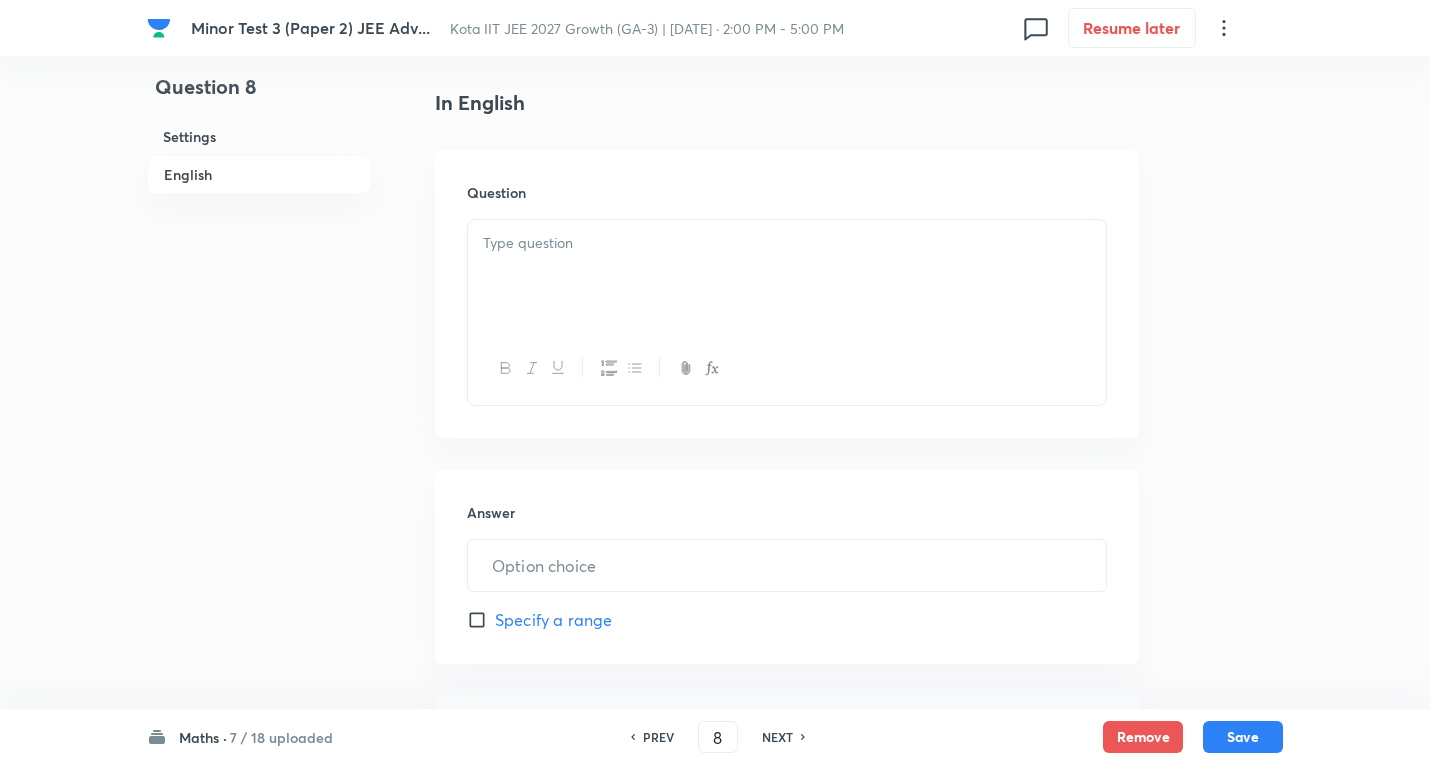 click at bounding box center (787, 276) 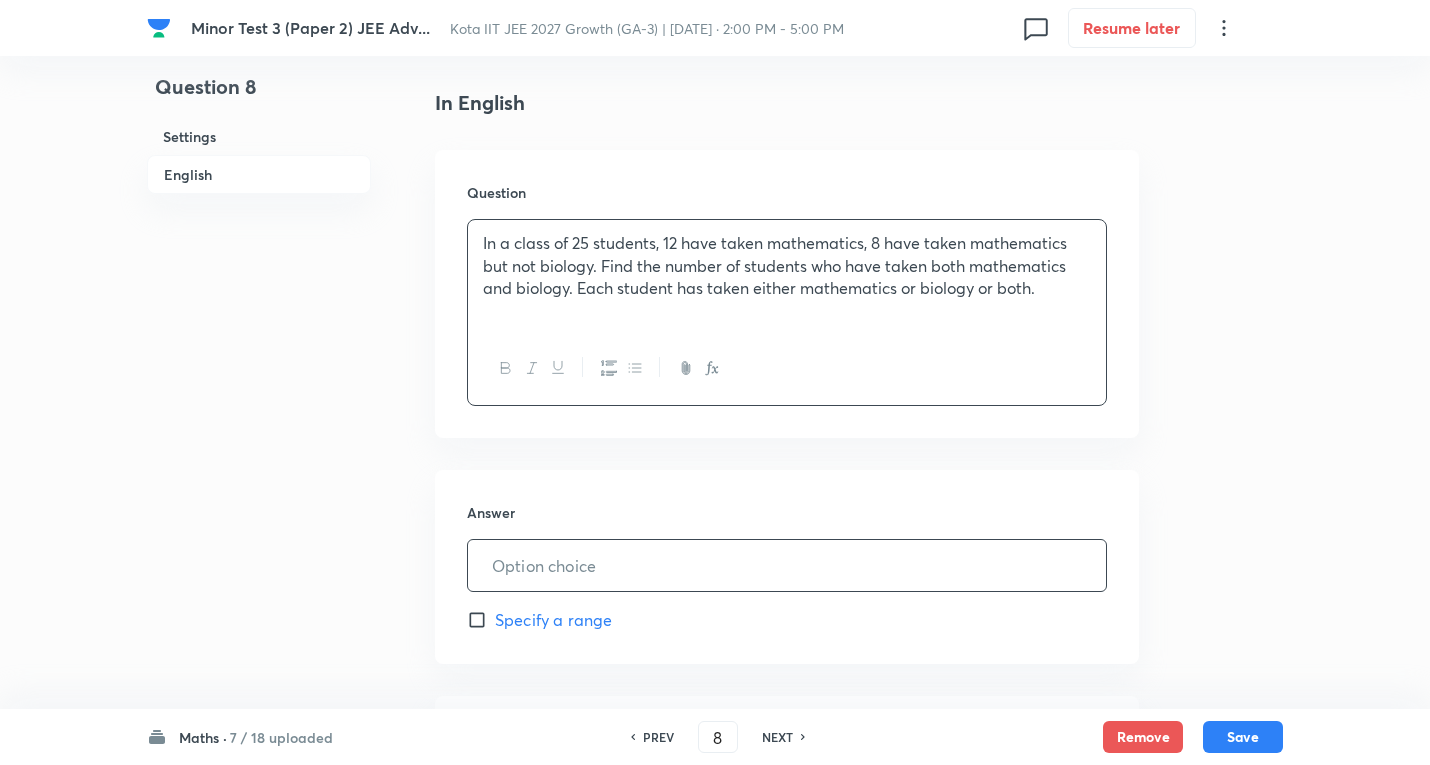 drag, startPoint x: 592, startPoint y: 565, endPoint x: 555, endPoint y: 544, distance: 42.544094 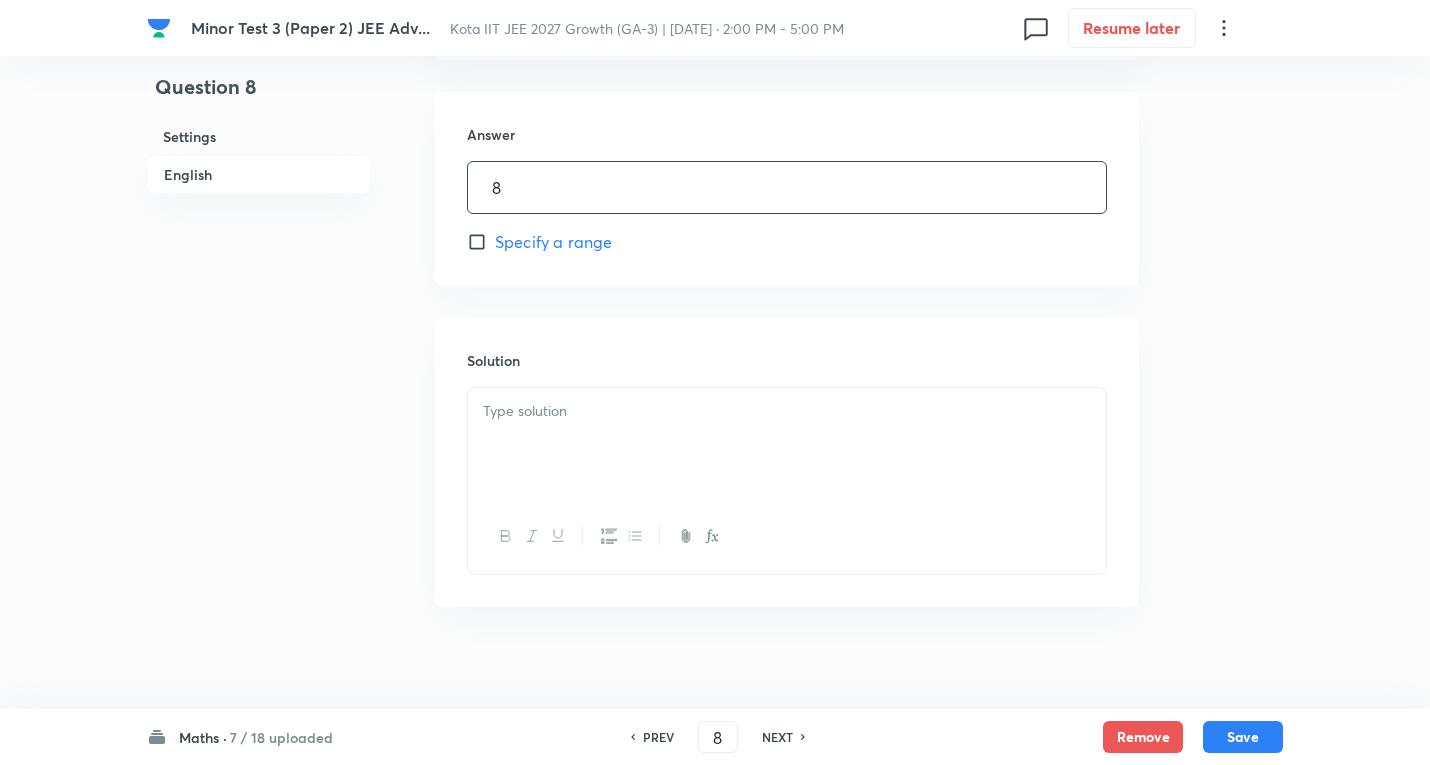 scroll, scrollTop: 896, scrollLeft: 0, axis: vertical 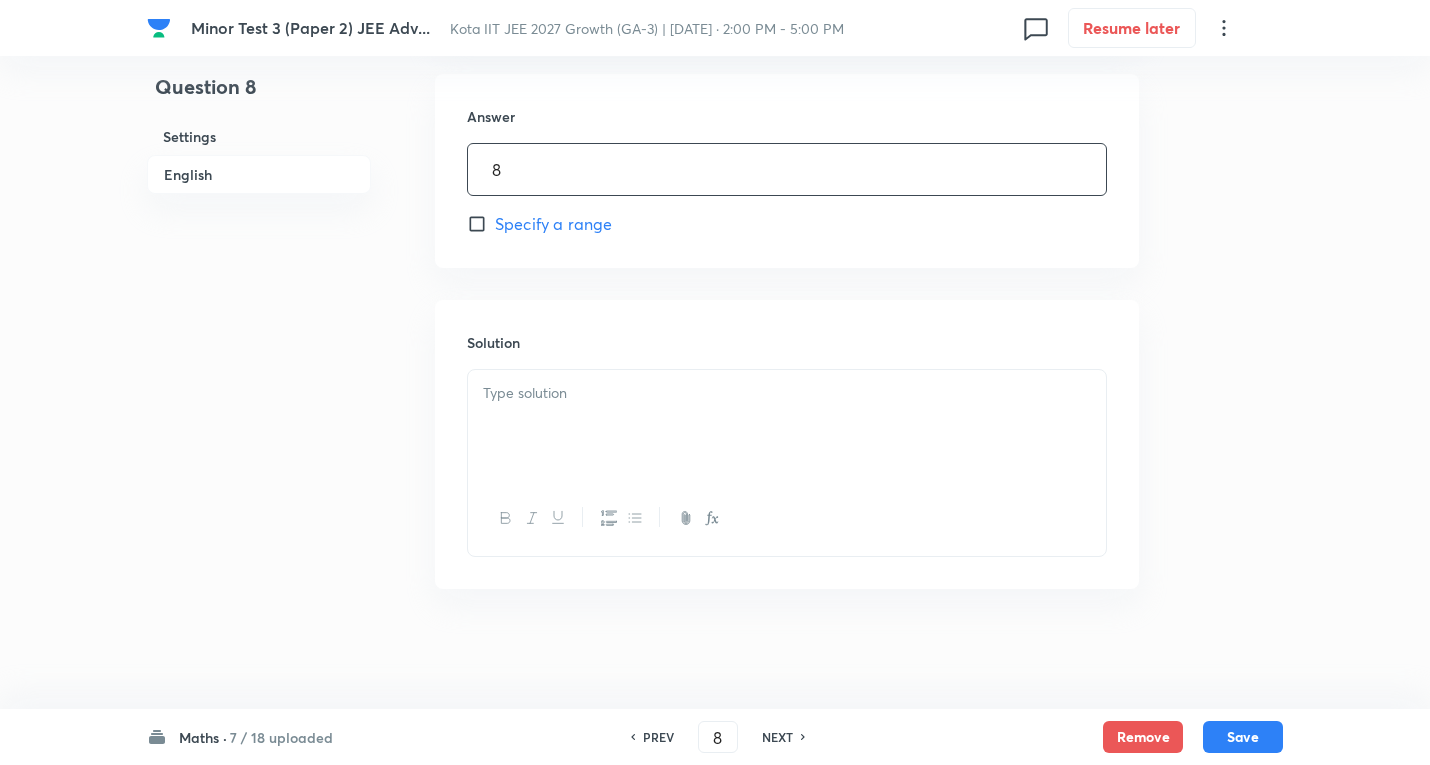 click on "Question 8 Settings English Settings Type Integer + 3 marks - 1 mark Edit Concept Mathematics Calculus Definite Integration Definite Integration Edit Additional details Moderate Numerical Not from PYQ paper No equation Edit In English Question In a class of 25 students, 12 have taken mathematics, 8 have taken mathematics but not biology. Find the number of students who have taken both mathematics and biology. Each student has taken either mathematics or biology or both. Answer 8 ​ Specify a range Solution" at bounding box center (715, -66) 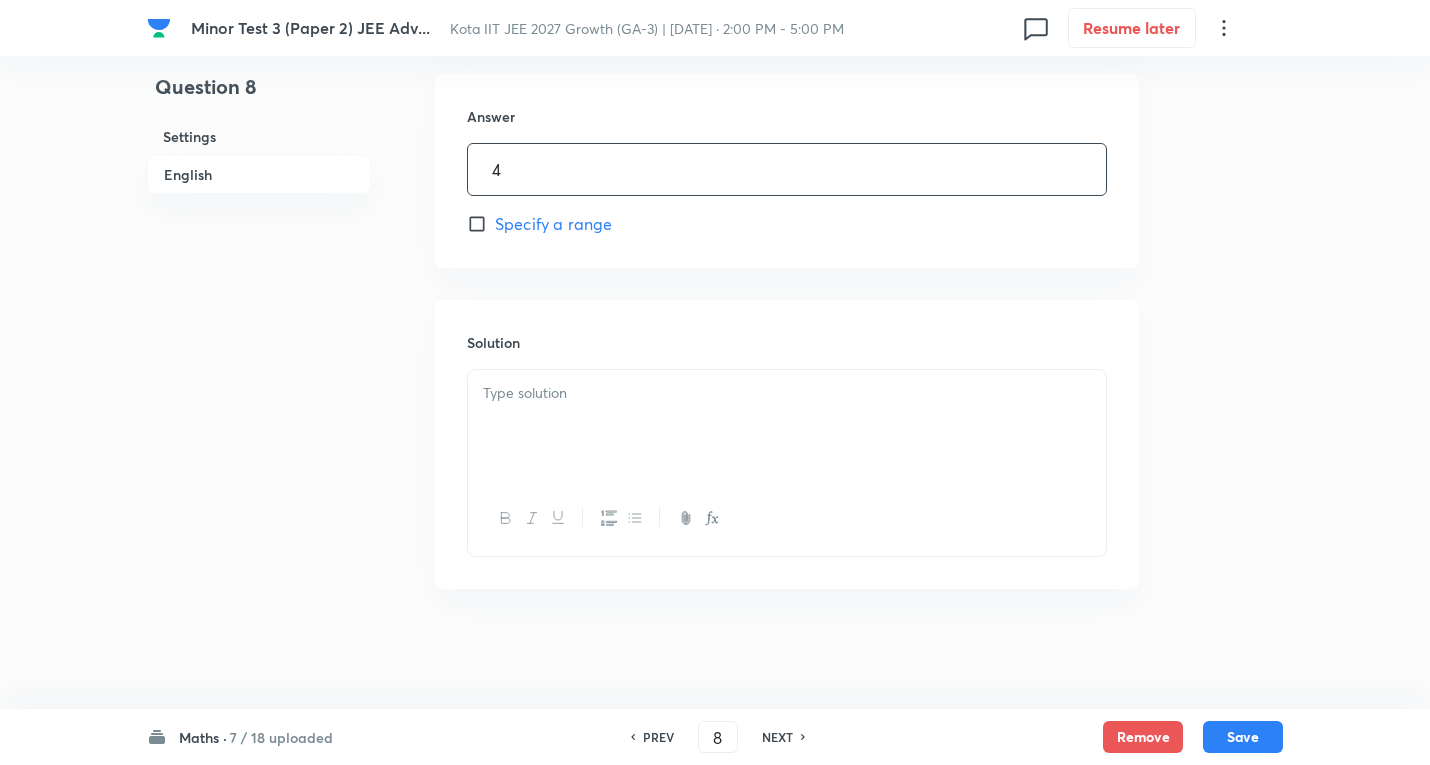 type on "4" 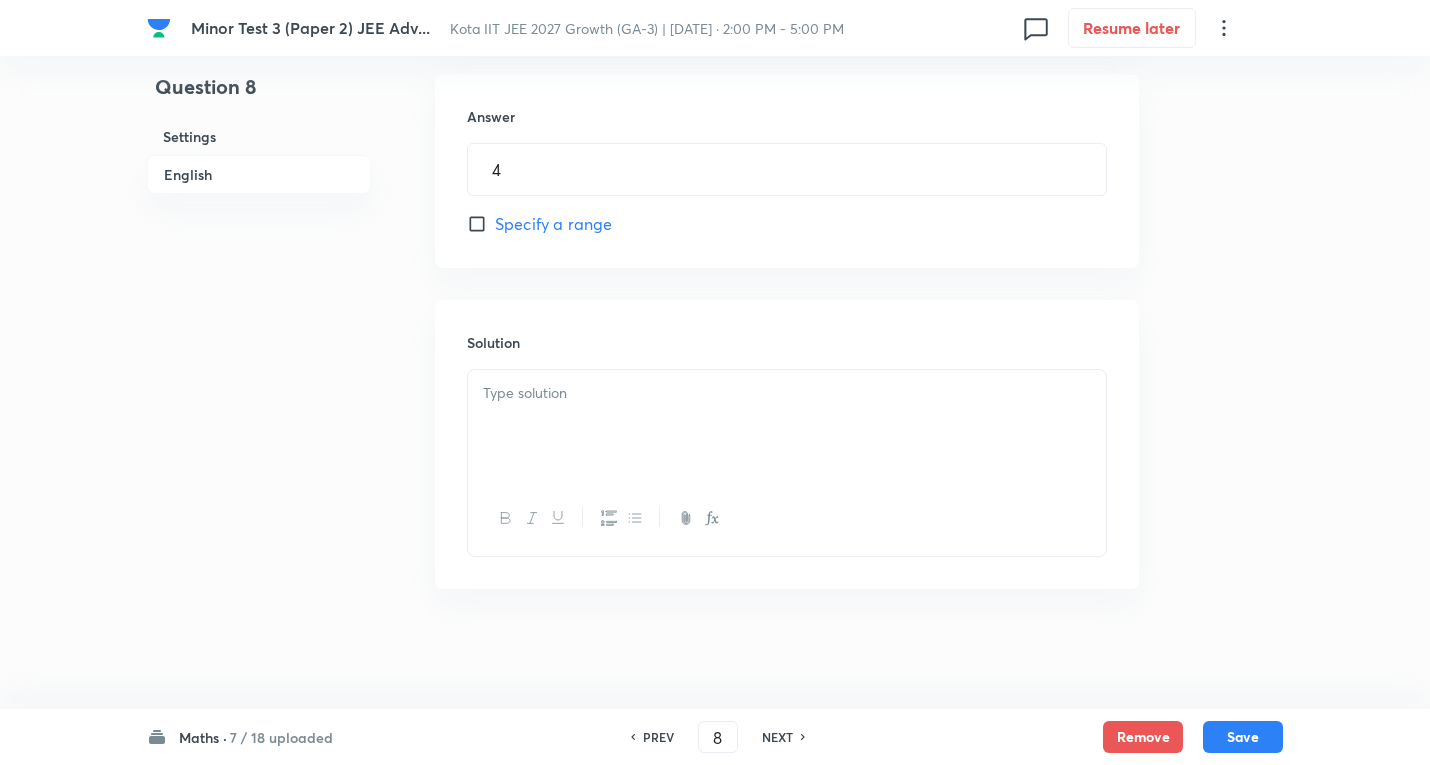click at bounding box center [787, 426] 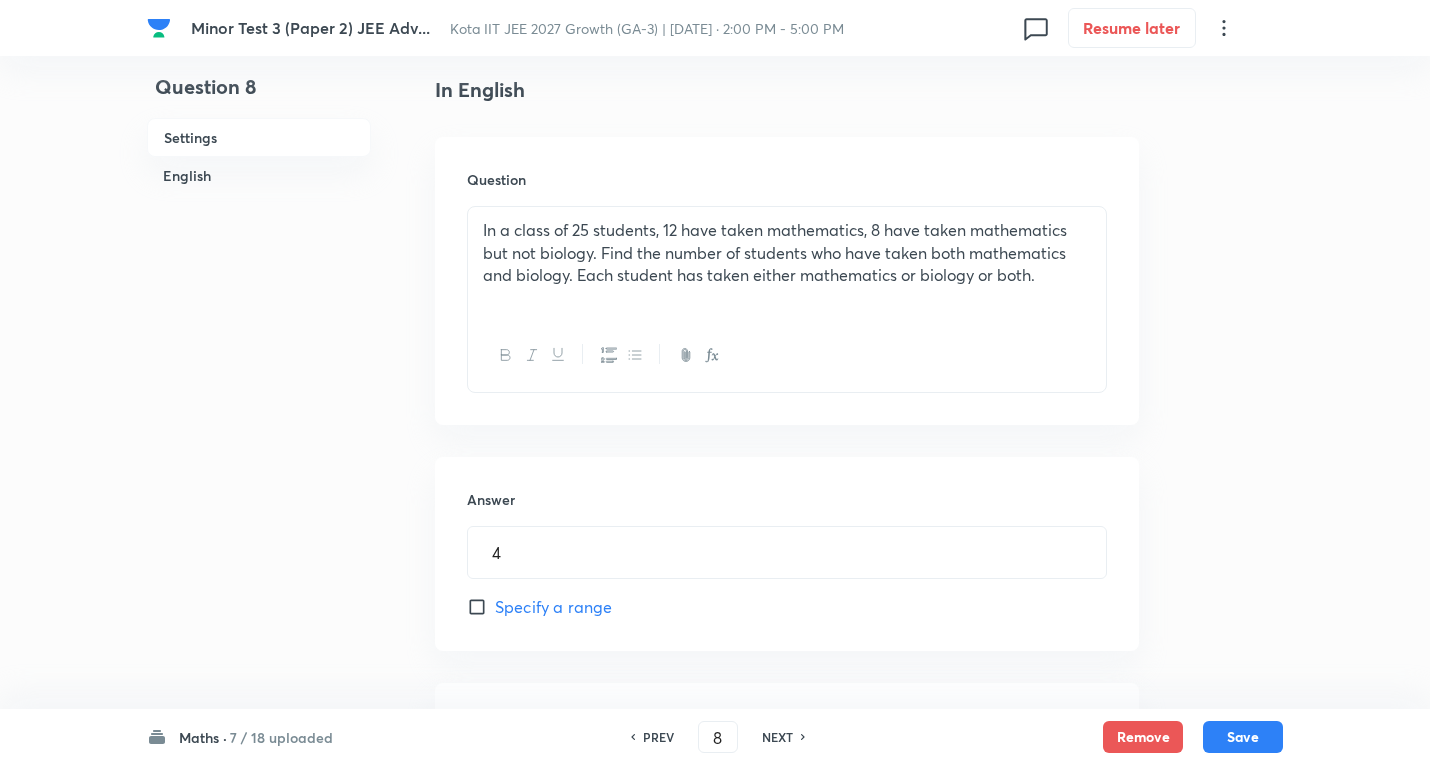 scroll, scrollTop: 696, scrollLeft: 0, axis: vertical 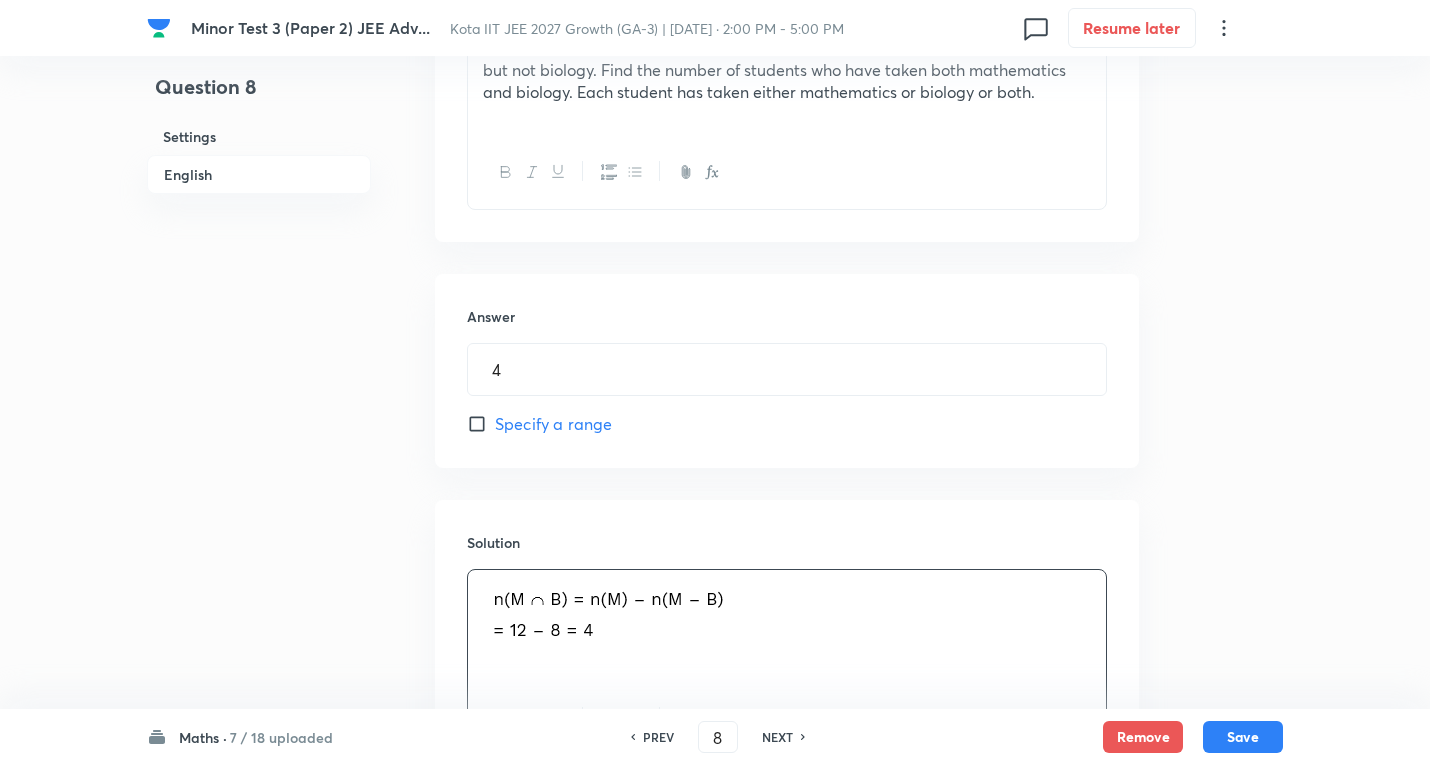 click on "Maths ·
7 / 18 uploaded
PREV 8 ​ NEXT Remove Save" at bounding box center [715, 737] 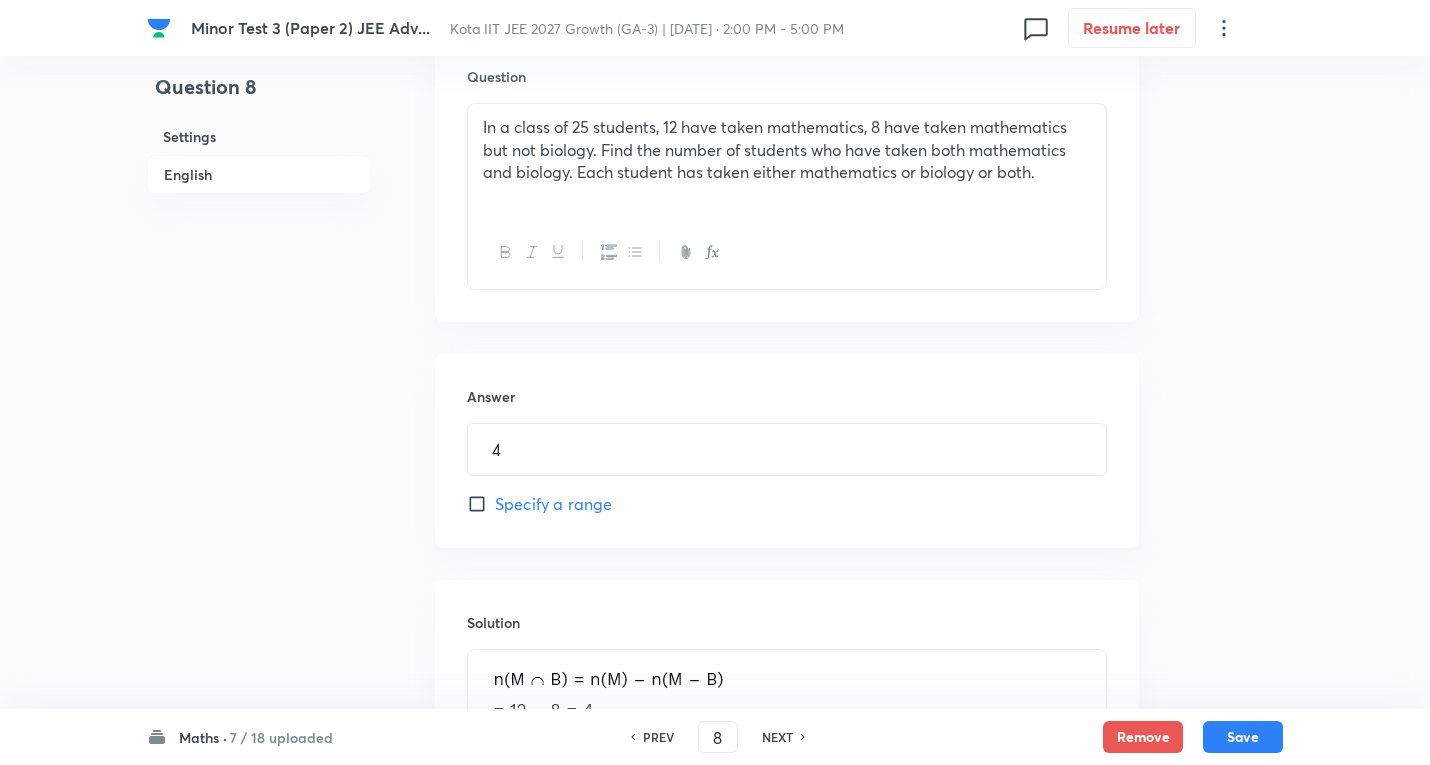 scroll, scrollTop: 596, scrollLeft: 0, axis: vertical 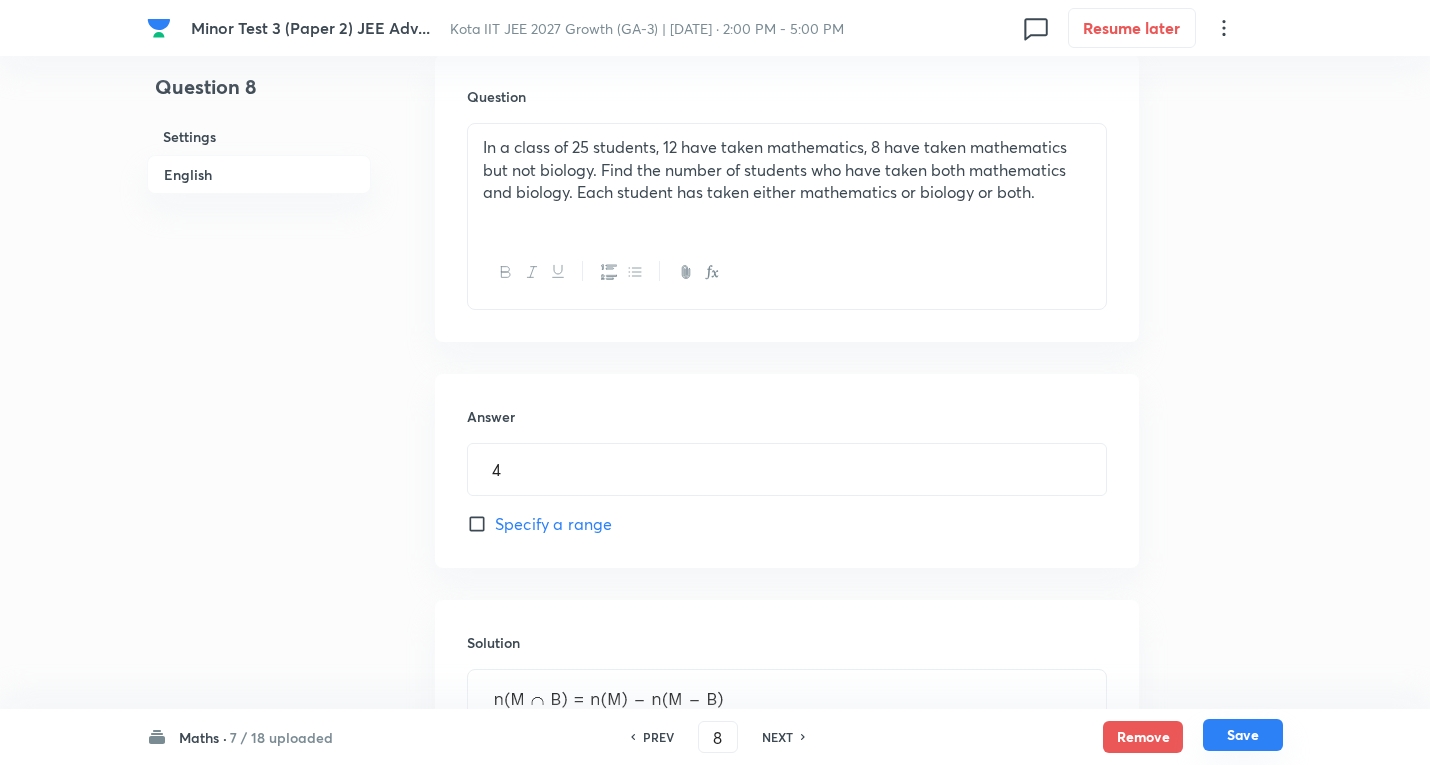 click on "Save" at bounding box center [1243, 735] 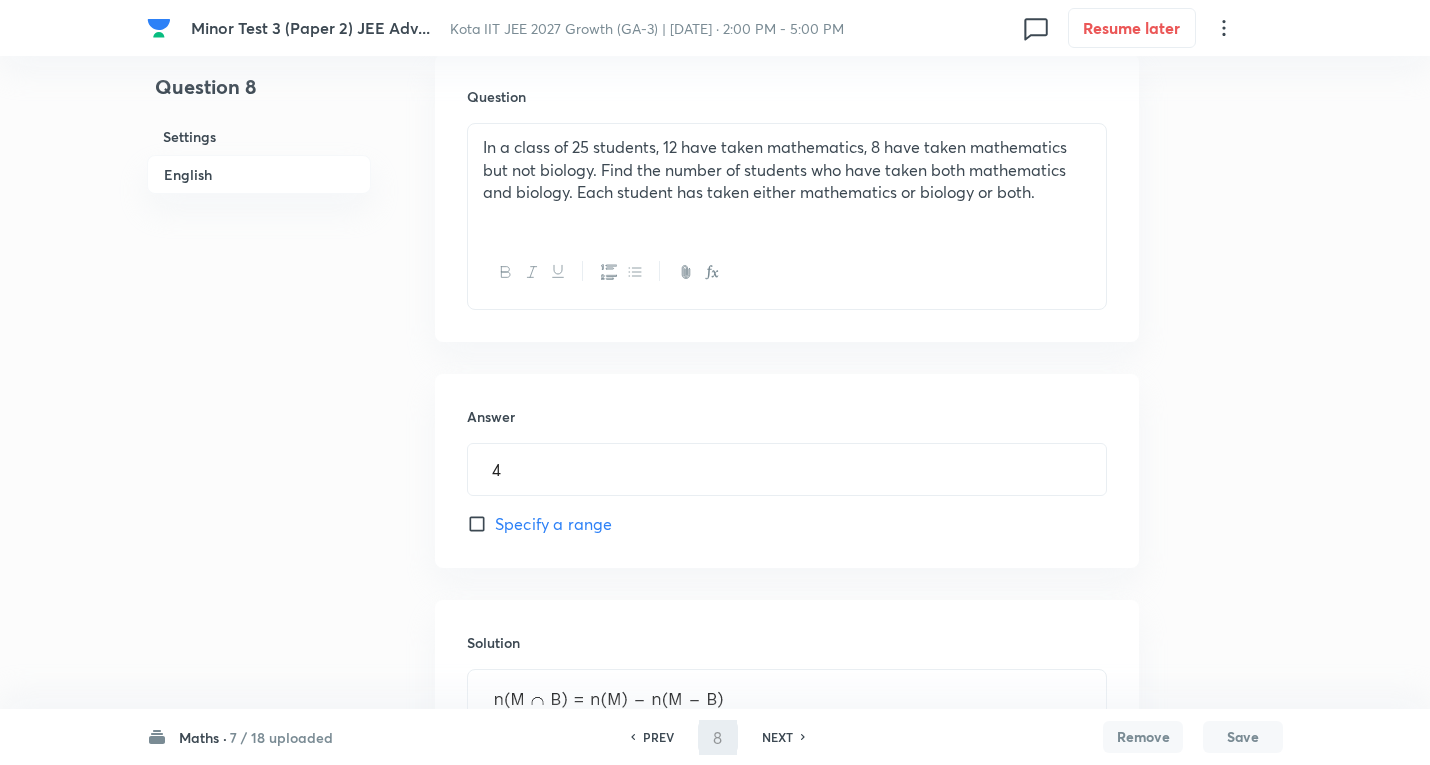 type on "9" 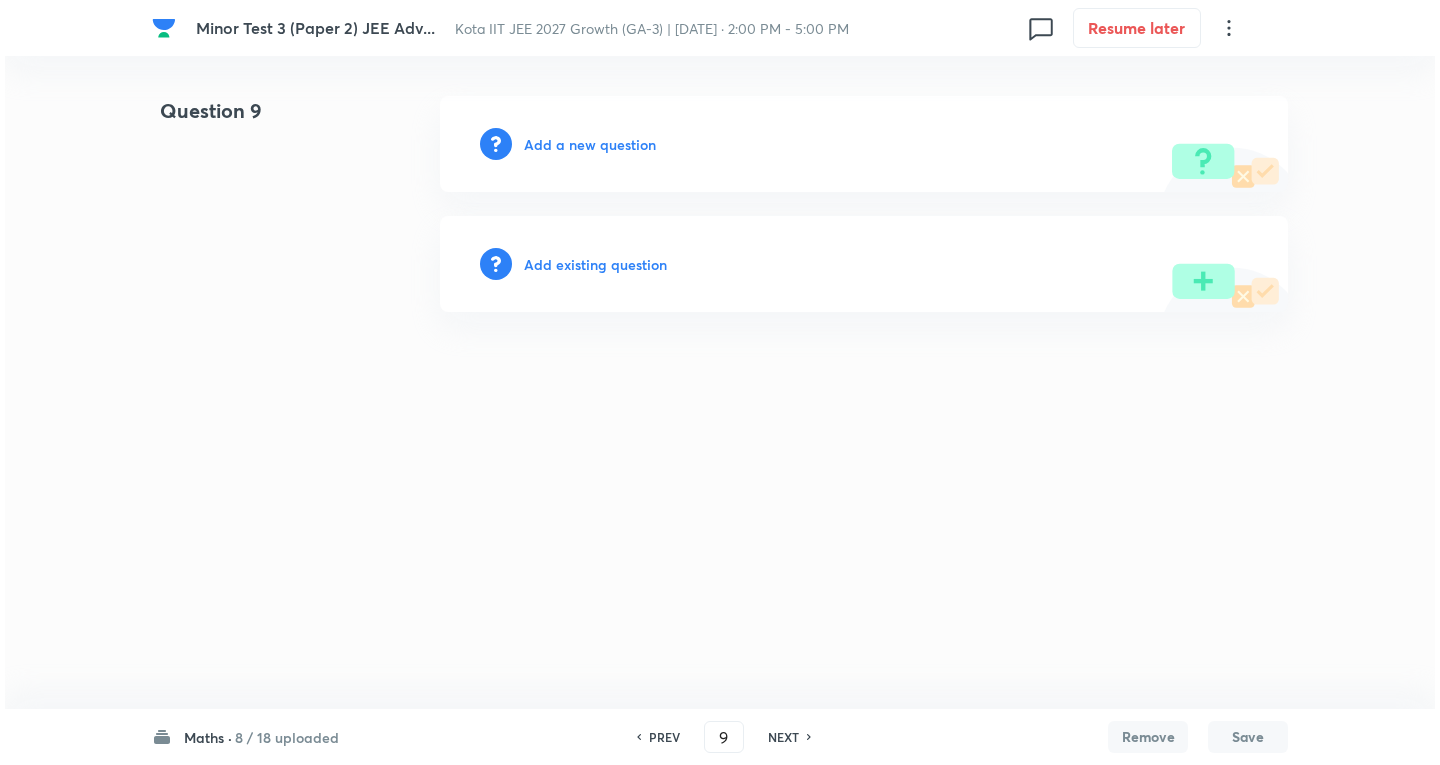scroll, scrollTop: 0, scrollLeft: 0, axis: both 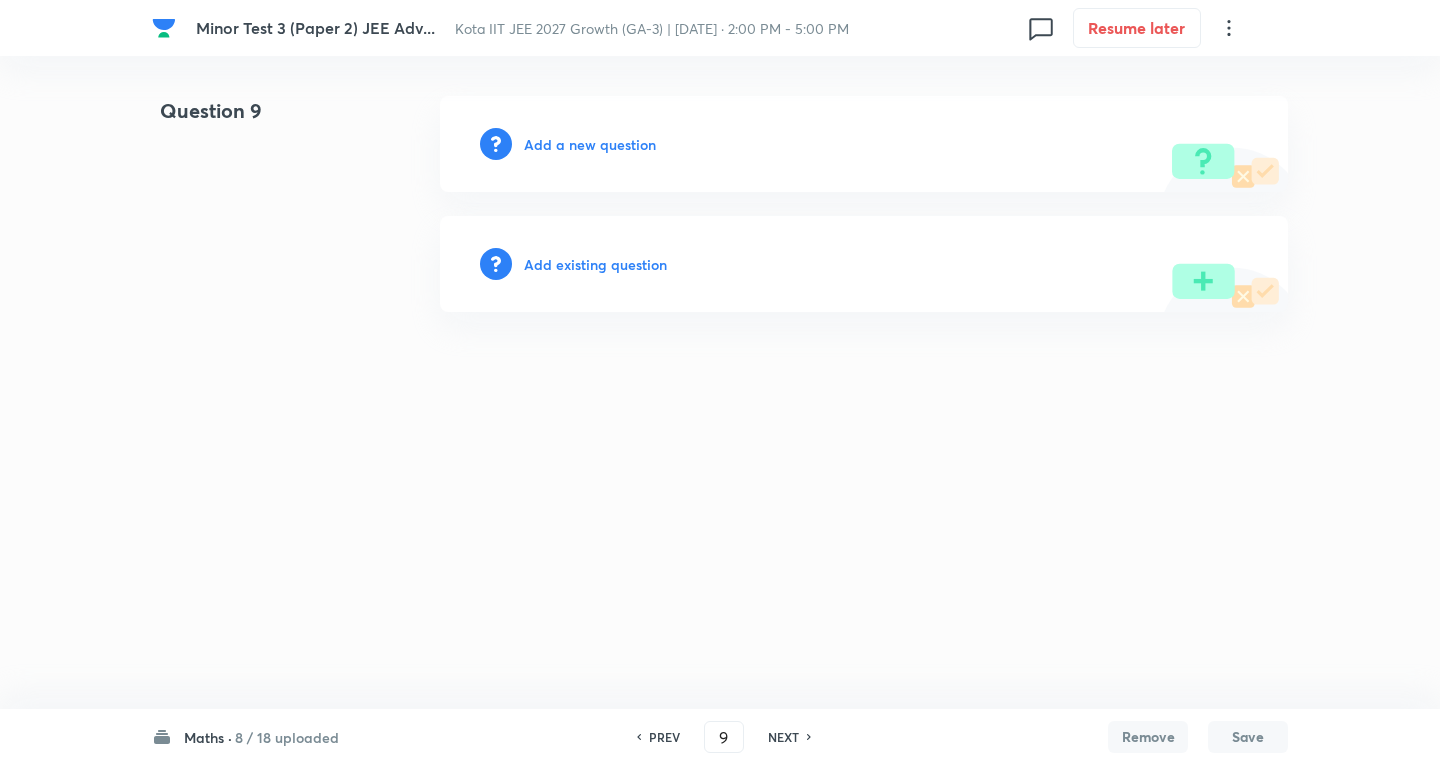 click on "Add a new question" at bounding box center [590, 144] 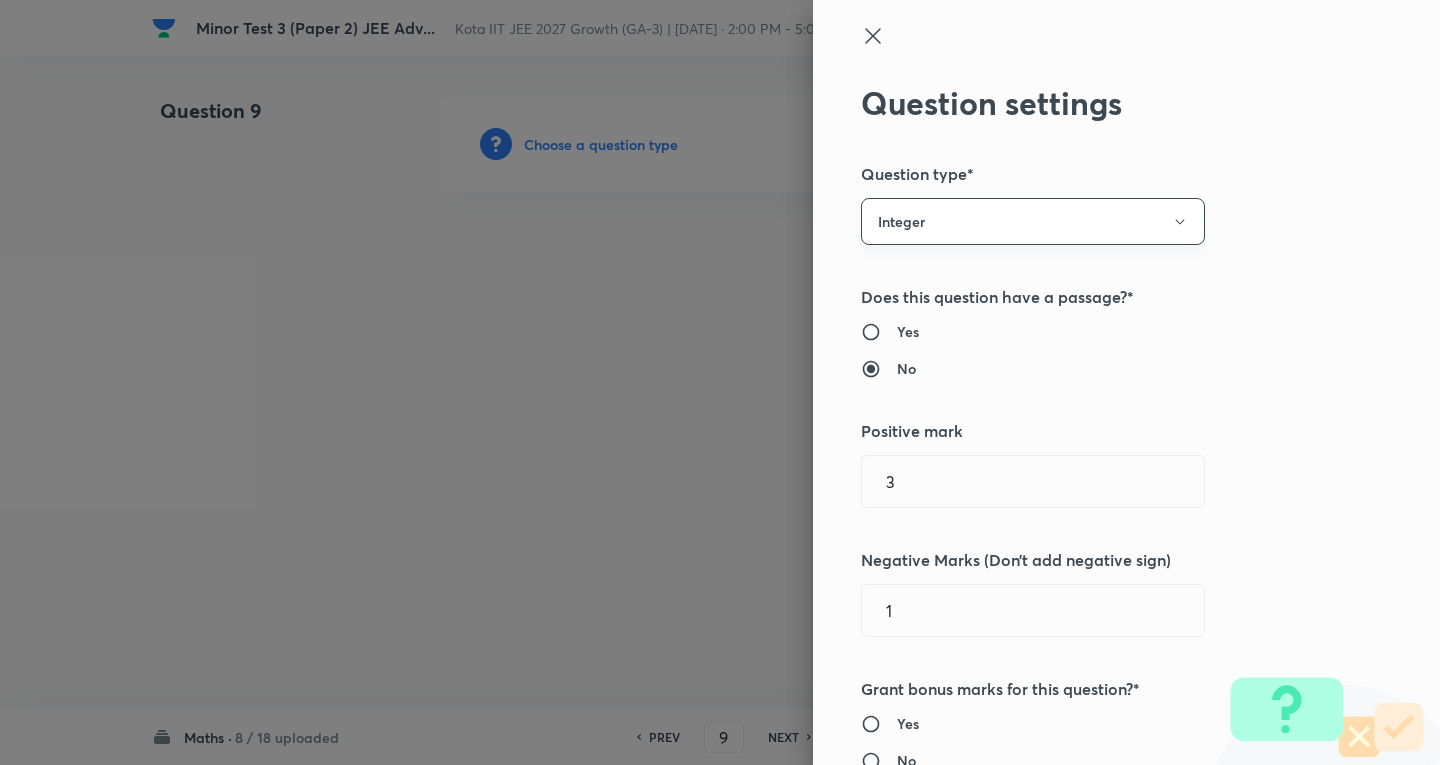 click on "Integer" at bounding box center [1033, 221] 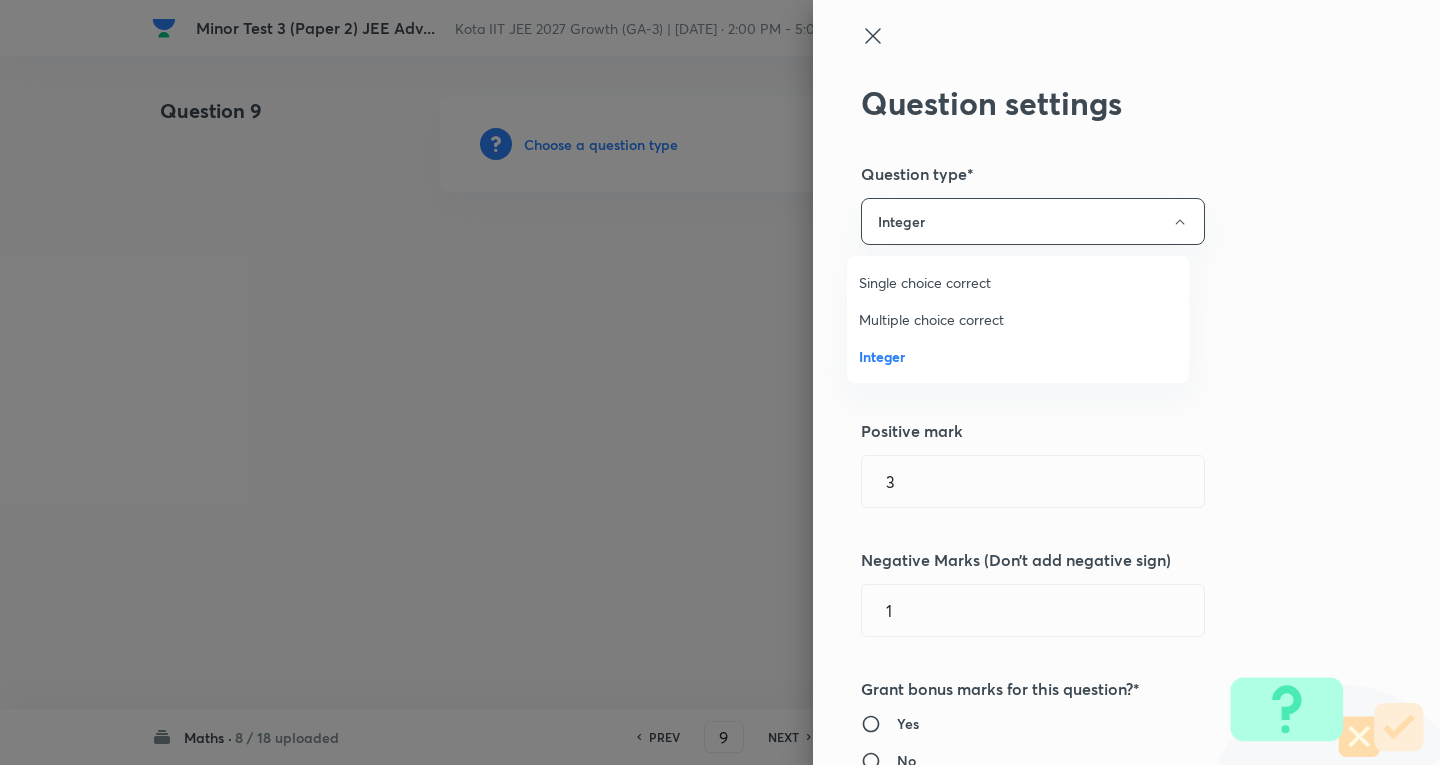click on "Multiple choice correct" at bounding box center [1018, 319] 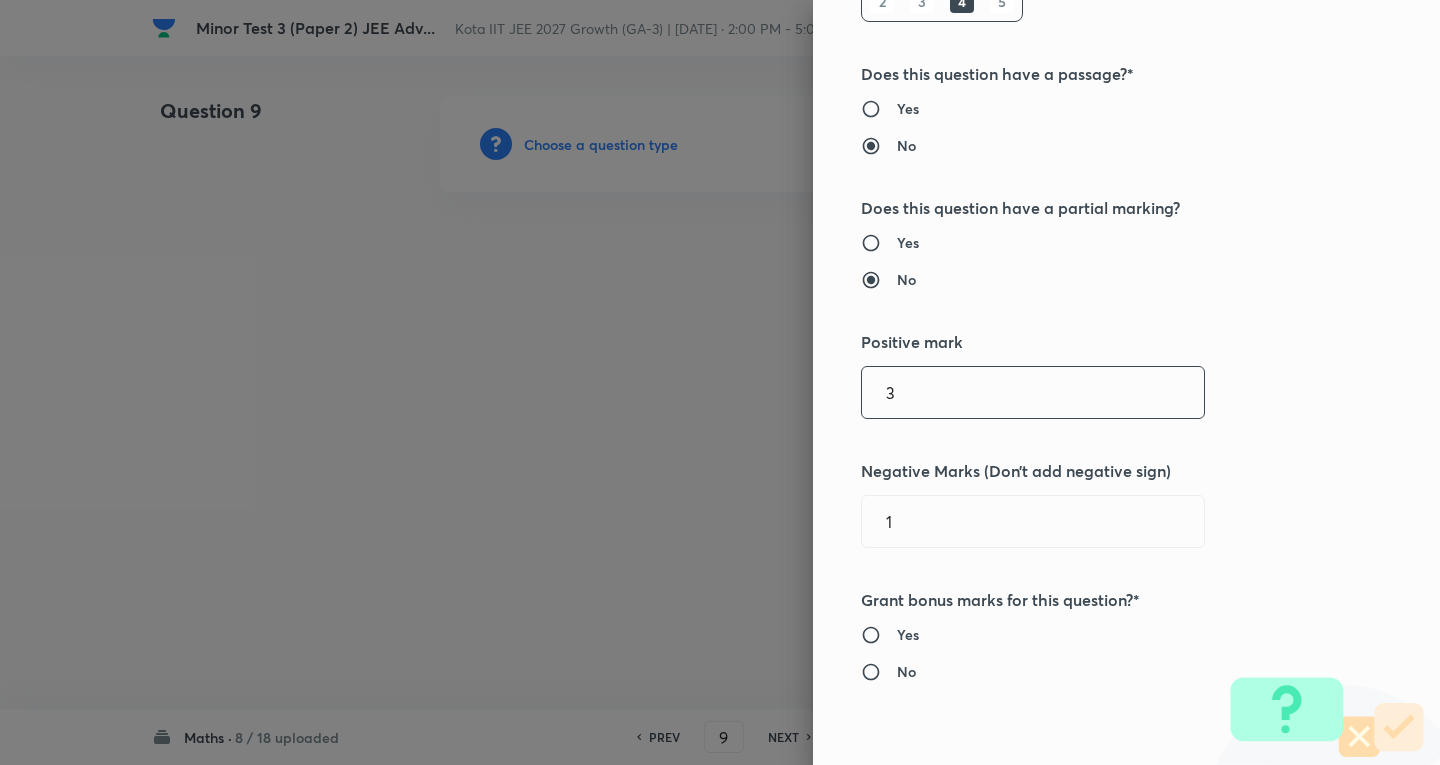 scroll, scrollTop: 400, scrollLeft: 0, axis: vertical 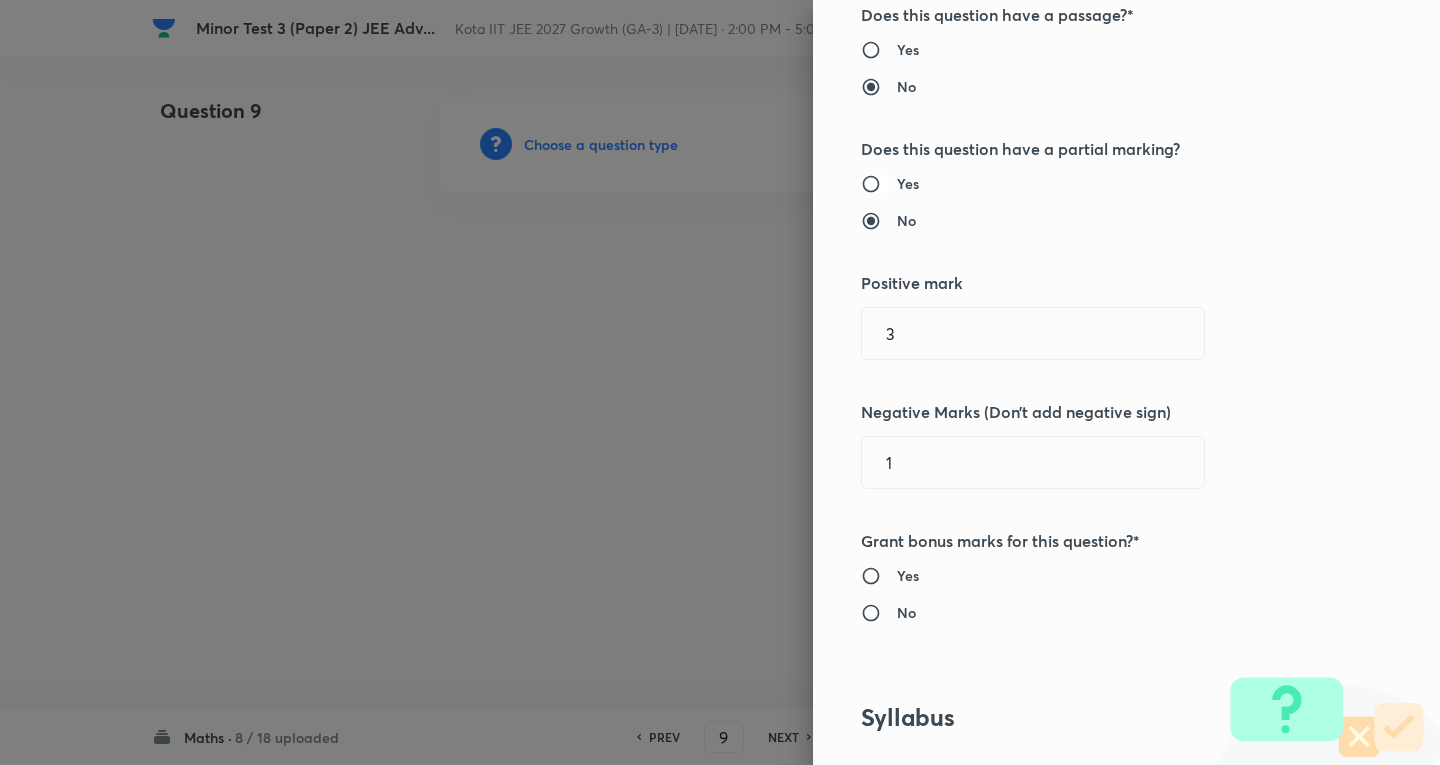click on "Yes" at bounding box center [879, 184] 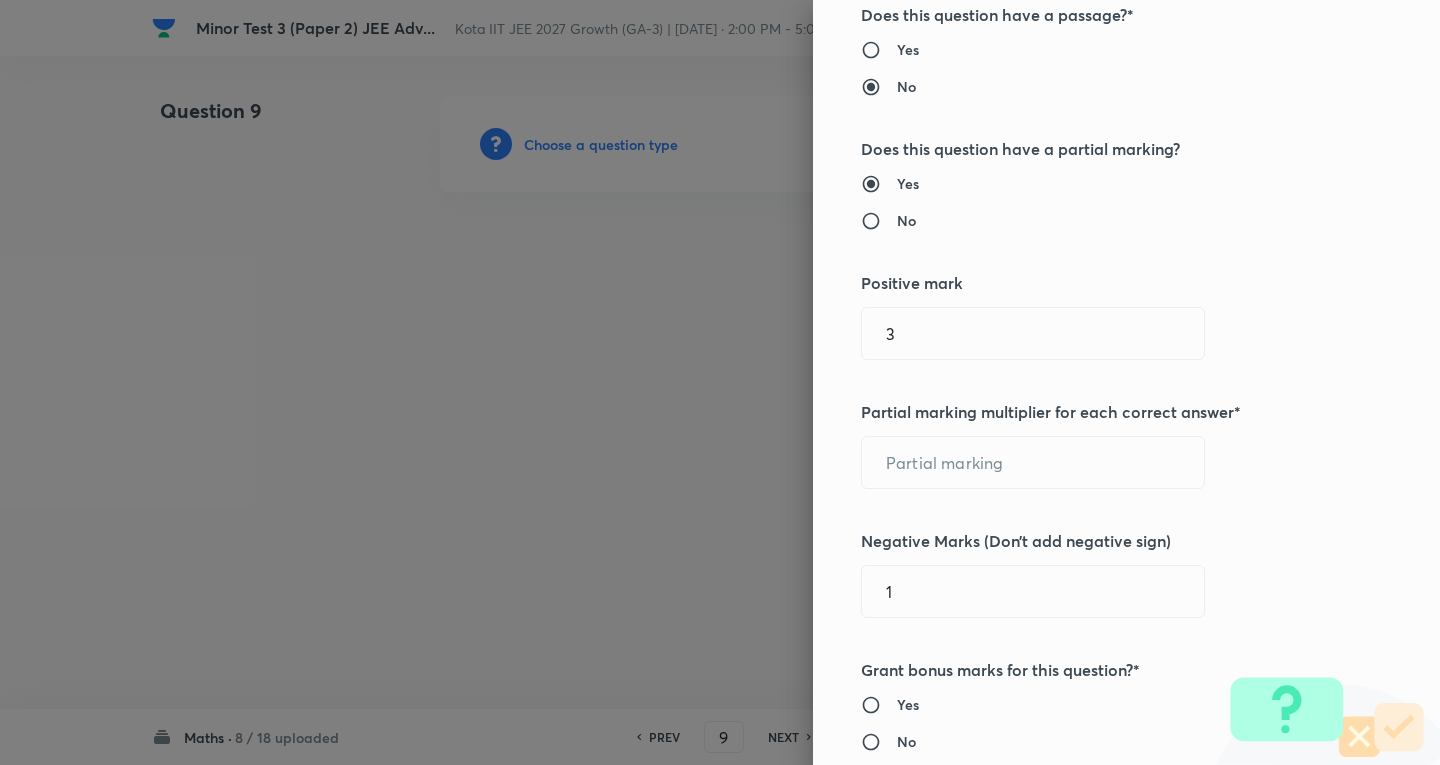 click on "Question settings Question type* Multiple choice correct Number of options* 2 3 4 5 Does this question have a passage?* Yes No Does this question have a partial marking? Yes No Positive mark 3 ​ Partial marking multiplier for each correct answer* ​ Negative Marks (Don’t add negative sign) 1 ​ Grant bonus marks for this question?* Yes No Syllabus Topic group* ​ Topic* ​ Concept* ​ Sub-concept* ​ Concept-field ​ Additional details Question Difficulty Very easy Easy Moderate Hard Very hard Question is based on Fact Numerical Concept Previous year question Yes No Does this question have equation? Yes No Verification status Is the question verified? *Select 'yes' only if a question is verified Yes No Save" at bounding box center (720, 382) 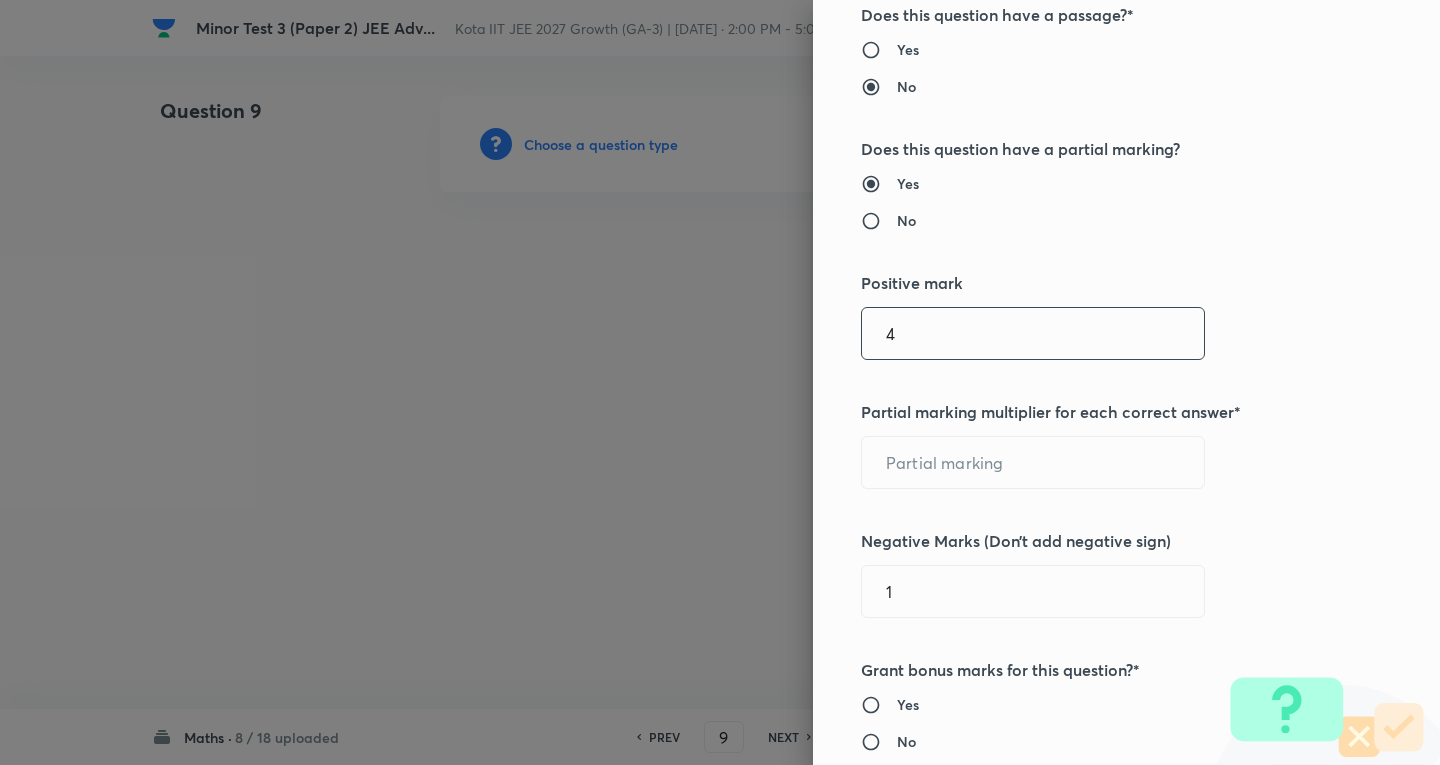 type on "4" 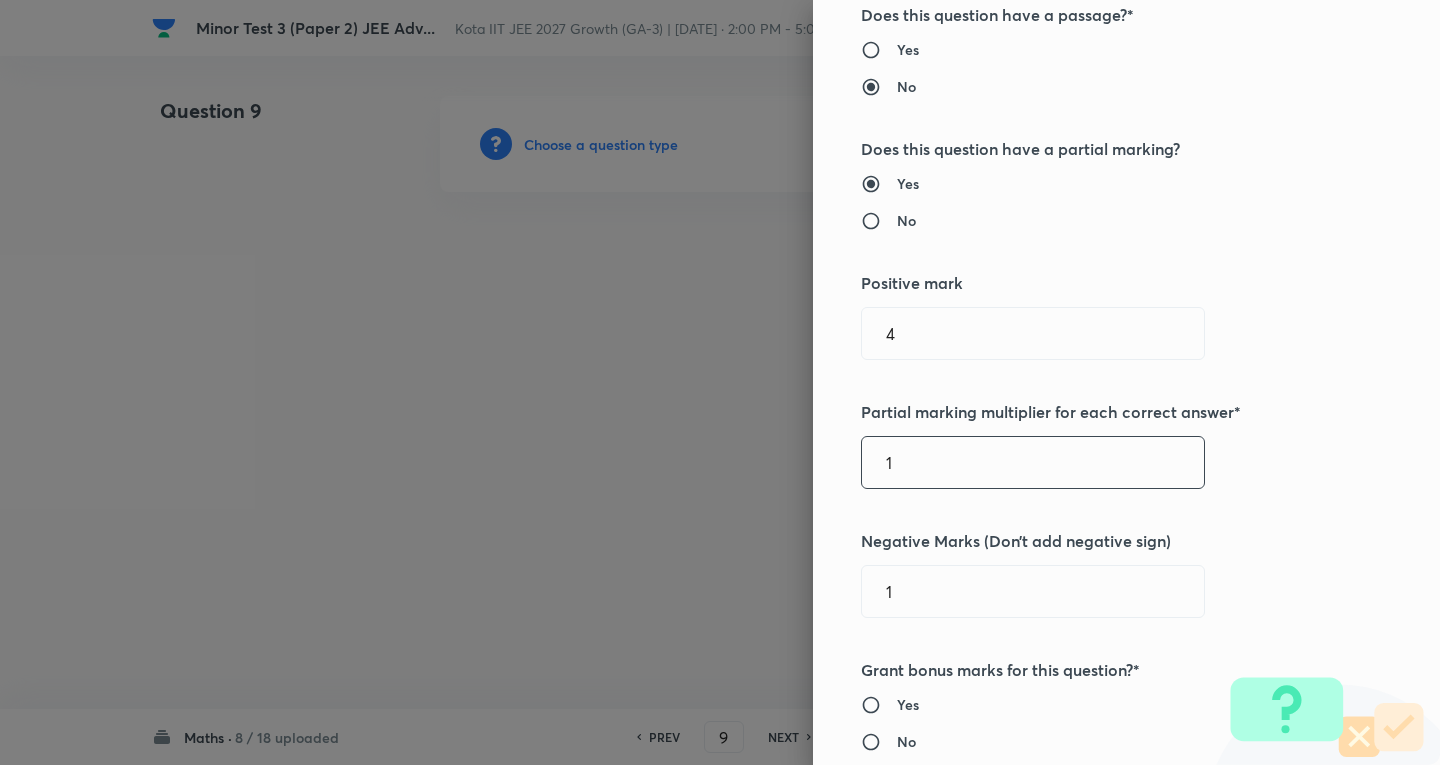 type on "1" 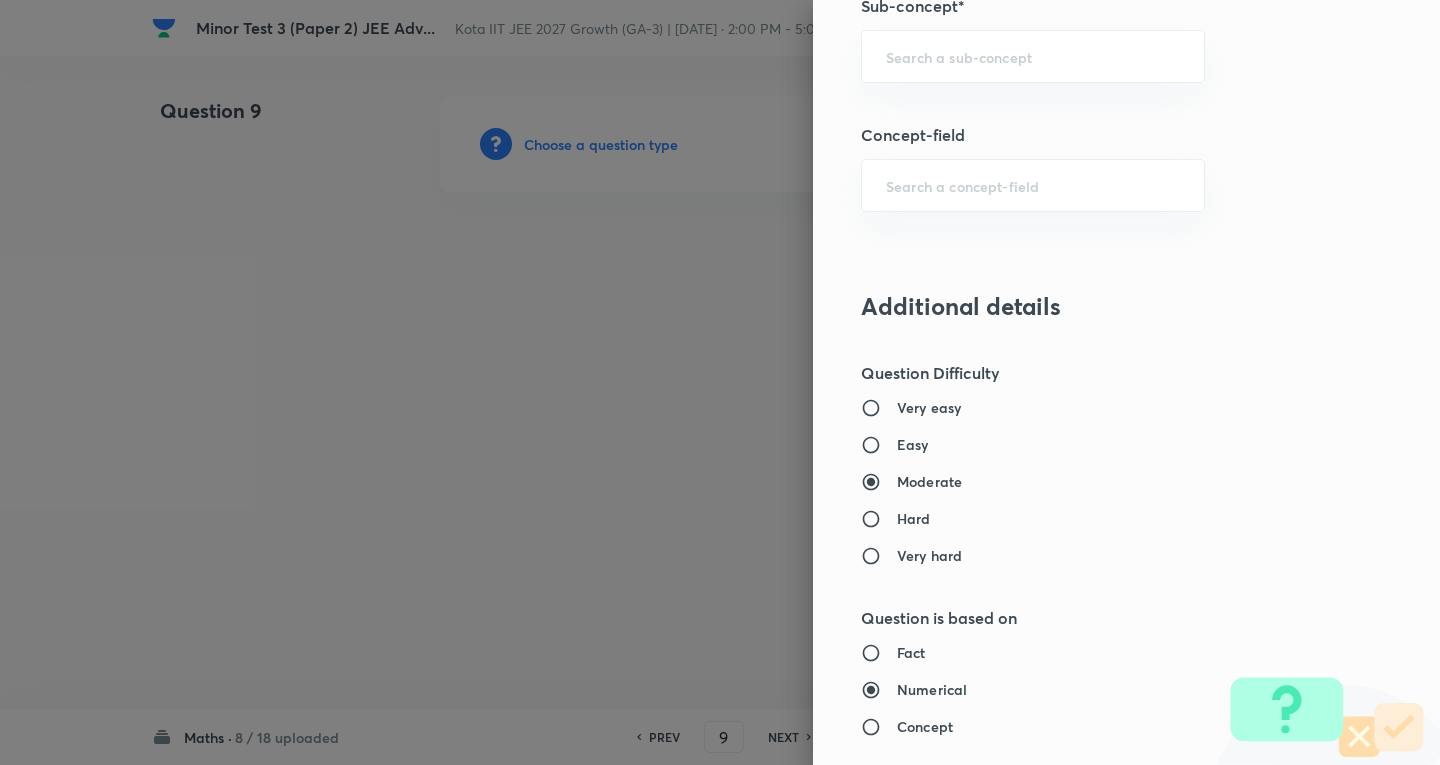 scroll, scrollTop: 1700, scrollLeft: 0, axis: vertical 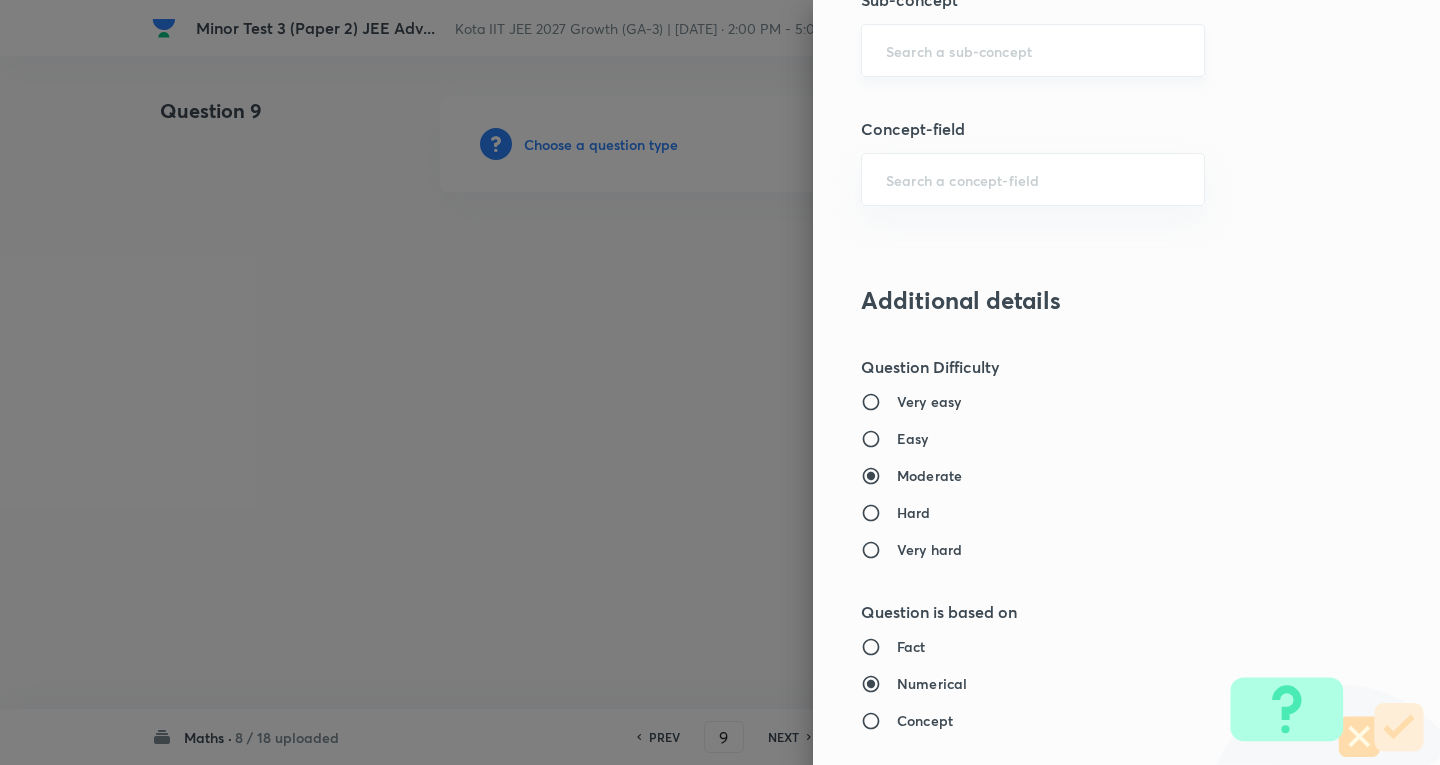 type on "2" 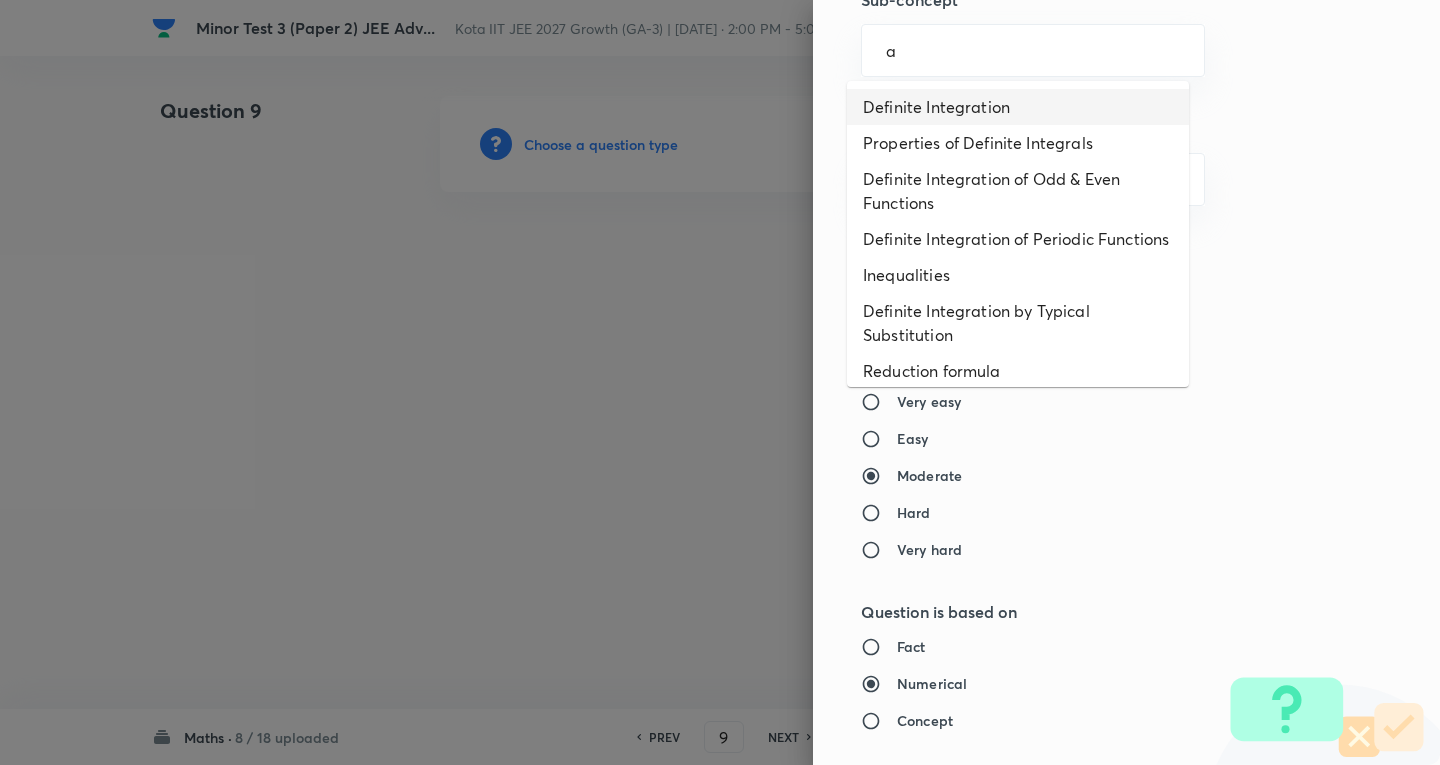 click on "Definite Integration" at bounding box center (1018, 107) 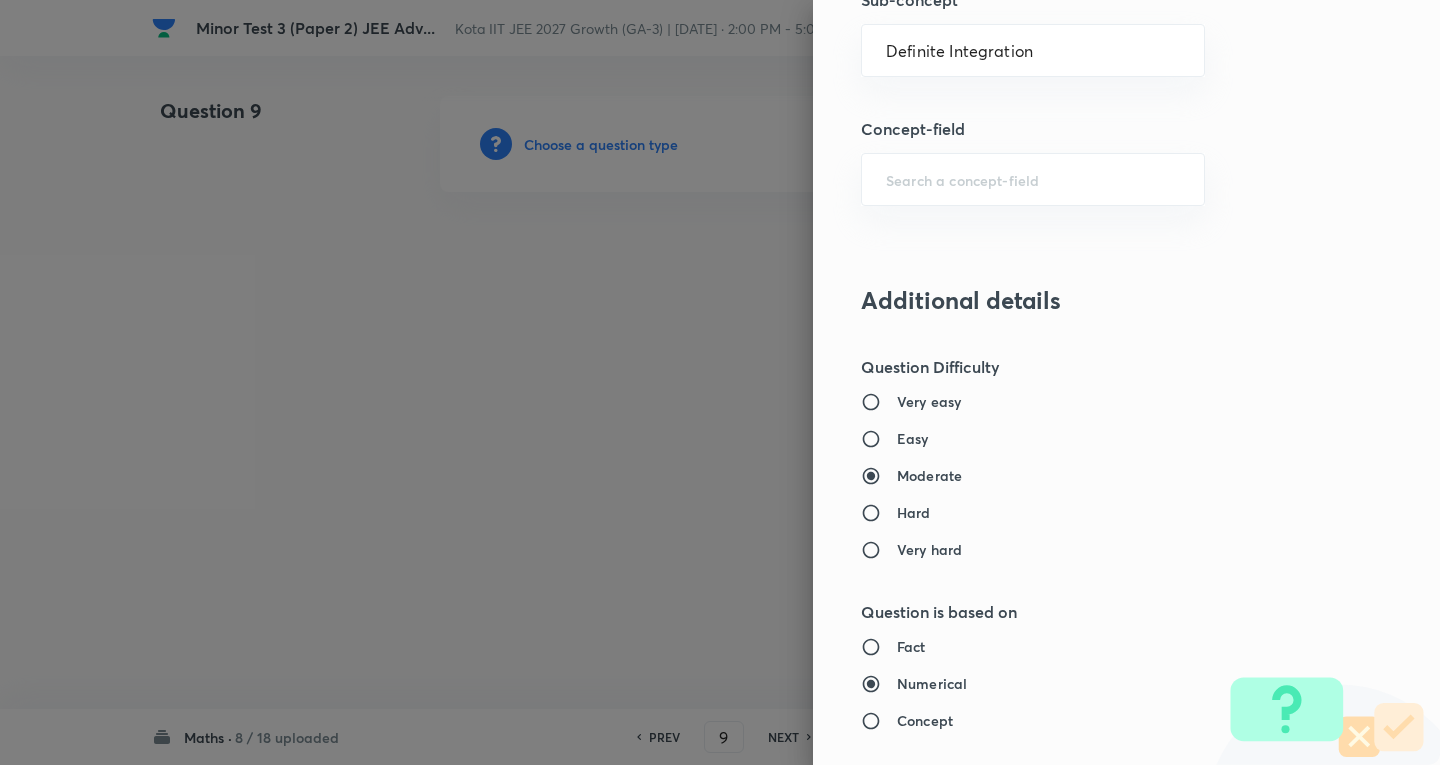 type on "Mathematics" 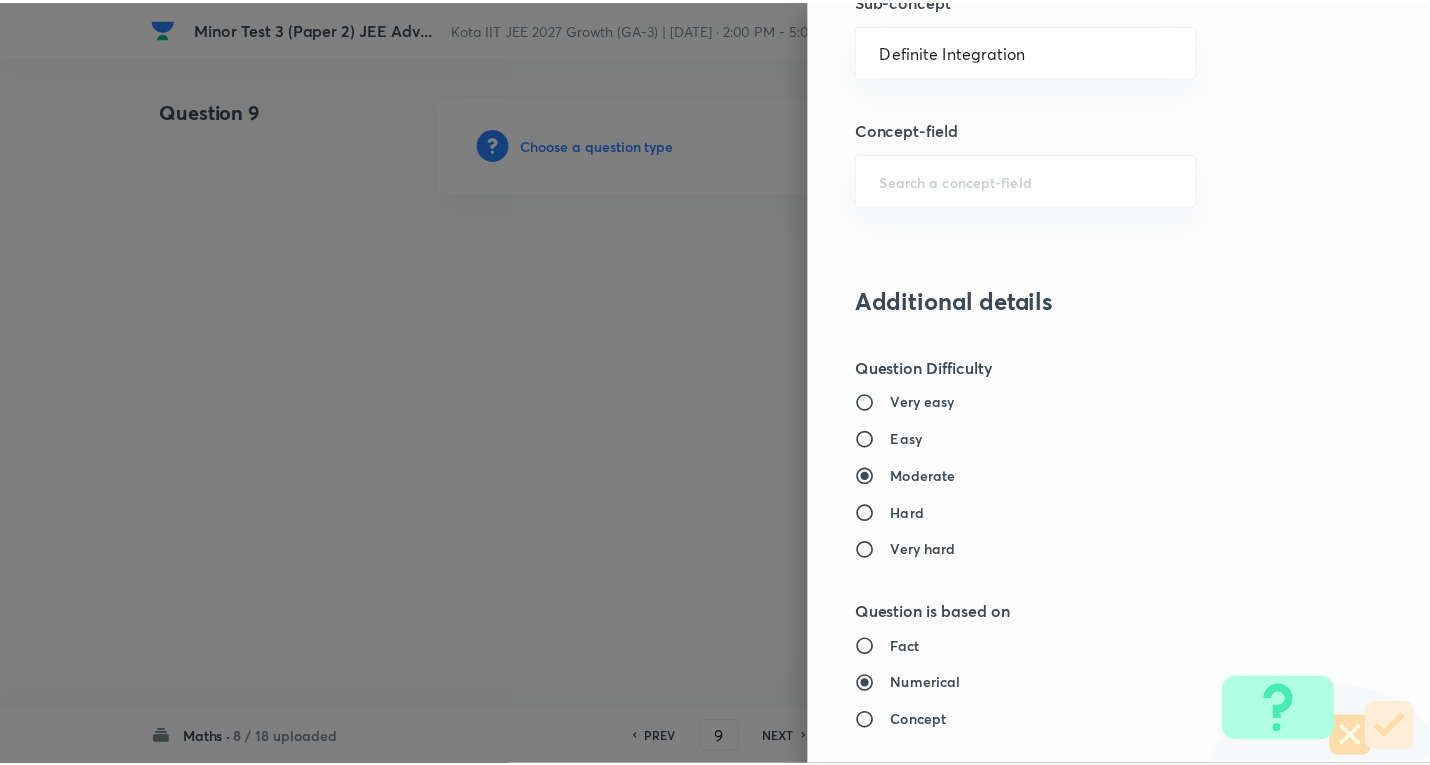 scroll, scrollTop: 2358, scrollLeft: 0, axis: vertical 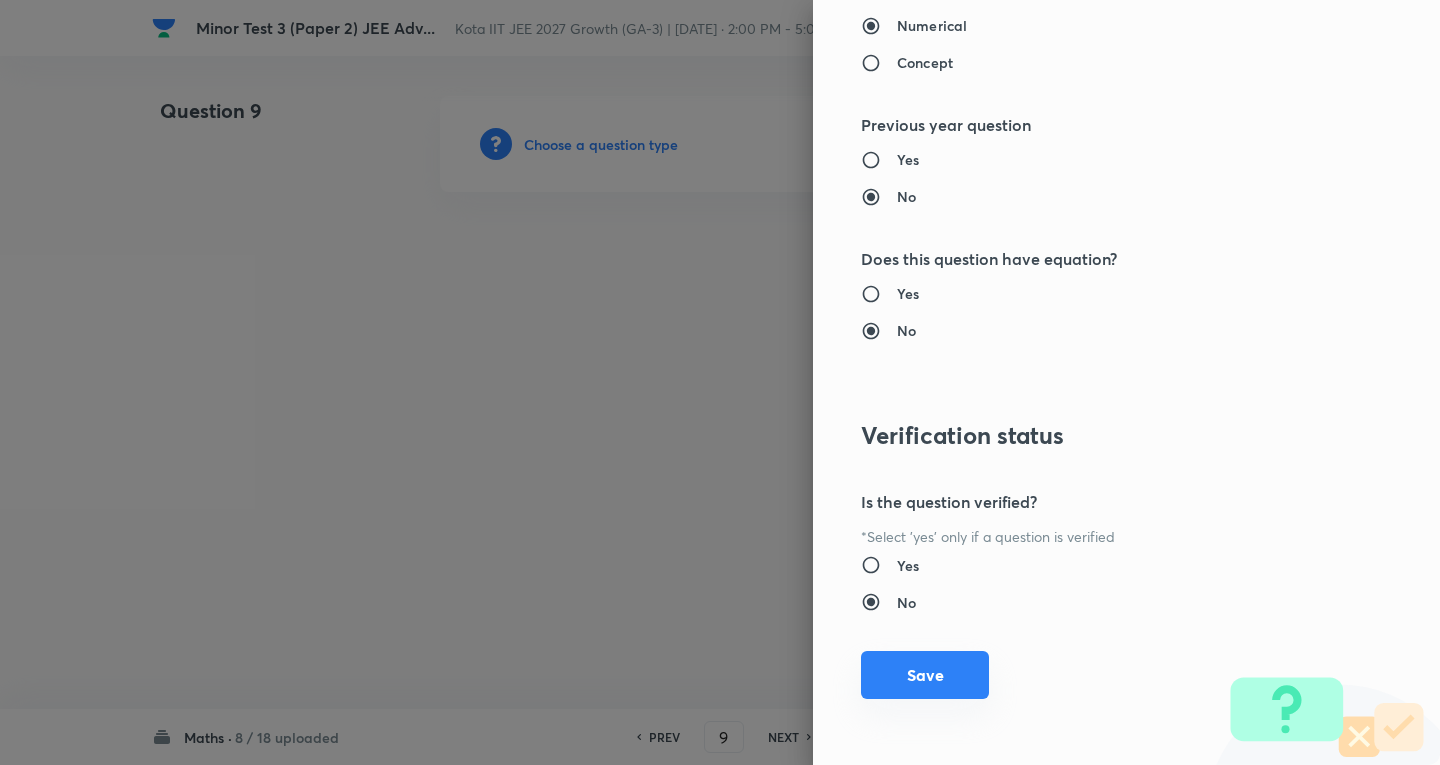 click on "Save" at bounding box center (925, 675) 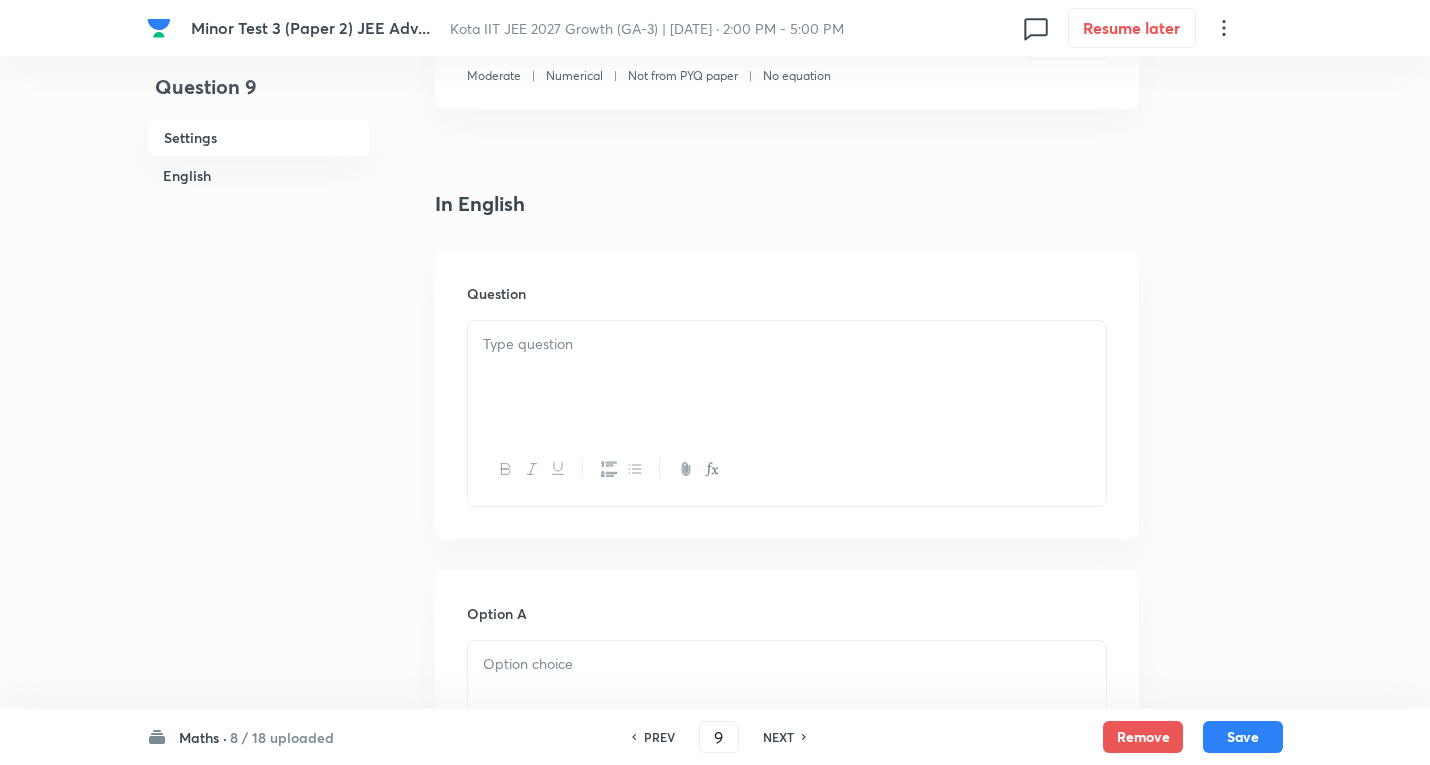 scroll, scrollTop: 400, scrollLeft: 0, axis: vertical 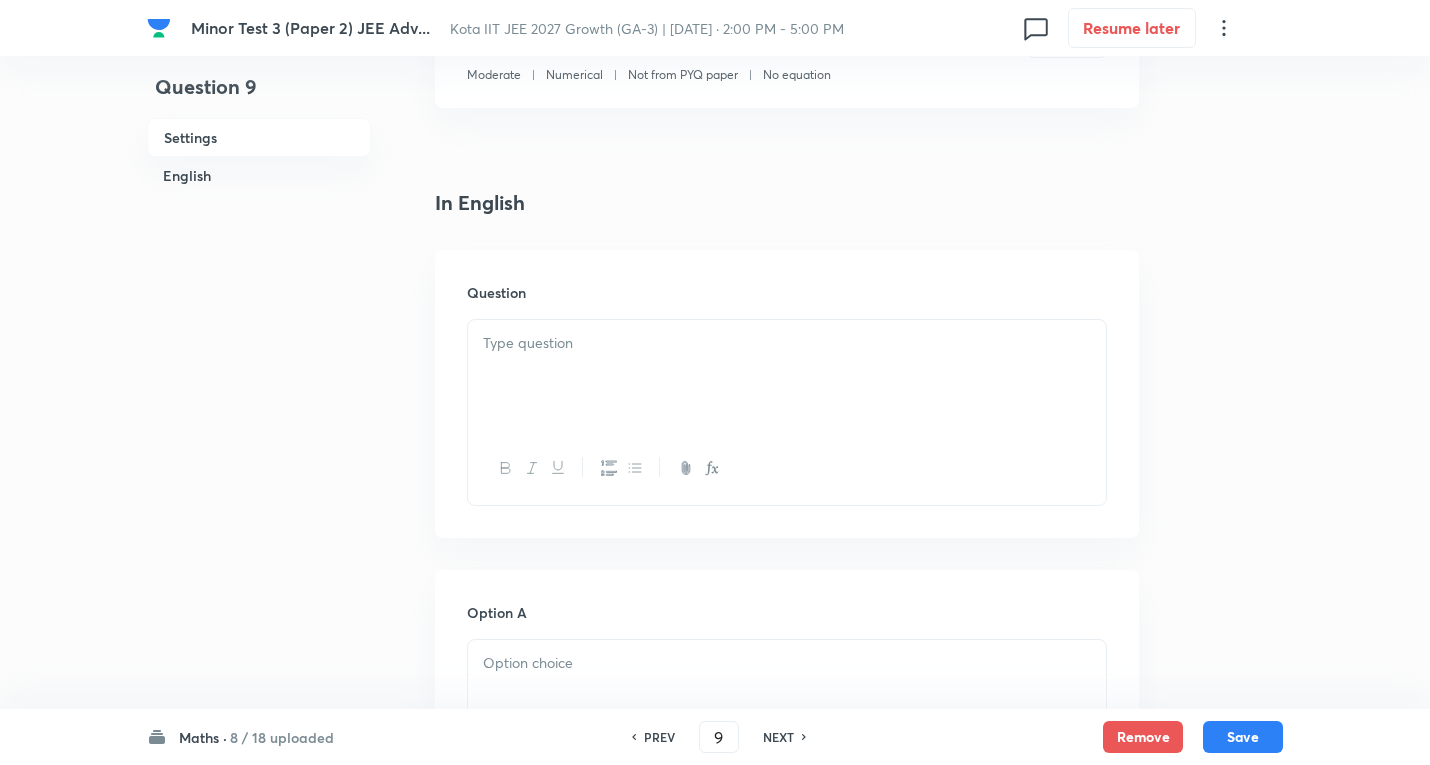 click at bounding box center [787, 376] 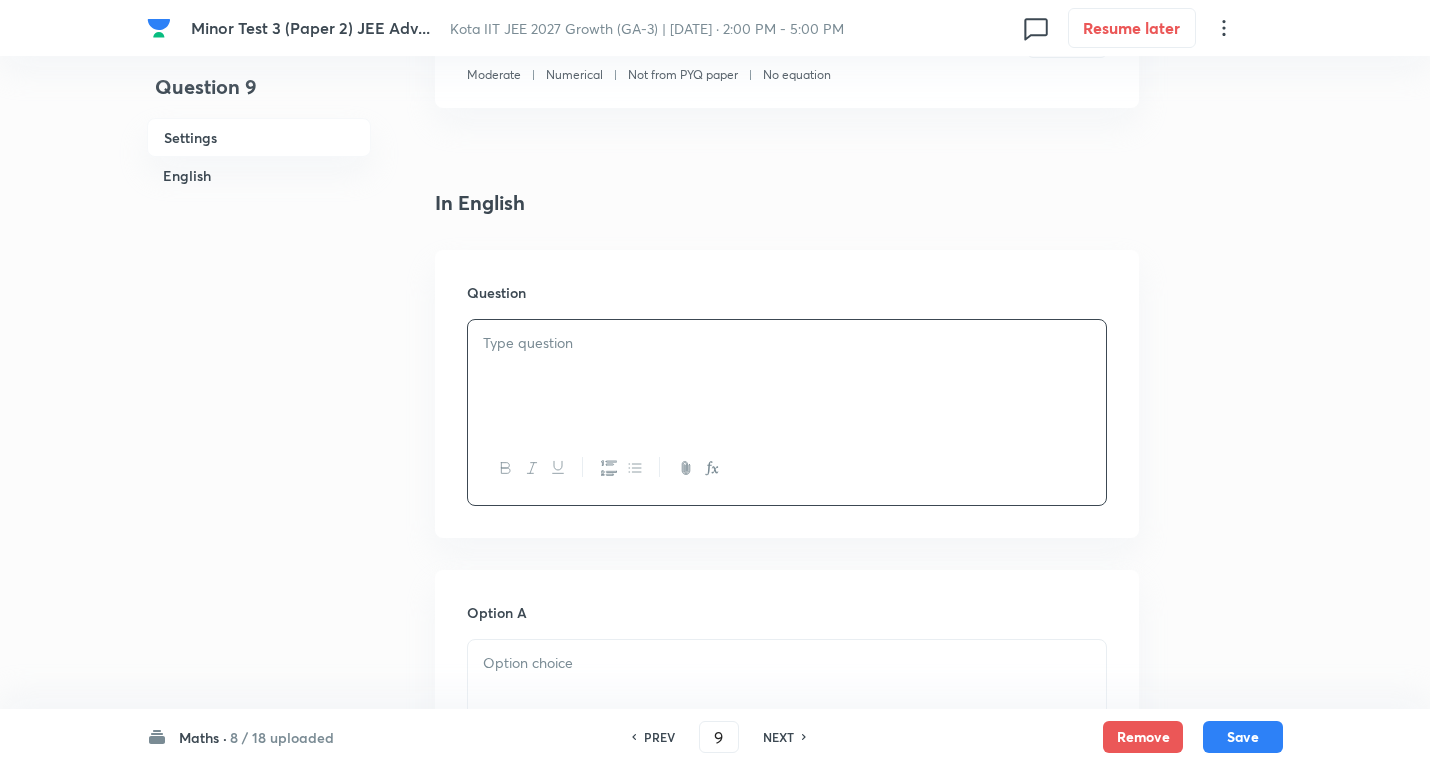 click at bounding box center (787, 376) 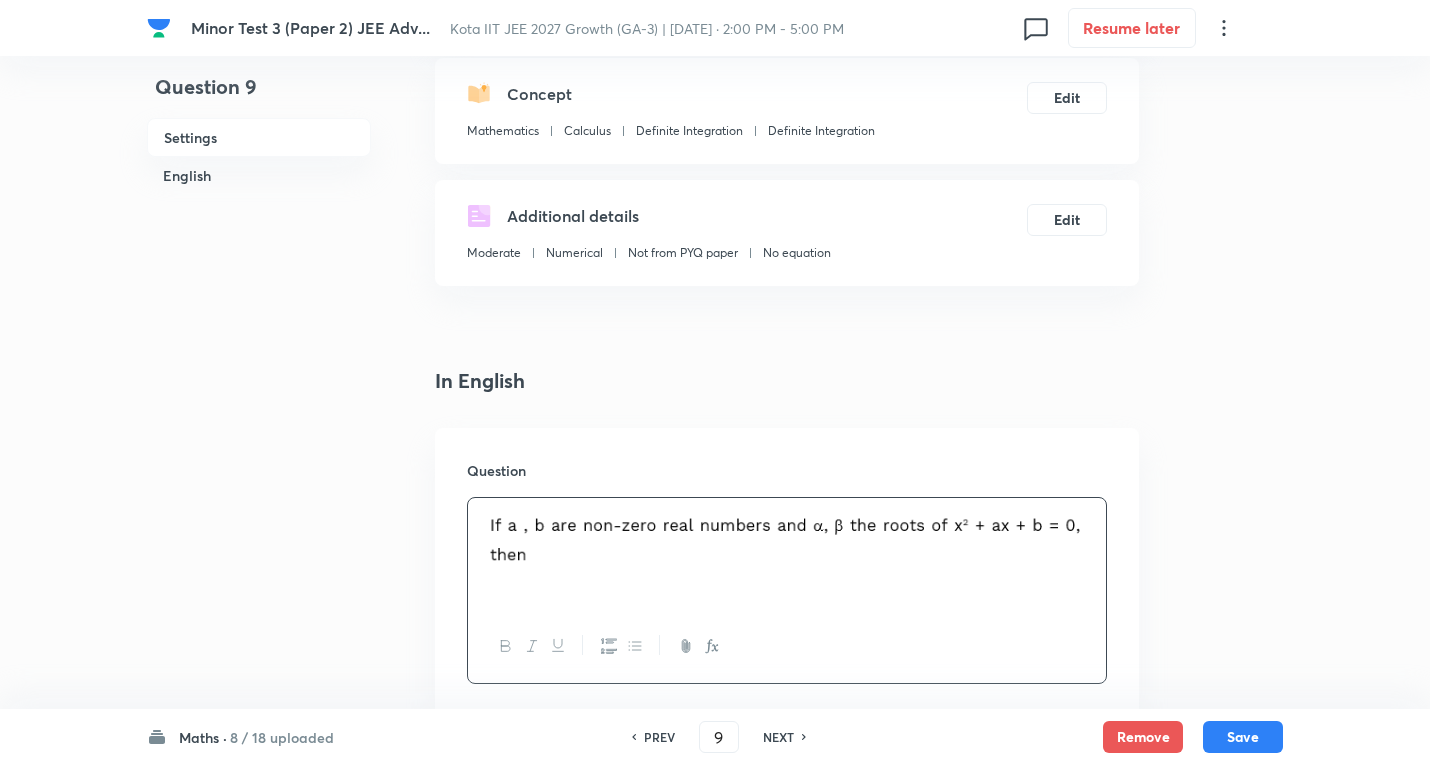 scroll, scrollTop: 398, scrollLeft: 0, axis: vertical 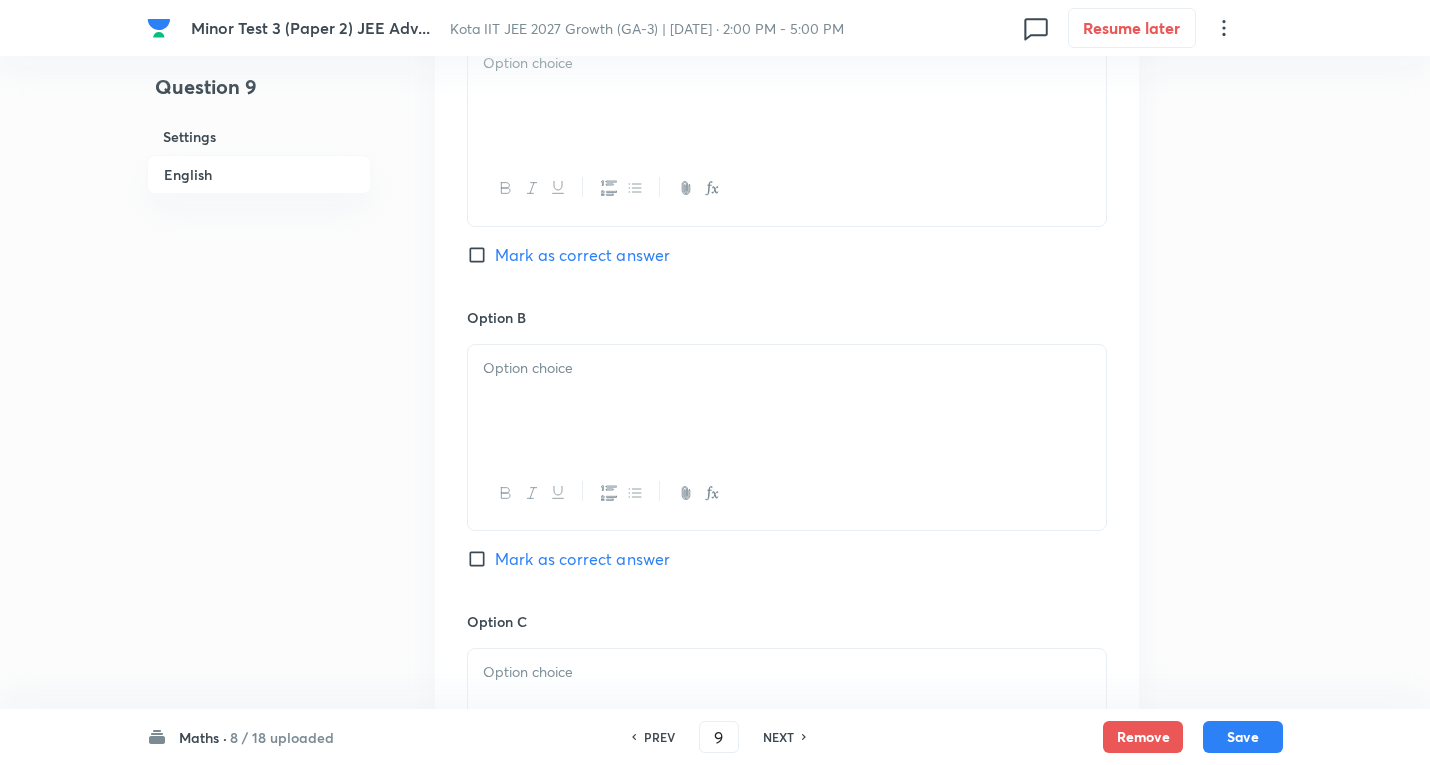 click at bounding box center [787, 96] 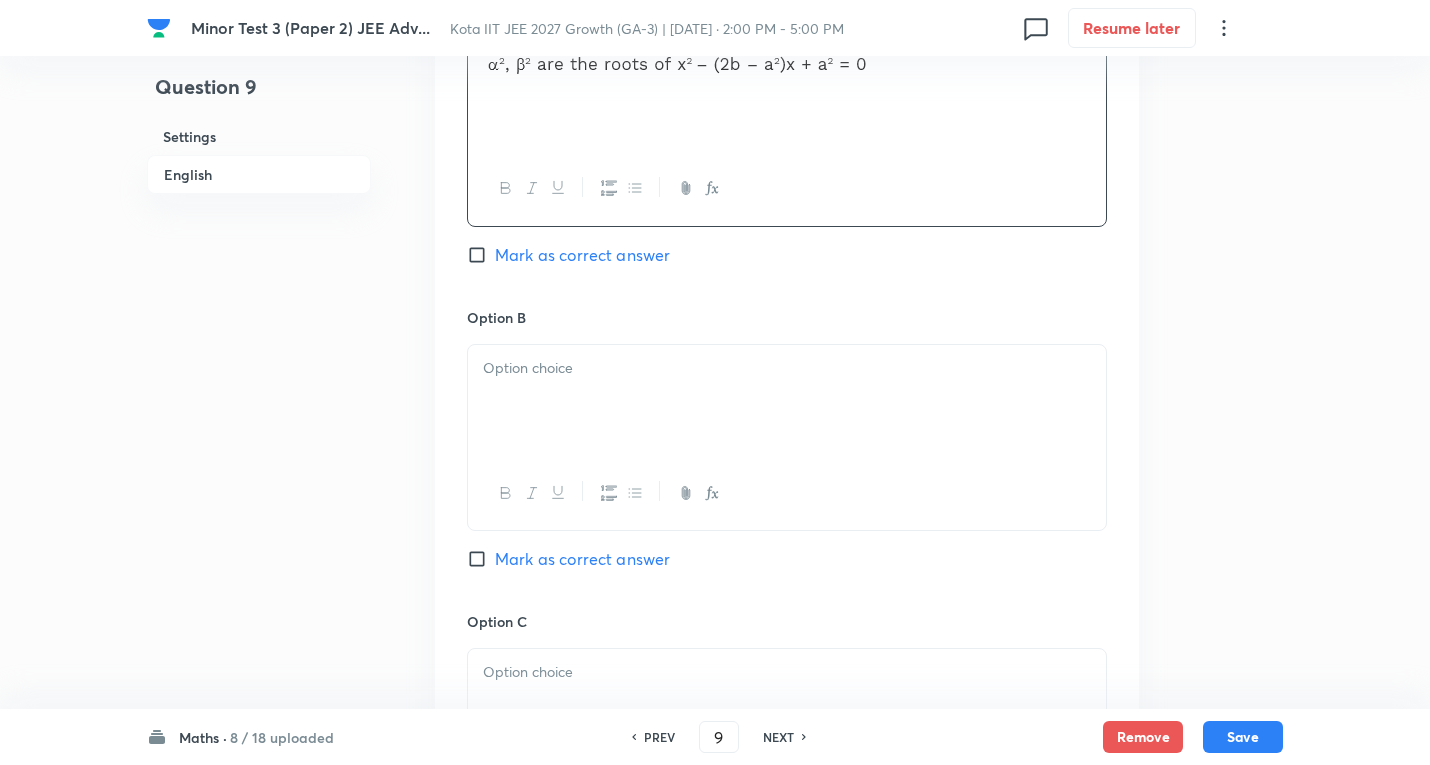 drag, startPoint x: 544, startPoint y: 346, endPoint x: 542, endPoint y: 394, distance: 48.04165 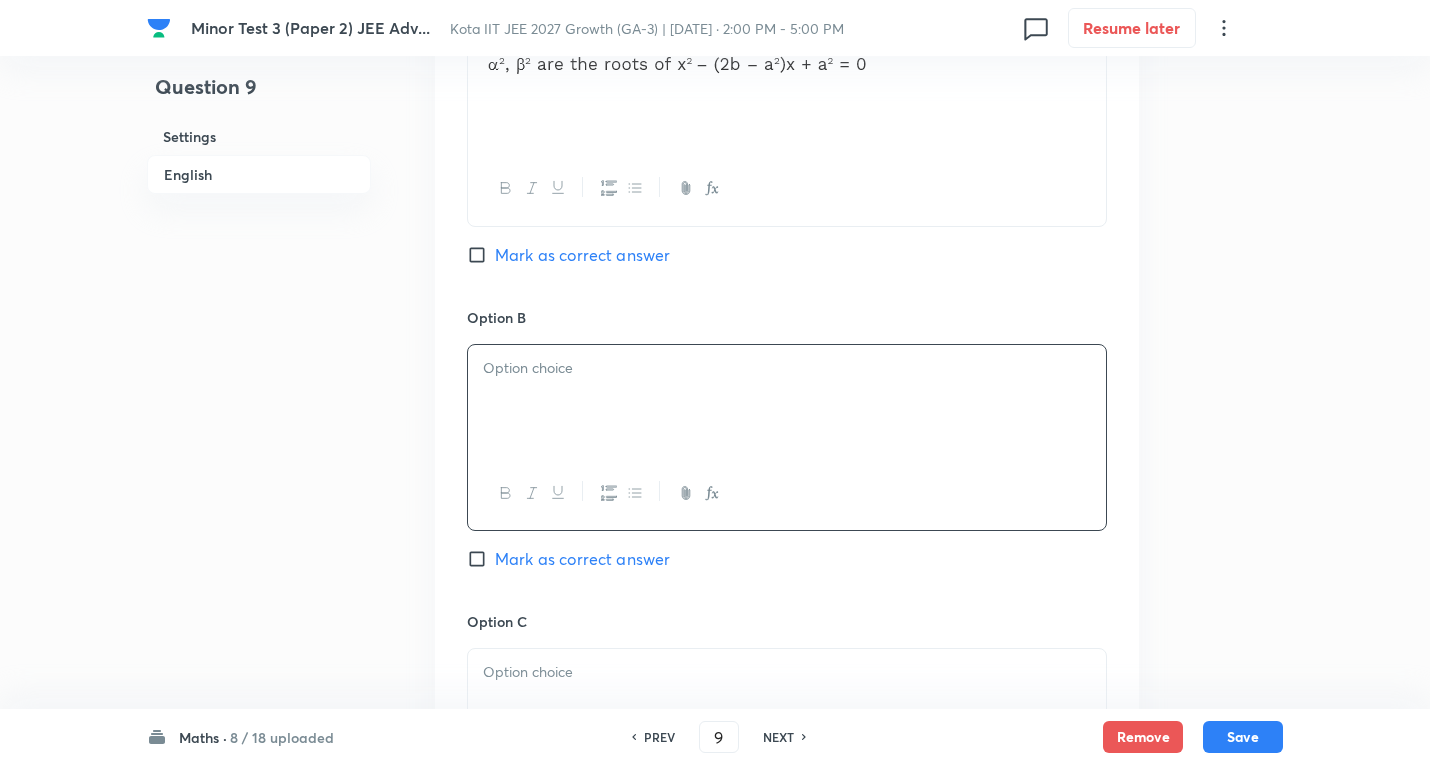 click at bounding box center (787, 401) 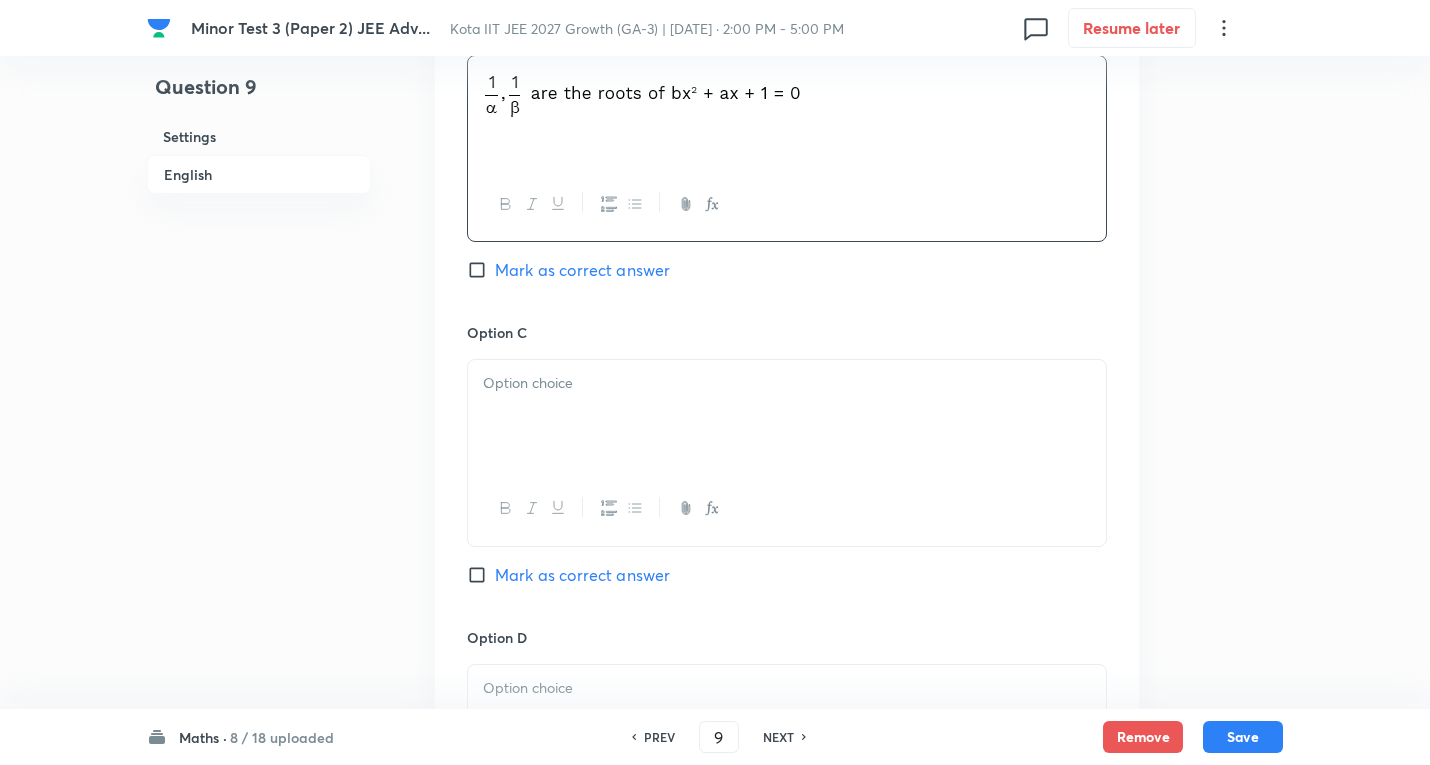 scroll, scrollTop: 1300, scrollLeft: 0, axis: vertical 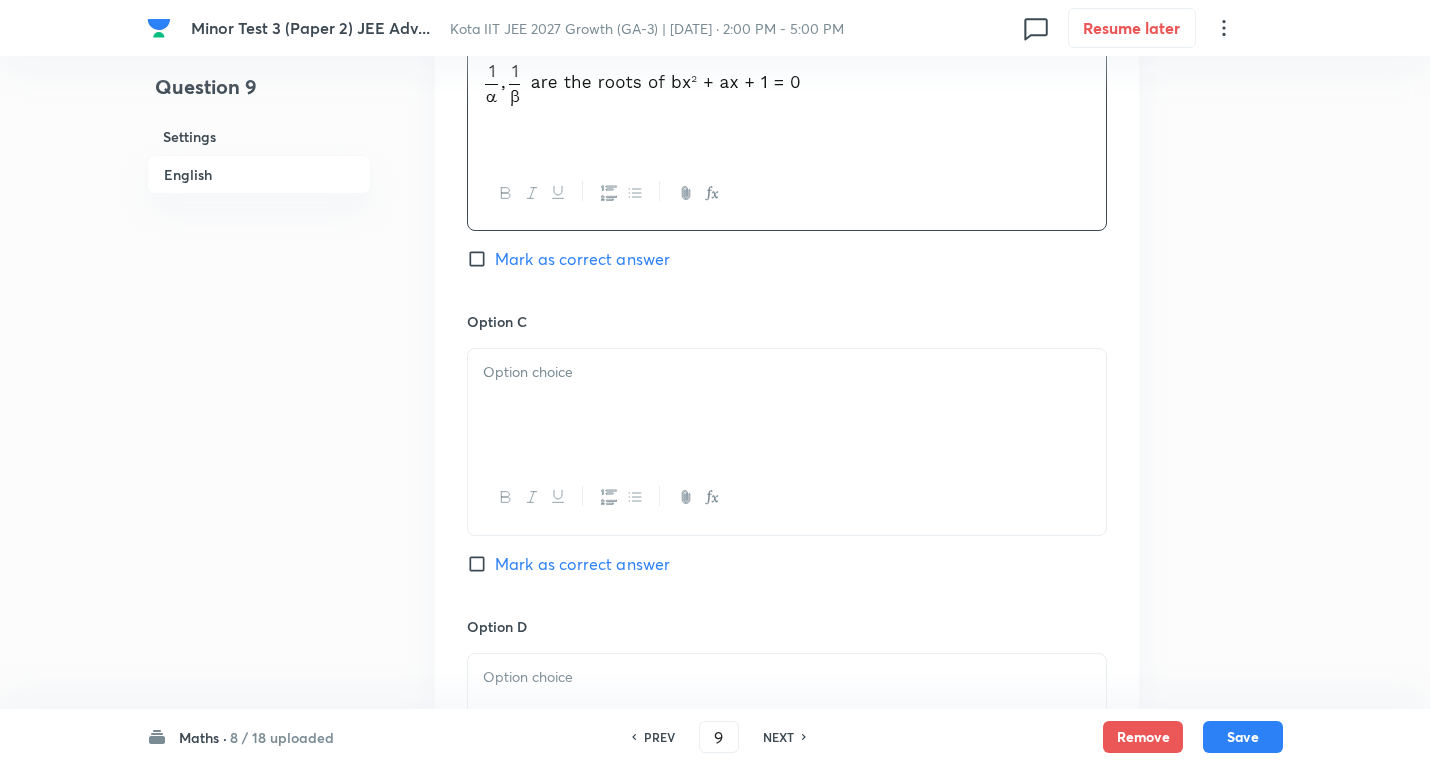 click at bounding box center [787, 405] 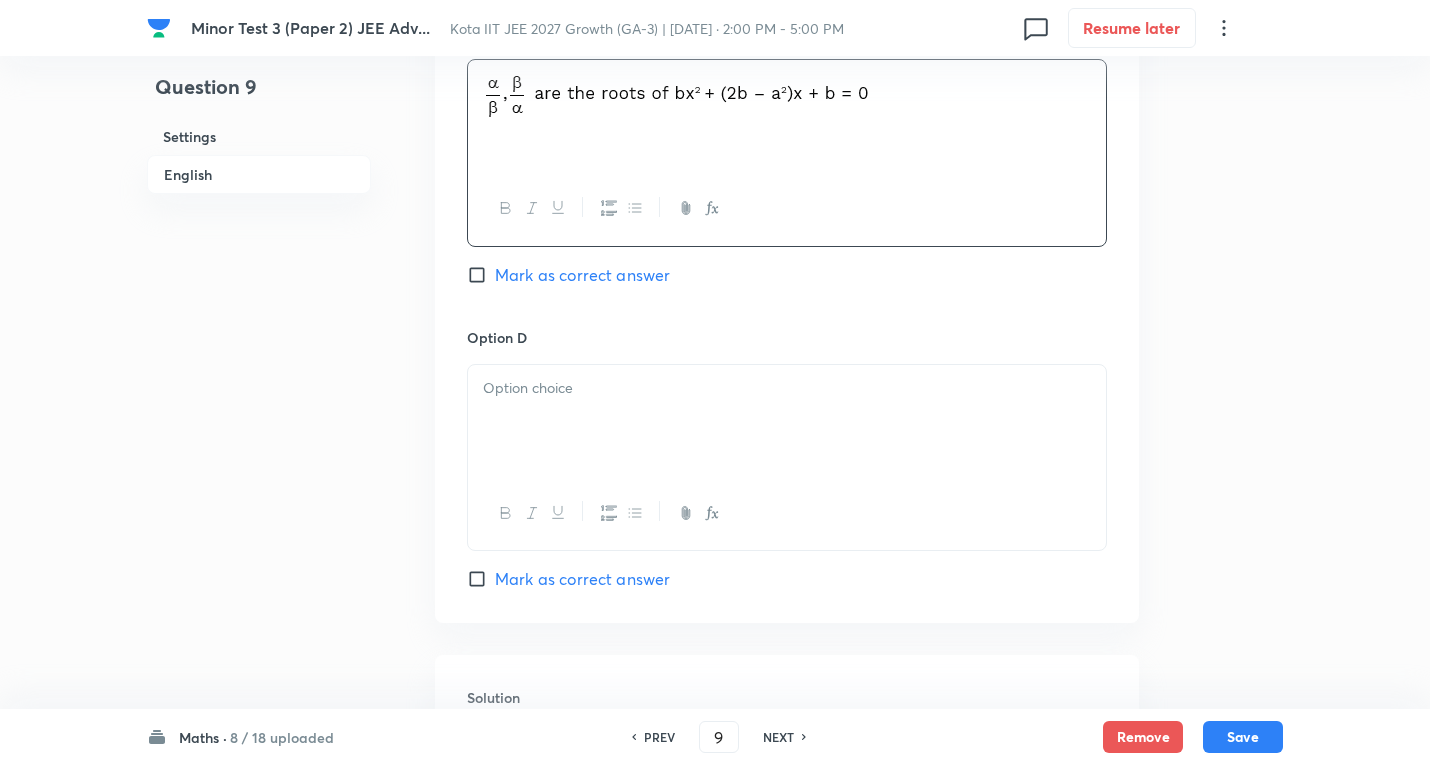 scroll, scrollTop: 1600, scrollLeft: 0, axis: vertical 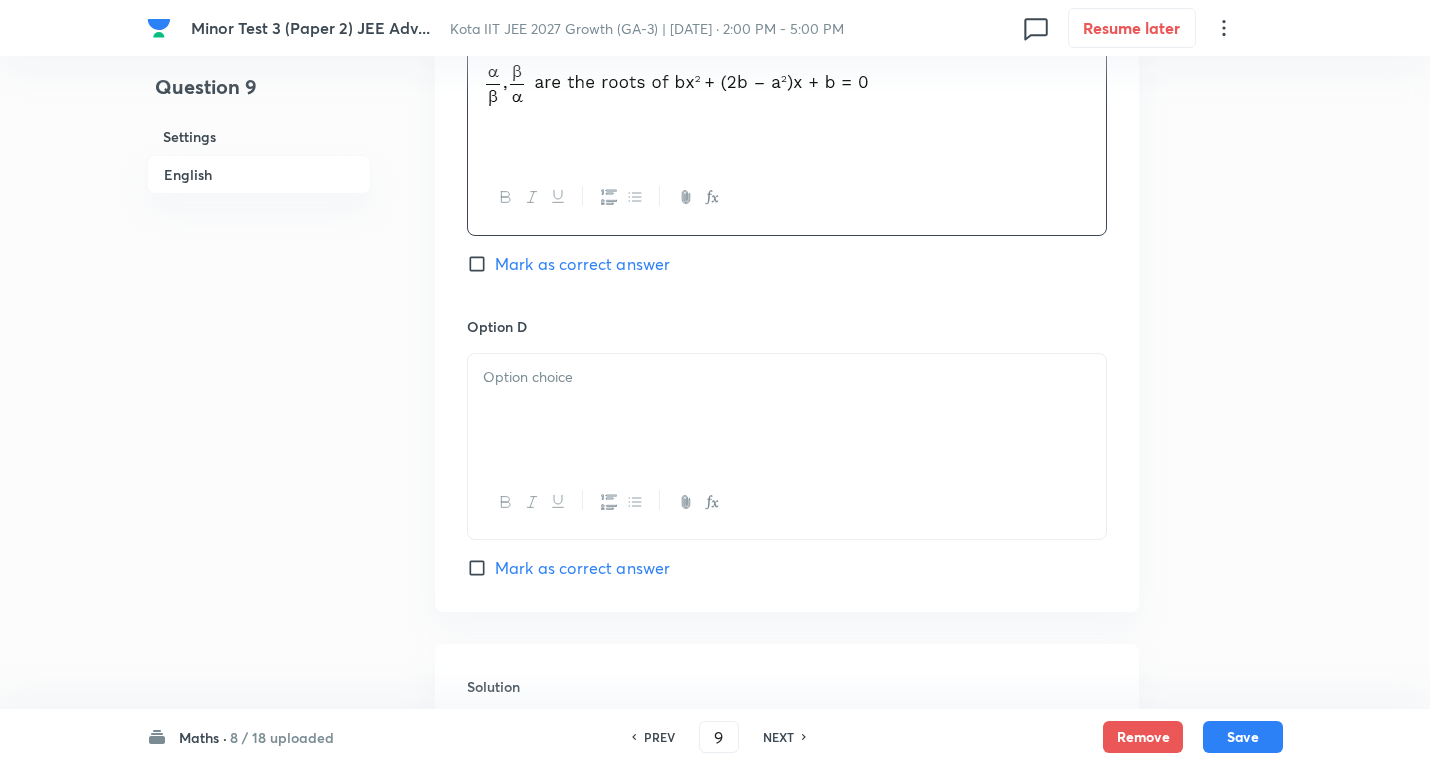 click at bounding box center (787, 377) 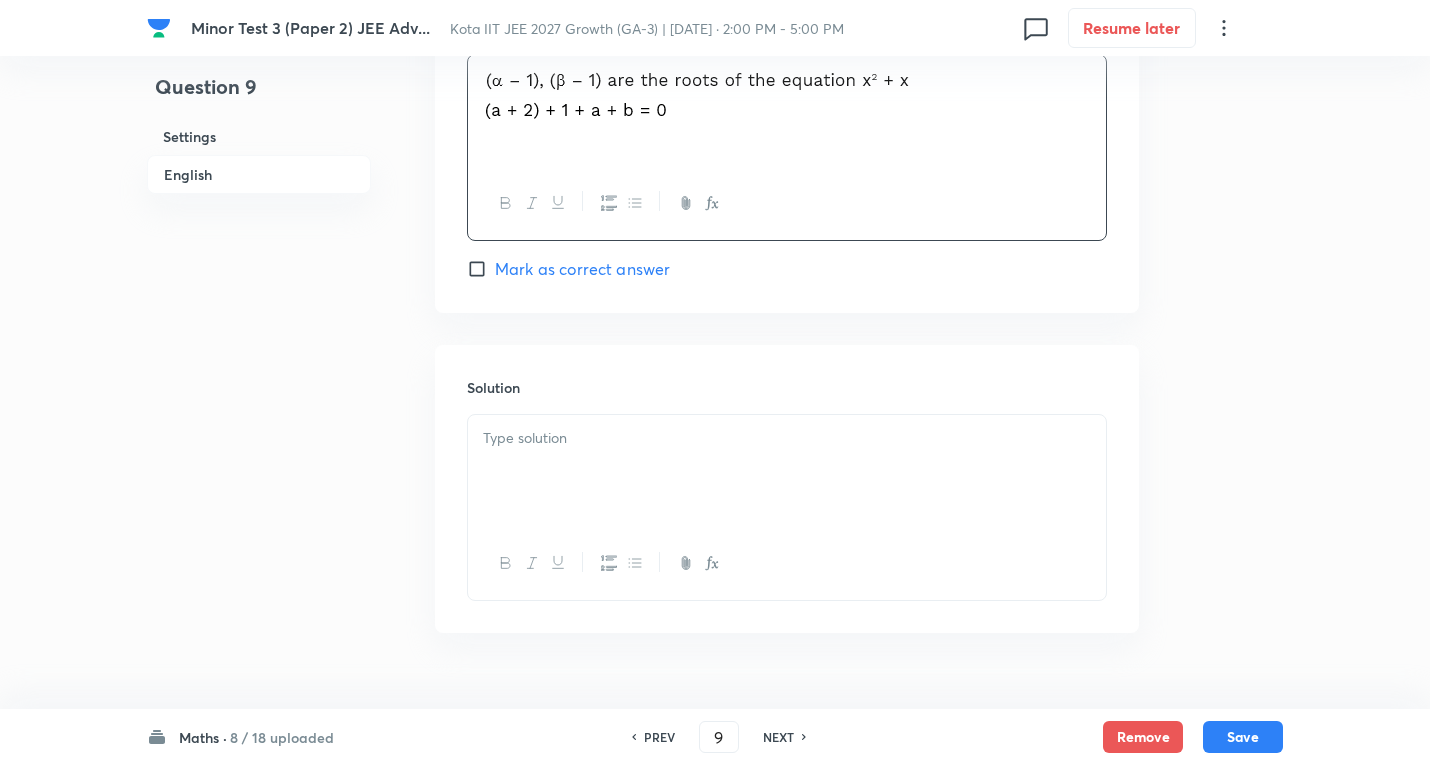 scroll, scrollTop: 1900, scrollLeft: 0, axis: vertical 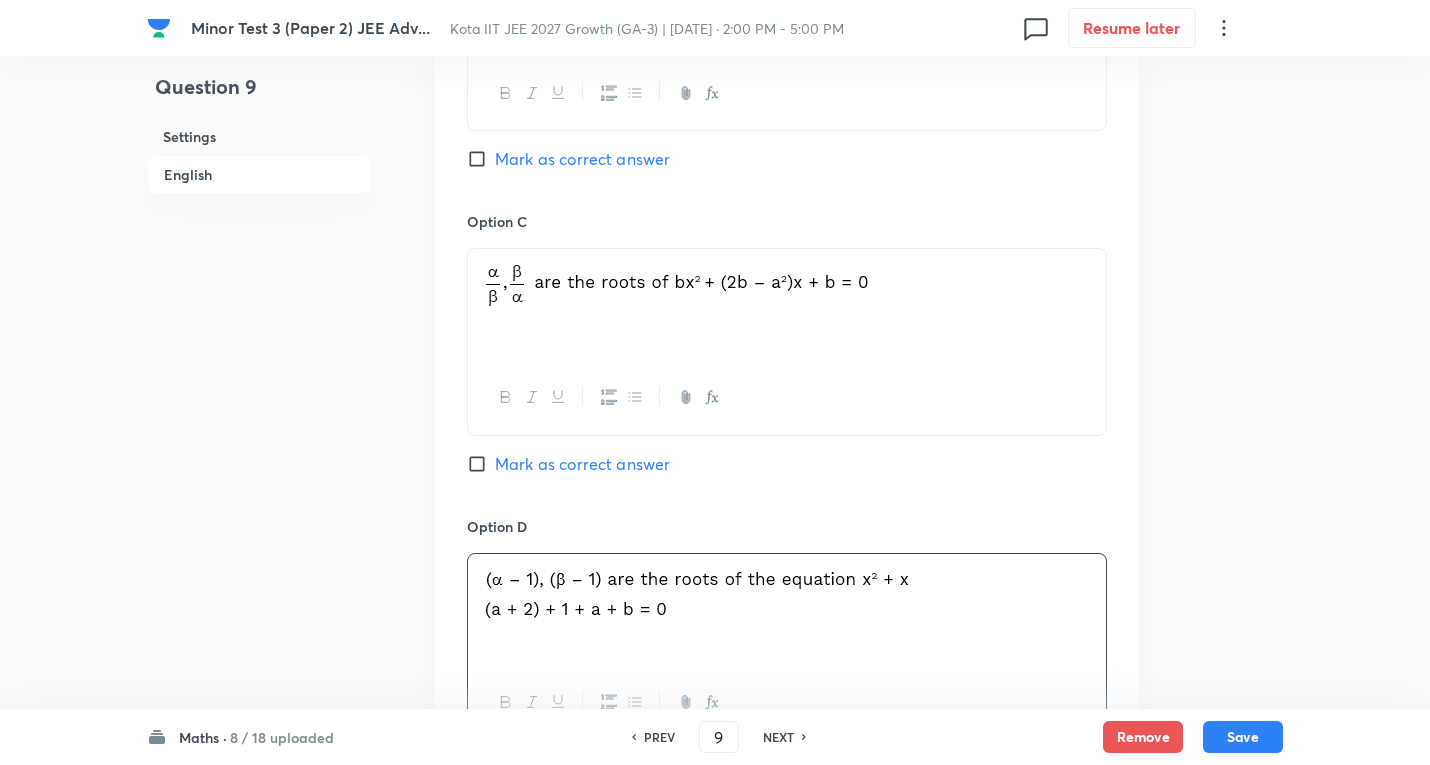 click on "Mark as correct answer" at bounding box center [582, 159] 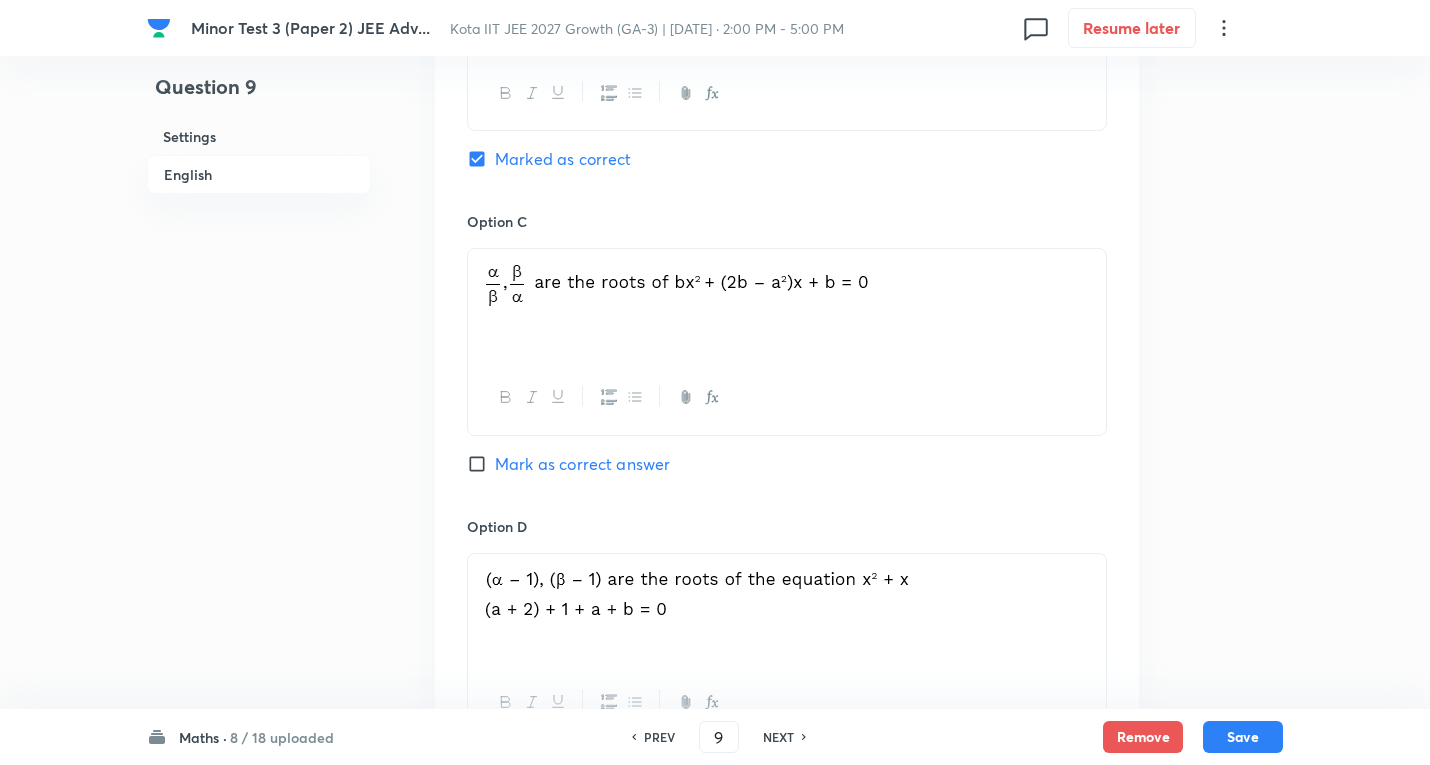 click on "Mark as correct answer" at bounding box center (582, 464) 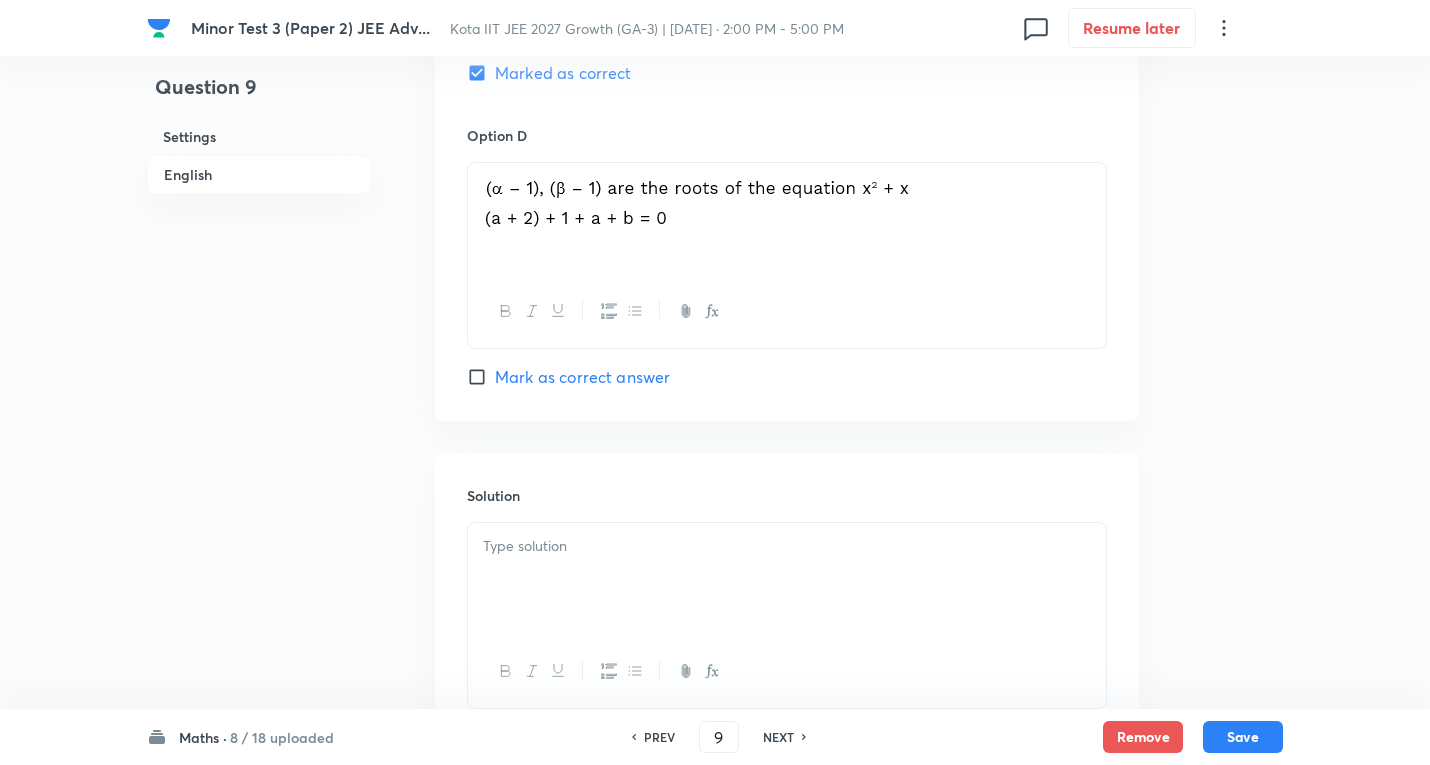 scroll, scrollTop: 1800, scrollLeft: 0, axis: vertical 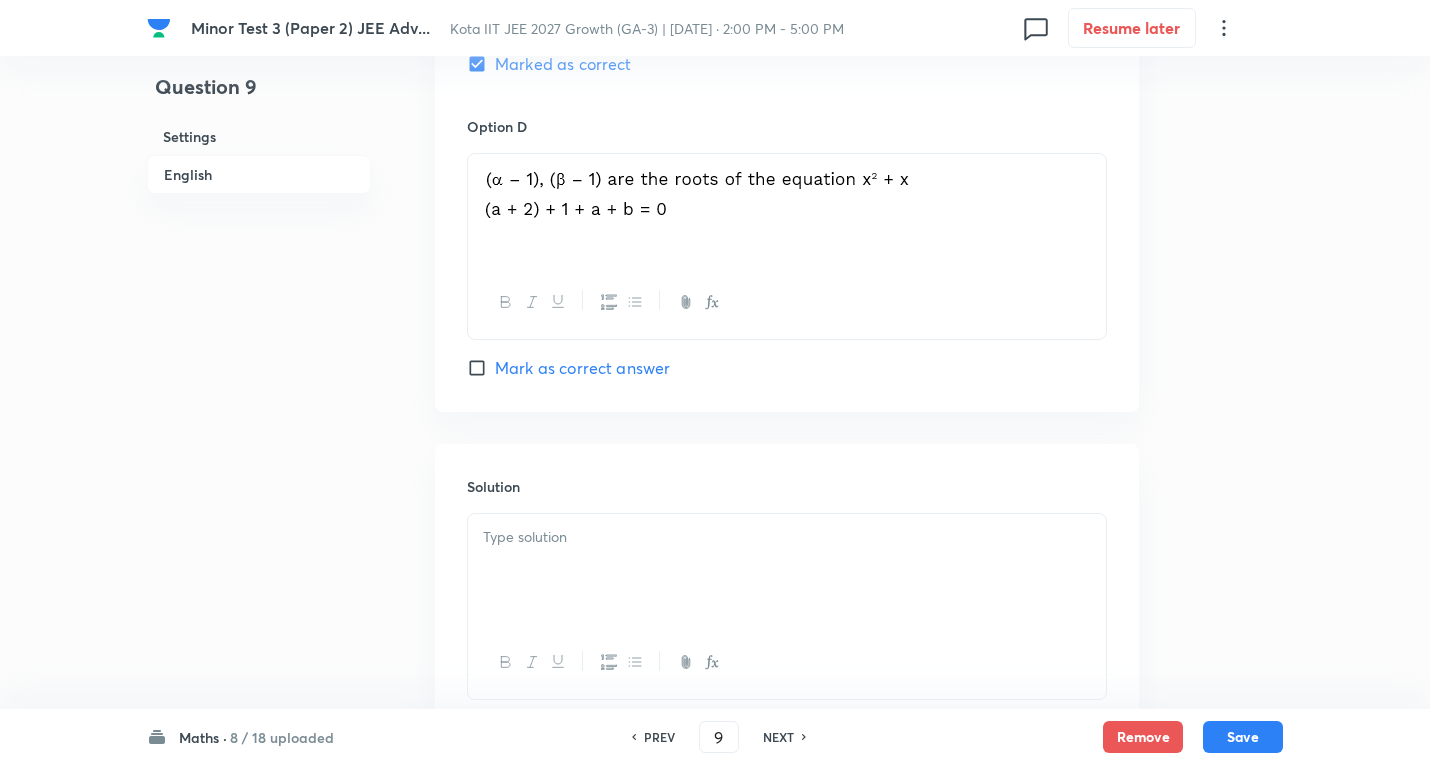 click on "Mark as correct answer" at bounding box center [582, 368] 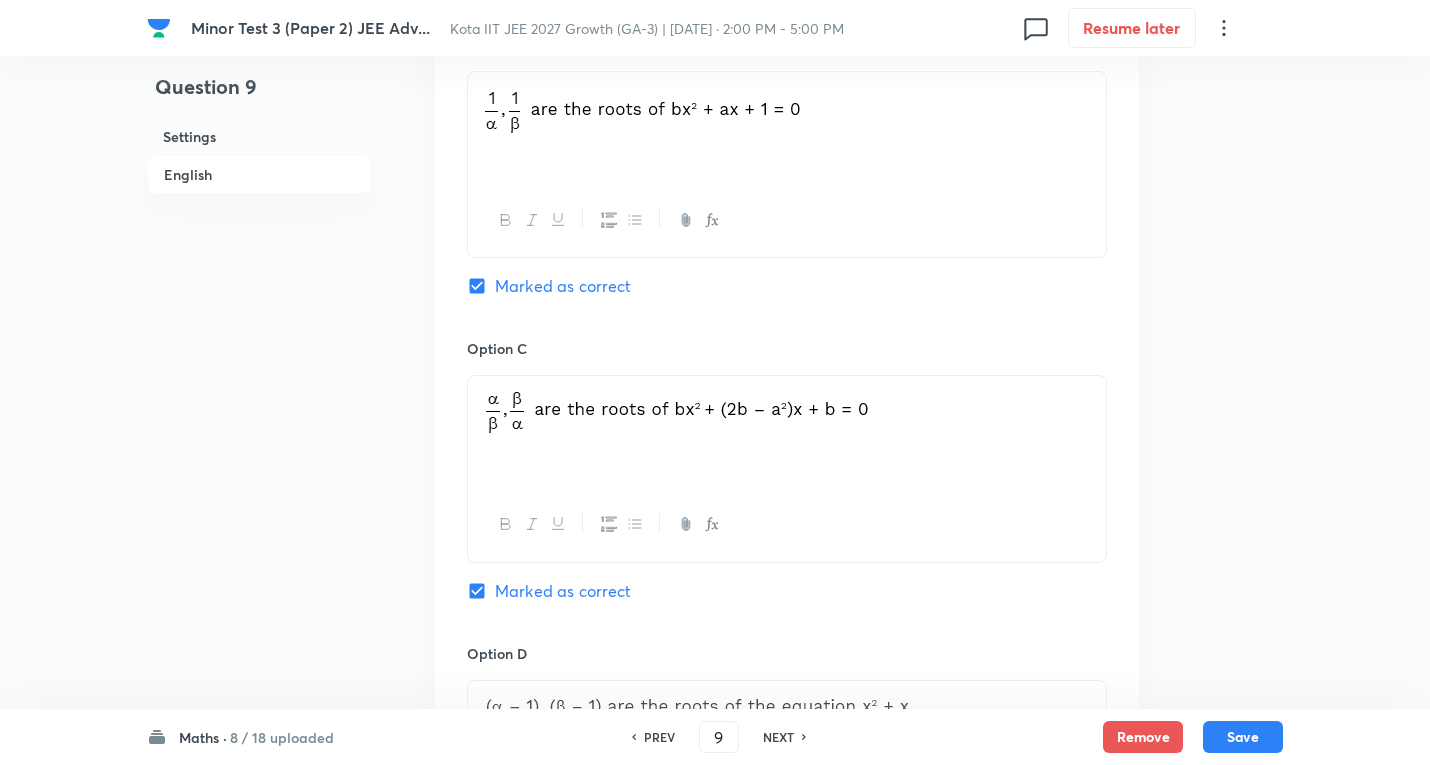 scroll, scrollTop: 1200, scrollLeft: 0, axis: vertical 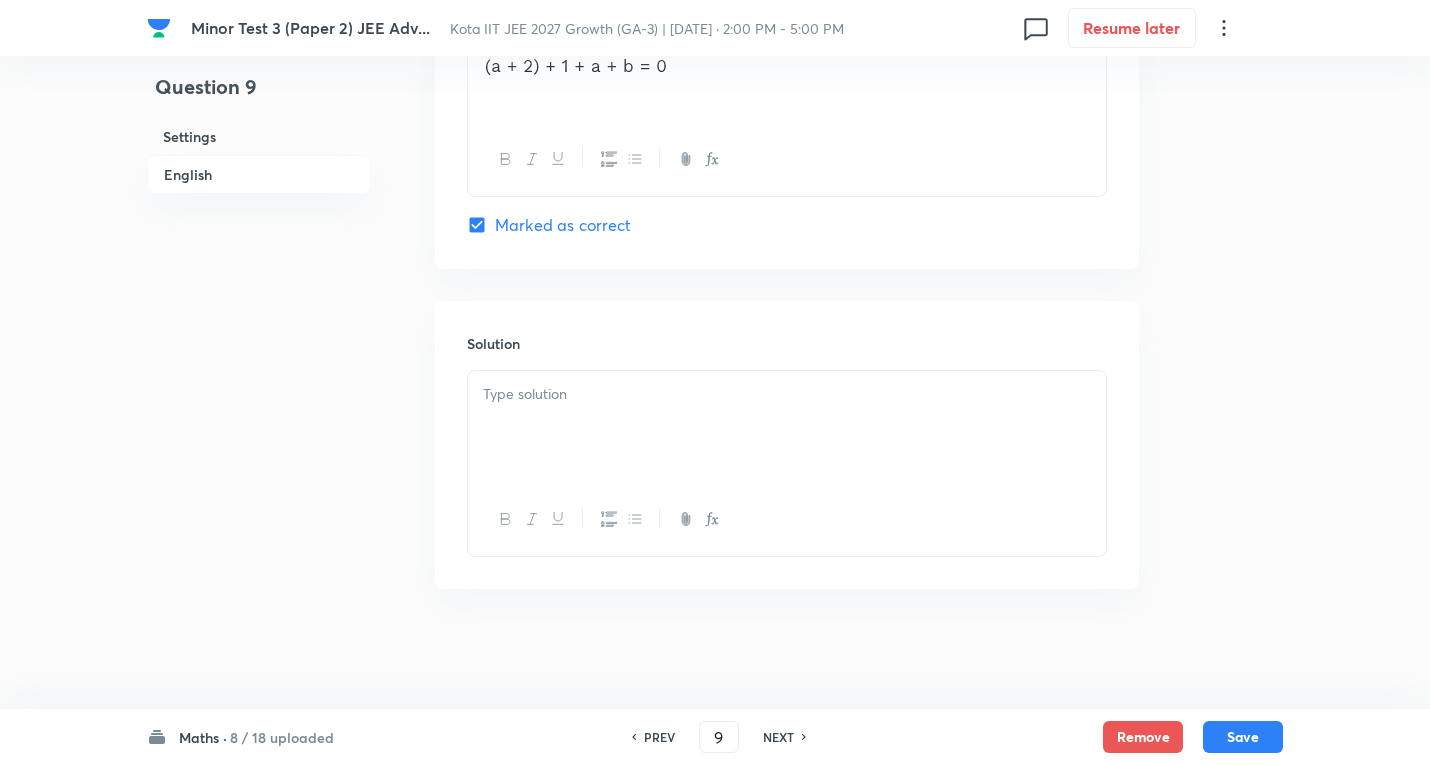 click at bounding box center (787, 394) 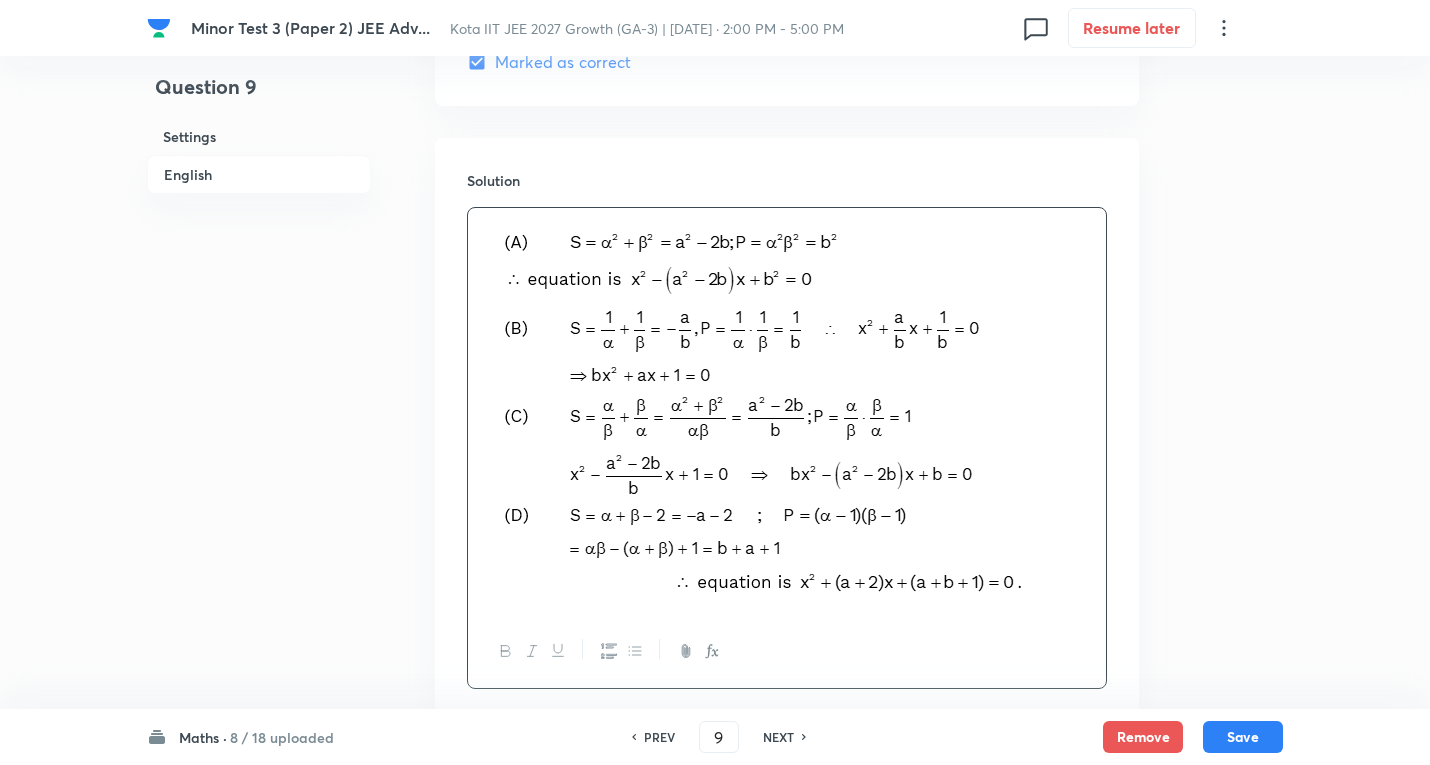 scroll, scrollTop: 2143, scrollLeft: 0, axis: vertical 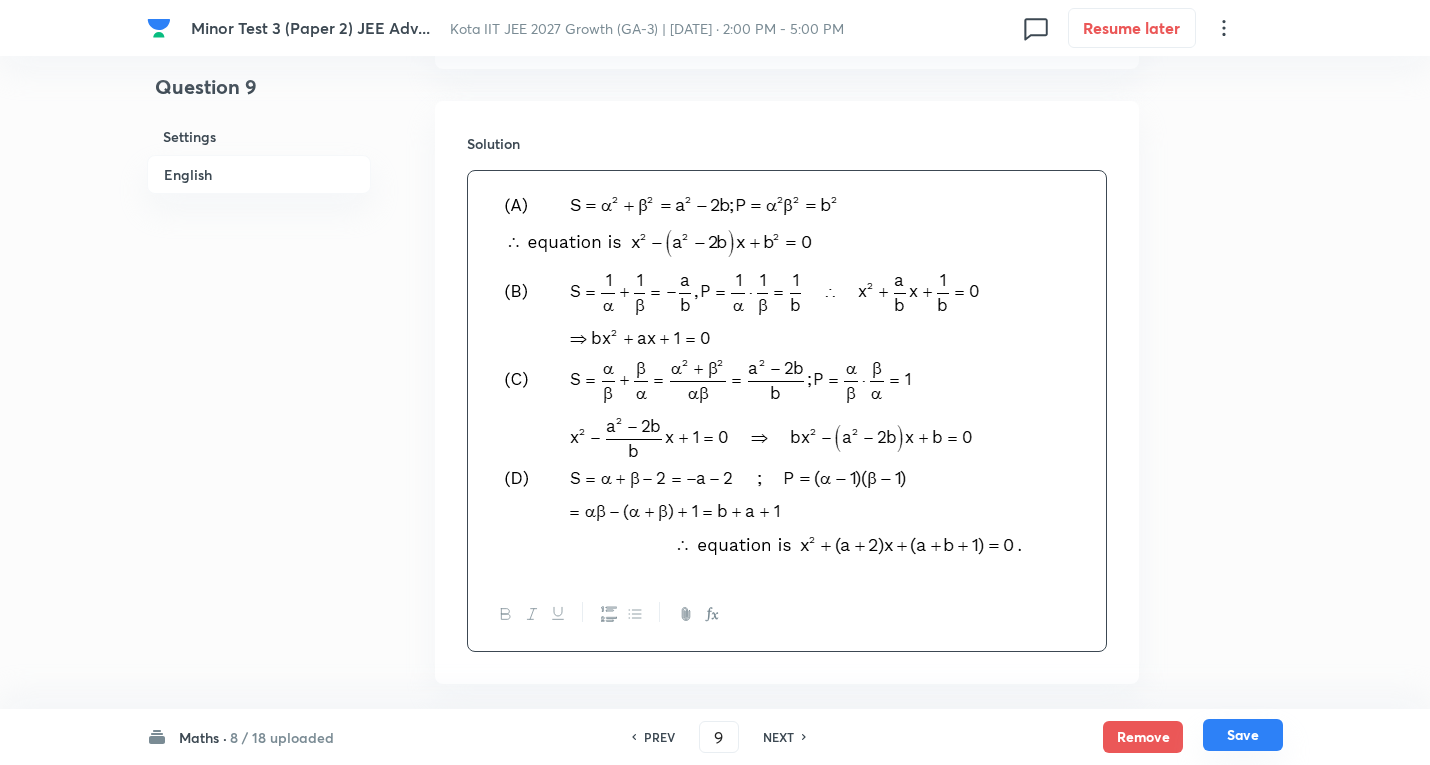 click on "Save" at bounding box center (1243, 735) 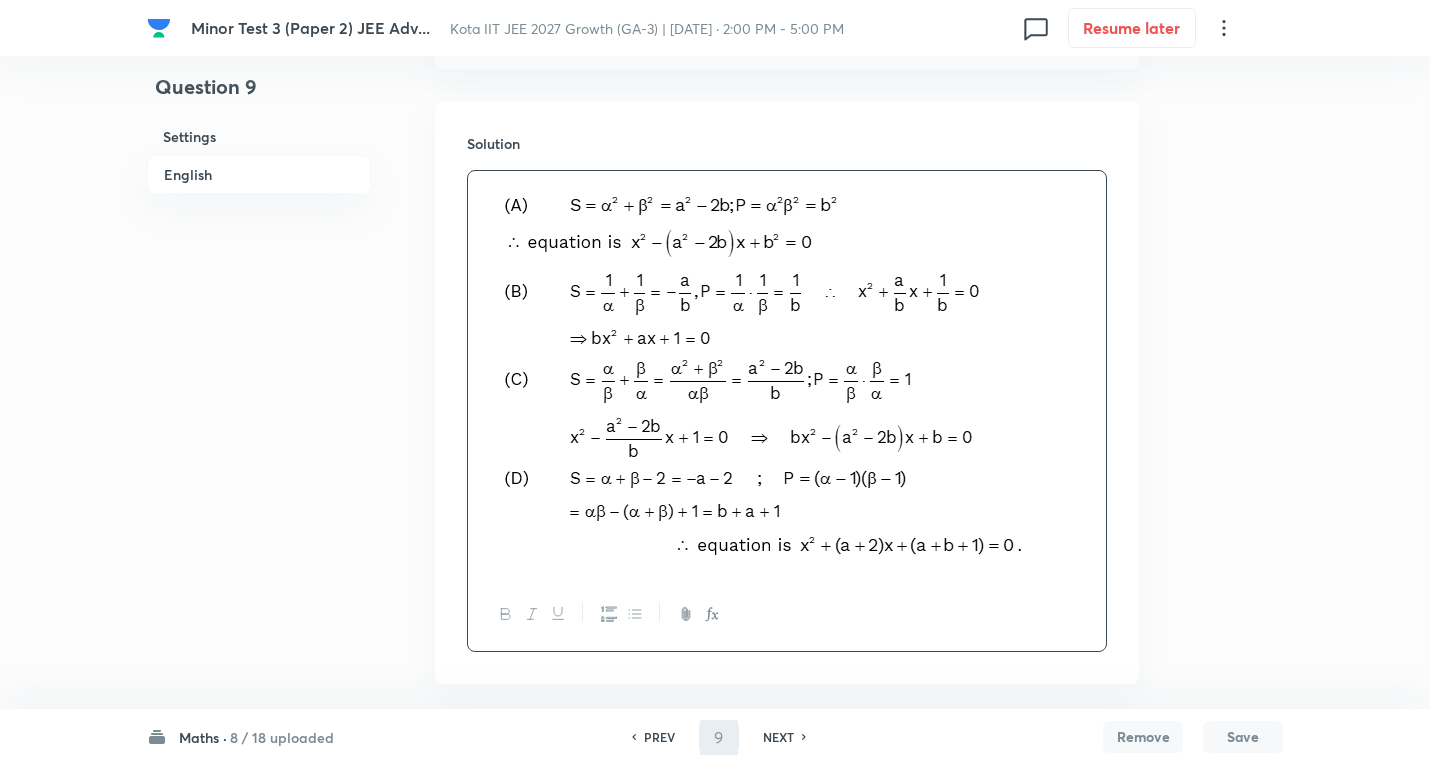 type on "10" 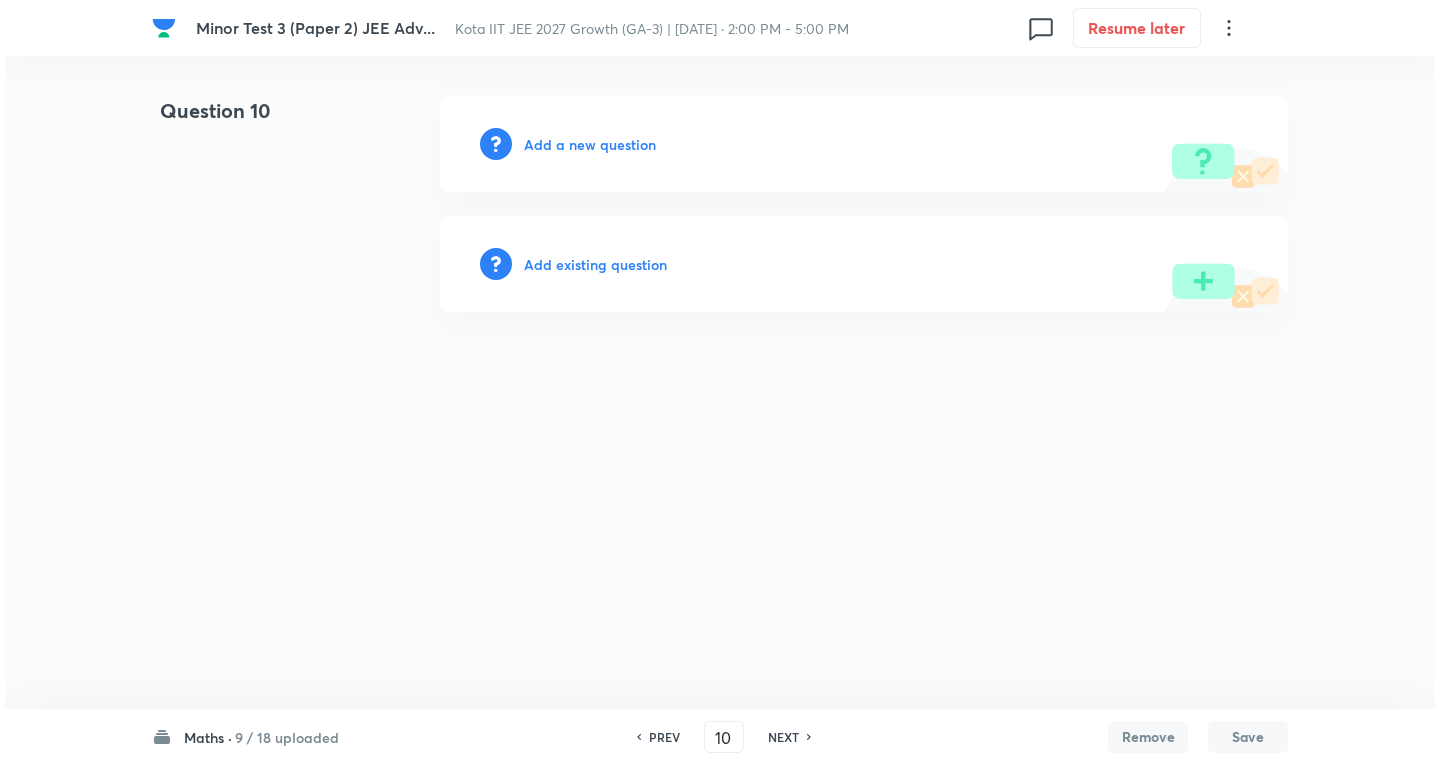 scroll, scrollTop: 0, scrollLeft: 0, axis: both 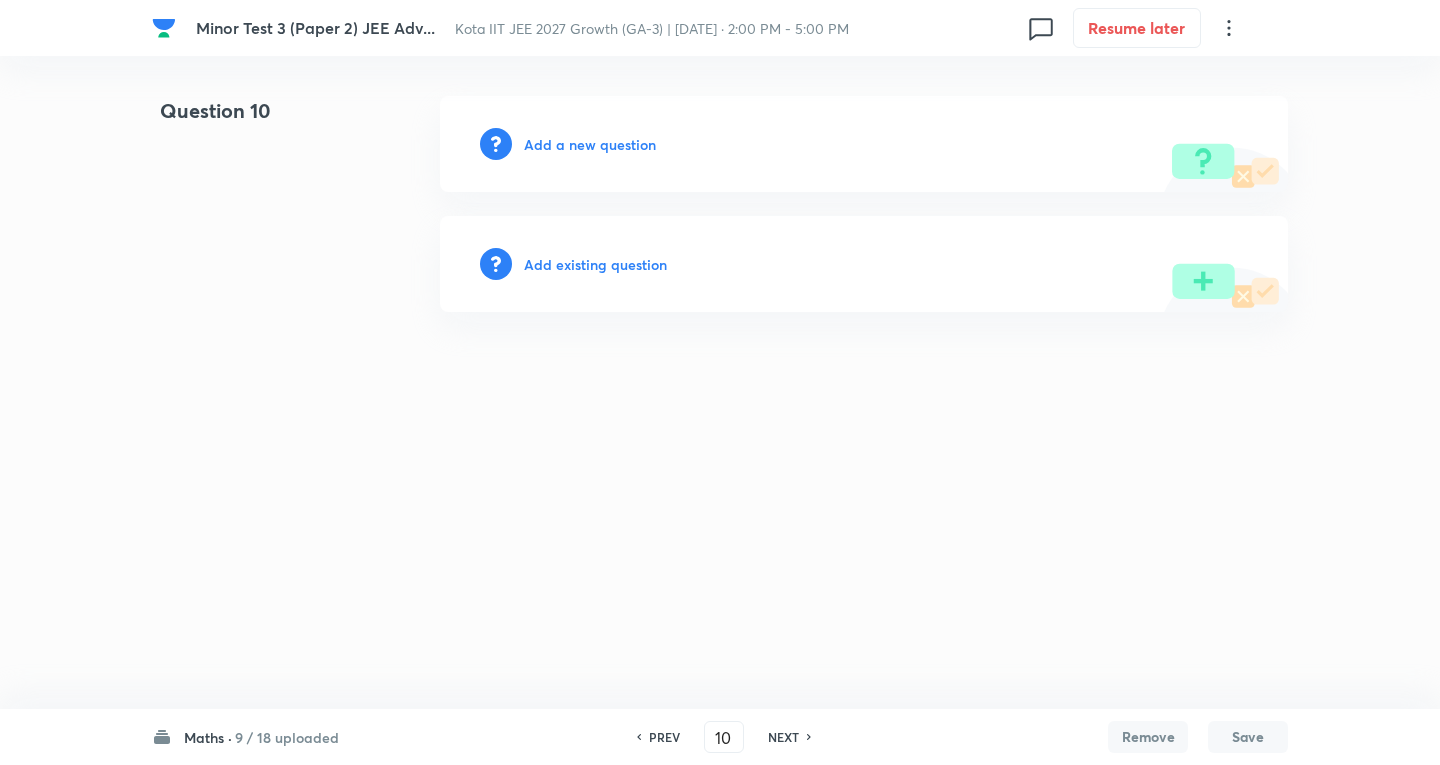 click on "Add a new question" at bounding box center (590, 144) 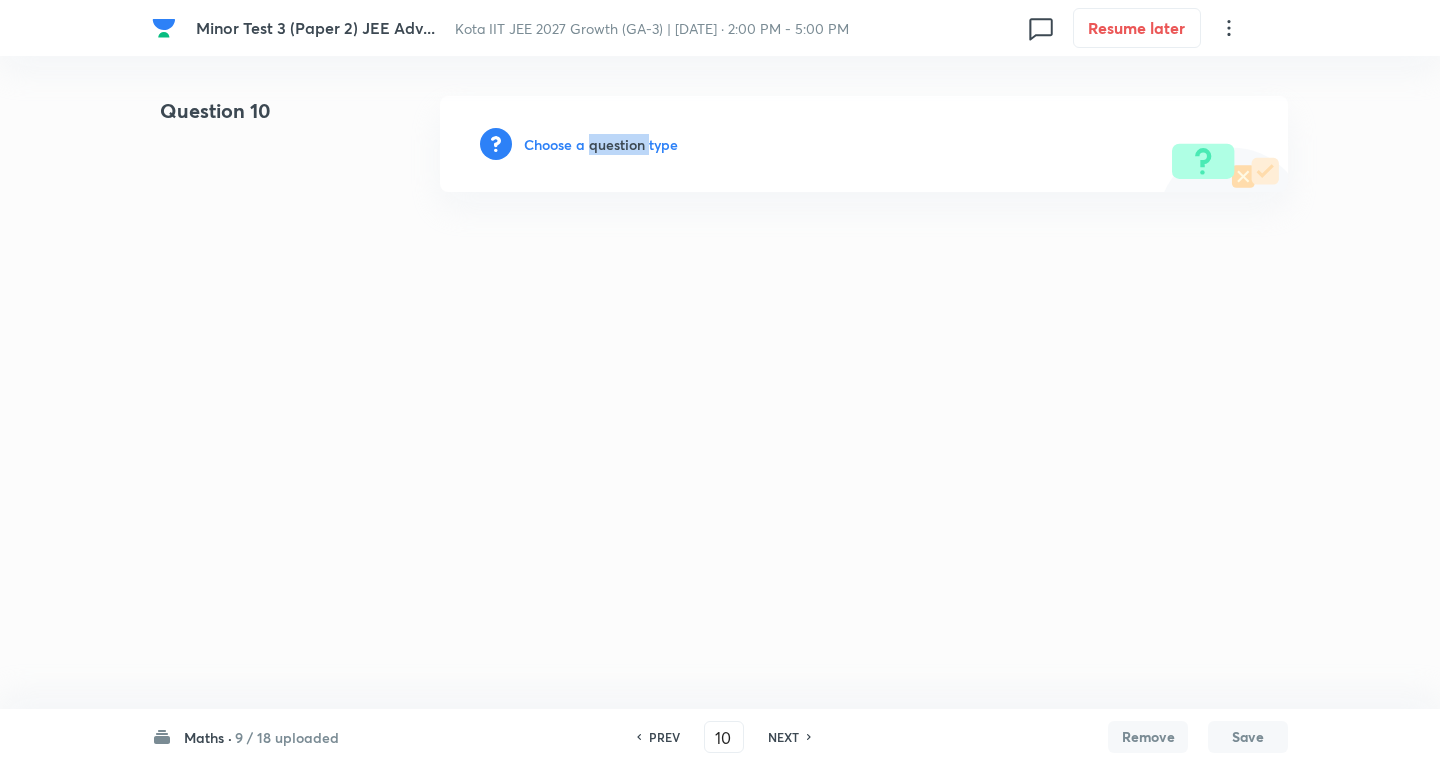 click on "Choose a question type" at bounding box center [601, 144] 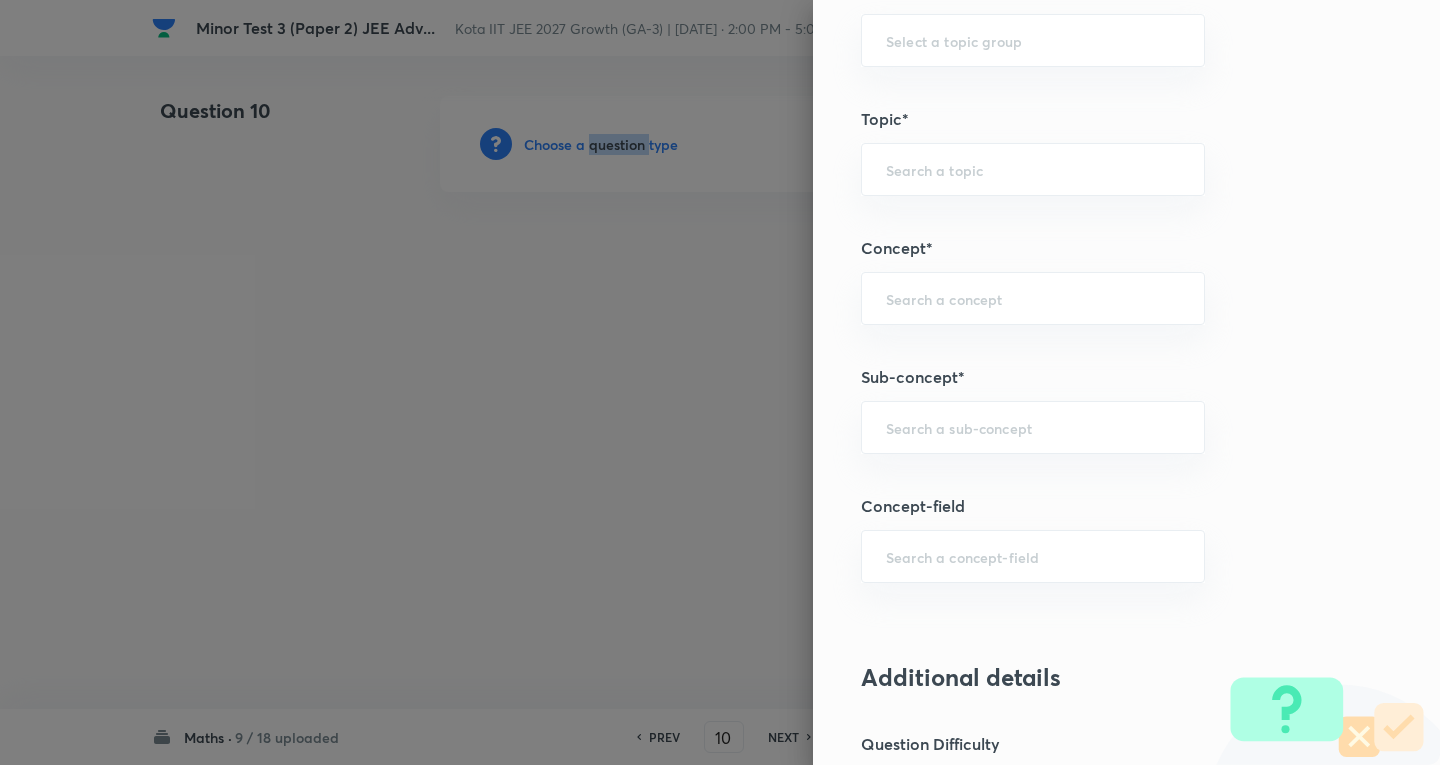 scroll, scrollTop: 1500, scrollLeft: 0, axis: vertical 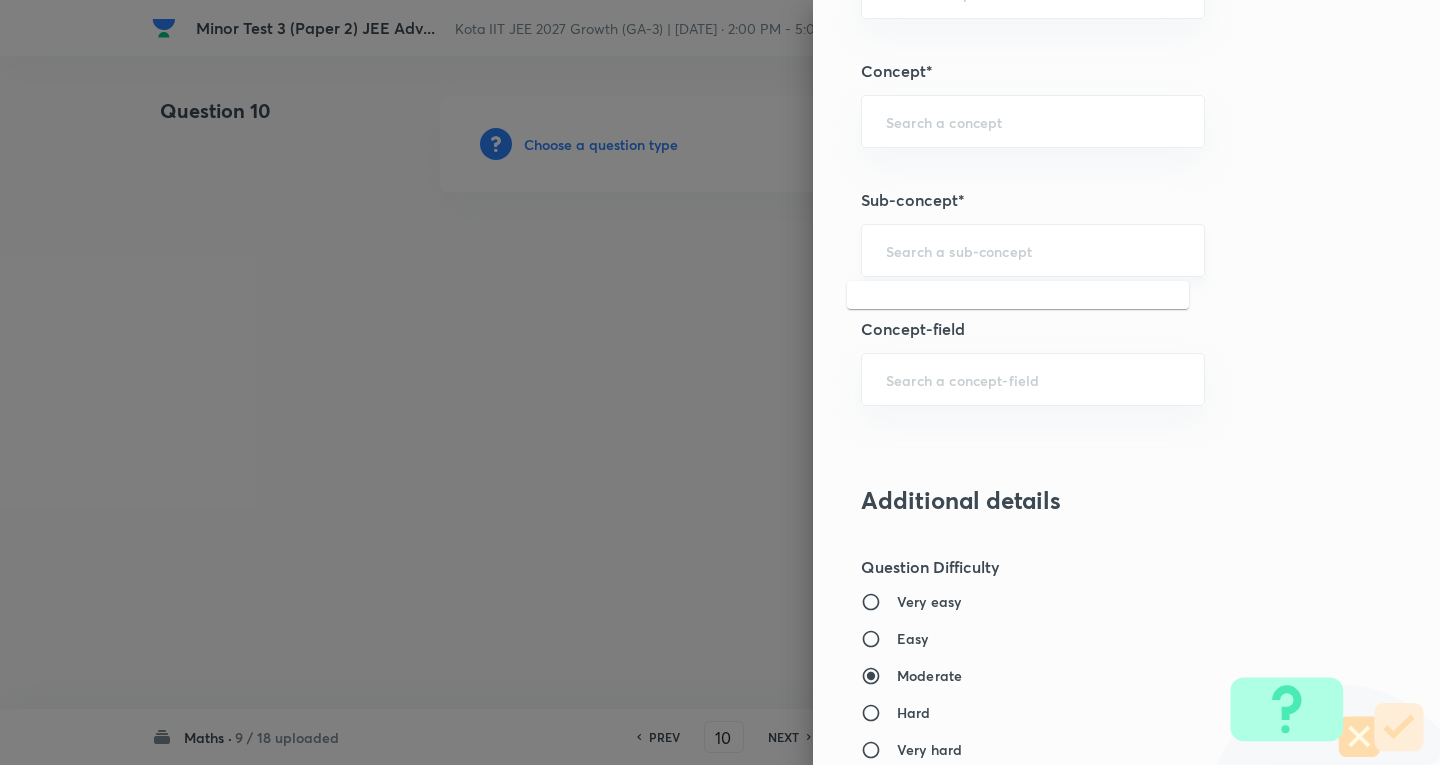 drag, startPoint x: 941, startPoint y: 247, endPoint x: 953, endPoint y: 267, distance: 23.323807 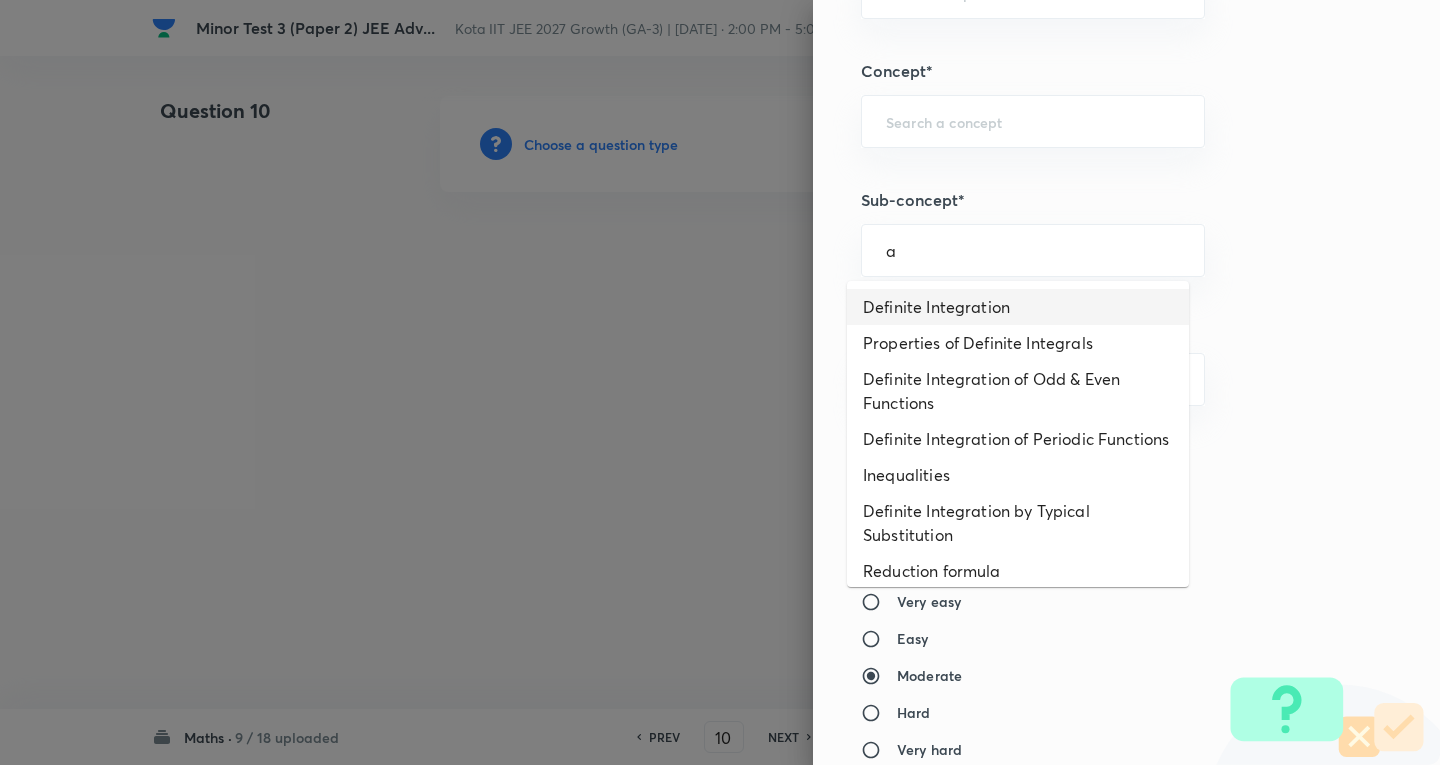 click on "Definite Integration" at bounding box center (1018, 307) 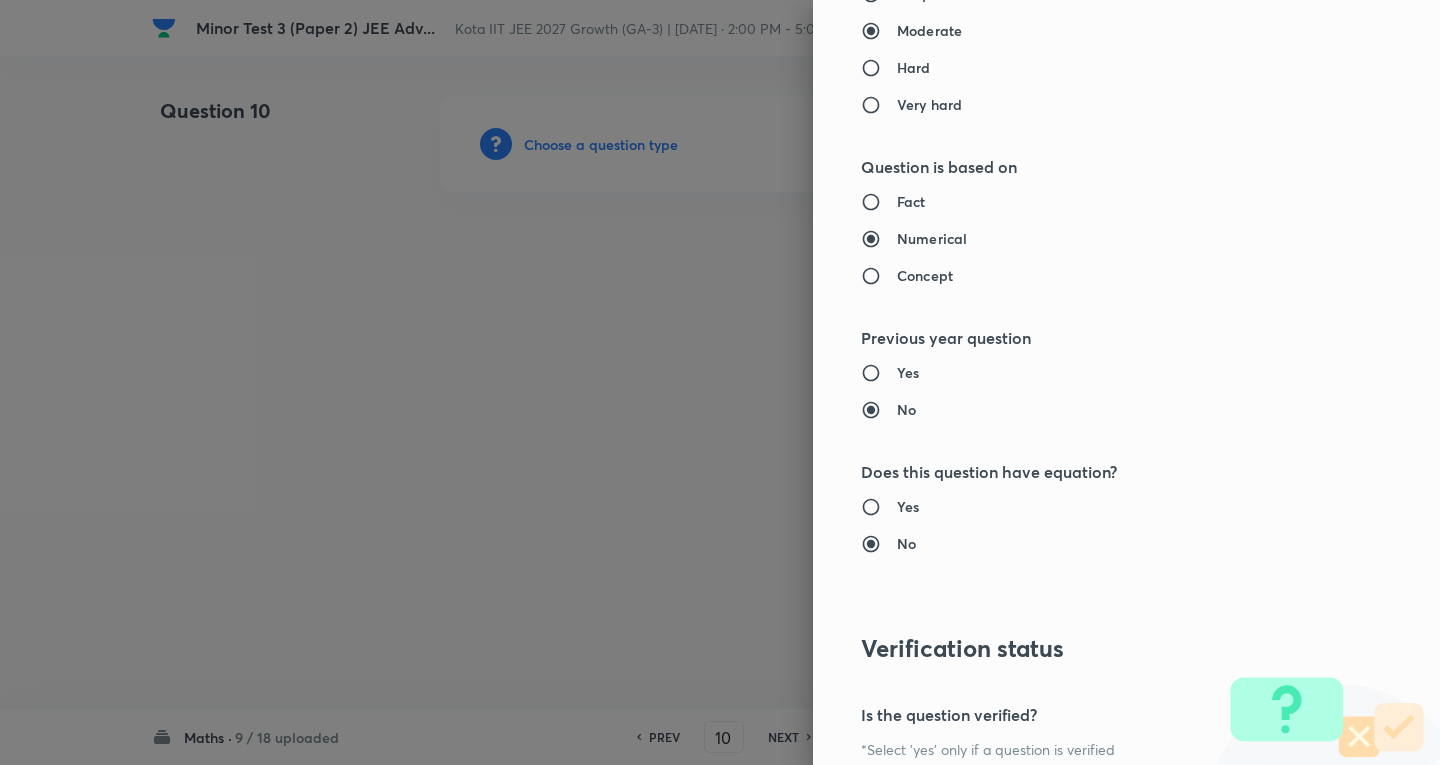 type on "Mathematics" 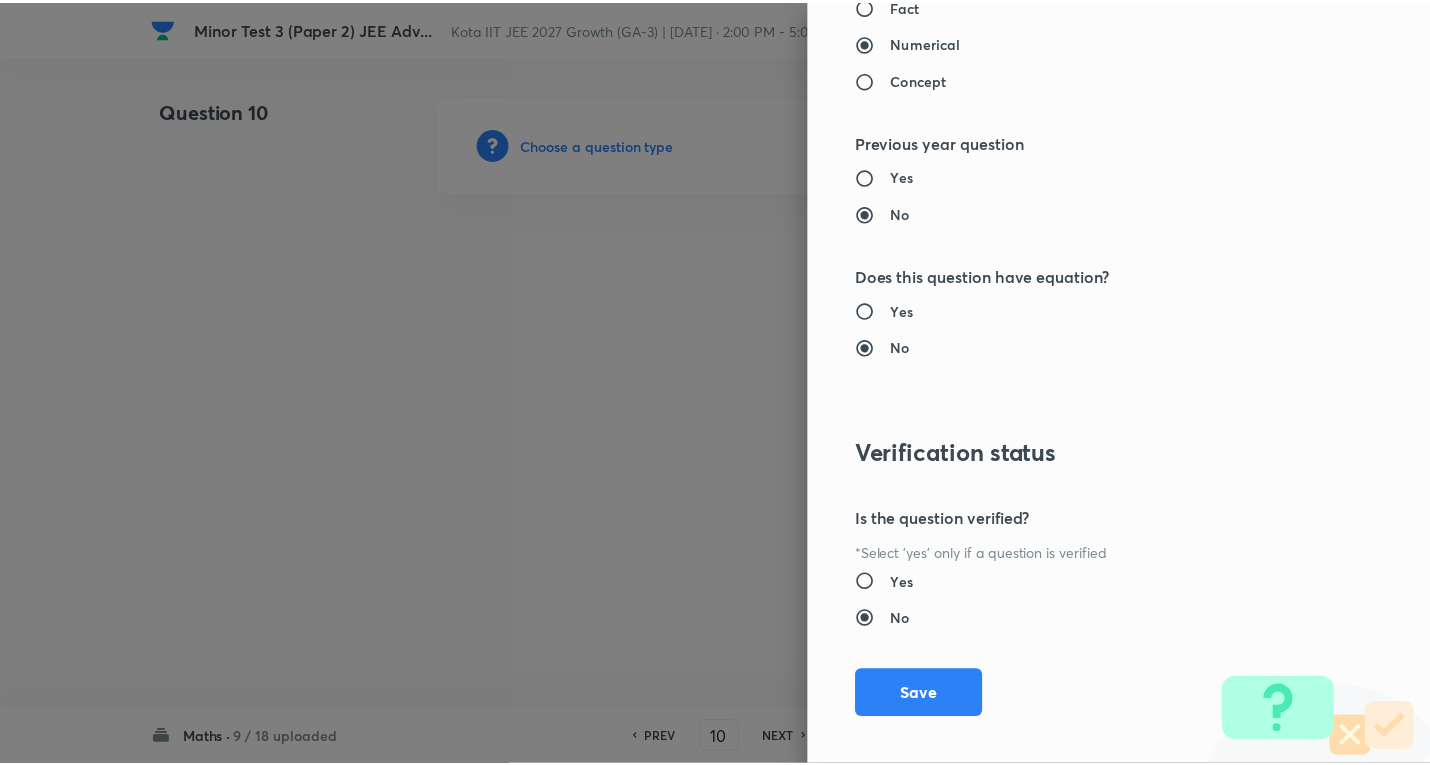 scroll, scrollTop: 2358, scrollLeft: 0, axis: vertical 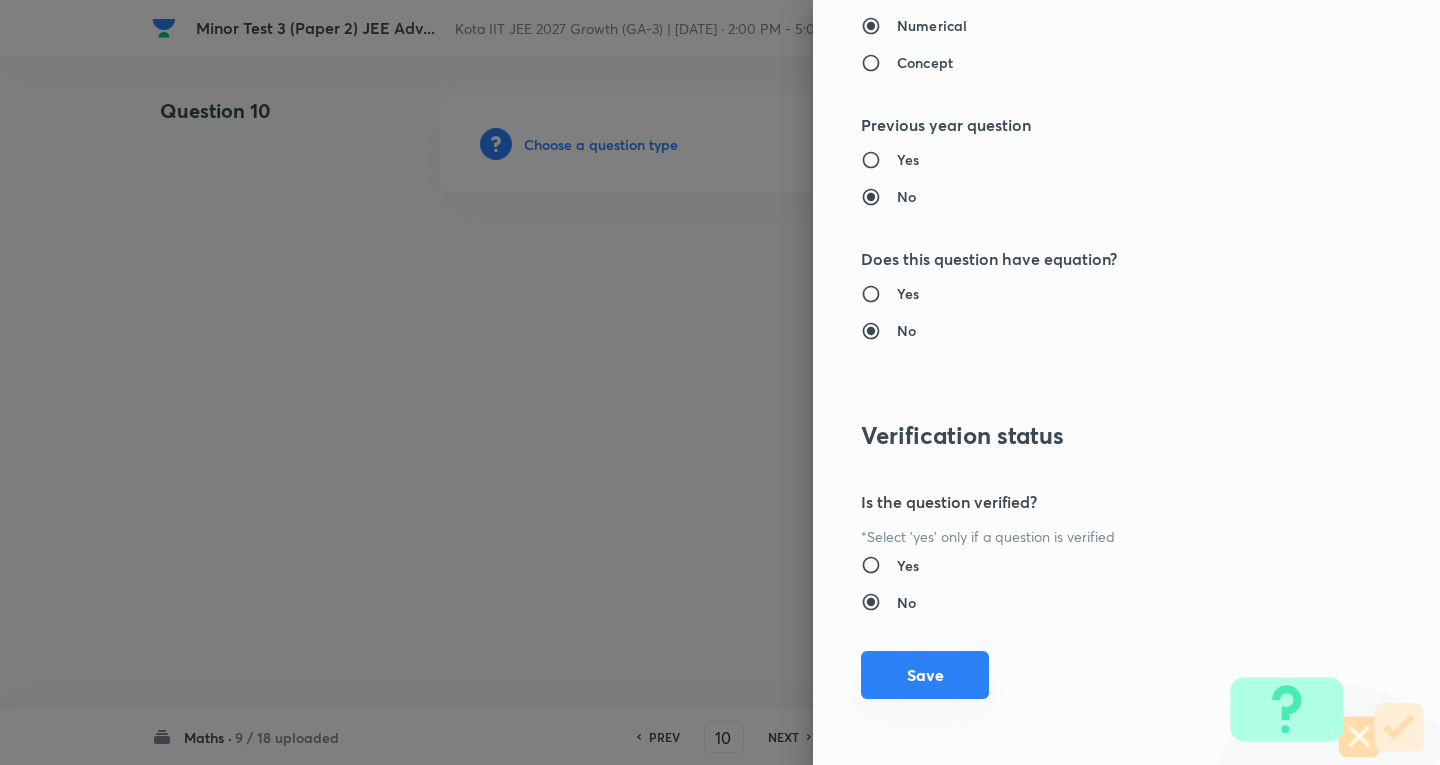 click on "Save" at bounding box center (925, 675) 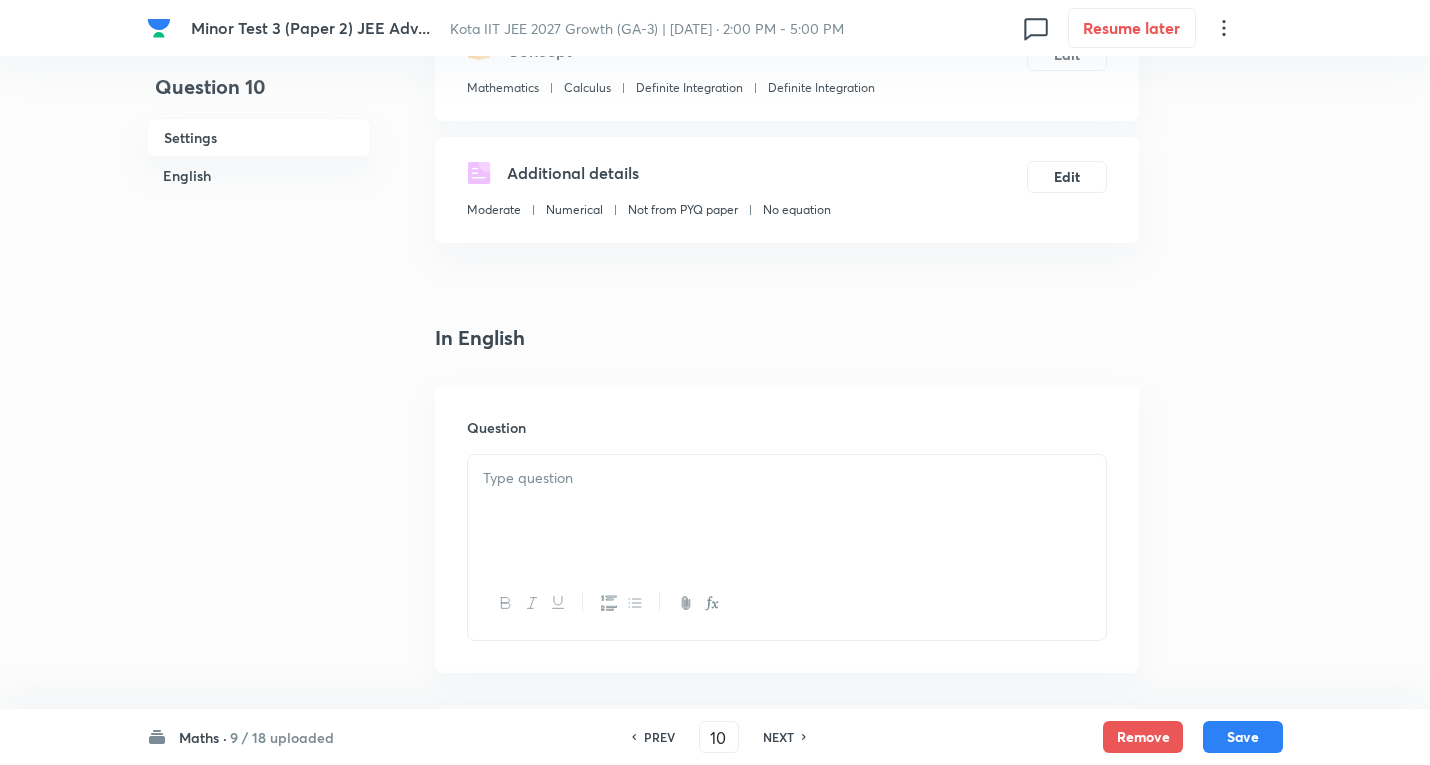 scroll, scrollTop: 300, scrollLeft: 0, axis: vertical 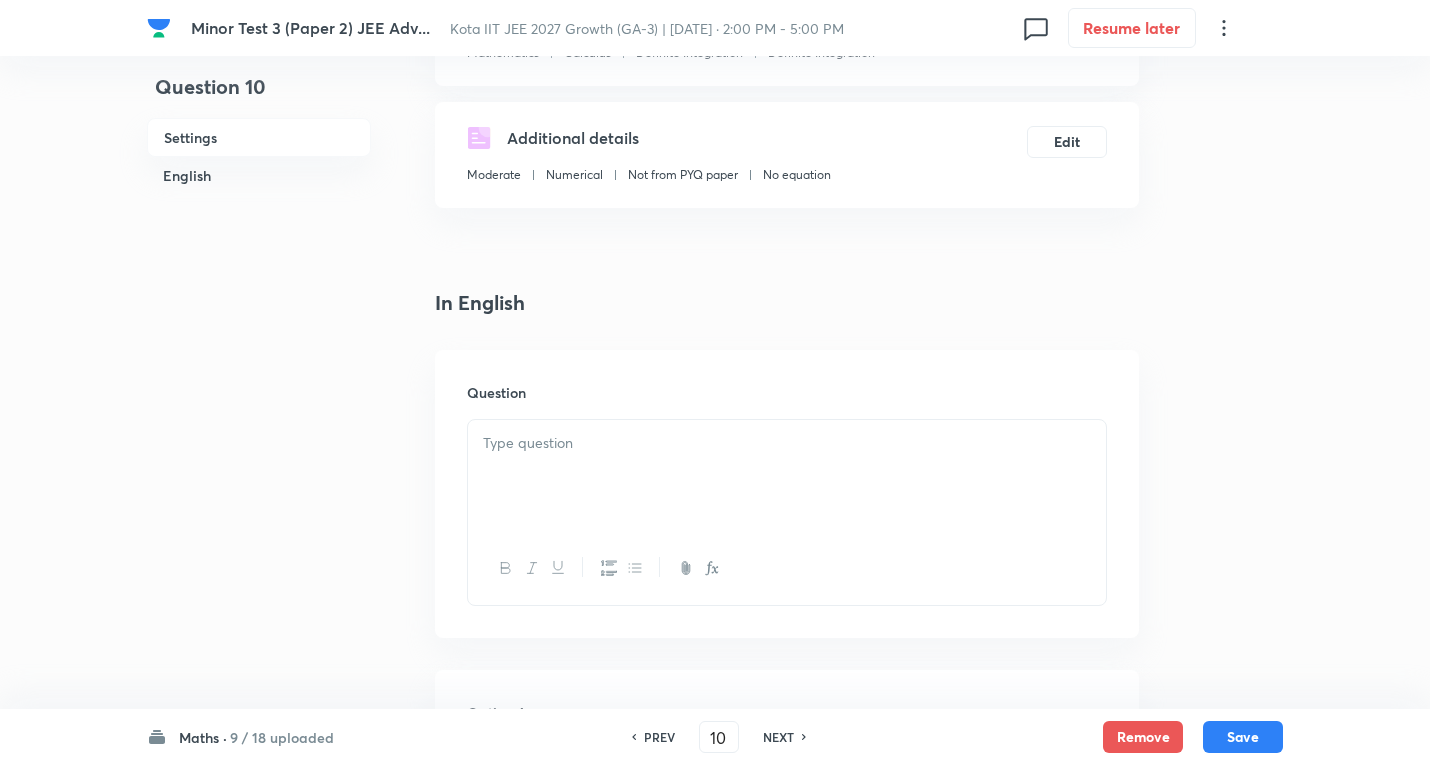click at bounding box center (787, 443) 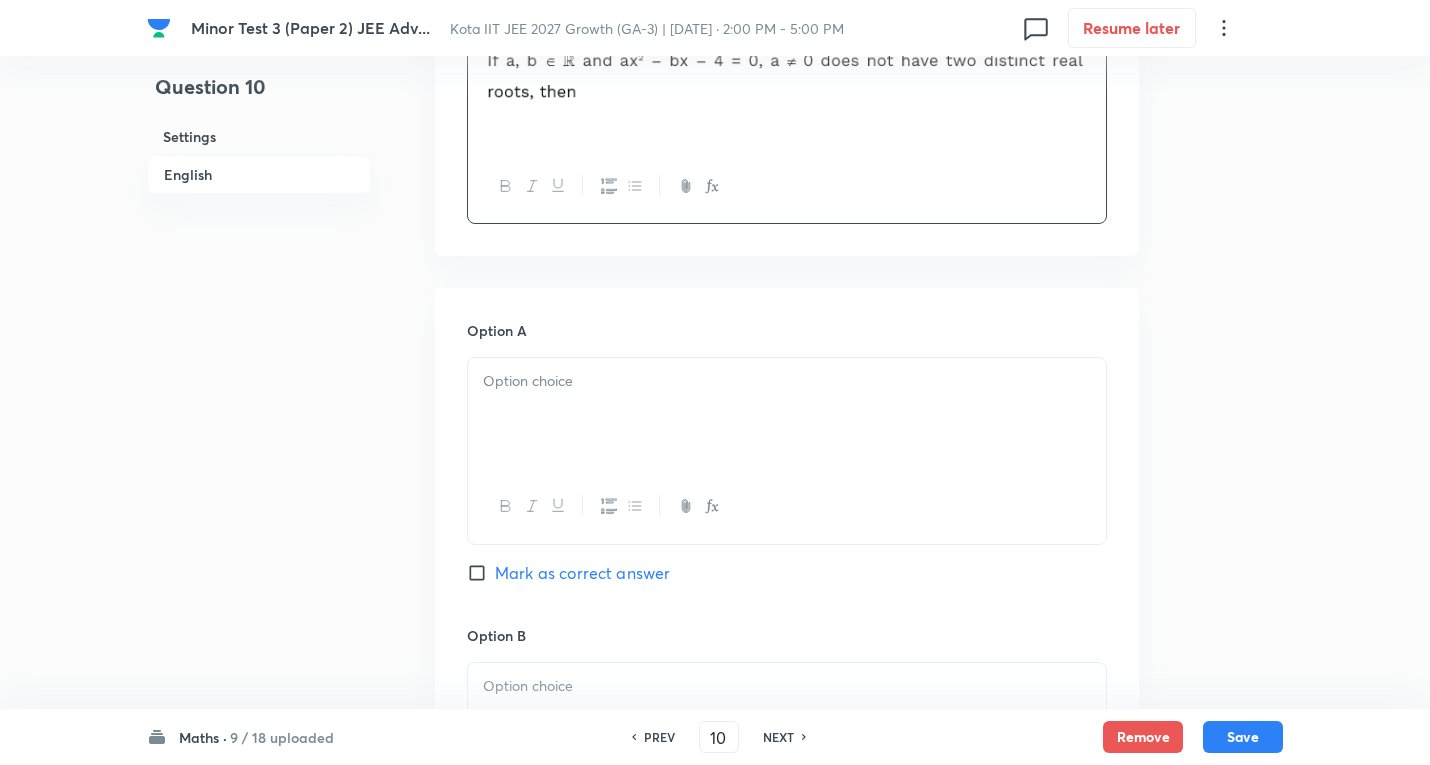scroll, scrollTop: 700, scrollLeft: 0, axis: vertical 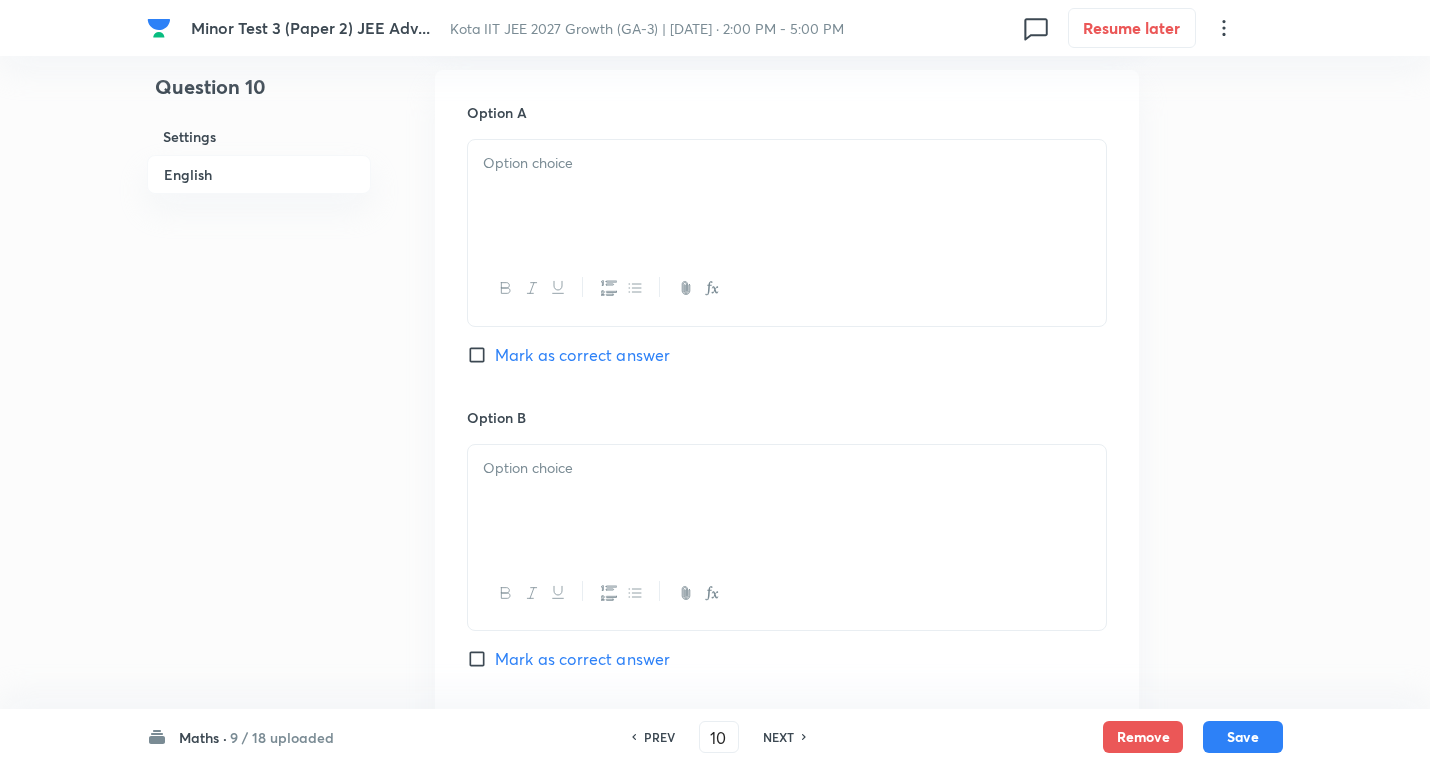 click at bounding box center [787, 196] 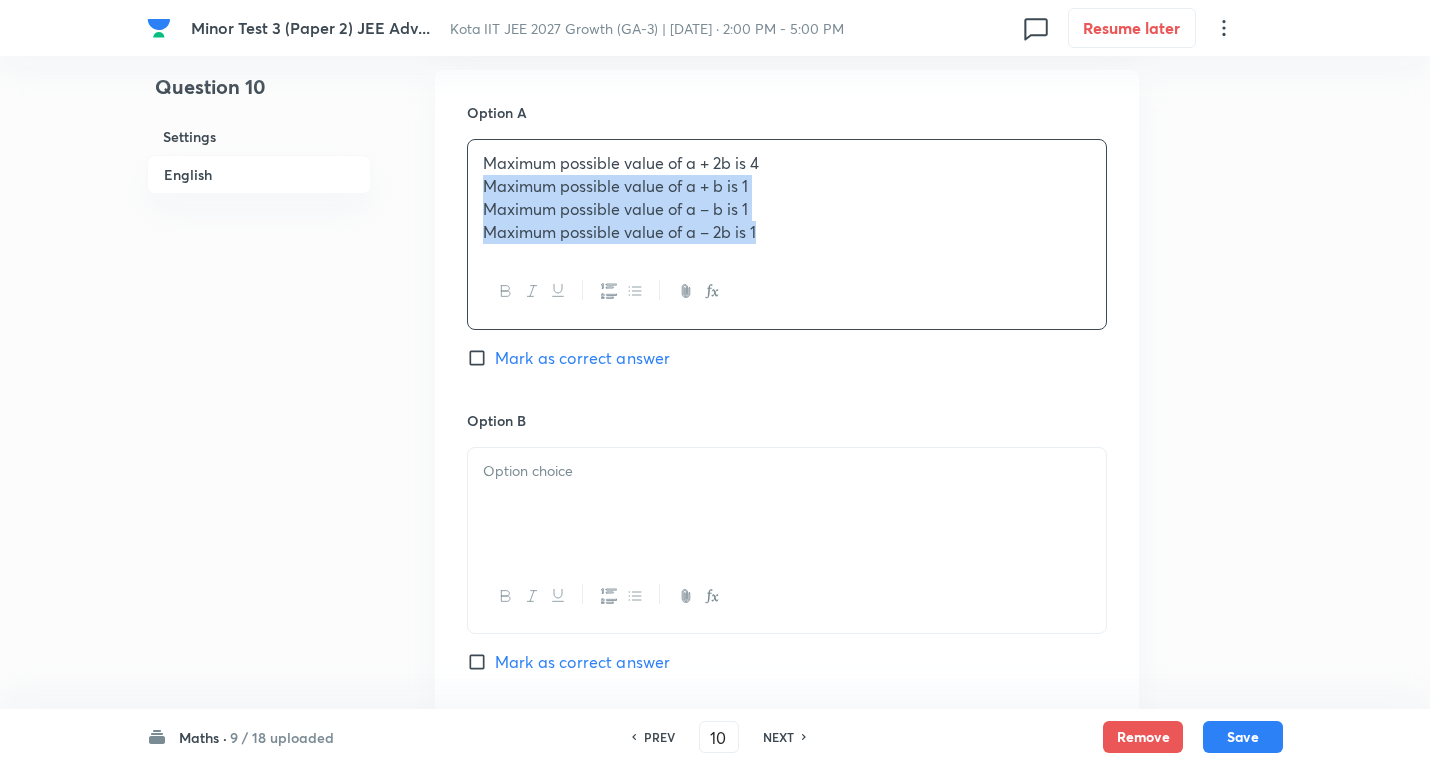 drag, startPoint x: 724, startPoint y: 242, endPoint x: 1059, endPoint y: 275, distance: 336.62146 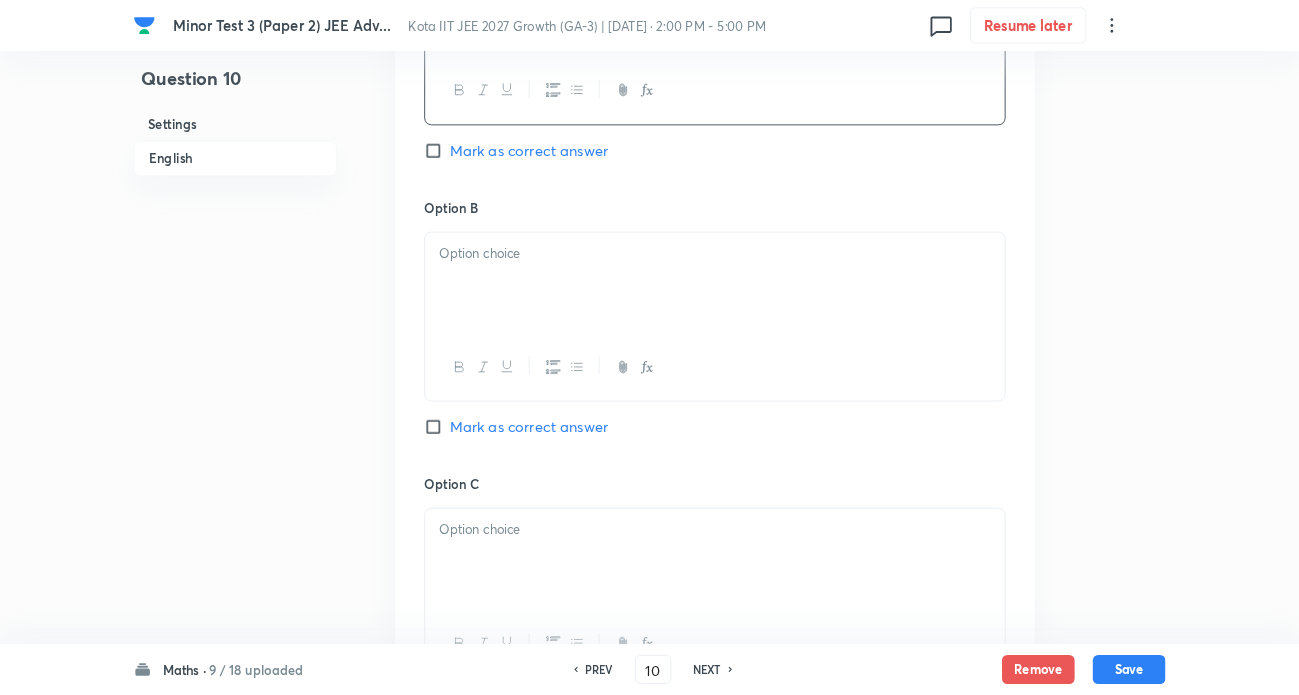 scroll, scrollTop: 1100, scrollLeft: 0, axis: vertical 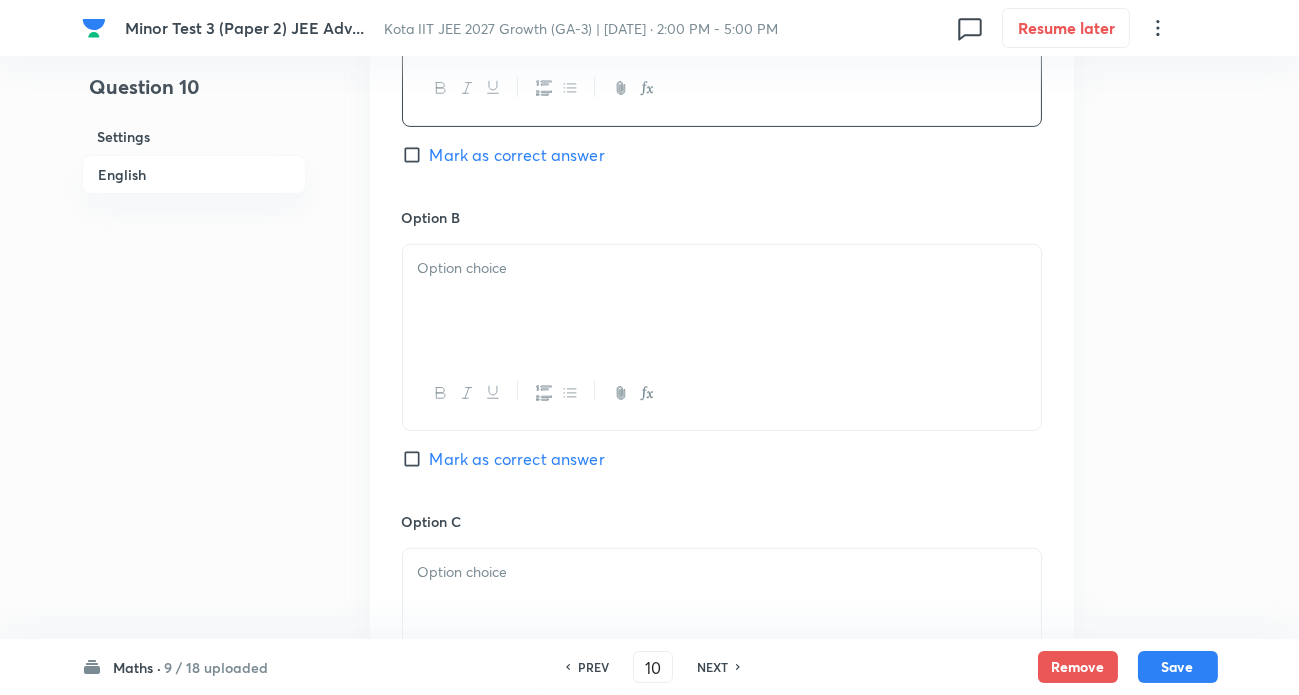 click at bounding box center [722, 268] 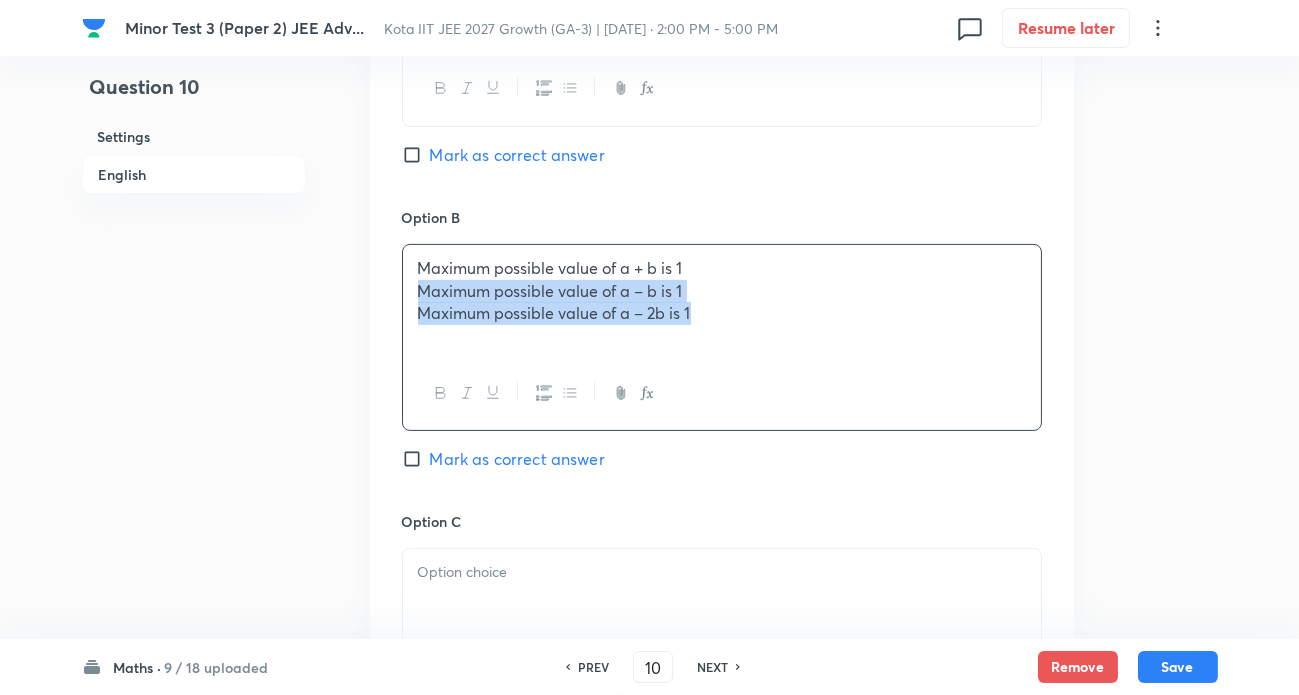 drag, startPoint x: 411, startPoint y: 290, endPoint x: 929, endPoint y: 359, distance: 522.5754 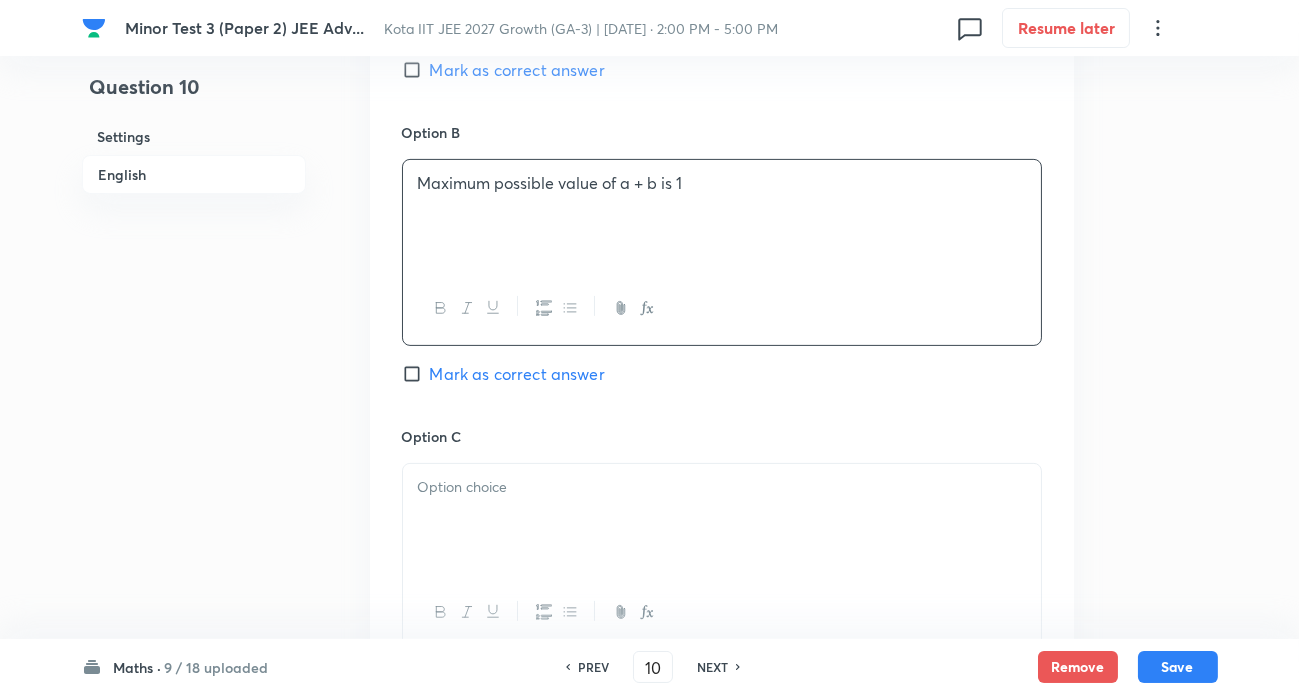 scroll, scrollTop: 1281, scrollLeft: 0, axis: vertical 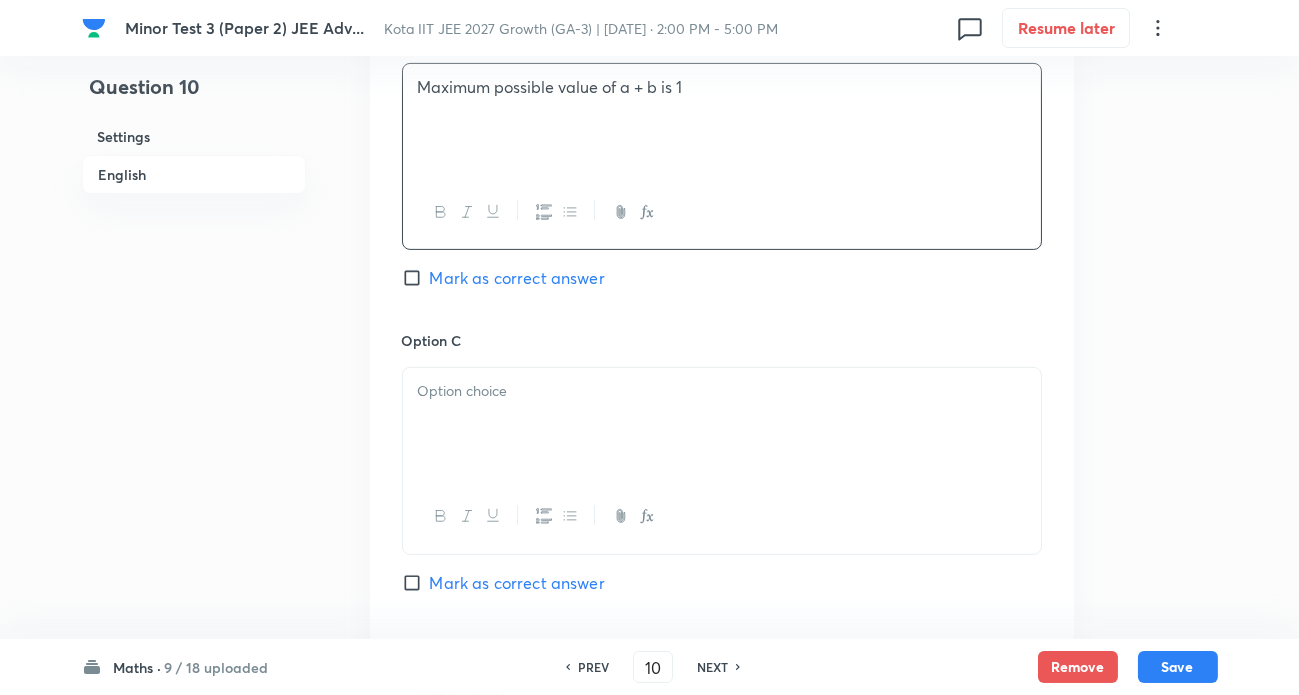click at bounding box center [722, 391] 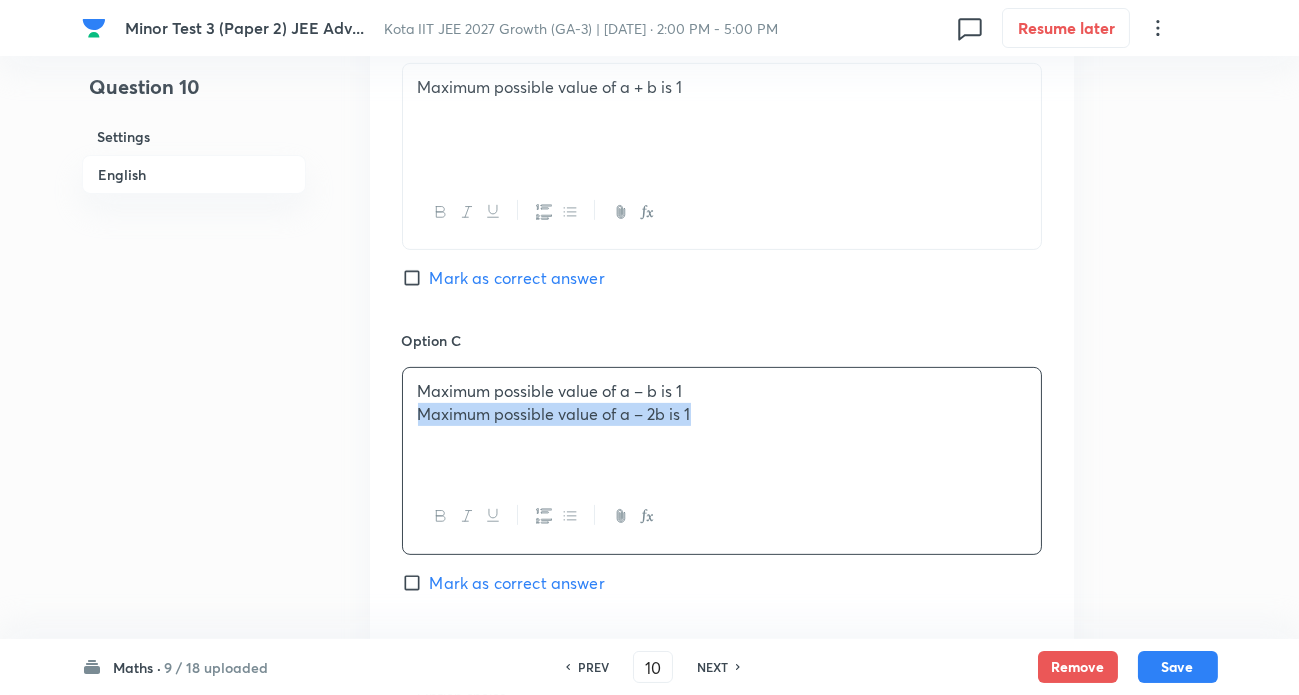 drag, startPoint x: 417, startPoint y: 415, endPoint x: 965, endPoint y: 425, distance: 548.09125 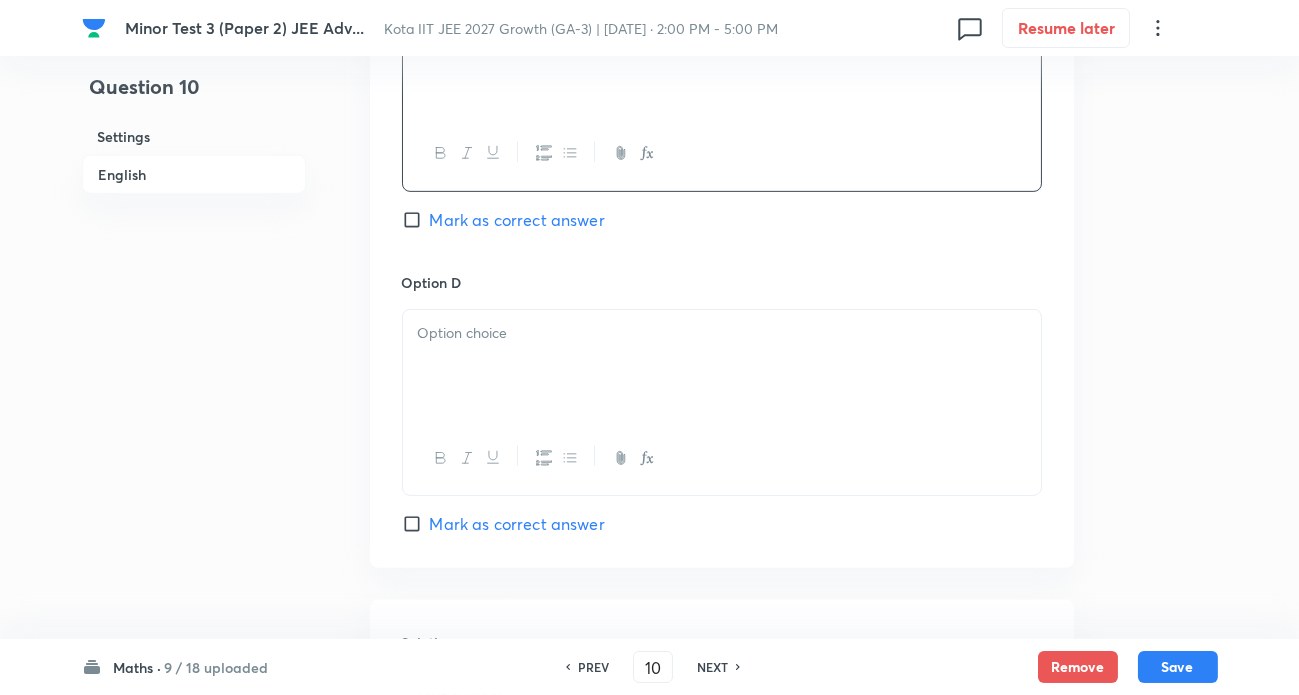 scroll, scrollTop: 1645, scrollLeft: 0, axis: vertical 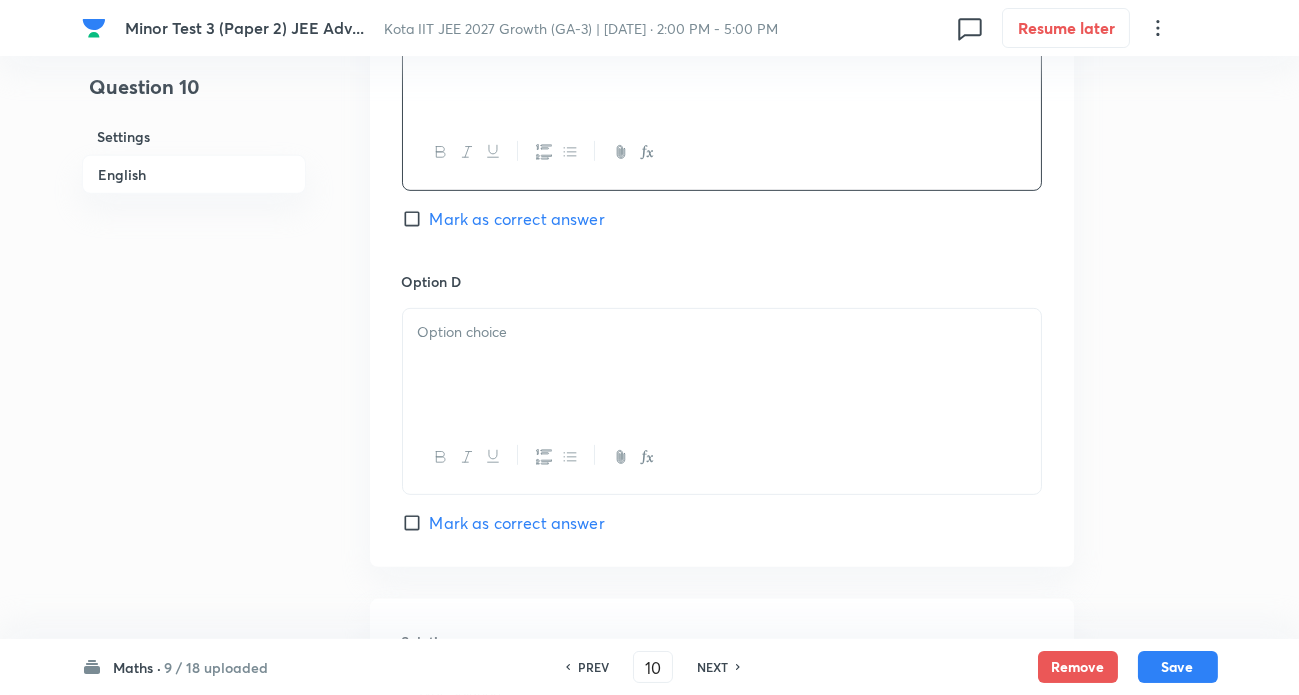 click at bounding box center [722, 365] 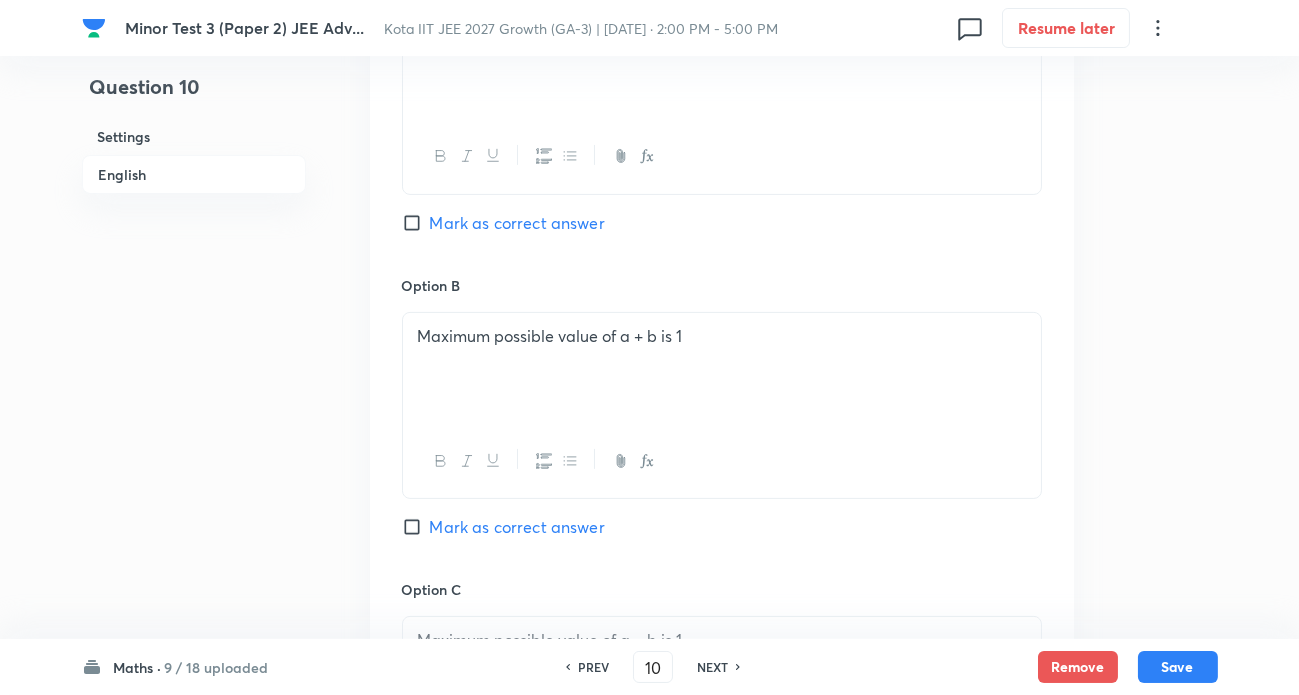 scroll, scrollTop: 1009, scrollLeft: 0, axis: vertical 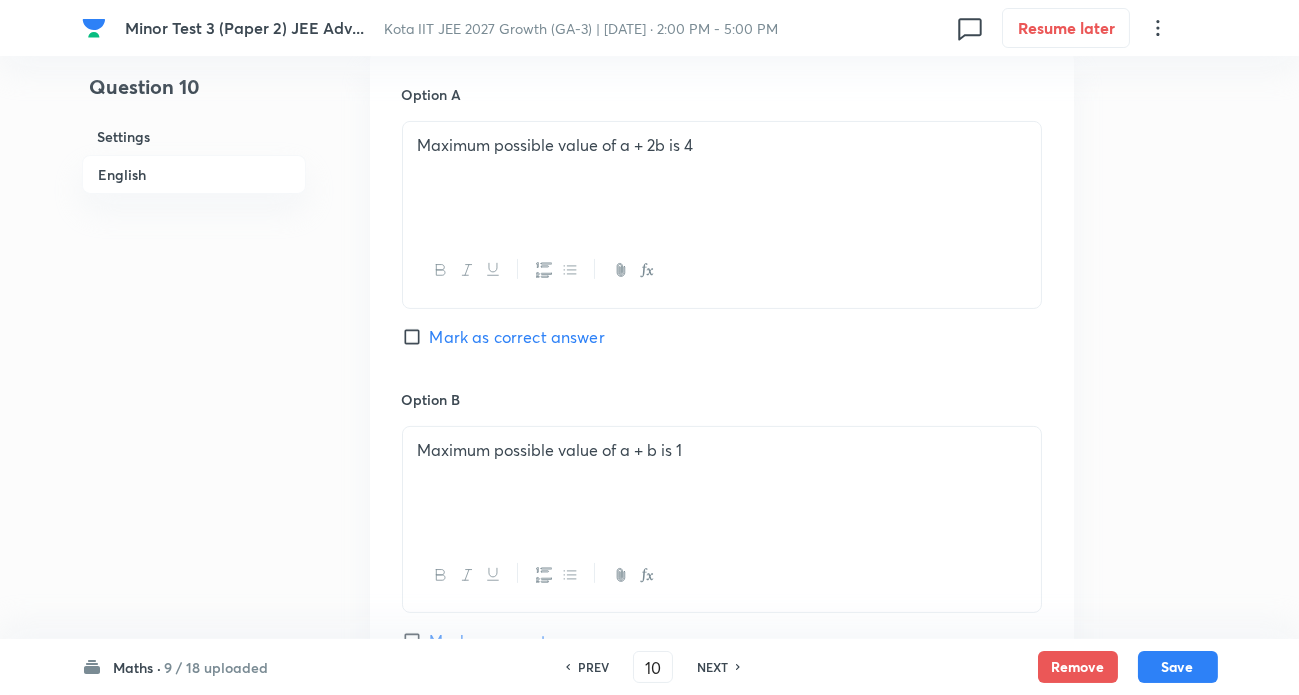 click on "Mark as correct answer" at bounding box center (517, 337) 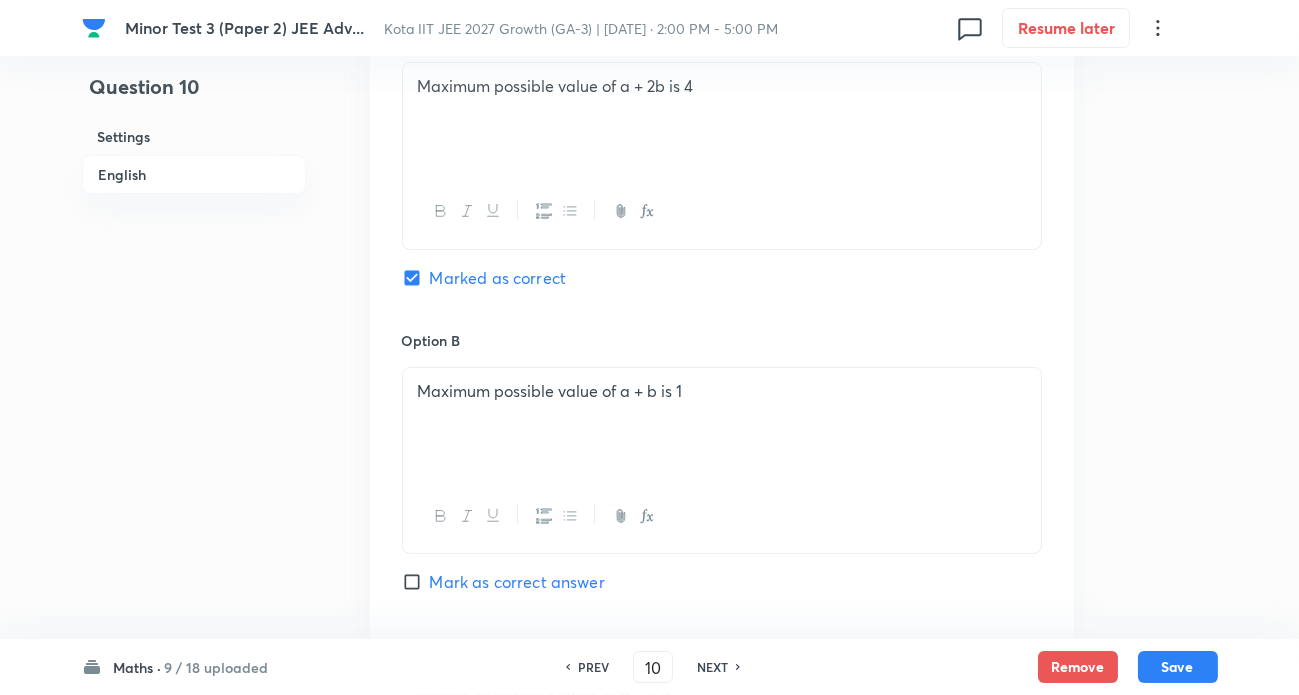 scroll, scrollTop: 1009, scrollLeft: 0, axis: vertical 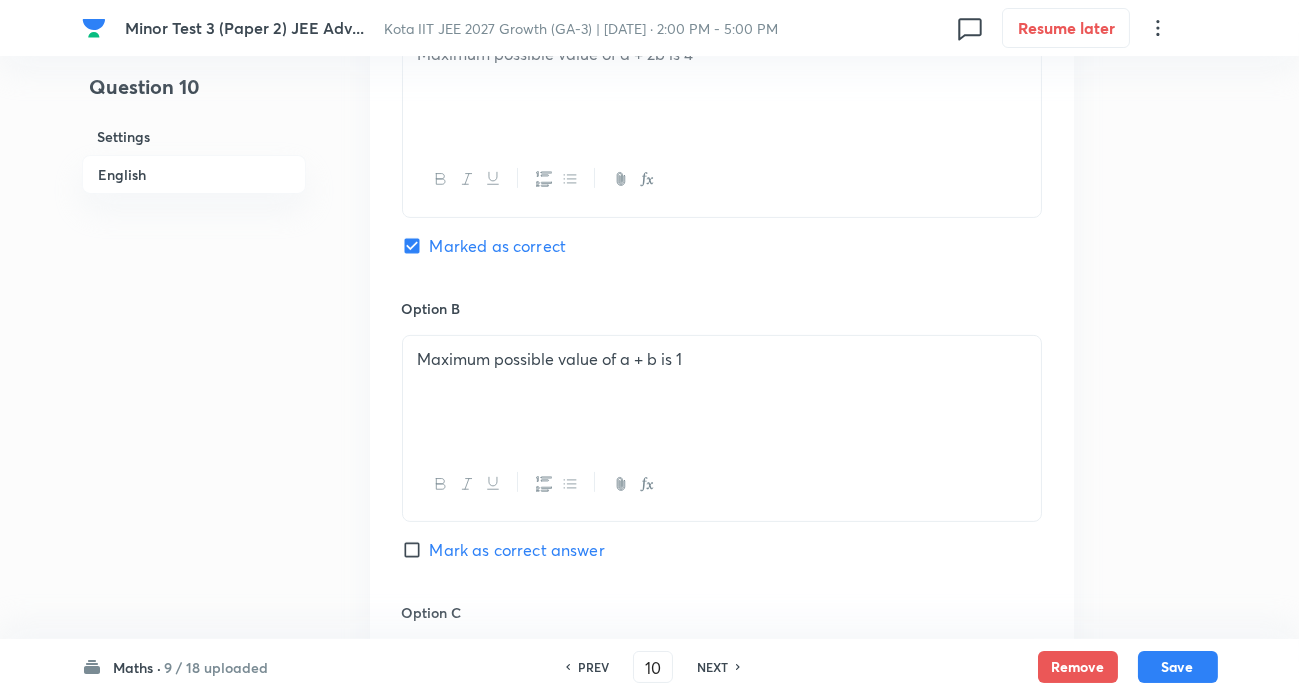 click on "Mark as correct answer" at bounding box center [517, 550] 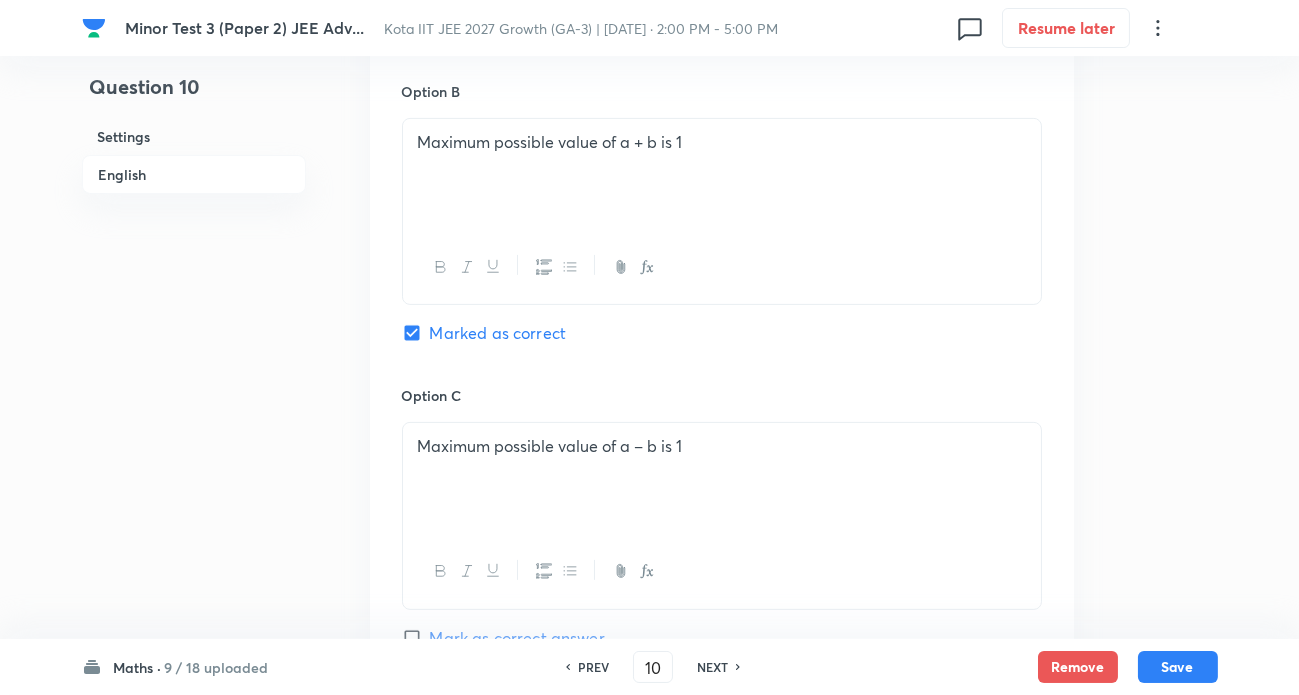 scroll, scrollTop: 1281, scrollLeft: 0, axis: vertical 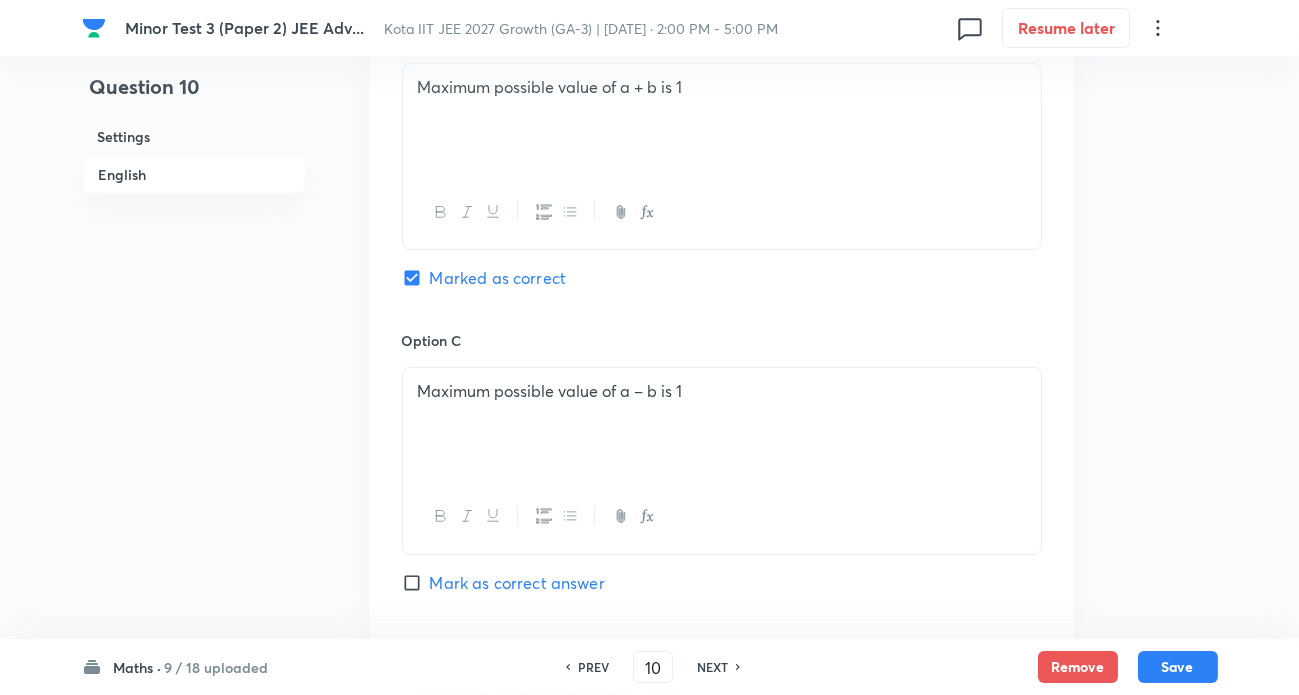 click on "Mark as correct answer" at bounding box center [517, 583] 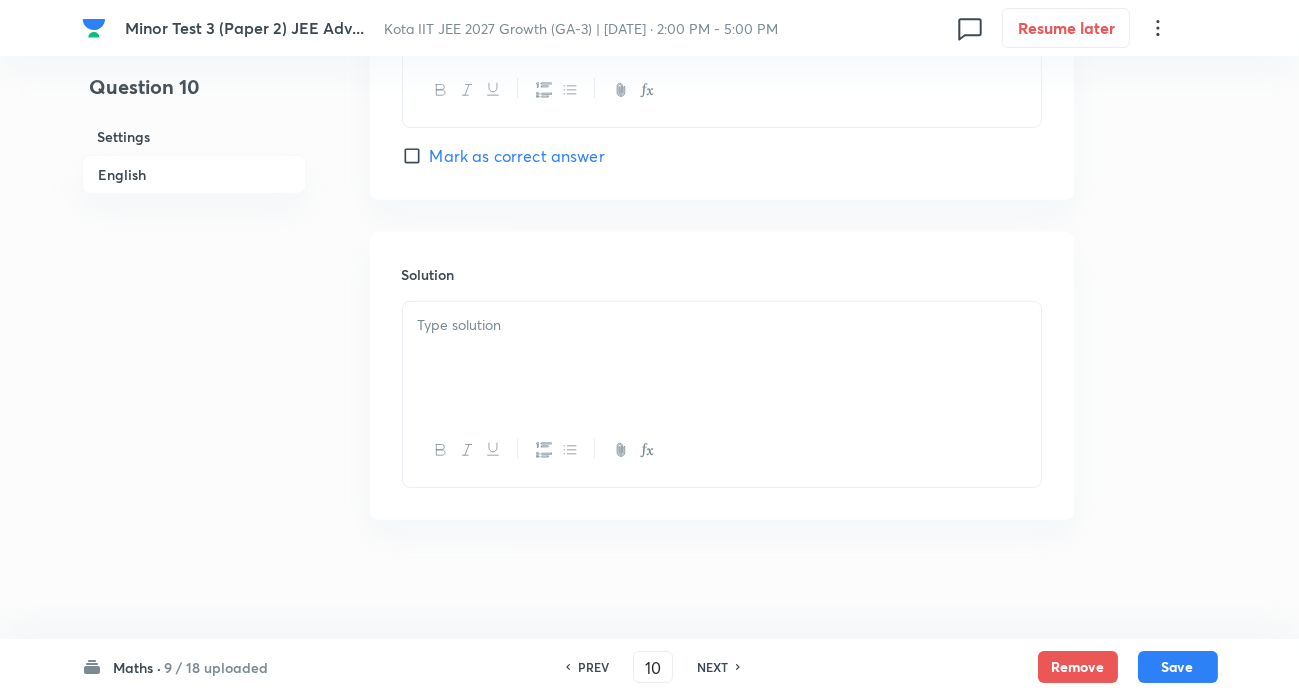 scroll, scrollTop: 2013, scrollLeft: 0, axis: vertical 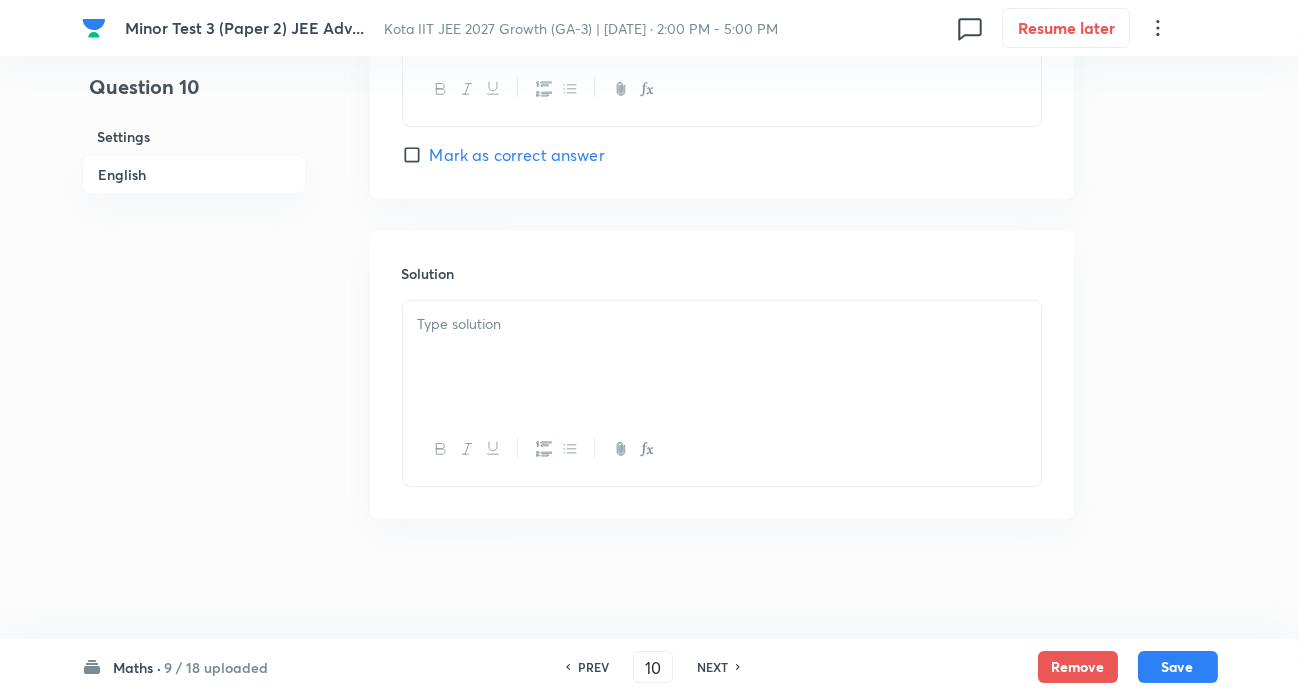 click at bounding box center [722, 324] 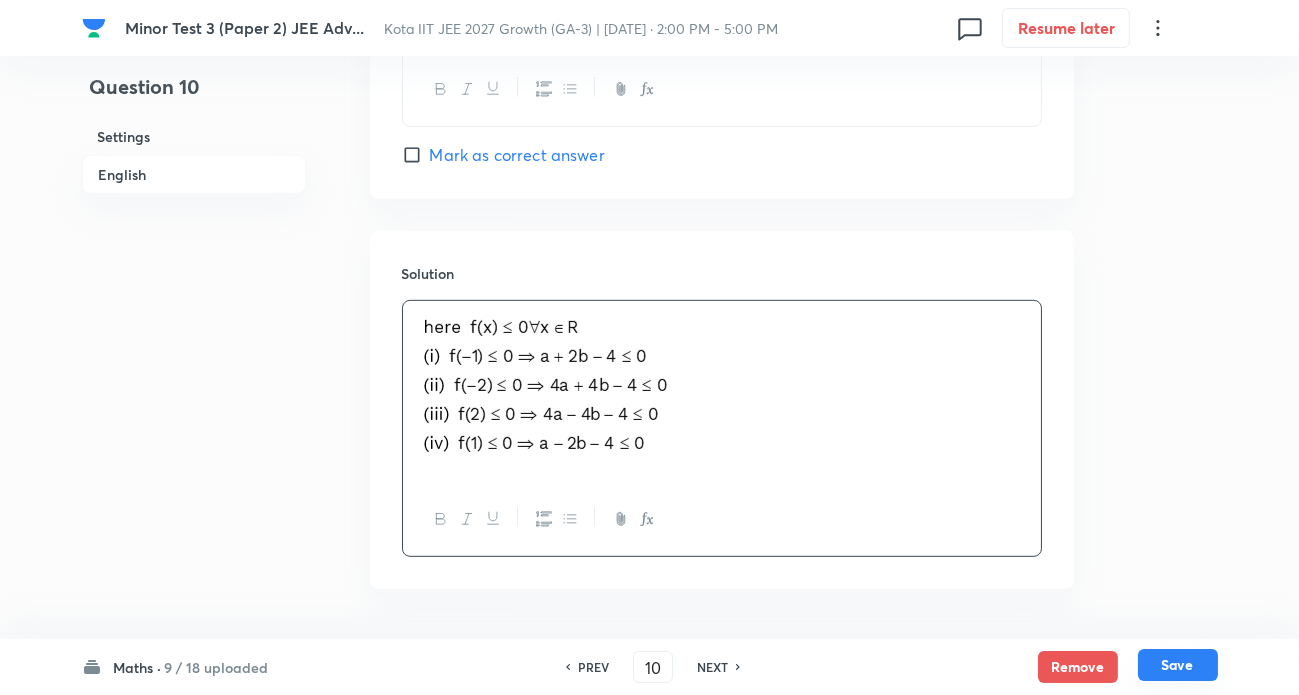 click on "Save" at bounding box center (1178, 665) 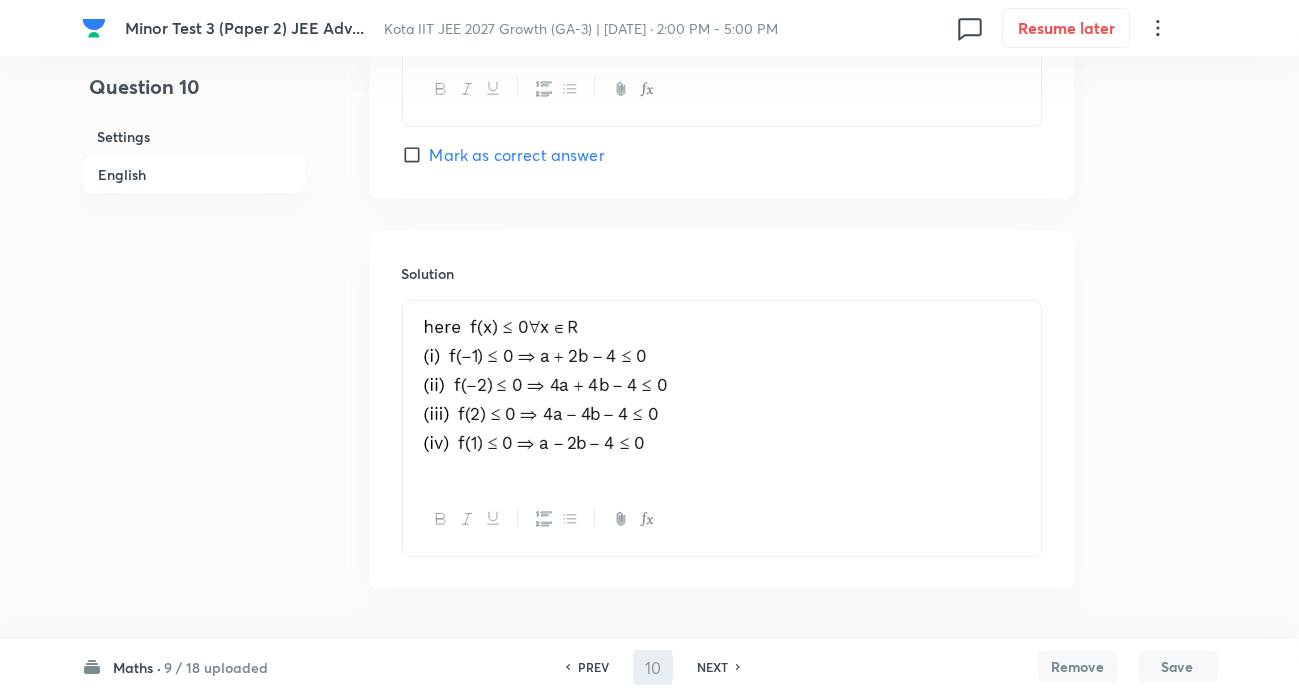 type on "11" 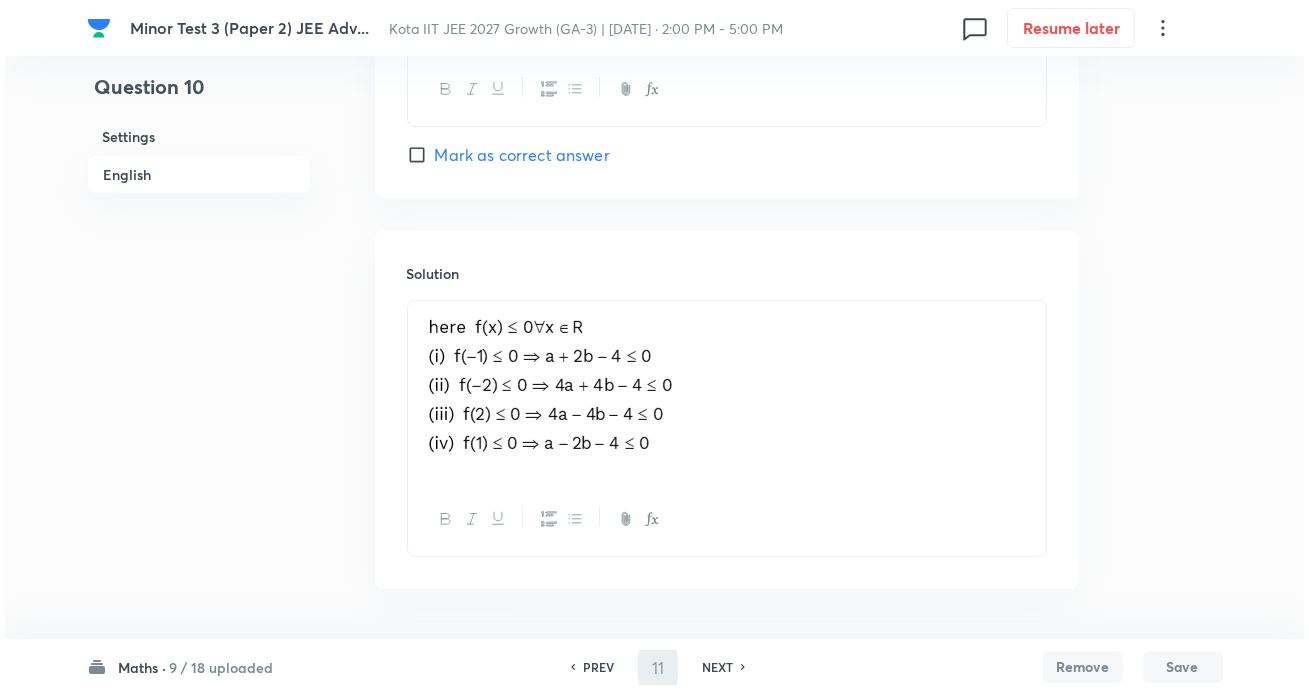 scroll, scrollTop: 0, scrollLeft: 0, axis: both 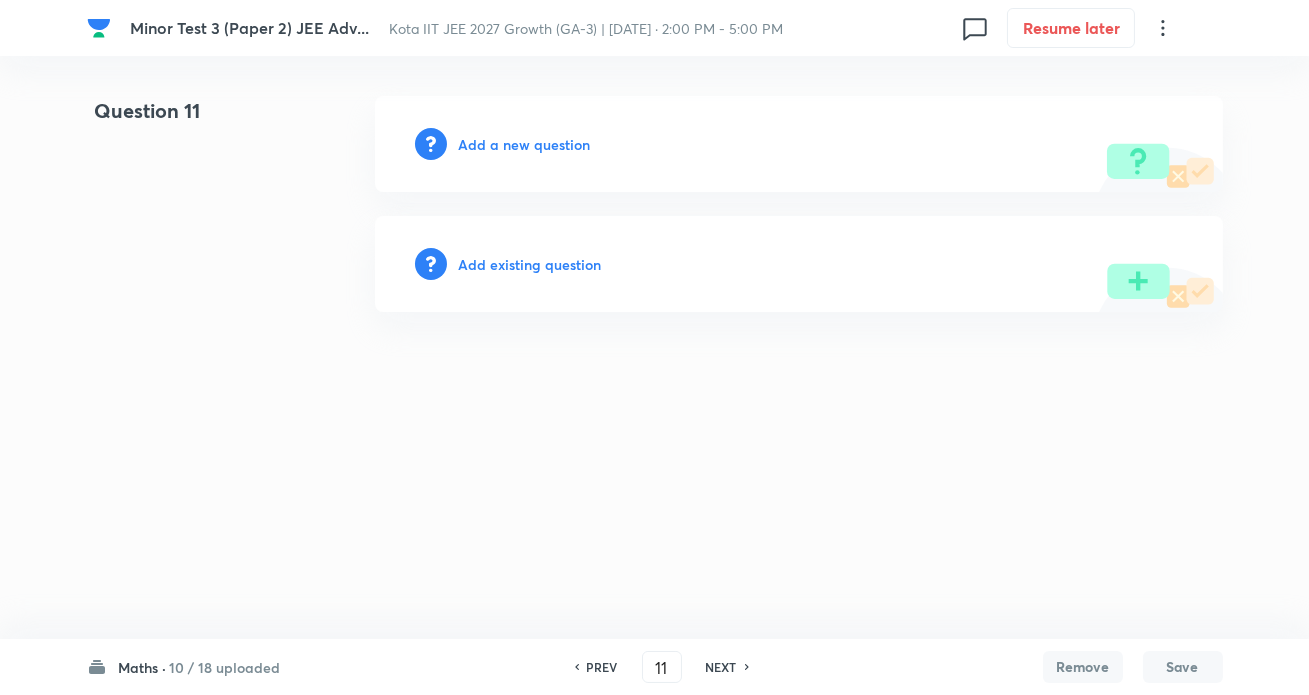 click on "Add a new question" at bounding box center (525, 144) 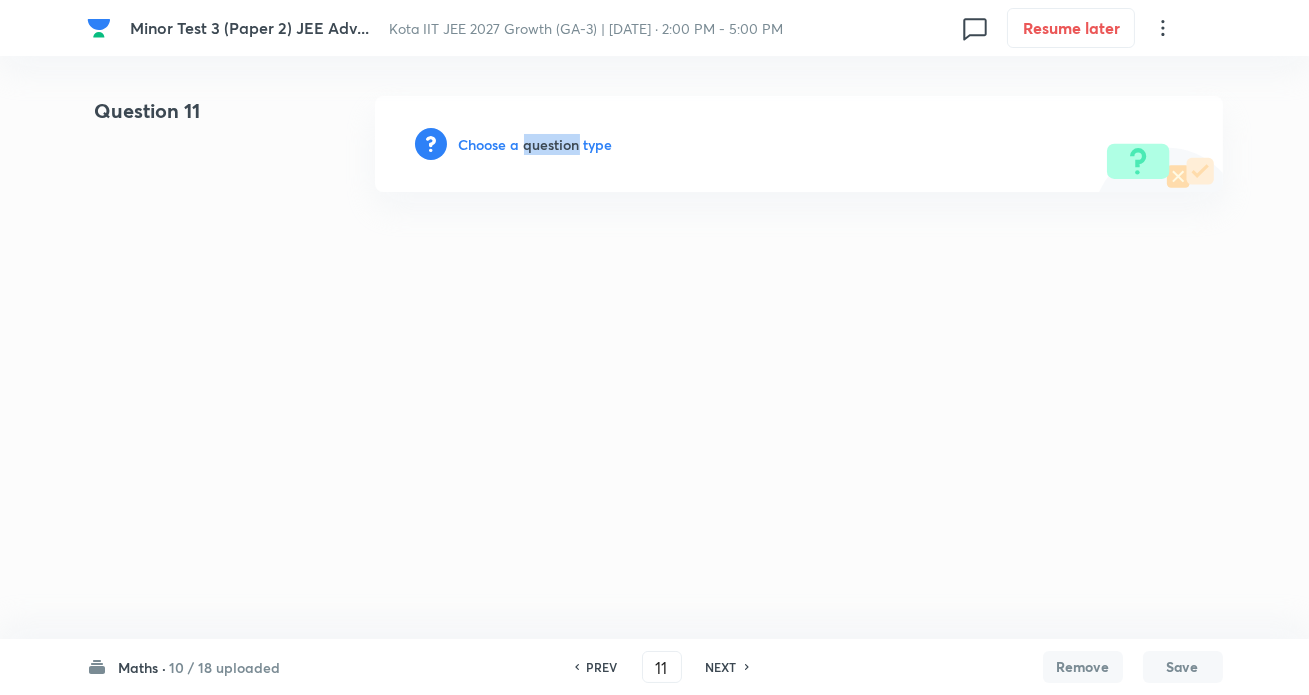 click on "Choose a question type" at bounding box center [536, 144] 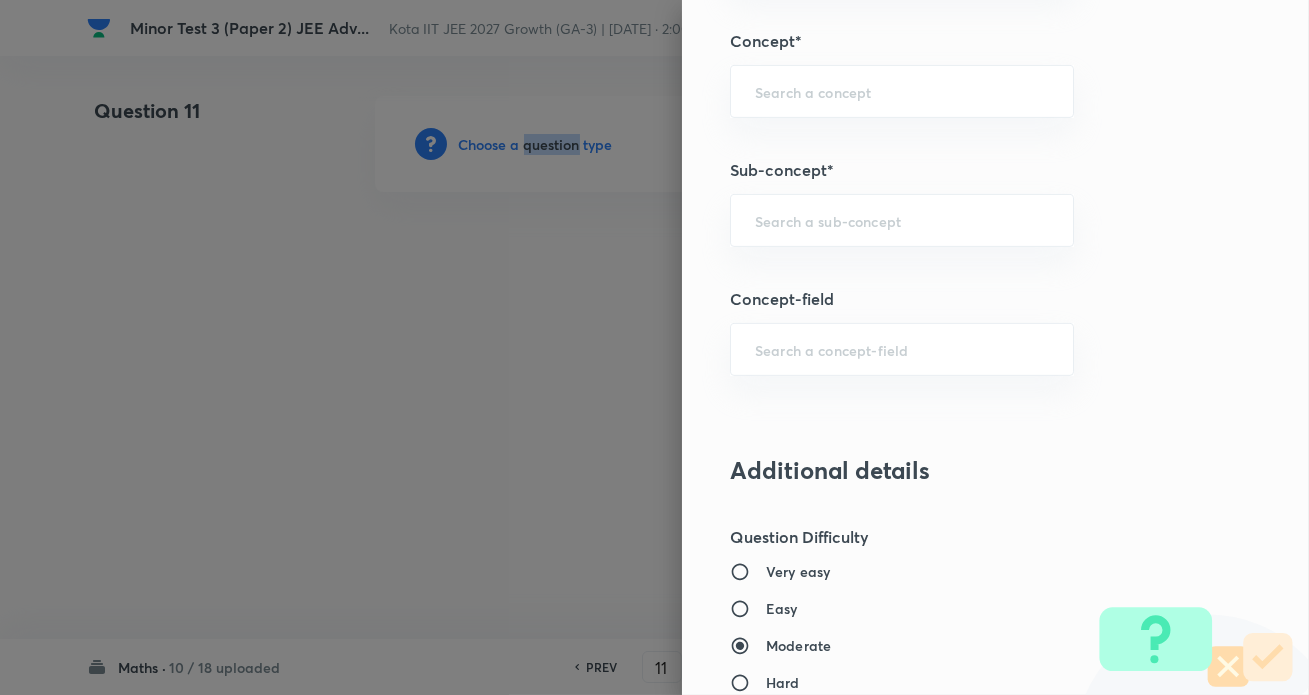 scroll, scrollTop: 1545, scrollLeft: 0, axis: vertical 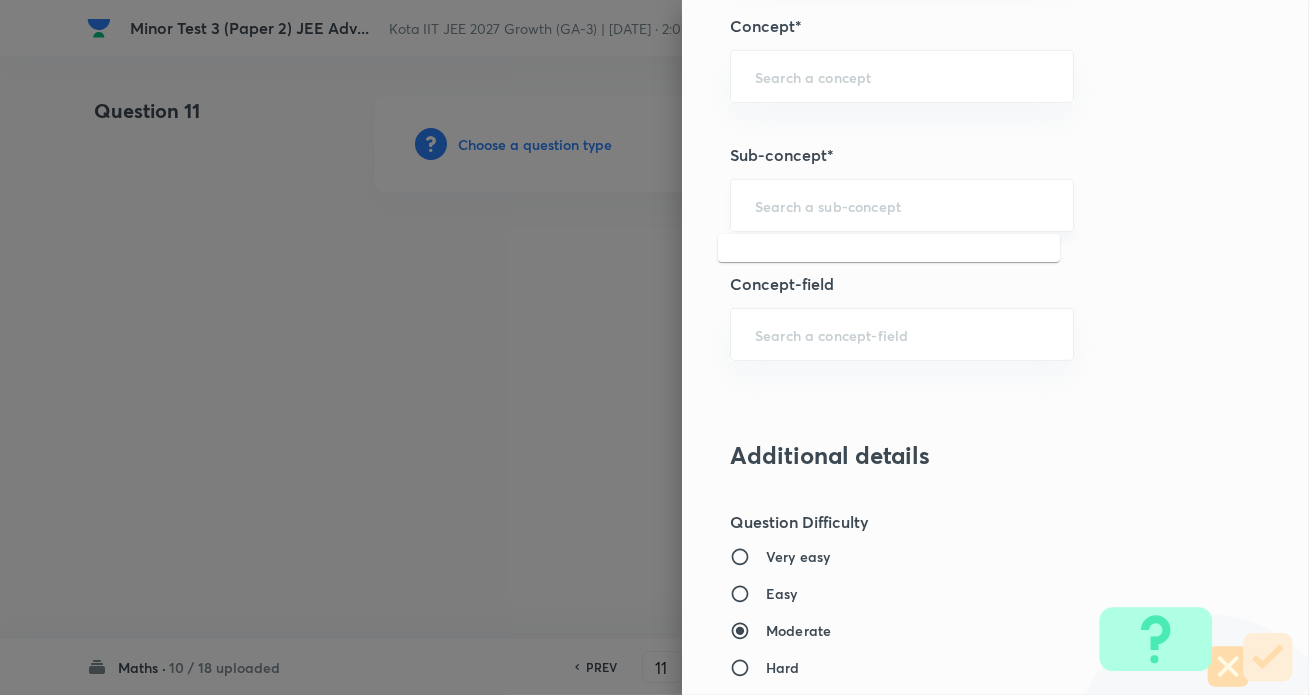 click at bounding box center (902, 205) 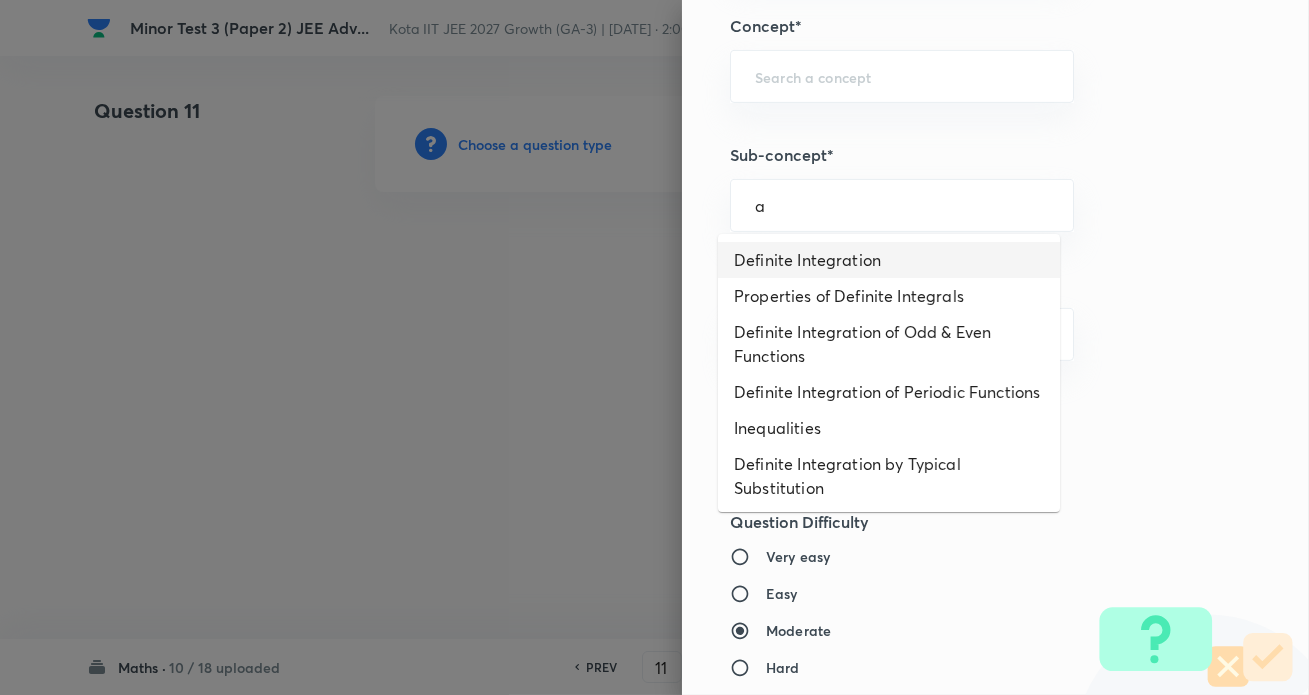 click on "Definite Integration" at bounding box center [889, 260] 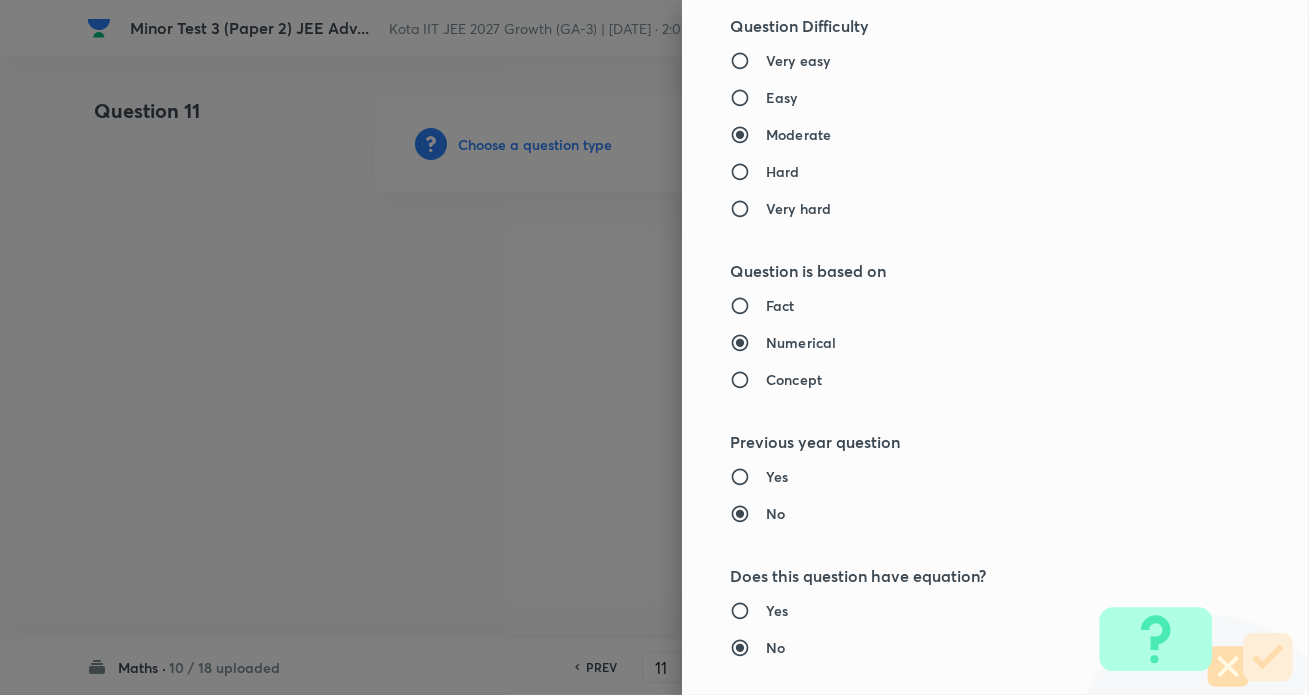type on "Mathematics" 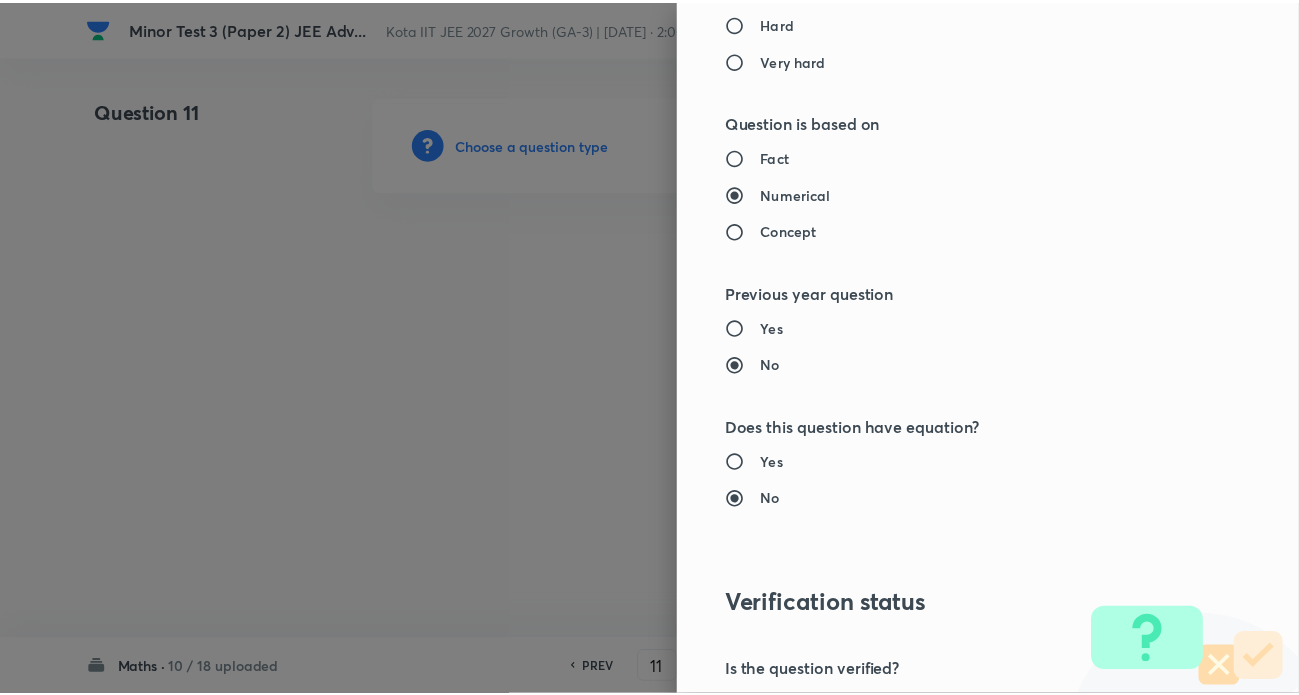 scroll, scrollTop: 2425, scrollLeft: 0, axis: vertical 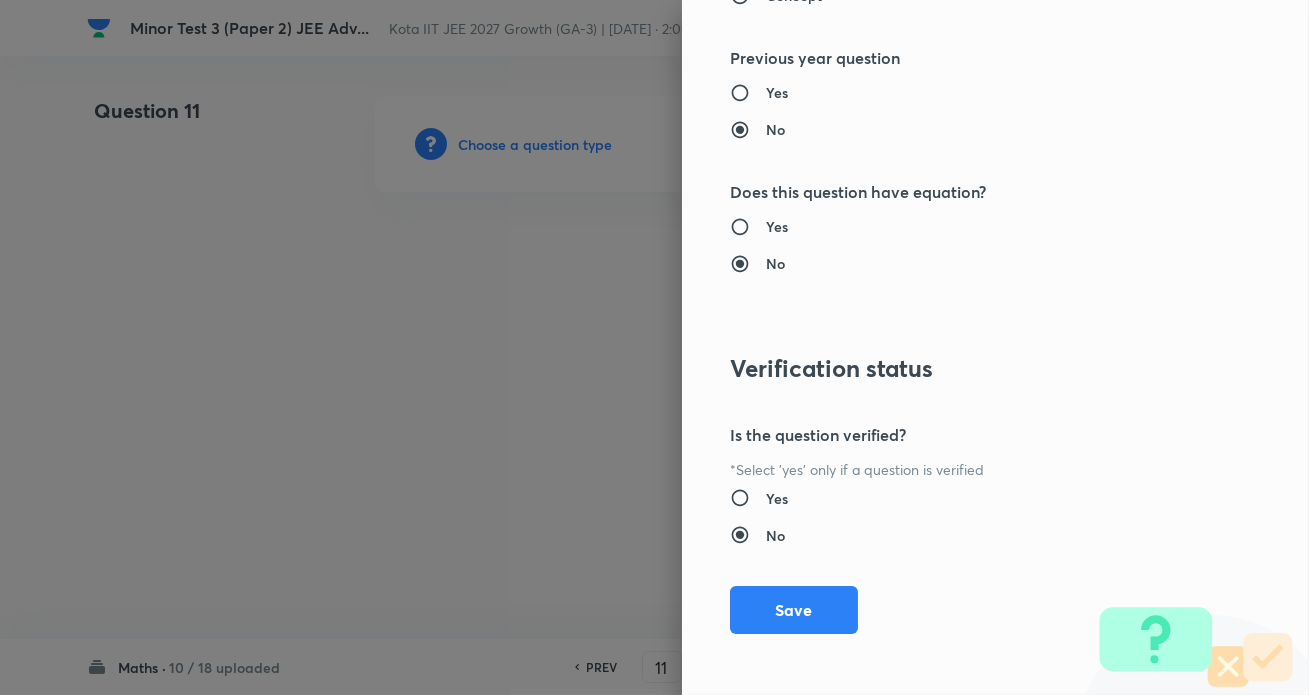 click on "Save" at bounding box center (794, 610) 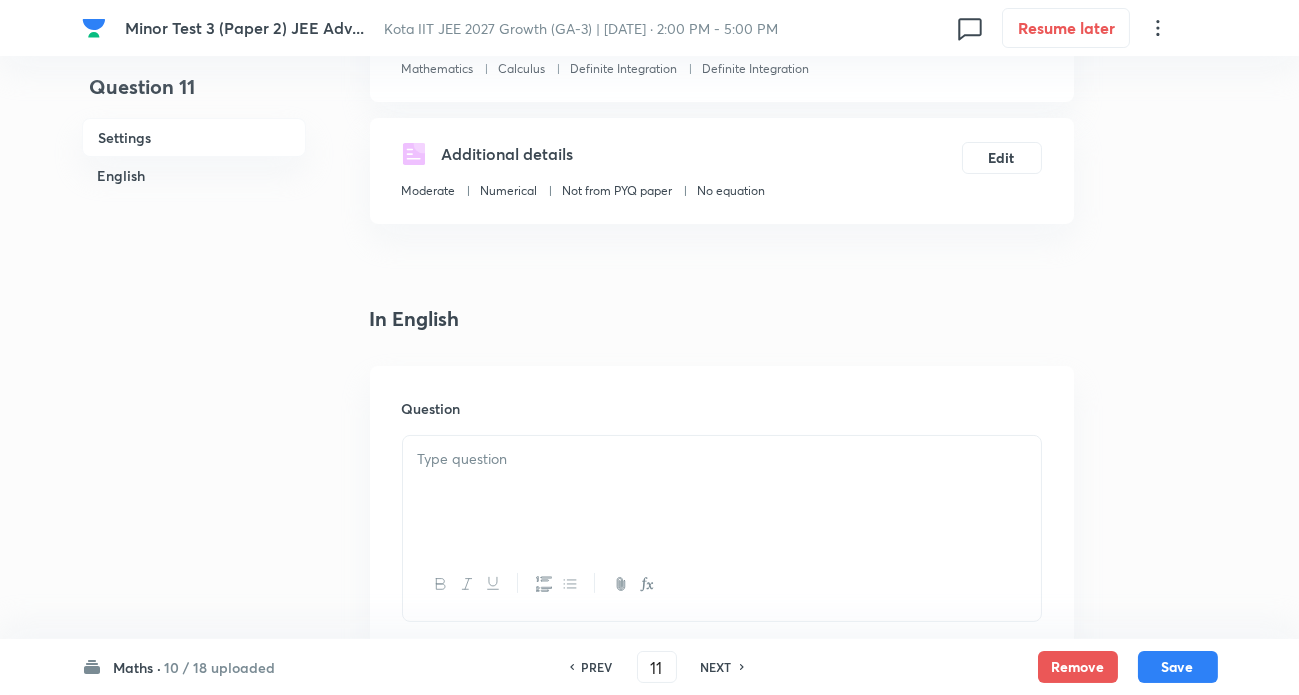 scroll, scrollTop: 454, scrollLeft: 0, axis: vertical 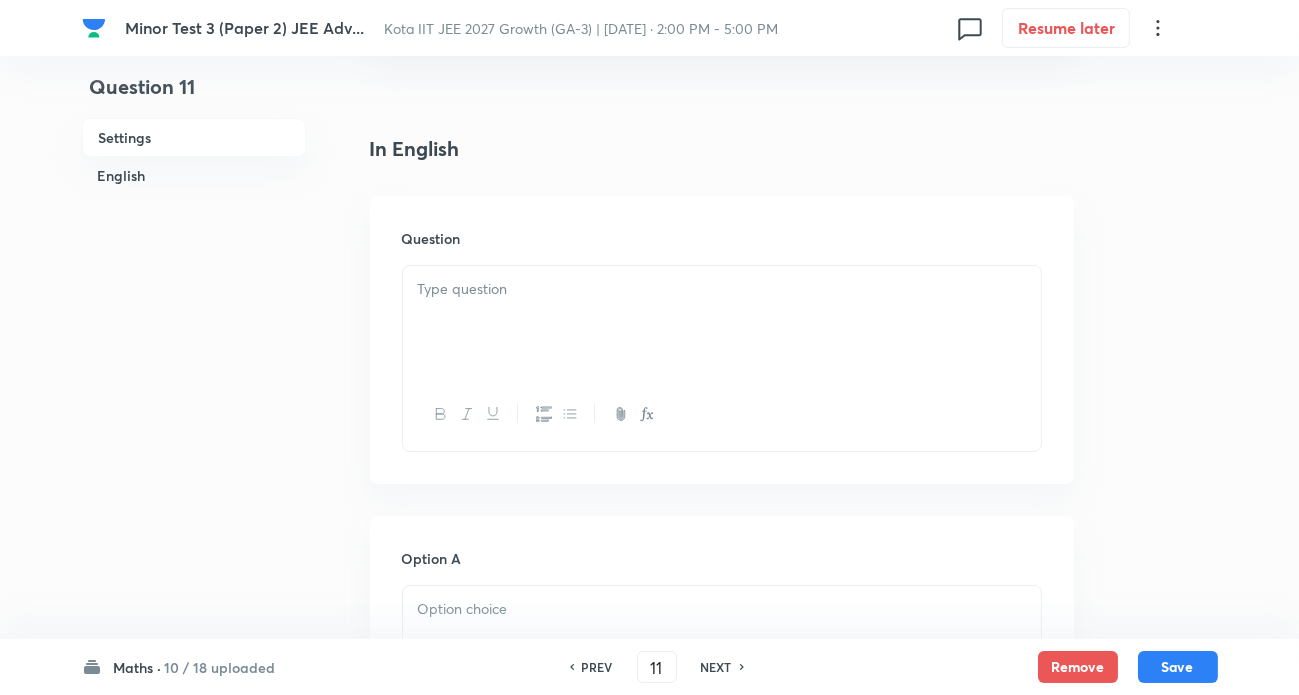 click at bounding box center (722, 289) 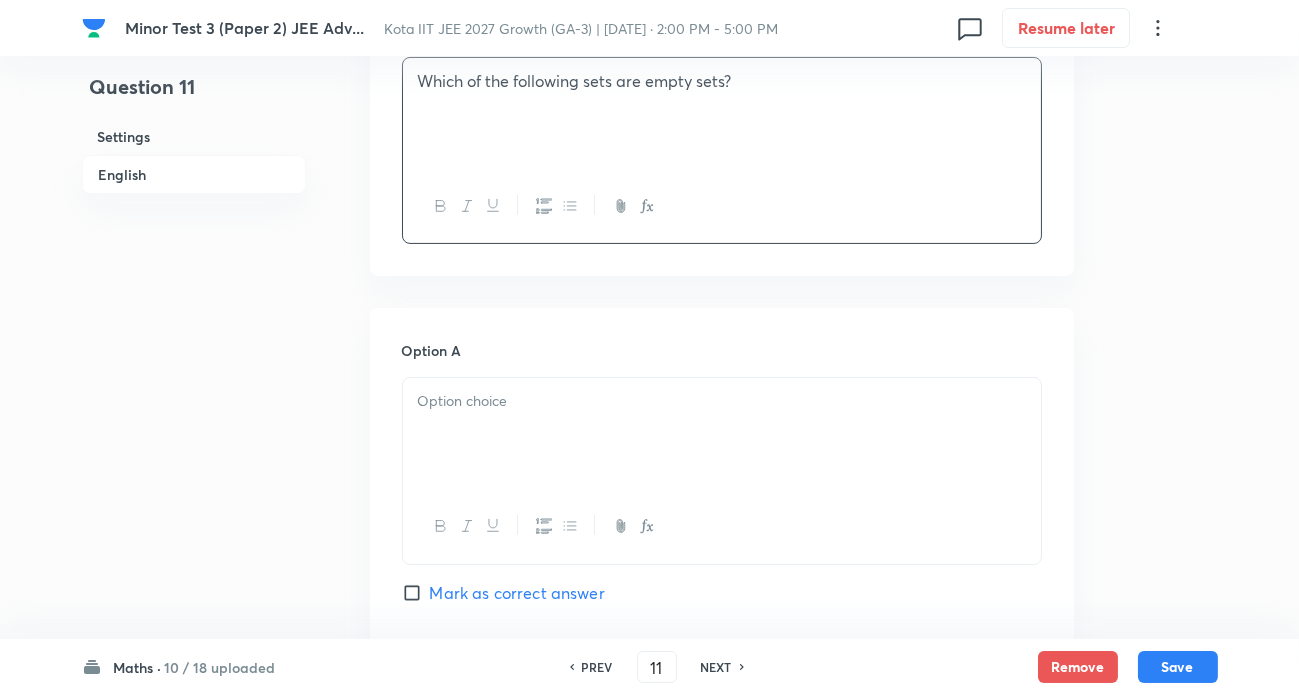 scroll, scrollTop: 818, scrollLeft: 0, axis: vertical 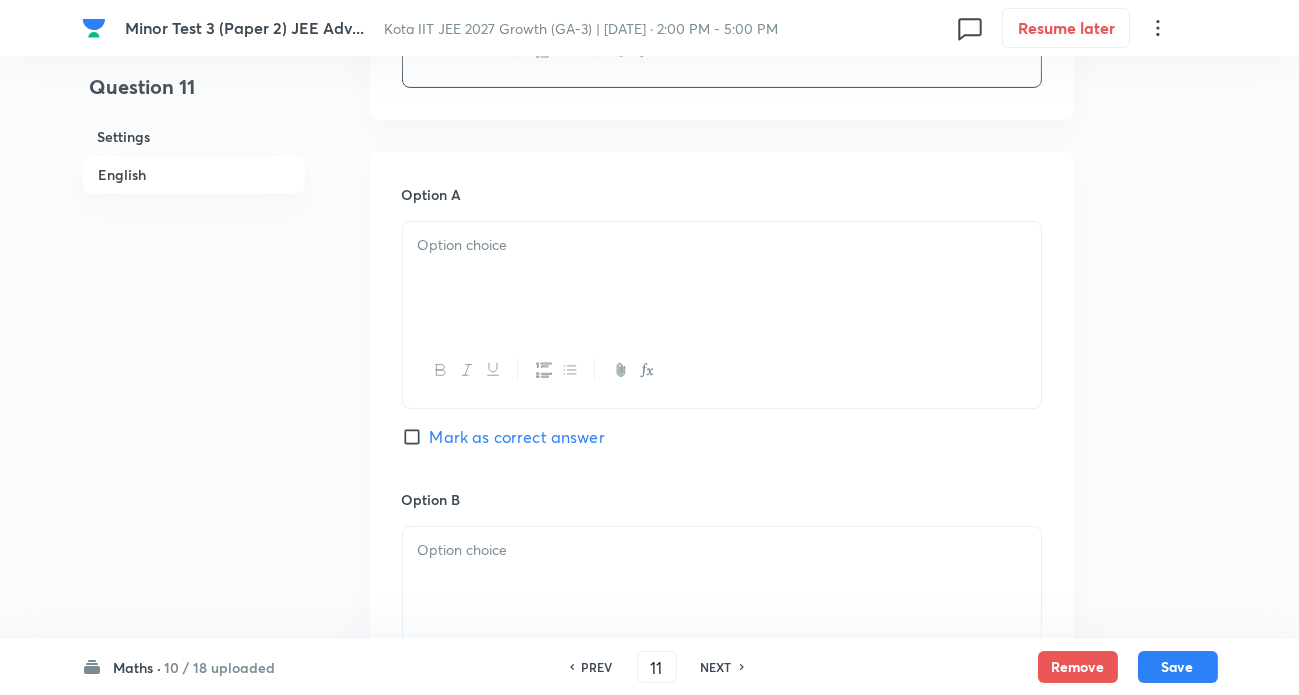 click at bounding box center (722, 245) 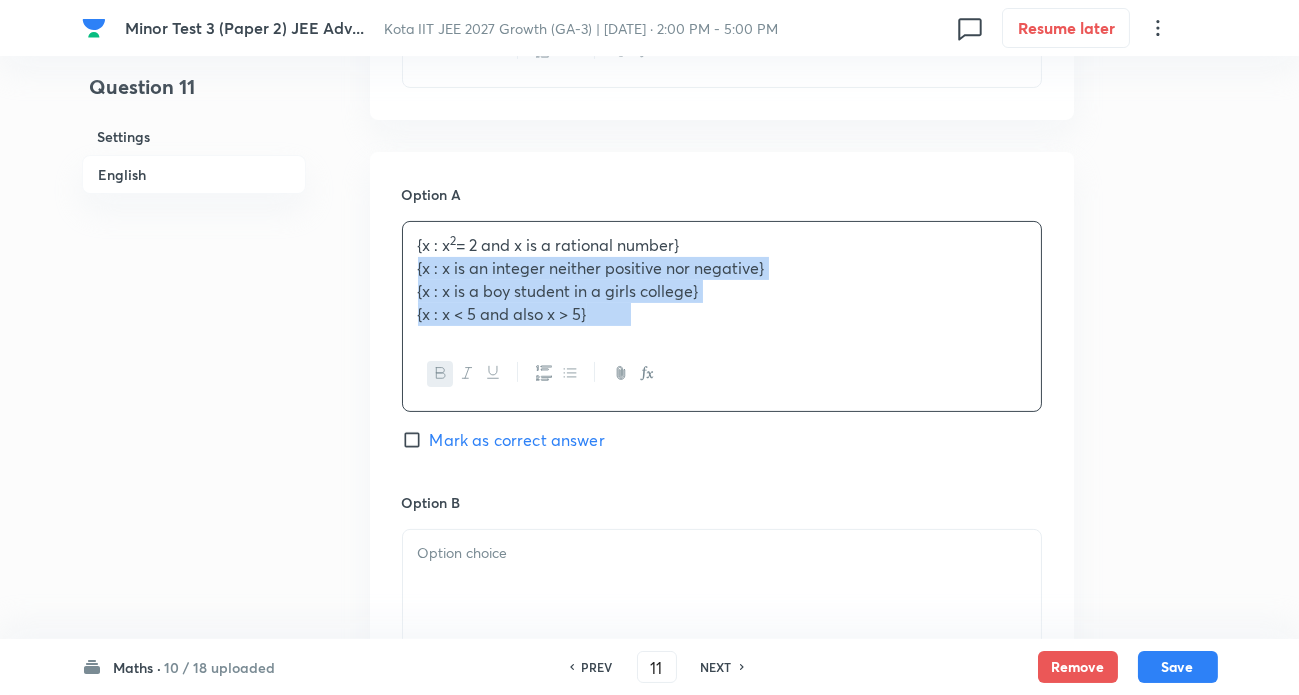 drag, startPoint x: 595, startPoint y: 320, endPoint x: 604, endPoint y: 313, distance: 11.401754 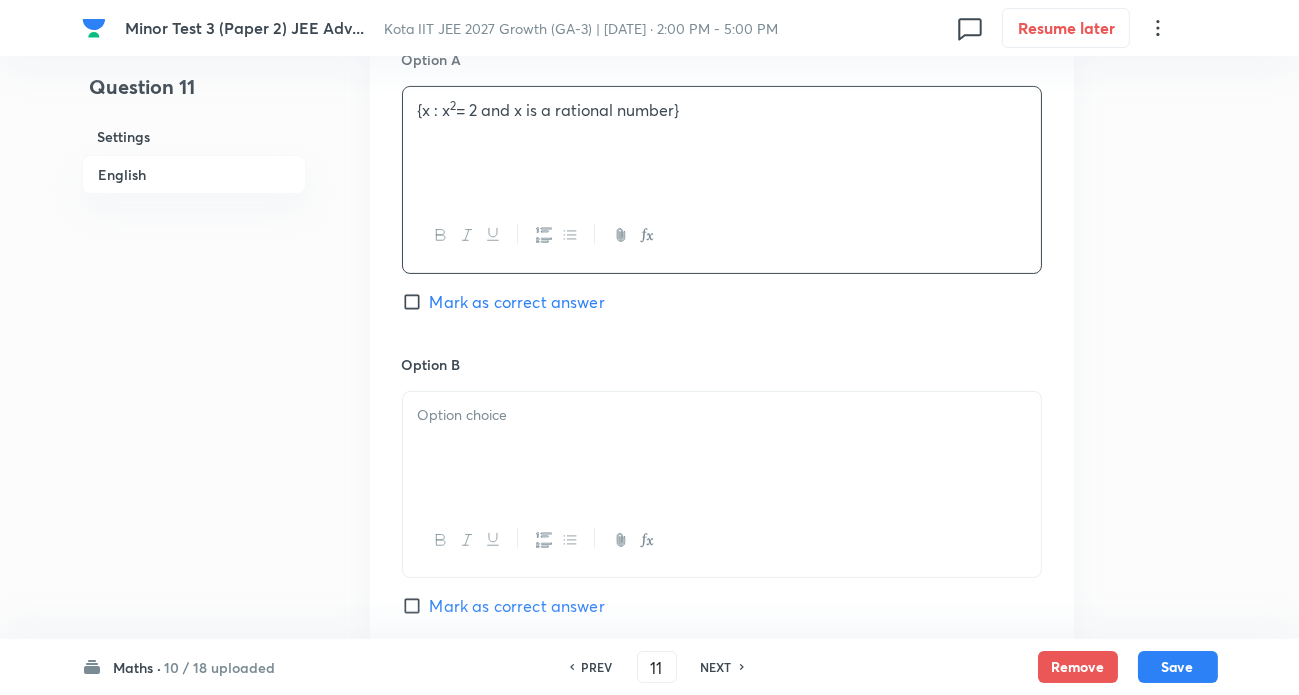 scroll, scrollTop: 1090, scrollLeft: 0, axis: vertical 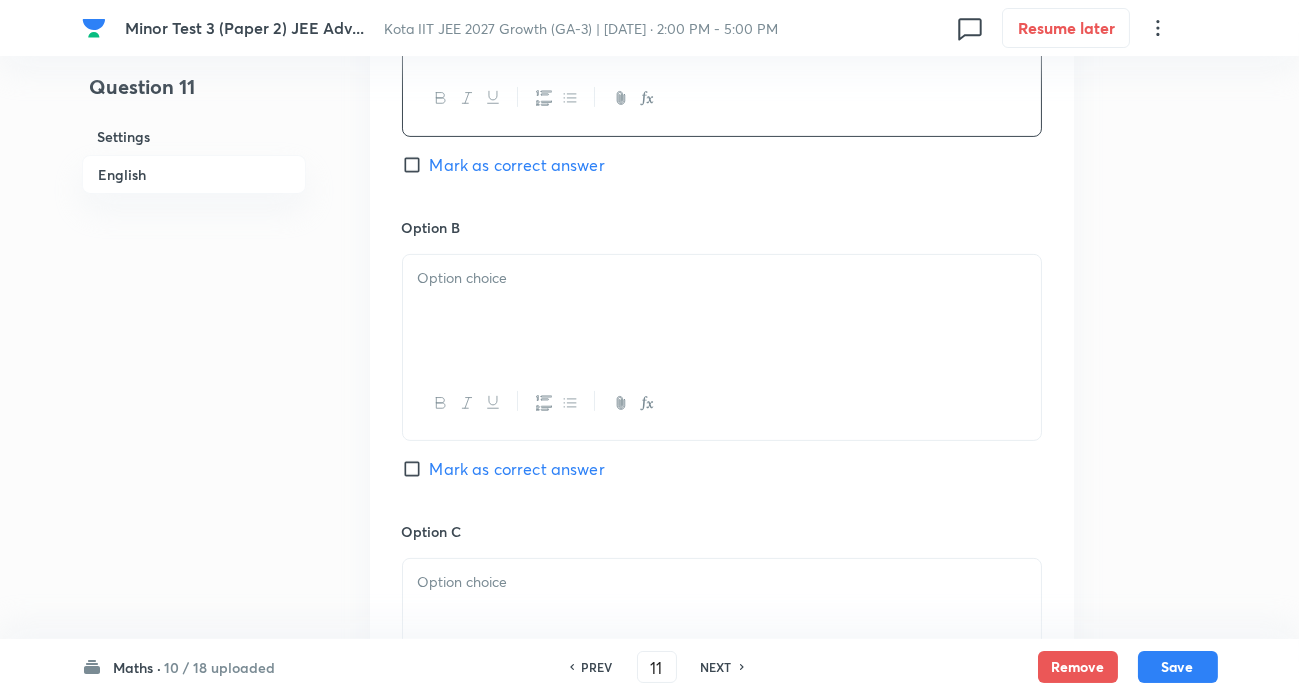 drag, startPoint x: 534, startPoint y: 165, endPoint x: 535, endPoint y: 179, distance: 14.035668 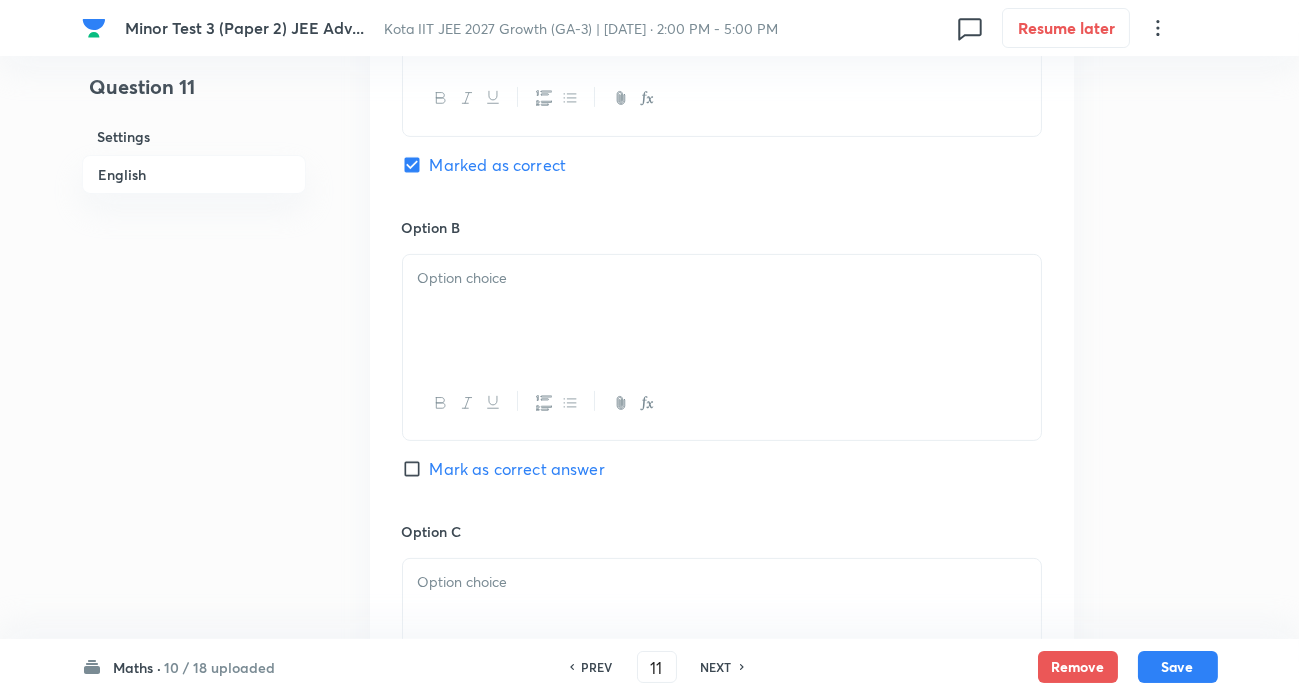 click at bounding box center (722, 278) 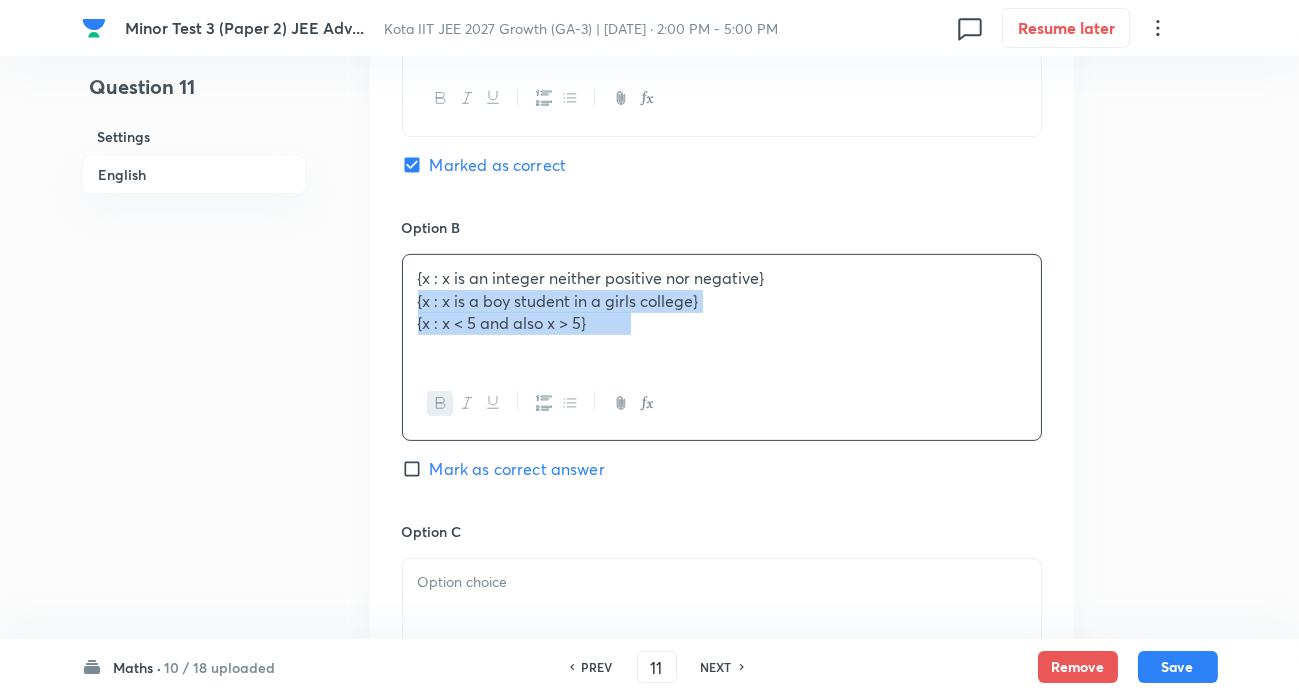 drag, startPoint x: 417, startPoint y: 301, endPoint x: 951, endPoint y: 361, distance: 537.3602 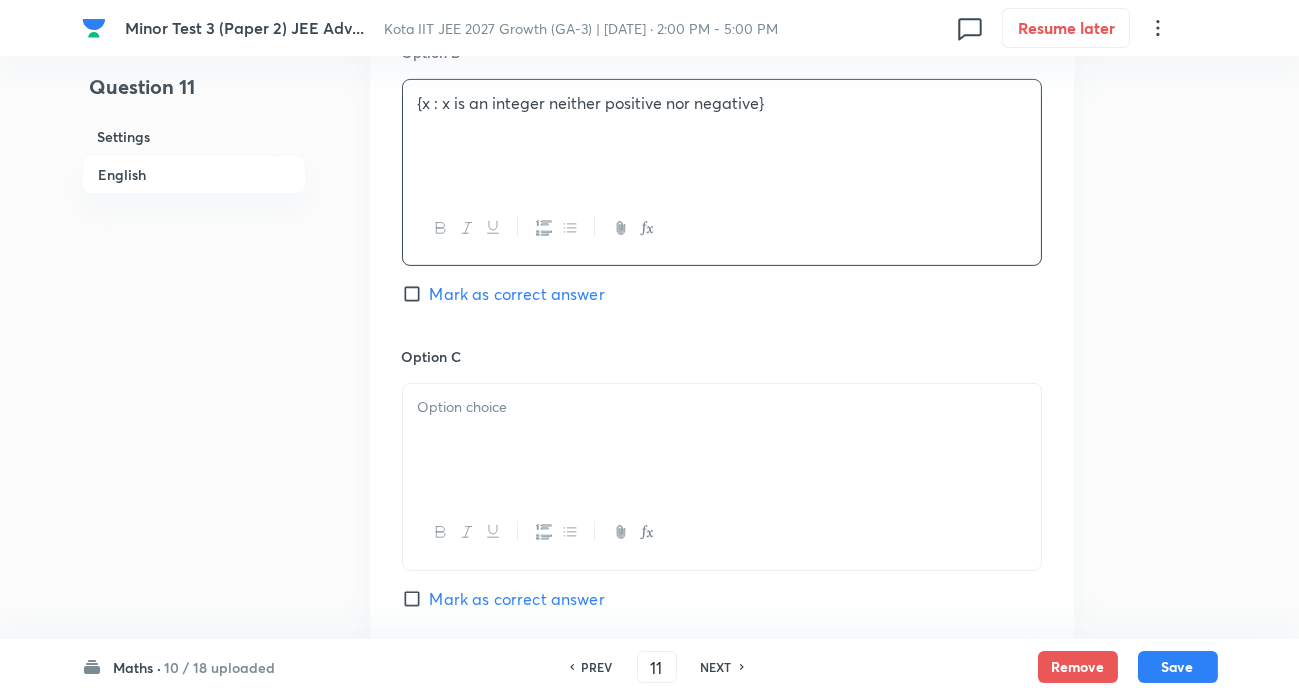 scroll, scrollTop: 1272, scrollLeft: 0, axis: vertical 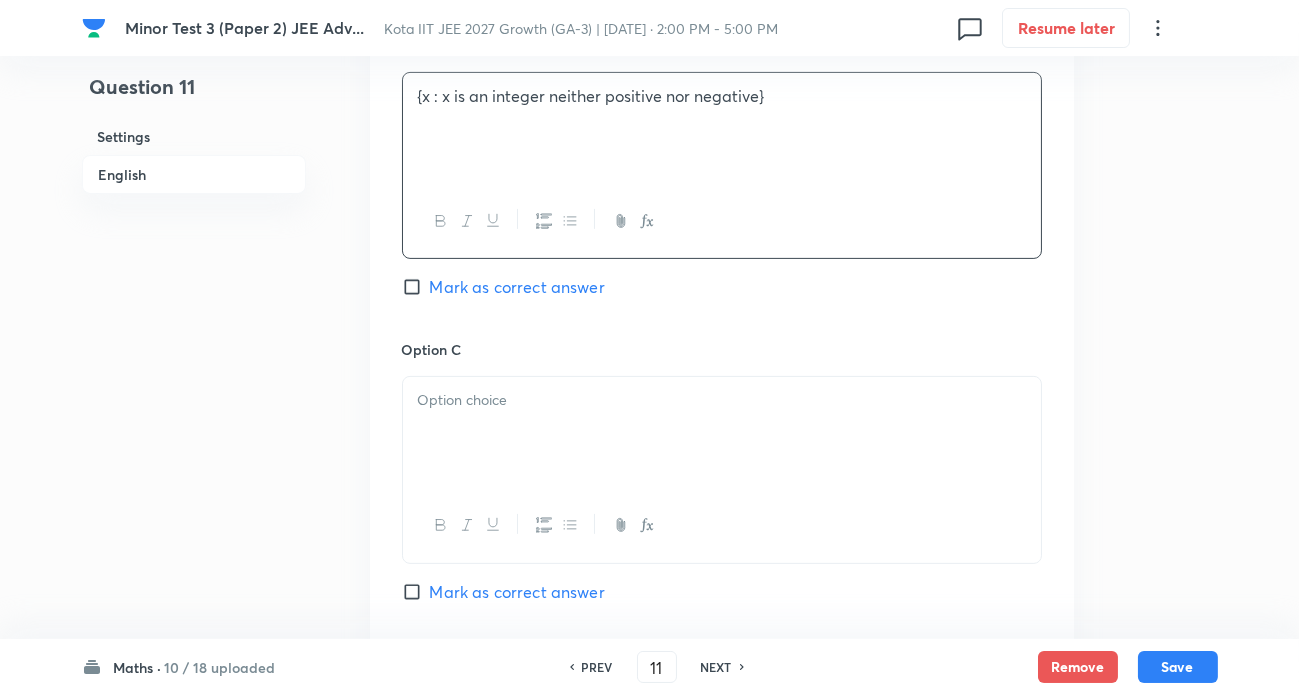 click at bounding box center [722, 433] 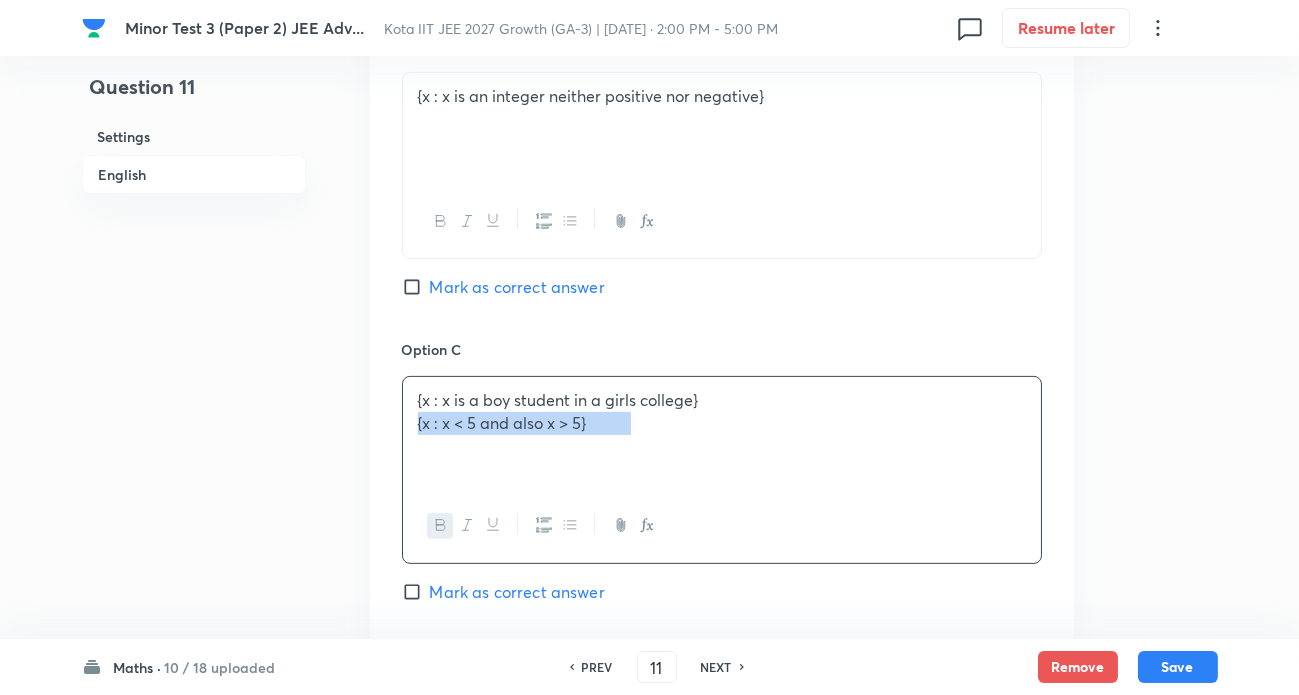 drag, startPoint x: 414, startPoint y: 423, endPoint x: 579, endPoint y: 457, distance: 168.46661 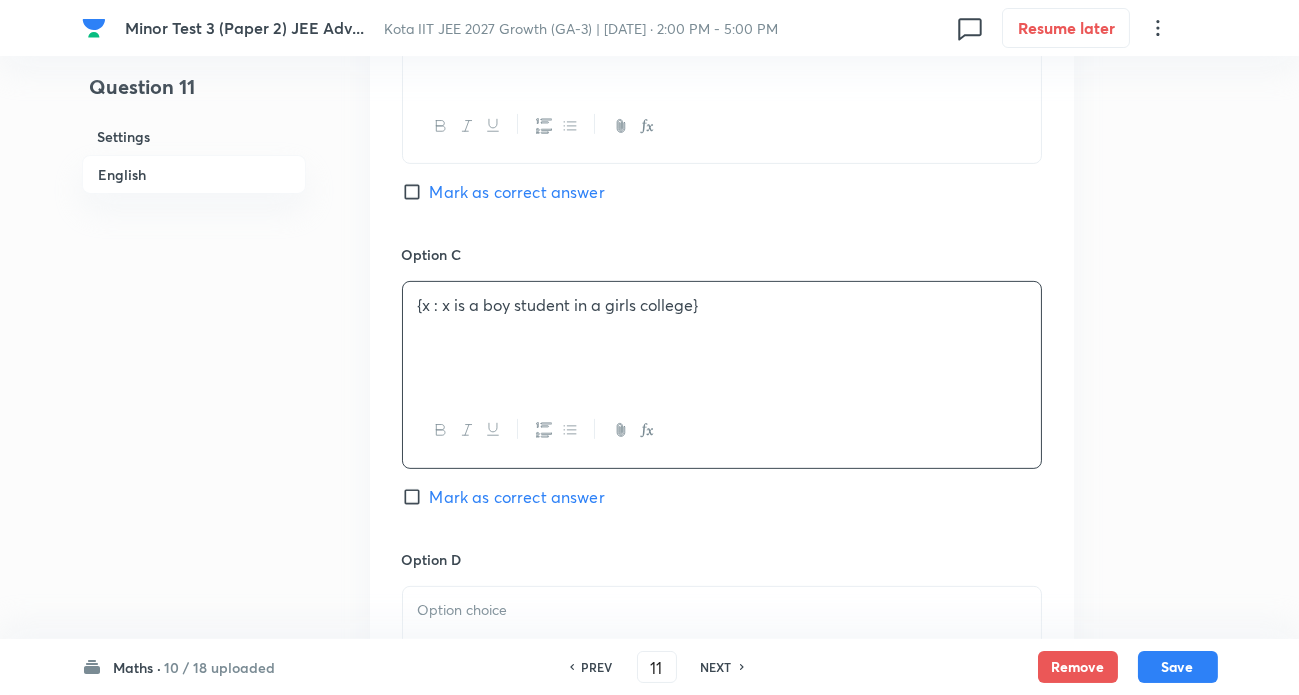 scroll, scrollTop: 1454, scrollLeft: 0, axis: vertical 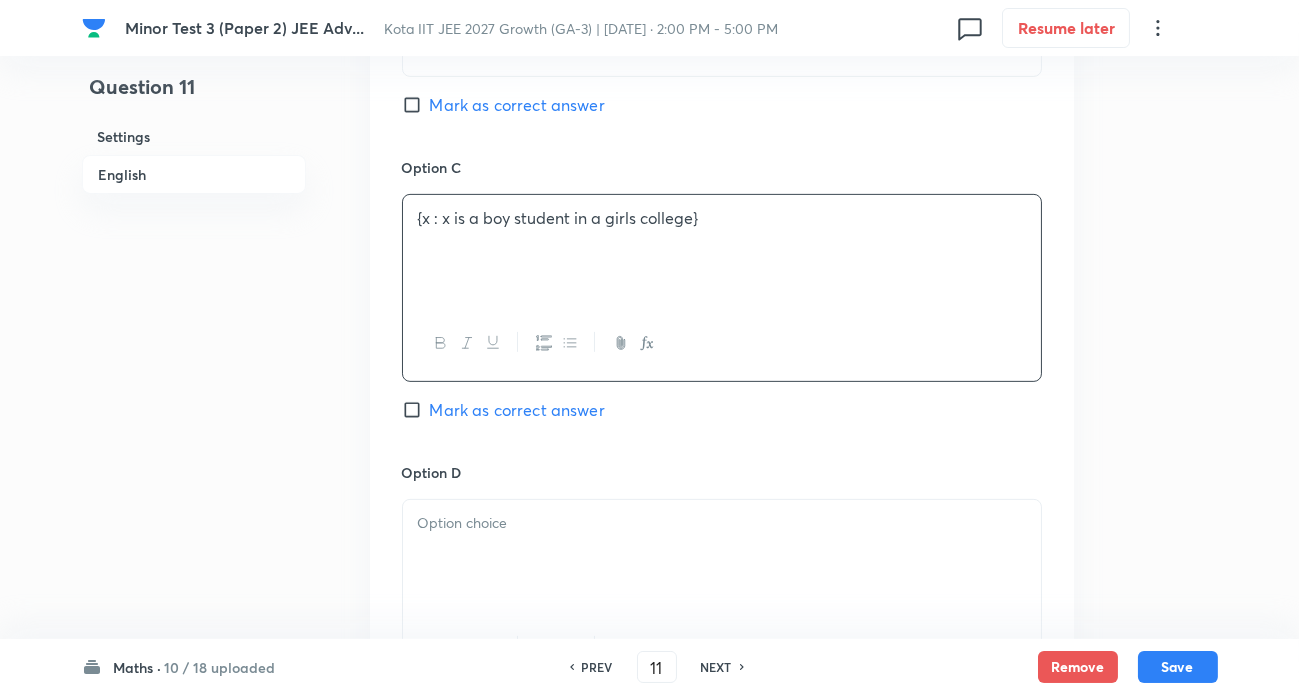 click at bounding box center [722, 523] 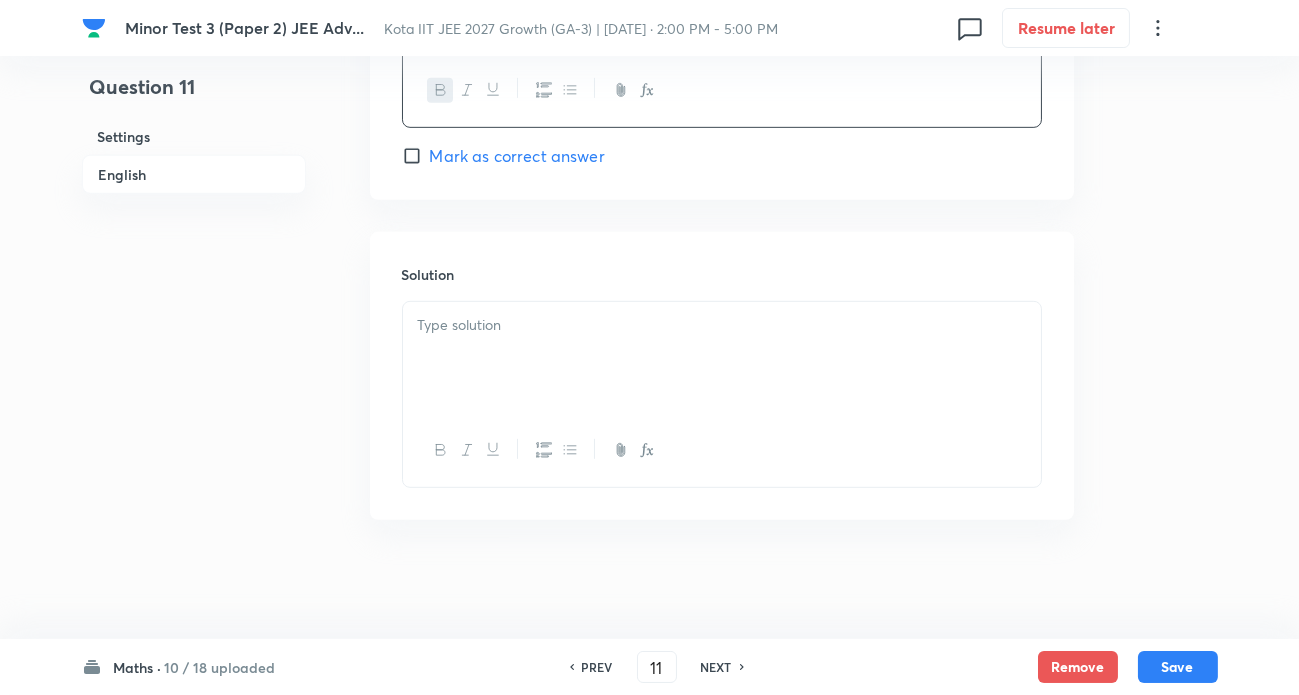 scroll, scrollTop: 2013, scrollLeft: 0, axis: vertical 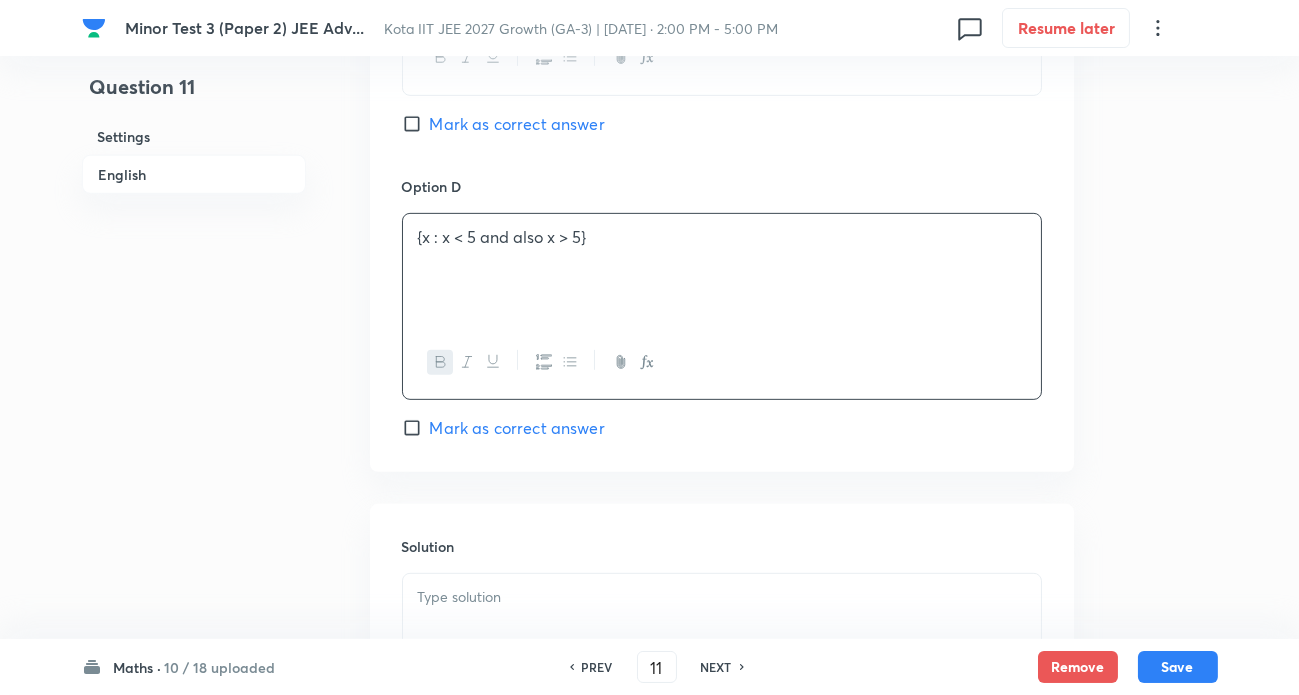 click on "Mark as correct answer" at bounding box center [517, 428] 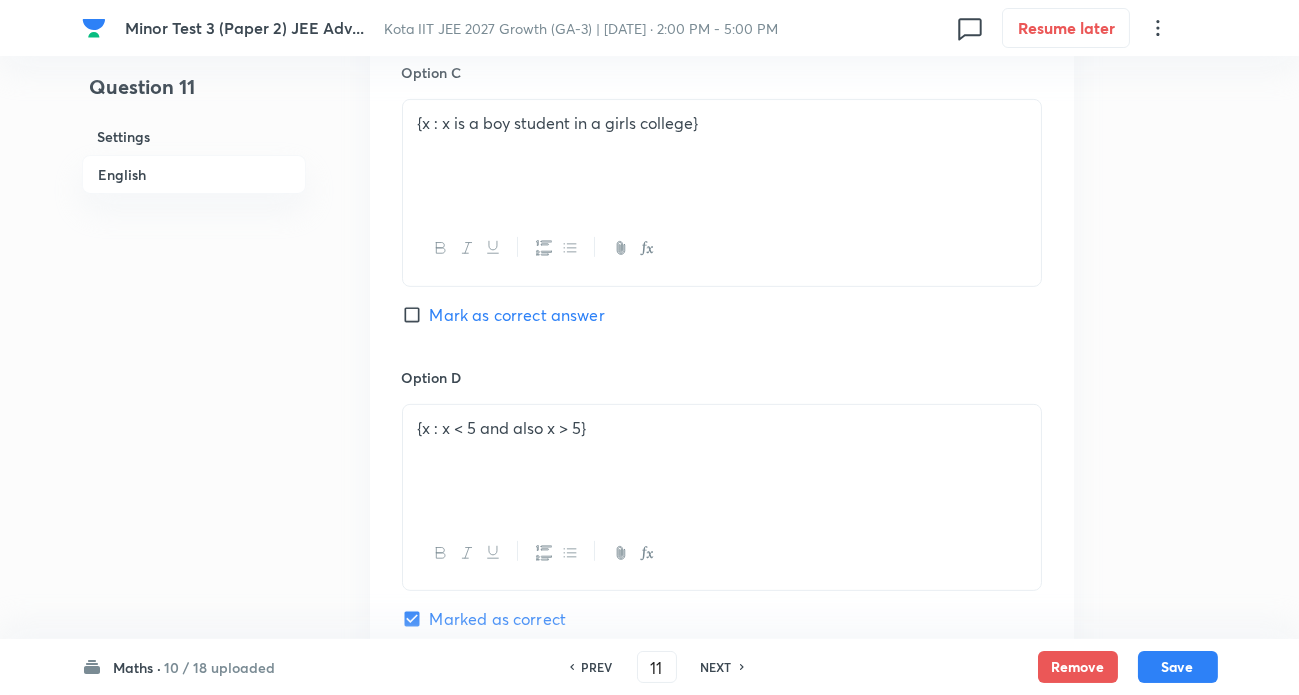 scroll, scrollTop: 1559, scrollLeft: 0, axis: vertical 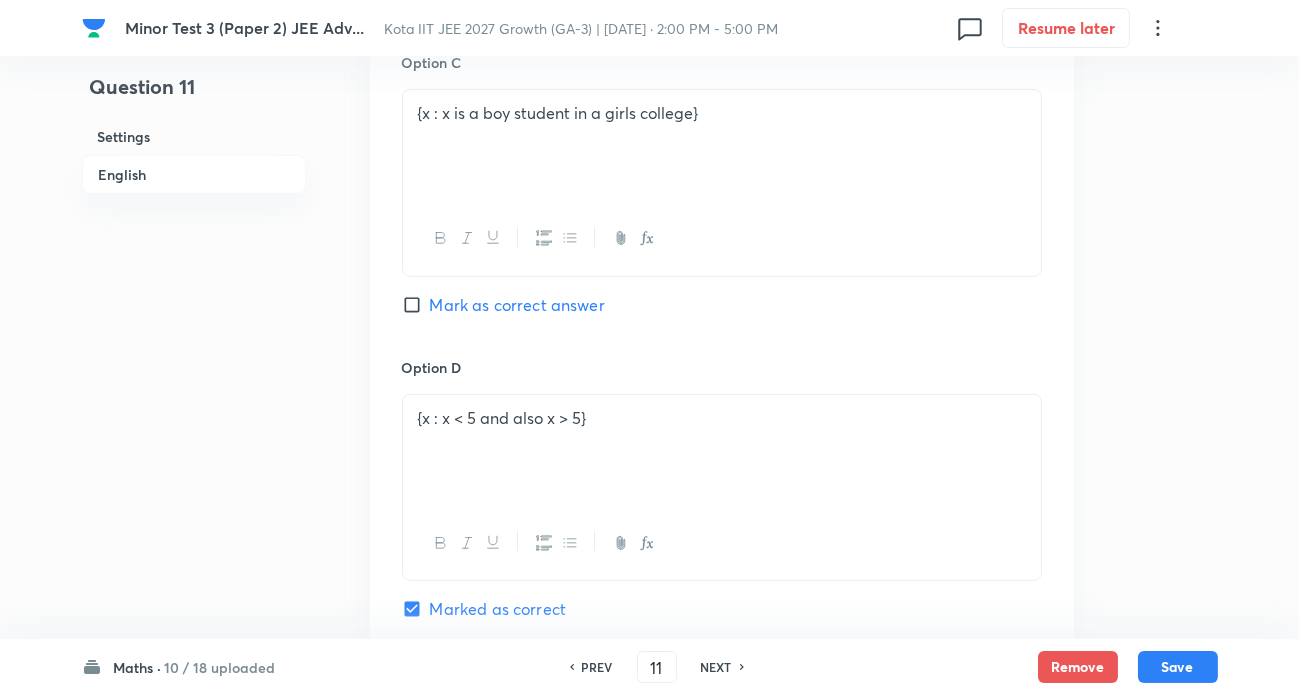 click on "Mark as correct answer" at bounding box center [517, 305] 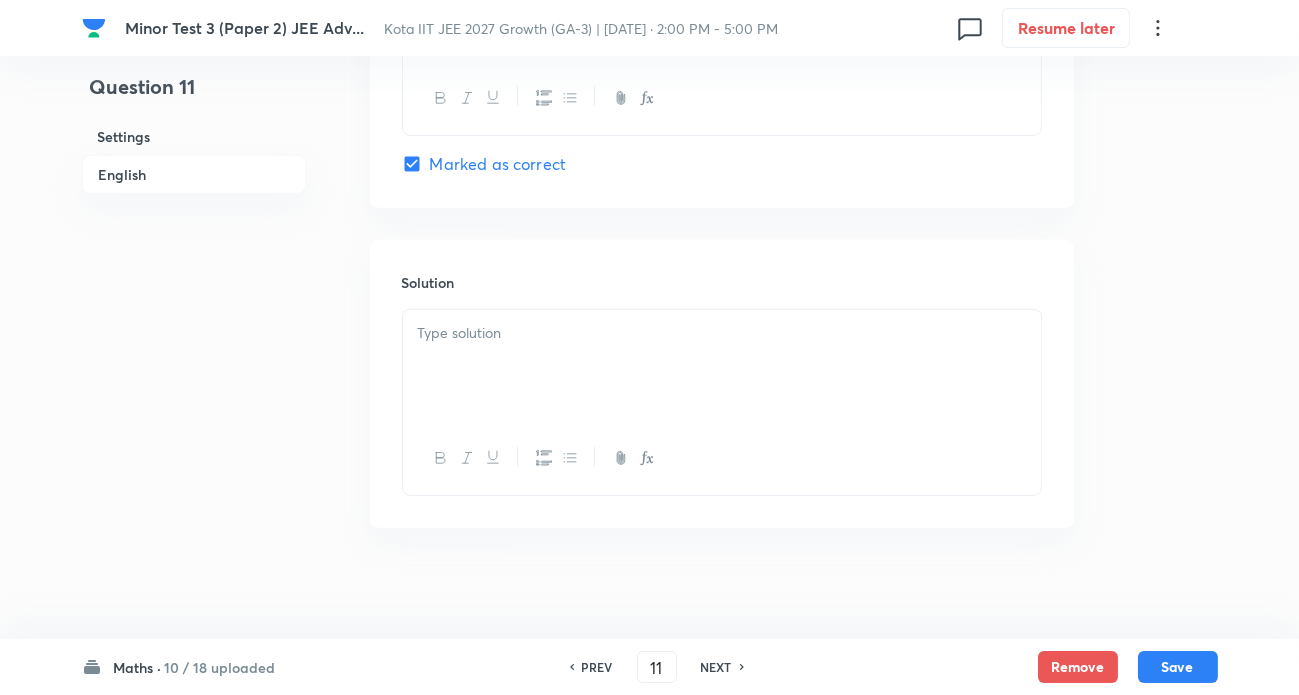 scroll, scrollTop: 2013, scrollLeft: 0, axis: vertical 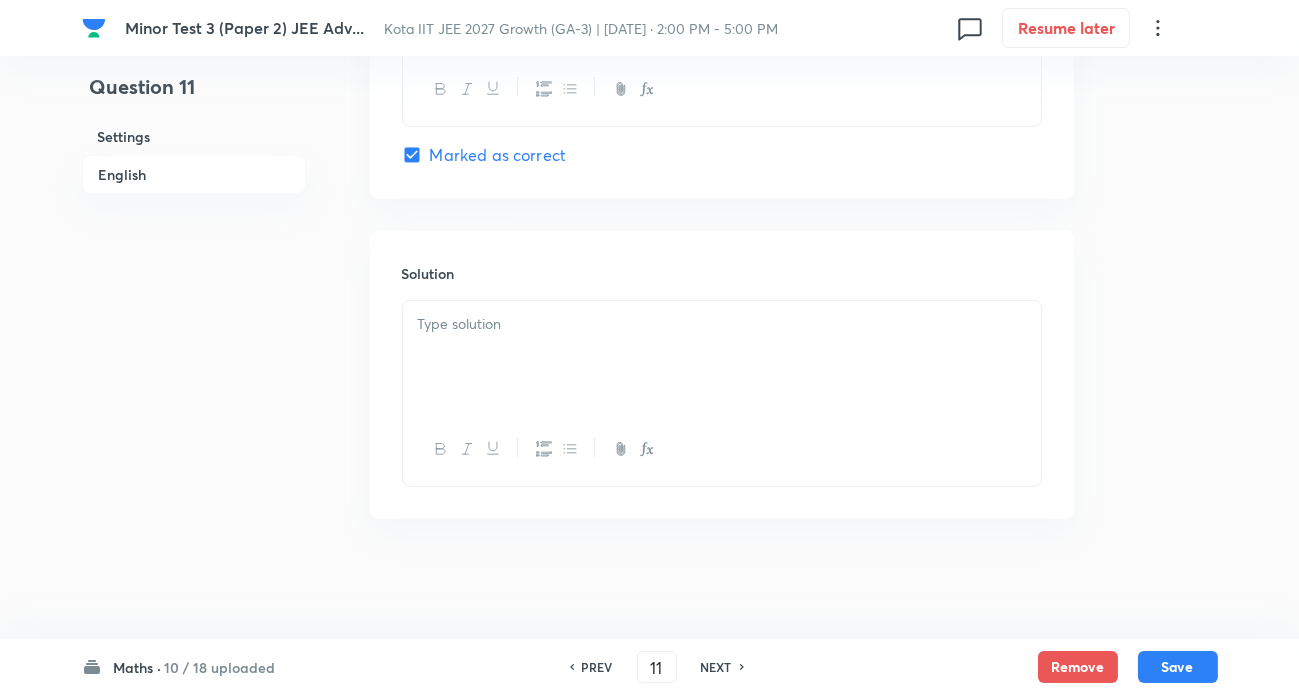 click at bounding box center [722, 324] 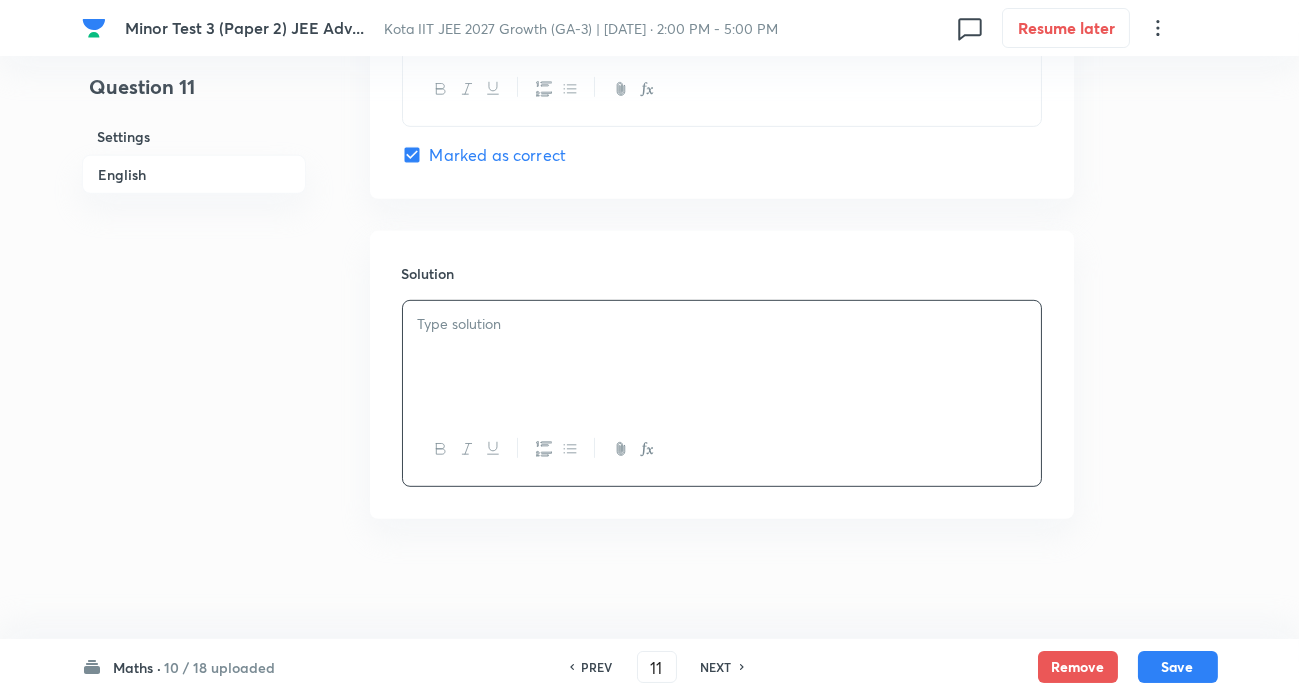 type 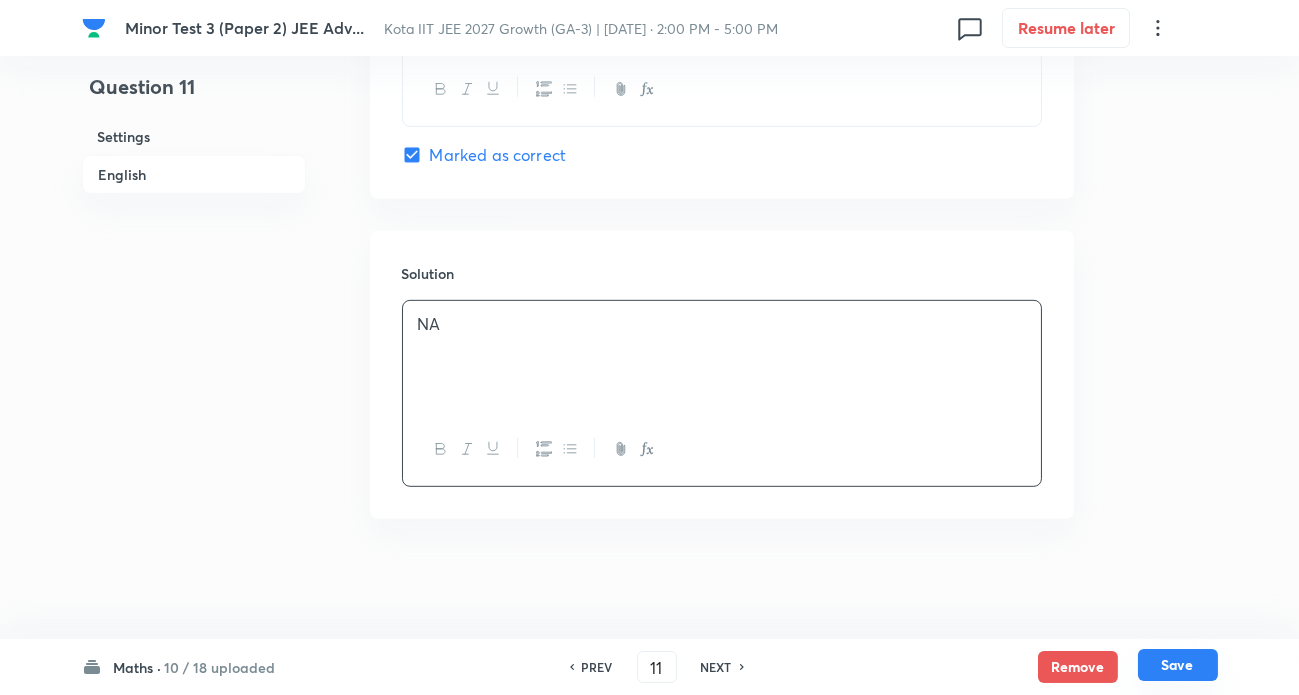 click on "Save" at bounding box center (1178, 665) 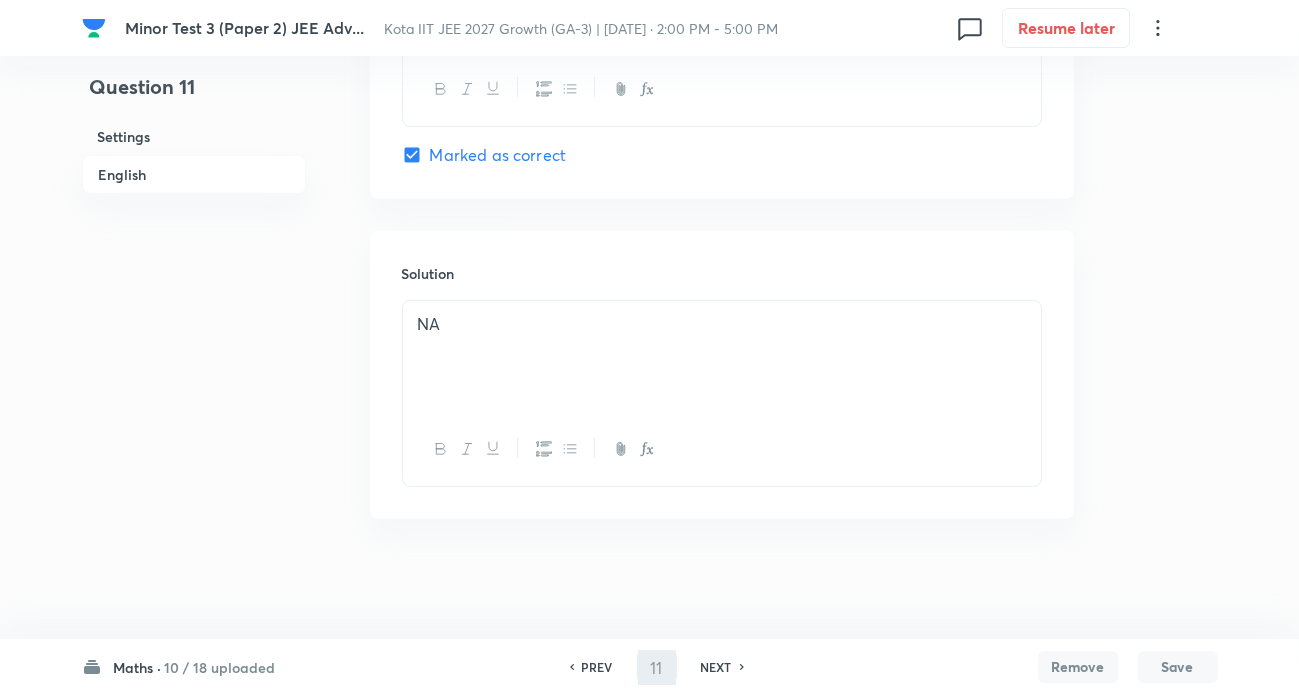 type on "12" 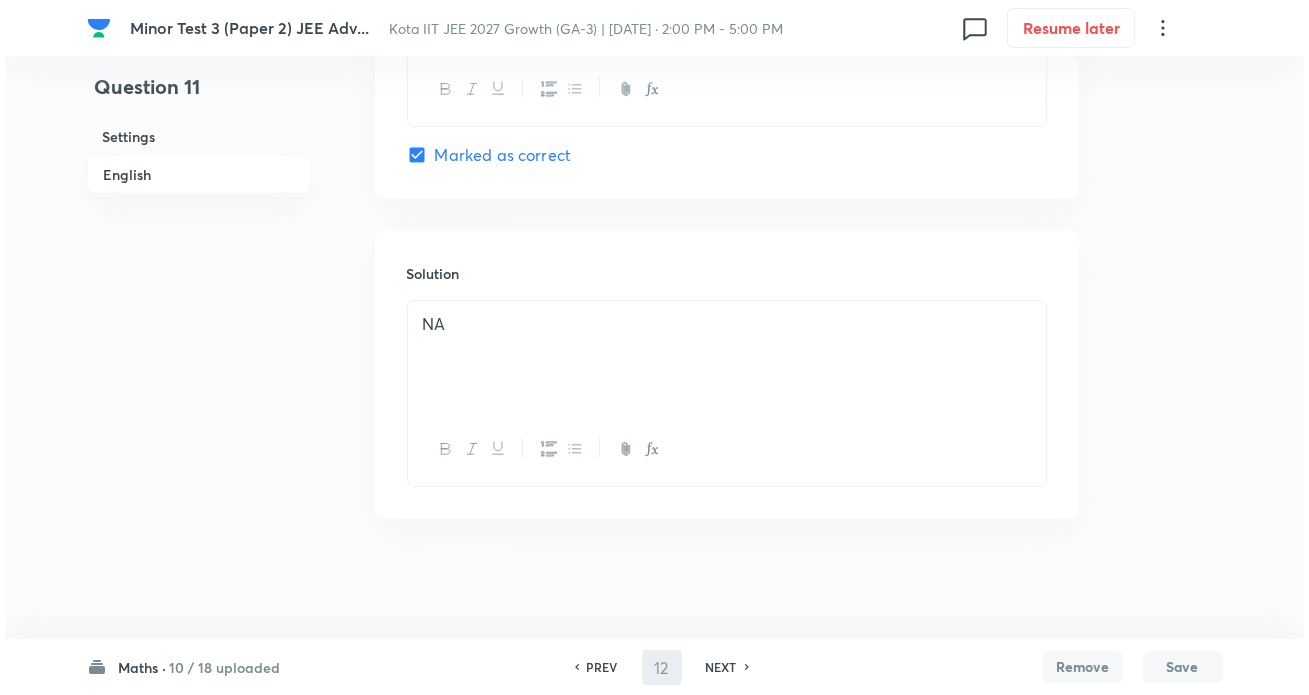 scroll, scrollTop: 0, scrollLeft: 0, axis: both 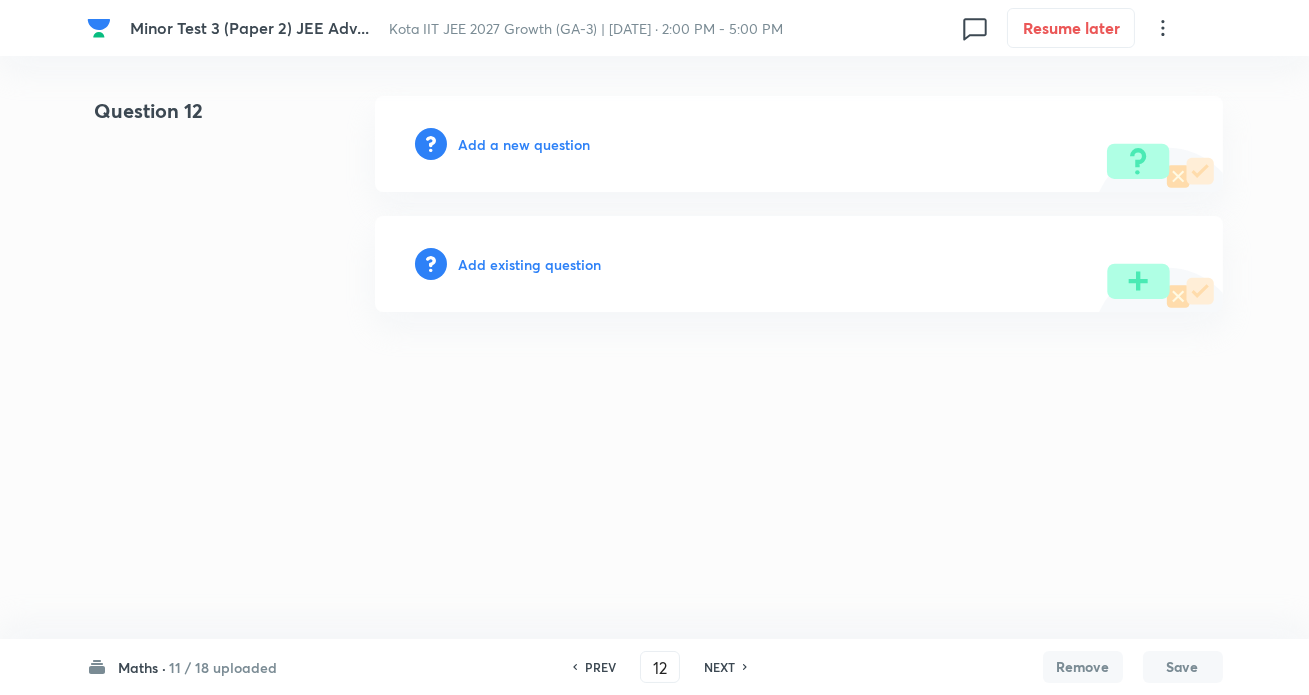click on "Add a new question" at bounding box center (799, 144) 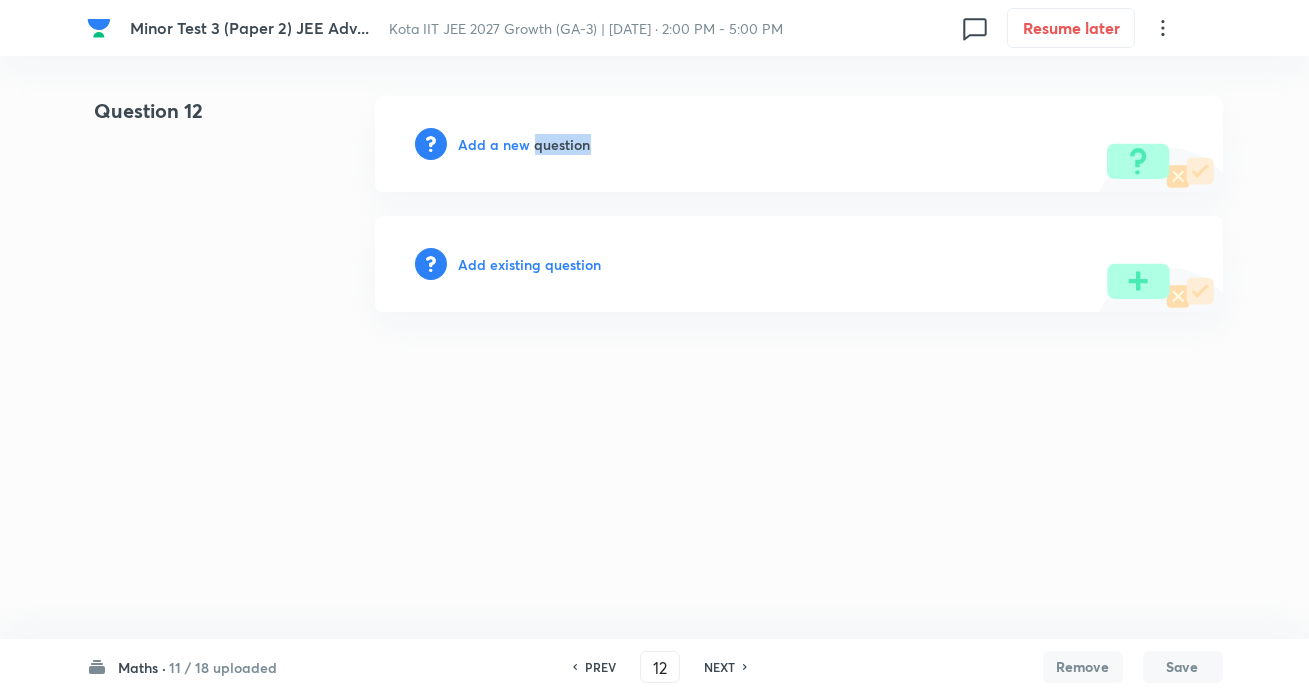 click on "Add a new question" at bounding box center (799, 144) 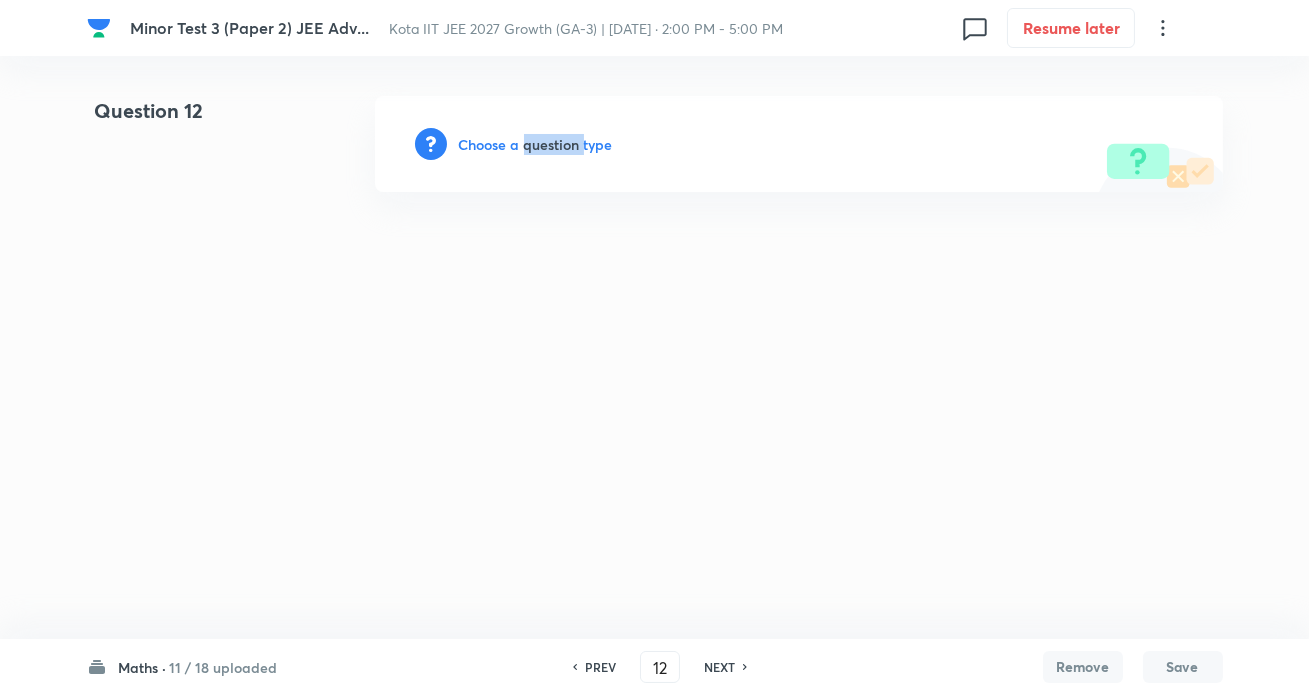 click on "Choose a question type" at bounding box center [536, 144] 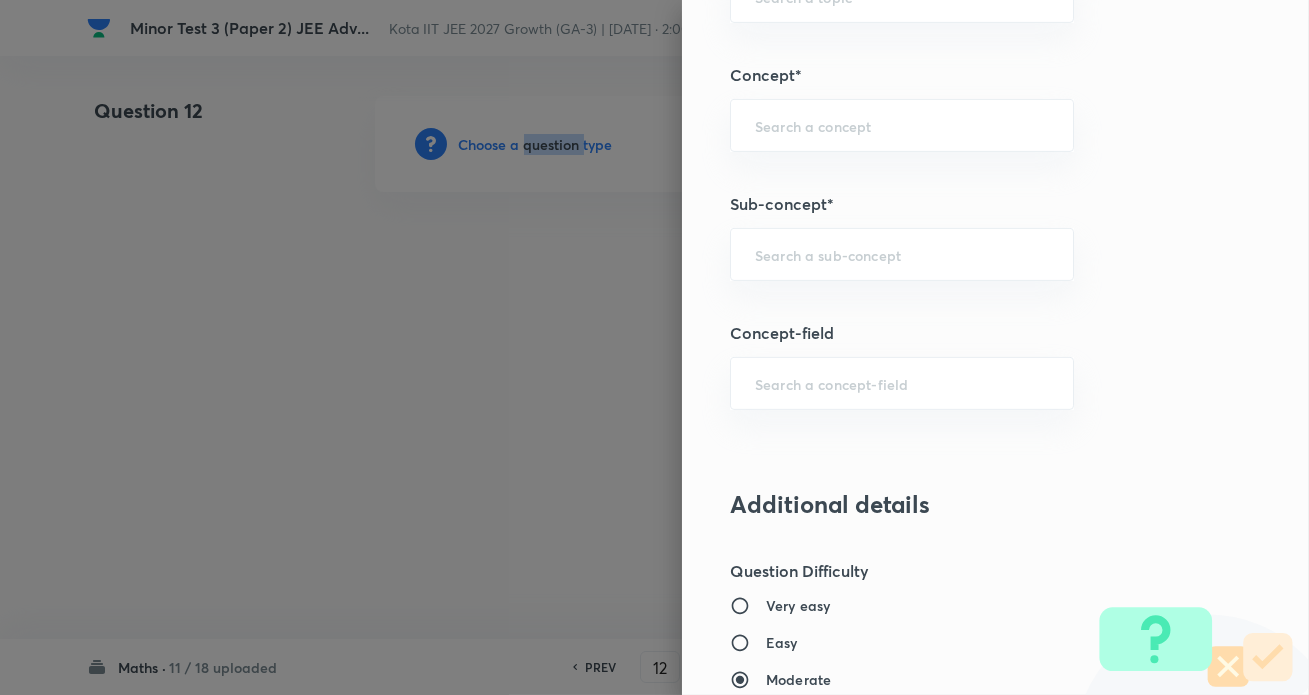 scroll, scrollTop: 1545, scrollLeft: 0, axis: vertical 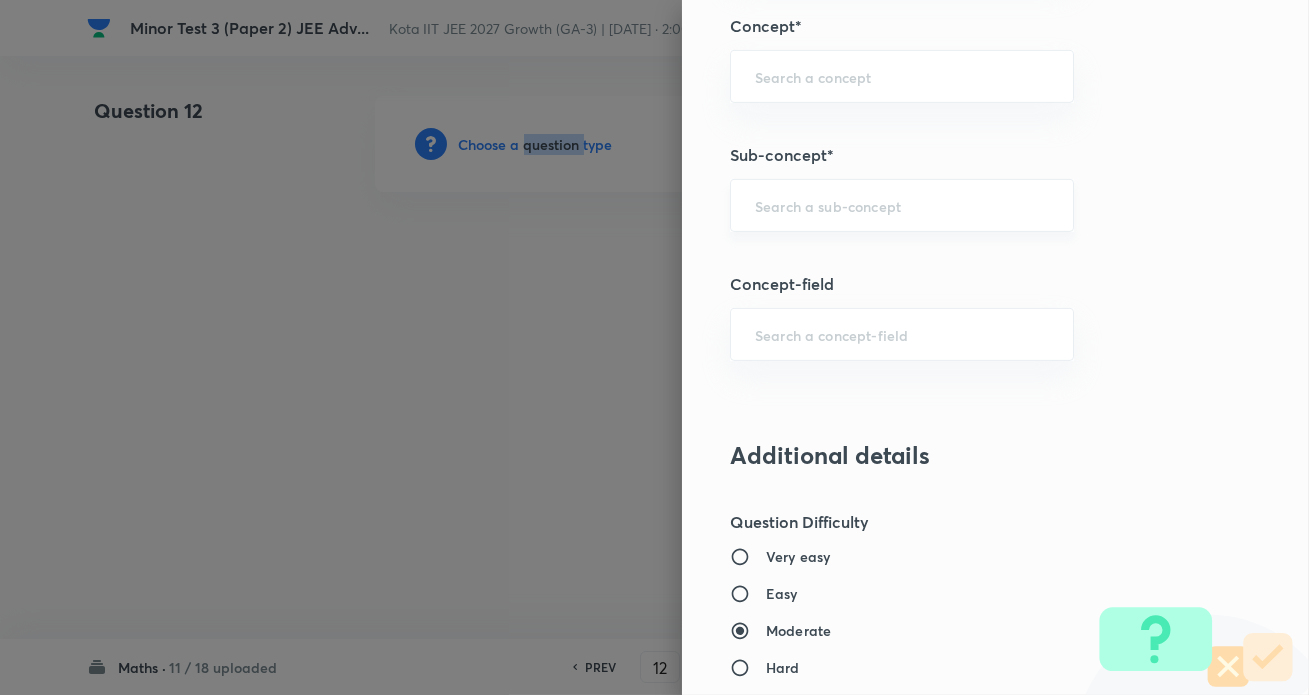 click on "​" at bounding box center (902, 205) 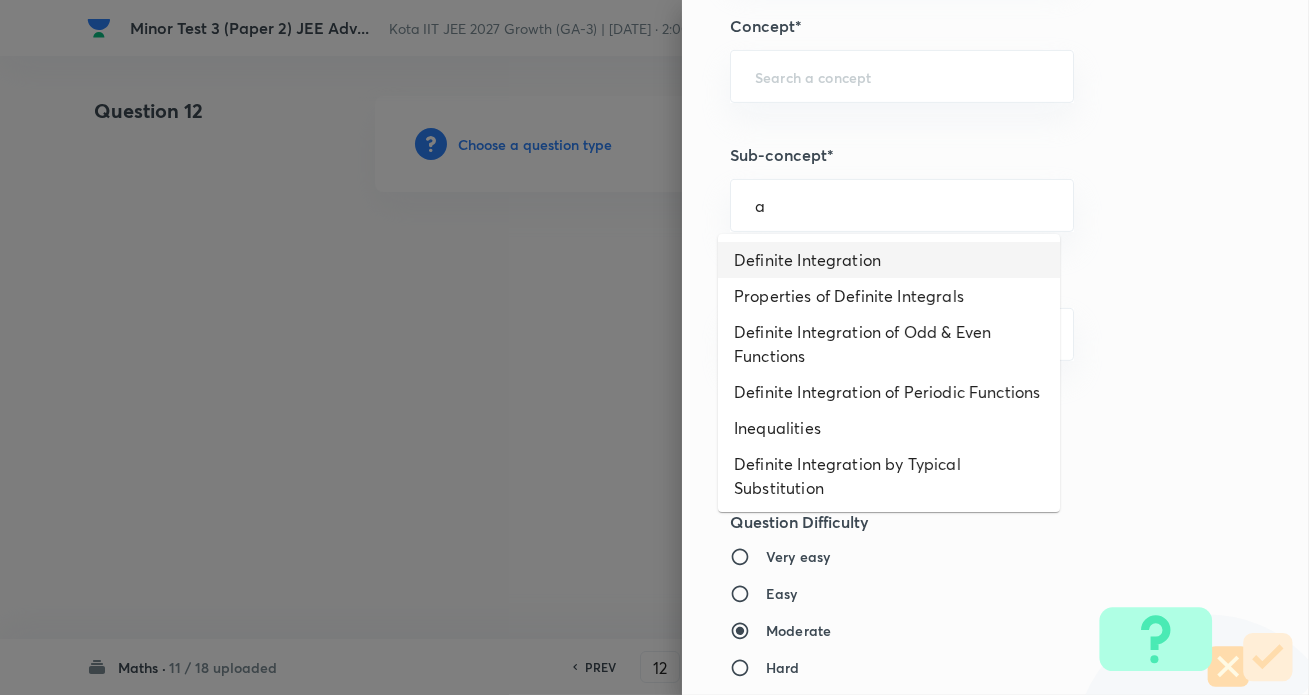 click on "Definite Integration" at bounding box center [889, 260] 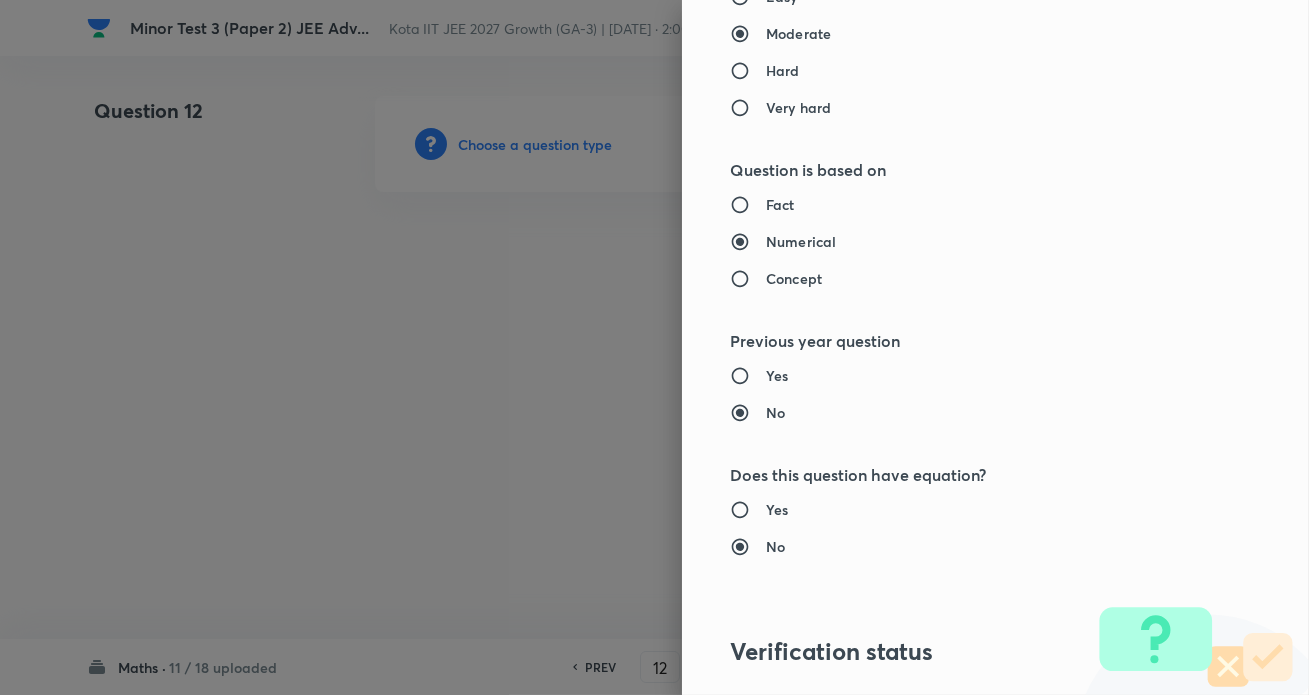 type on "Mathematics" 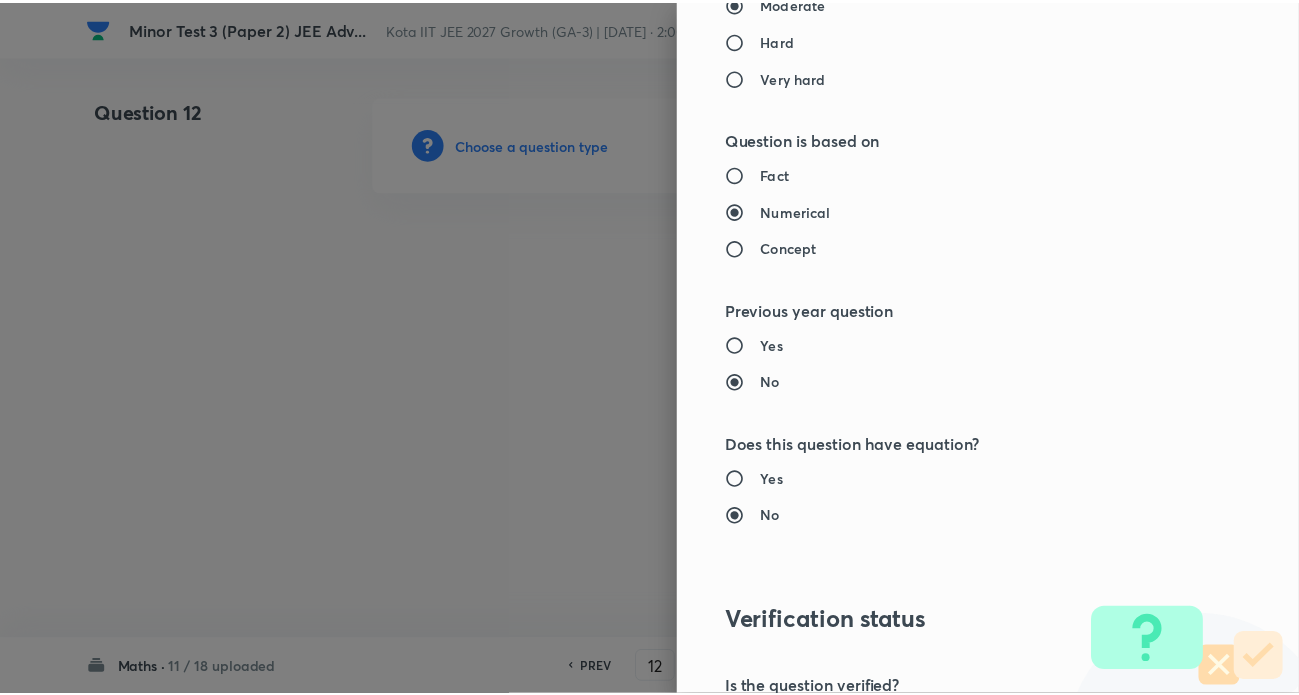 scroll, scrollTop: 2425, scrollLeft: 0, axis: vertical 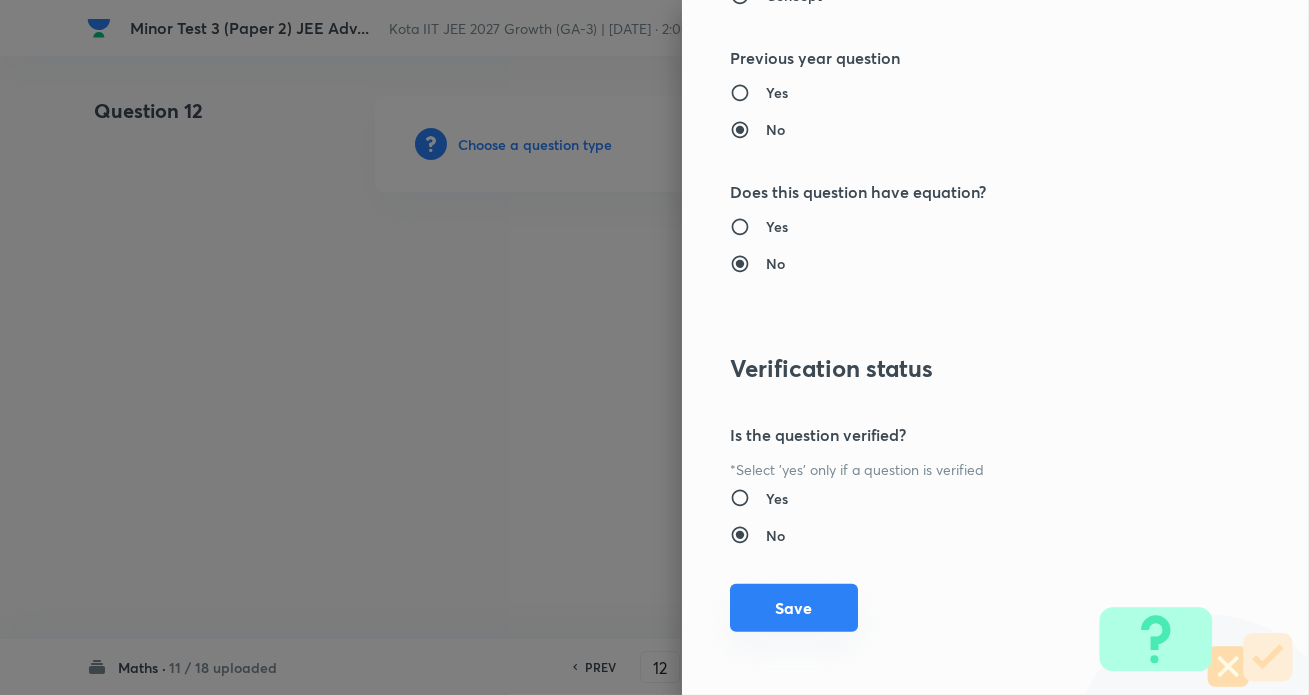 click on "Save" at bounding box center [794, 608] 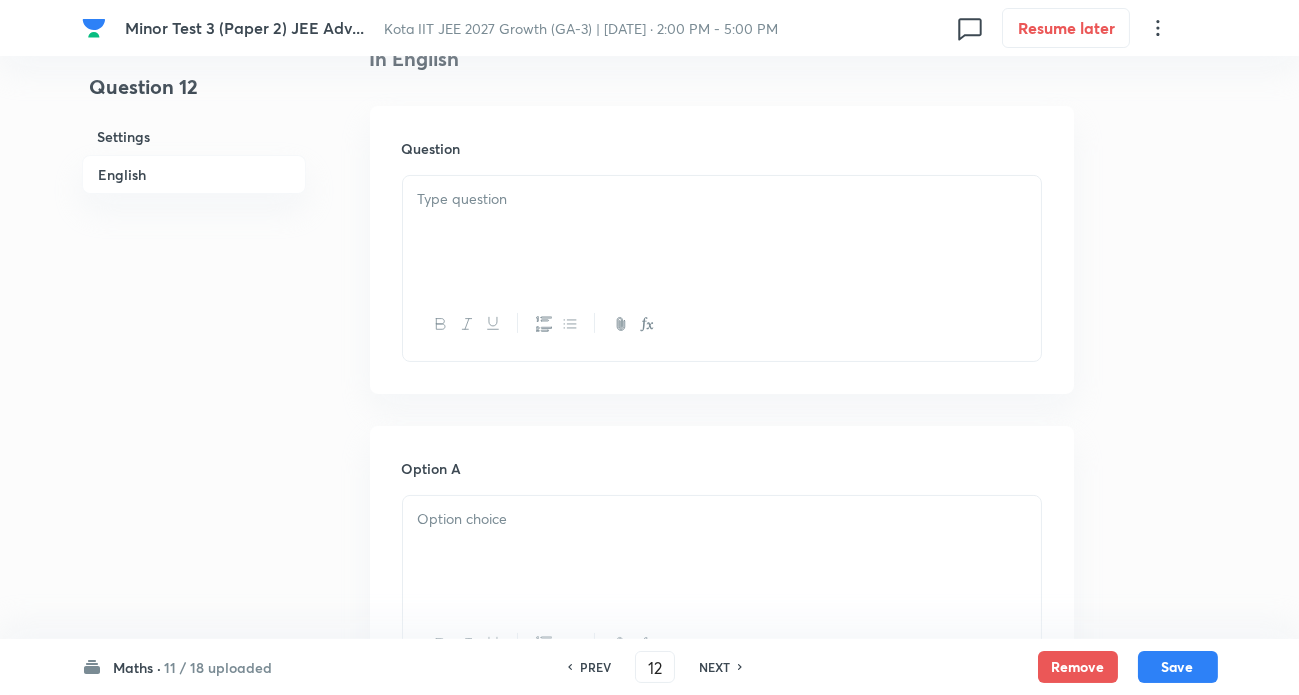 scroll, scrollTop: 545, scrollLeft: 0, axis: vertical 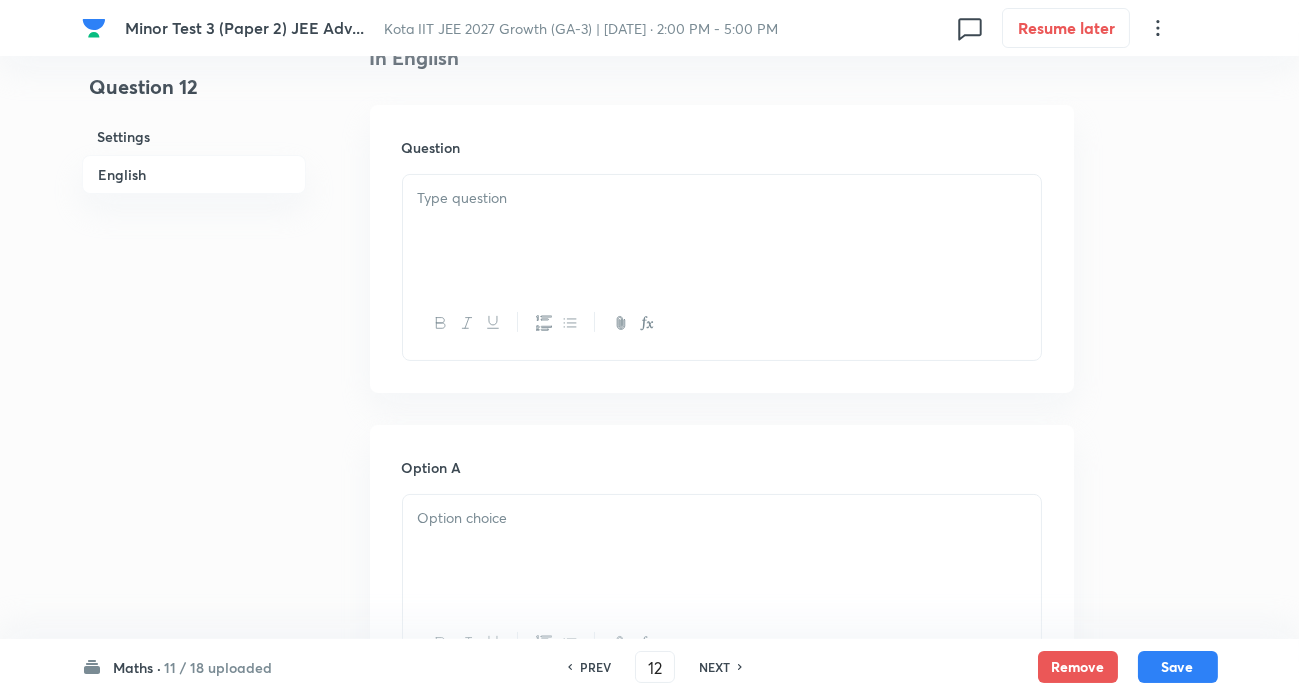 click at bounding box center [722, 198] 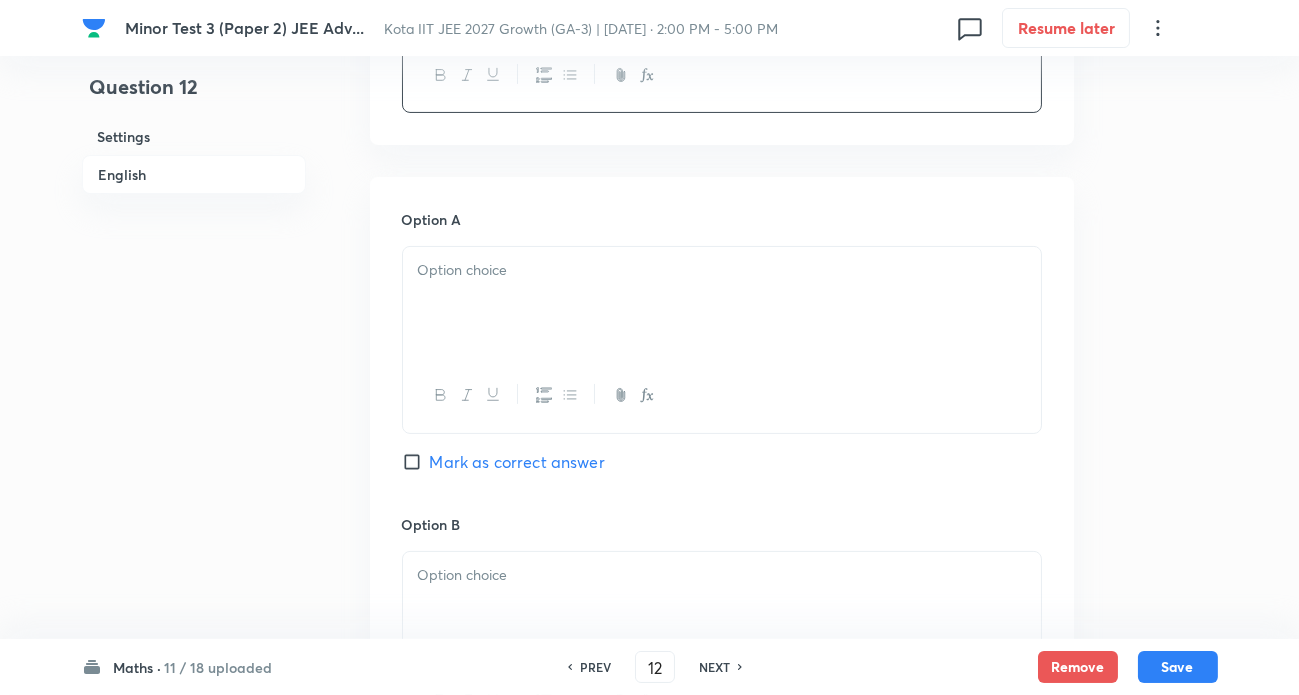scroll, scrollTop: 818, scrollLeft: 0, axis: vertical 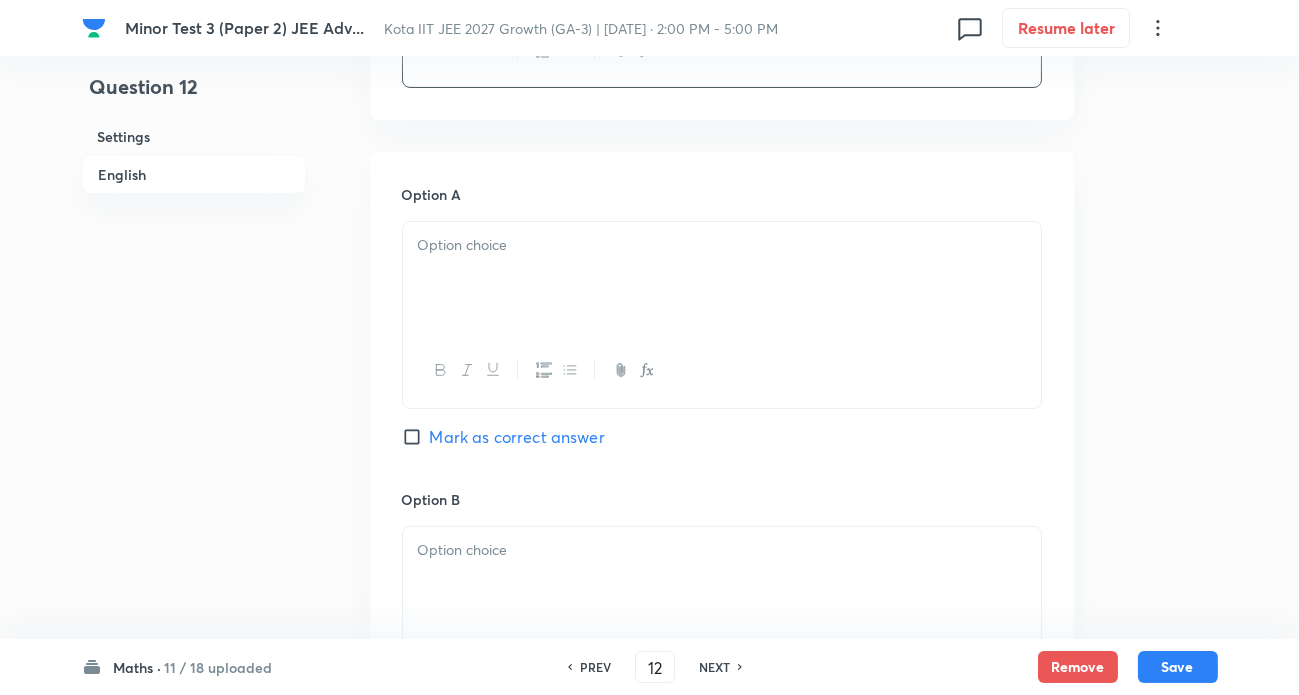click at bounding box center [722, 278] 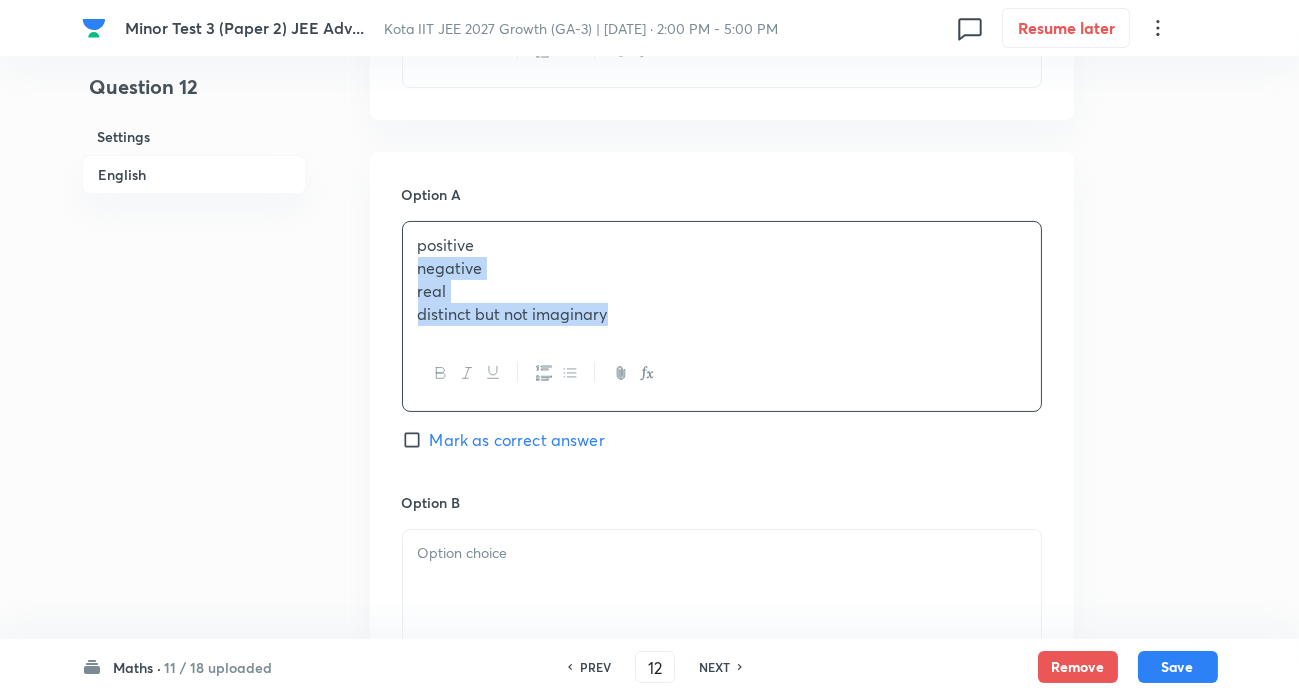 drag, startPoint x: 408, startPoint y: 271, endPoint x: 779, endPoint y: 332, distance: 375.98138 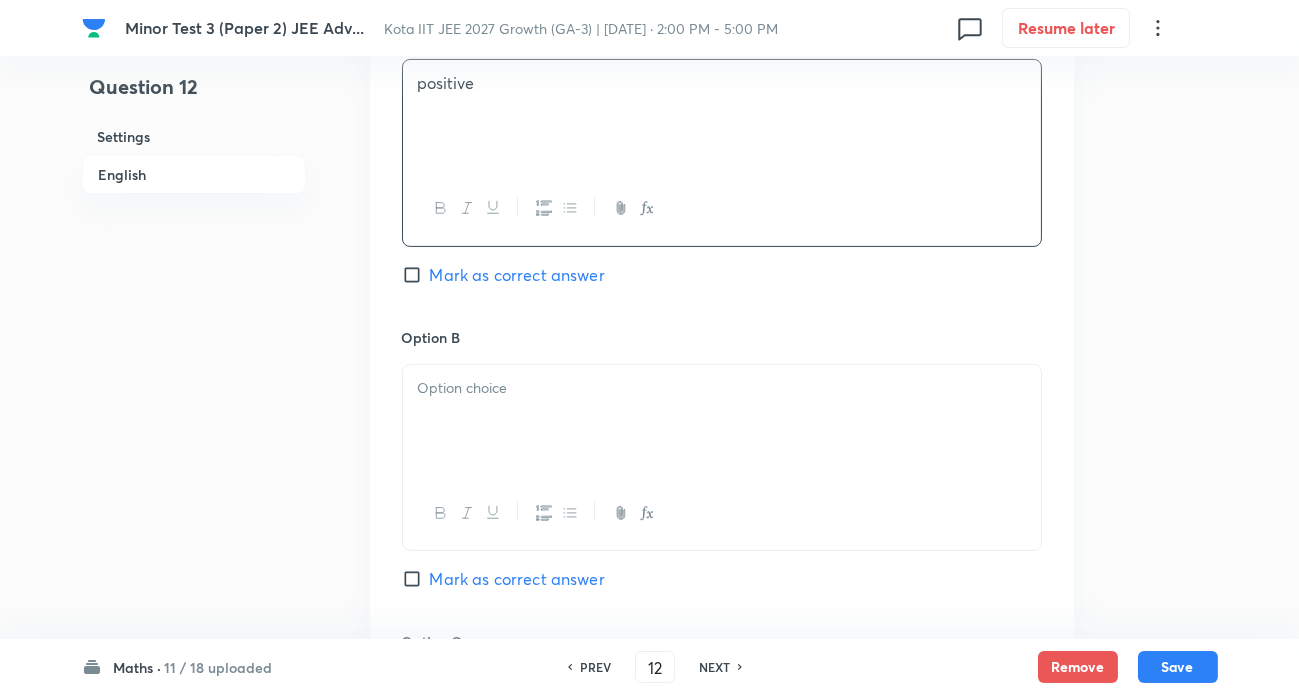 scroll, scrollTop: 1000, scrollLeft: 0, axis: vertical 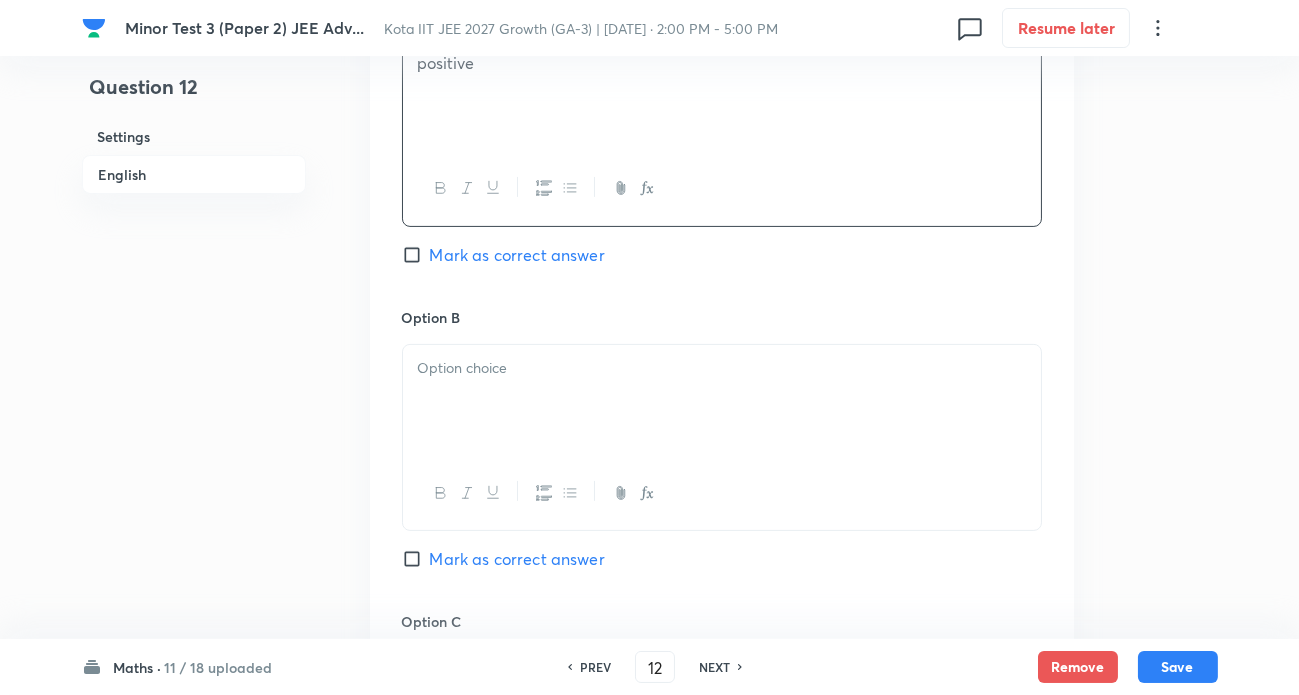 click at bounding box center (722, 401) 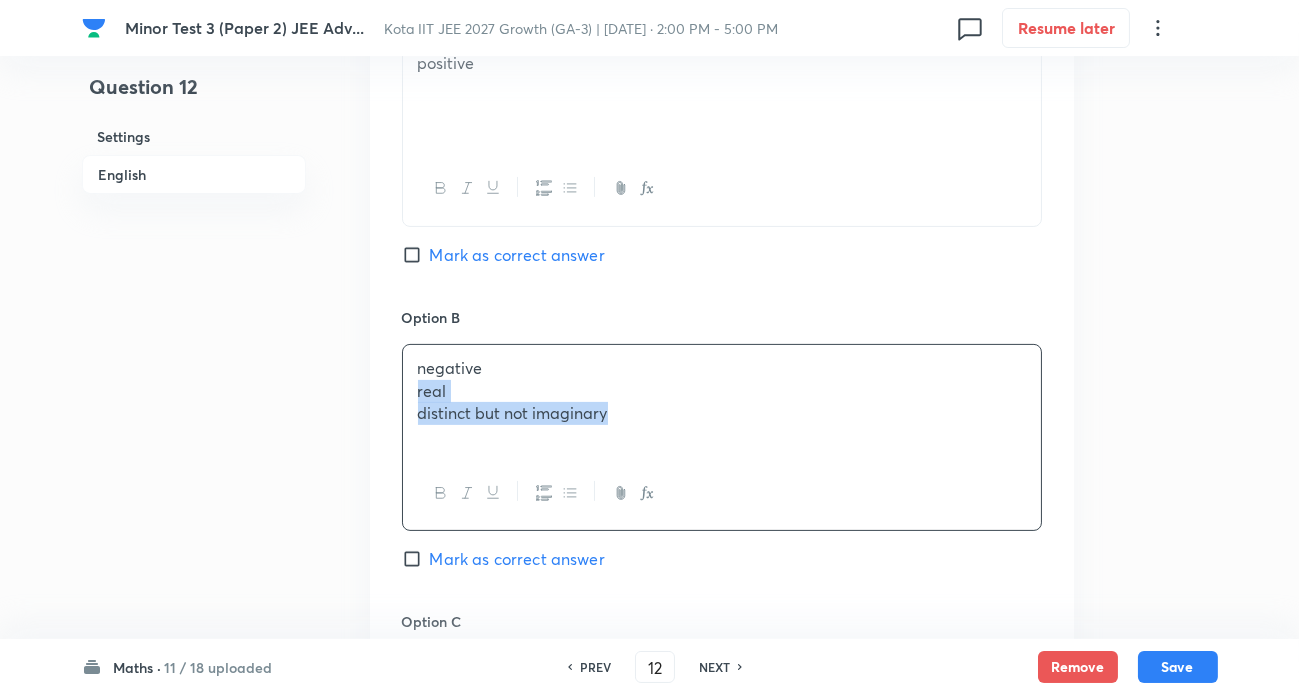 drag, startPoint x: 858, startPoint y: 455, endPoint x: 706, endPoint y: 405, distance: 160.0125 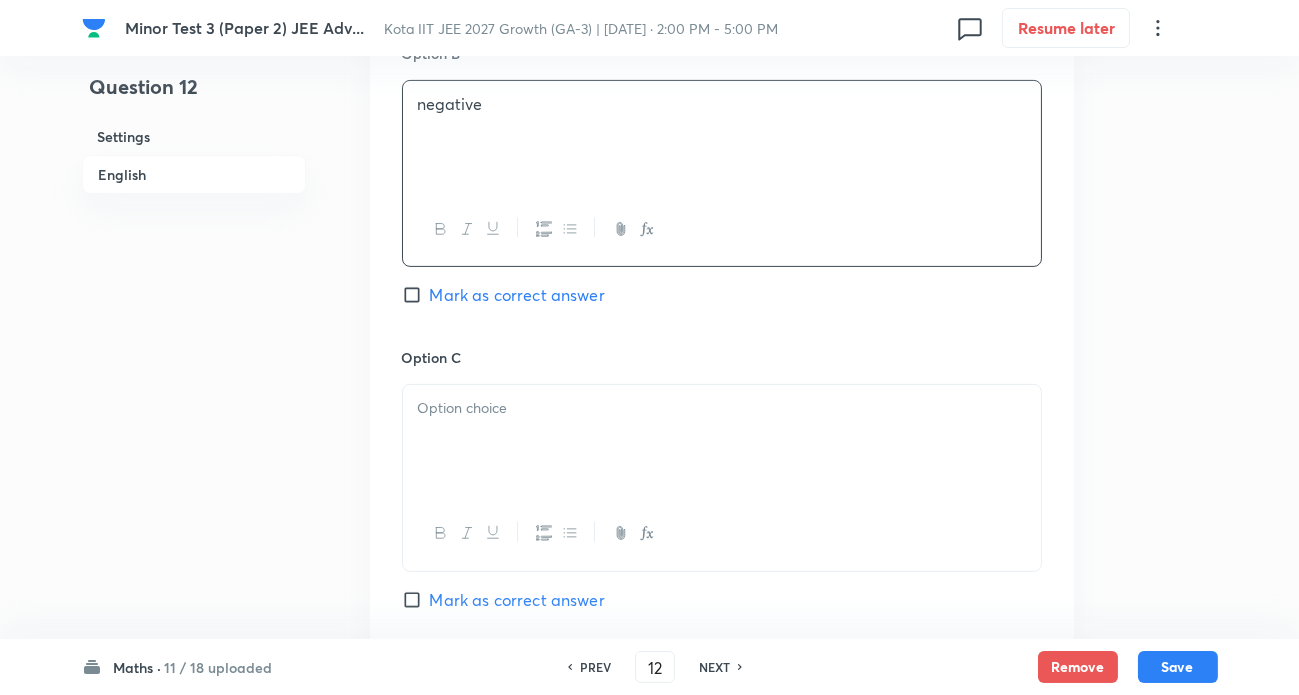 scroll, scrollTop: 1272, scrollLeft: 0, axis: vertical 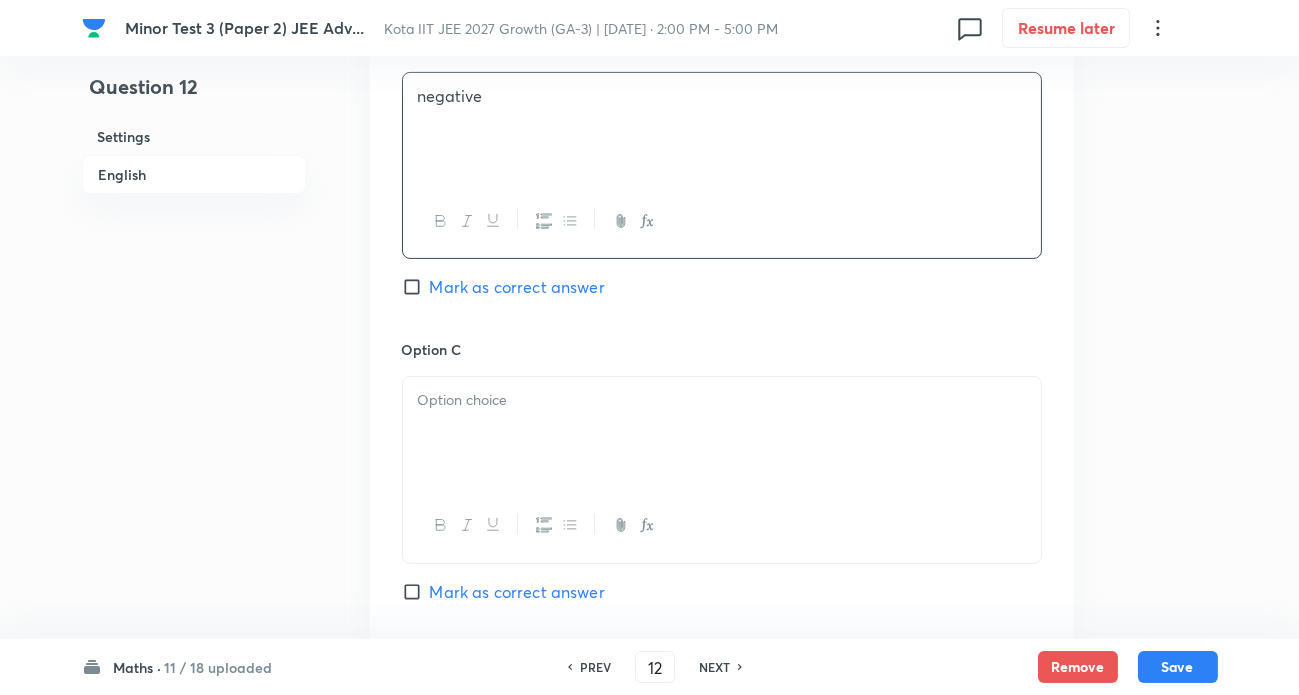drag, startPoint x: 498, startPoint y: 419, endPoint x: 469, endPoint y: 411, distance: 30.083218 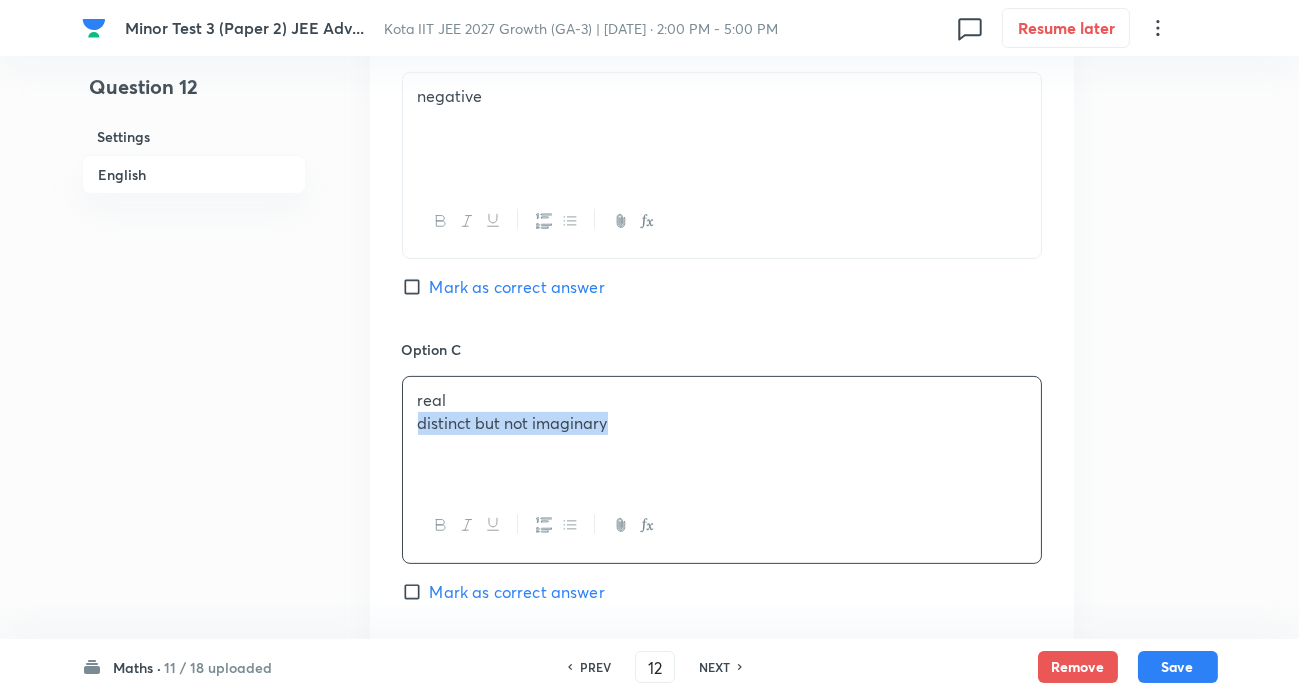 drag, startPoint x: 419, startPoint y: 415, endPoint x: 594, endPoint y: 487, distance: 189.23267 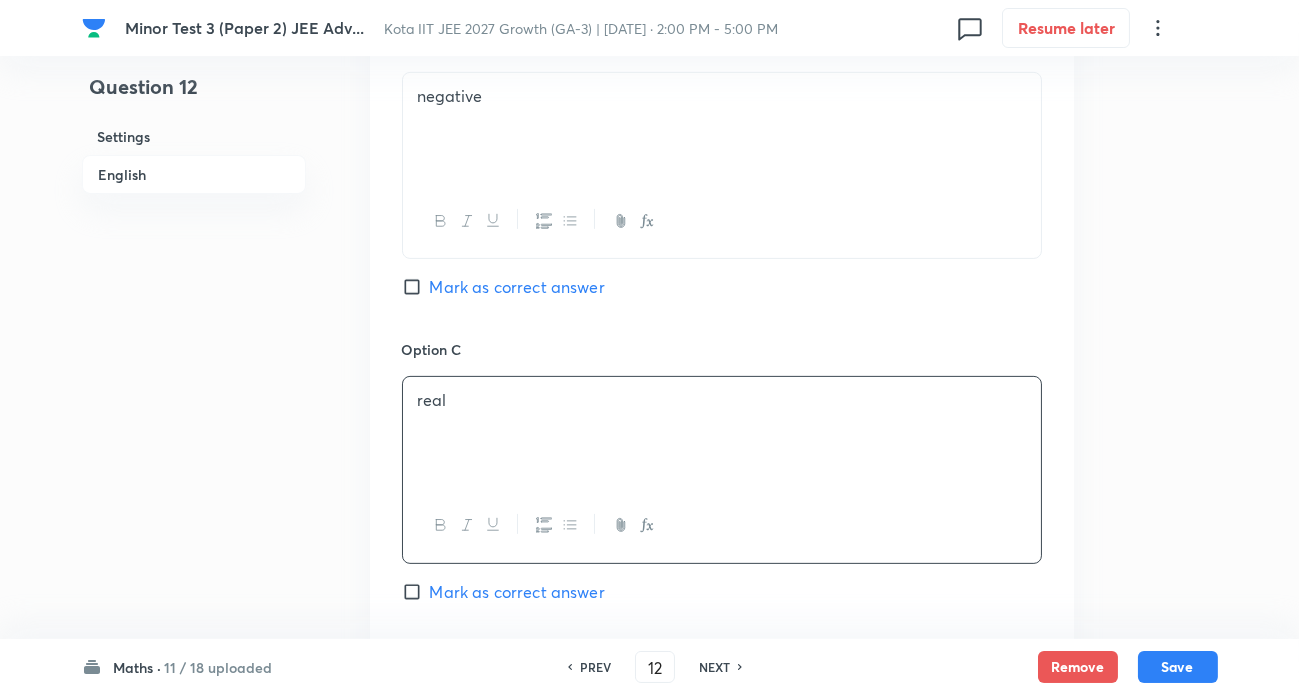 click on "Mark as correct answer" at bounding box center [517, 592] 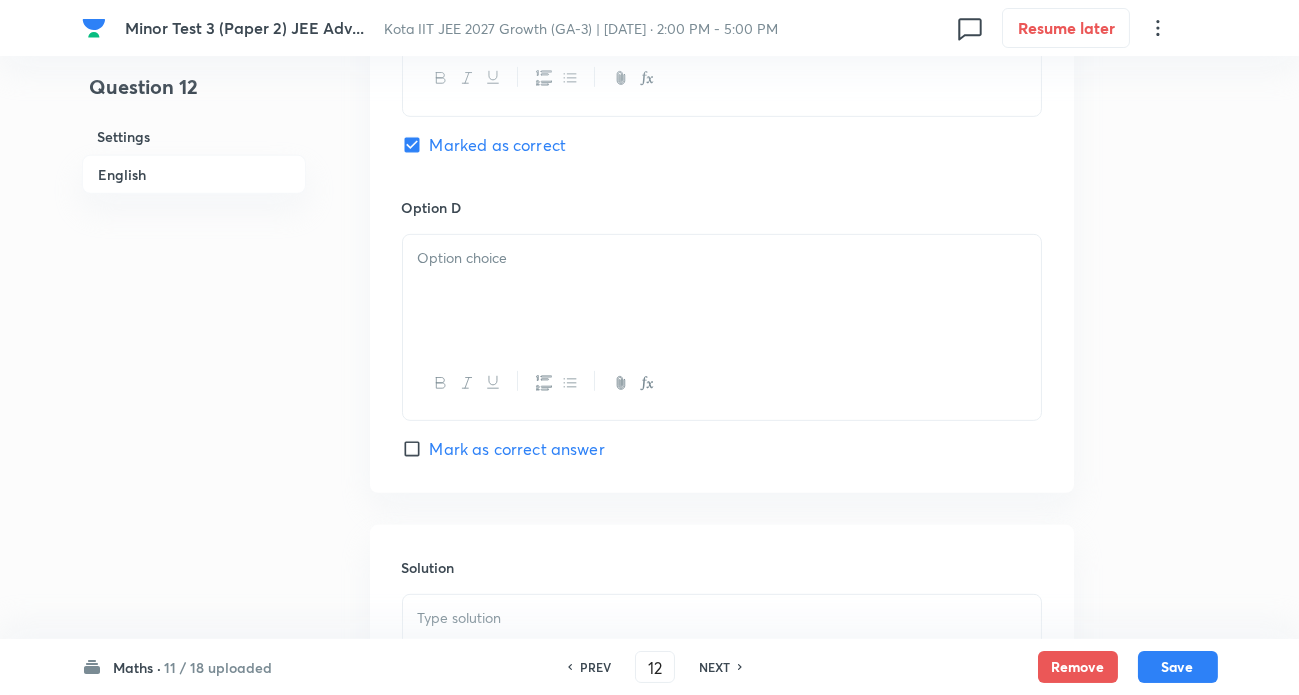 scroll, scrollTop: 1727, scrollLeft: 0, axis: vertical 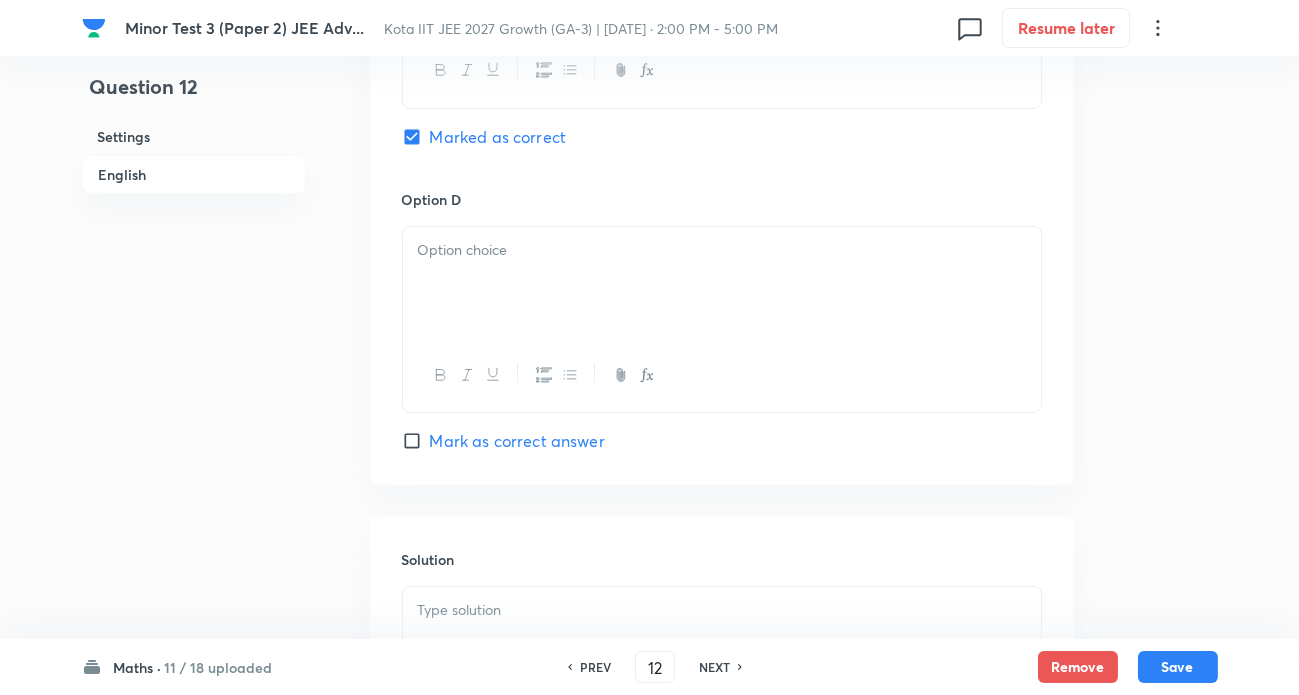 click at bounding box center [722, 283] 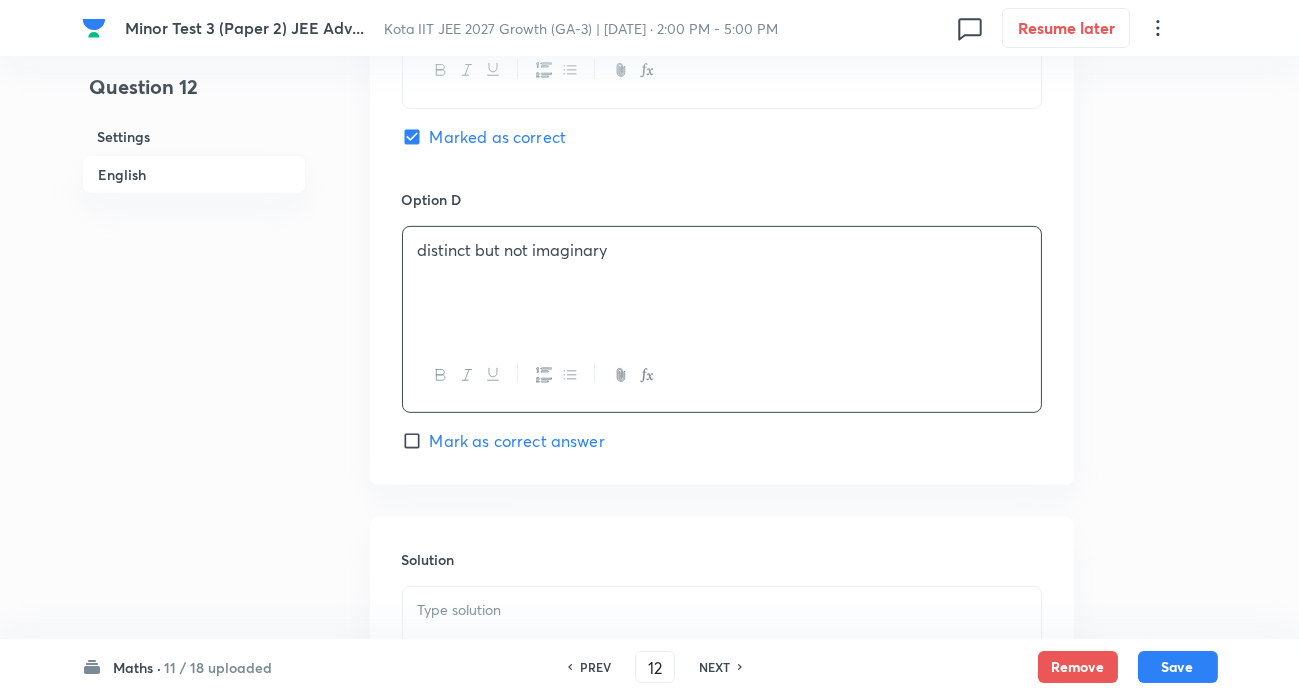 click on "Mark as correct answer" at bounding box center [517, 441] 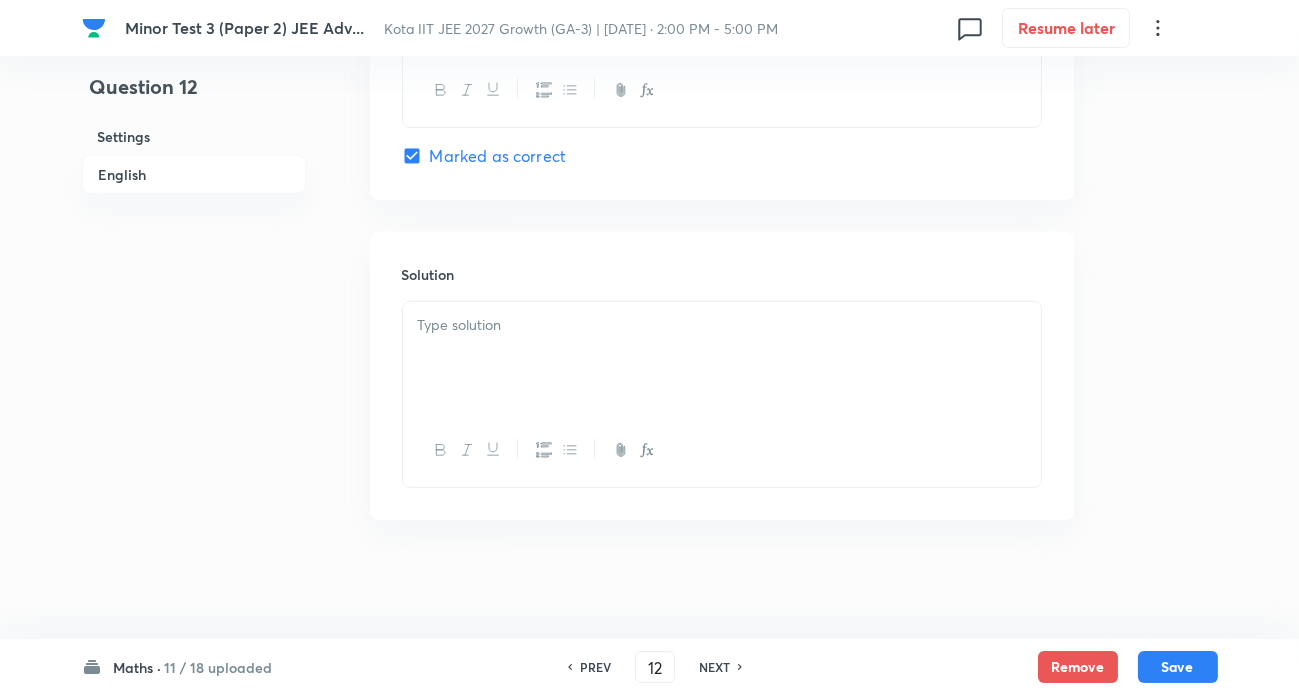 scroll, scrollTop: 2013, scrollLeft: 0, axis: vertical 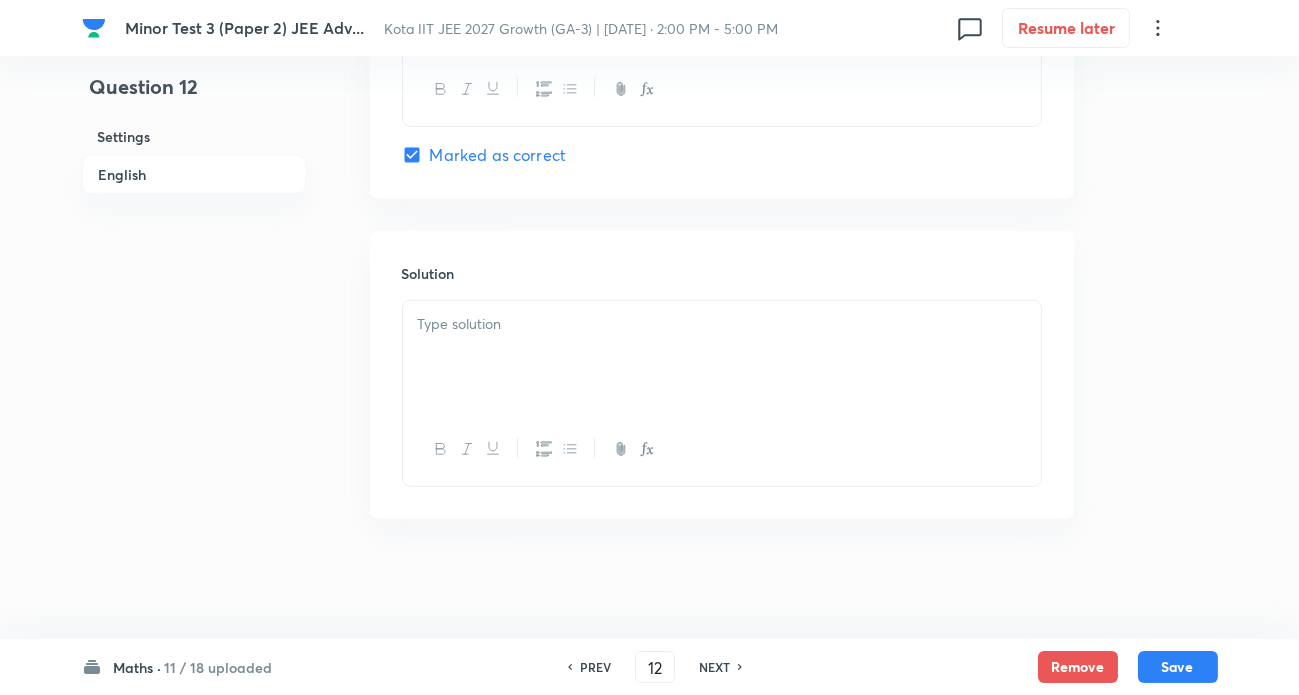 click at bounding box center (722, 324) 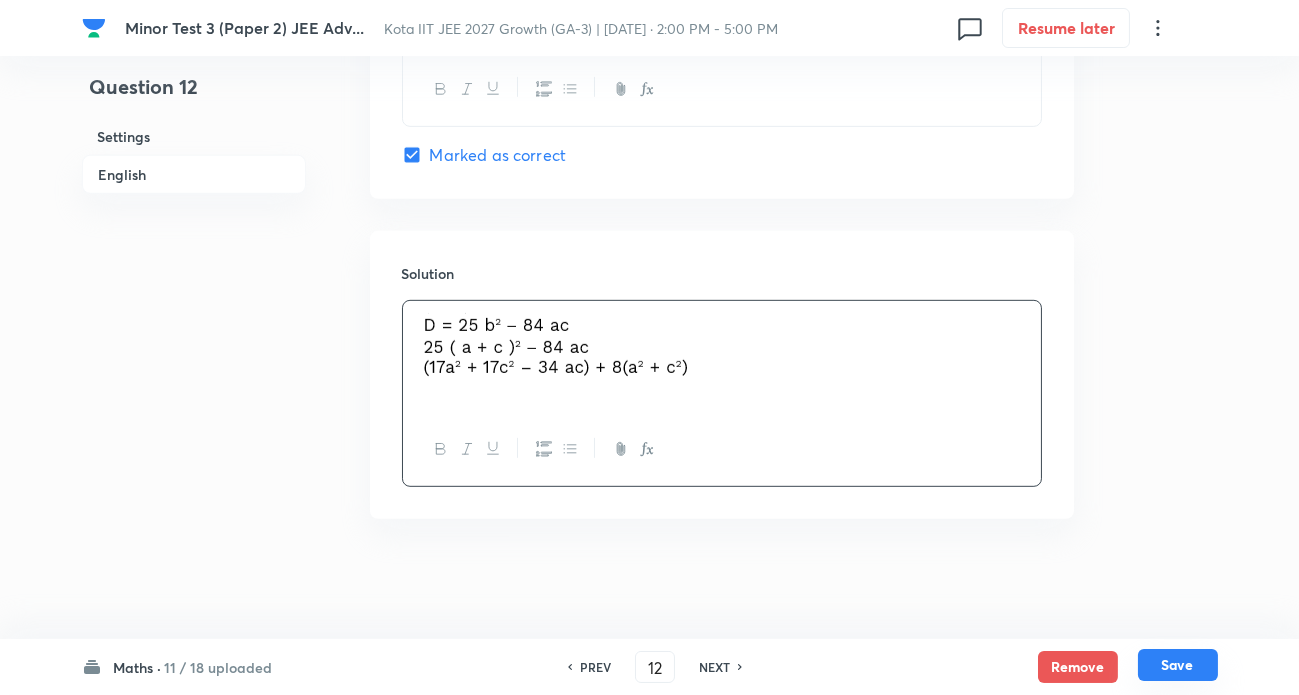 click on "Save" at bounding box center (1178, 665) 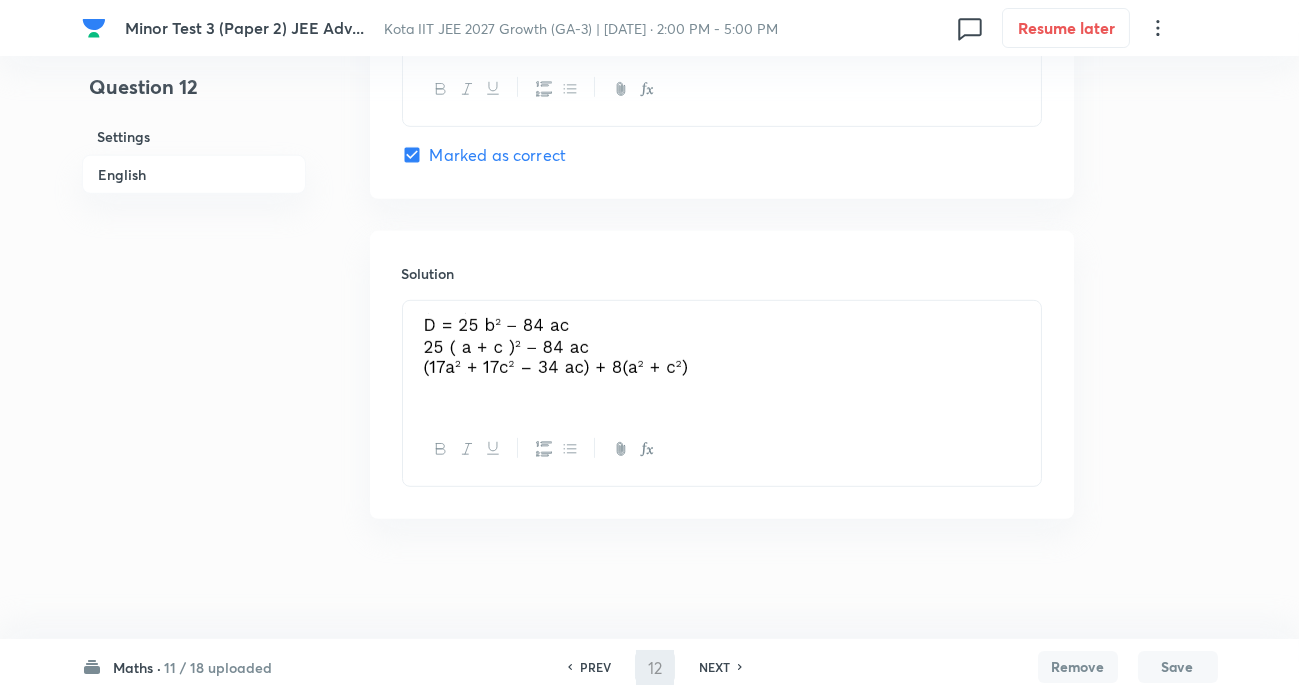 type on "13" 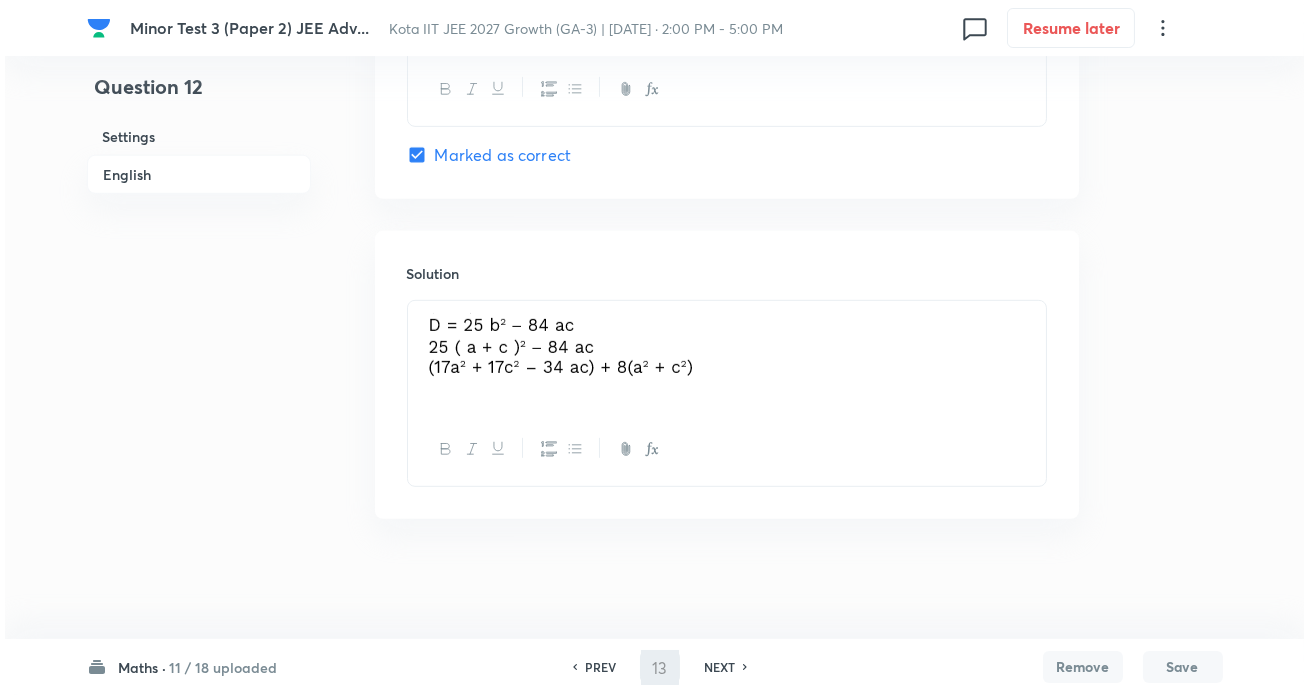 scroll, scrollTop: 0, scrollLeft: 0, axis: both 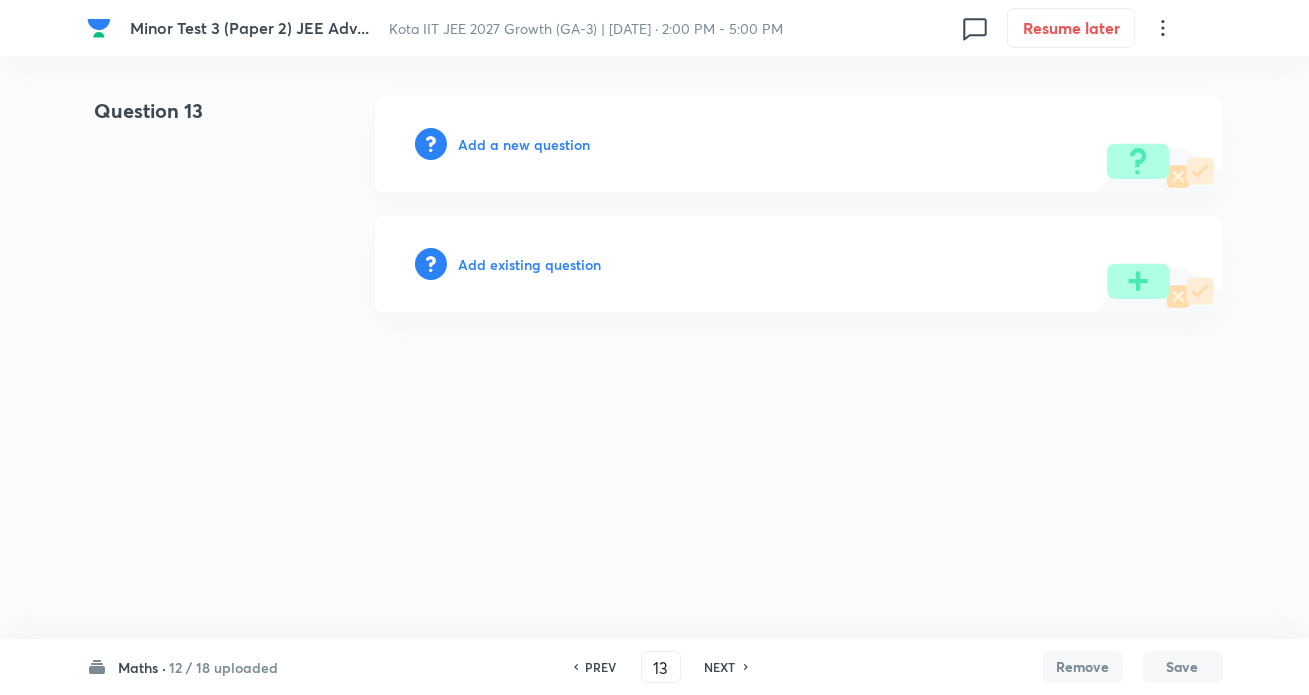 click on "Add a new question" at bounding box center (525, 144) 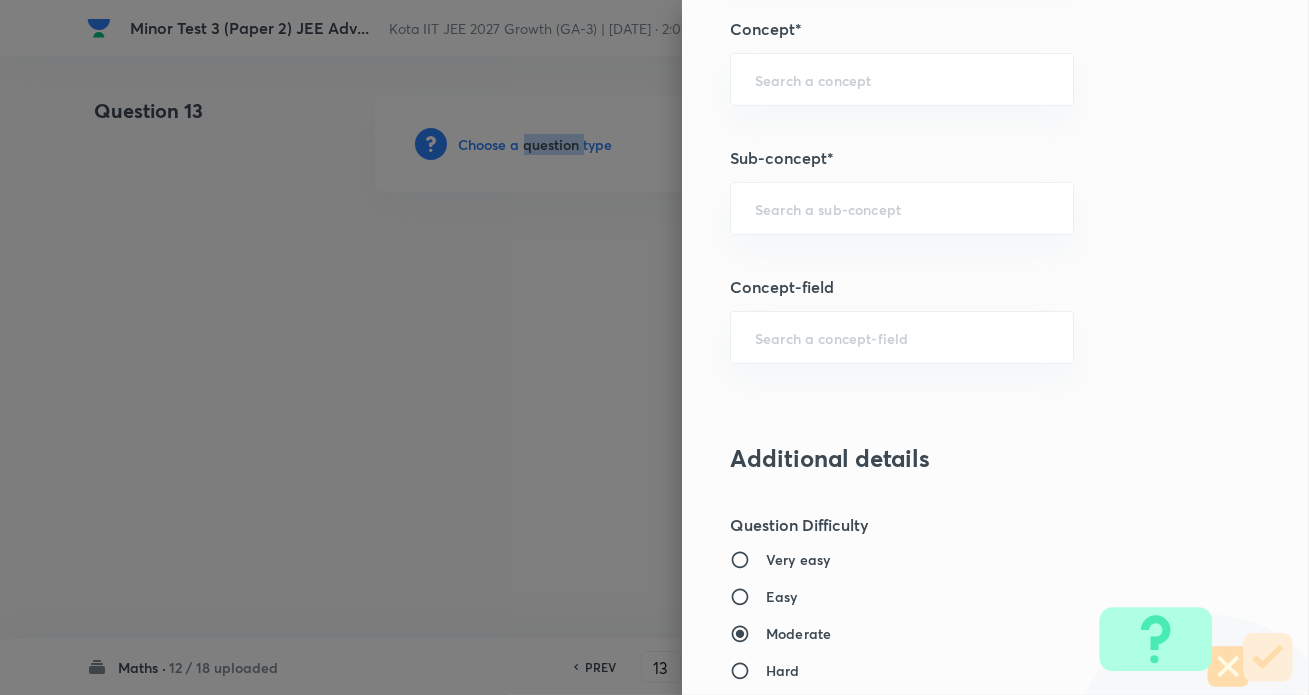 scroll, scrollTop: 1545, scrollLeft: 0, axis: vertical 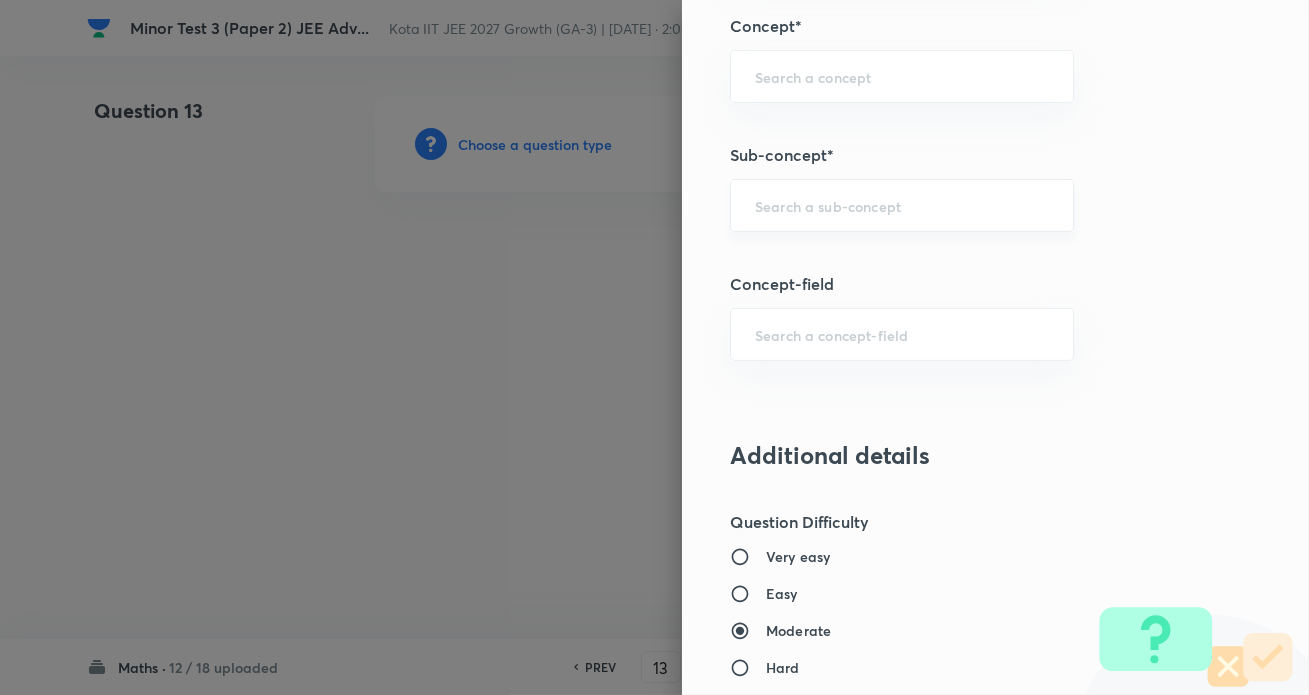 click at bounding box center (902, 205) 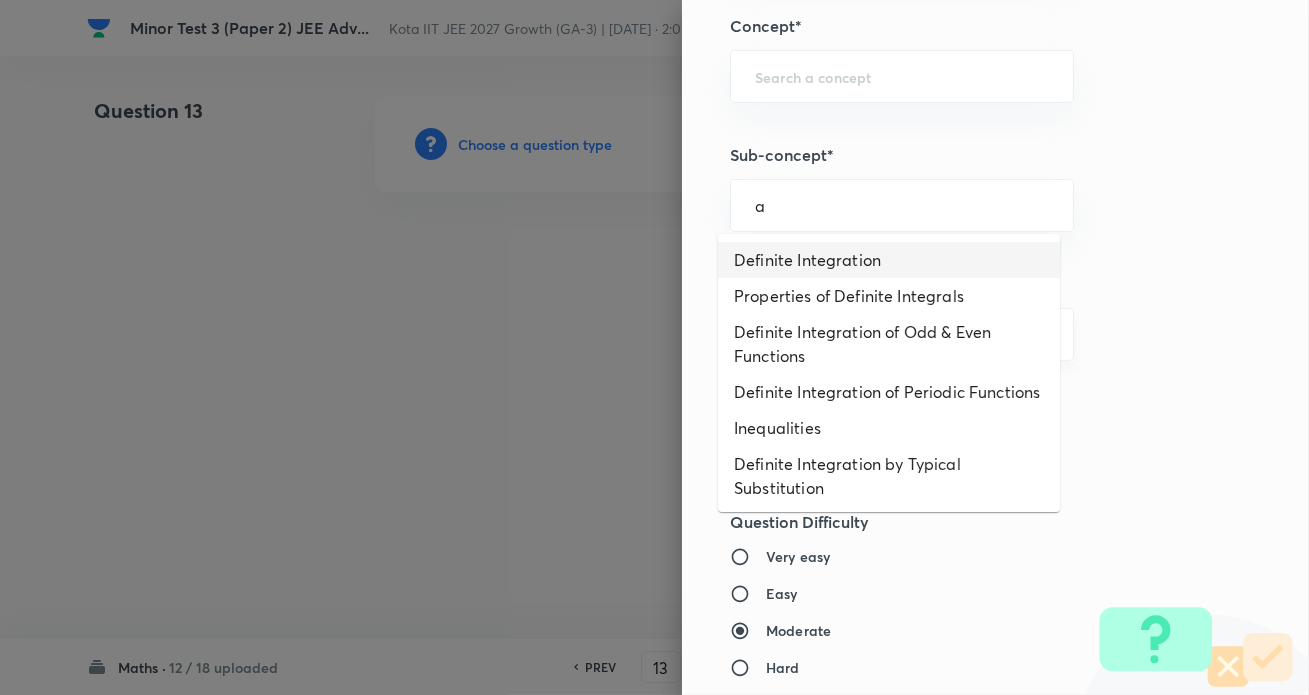 drag, startPoint x: 802, startPoint y: 262, endPoint x: 803, endPoint y: 333, distance: 71.00704 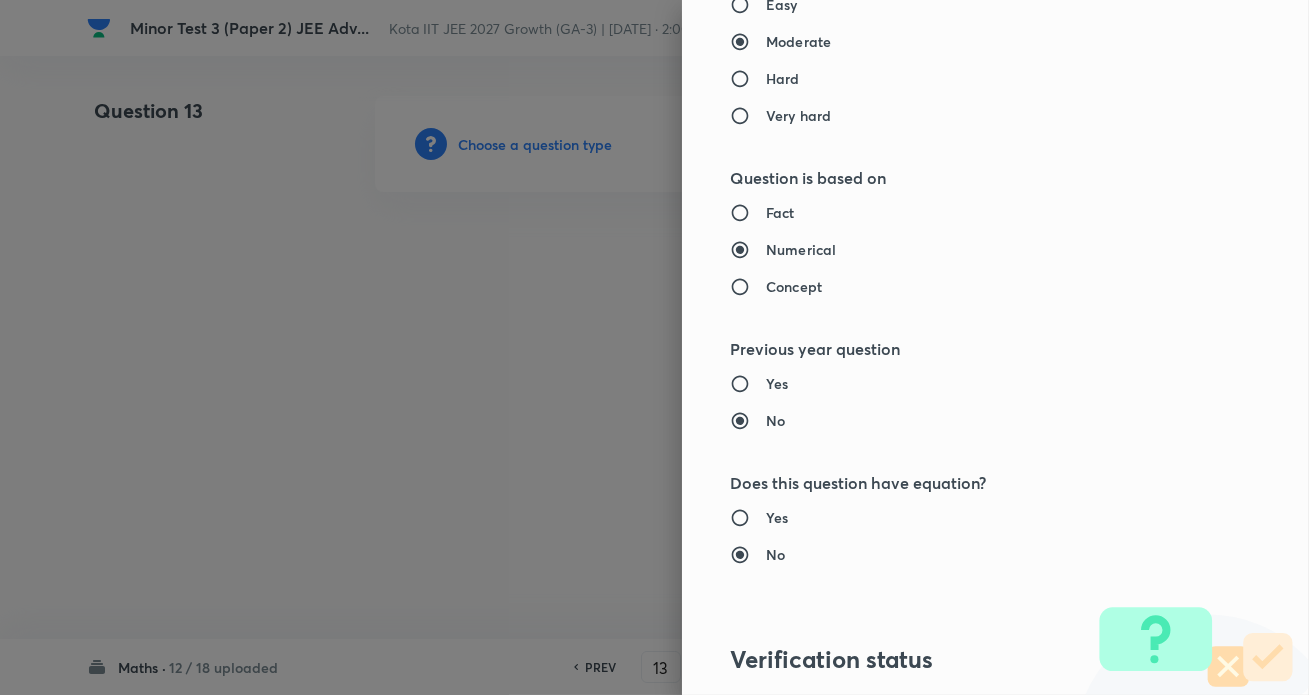 type on "Mathematics" 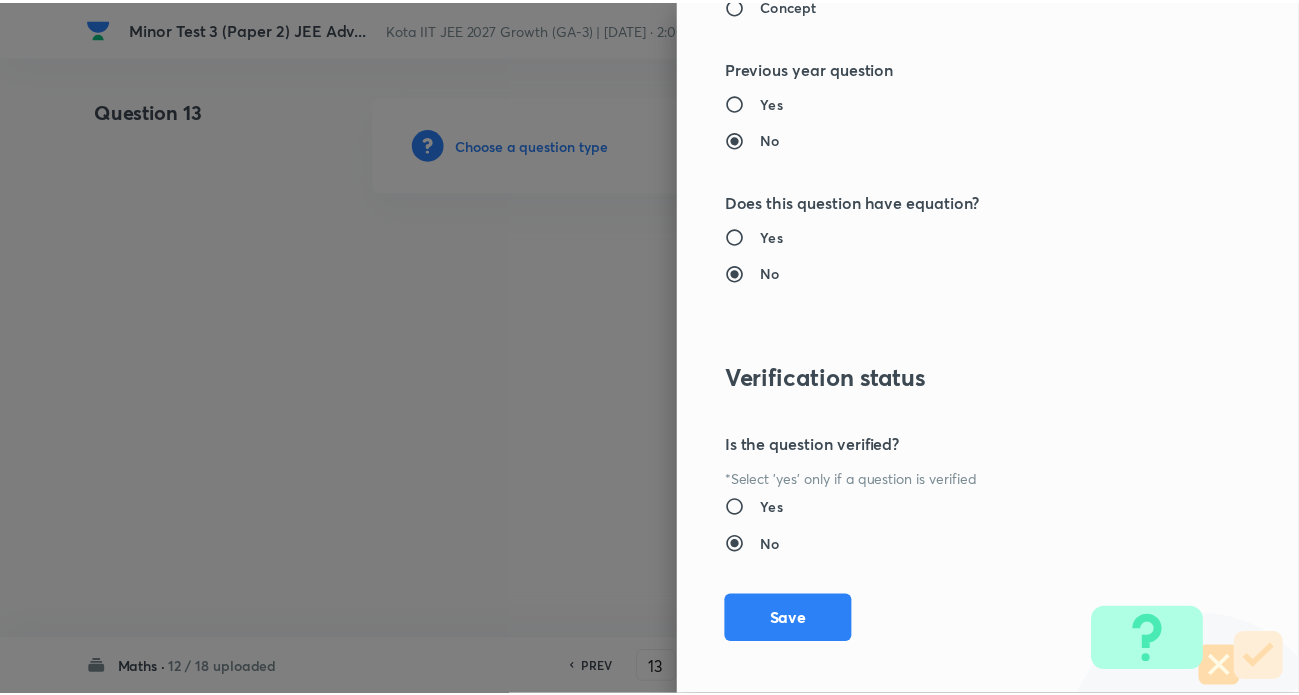 scroll, scrollTop: 2425, scrollLeft: 0, axis: vertical 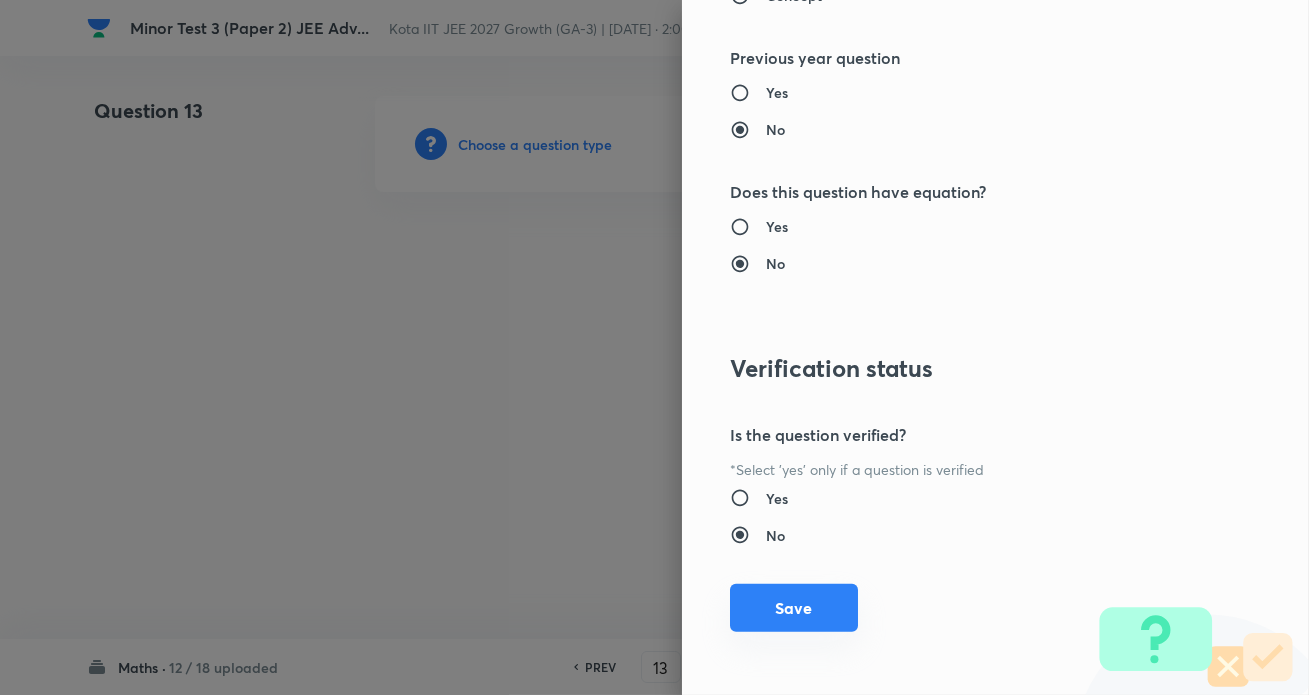 click on "Save" at bounding box center (794, 608) 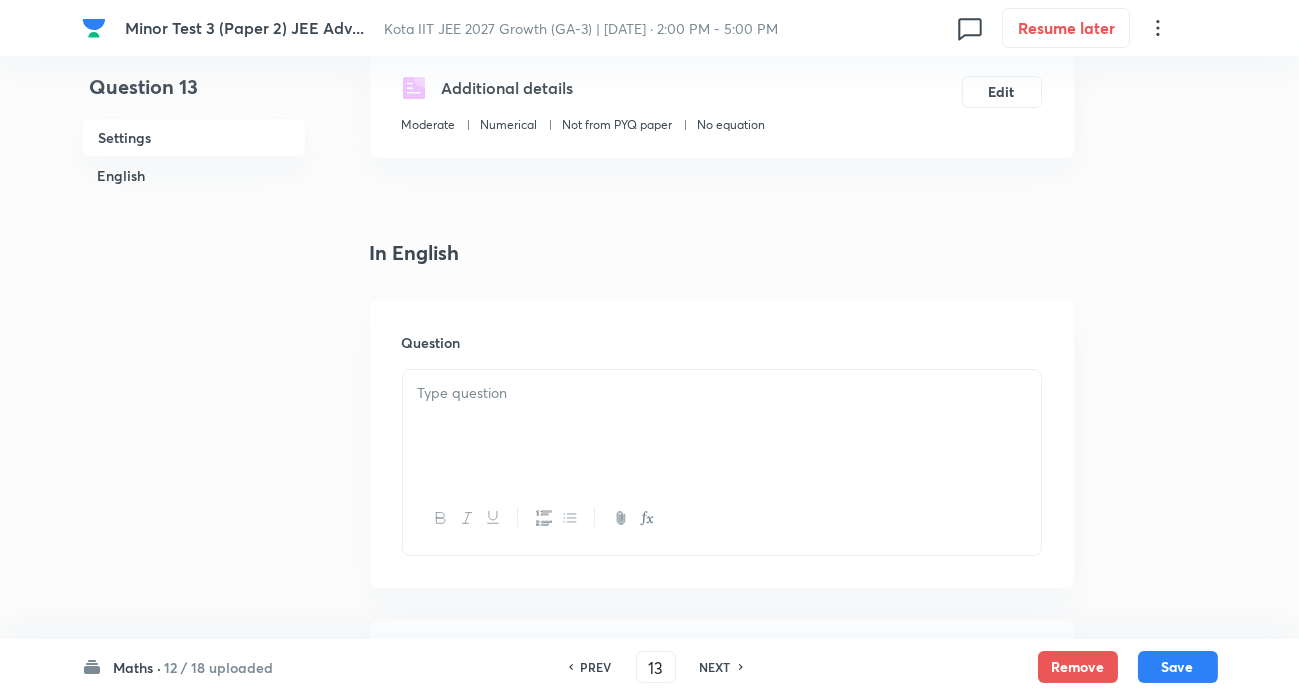 scroll, scrollTop: 454, scrollLeft: 0, axis: vertical 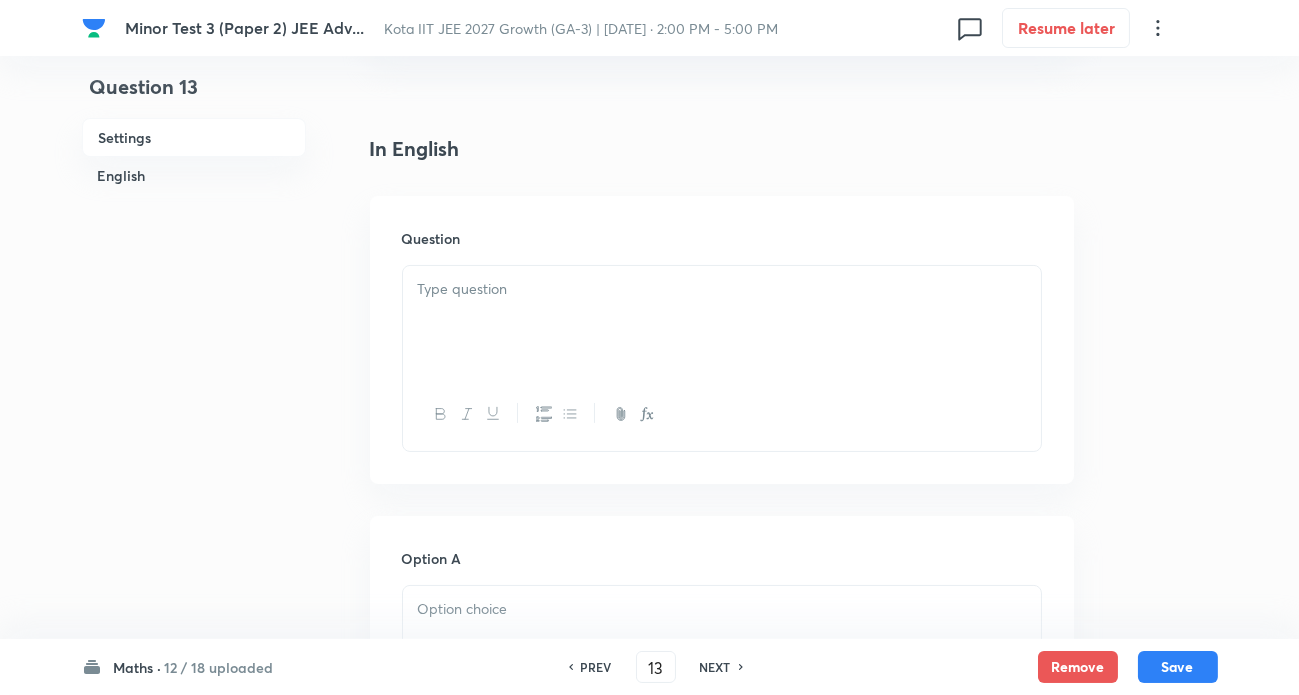 click at bounding box center (722, 289) 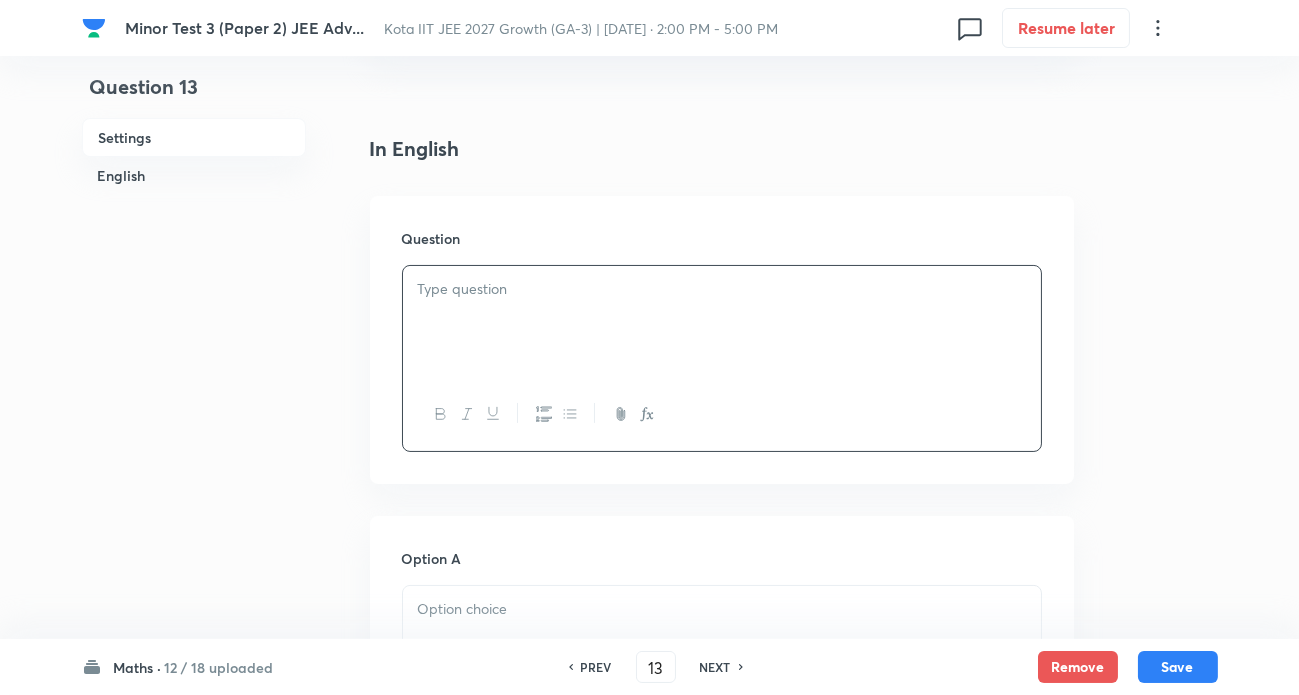 paste 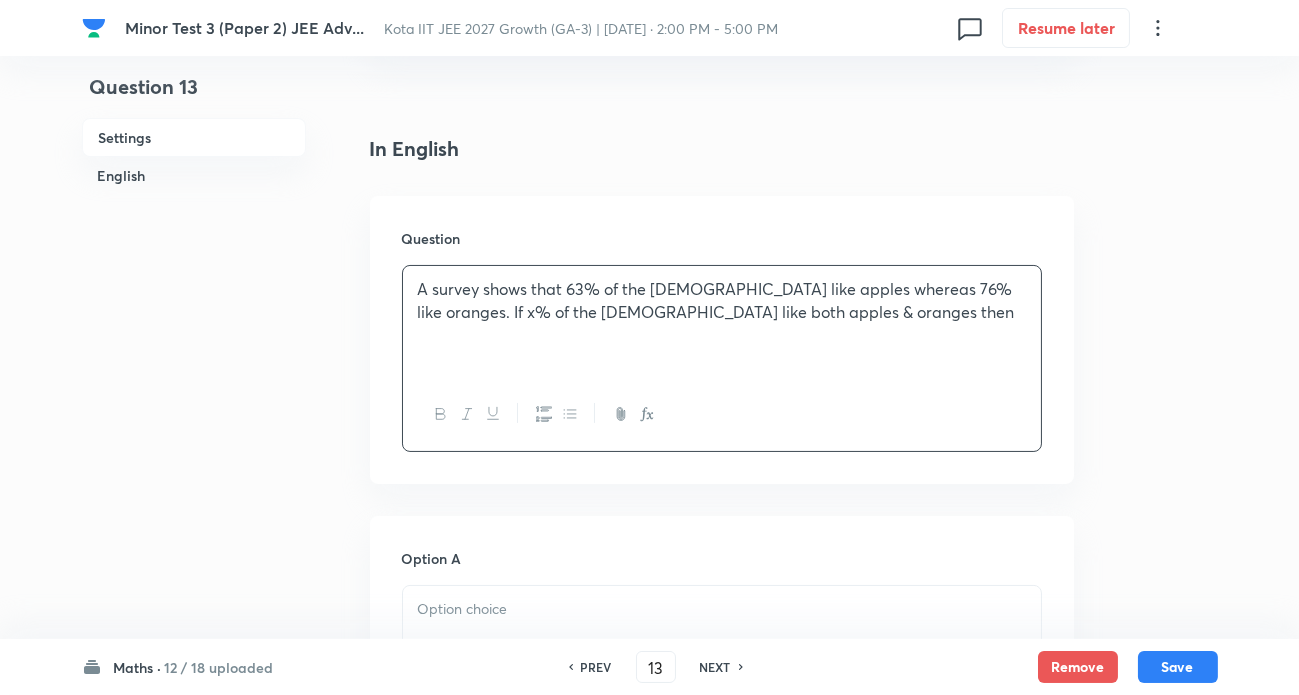 type 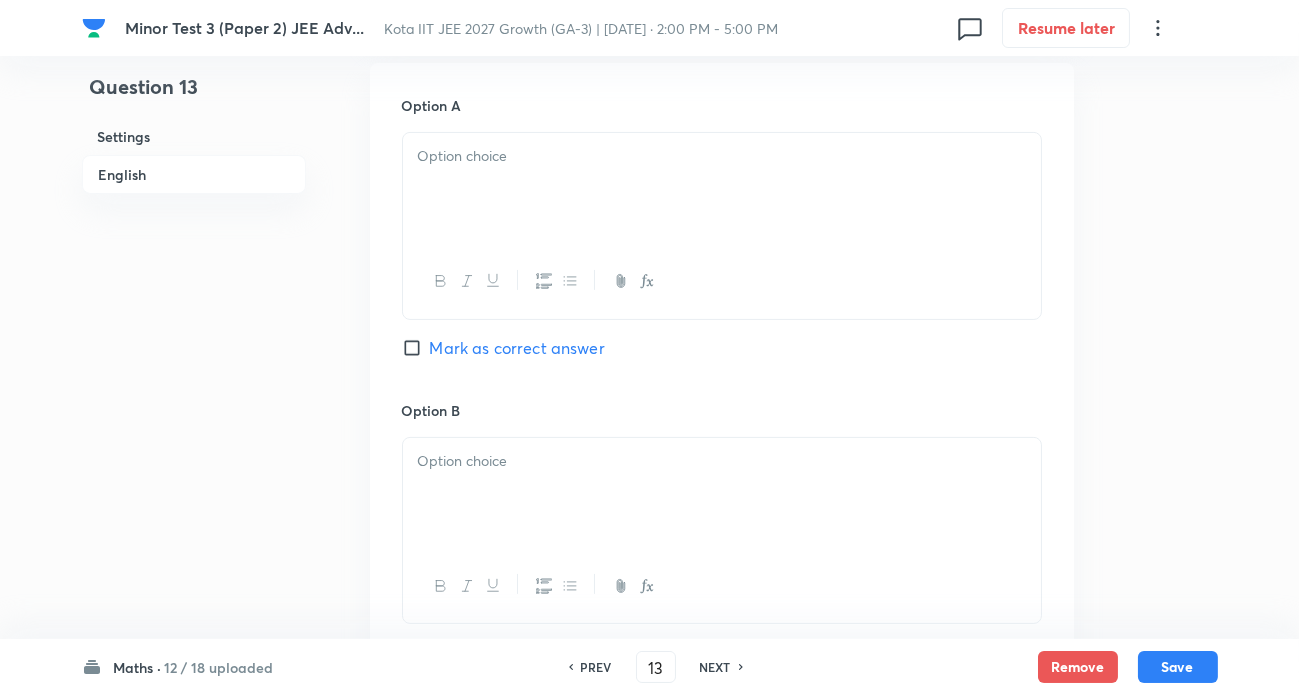 scroll, scrollTop: 909, scrollLeft: 0, axis: vertical 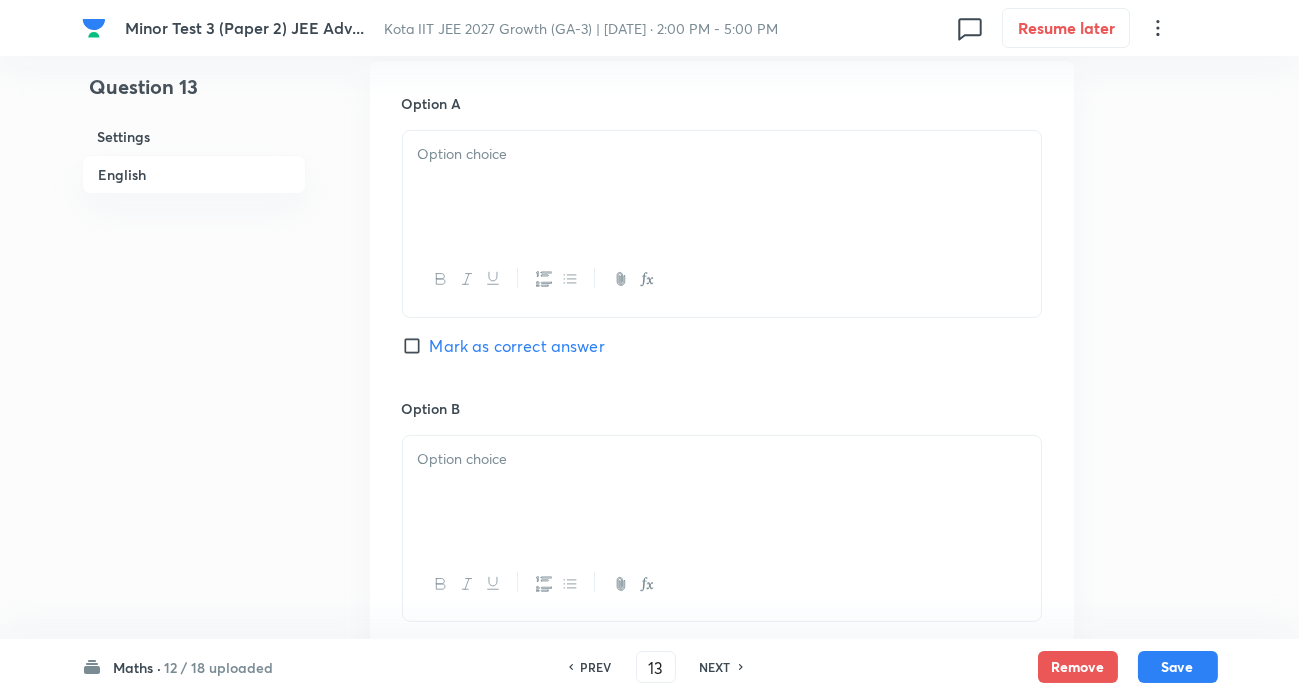click at bounding box center [722, 154] 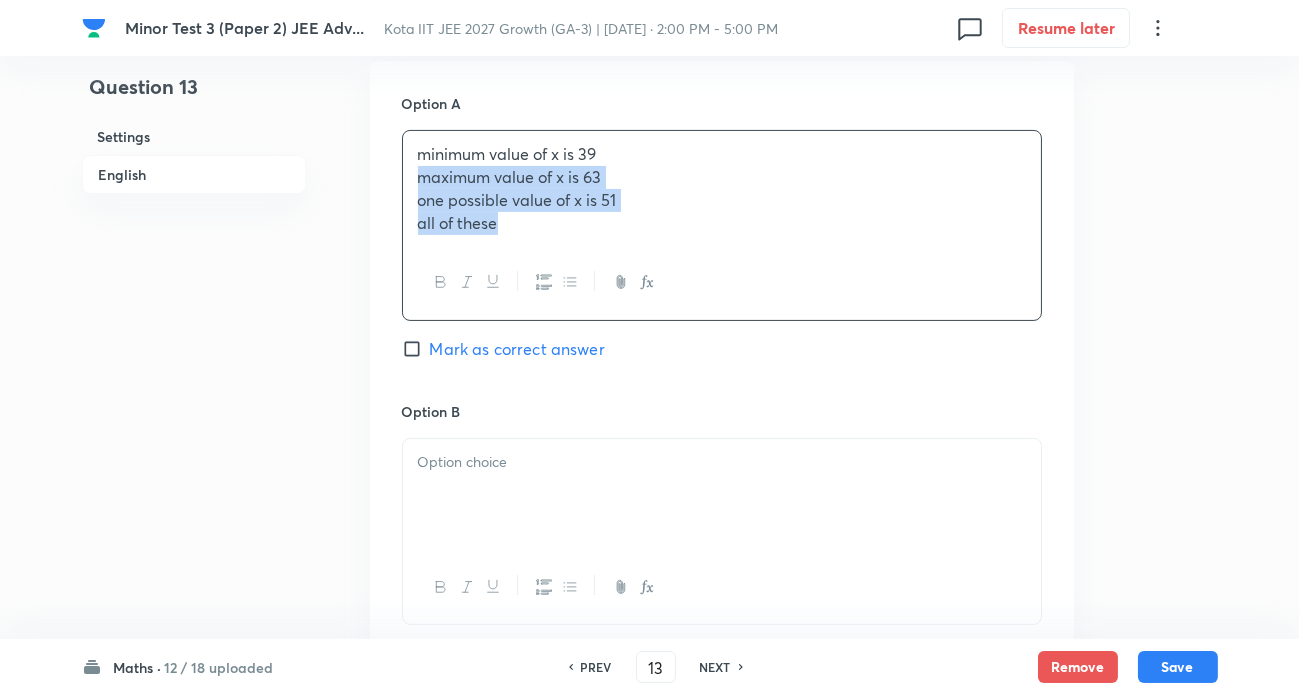 drag, startPoint x: 414, startPoint y: 180, endPoint x: 902, endPoint y: 261, distance: 494.67667 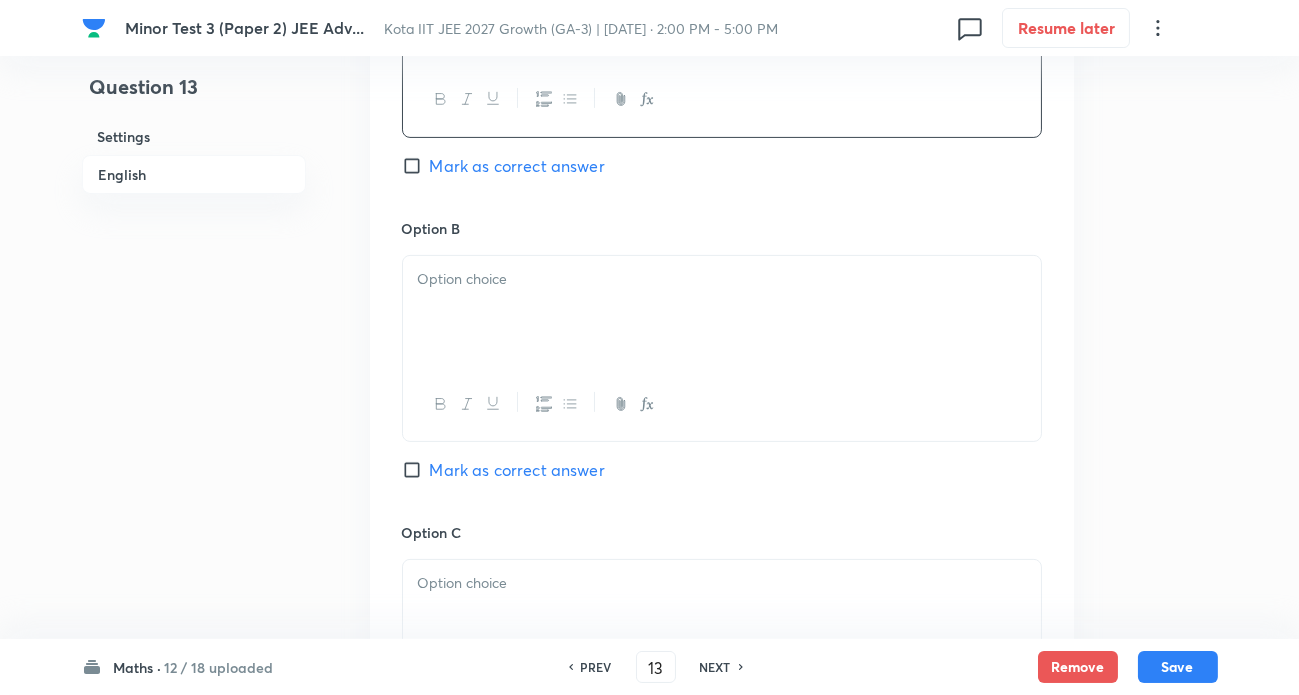 scroll, scrollTop: 1090, scrollLeft: 0, axis: vertical 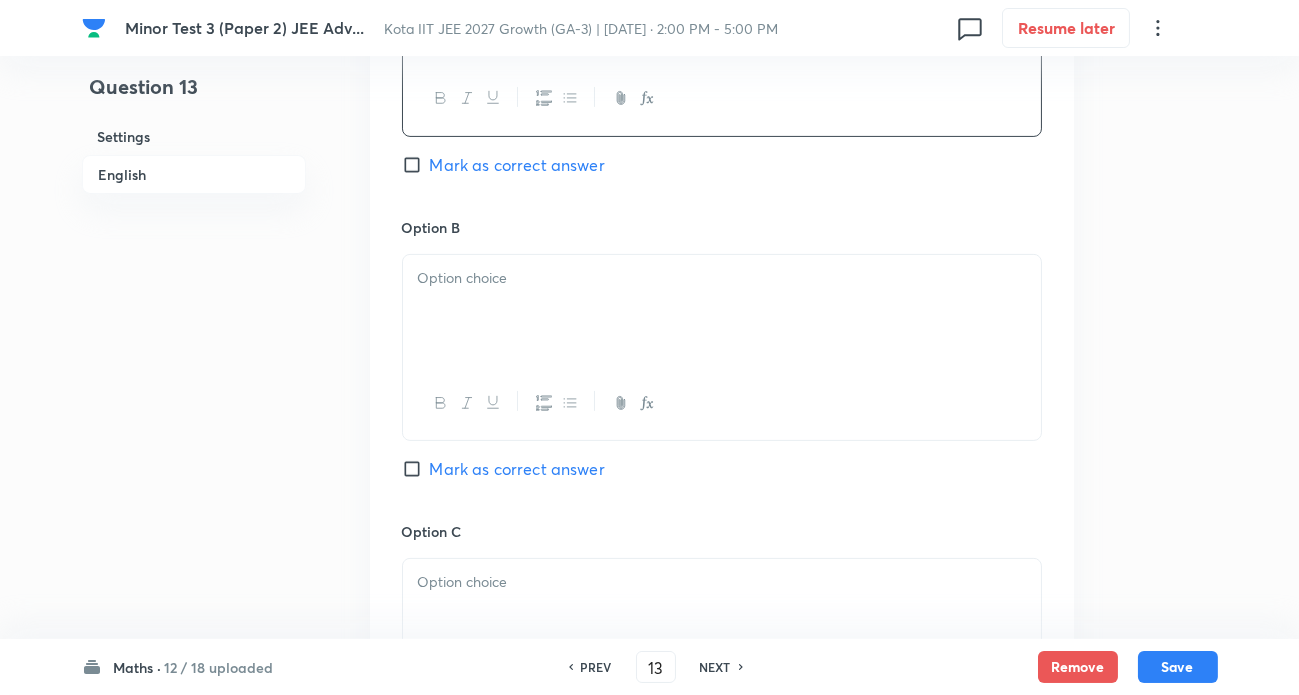 click on "Mark as correct answer" at bounding box center [517, 165] 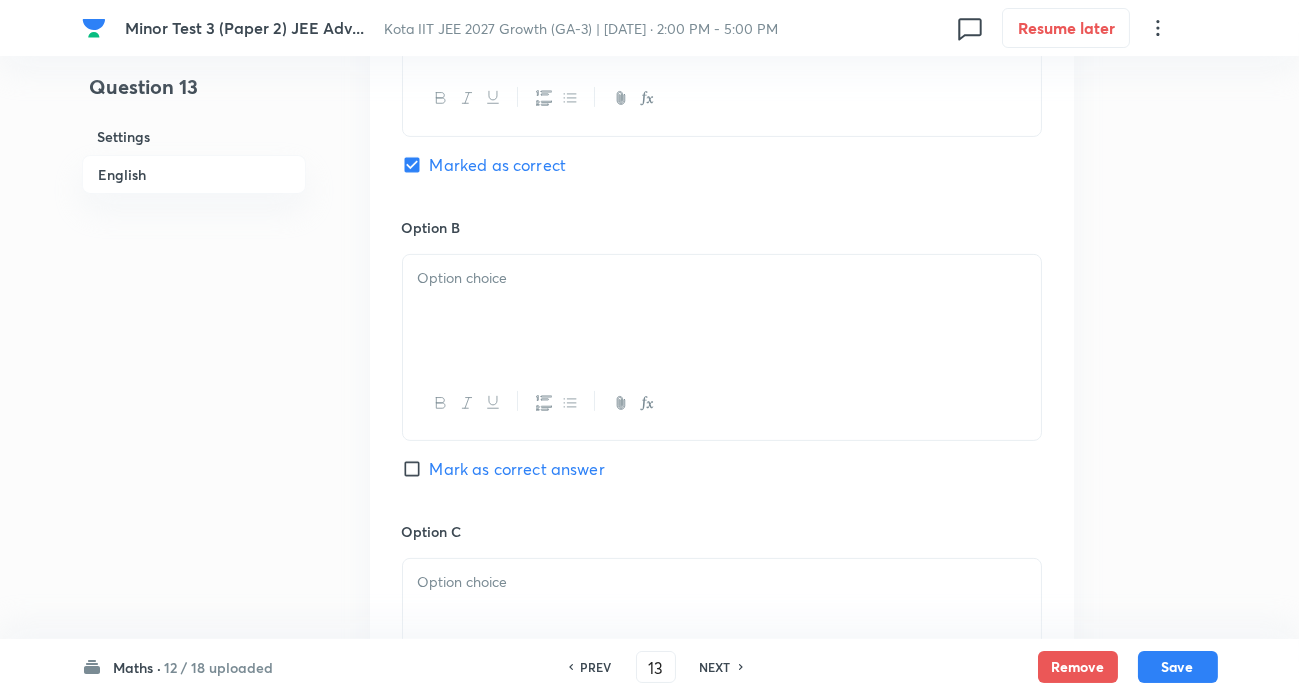 click at bounding box center (722, 278) 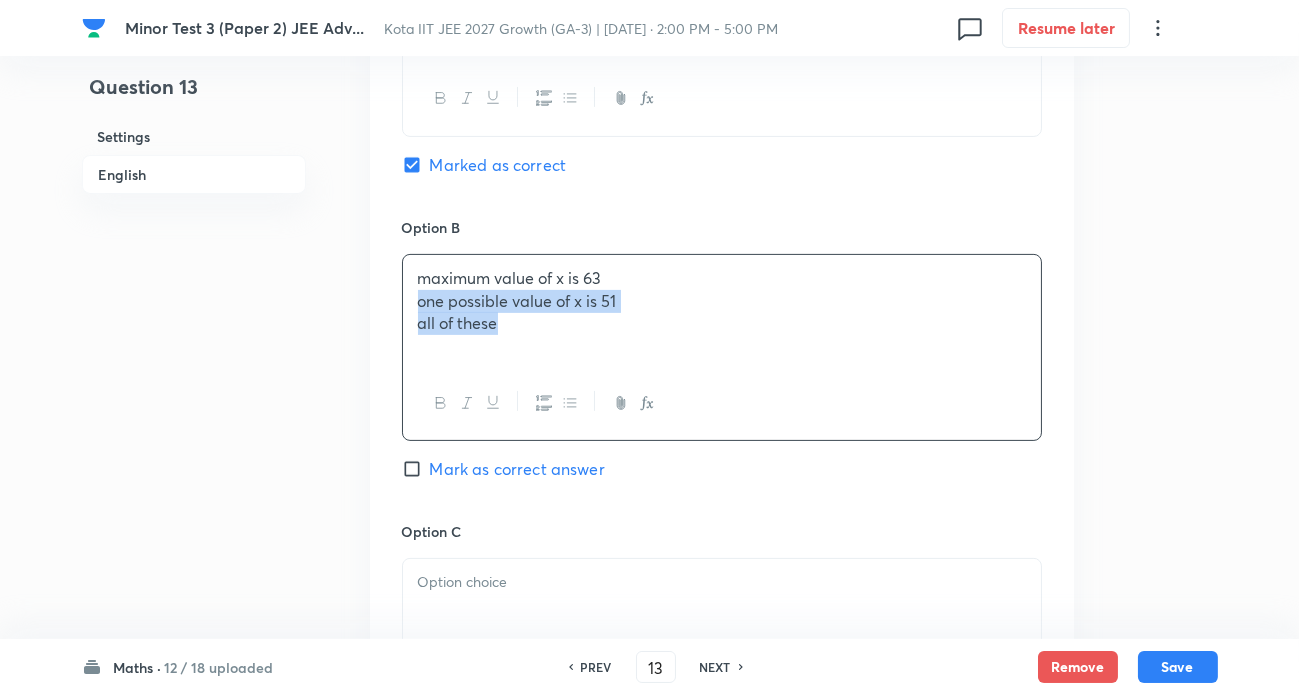 drag, startPoint x: 412, startPoint y: 300, endPoint x: 1142, endPoint y: 388, distance: 735.285 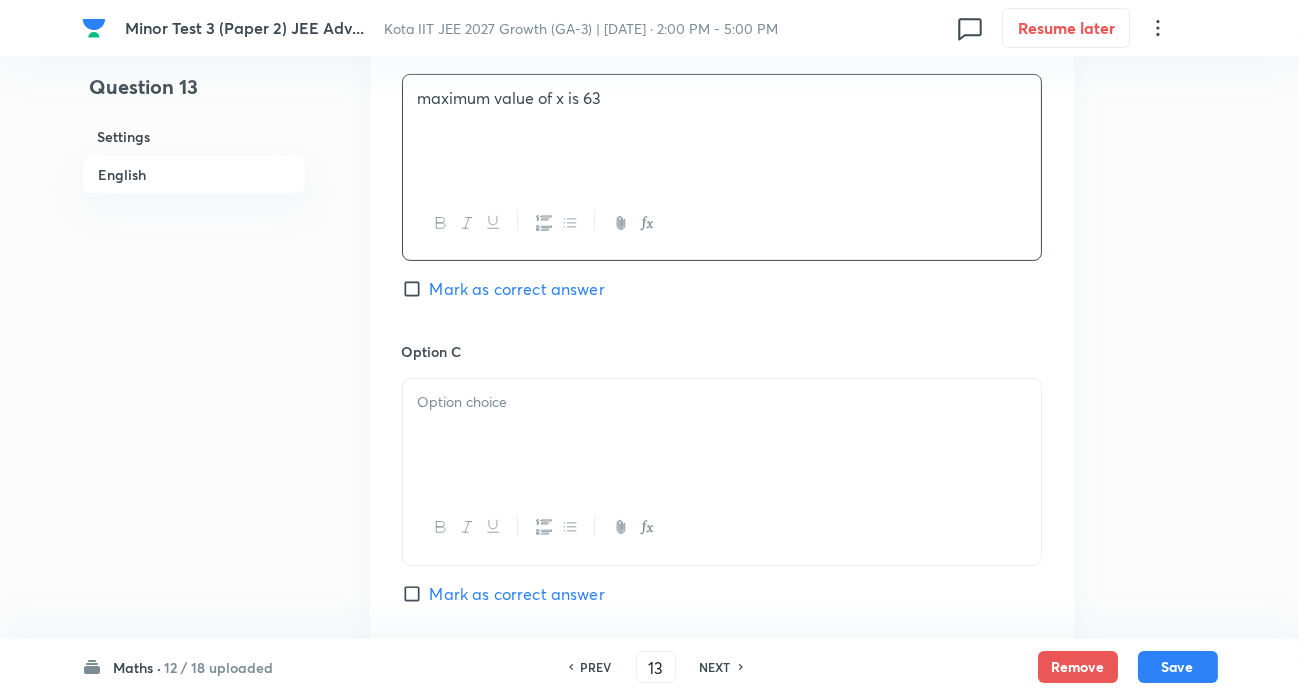 scroll, scrollTop: 1272, scrollLeft: 0, axis: vertical 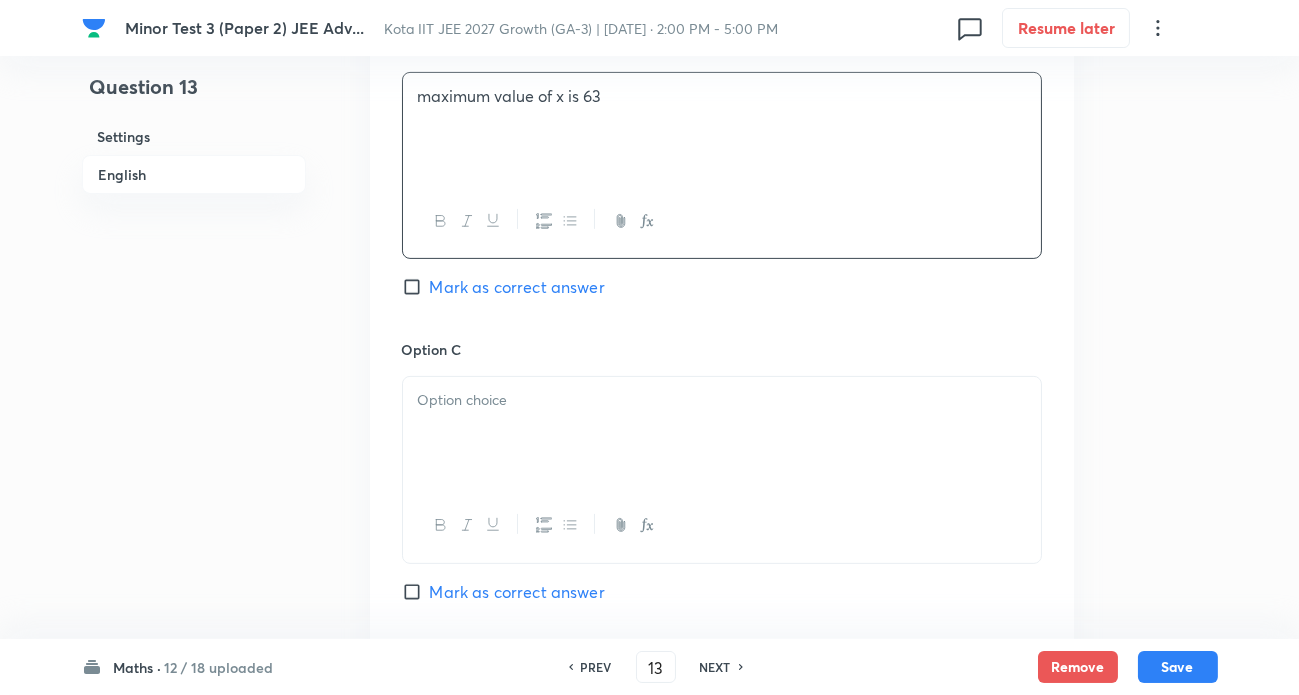 click on "Mark as correct answer" at bounding box center [517, 287] 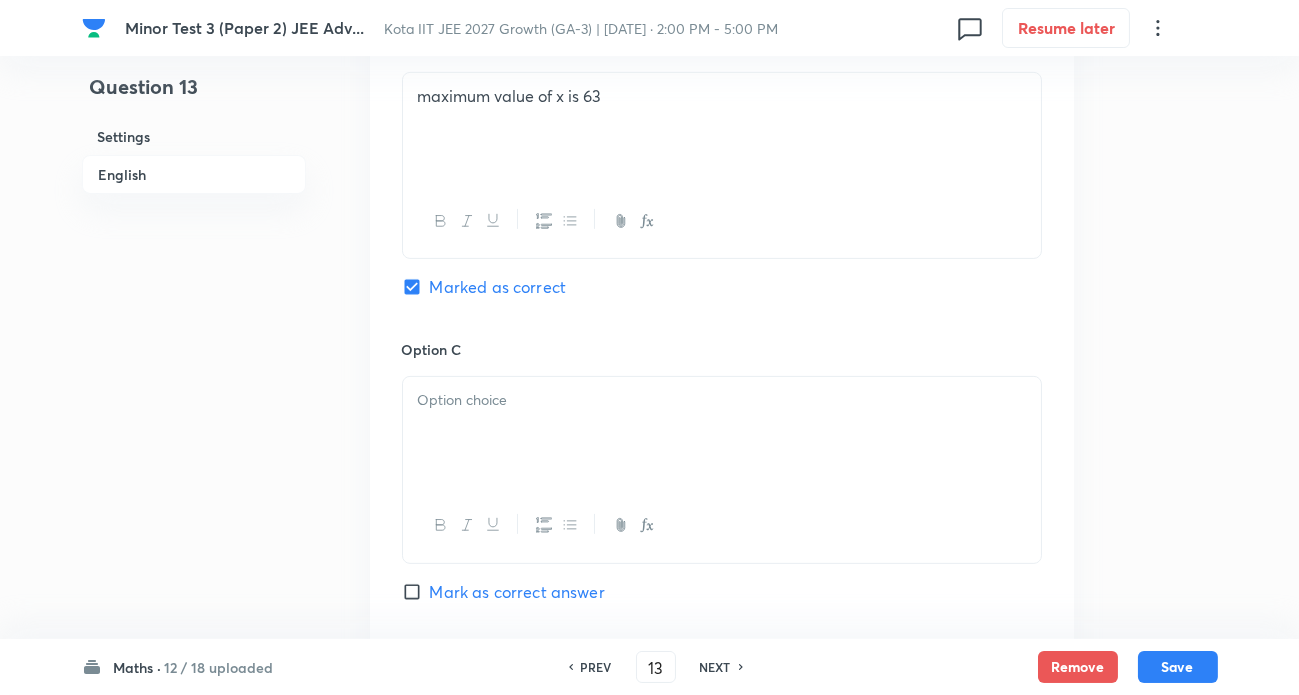 drag, startPoint x: 476, startPoint y: 427, endPoint x: 415, endPoint y: 421, distance: 61.294373 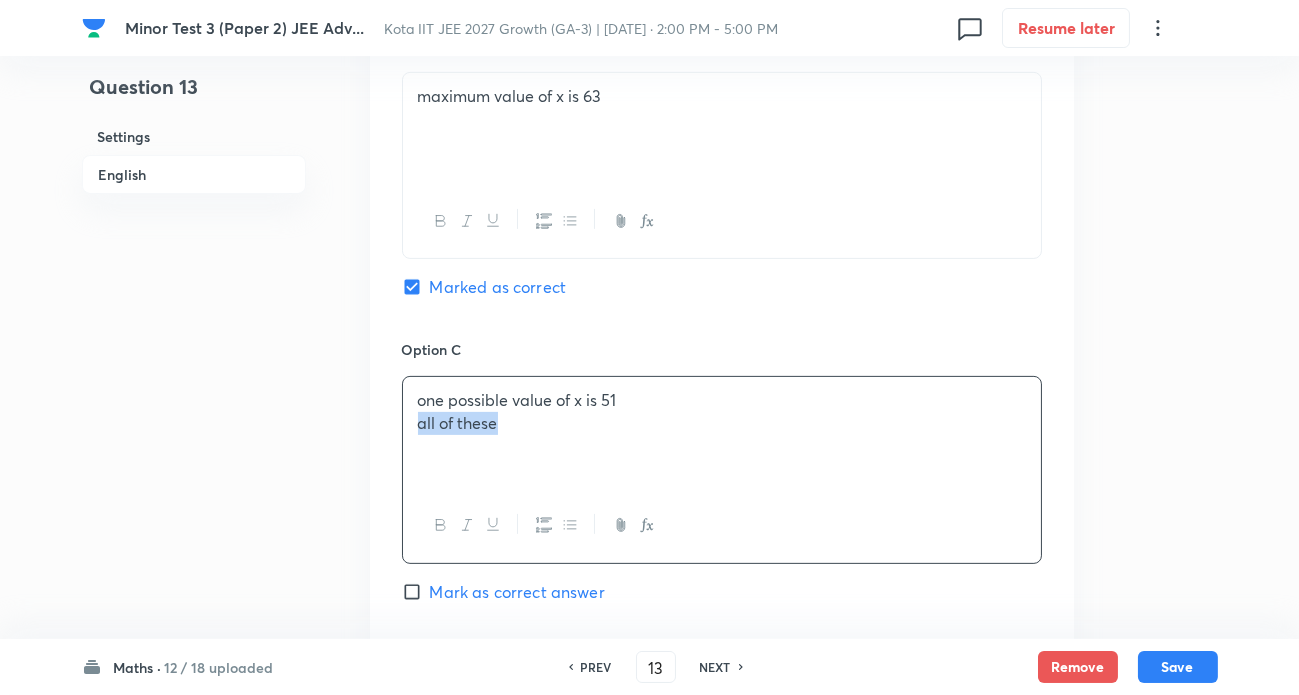 drag, startPoint x: 411, startPoint y: 420, endPoint x: 874, endPoint y: 466, distance: 465.27948 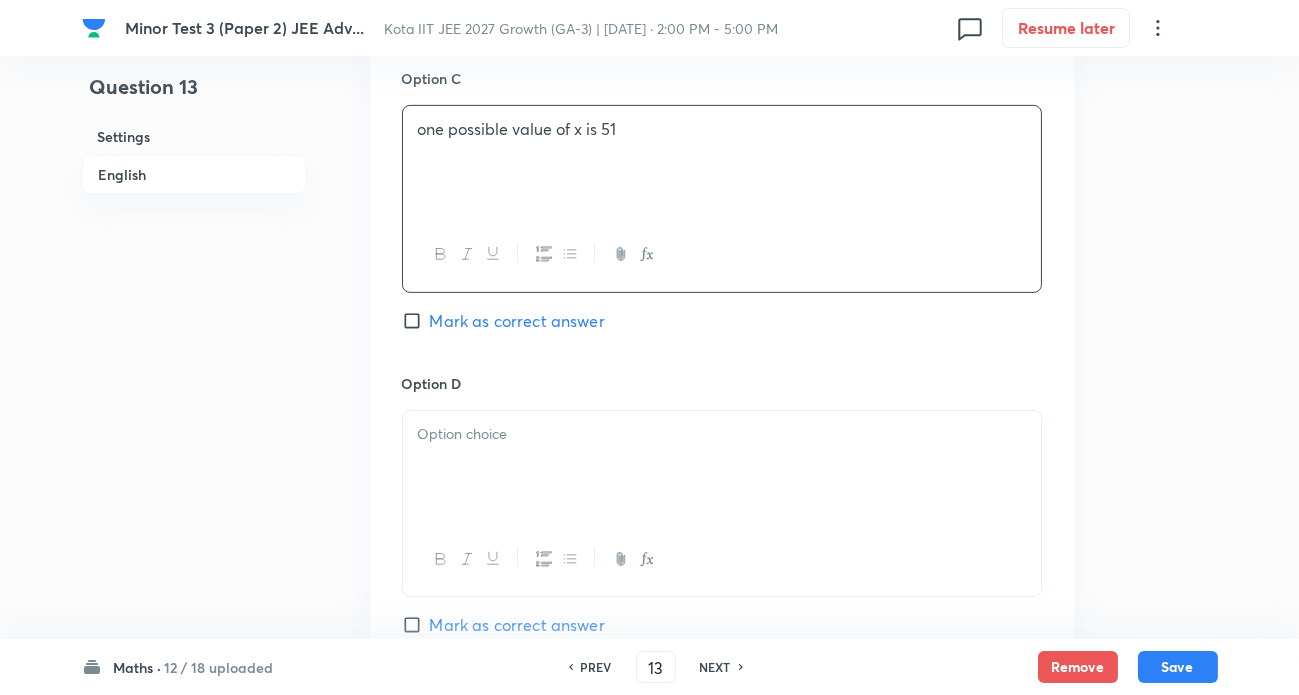 scroll, scrollTop: 1545, scrollLeft: 0, axis: vertical 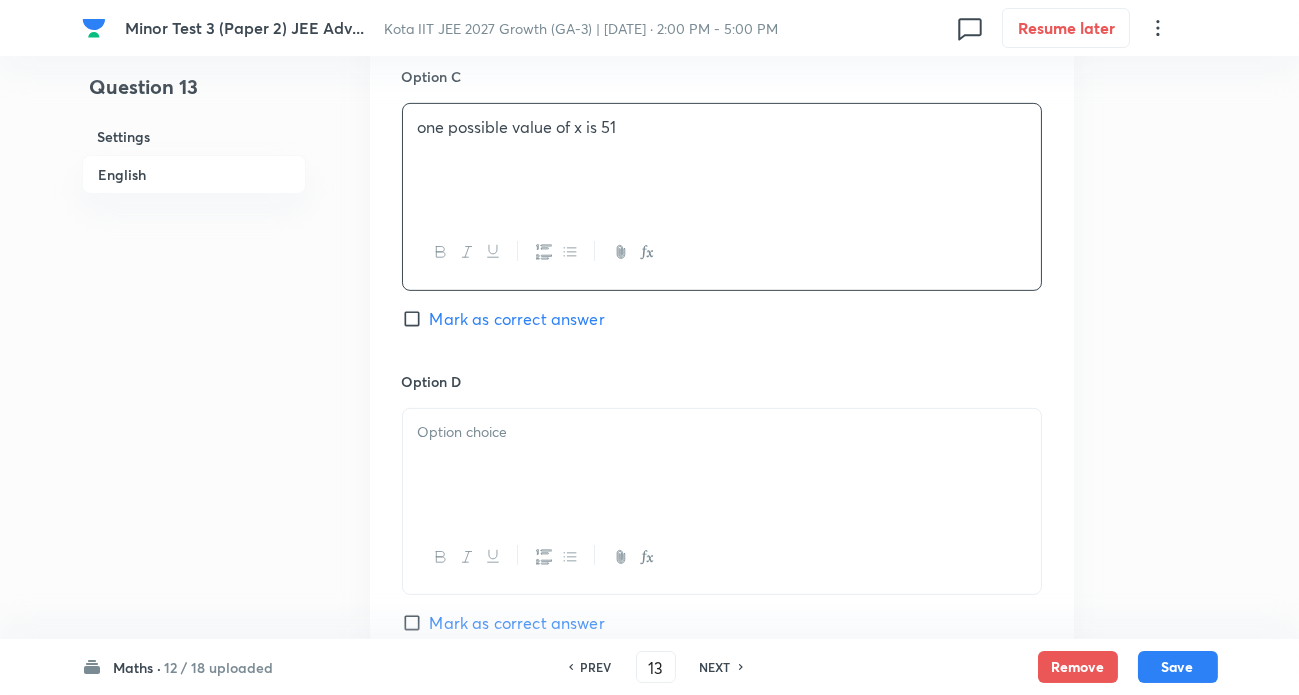 click on "Mark as correct answer" at bounding box center [517, 319] 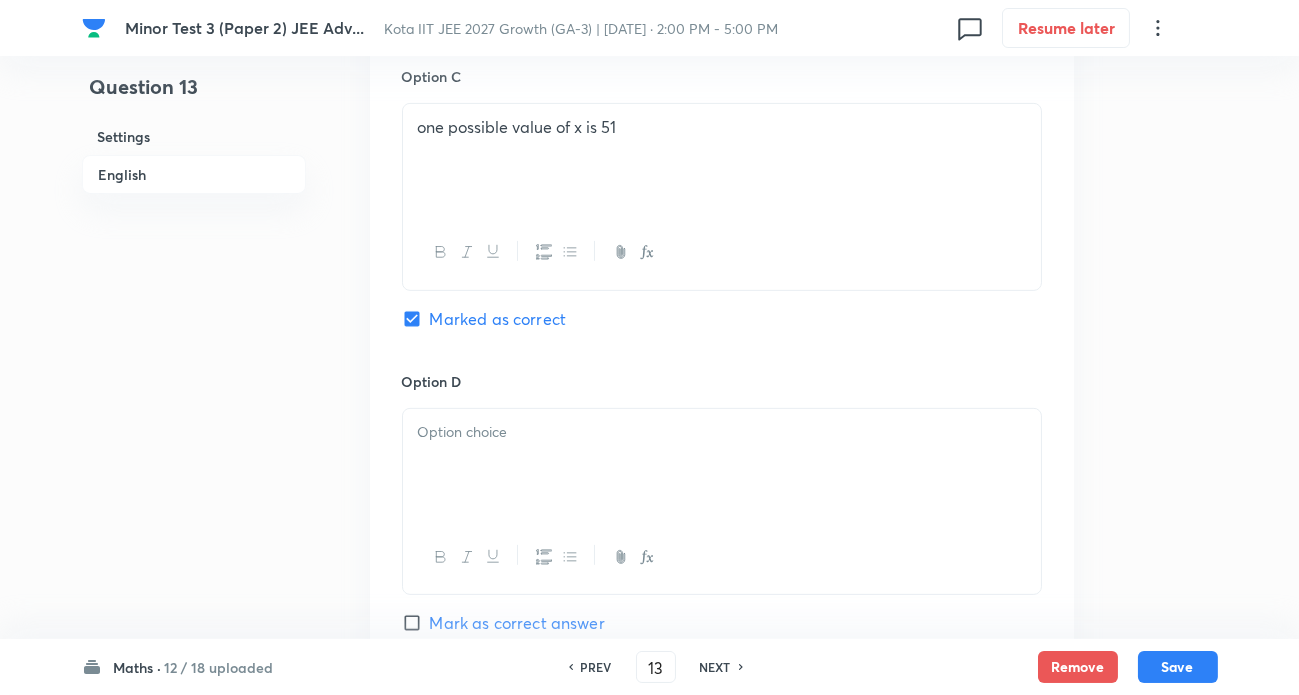 drag, startPoint x: 498, startPoint y: 452, endPoint x: 434, endPoint y: 469, distance: 66.21933 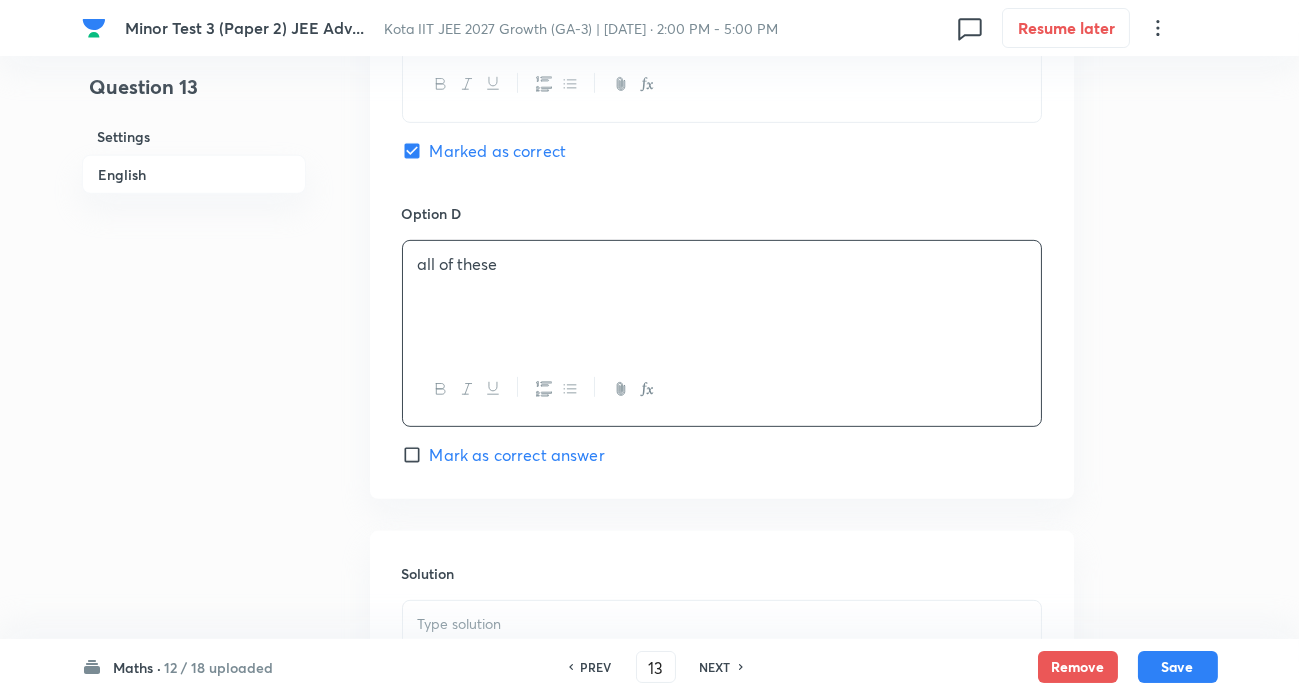 scroll, scrollTop: 1727, scrollLeft: 0, axis: vertical 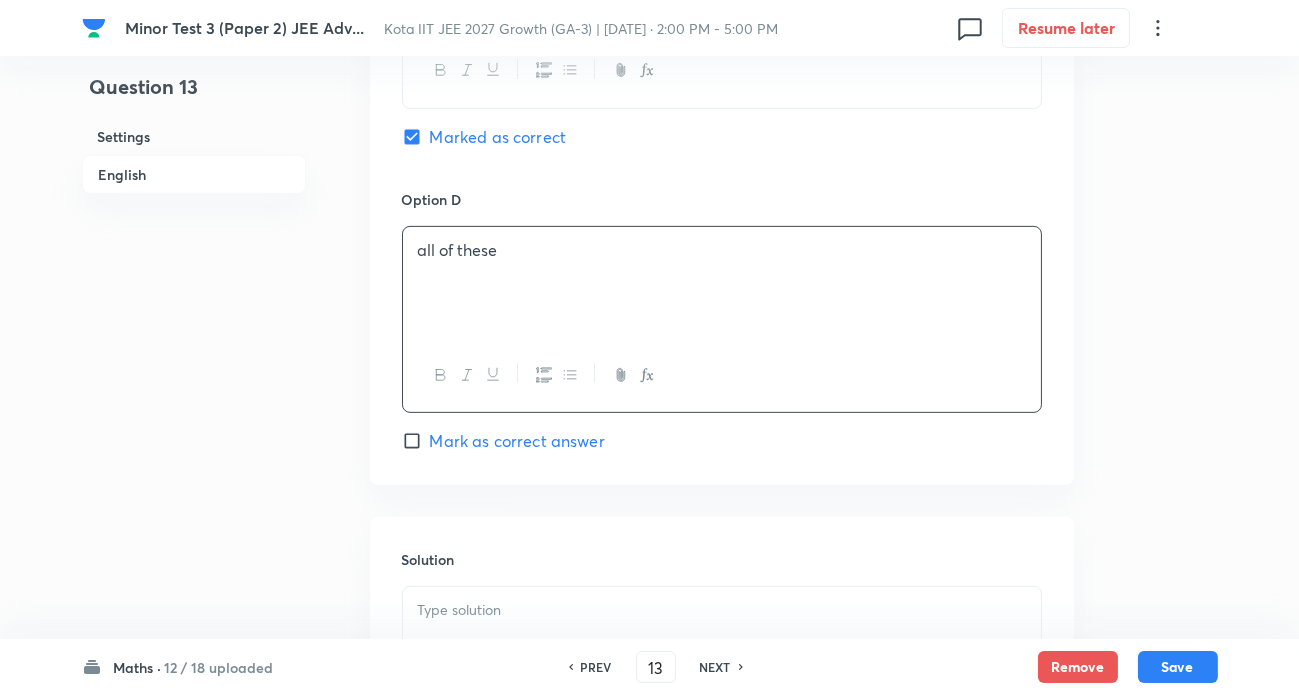 click on "Mark as correct answer" at bounding box center [517, 441] 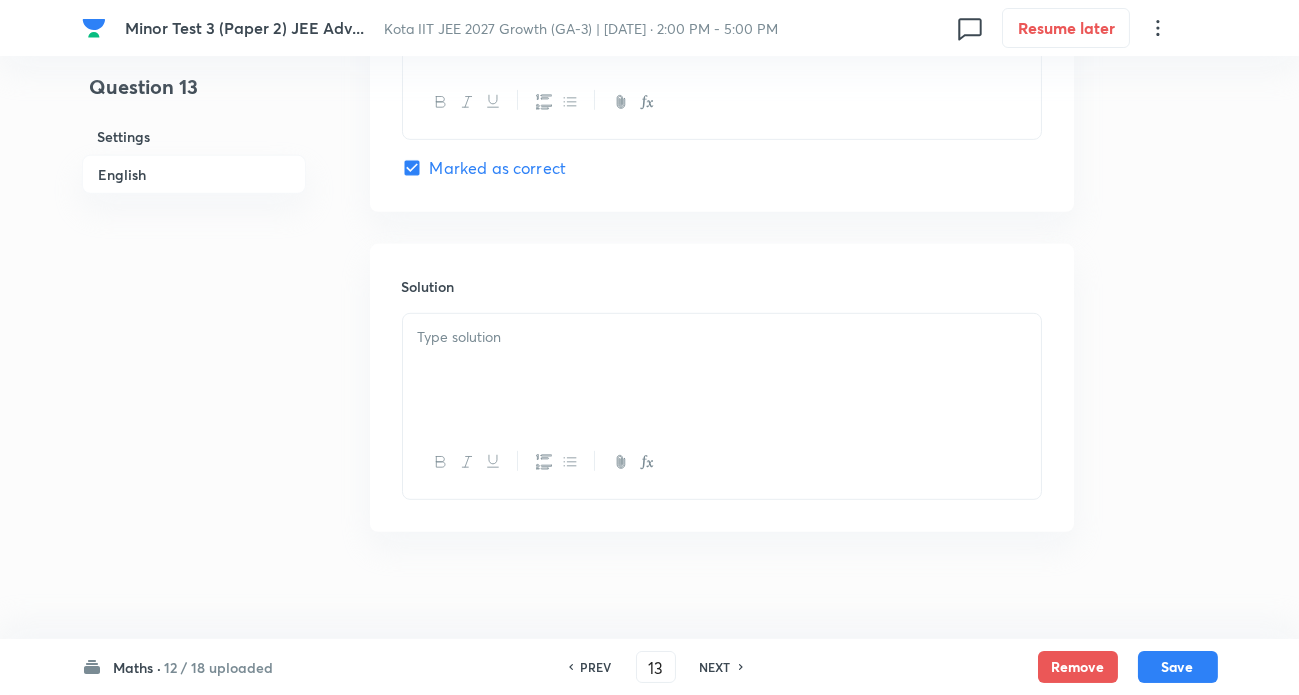 scroll, scrollTop: 2013, scrollLeft: 0, axis: vertical 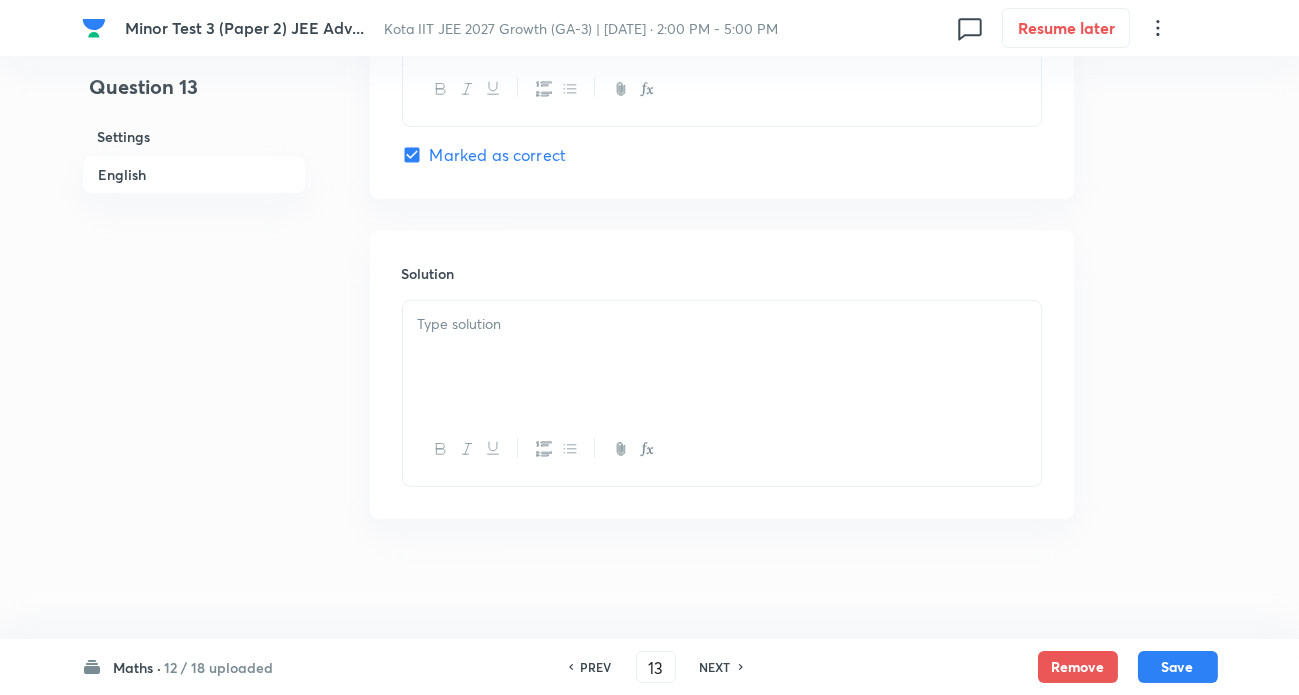 drag, startPoint x: 532, startPoint y: 356, endPoint x: 623, endPoint y: 393, distance: 98.23441 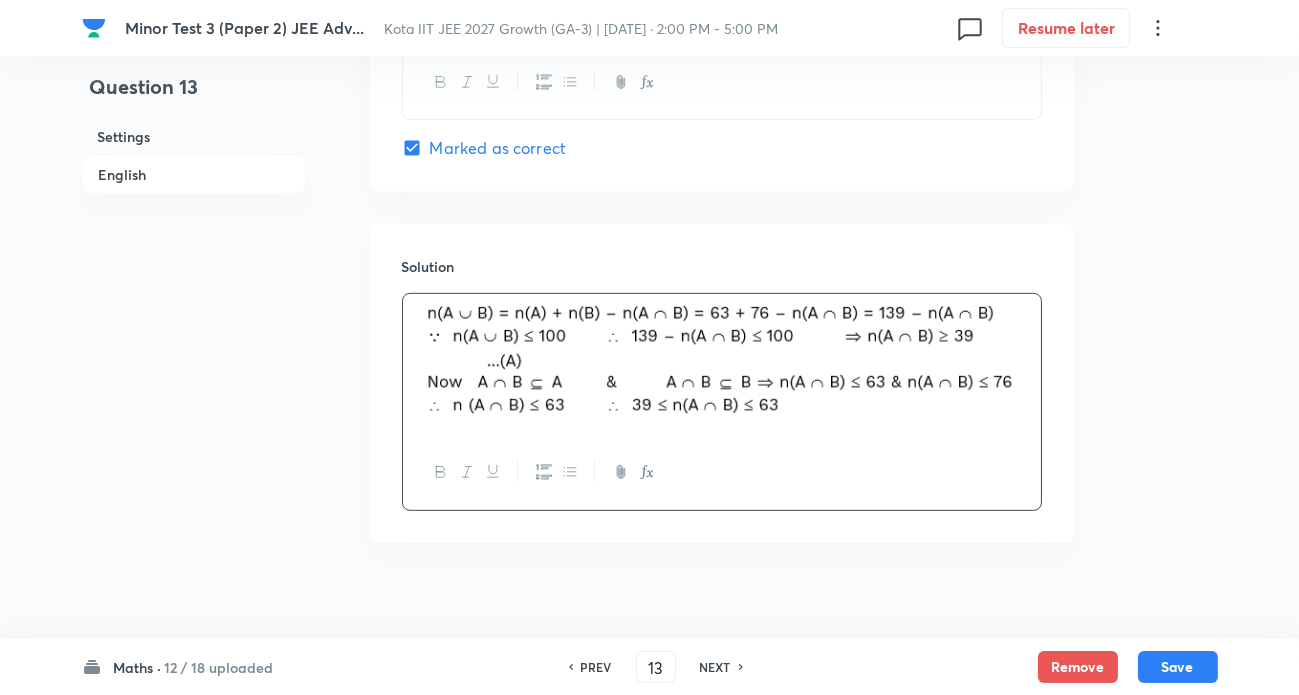 scroll, scrollTop: 2044, scrollLeft: 0, axis: vertical 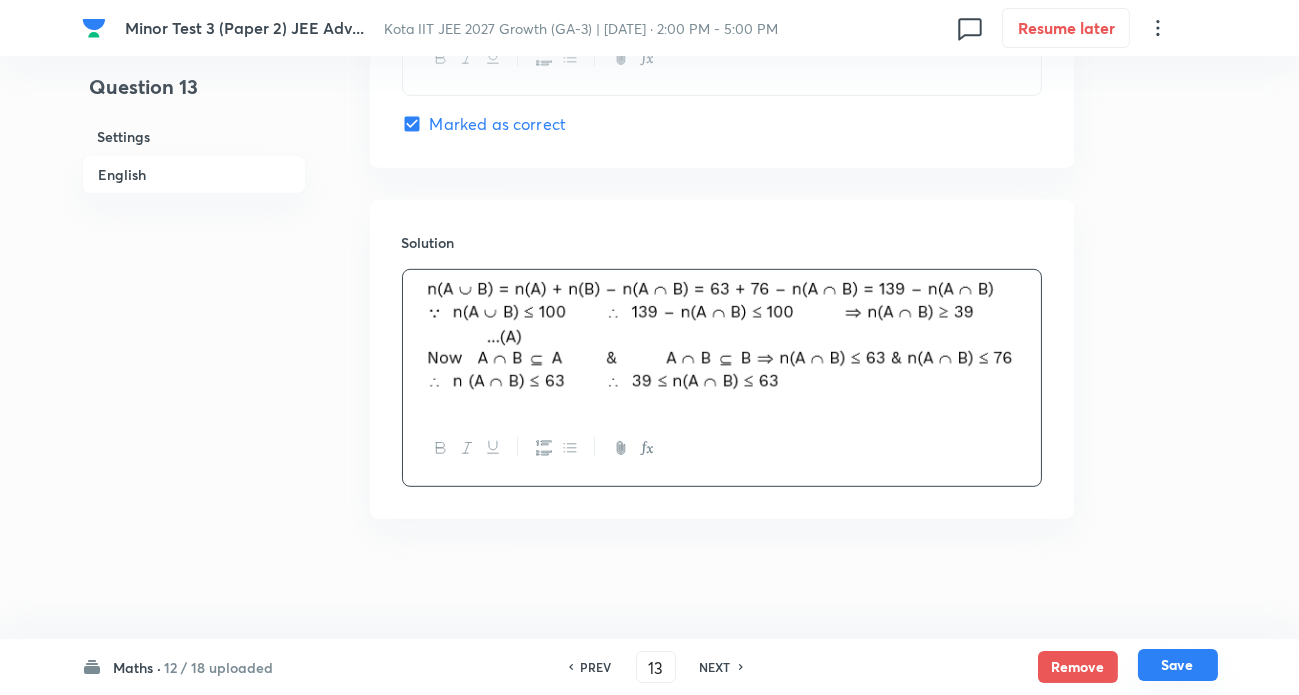 click on "Save" at bounding box center [1178, 665] 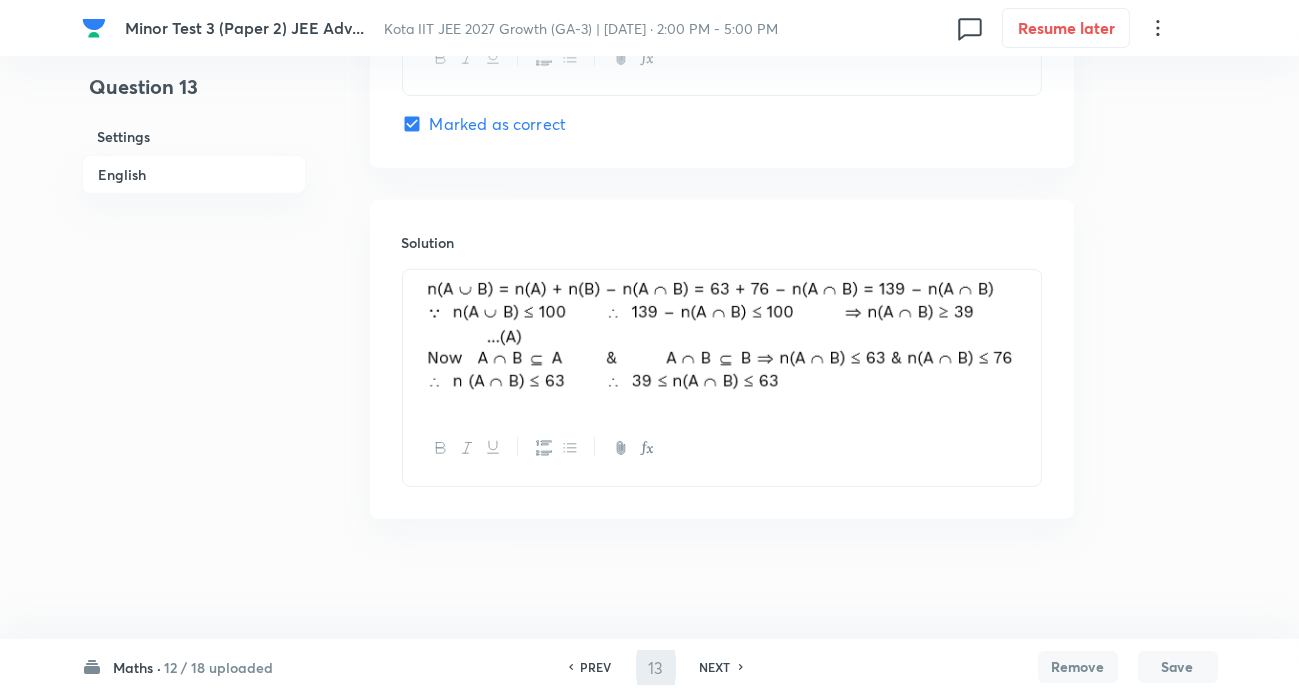 type on "14" 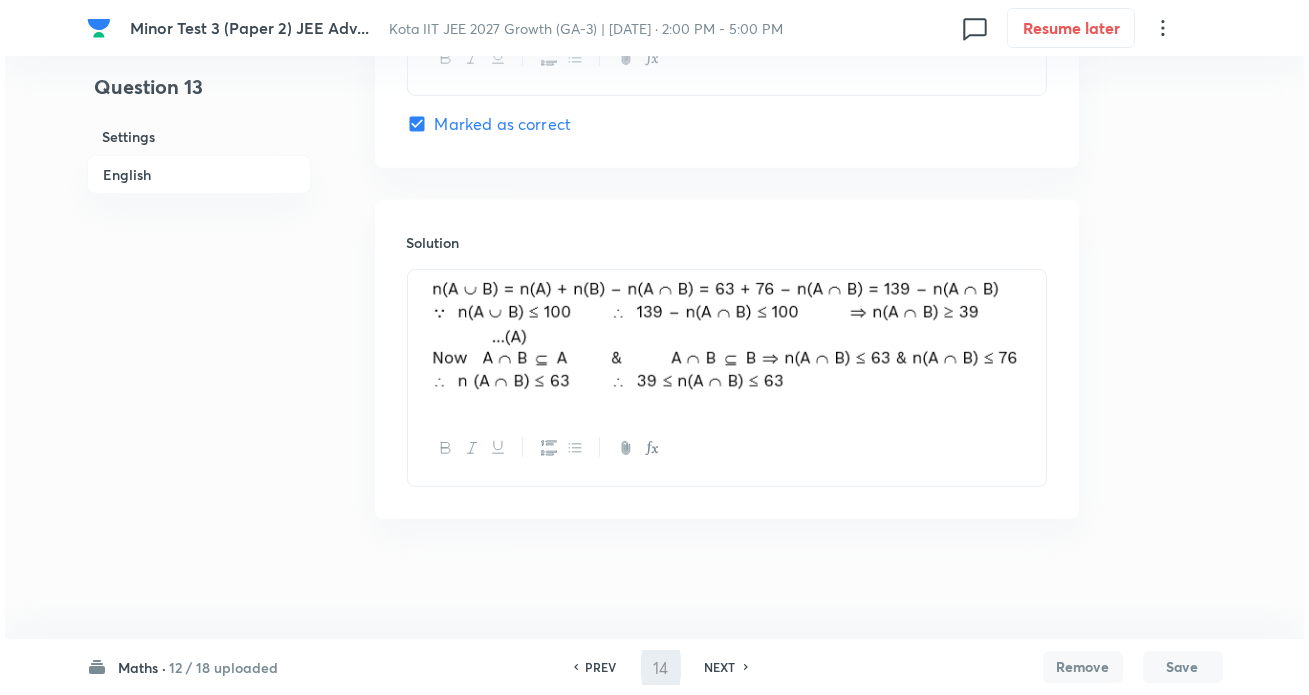 scroll, scrollTop: 0, scrollLeft: 0, axis: both 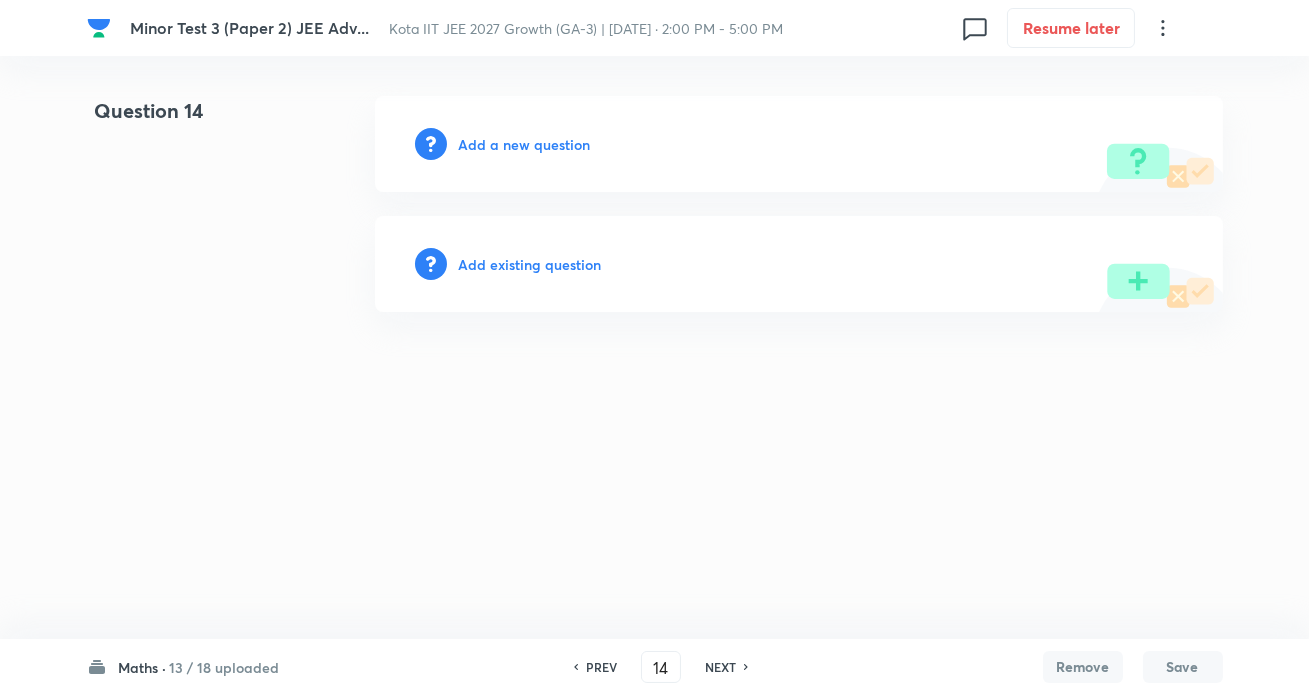click on "Add a new question" at bounding box center [525, 144] 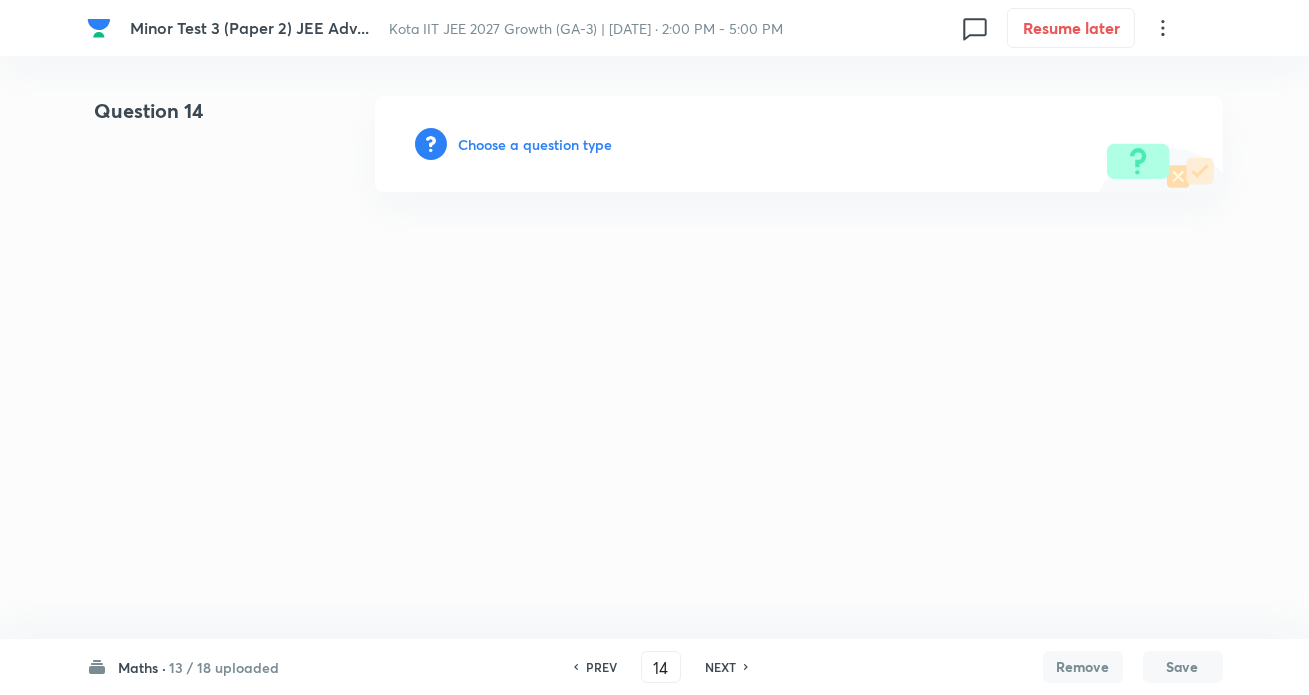 click on "Choose a question type" at bounding box center (536, 144) 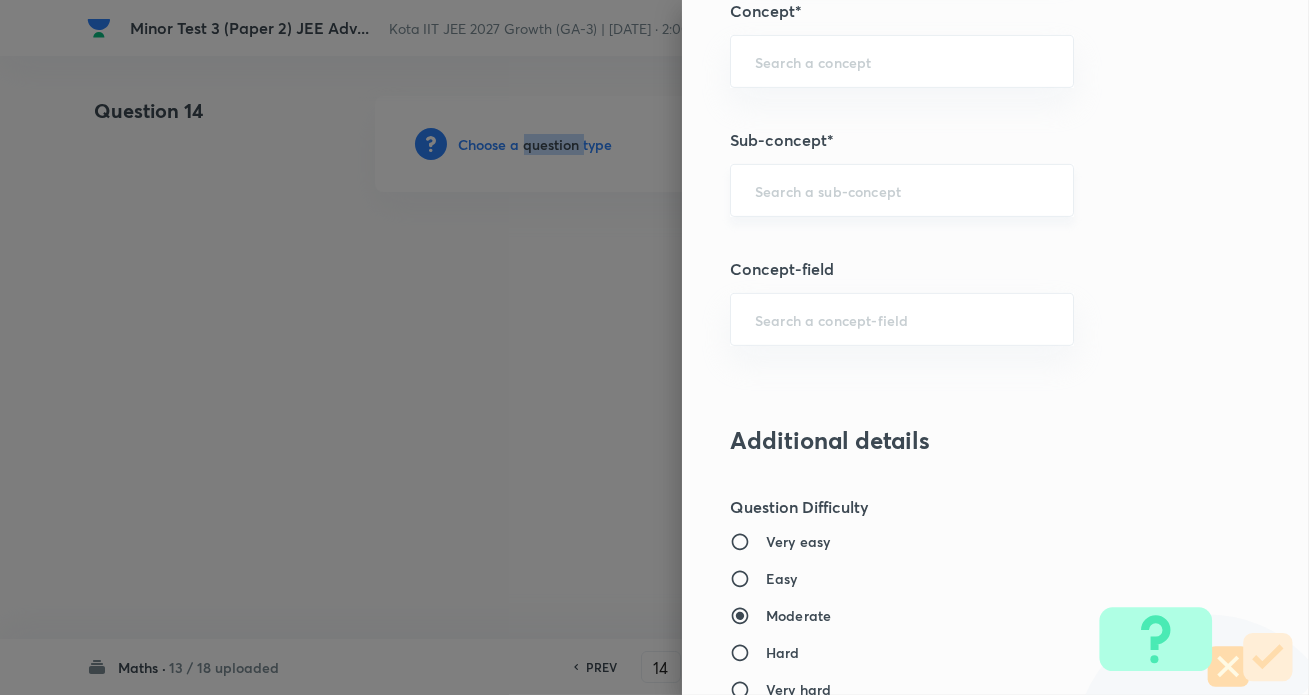 scroll, scrollTop: 1545, scrollLeft: 0, axis: vertical 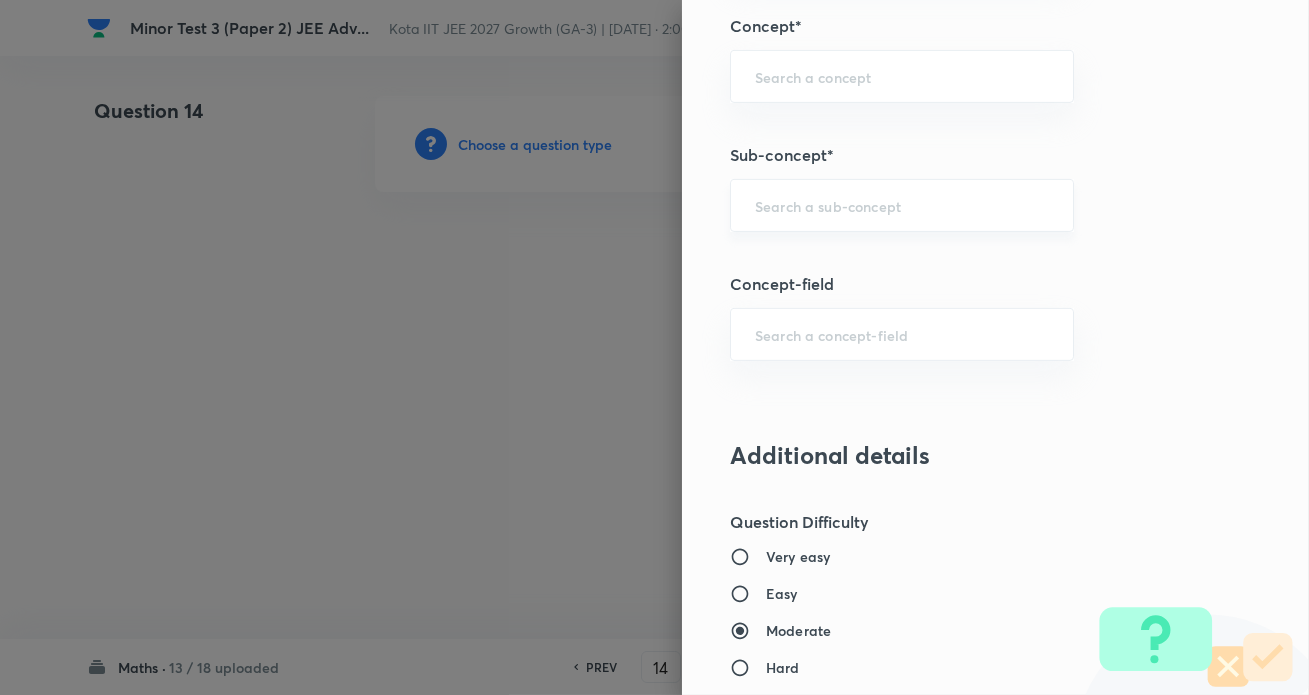 click at bounding box center [902, 205] 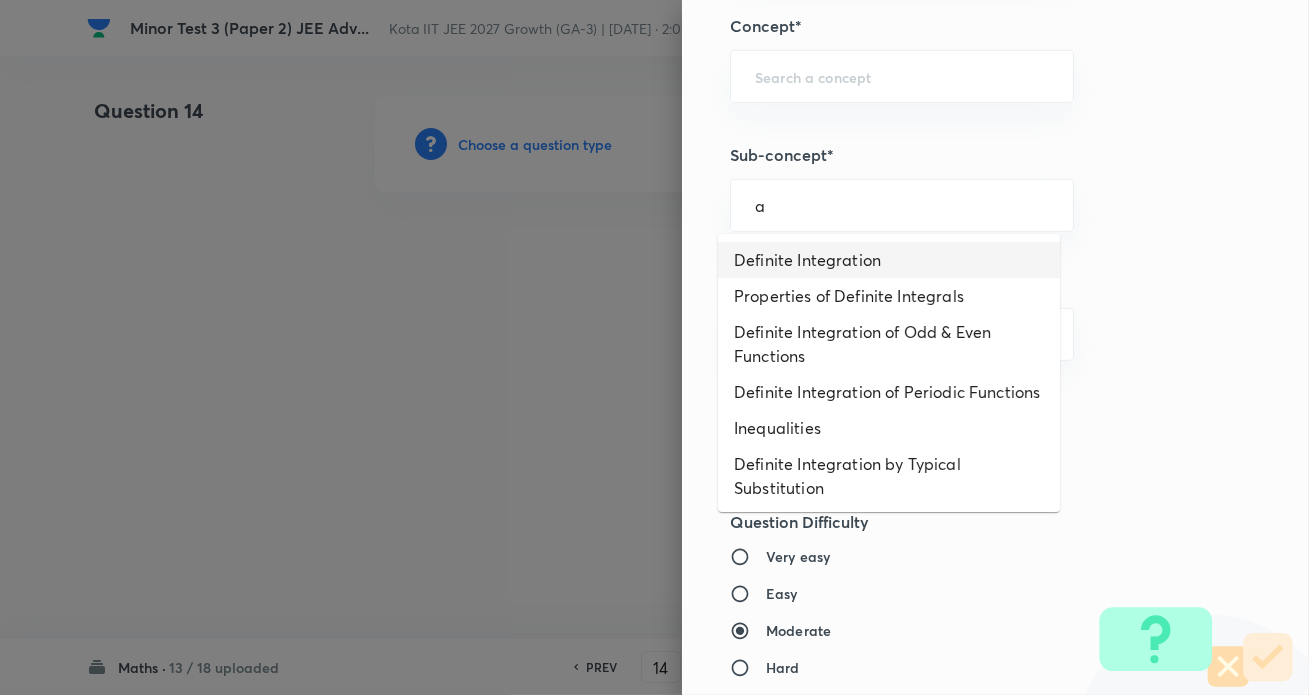 click on "Definite Integration" at bounding box center (889, 260) 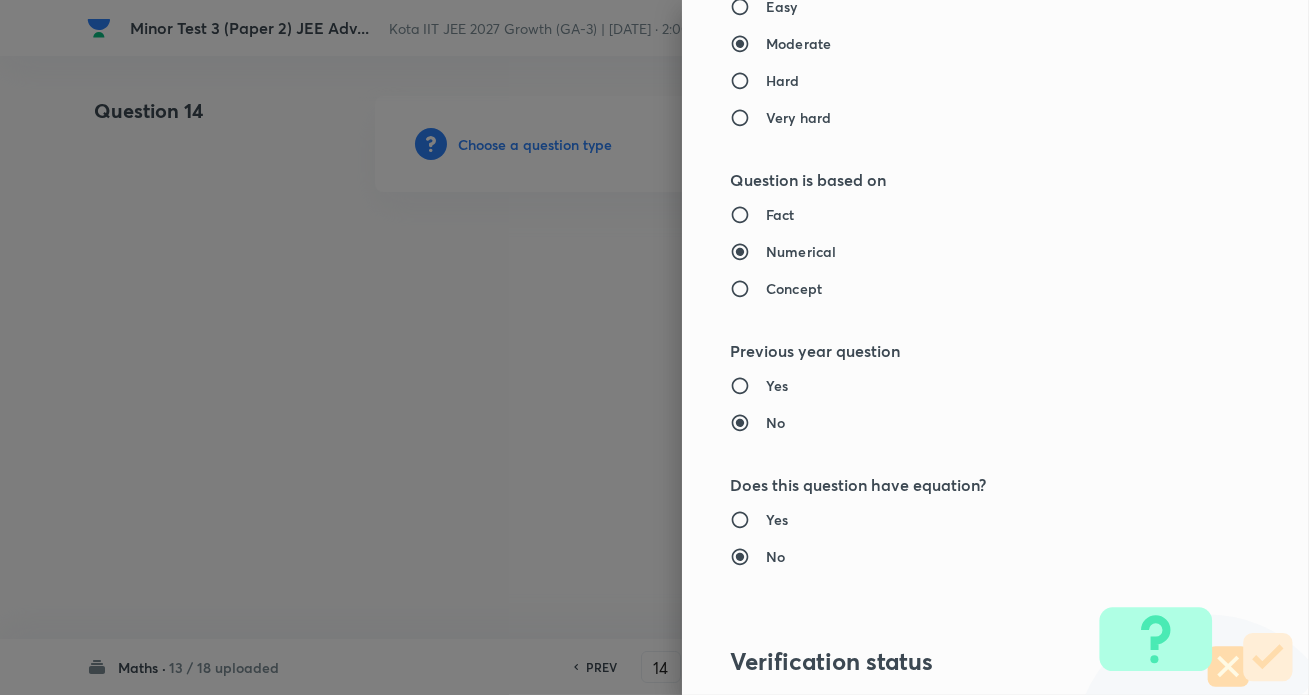 type on "Mathematics" 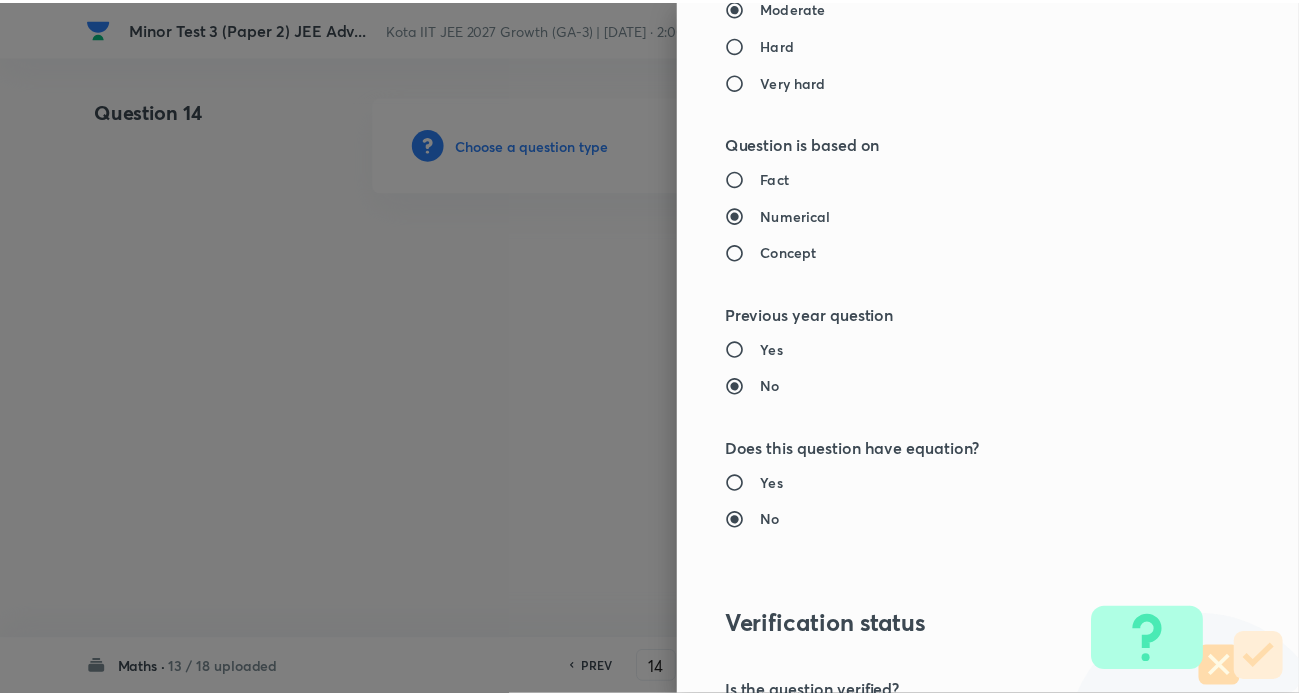 scroll, scrollTop: 2425, scrollLeft: 0, axis: vertical 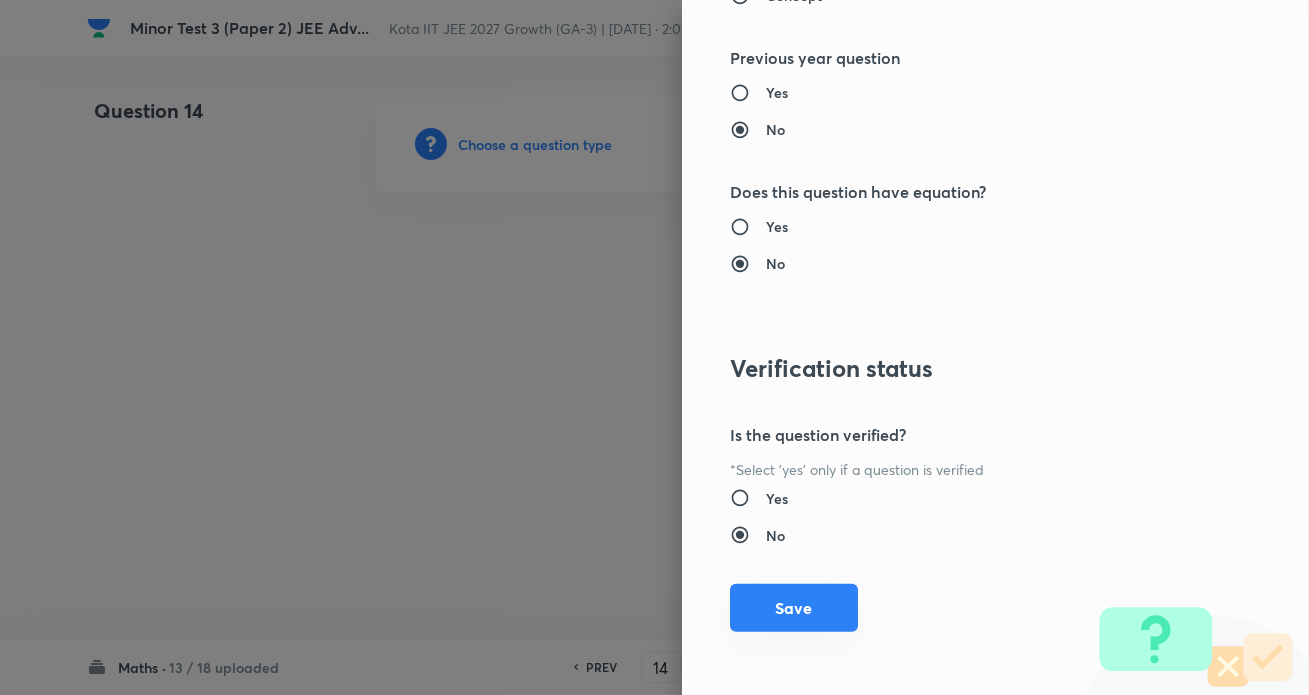 drag, startPoint x: 786, startPoint y: 618, endPoint x: 796, endPoint y: 621, distance: 10.440307 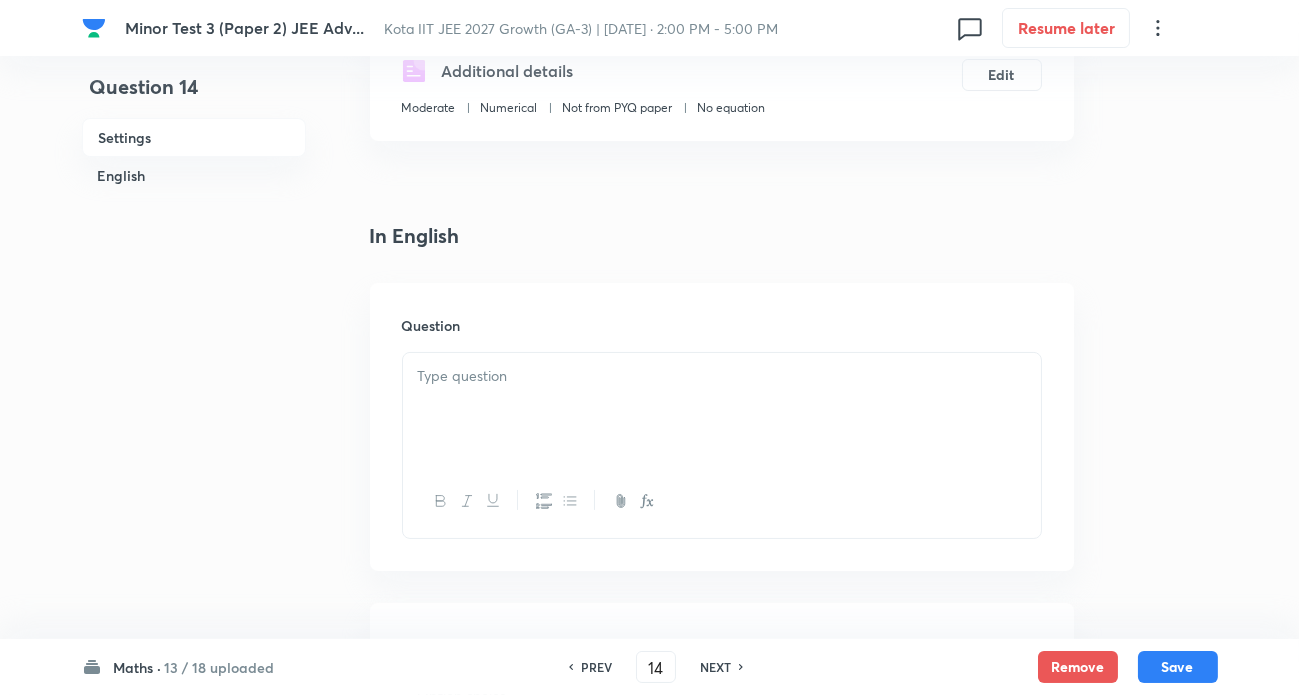 scroll, scrollTop: 454, scrollLeft: 0, axis: vertical 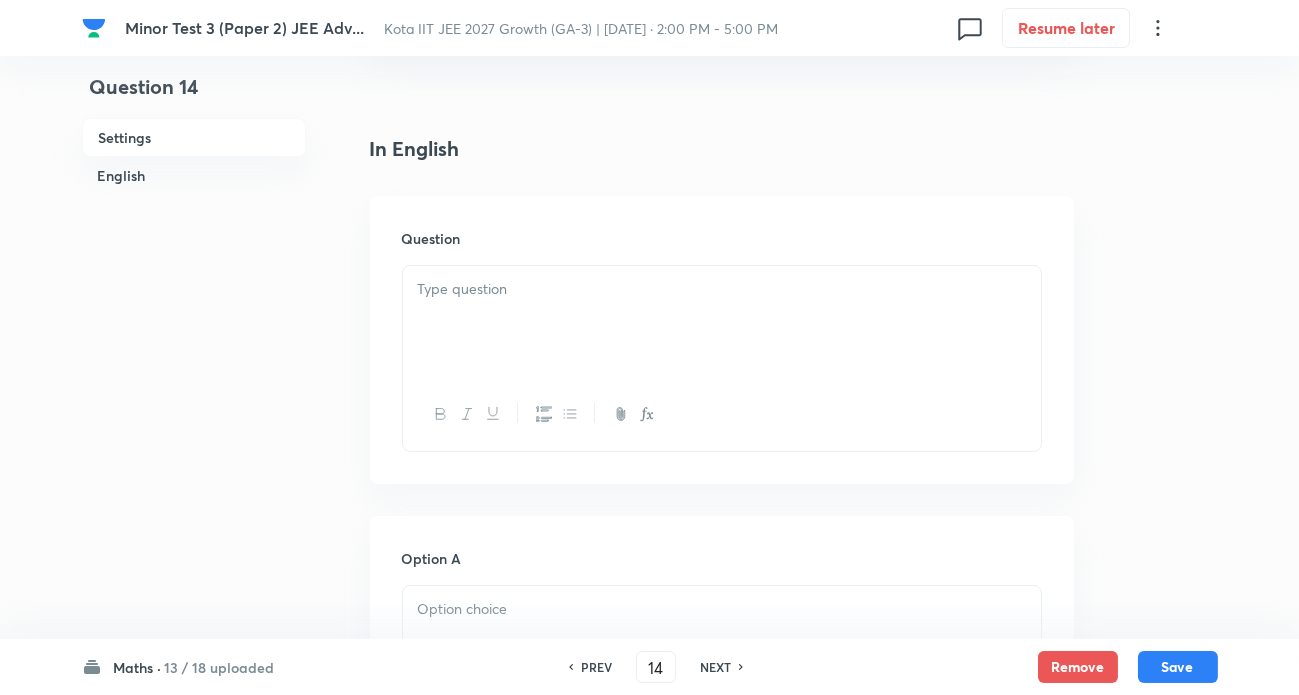 click at bounding box center (722, 289) 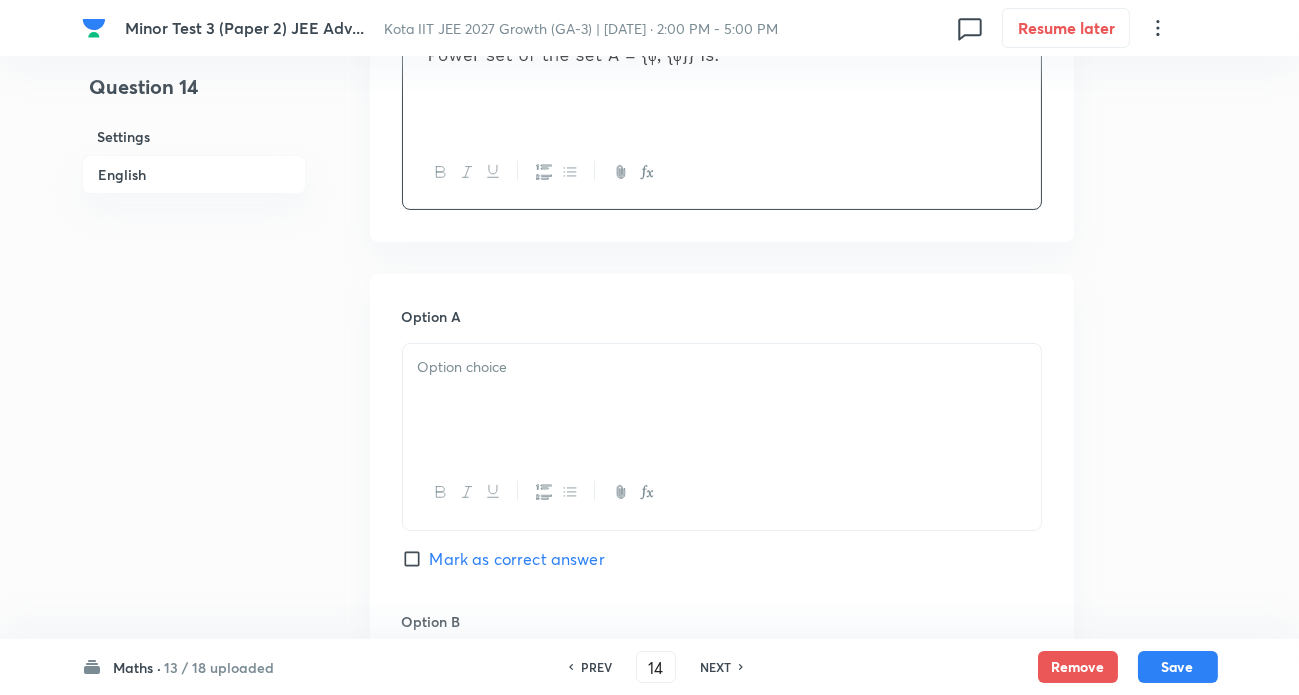 scroll, scrollTop: 727, scrollLeft: 0, axis: vertical 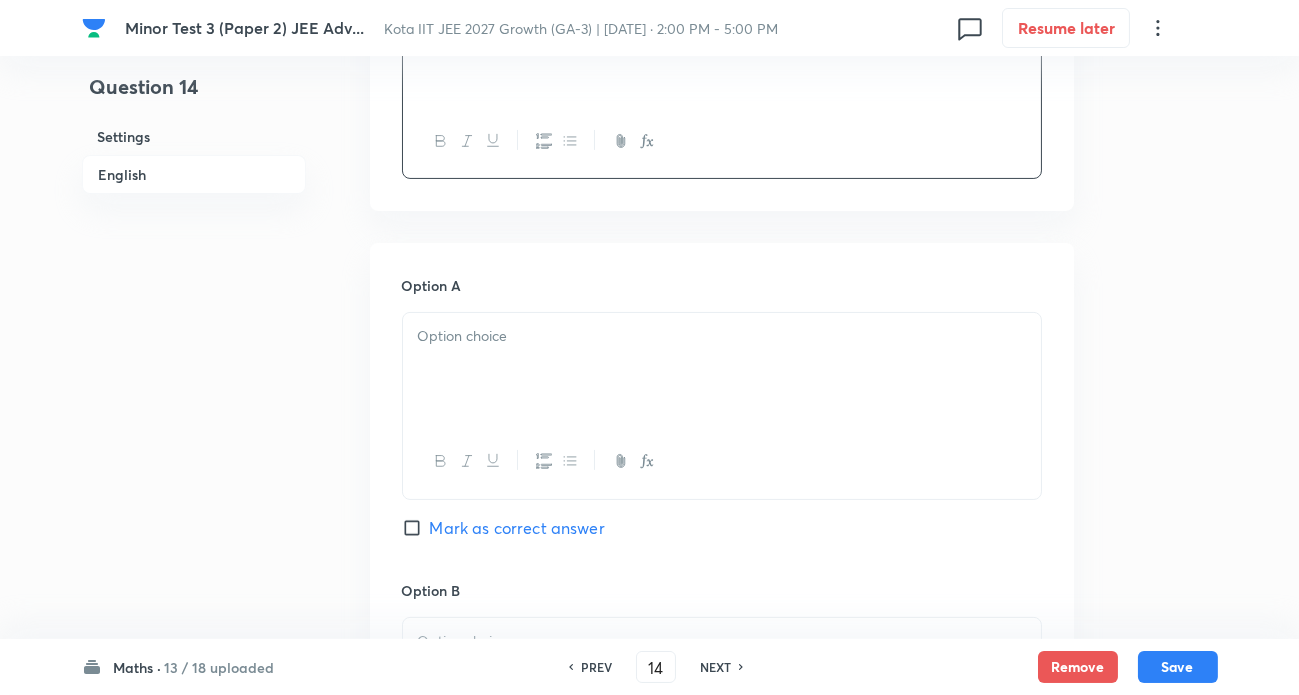 click at bounding box center (722, 369) 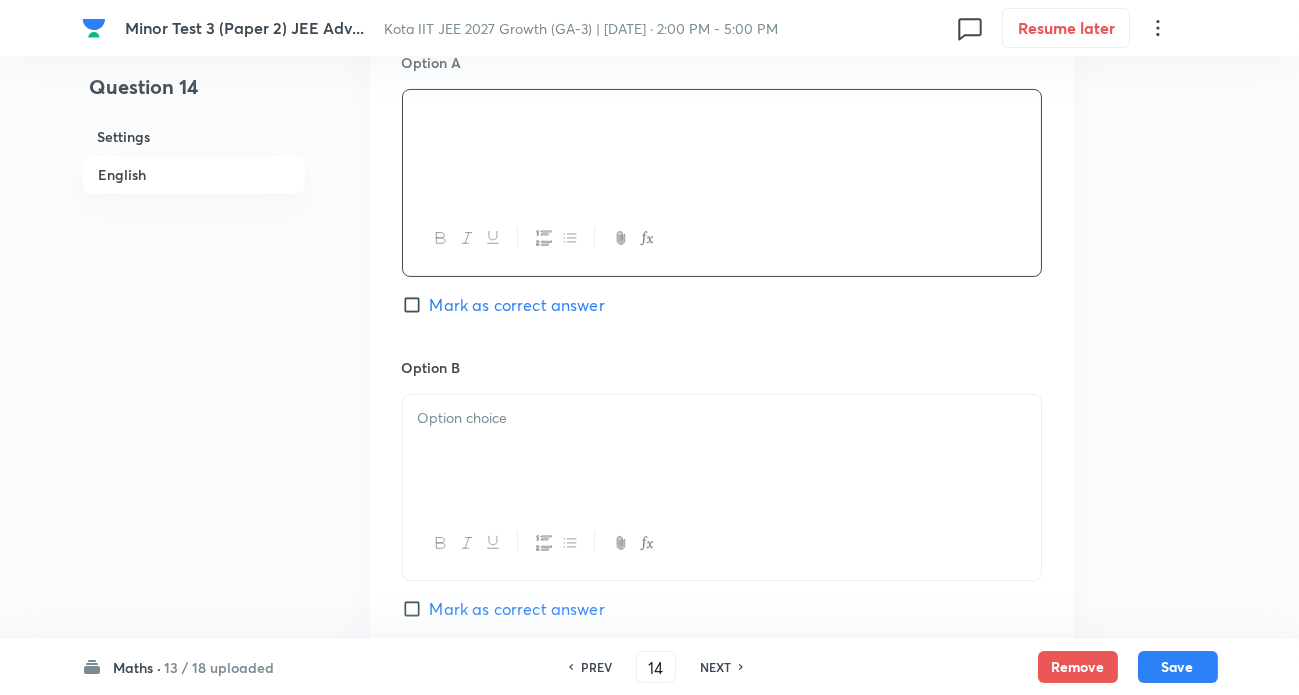 scroll, scrollTop: 1000, scrollLeft: 0, axis: vertical 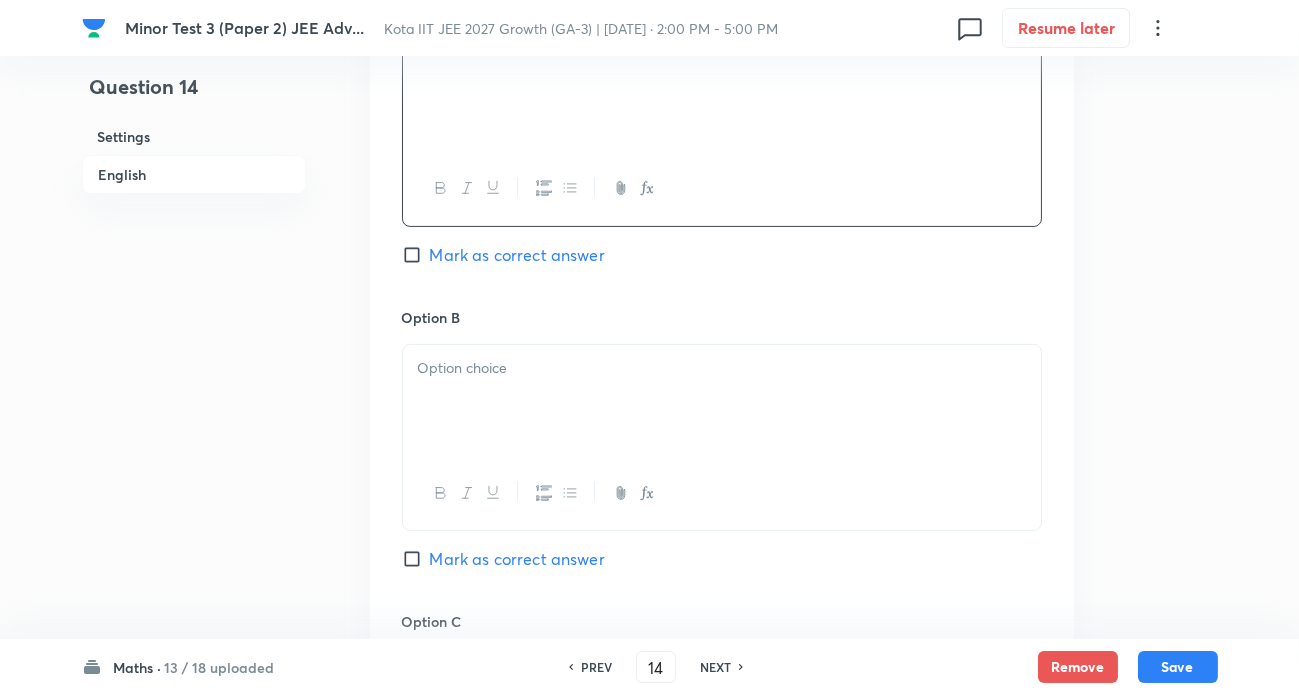 click at bounding box center (722, 368) 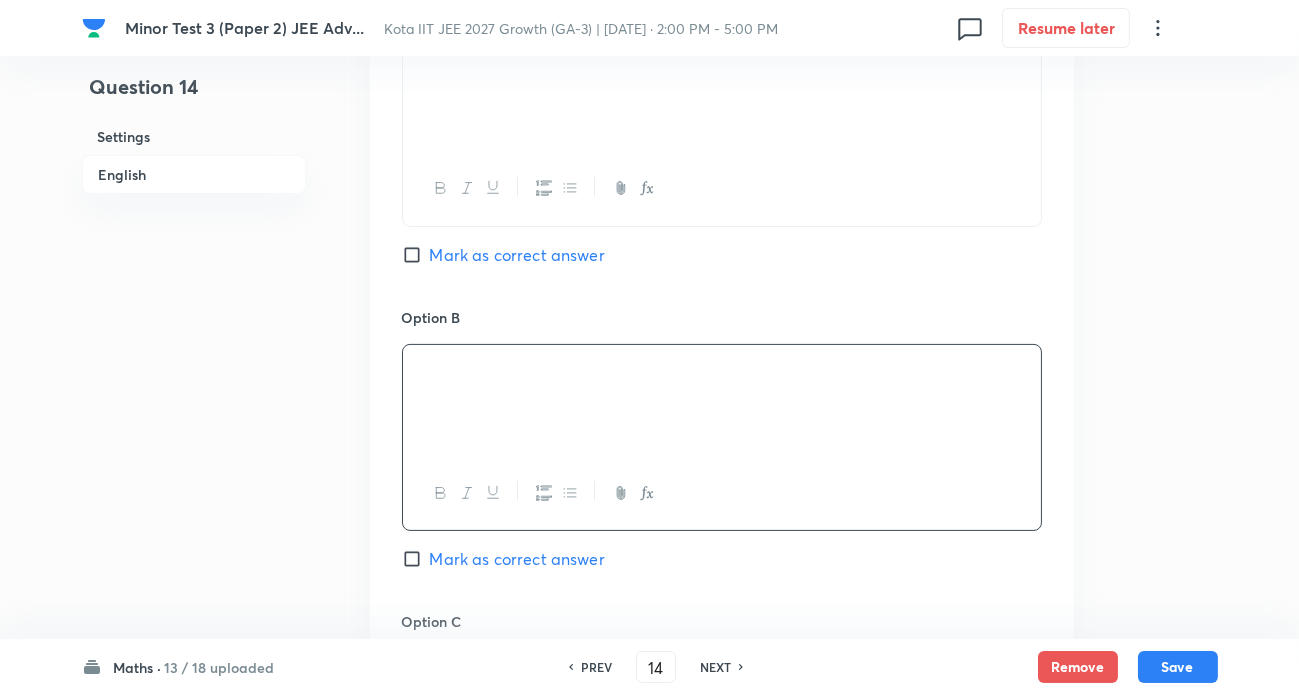 click on "Mark as correct answer" at bounding box center [517, 559] 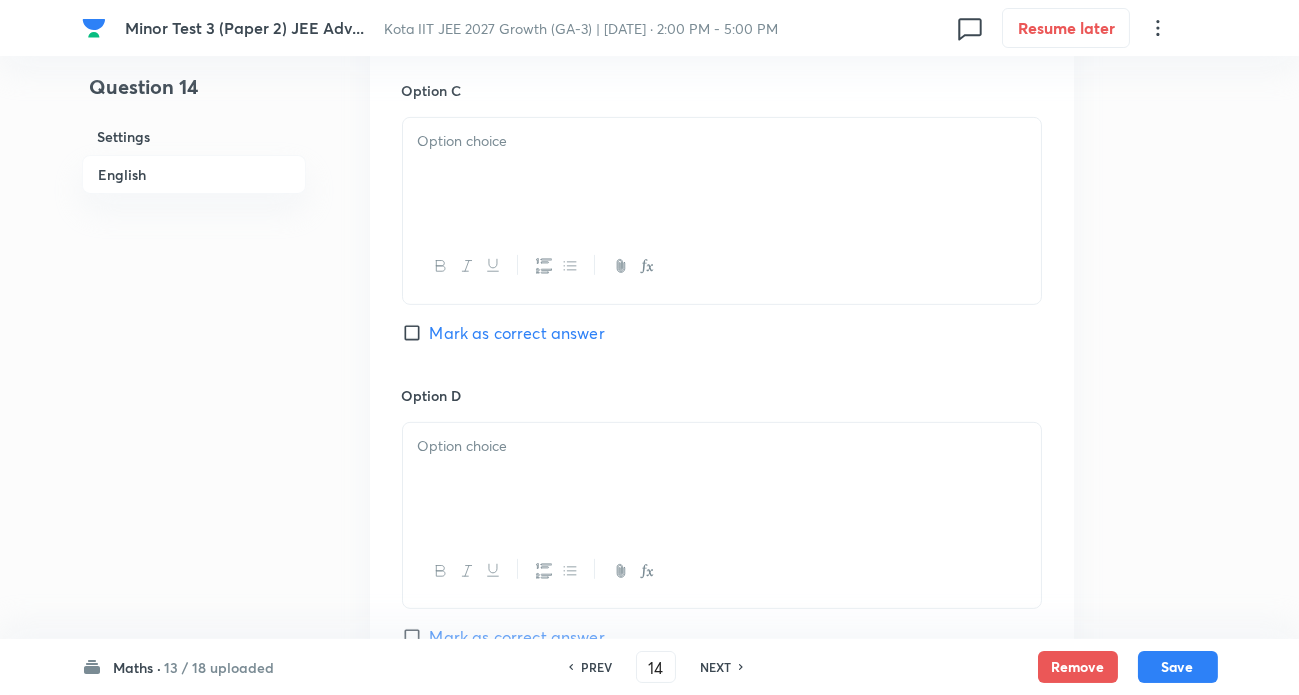 scroll, scrollTop: 1545, scrollLeft: 0, axis: vertical 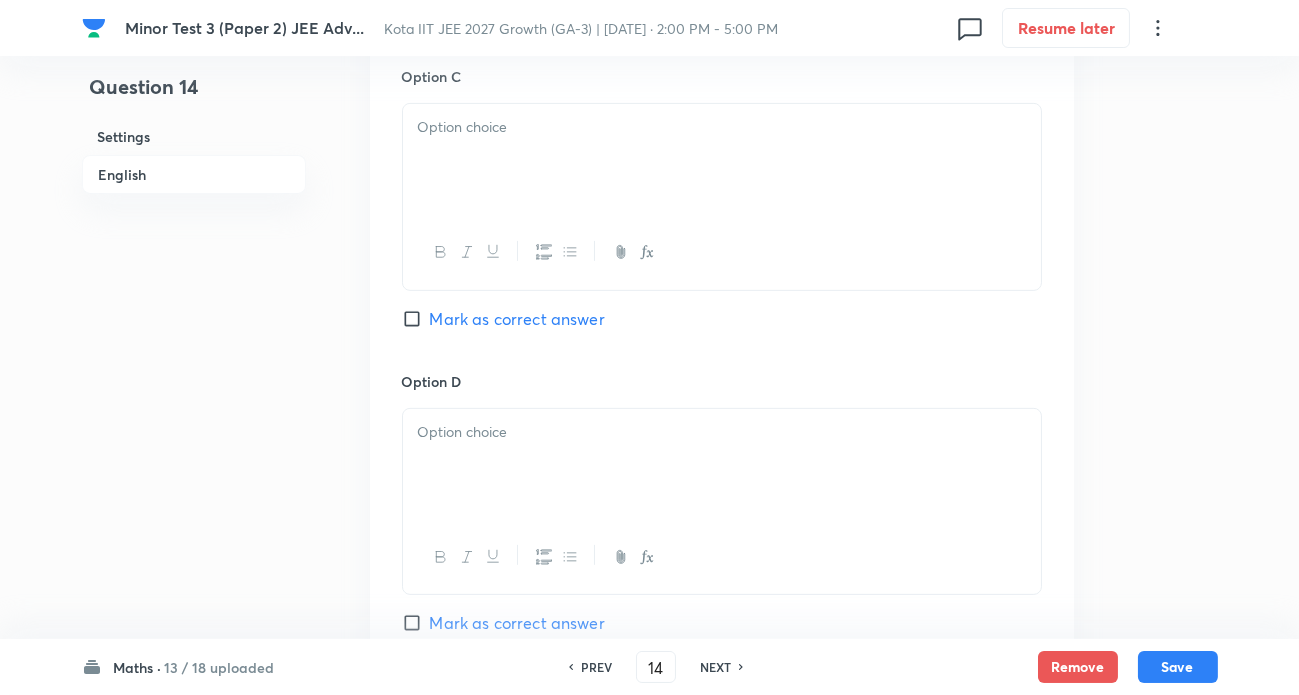 click at bounding box center (722, 127) 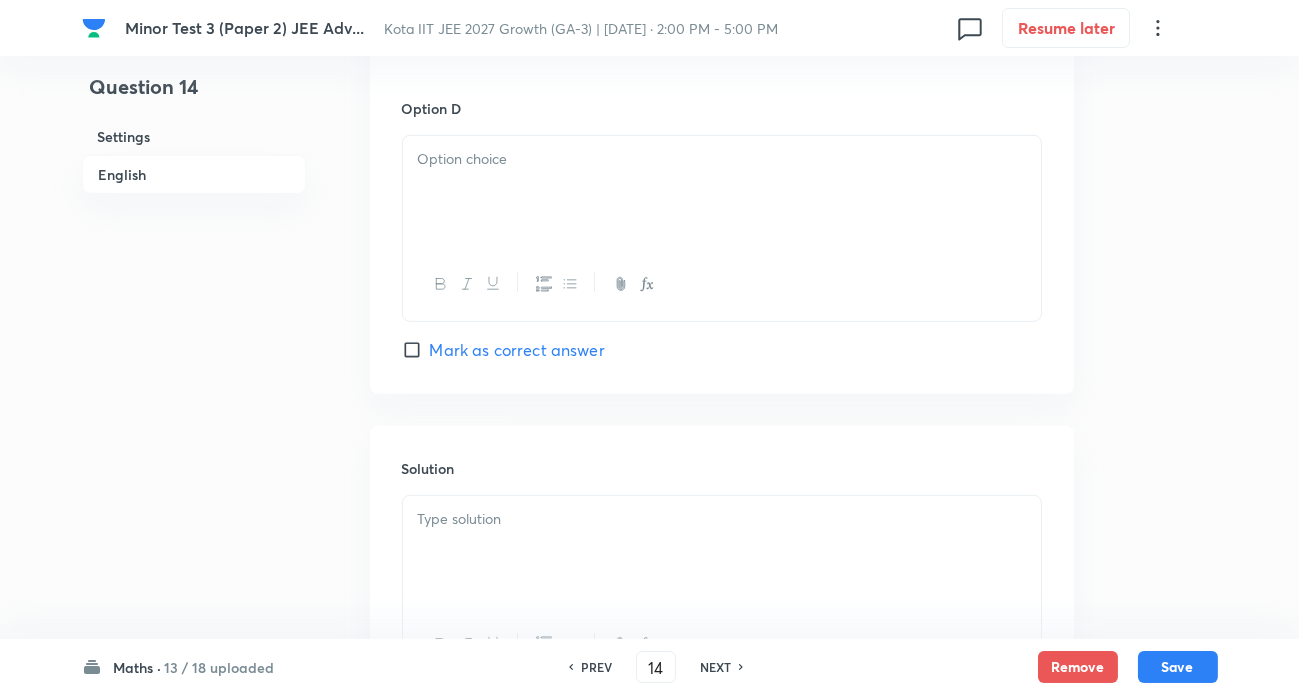 click at bounding box center (722, 192) 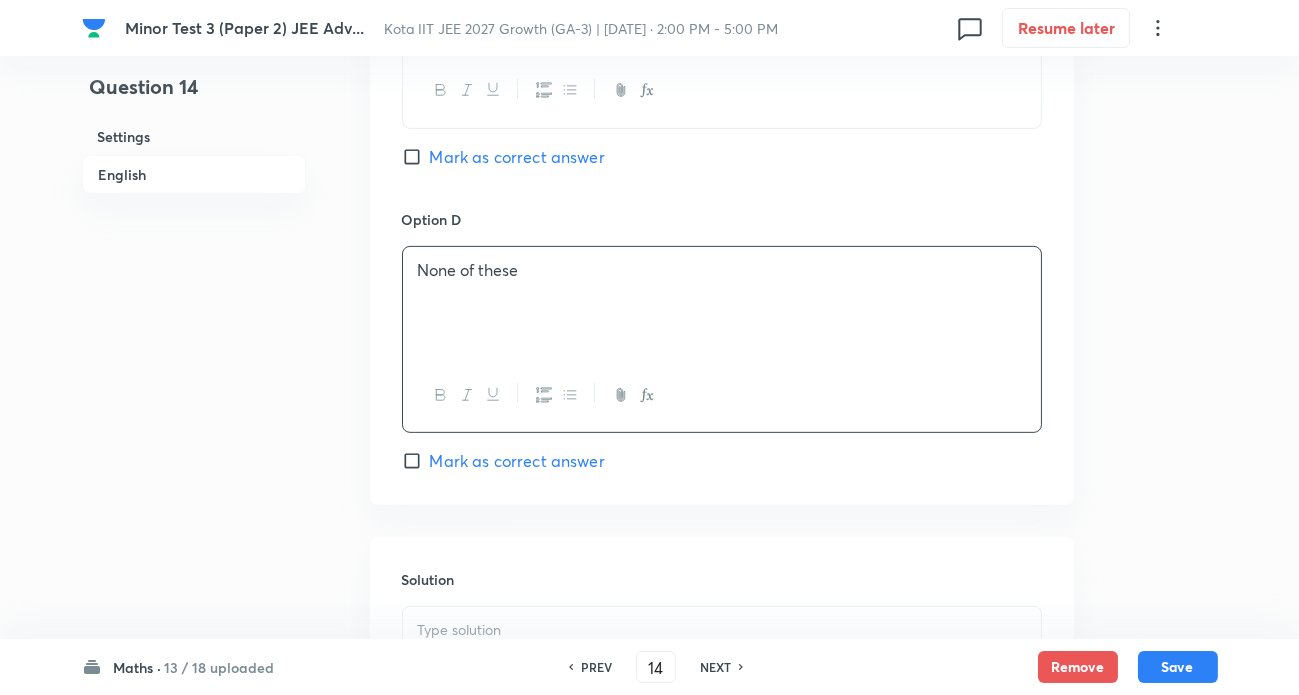 scroll, scrollTop: 2013, scrollLeft: 0, axis: vertical 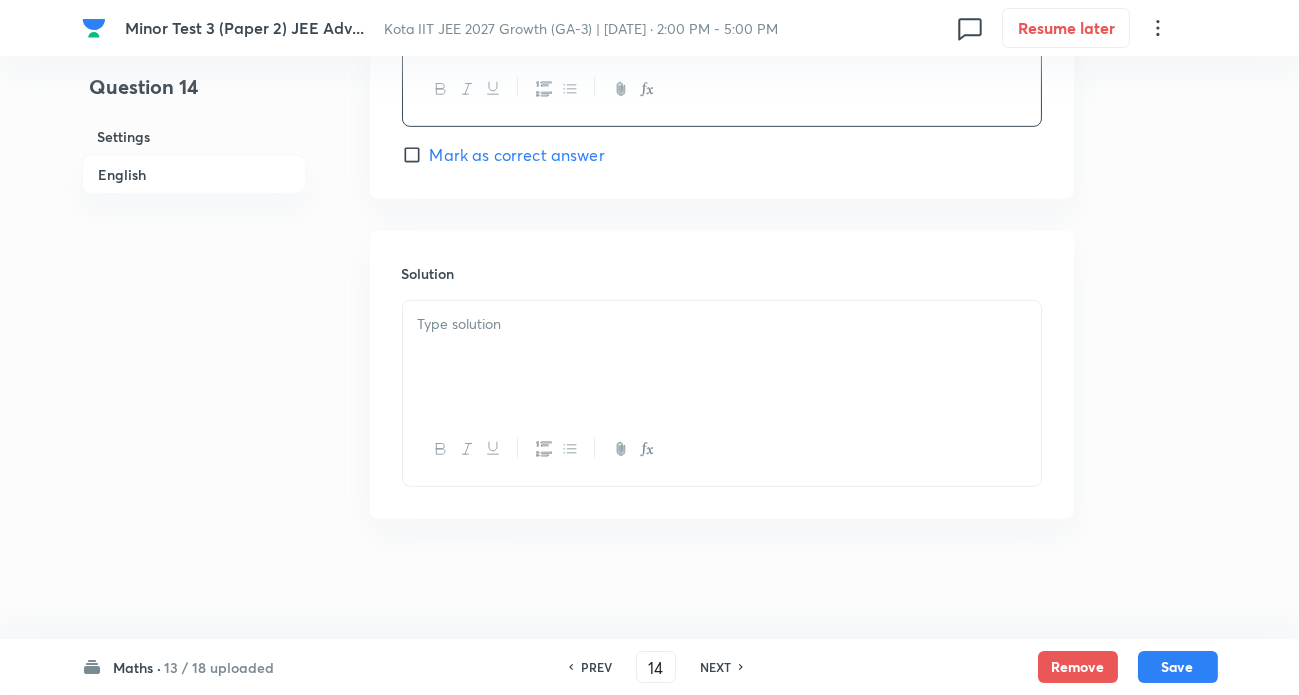 drag, startPoint x: 474, startPoint y: 334, endPoint x: 610, endPoint y: 334, distance: 136 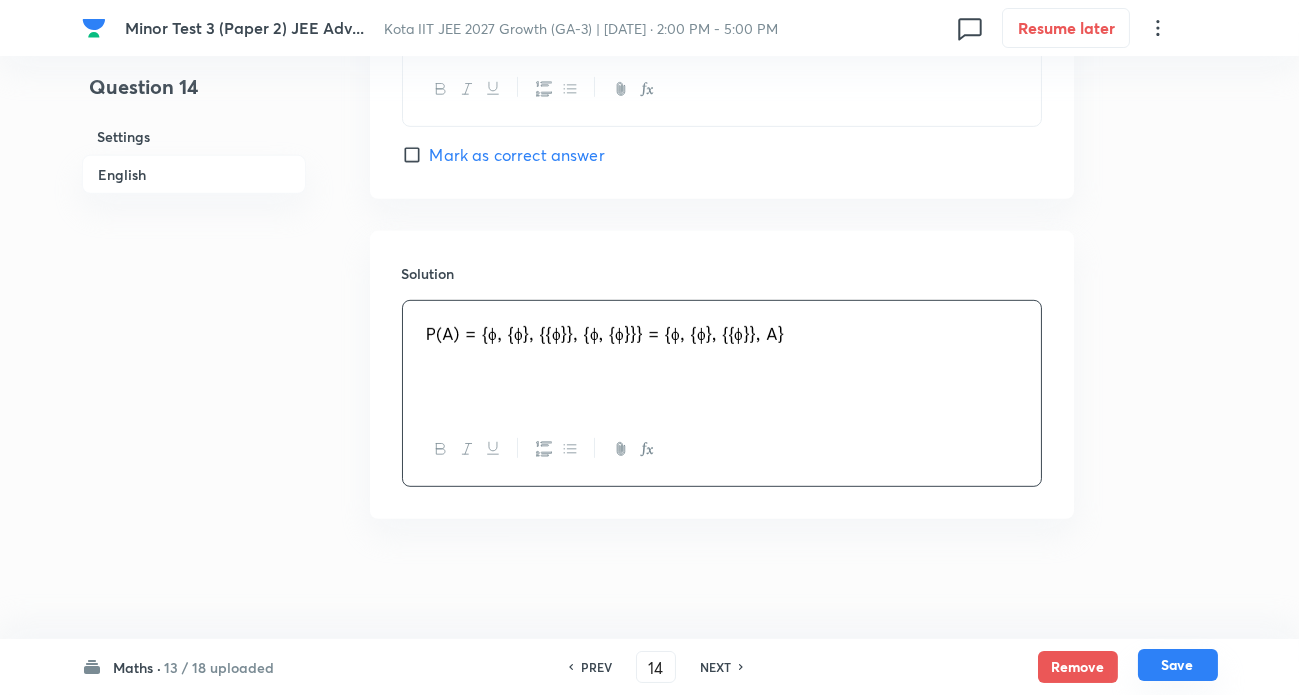 click on "Save" at bounding box center [1178, 665] 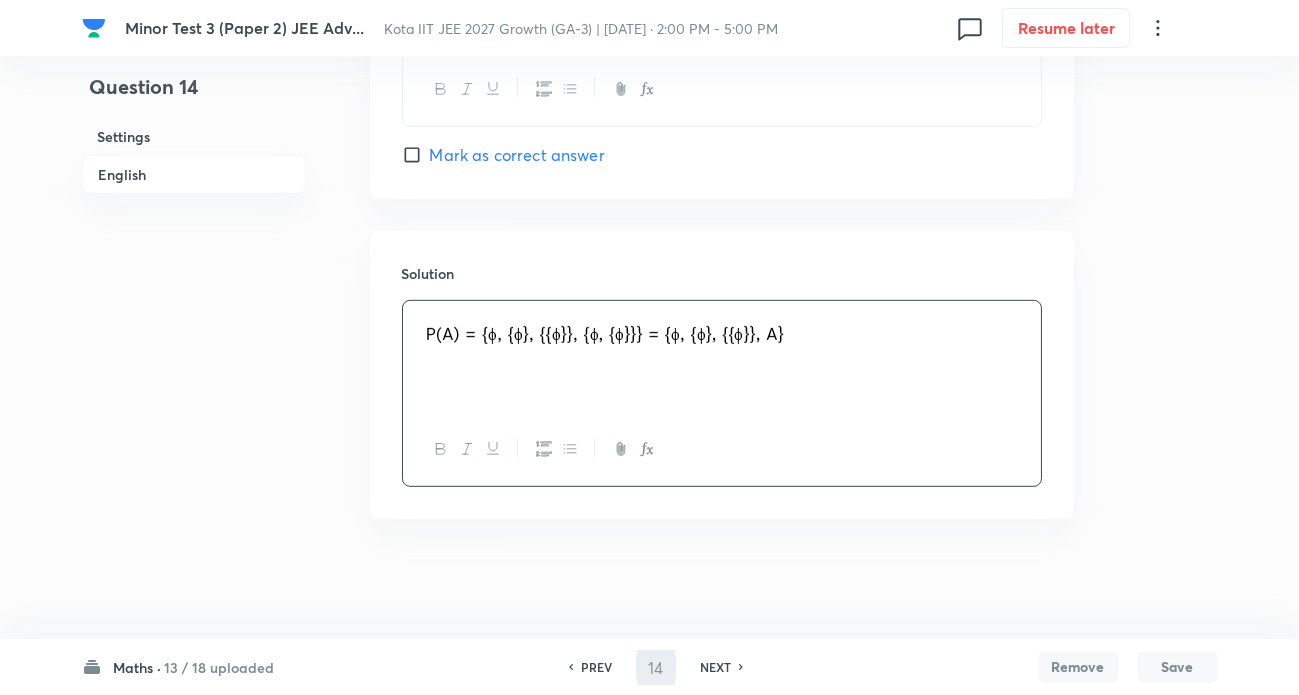 type on "15" 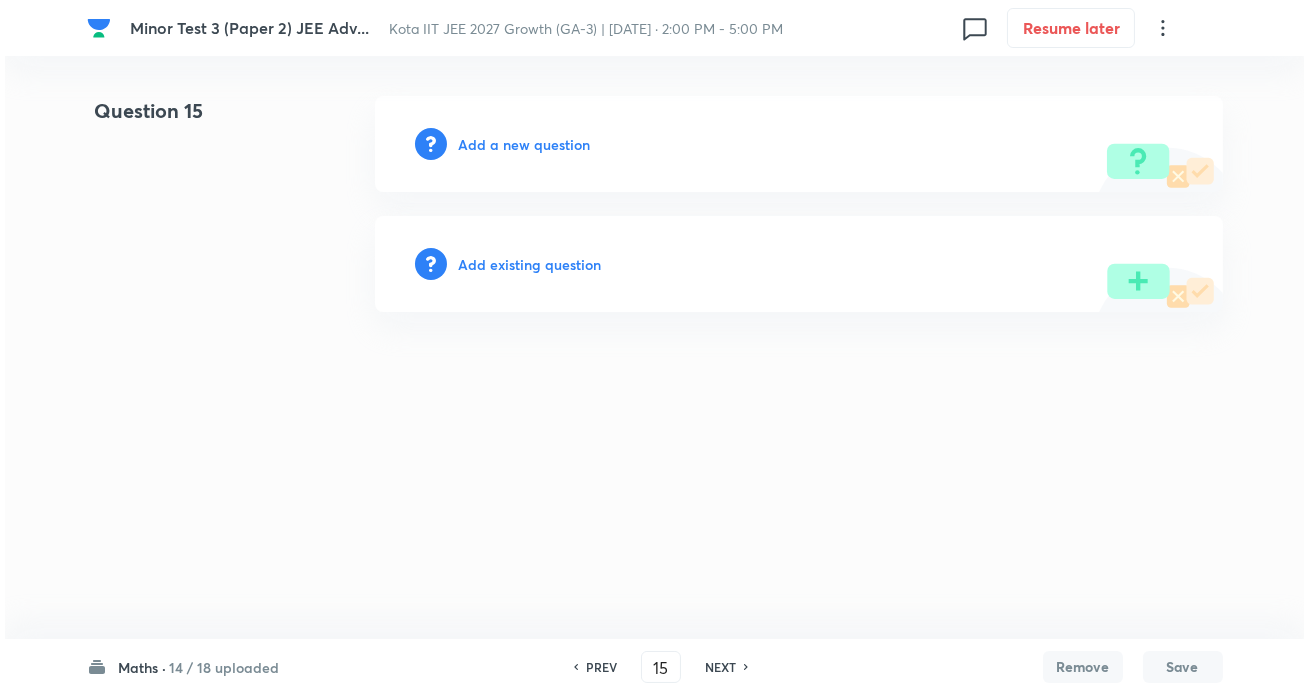 scroll, scrollTop: 0, scrollLeft: 0, axis: both 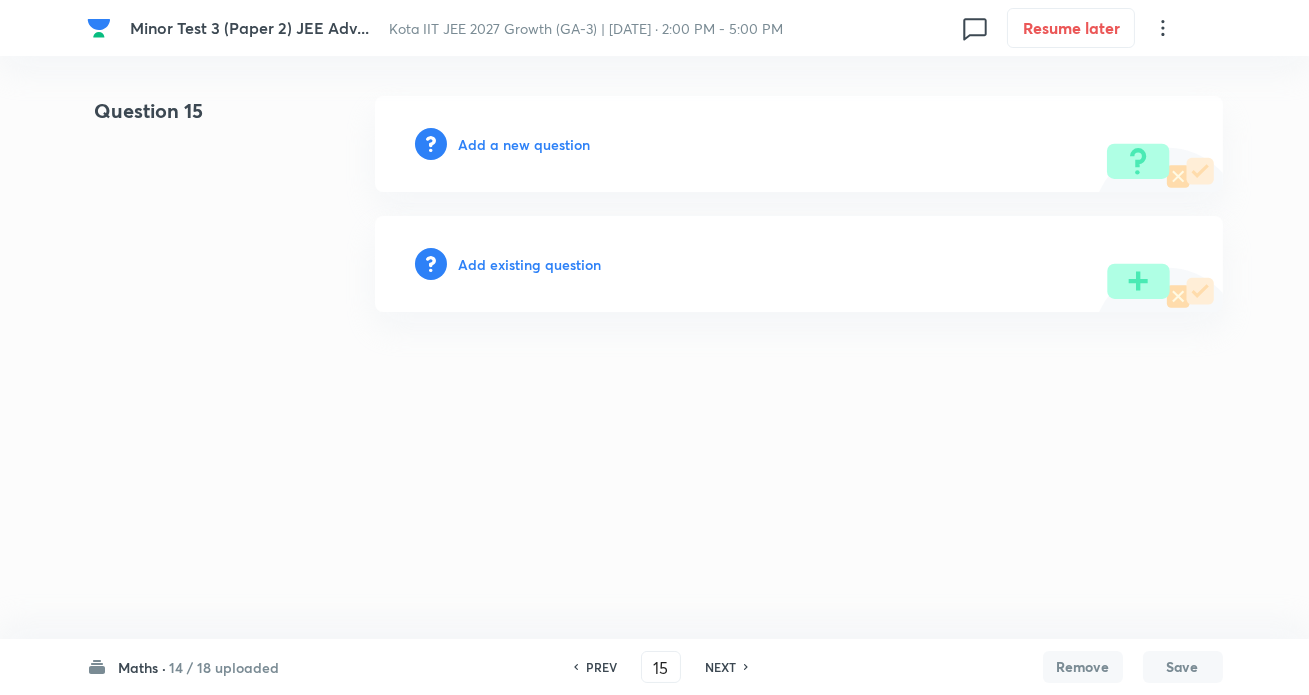 click on "Add a new question" at bounding box center [525, 144] 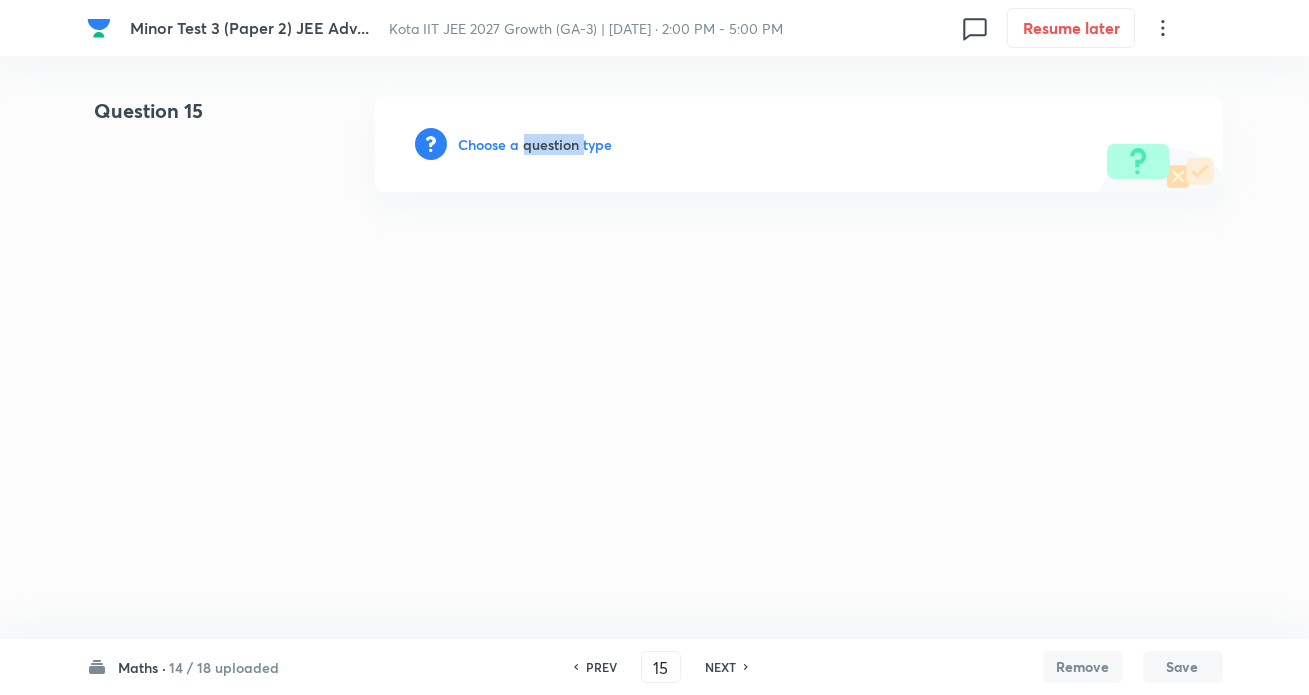click on "Choose a question type" at bounding box center [536, 144] 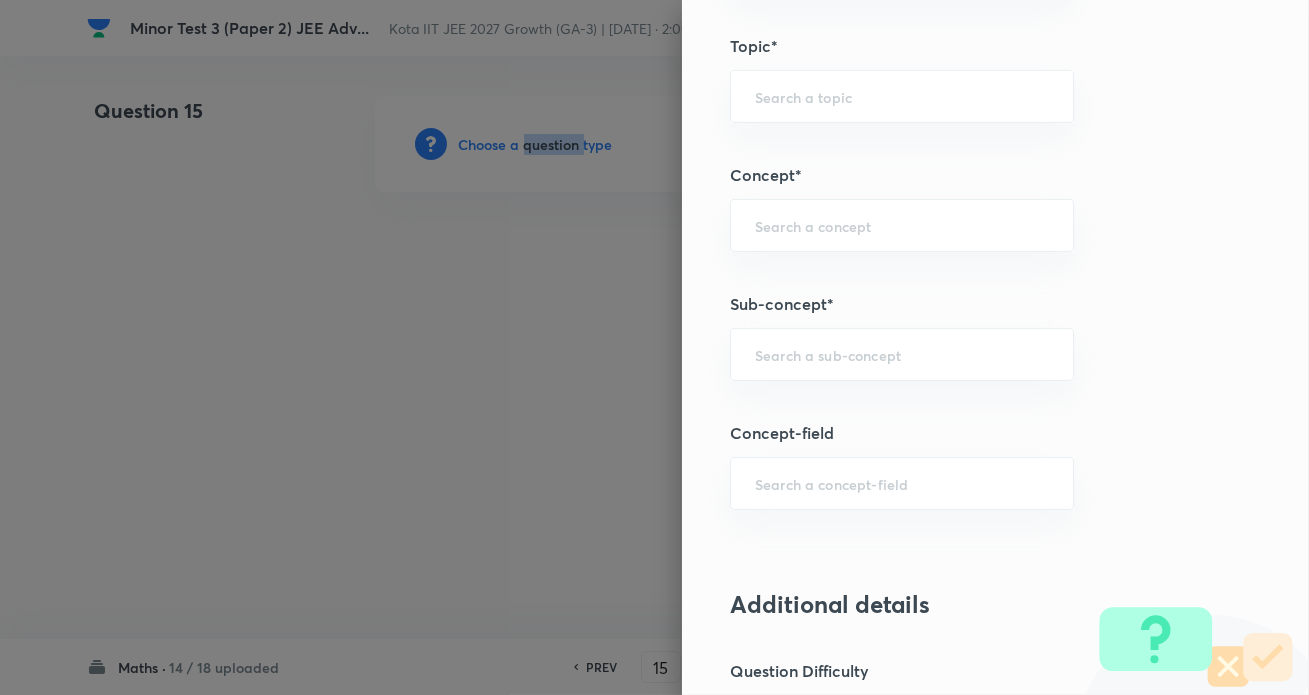 scroll, scrollTop: 1454, scrollLeft: 0, axis: vertical 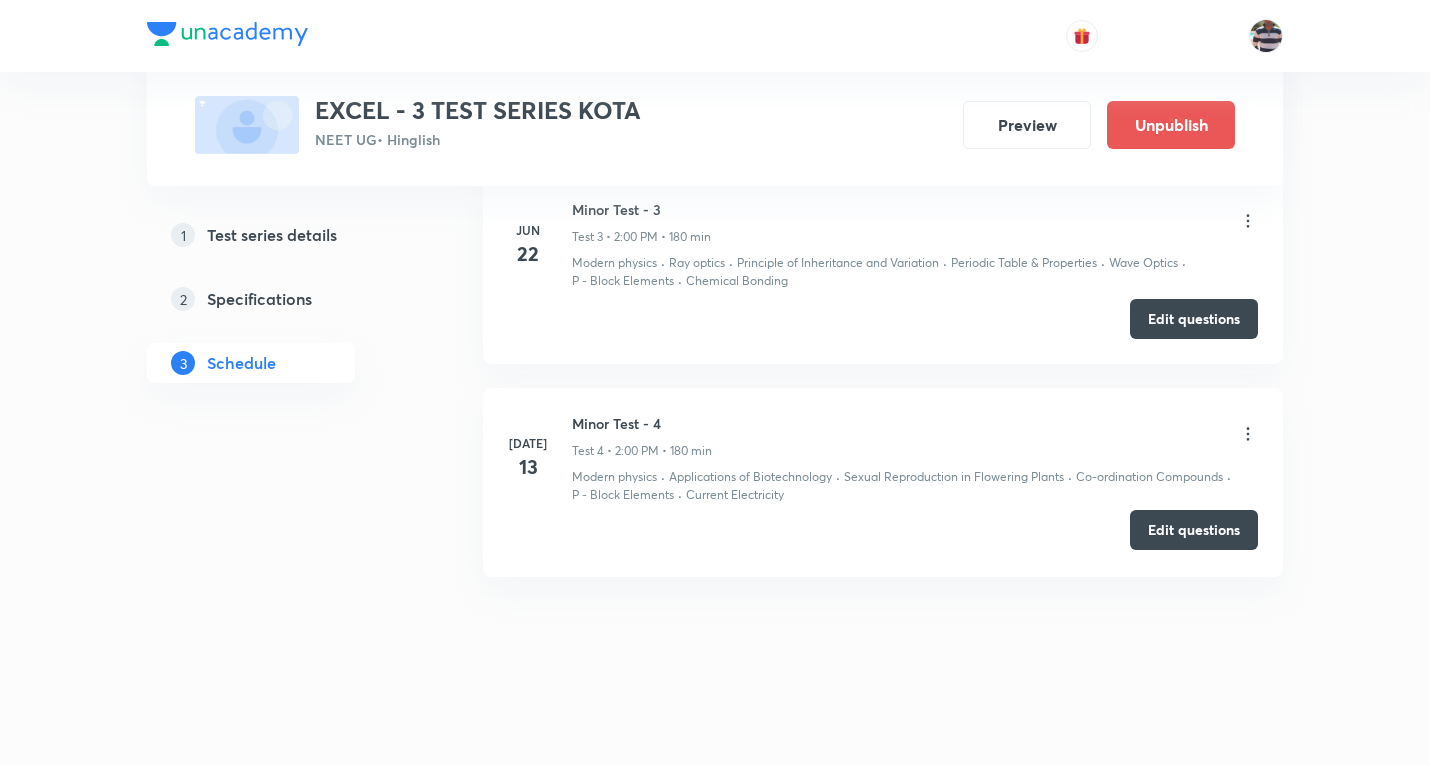 click on "Edit questions" at bounding box center [1194, 530] 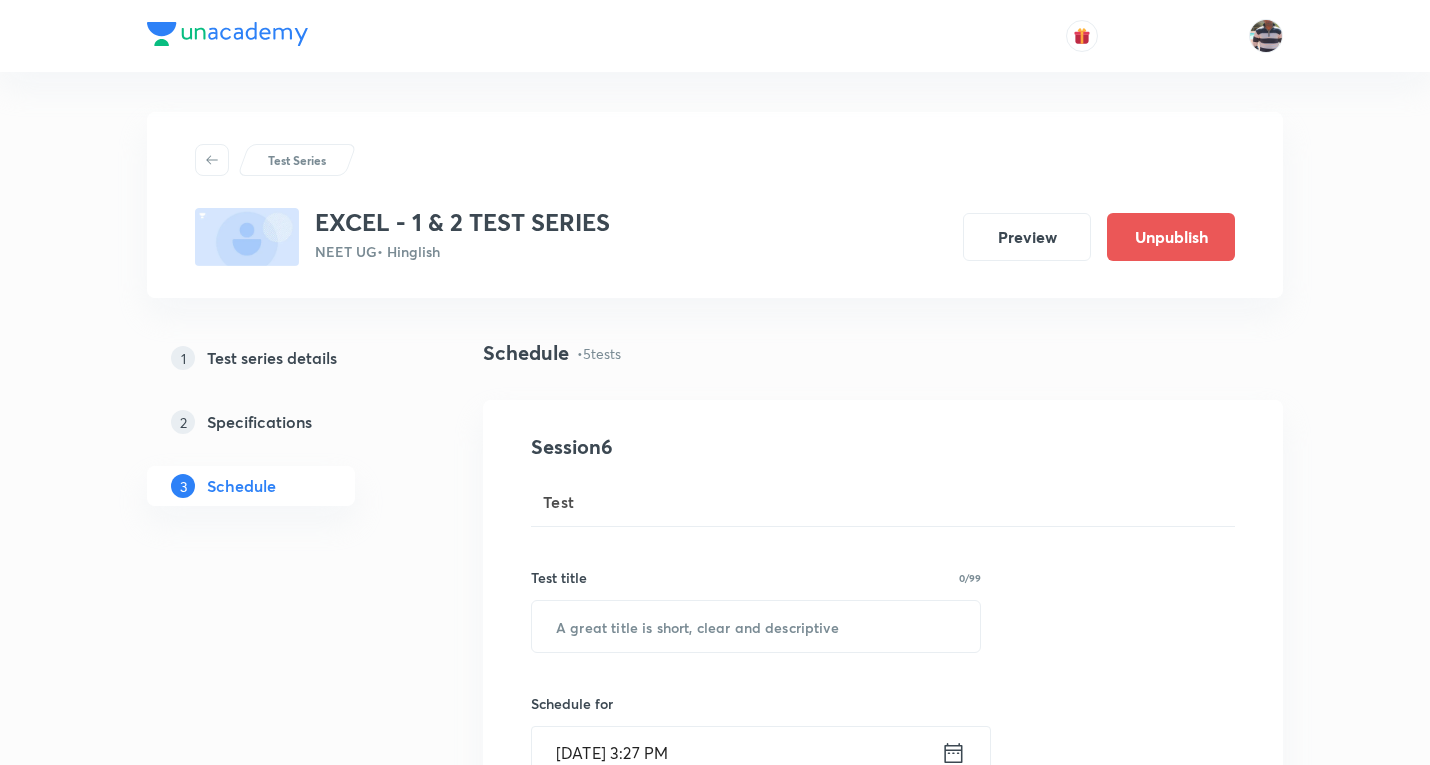 scroll, scrollTop: 0, scrollLeft: 0, axis: both 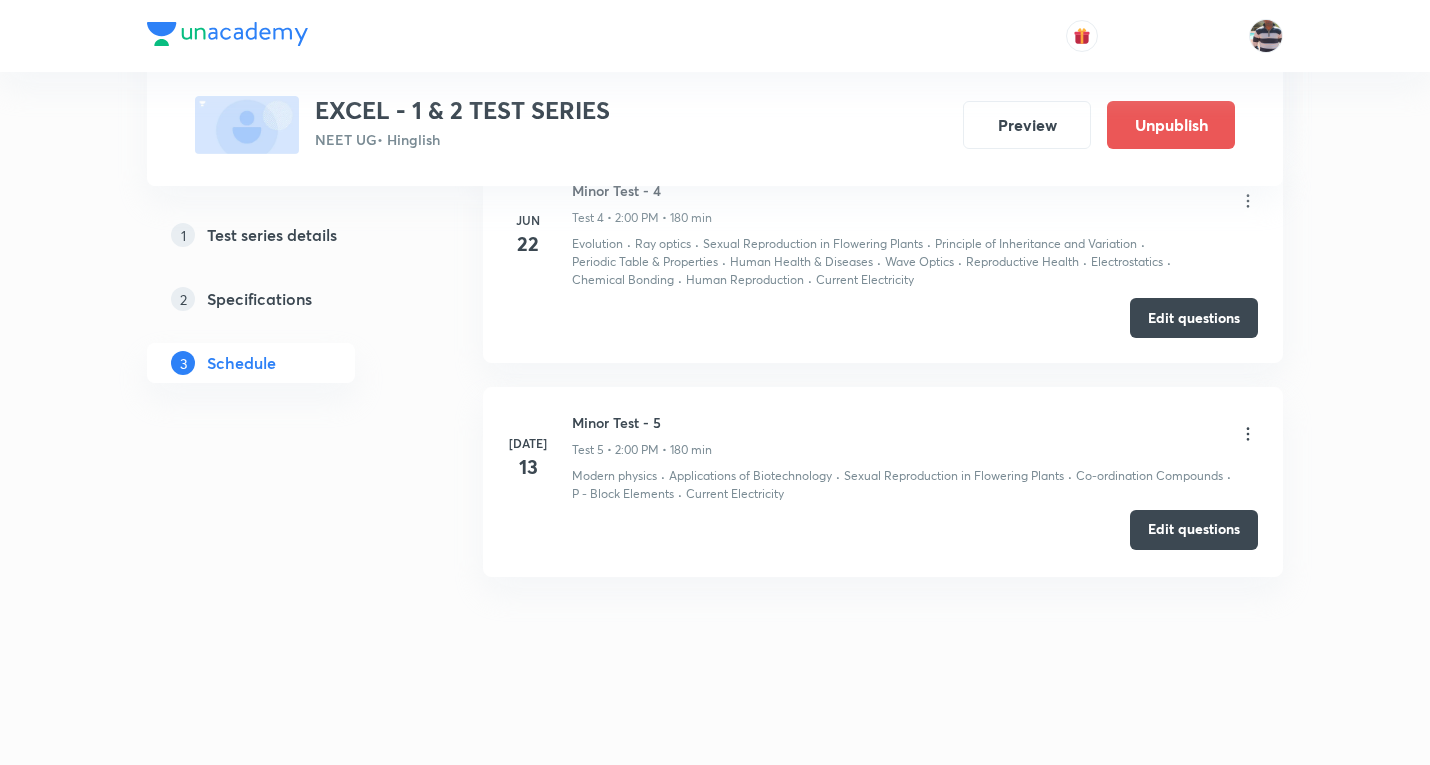 click on "Edit questions" at bounding box center [1194, 530] 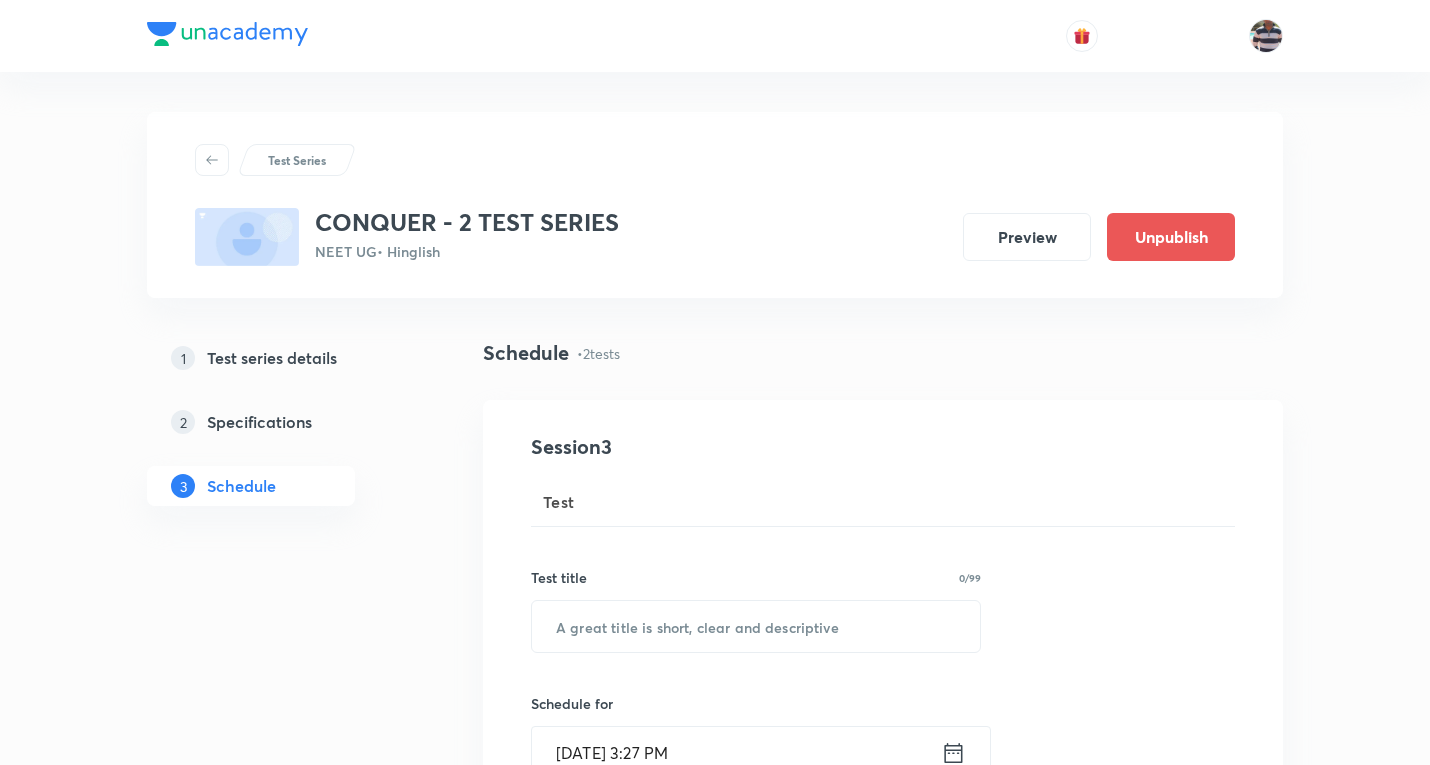 scroll, scrollTop: 0, scrollLeft: 0, axis: both 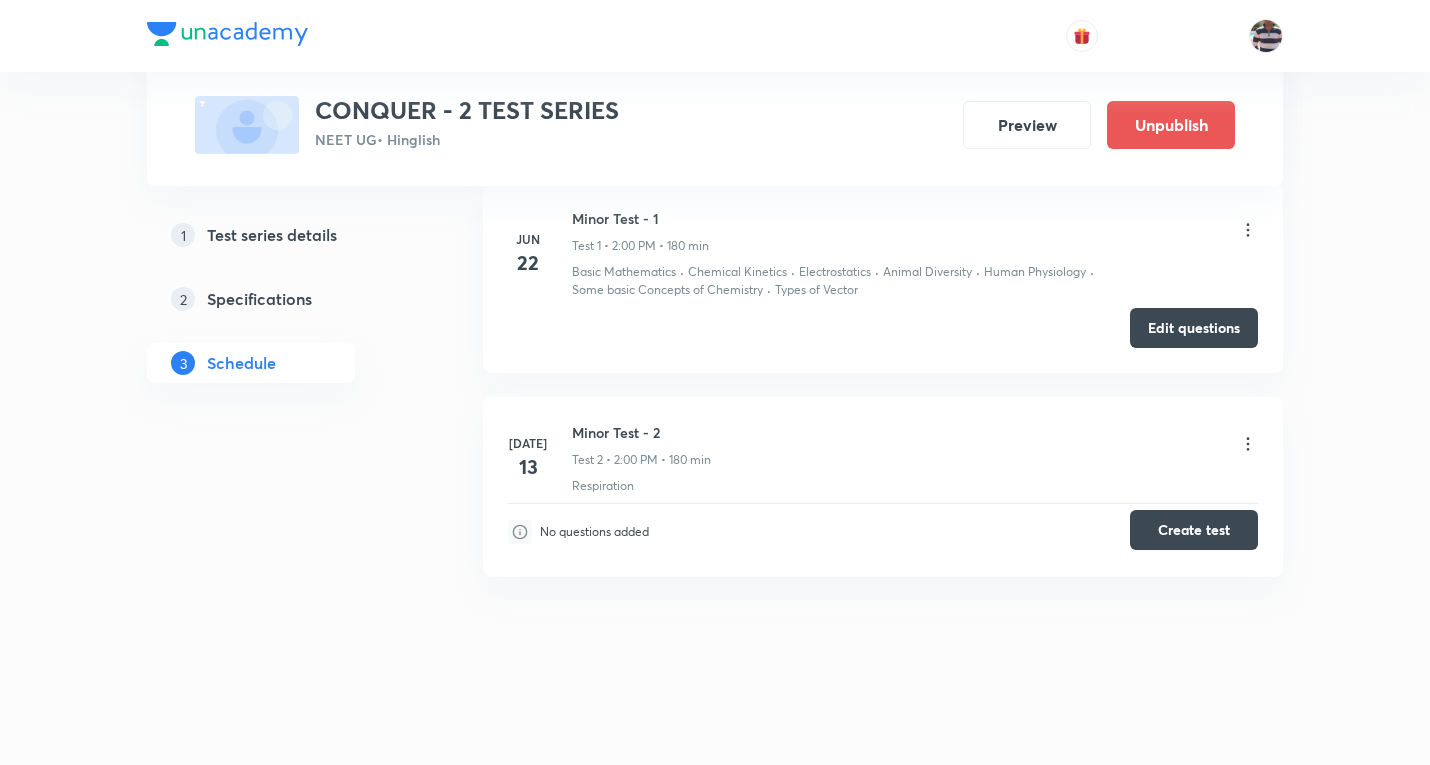 click on "Create test" at bounding box center (1194, 530) 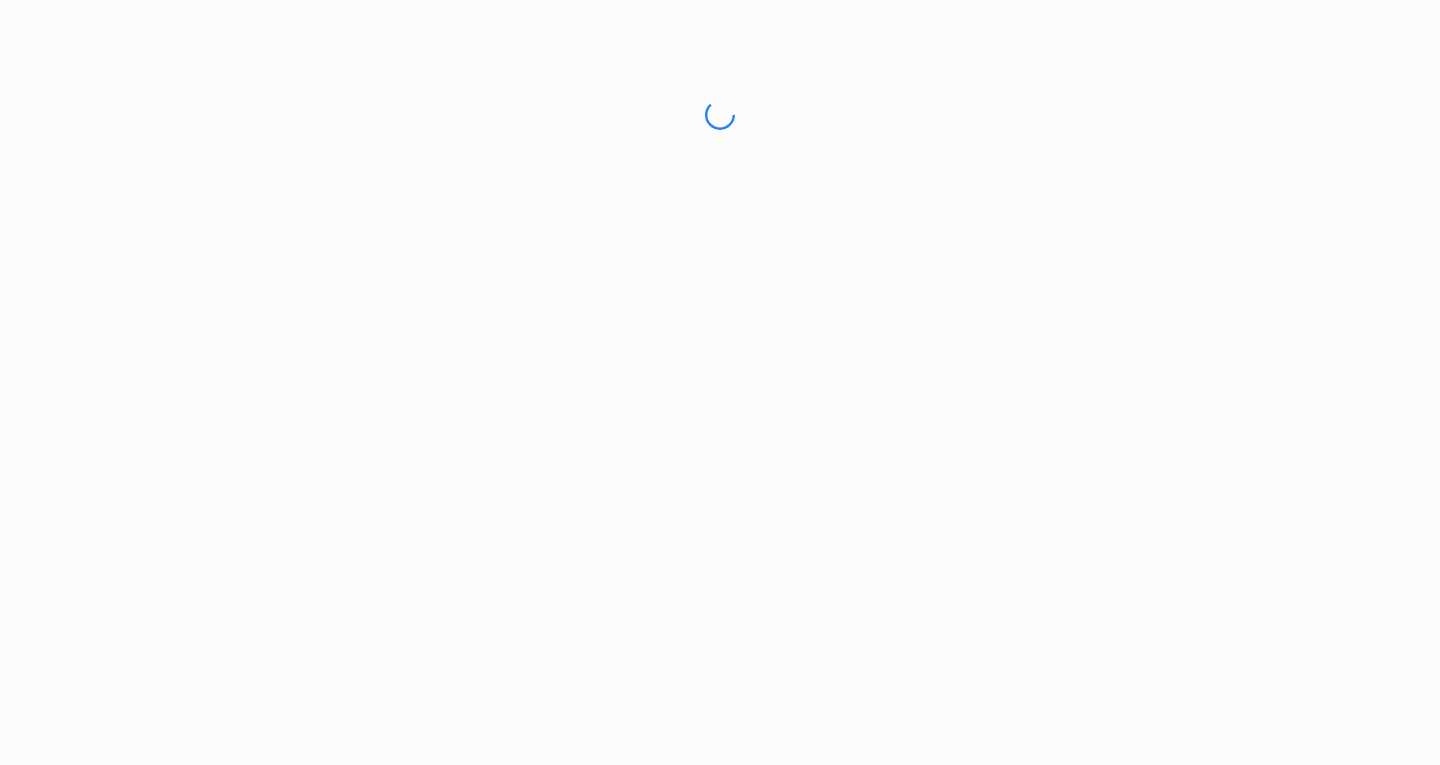scroll, scrollTop: 0, scrollLeft: 0, axis: both 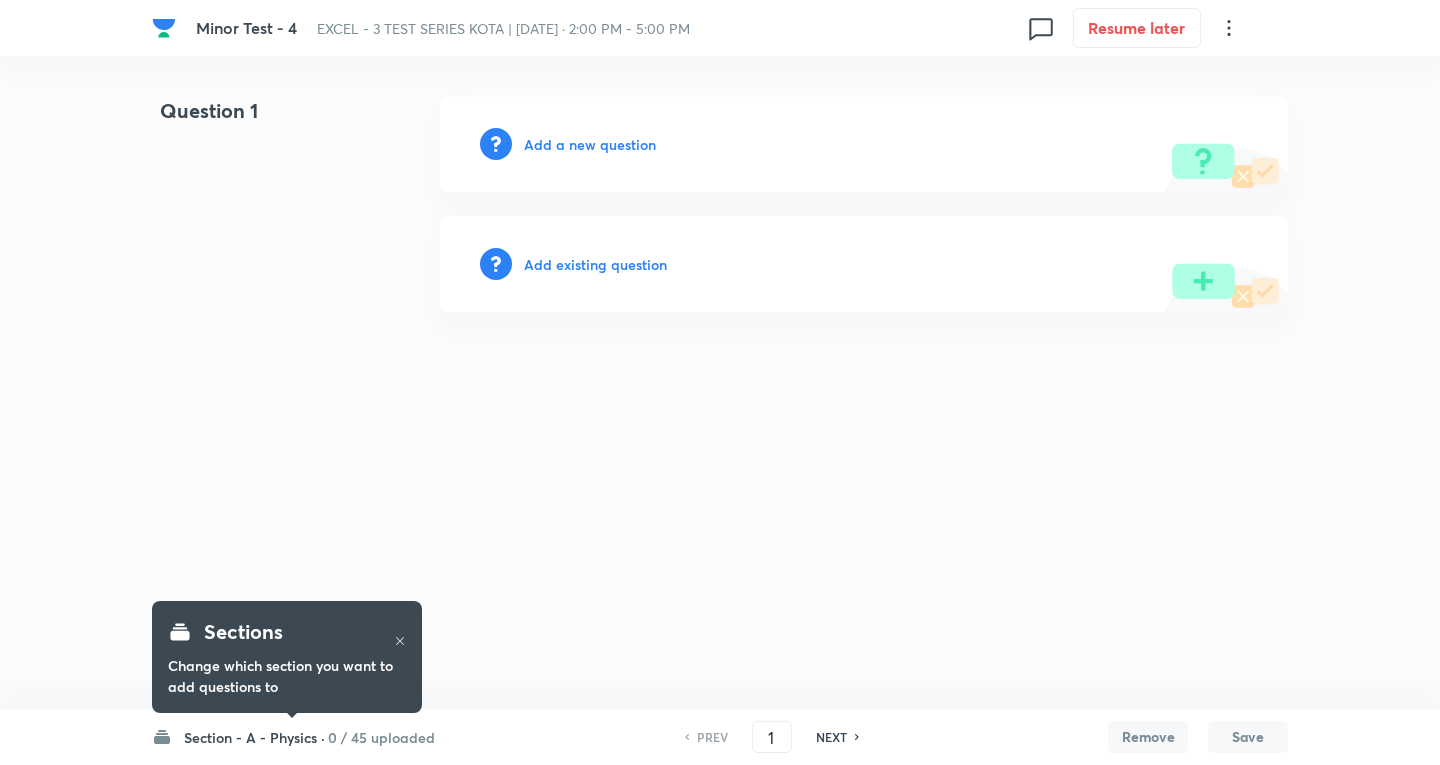 click on "Section - A - Physics ·" at bounding box center [254, 737] 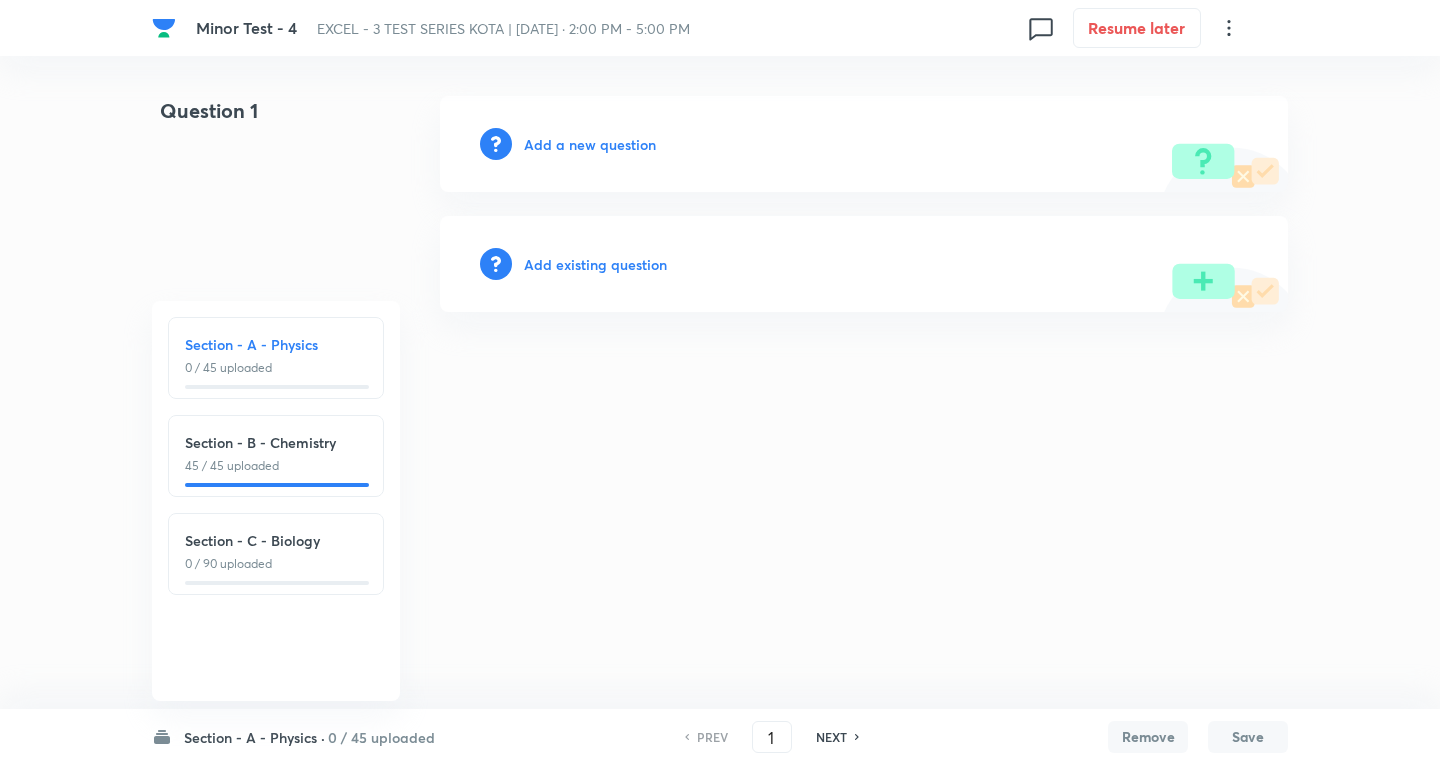 click on "Section - A - Physics ·" at bounding box center [254, 737] 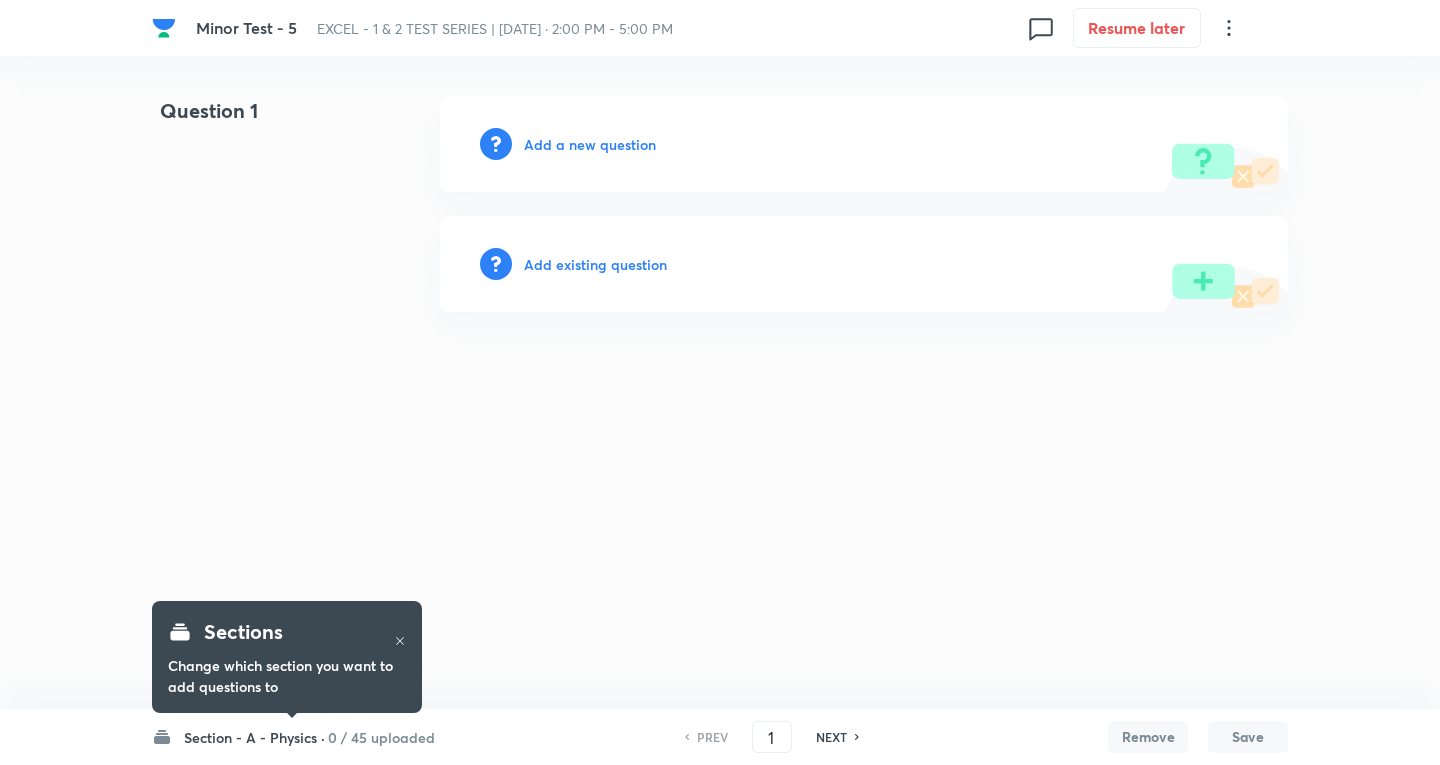 scroll, scrollTop: 0, scrollLeft: 0, axis: both 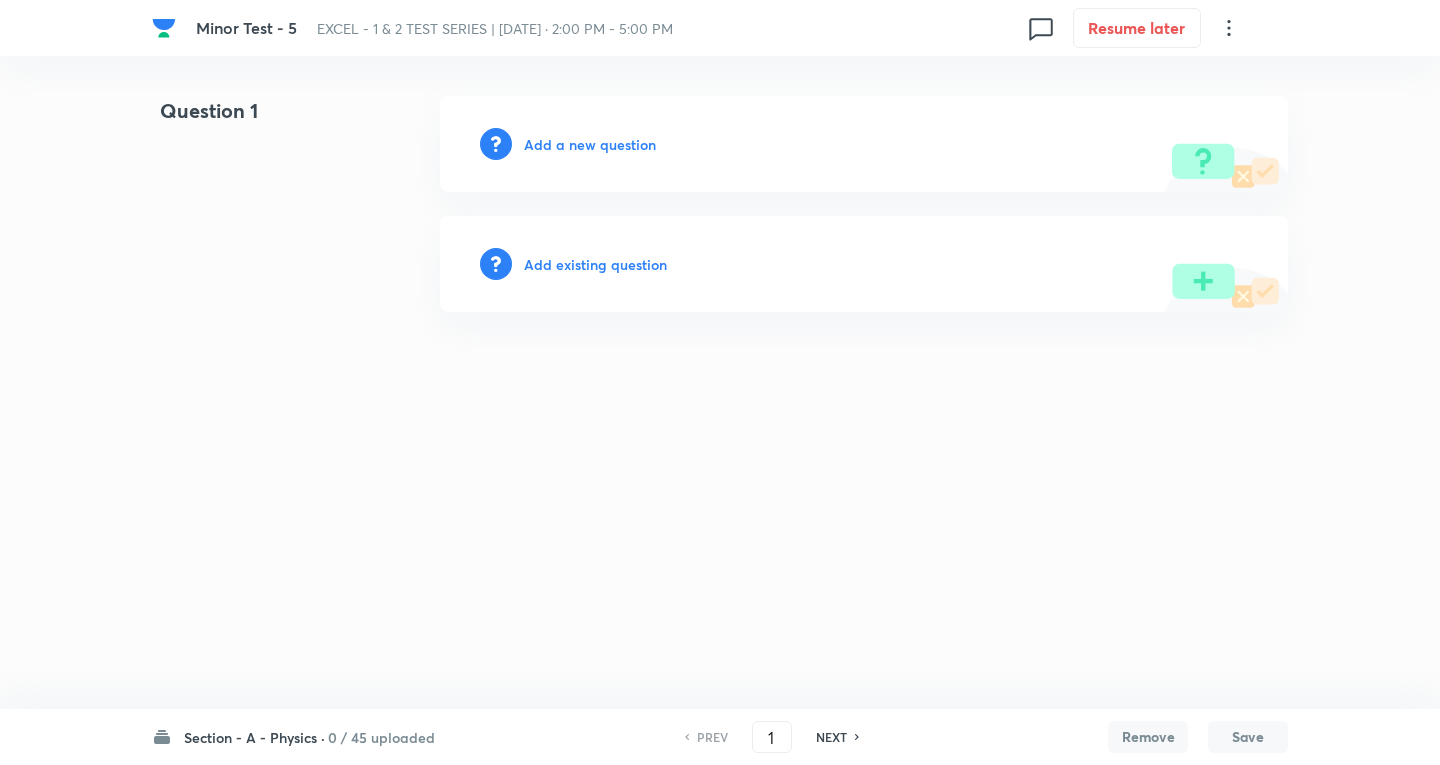 click on "Section - A - Physics ·" at bounding box center [254, 737] 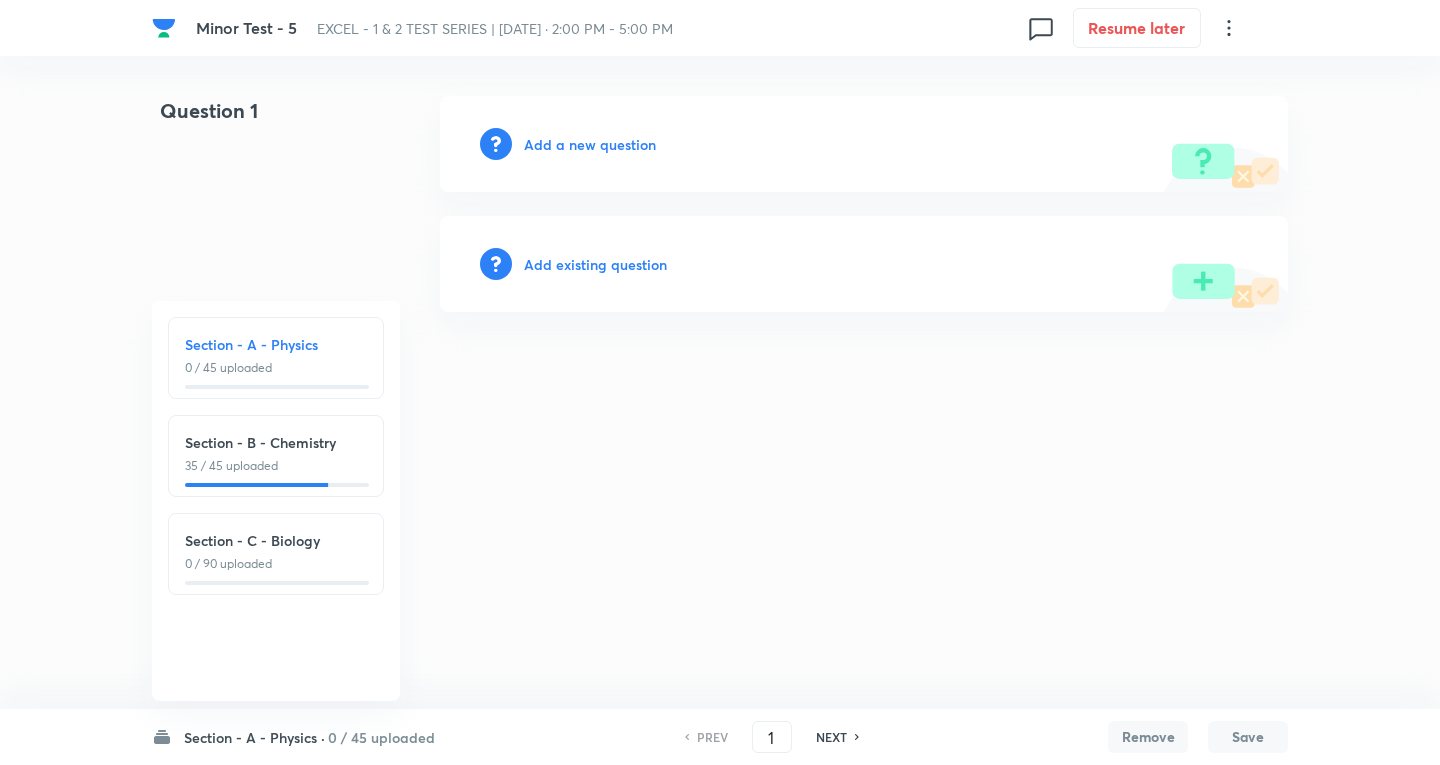 click on "Section - A - Physics ·" at bounding box center (254, 737) 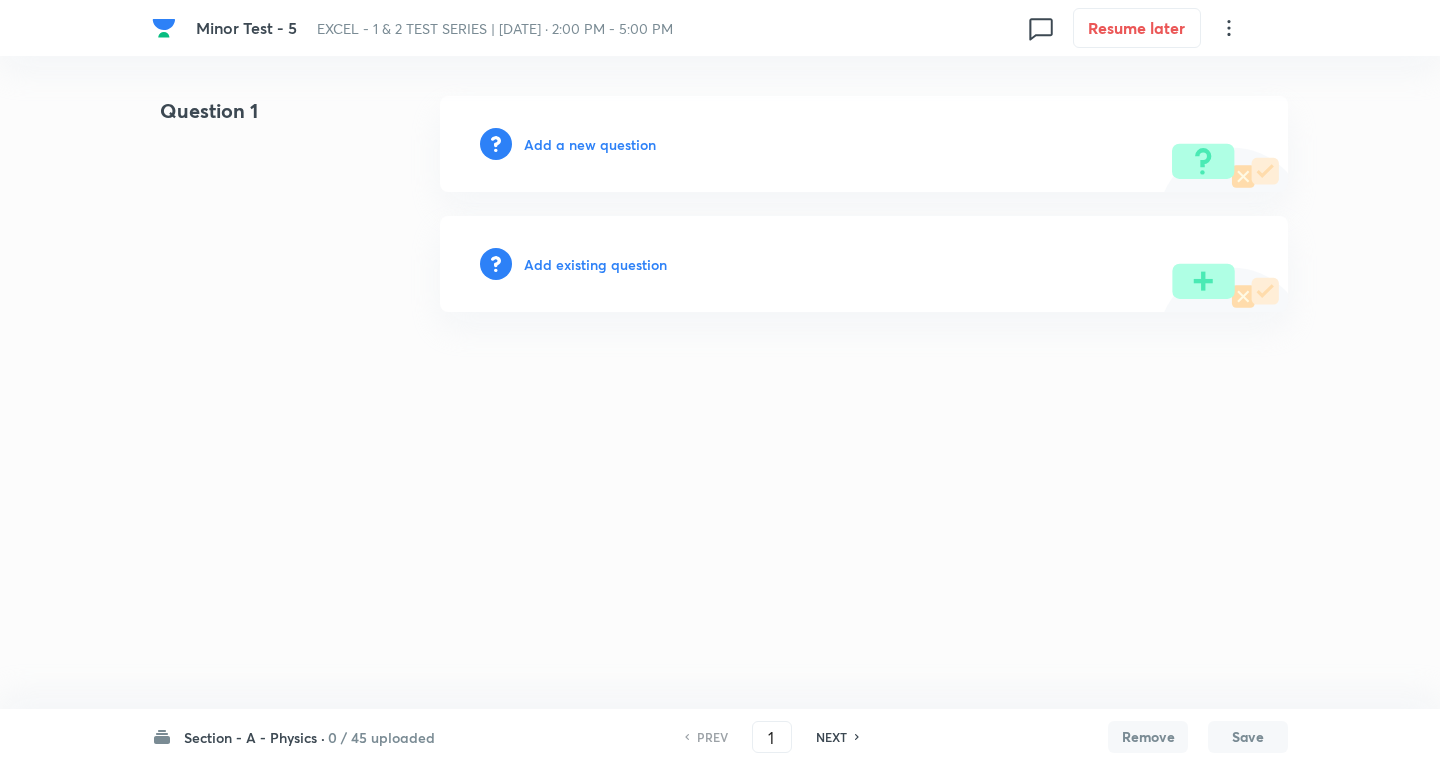click on "Section - A - Physics ·" at bounding box center [254, 737] 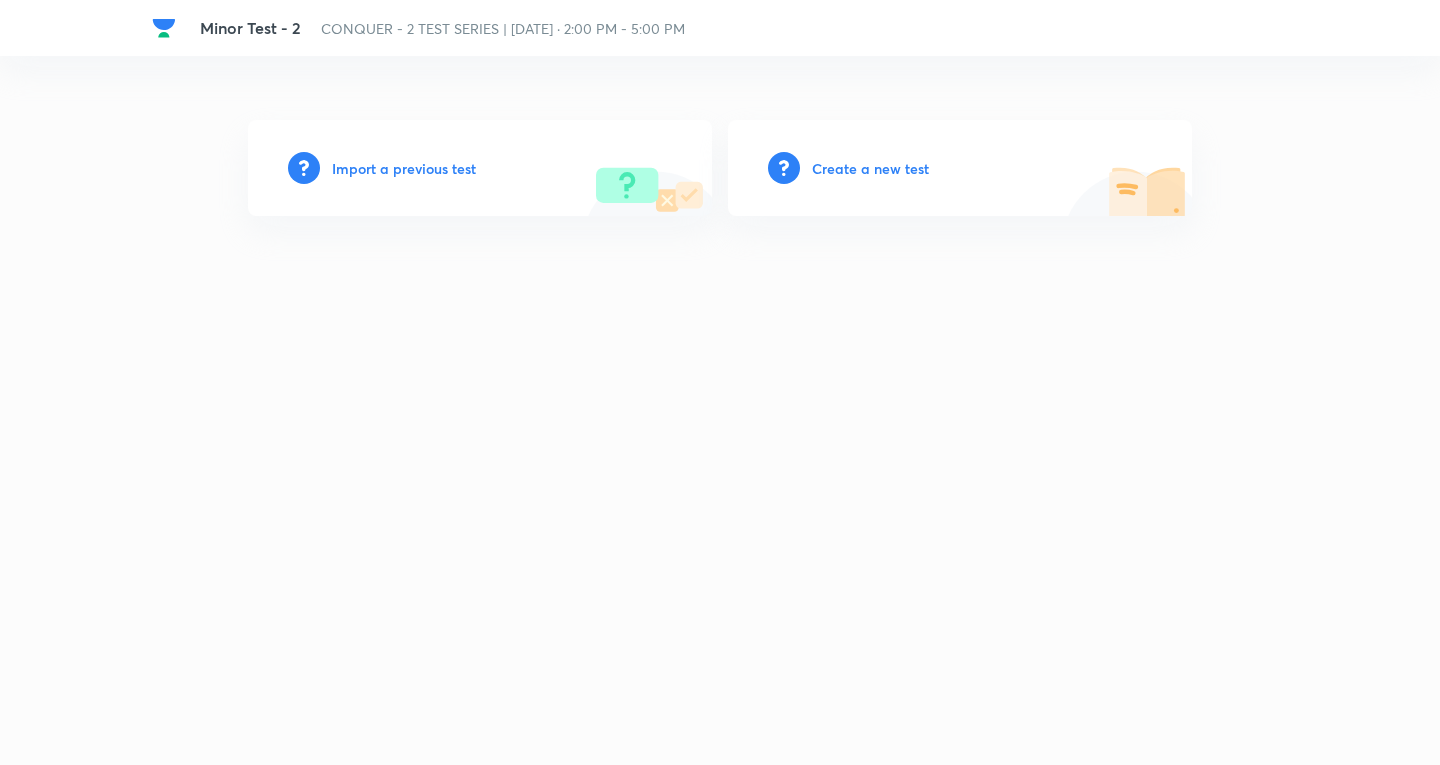 scroll, scrollTop: 0, scrollLeft: 0, axis: both 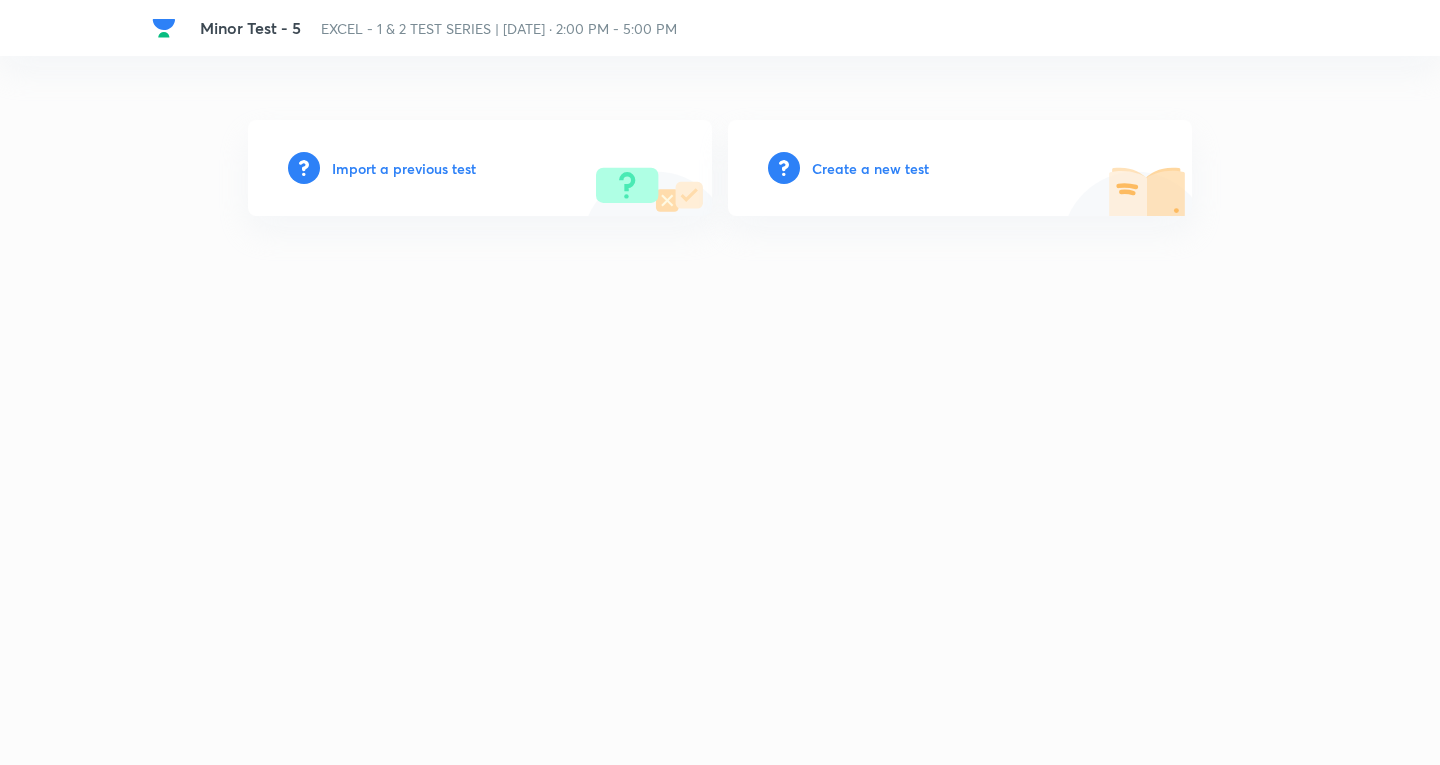 click on "Import a previous test" at bounding box center [404, 168] 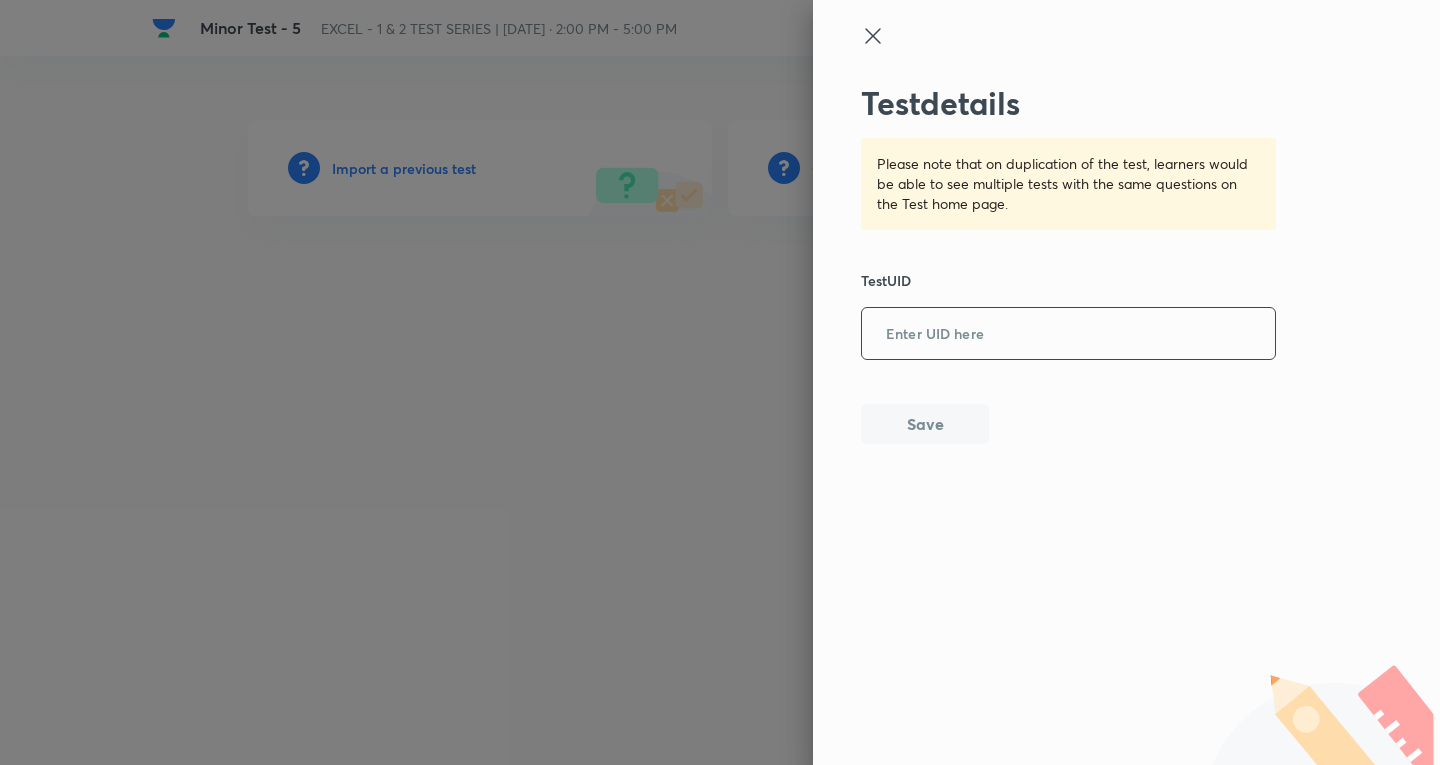 click at bounding box center (1068, 334) 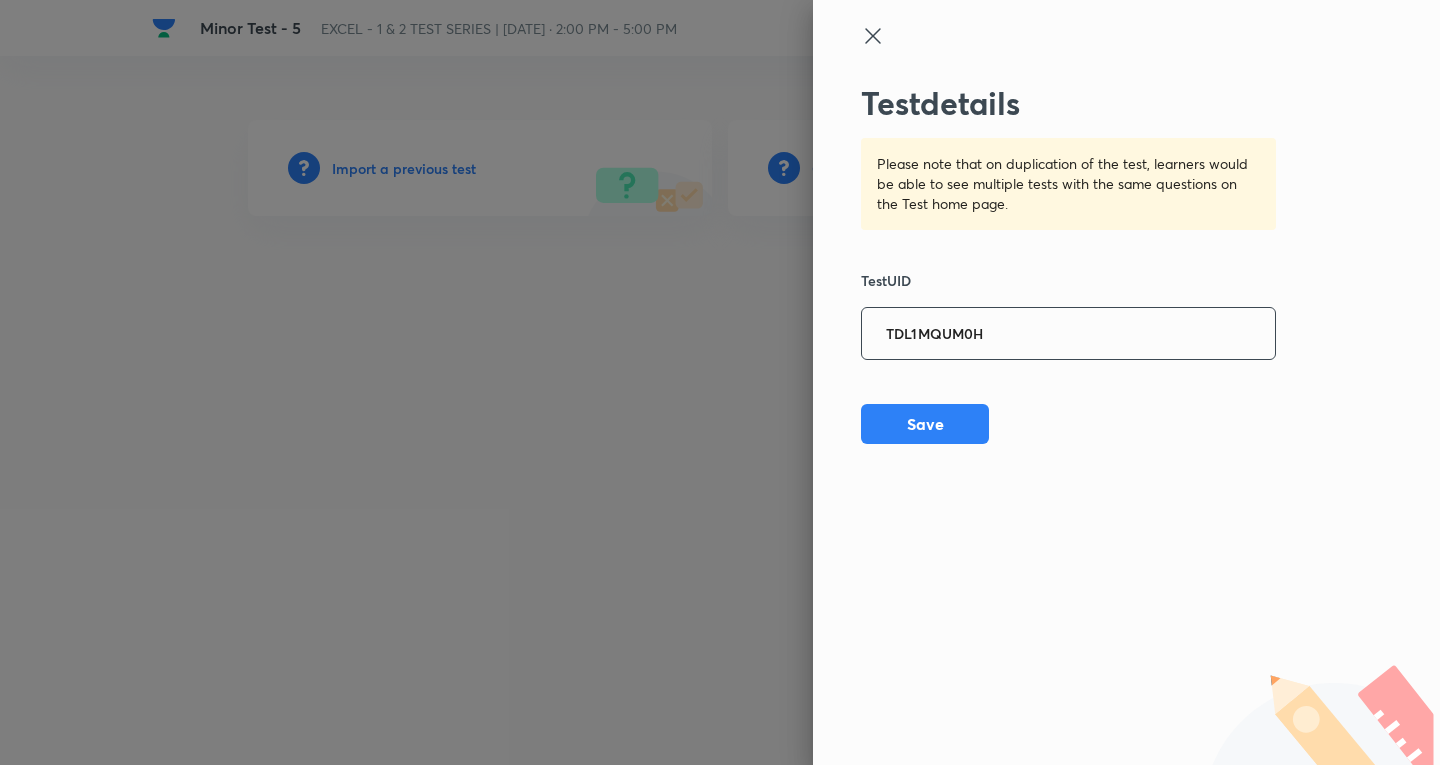 type on "TDL1MQUM0H" 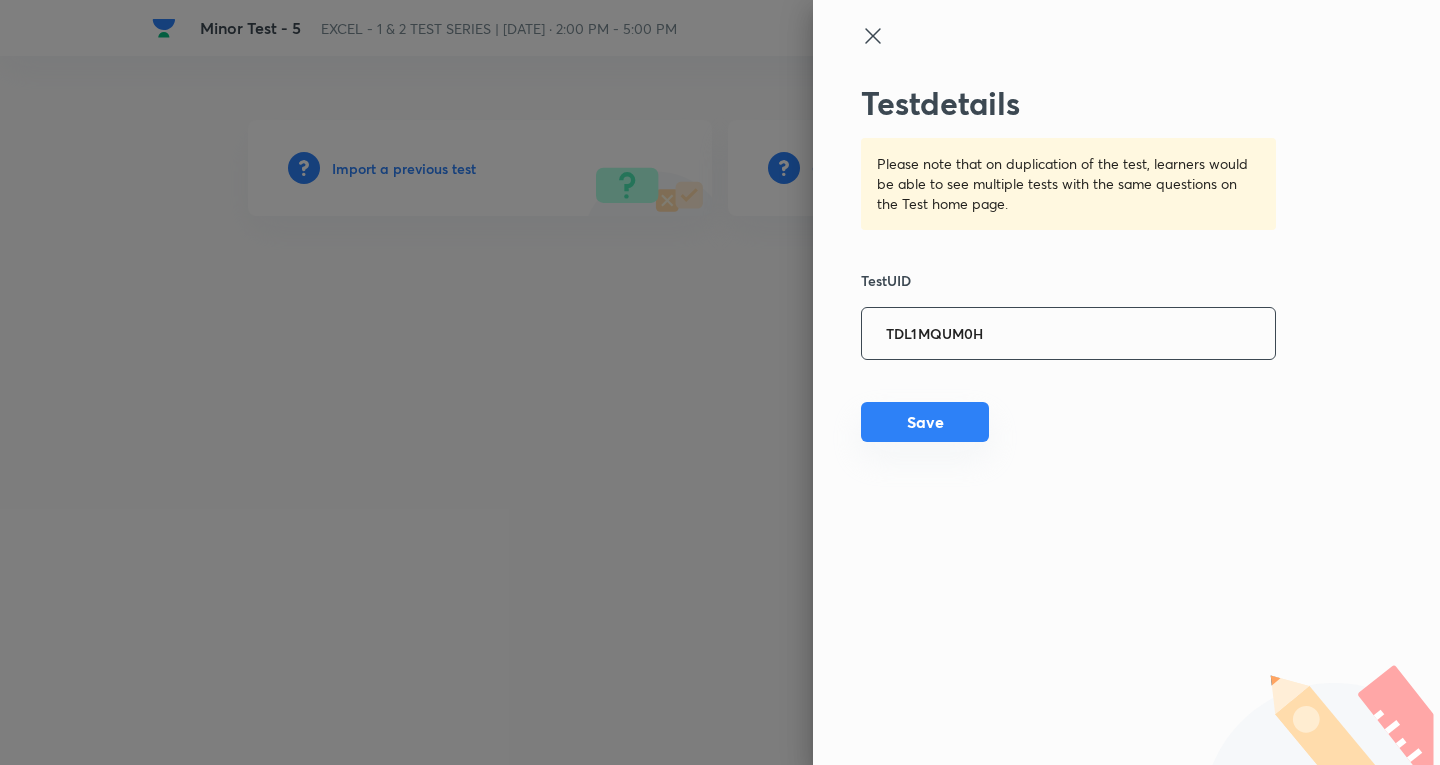 click on "Save" at bounding box center (925, 422) 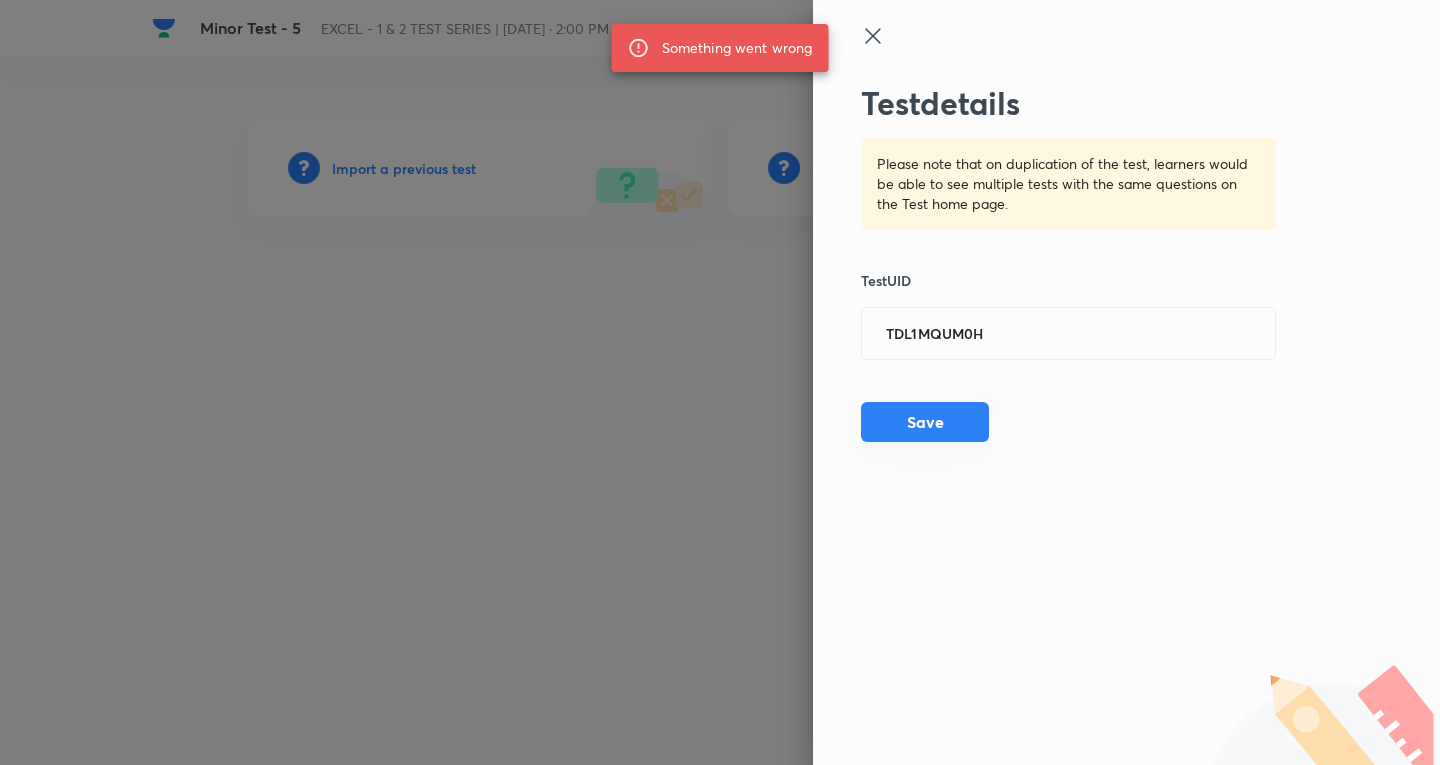 click on "Save" at bounding box center (925, 422) 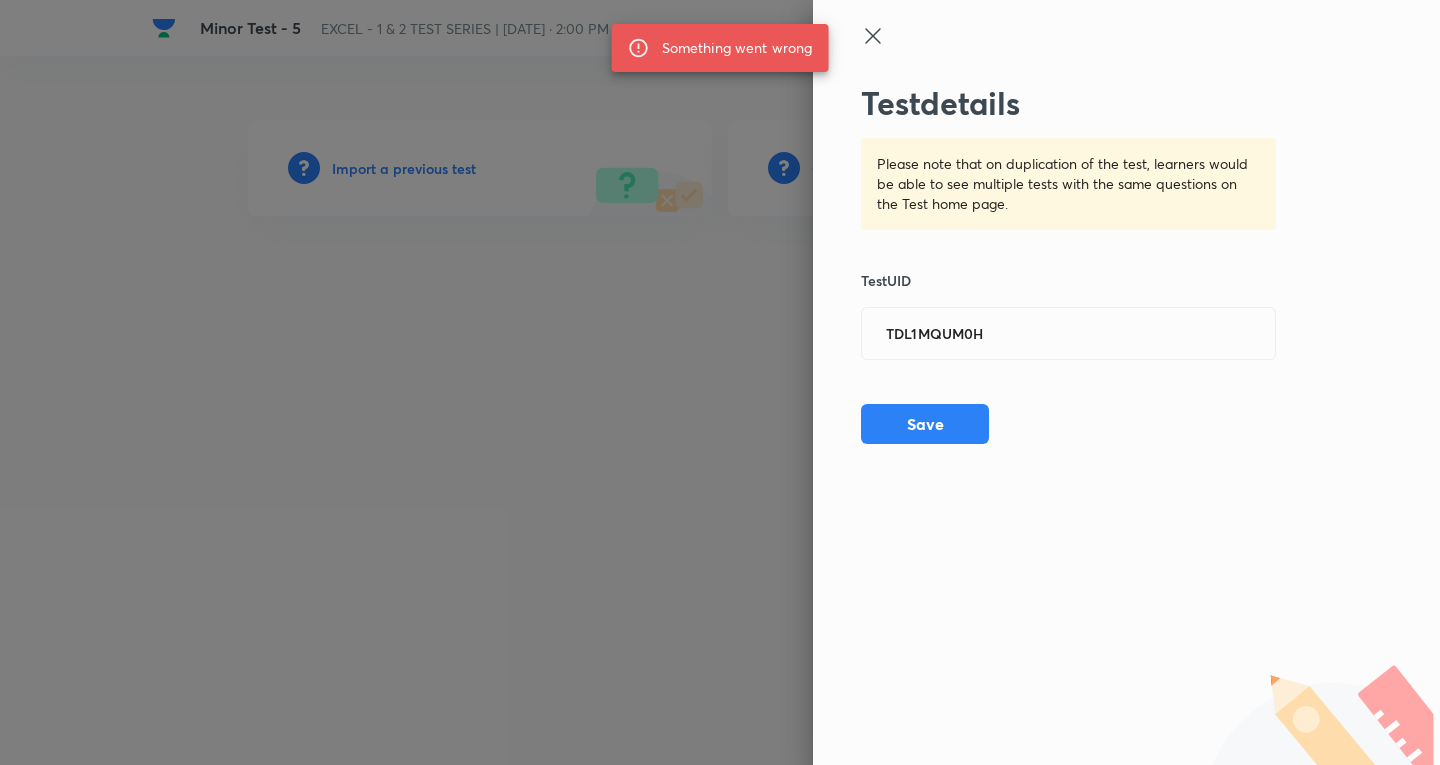 click 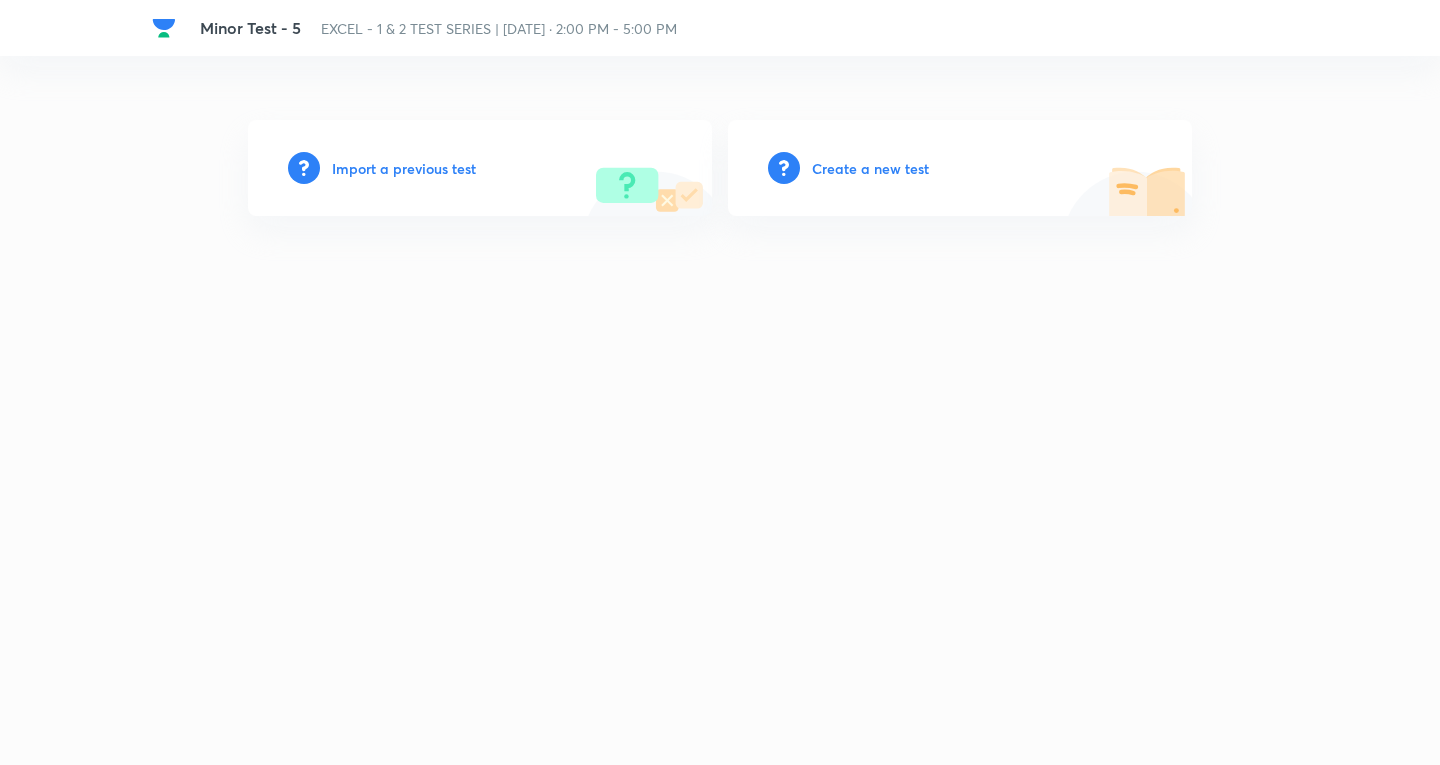 click on "Import a previous test" at bounding box center [404, 168] 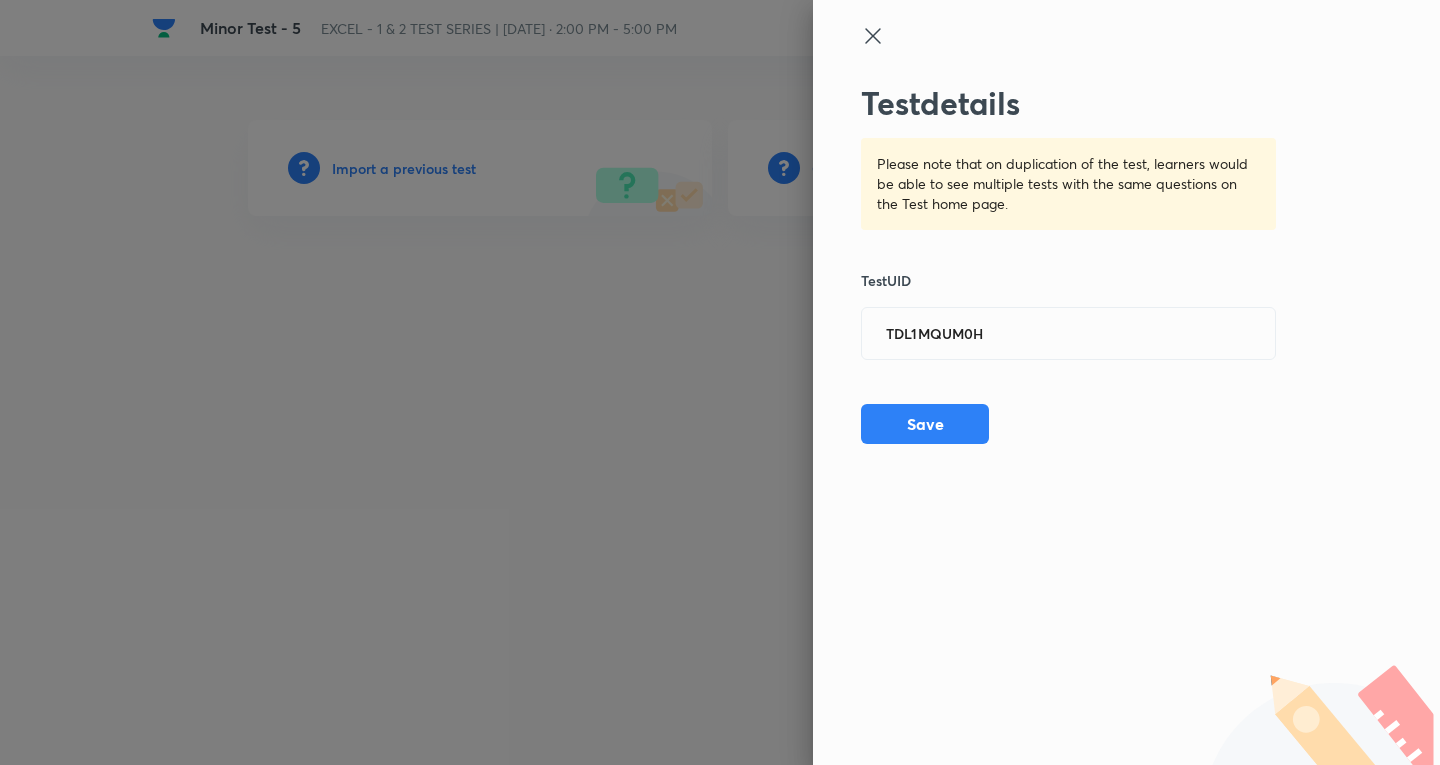click 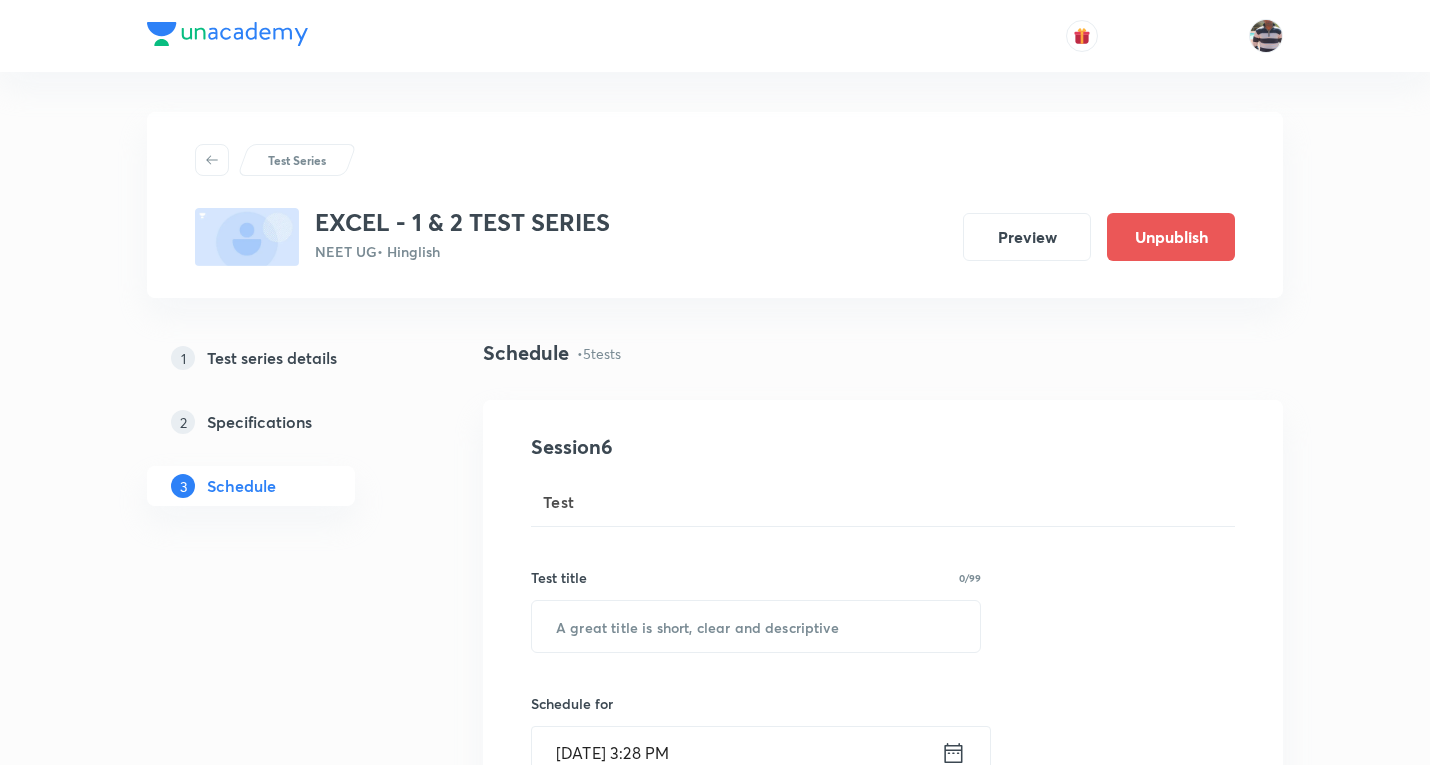 scroll, scrollTop: 2161, scrollLeft: 0, axis: vertical 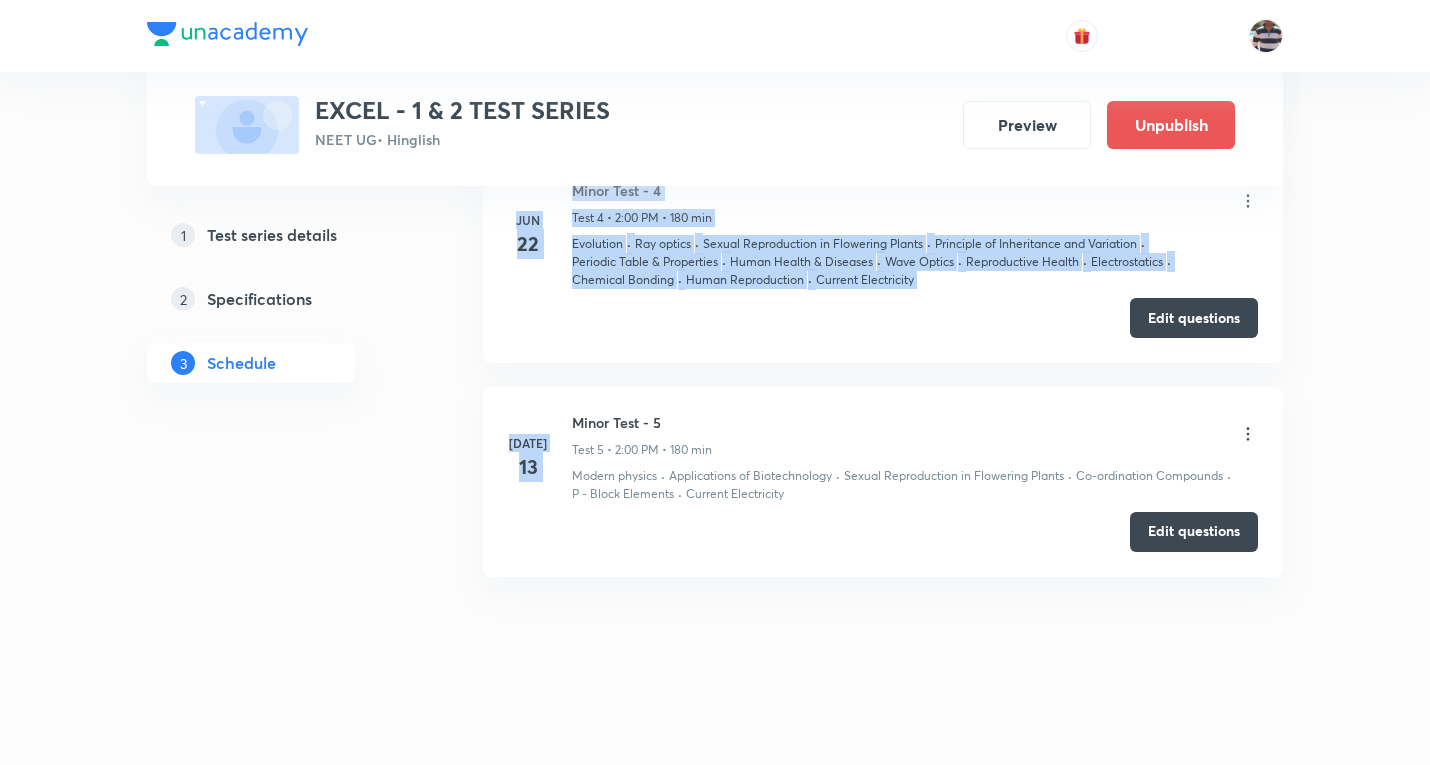 drag, startPoint x: 512, startPoint y: 412, endPoint x: 595, endPoint y: 429, distance: 84.723076 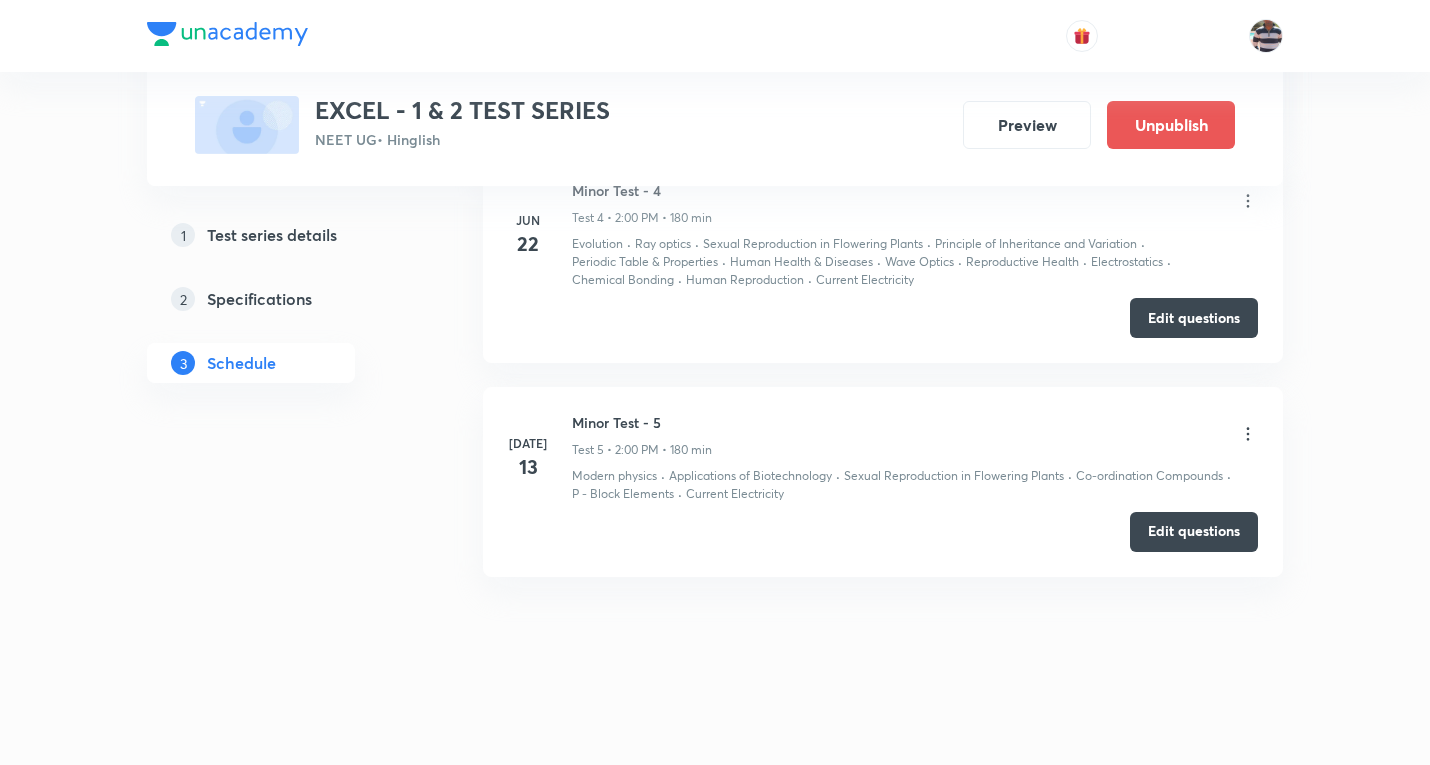 click on "Minor Test - 5" at bounding box center [642, 422] 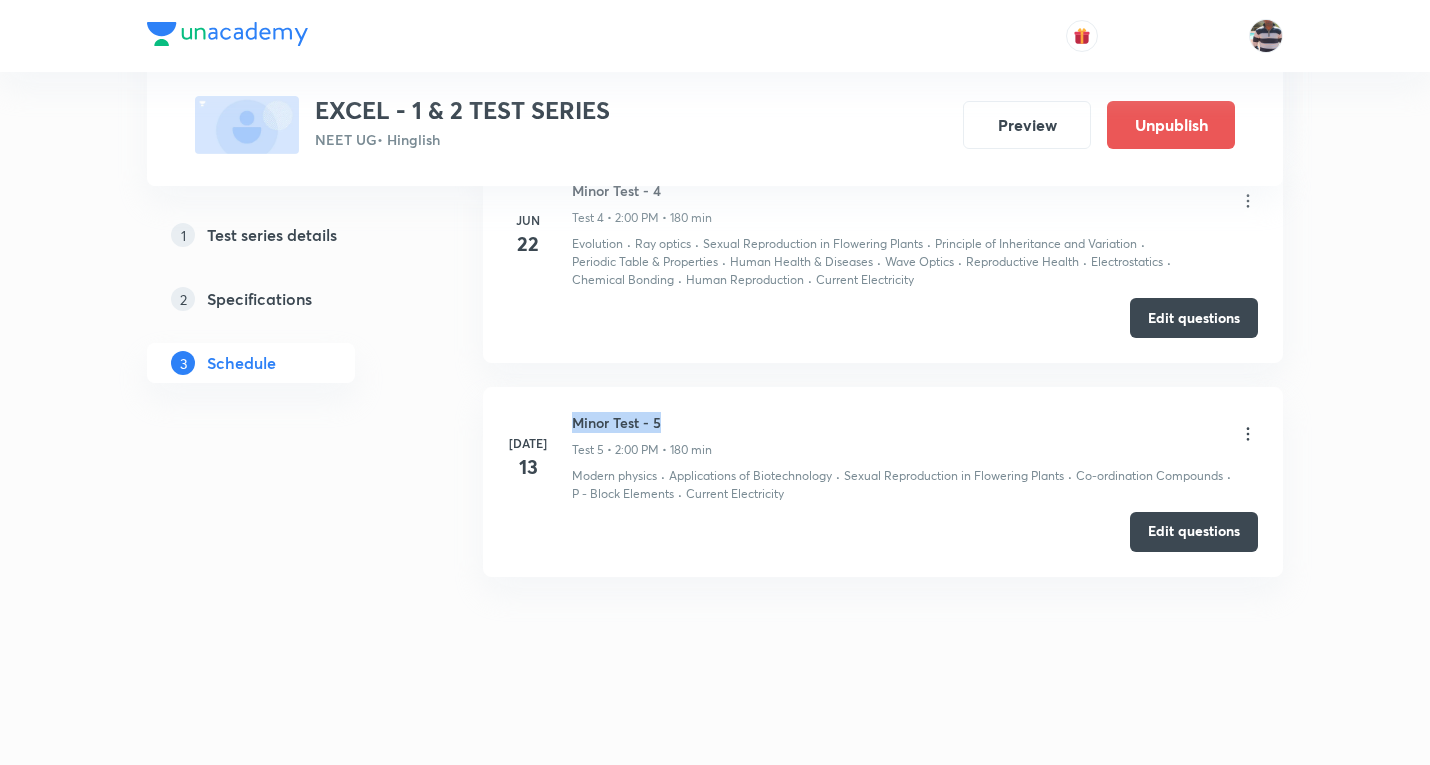 drag, startPoint x: 675, startPoint y: 422, endPoint x: 570, endPoint y: 412, distance: 105.47511 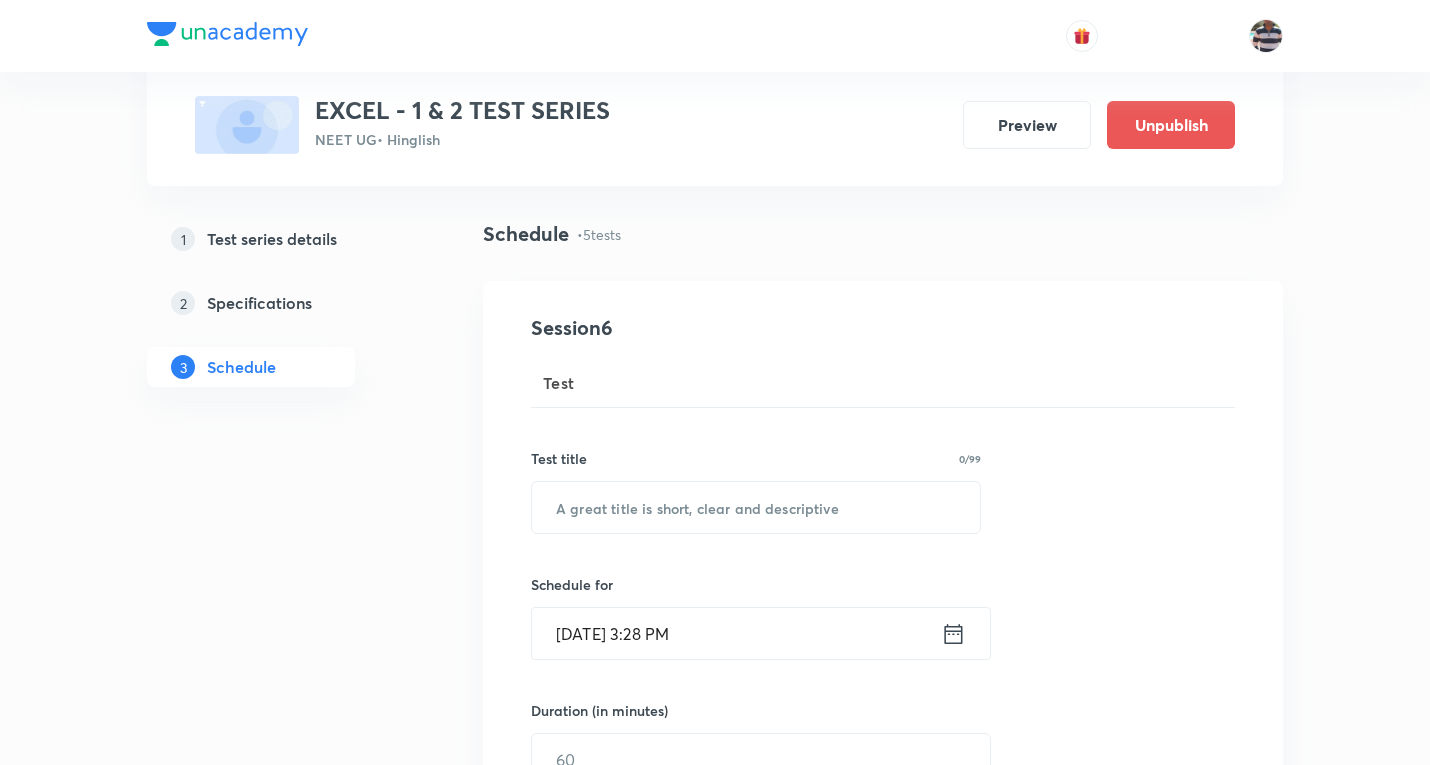 scroll, scrollTop: 300, scrollLeft: 0, axis: vertical 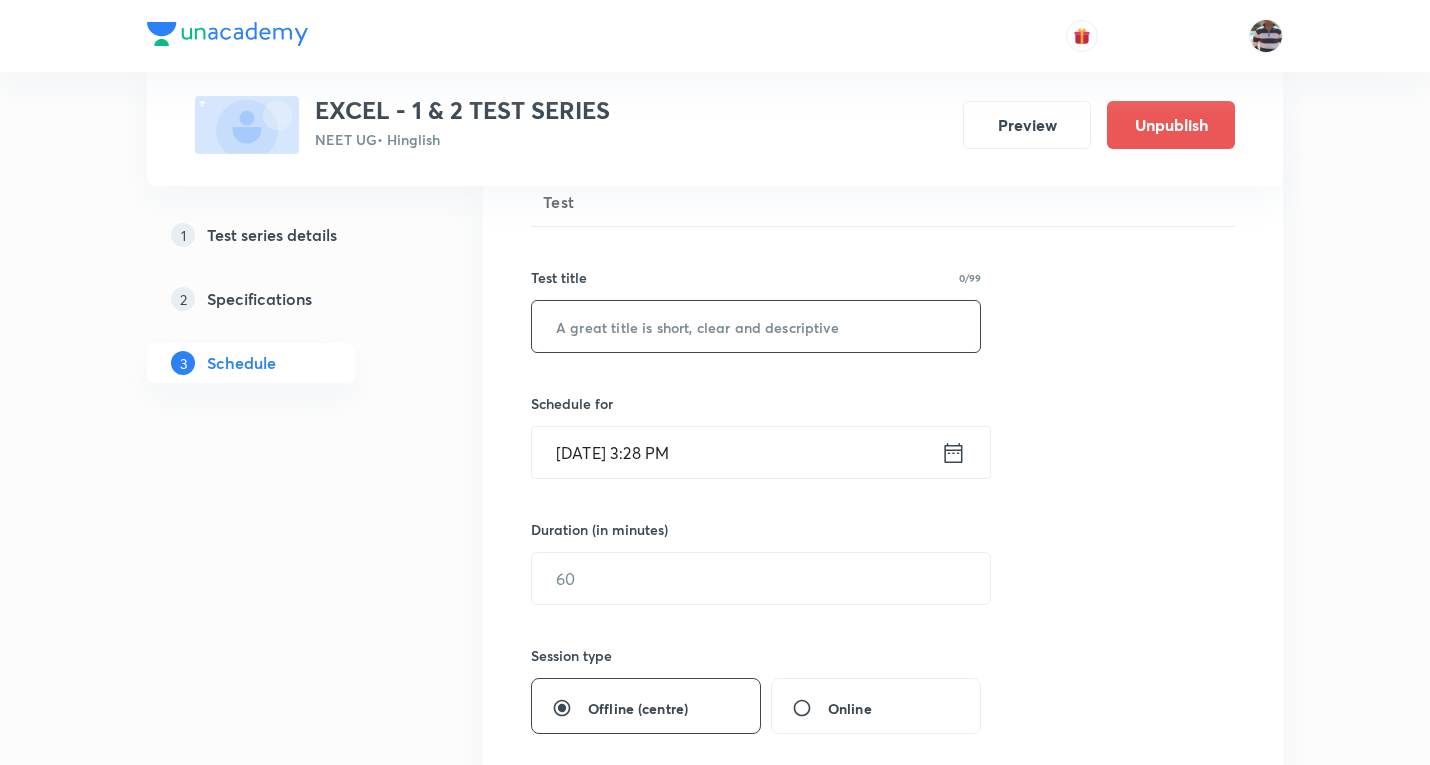click at bounding box center [756, 326] 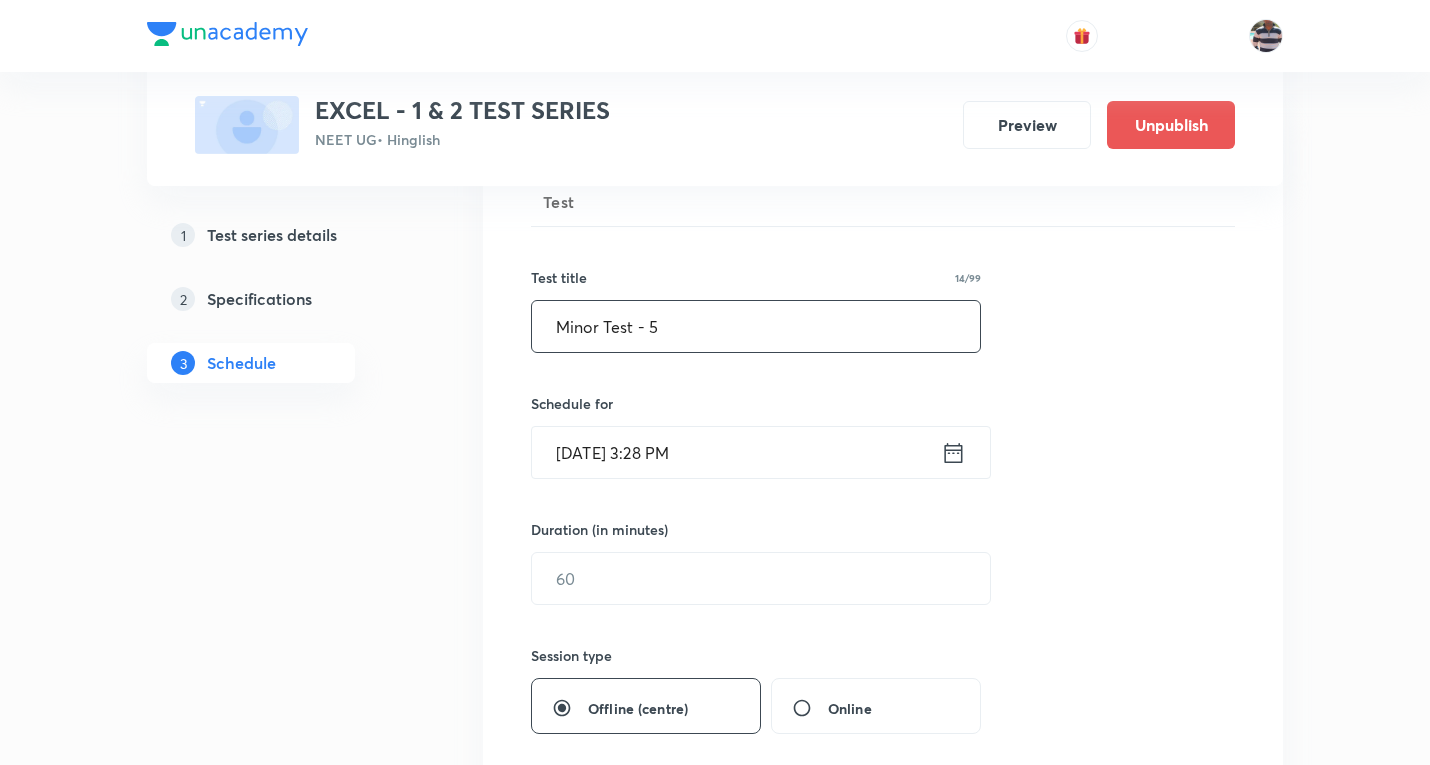 type on "Minor Test - 5" 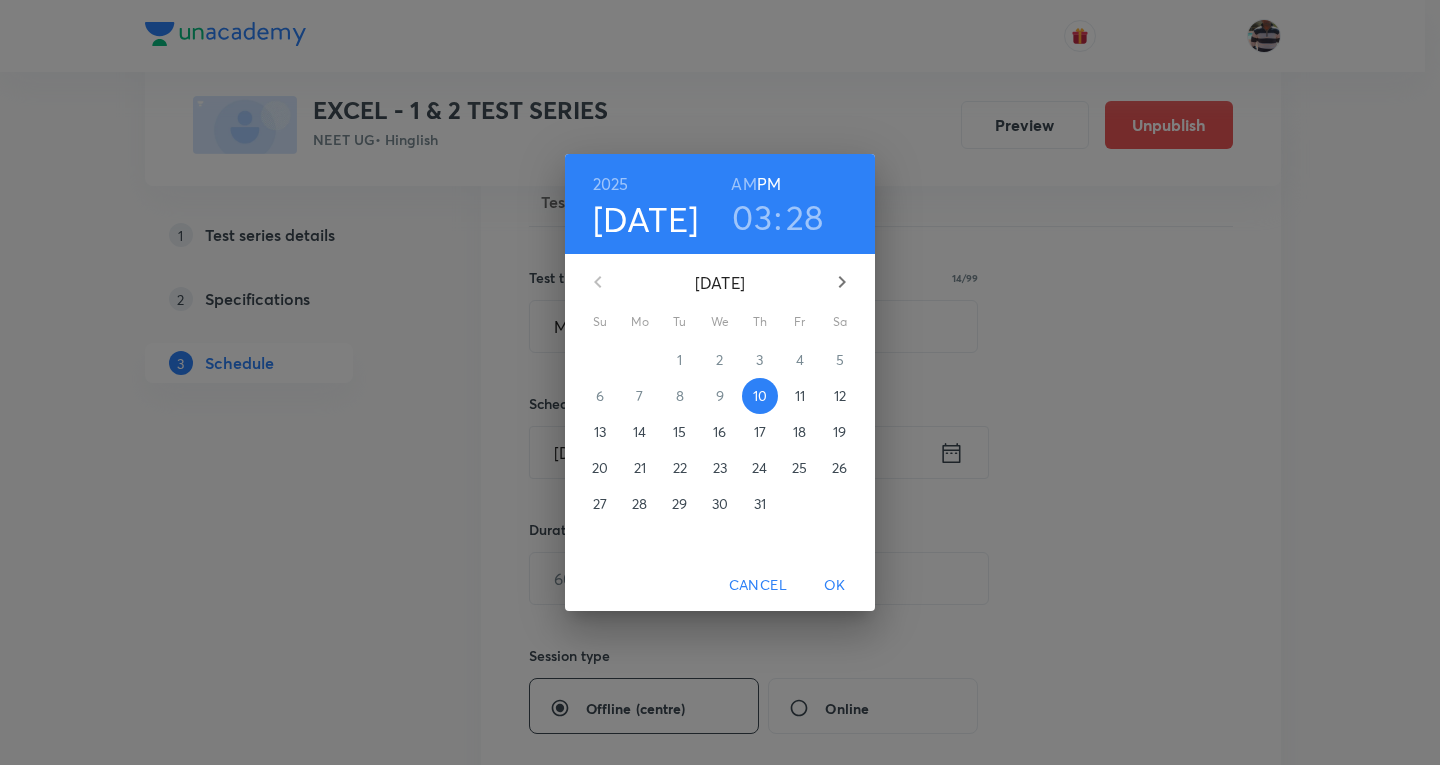 click on "13" at bounding box center (600, 432) 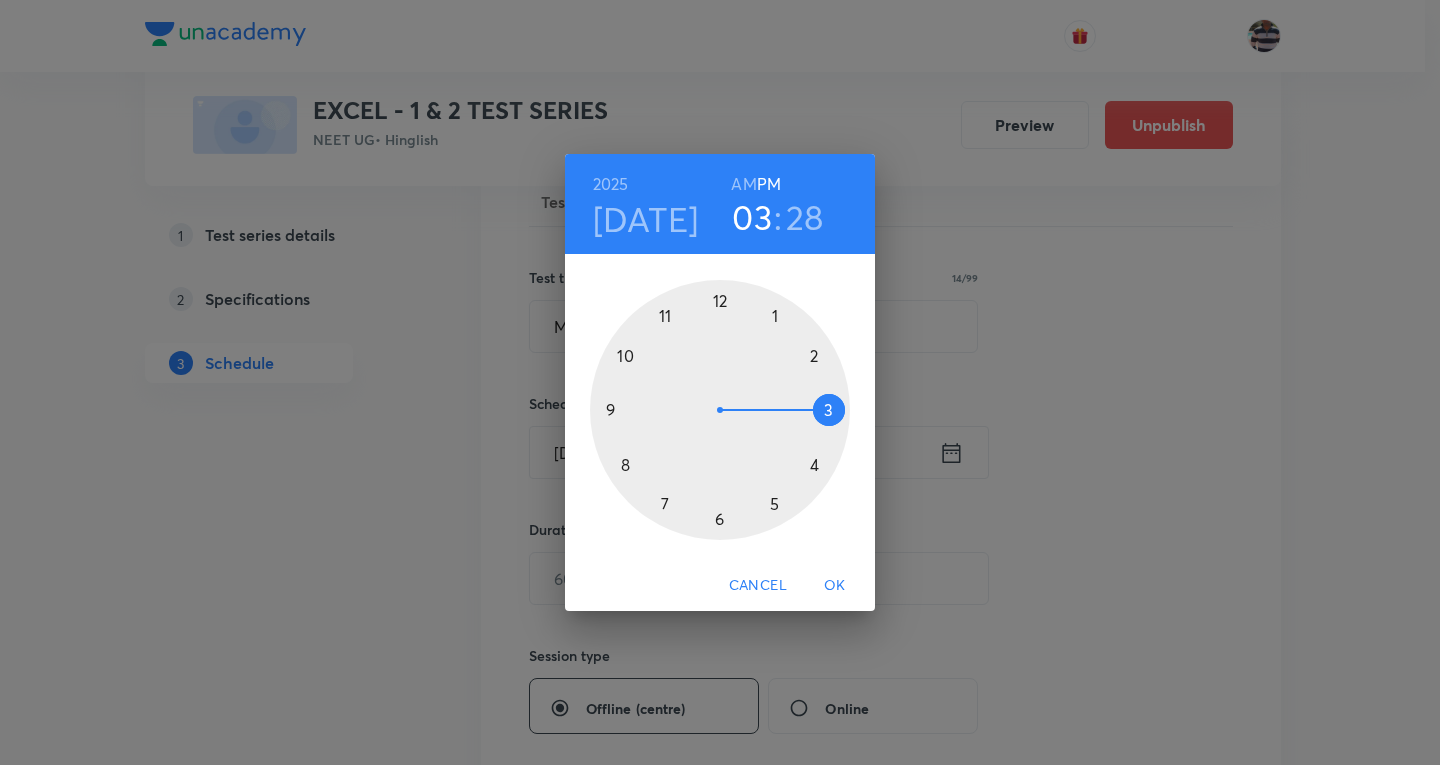 click at bounding box center [720, 410] 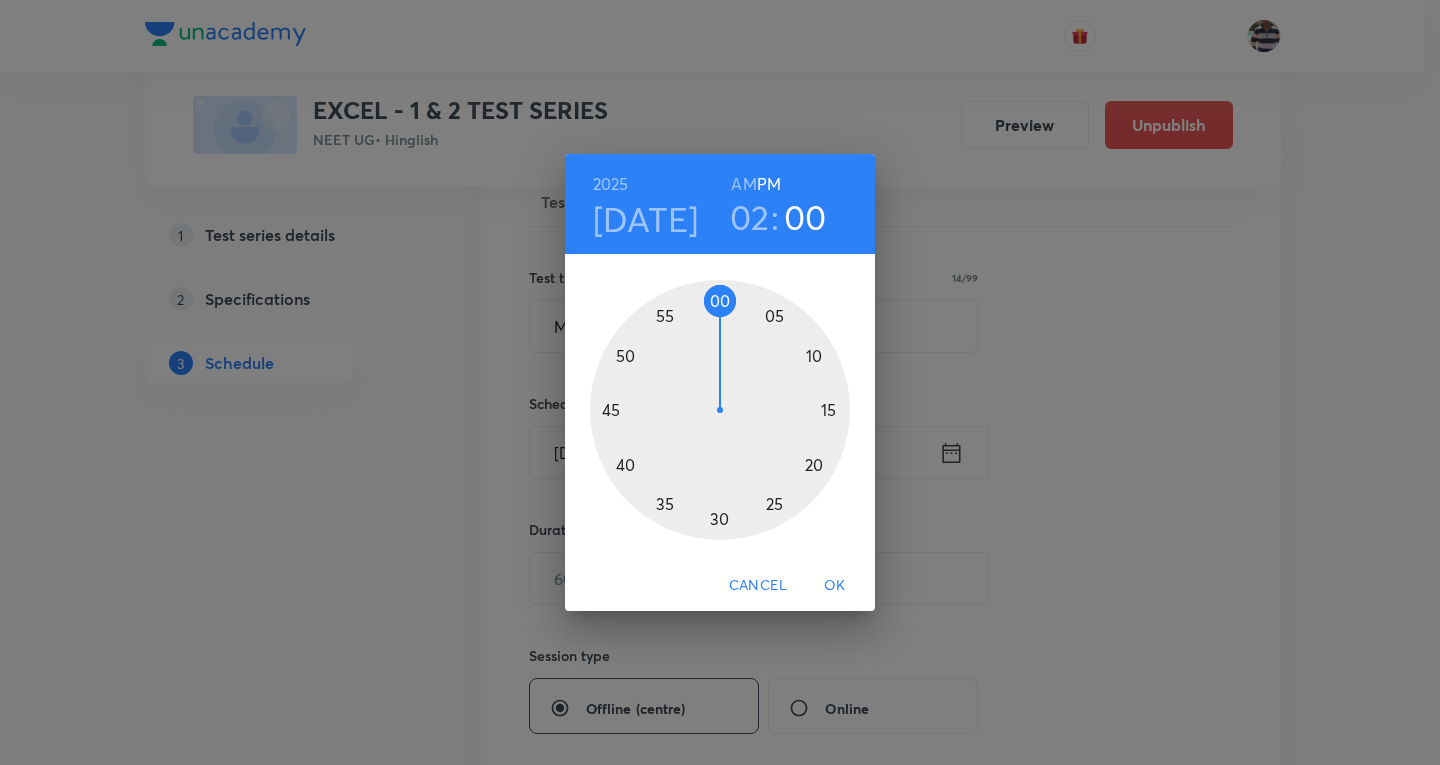 drag, startPoint x: 756, startPoint y: 495, endPoint x: 719, endPoint y: 333, distance: 166.1716 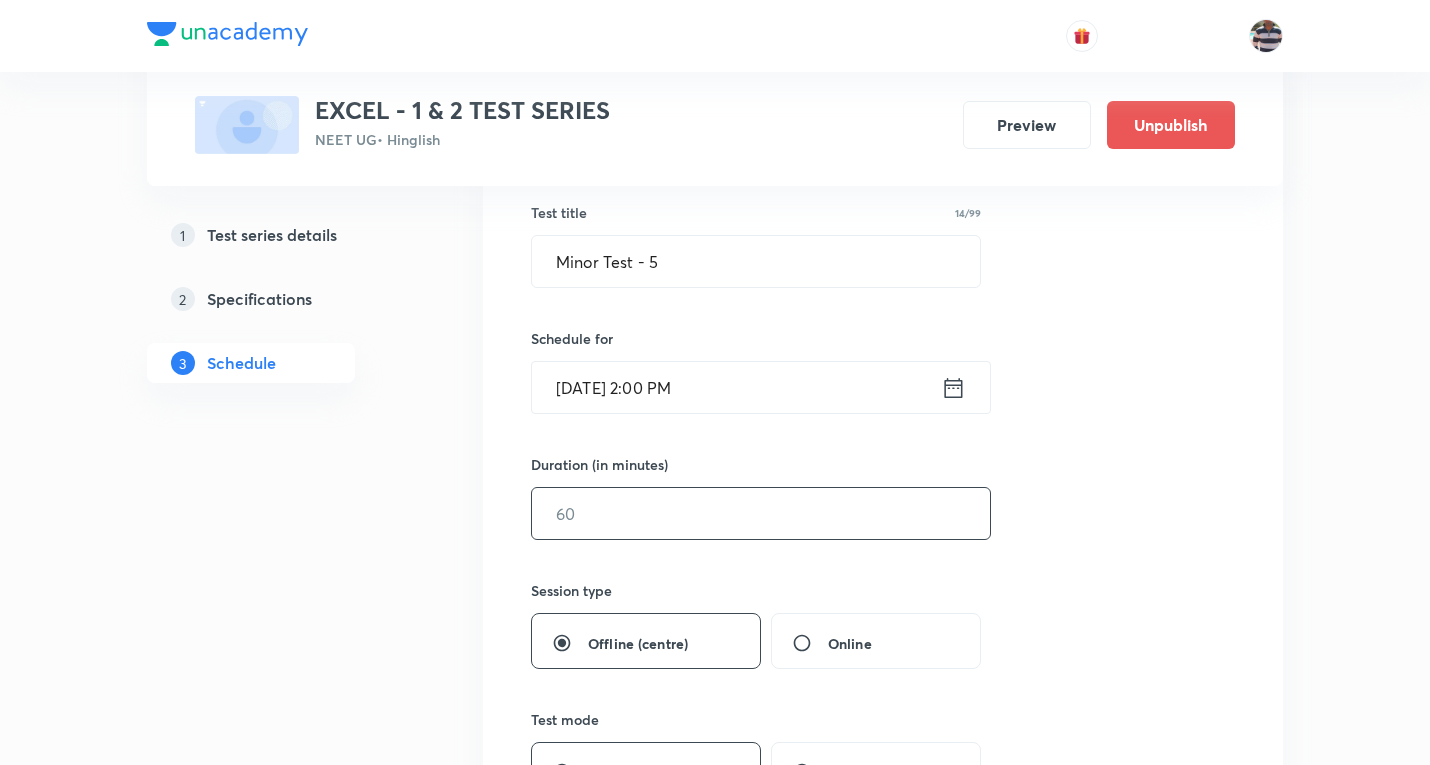 scroll, scrollTop: 400, scrollLeft: 0, axis: vertical 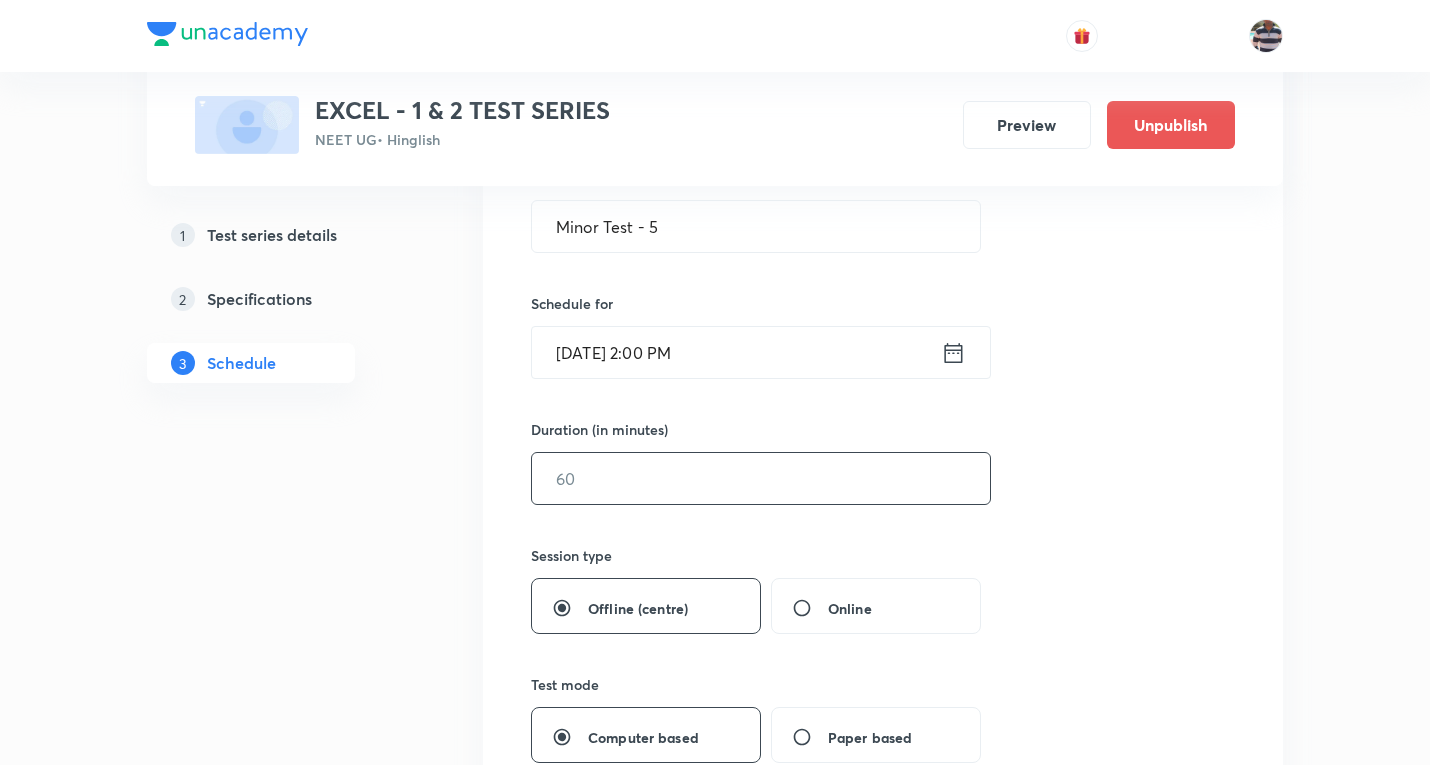 drag, startPoint x: 617, startPoint y: 482, endPoint x: 637, endPoint y: 461, distance: 29 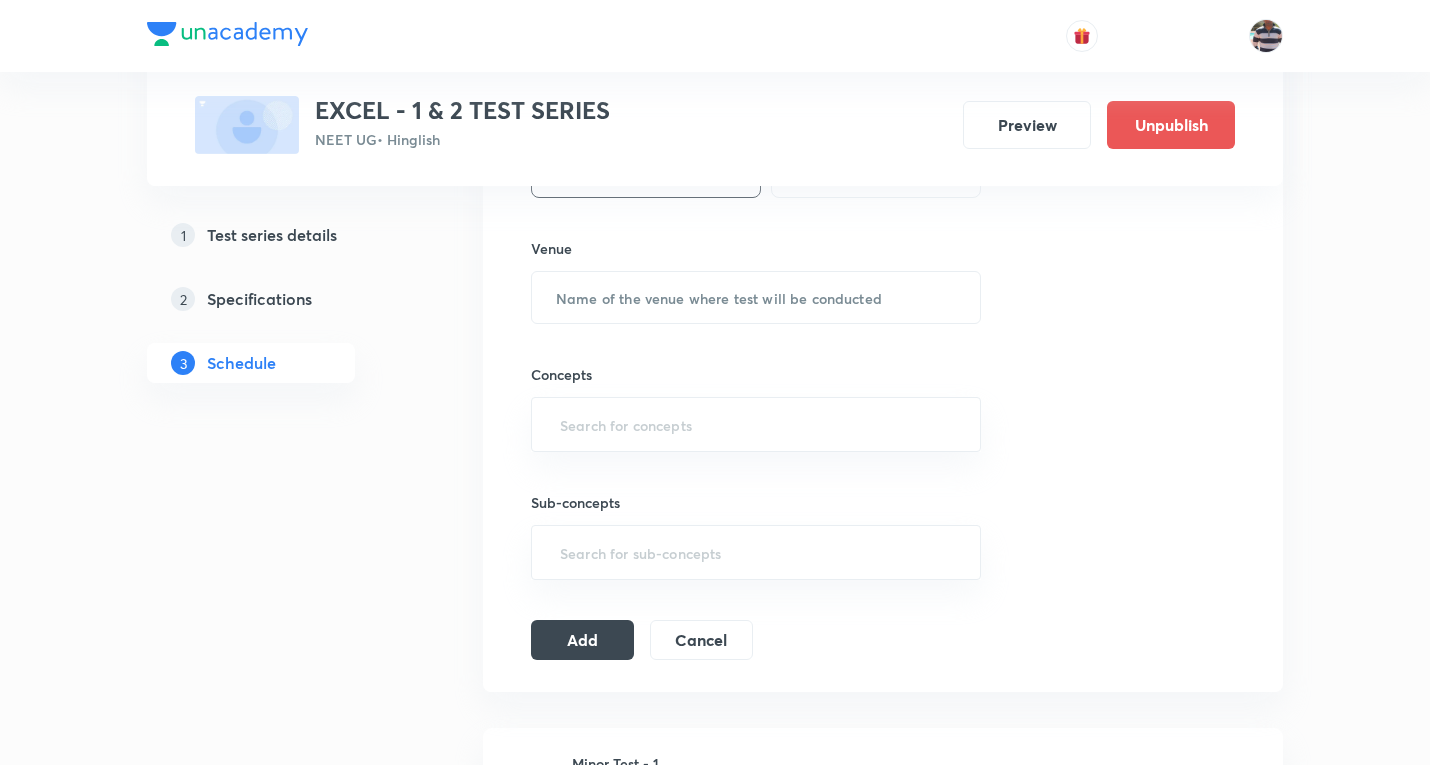 scroll, scrollTop: 1000, scrollLeft: 0, axis: vertical 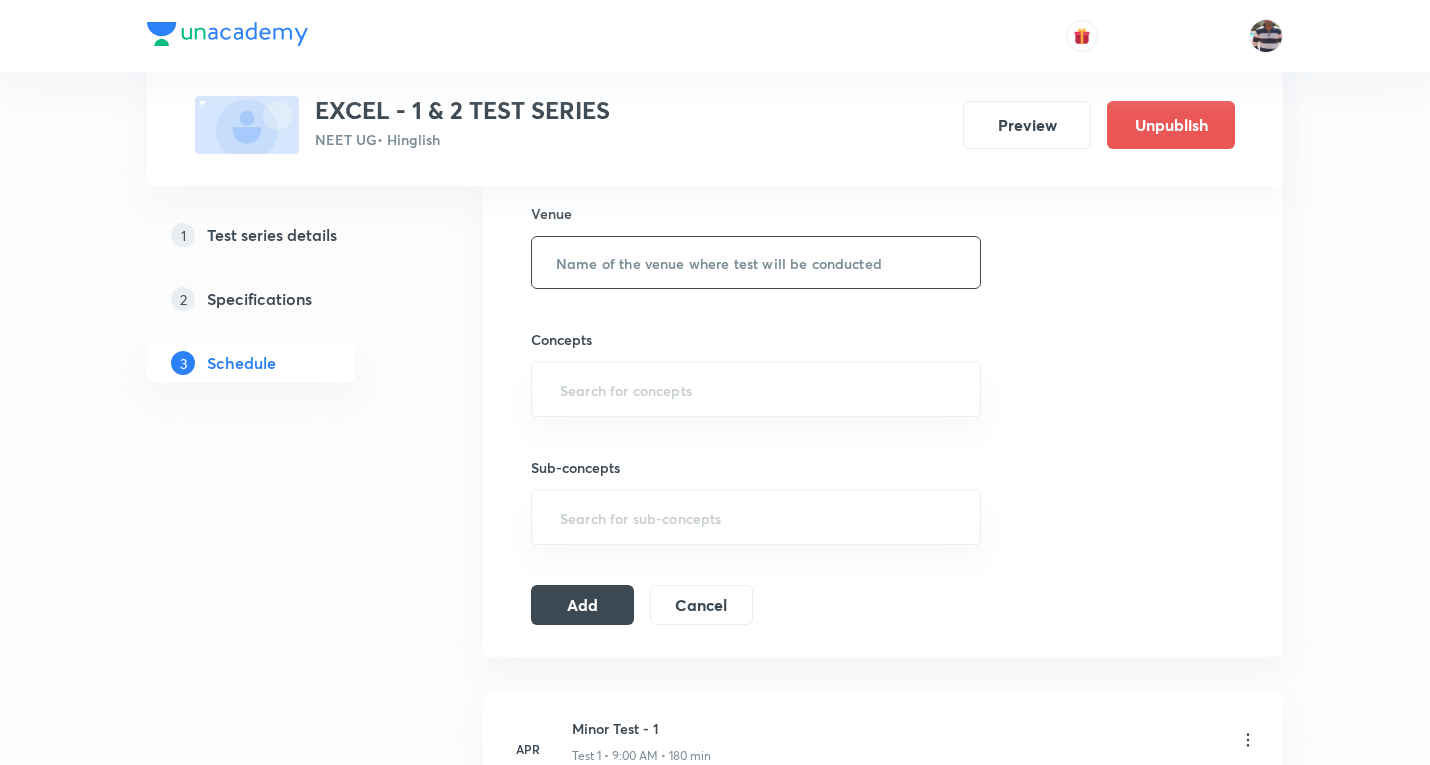 type on "180" 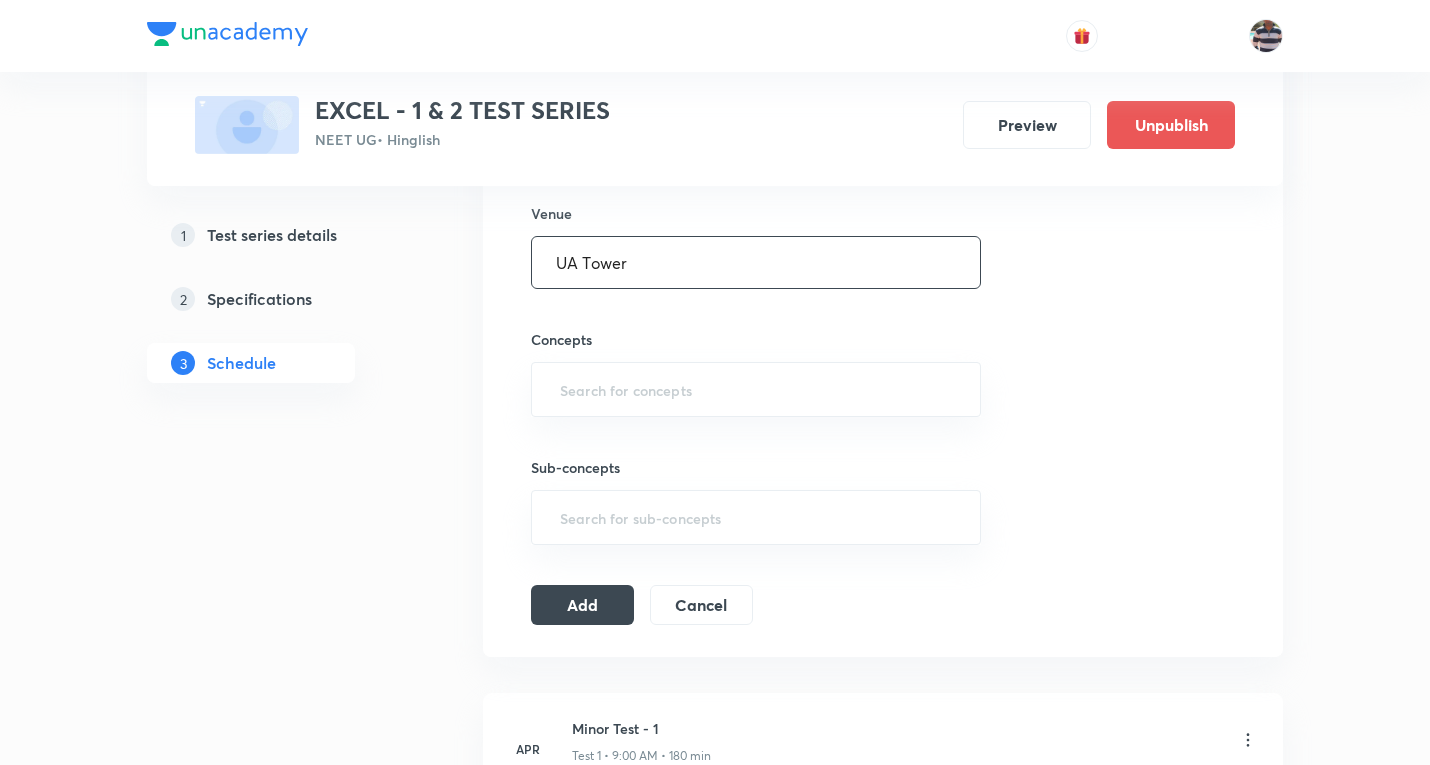 type on "UA Tower" 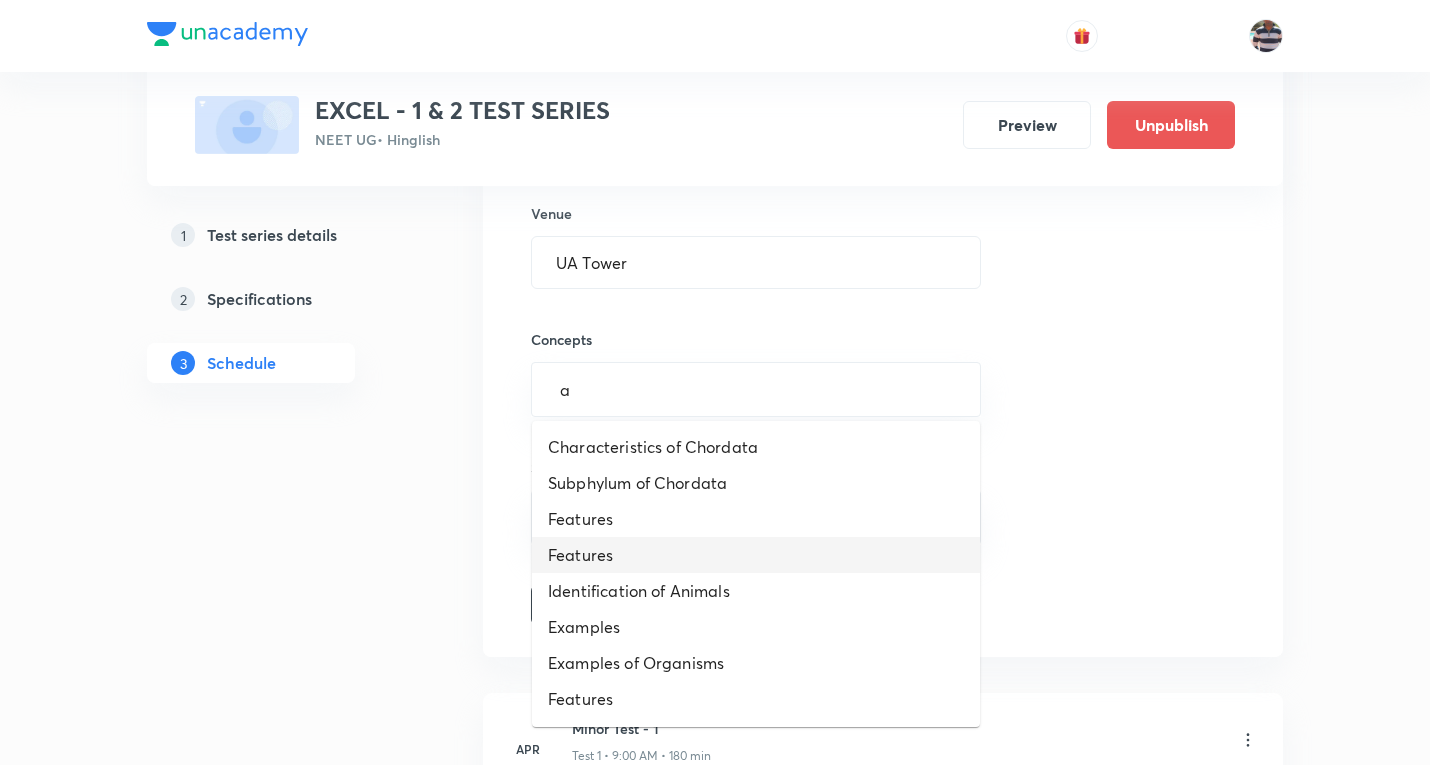 click on "Features" at bounding box center (756, 555) 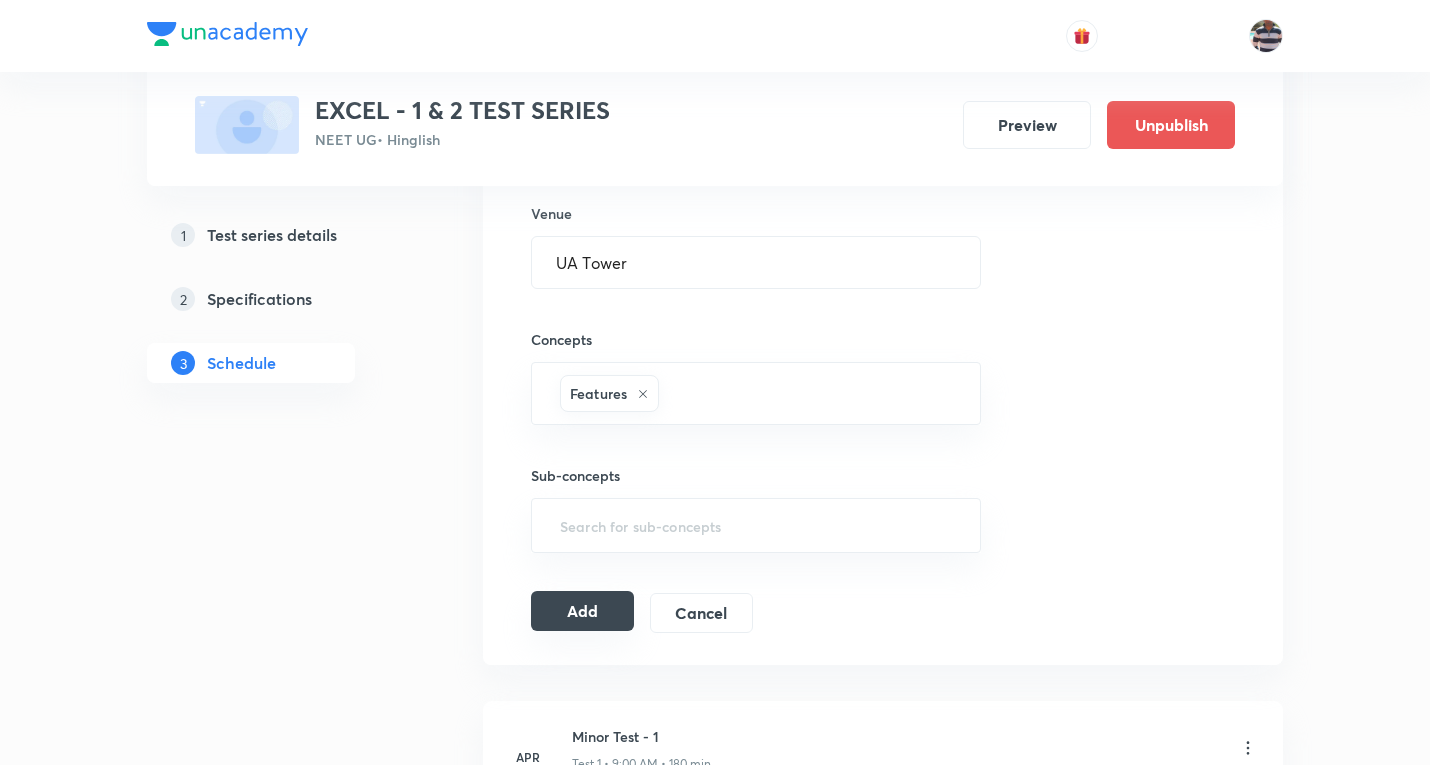 click on "Add" at bounding box center [582, 611] 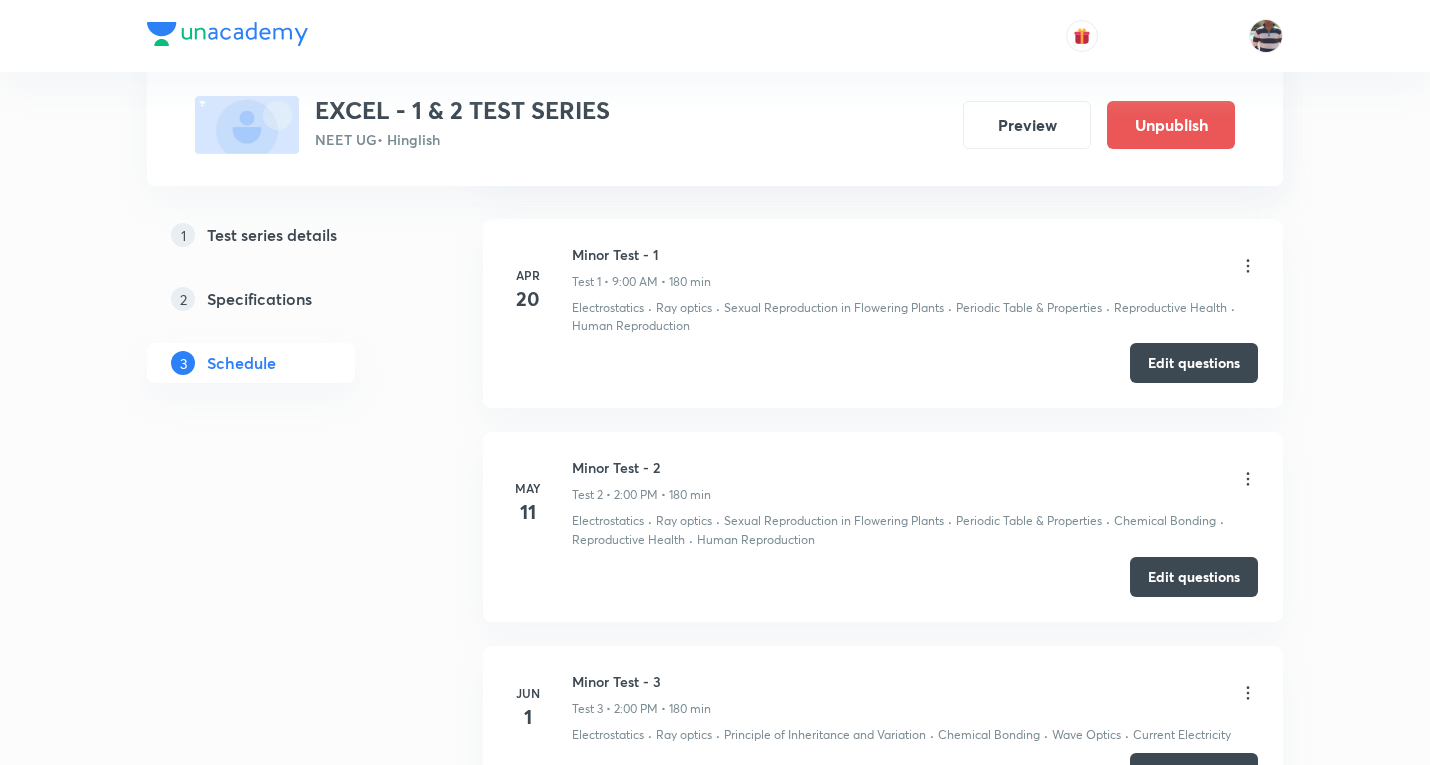scroll, scrollTop: 1500, scrollLeft: 0, axis: vertical 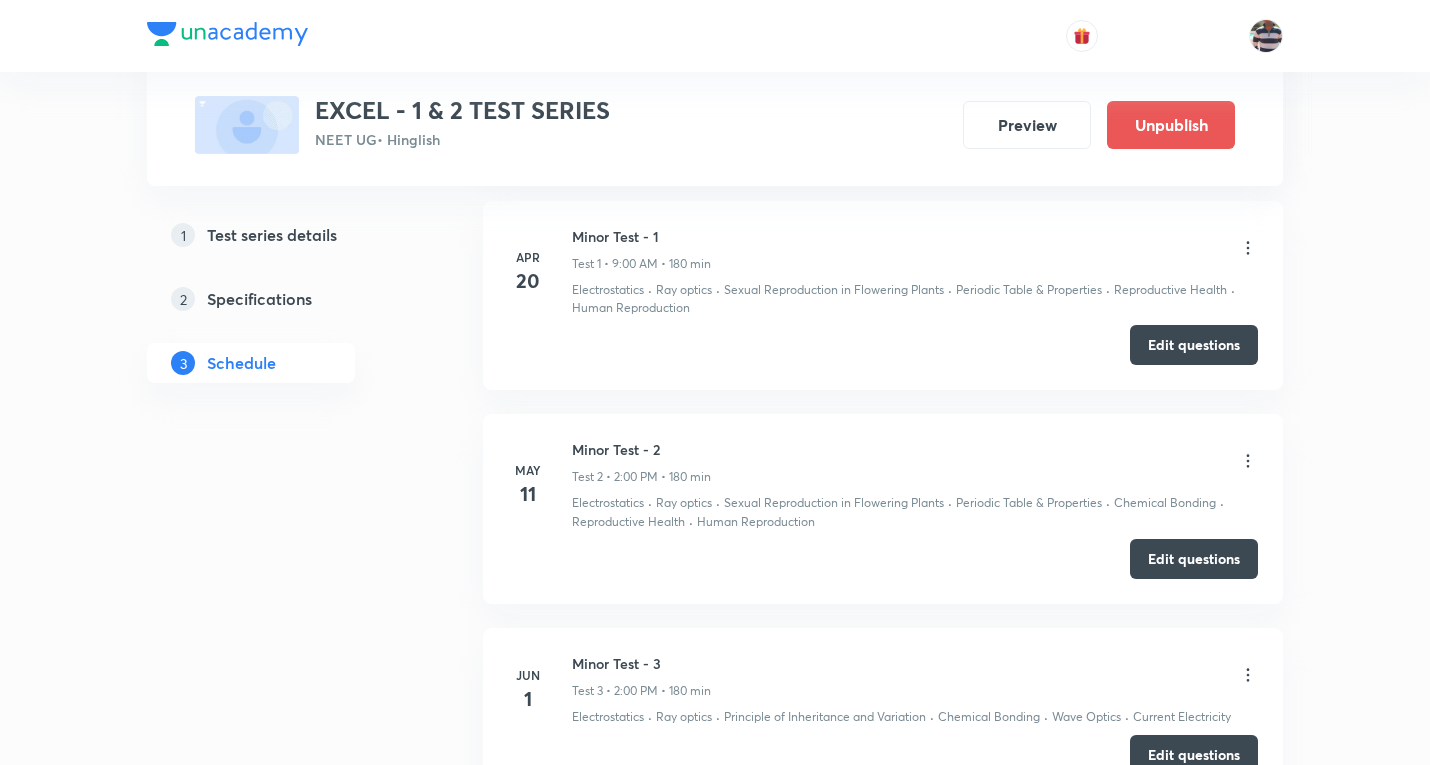 type 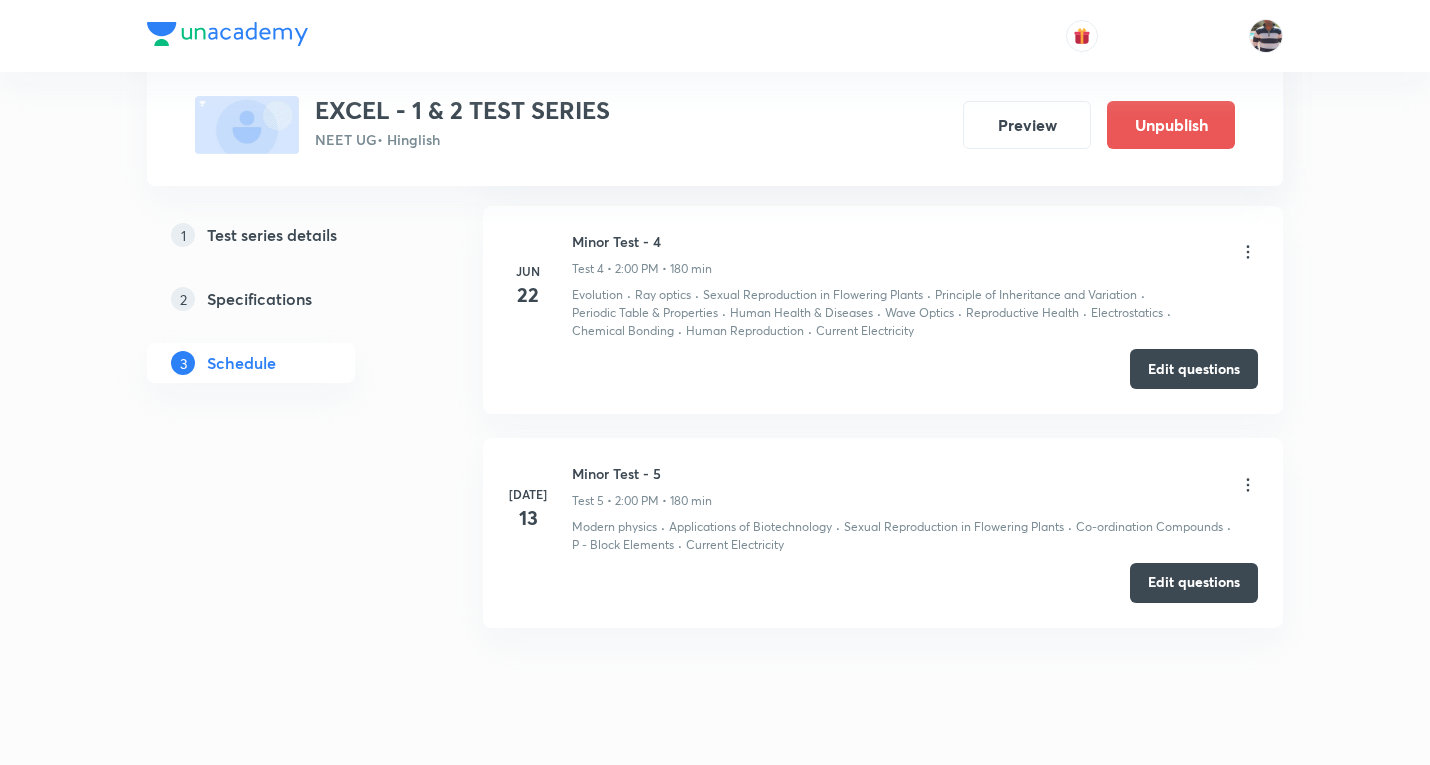 scroll, scrollTop: 2169, scrollLeft: 0, axis: vertical 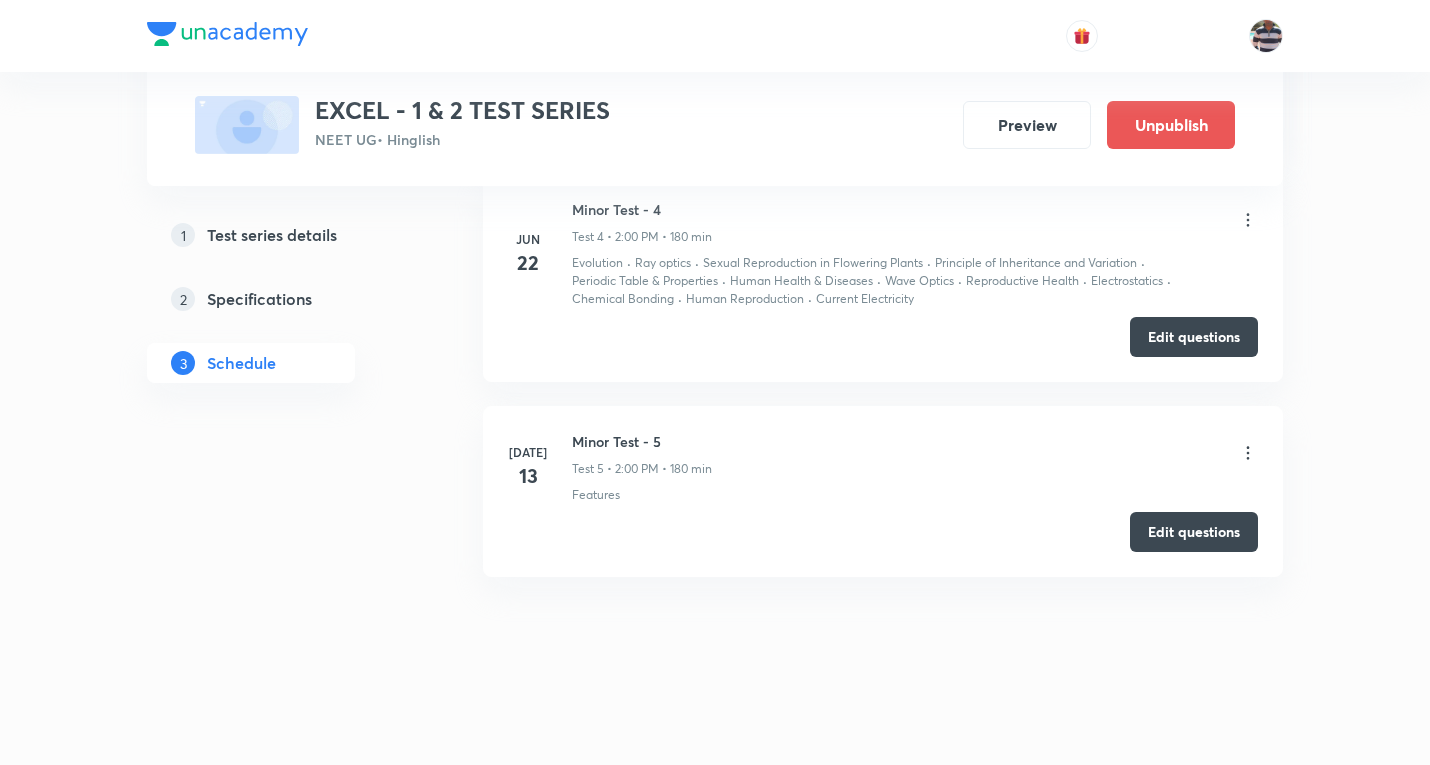 click 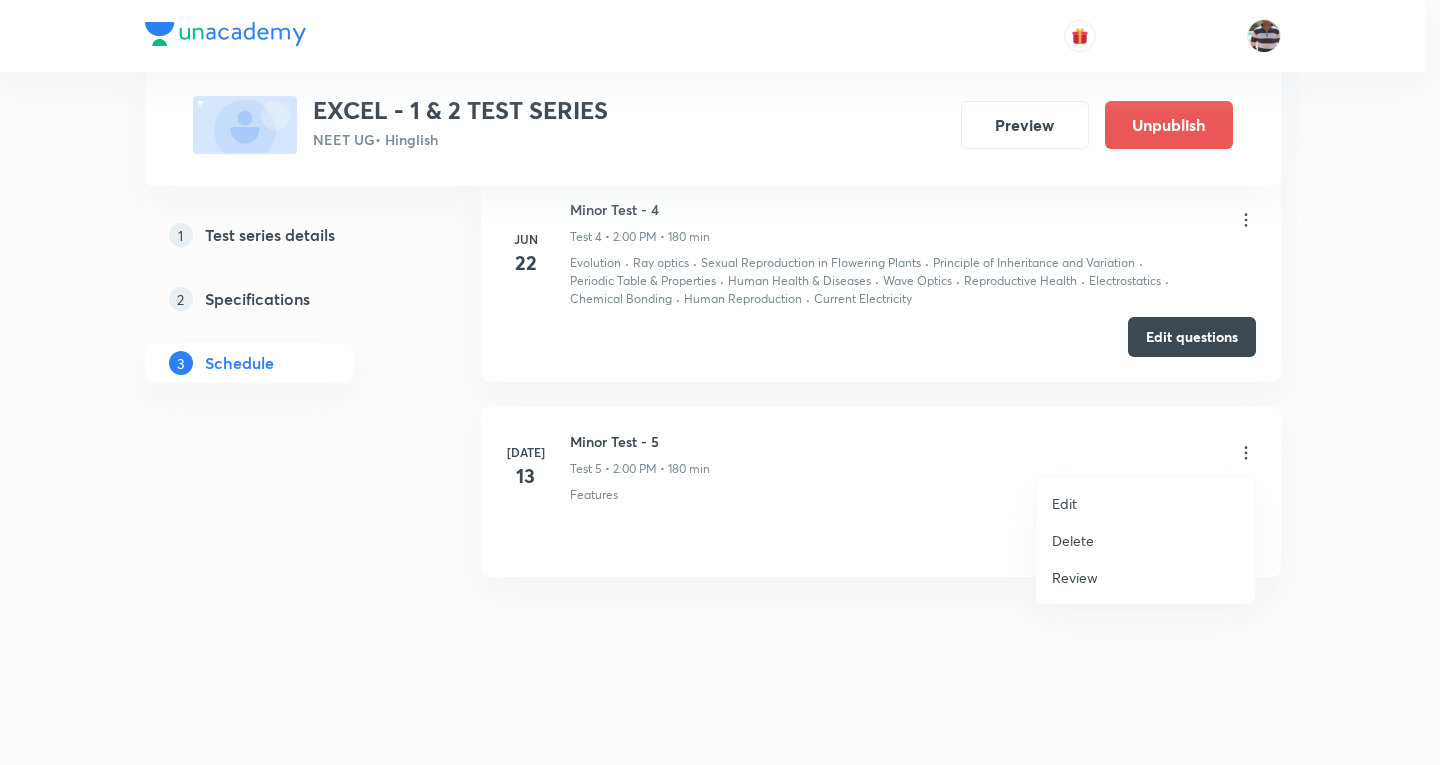 click on "Delete" at bounding box center [1073, 540] 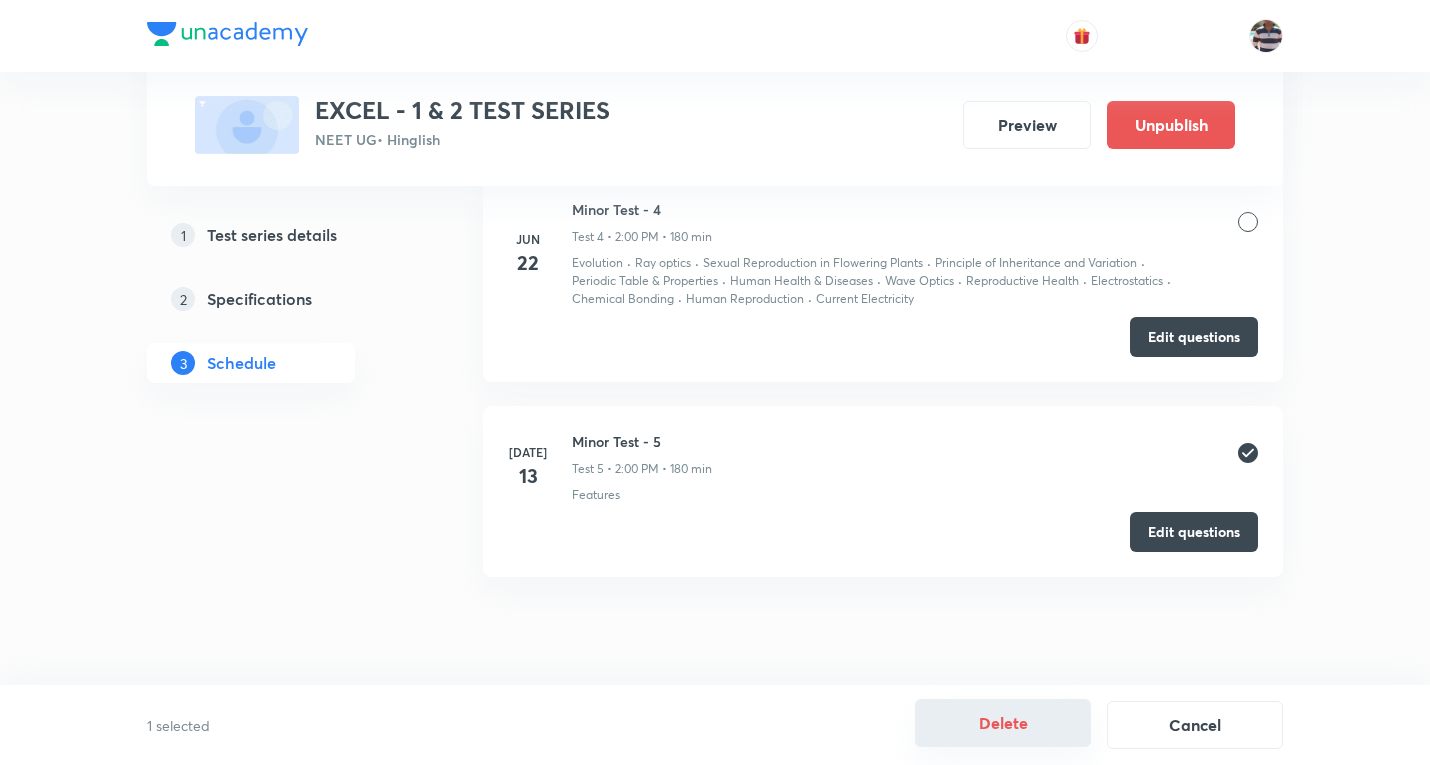 click on "Delete" at bounding box center (1003, 723) 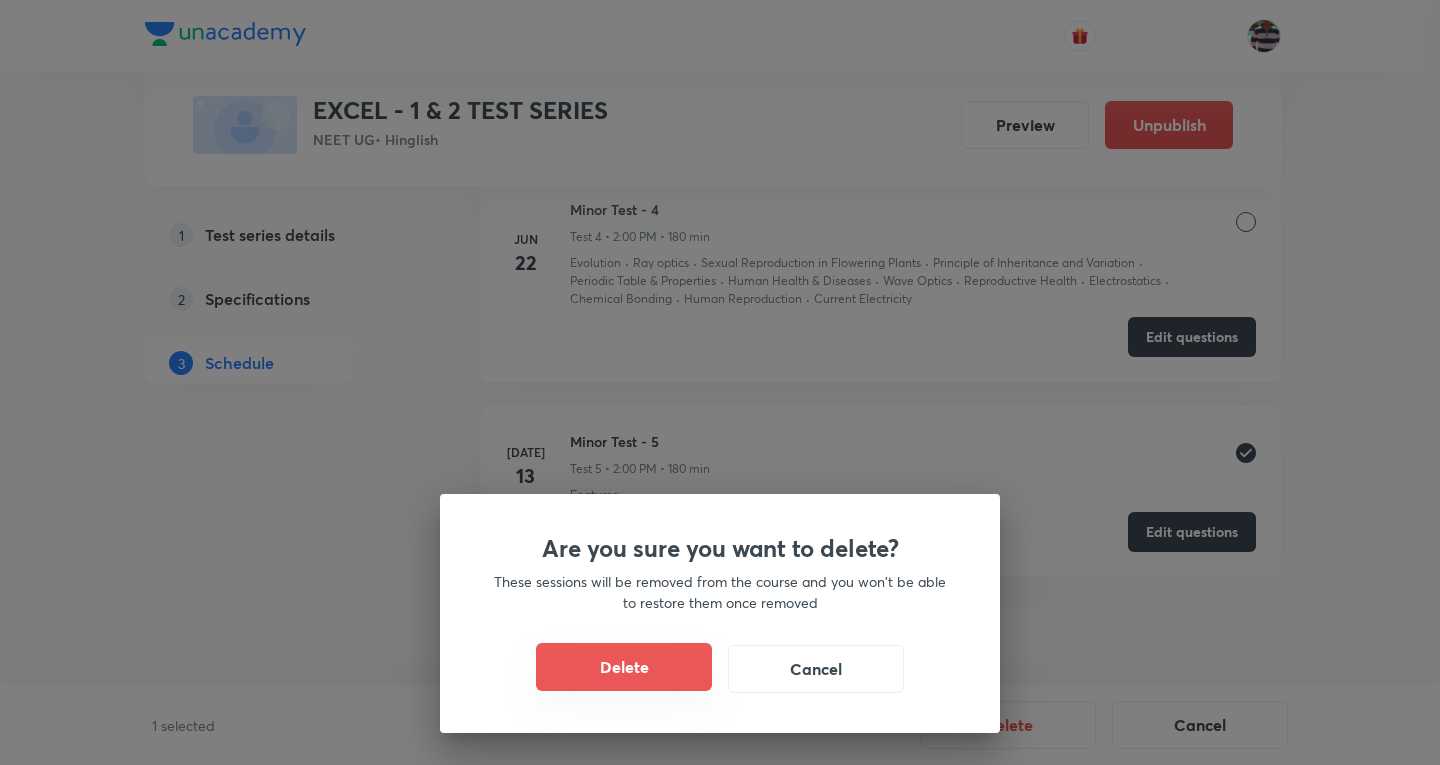 click on "Delete" at bounding box center (624, 667) 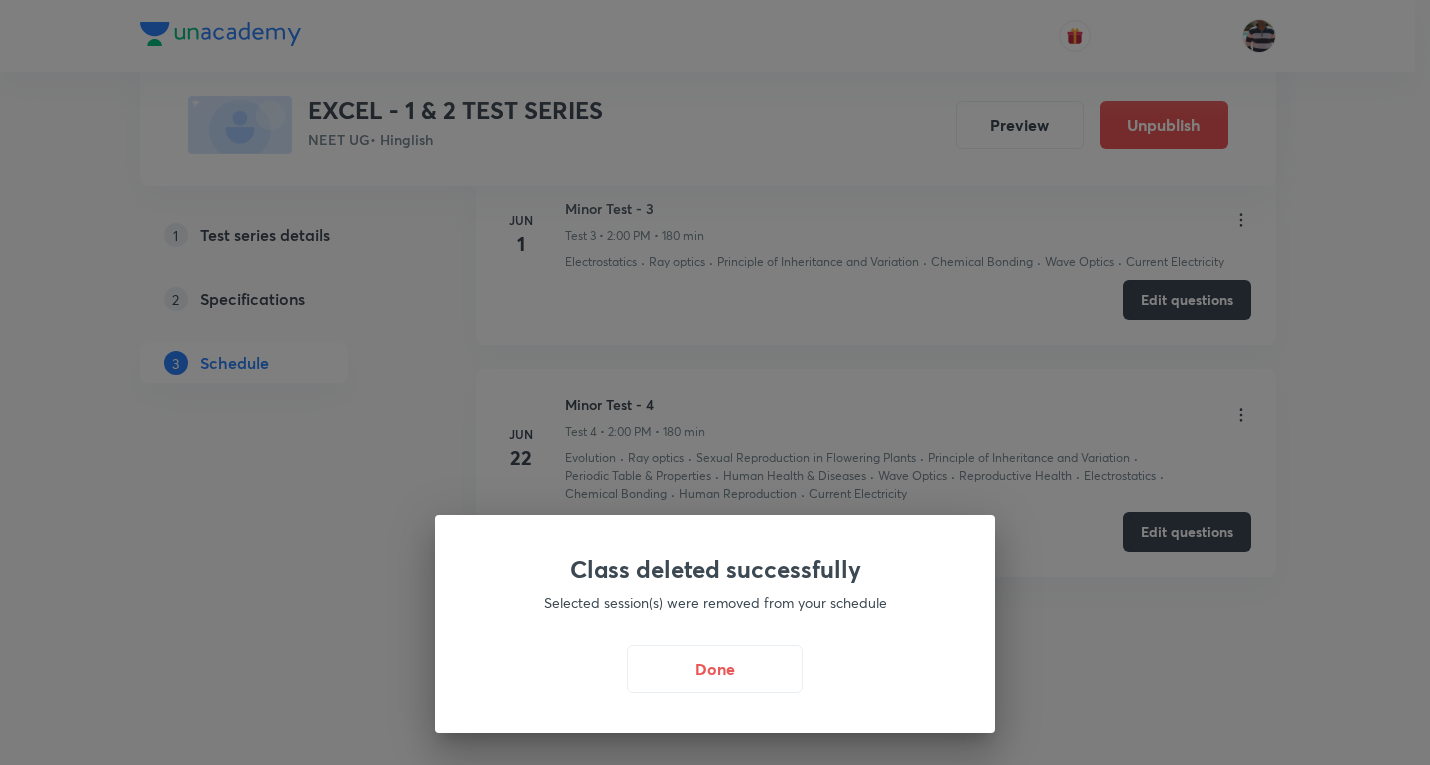 scroll, scrollTop: 1947, scrollLeft: 0, axis: vertical 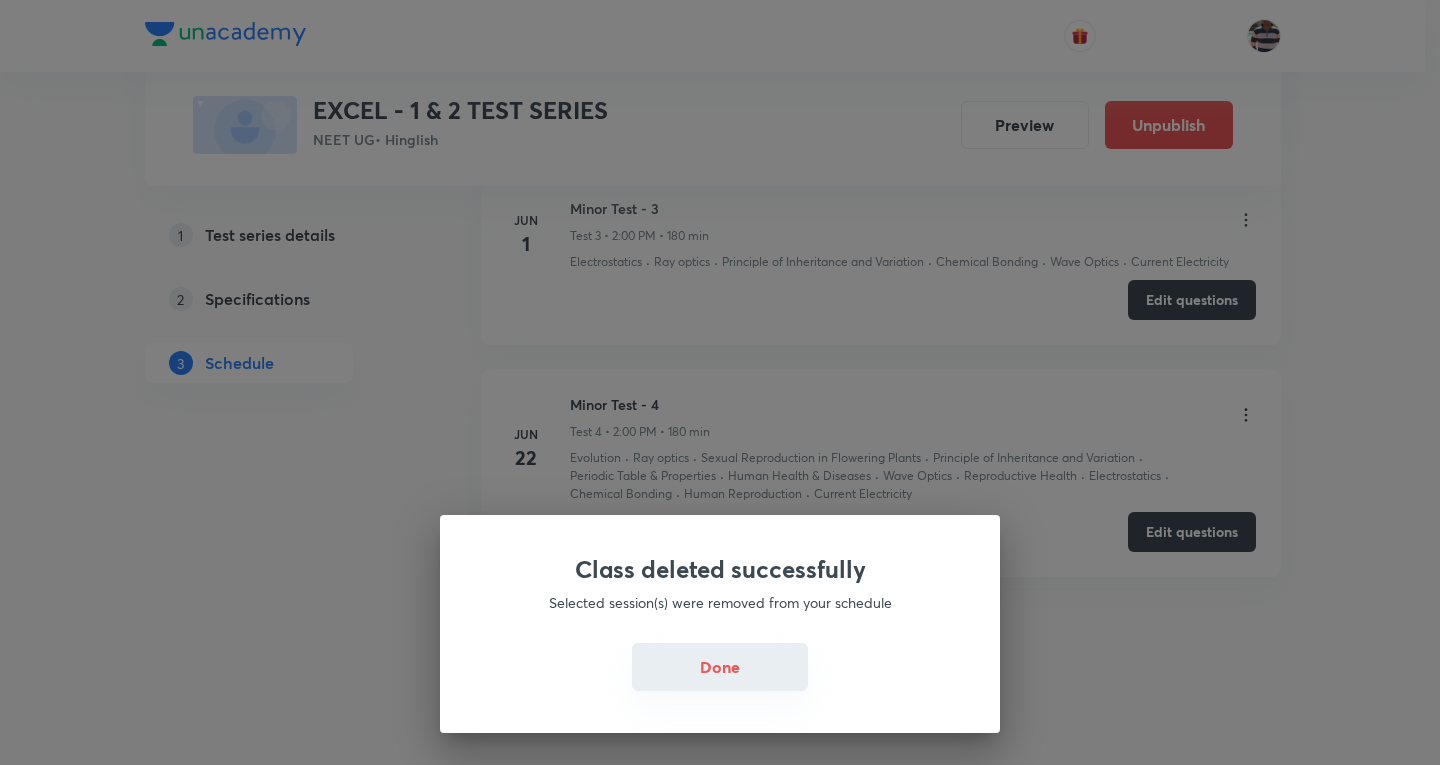 click on "Done" at bounding box center (720, 667) 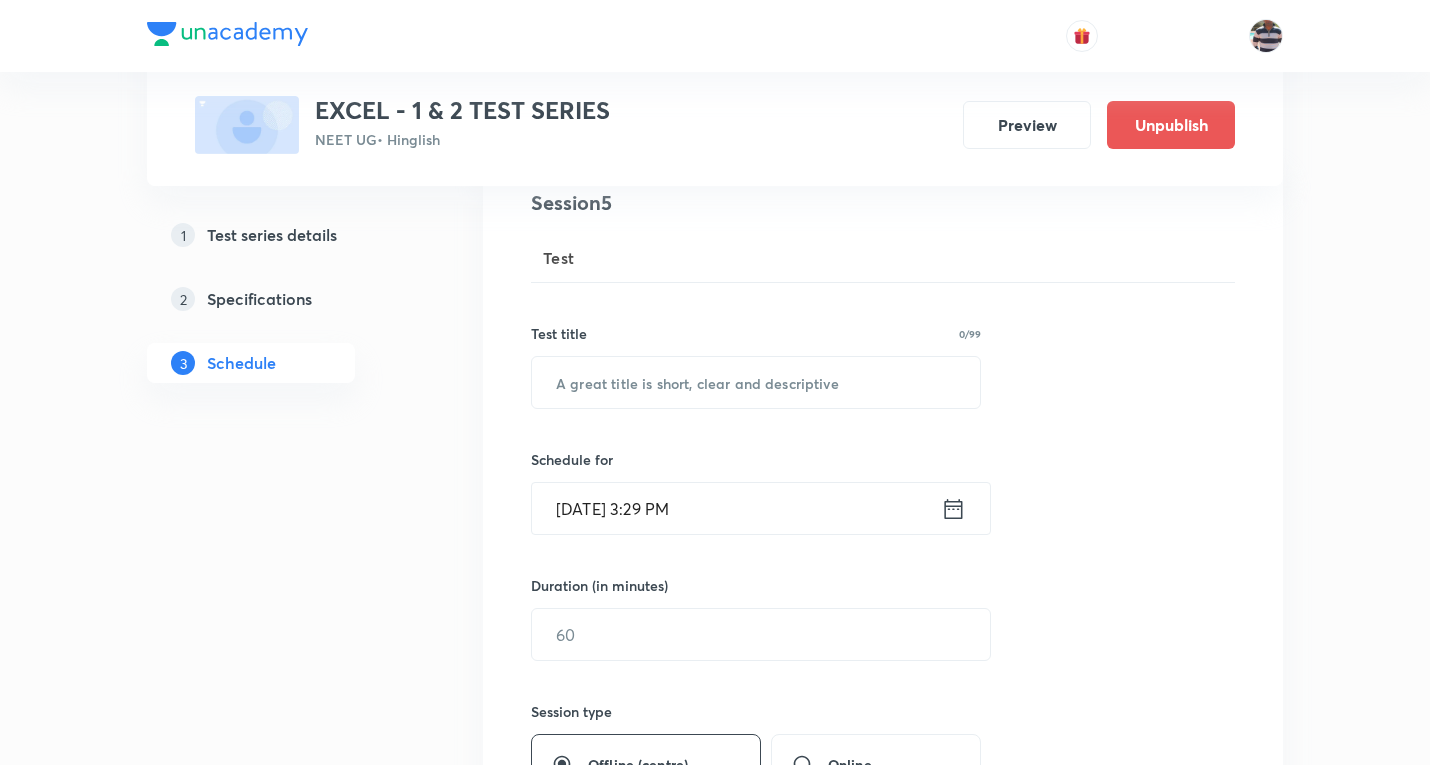 scroll, scrollTop: 147, scrollLeft: 0, axis: vertical 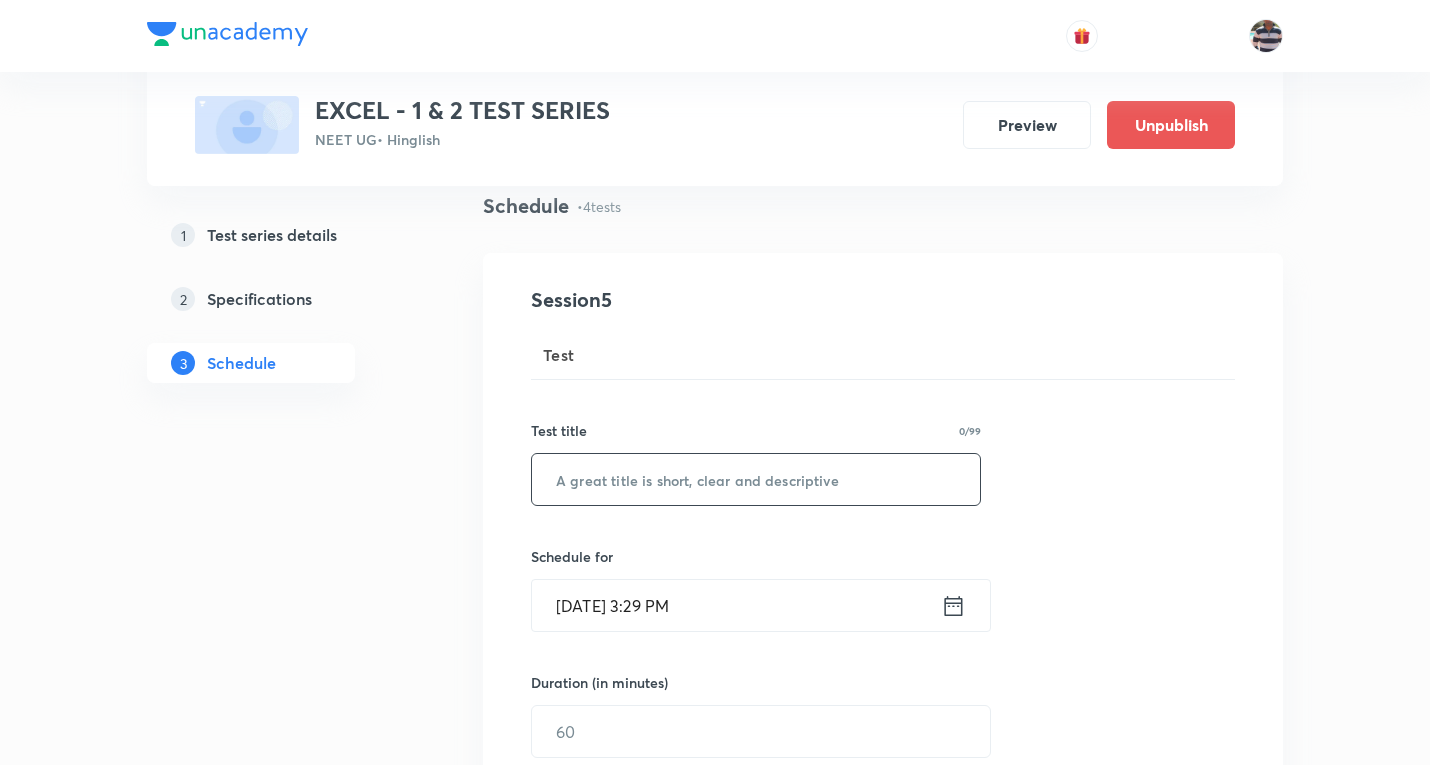 click at bounding box center (756, 479) 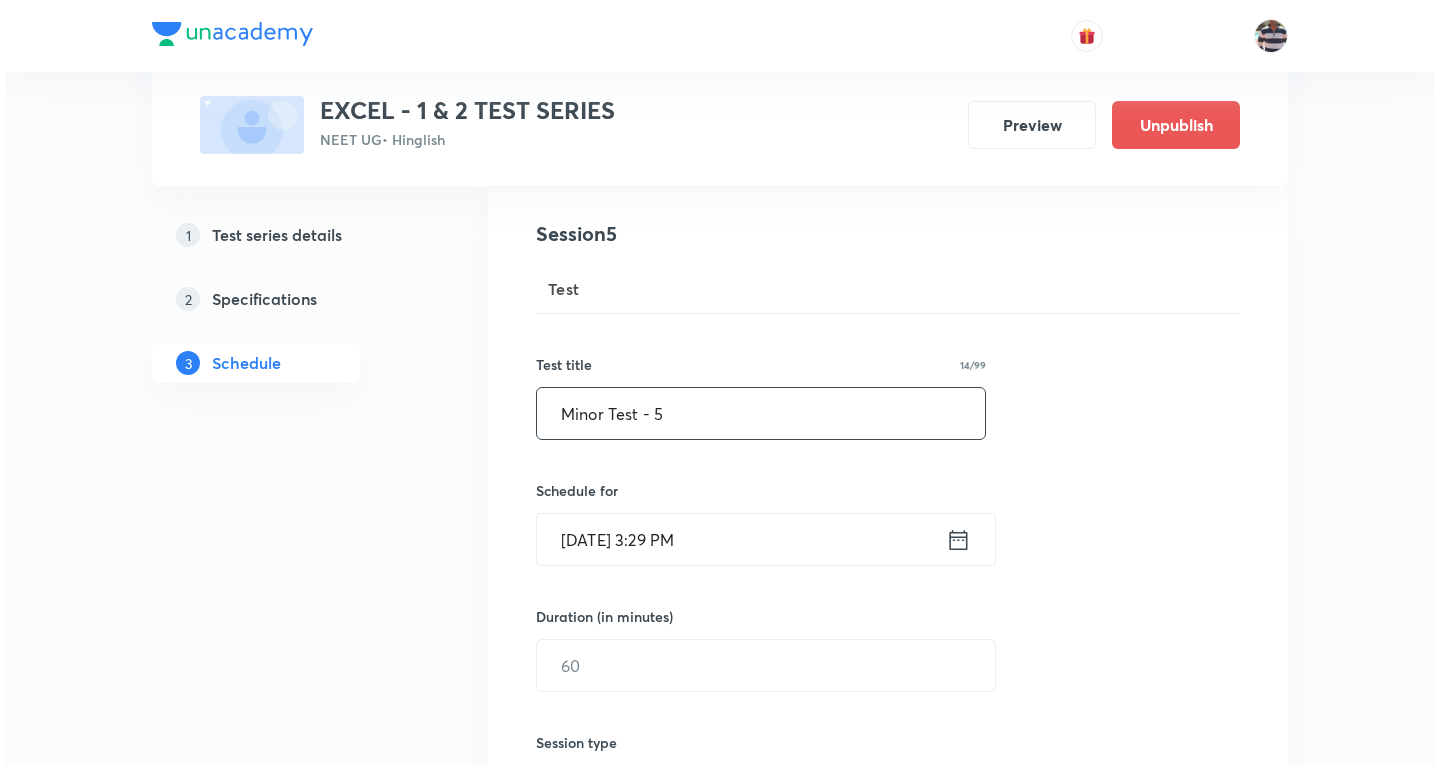 scroll, scrollTop: 247, scrollLeft: 0, axis: vertical 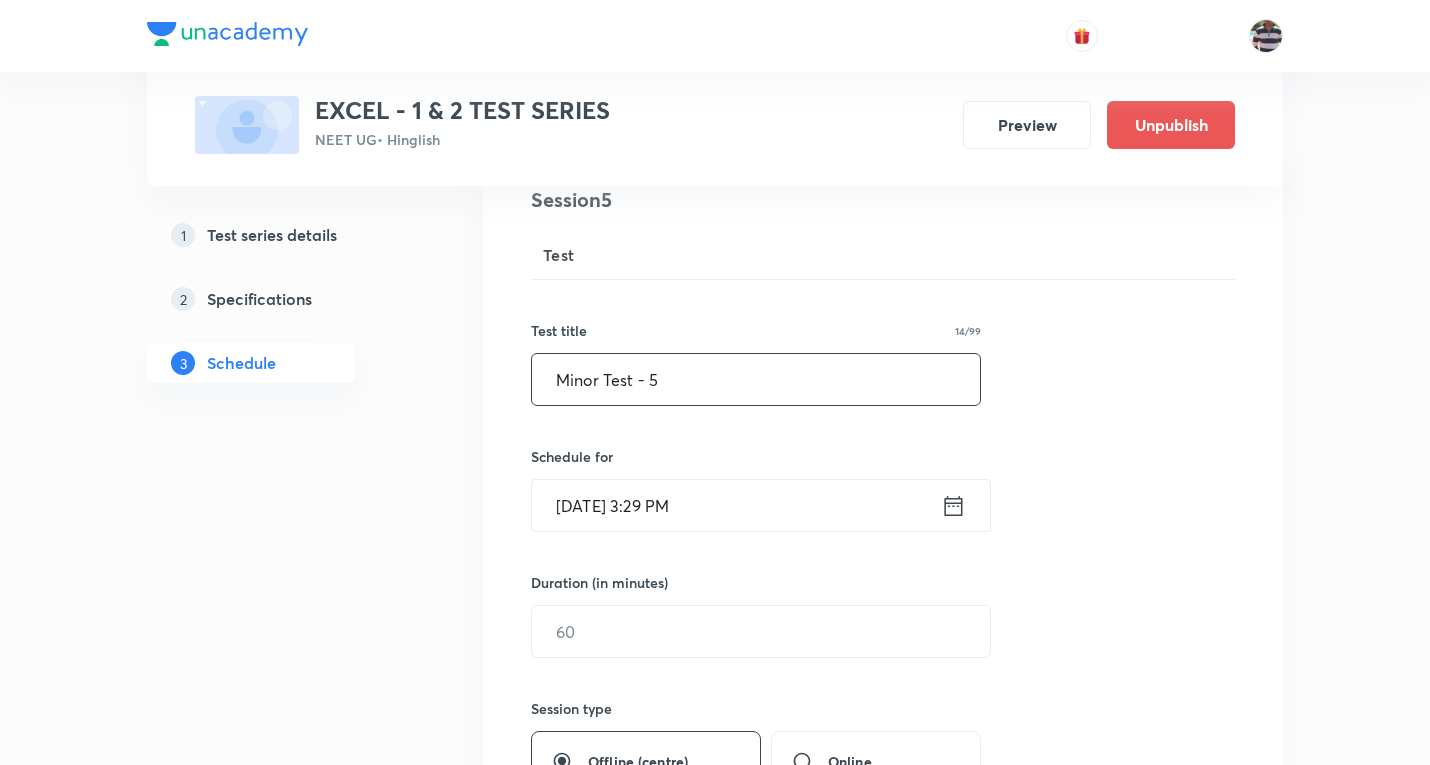 type on "Minor Test - 5" 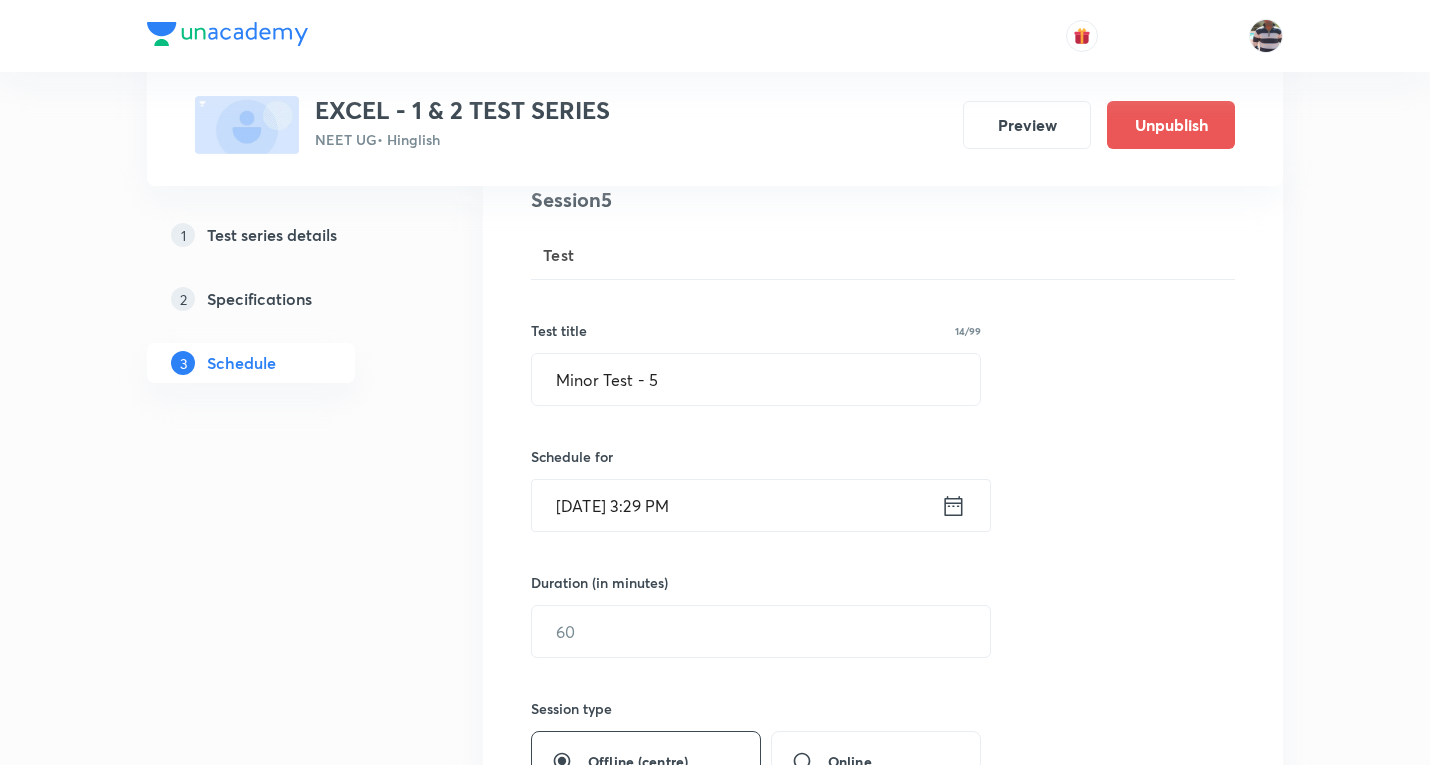 click on "Jul 10, 2025, 3:29 PM" at bounding box center [736, 505] 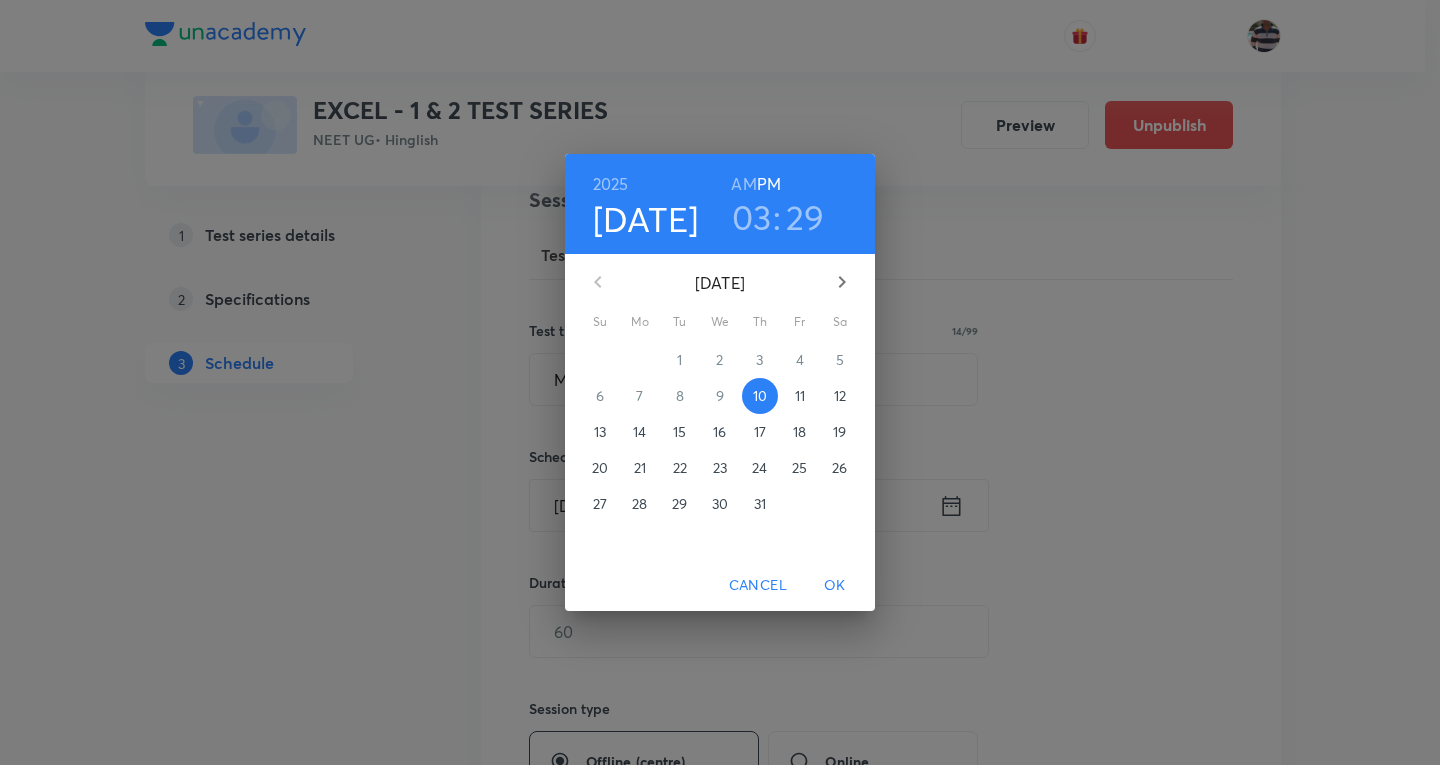 click on "13" at bounding box center (600, 432) 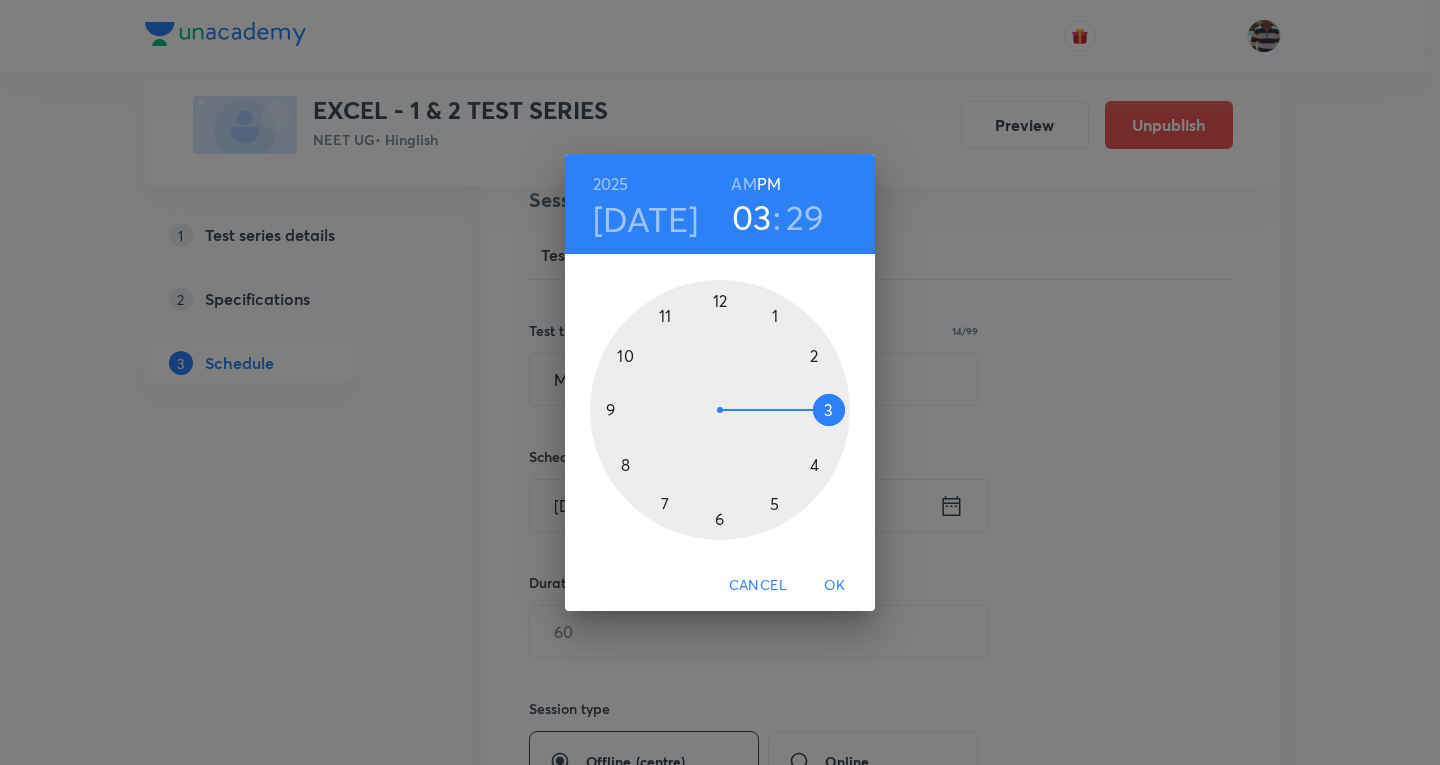 click at bounding box center [720, 410] 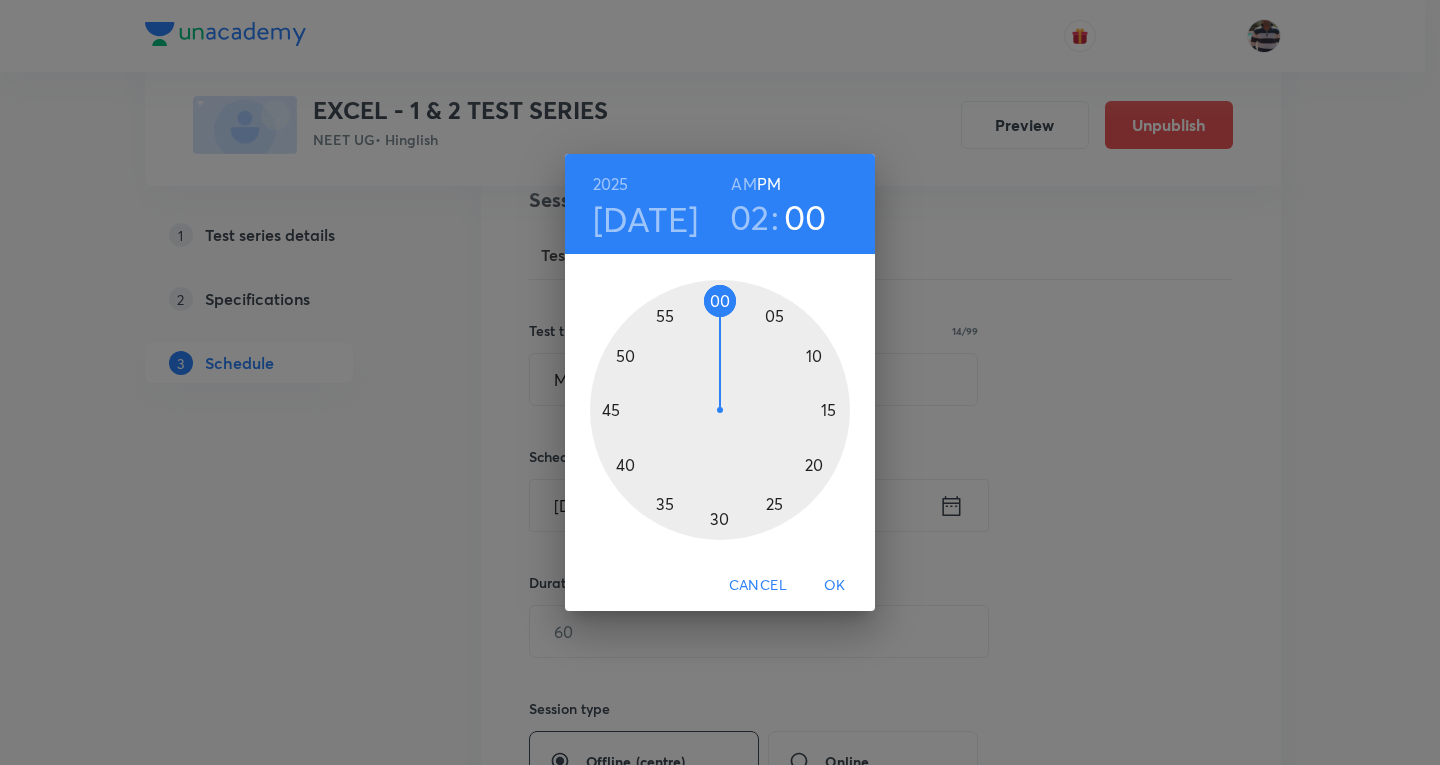 drag, startPoint x: 728, startPoint y: 515, endPoint x: 721, endPoint y: 346, distance: 169.14491 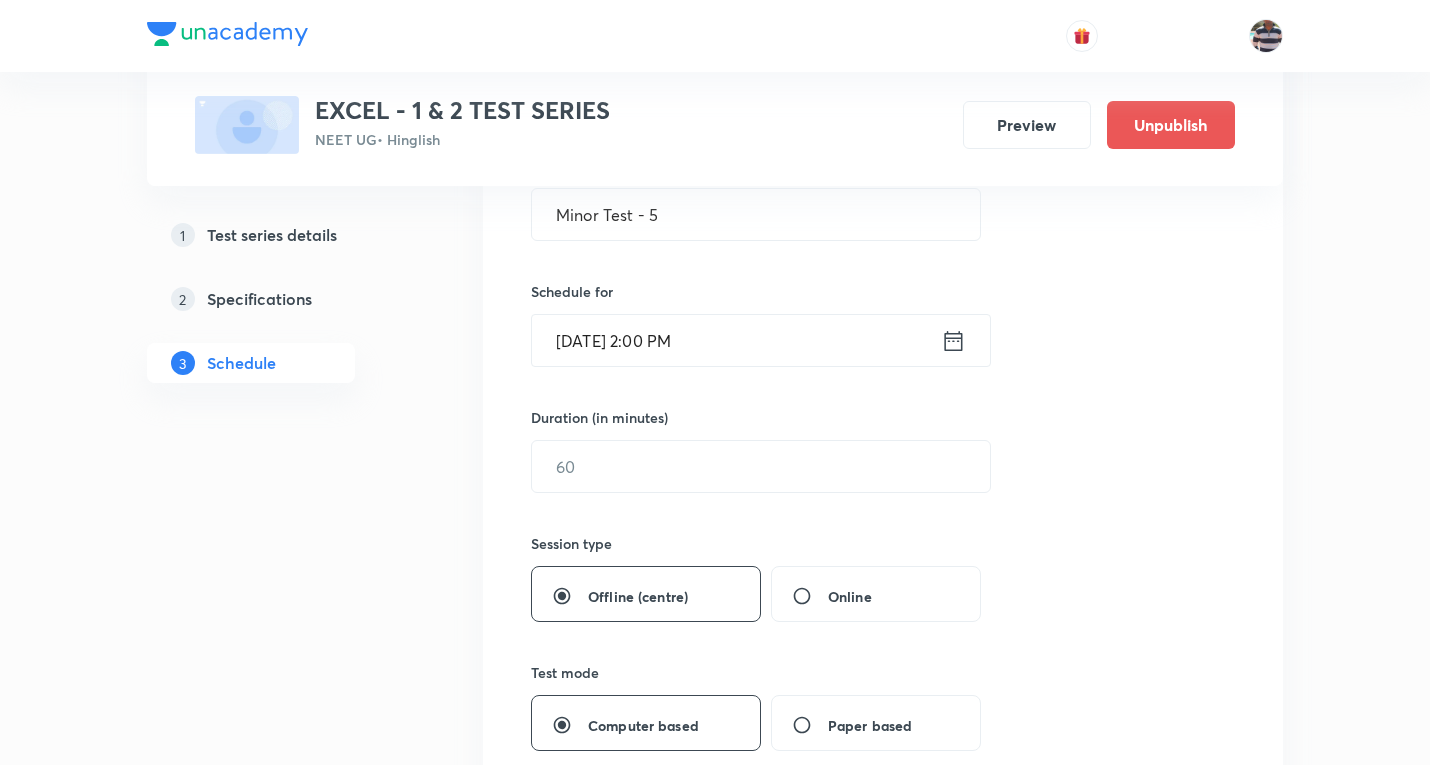 scroll, scrollTop: 447, scrollLeft: 0, axis: vertical 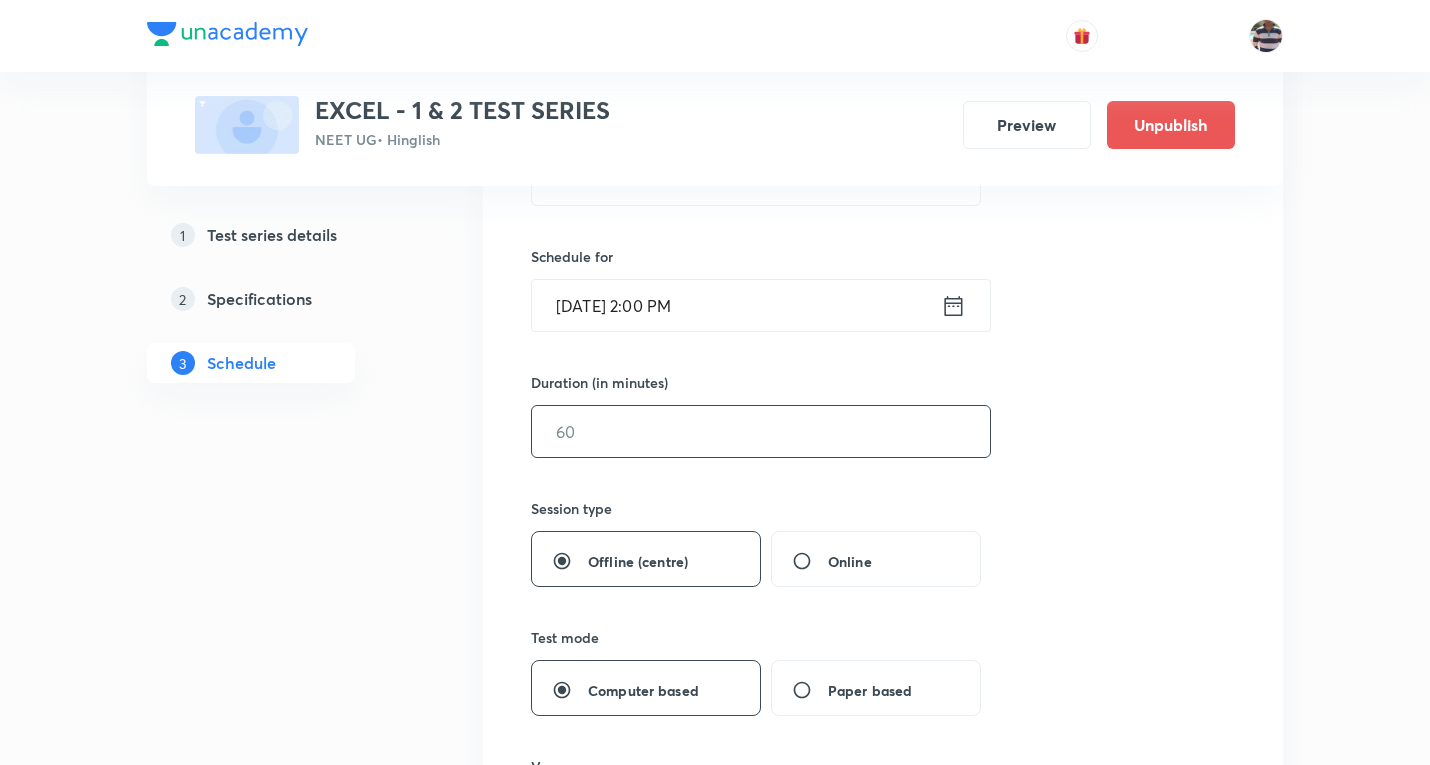click at bounding box center [761, 431] 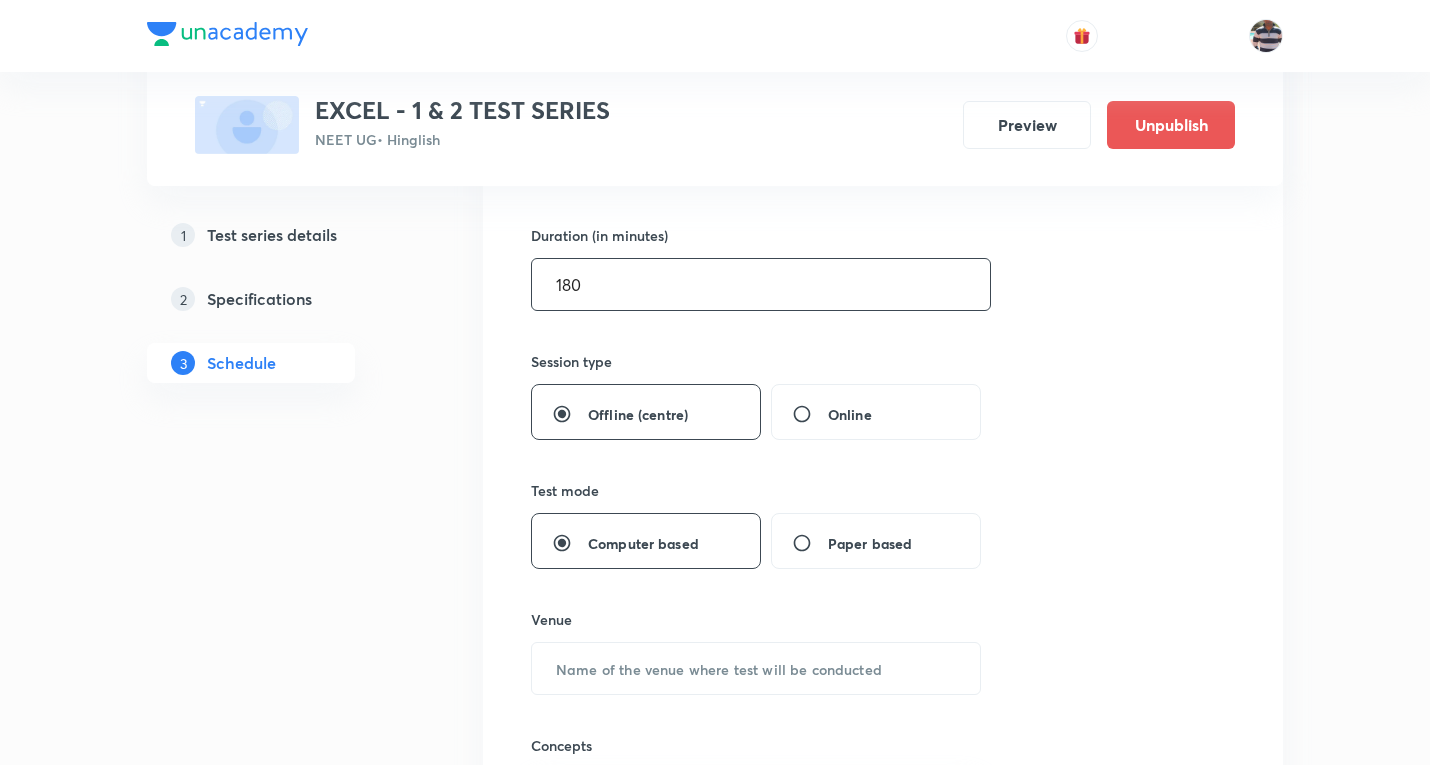 scroll, scrollTop: 847, scrollLeft: 0, axis: vertical 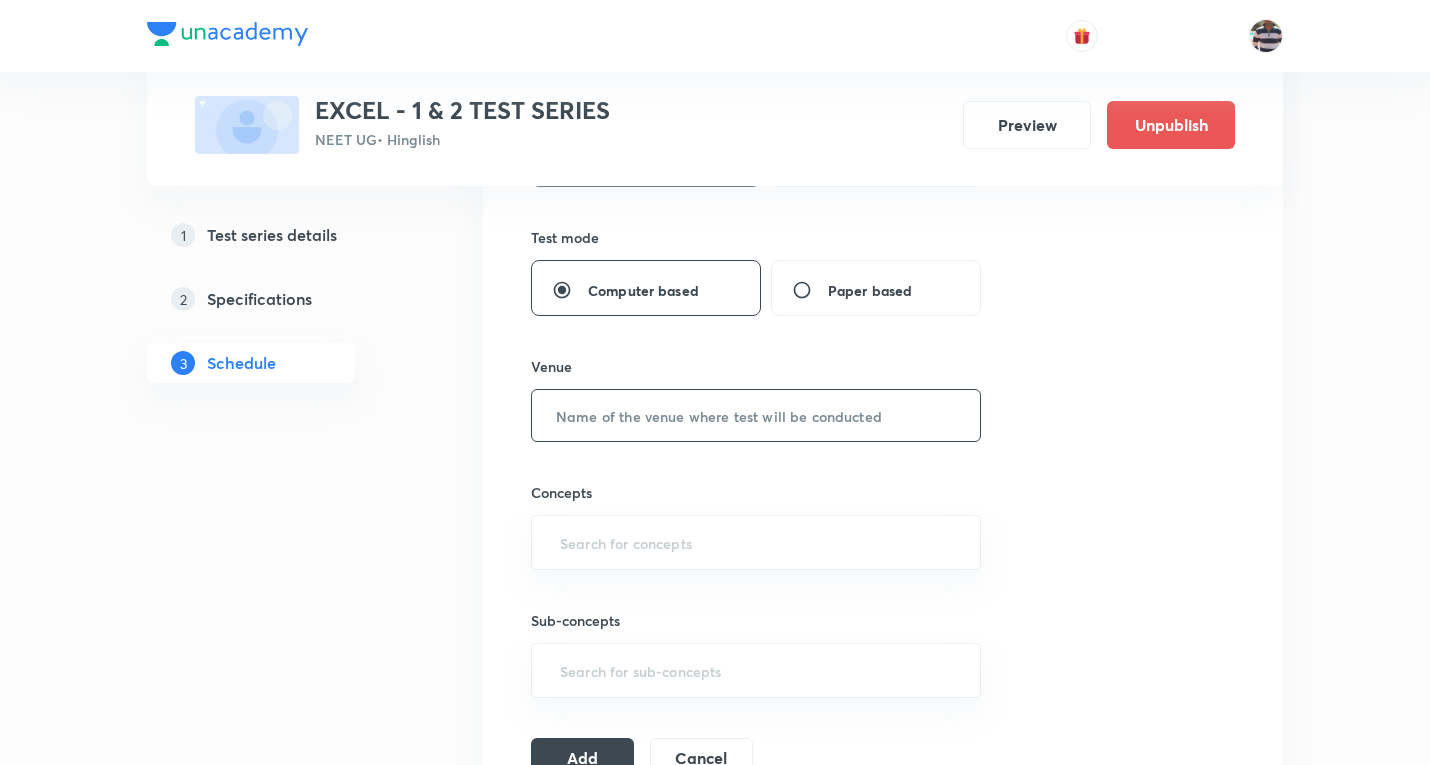 type on "180" 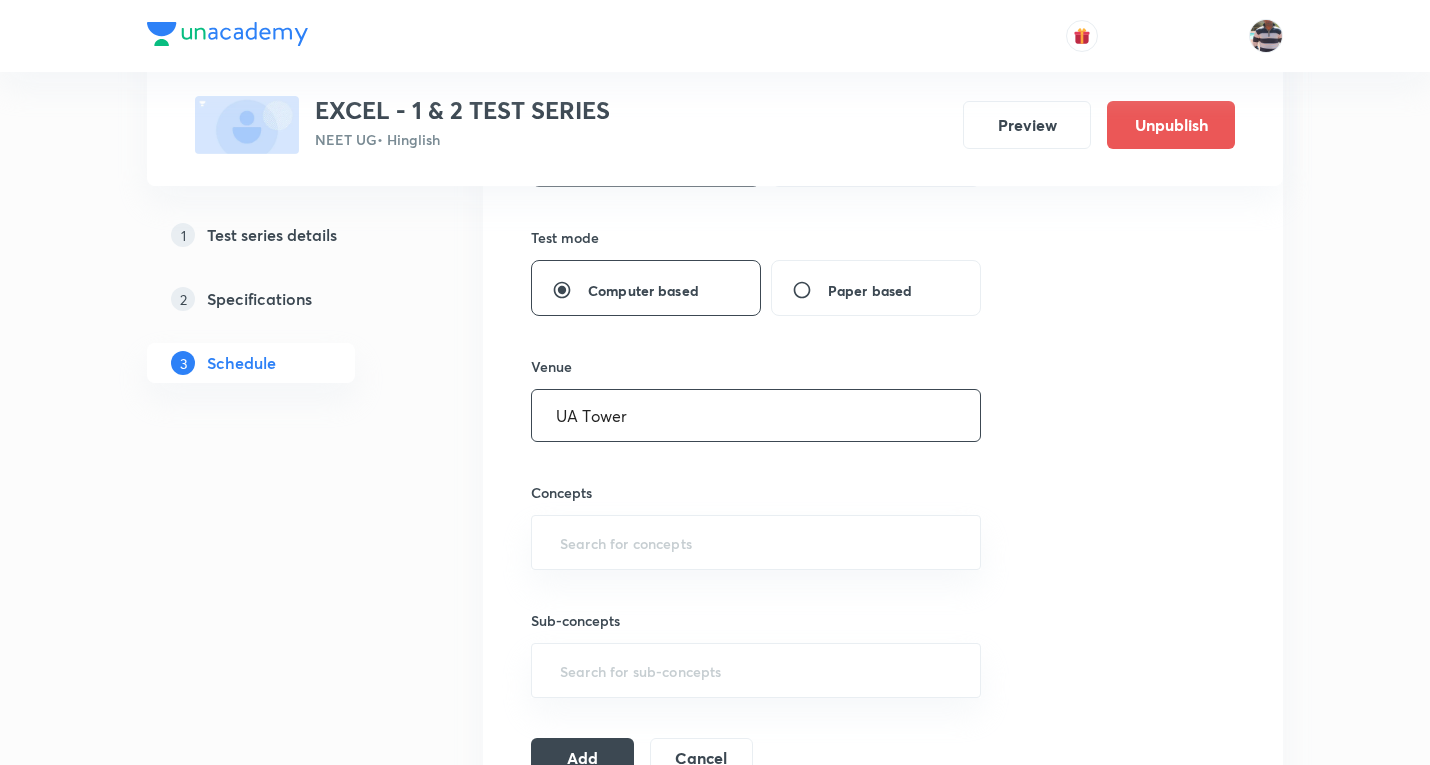 type on "UA Tower" 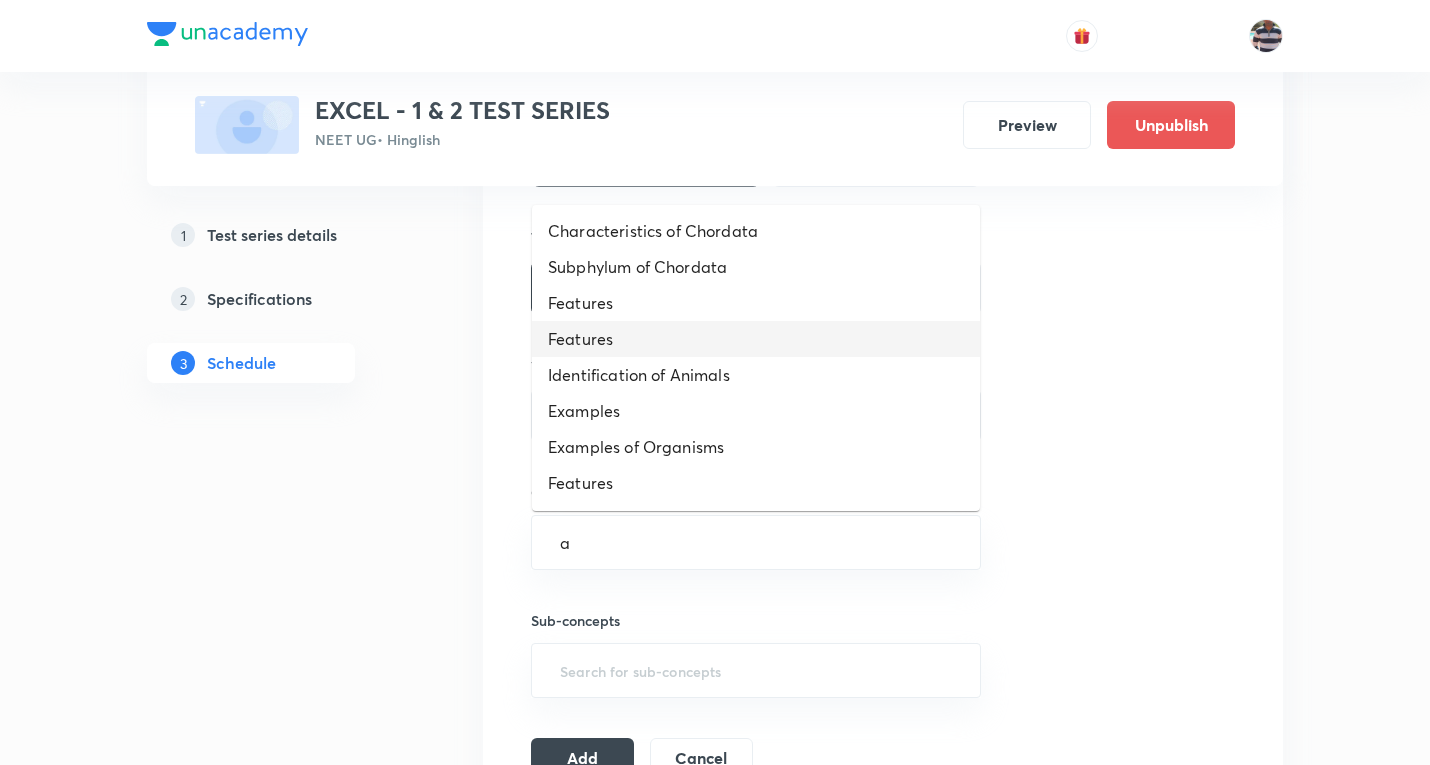 click on "Features" at bounding box center [756, 339] 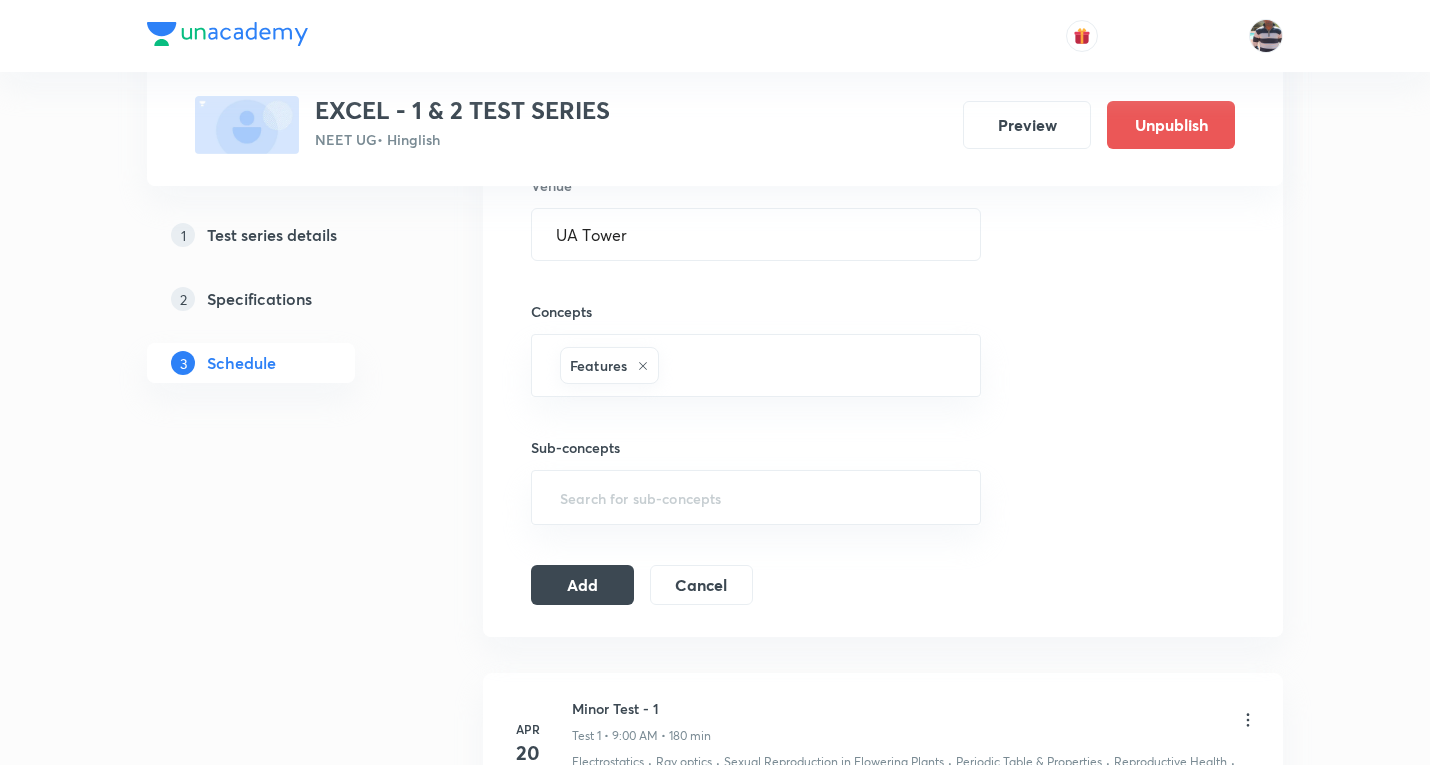scroll, scrollTop: 1047, scrollLeft: 0, axis: vertical 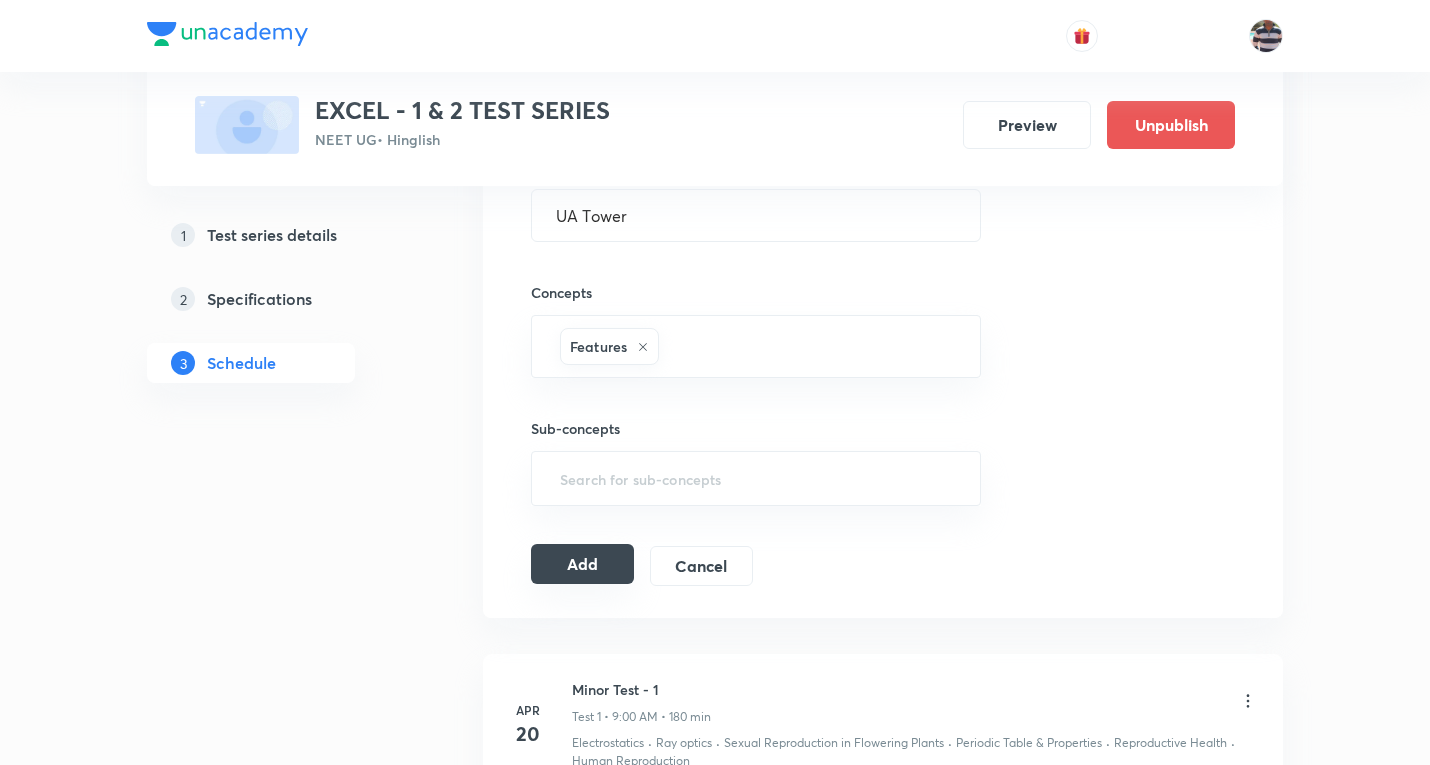 click on "Add" at bounding box center (582, 564) 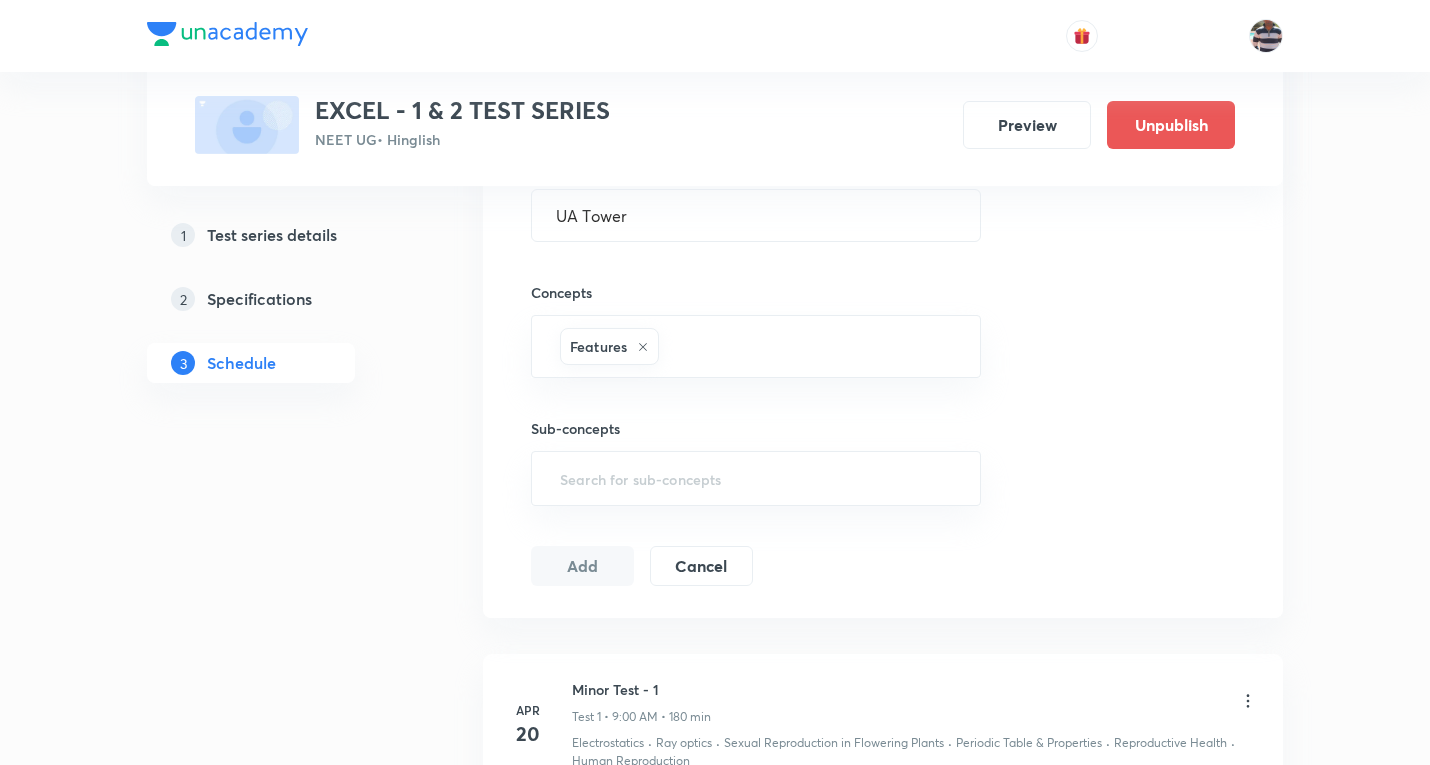 type 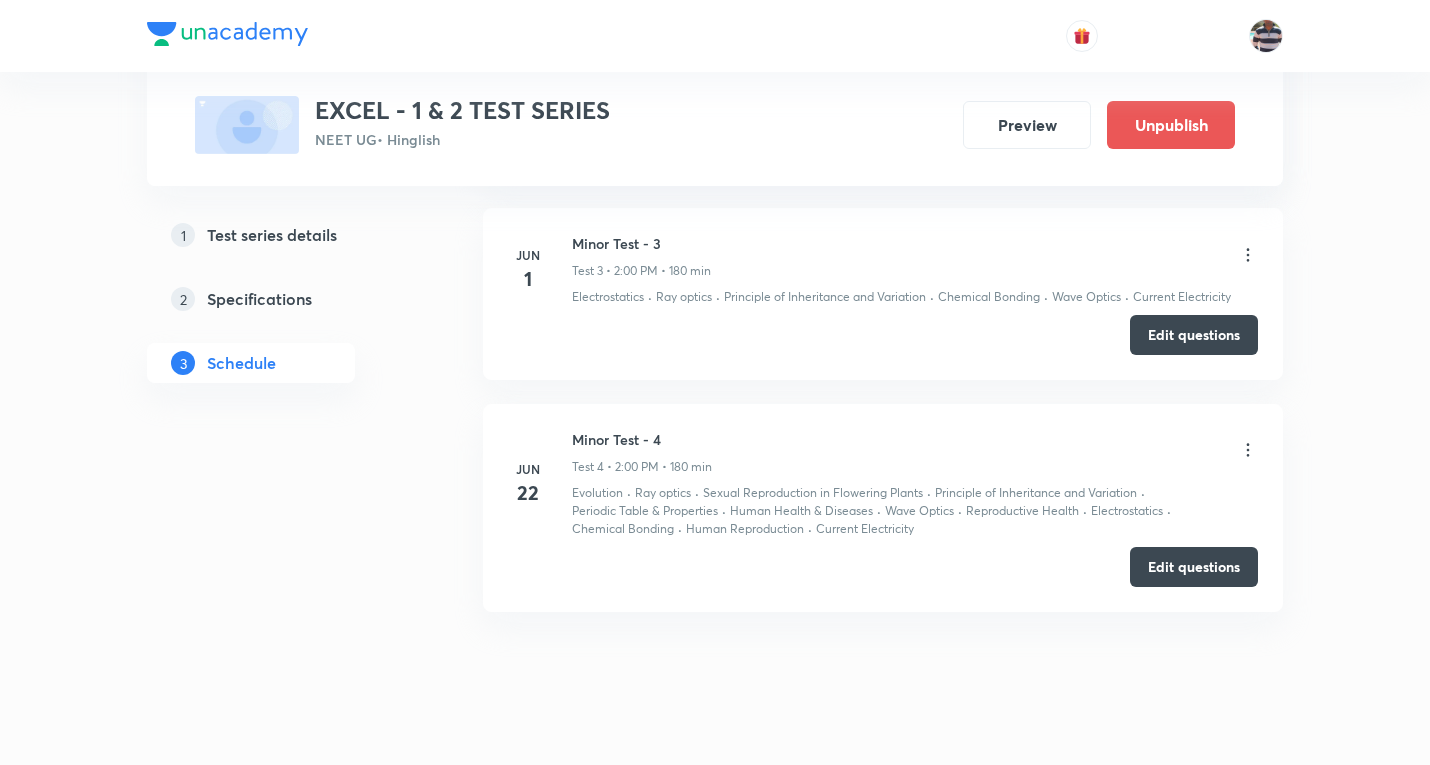 scroll, scrollTop: 1955, scrollLeft: 0, axis: vertical 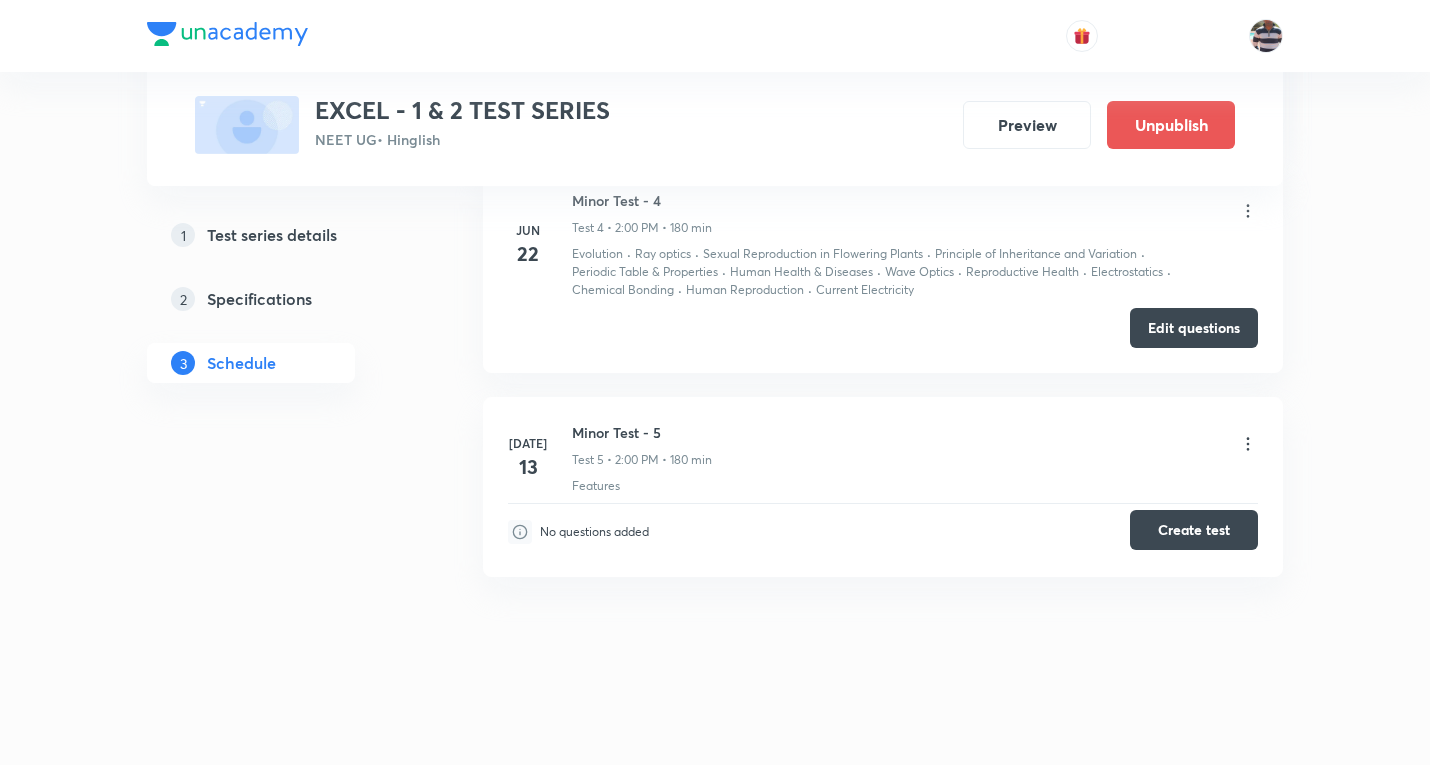 click on "Create test" at bounding box center (1194, 530) 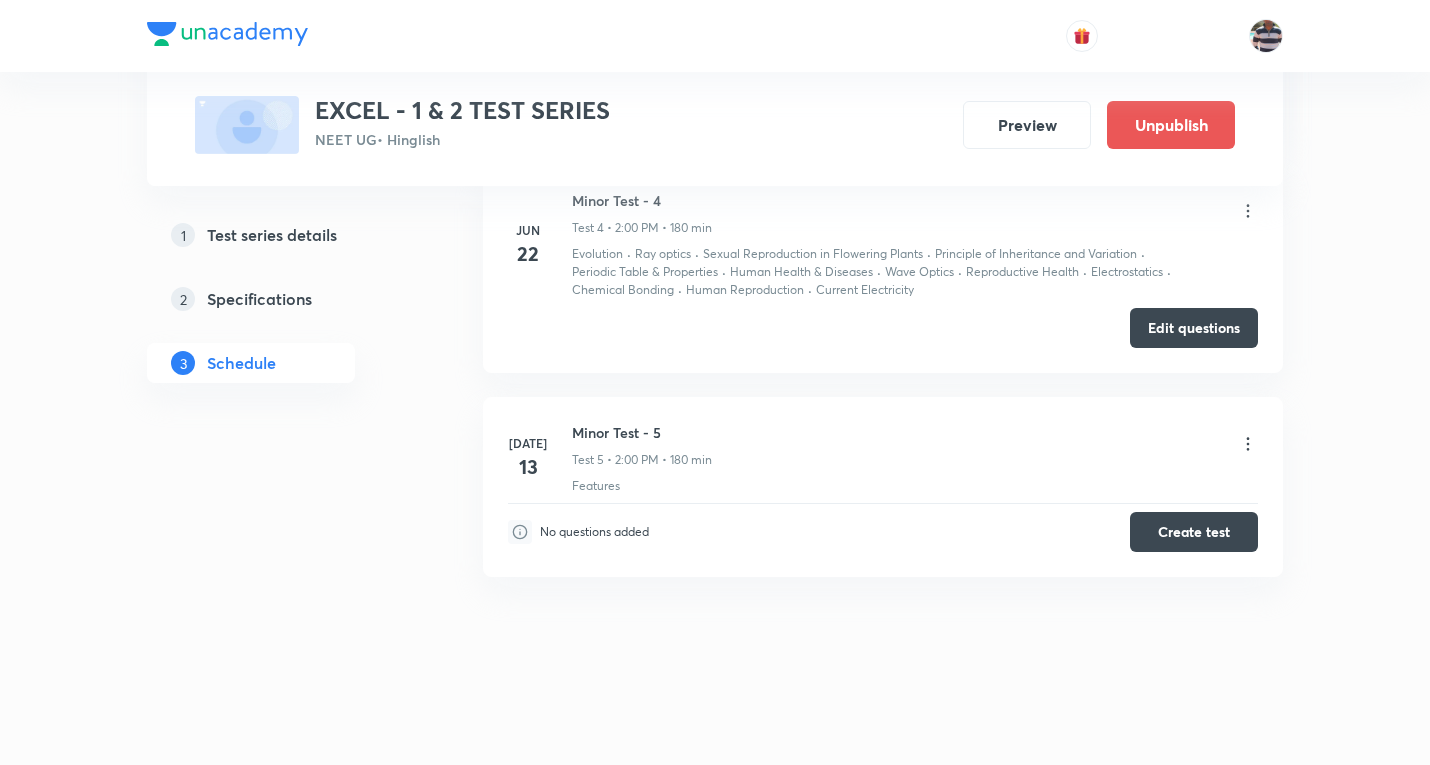 type 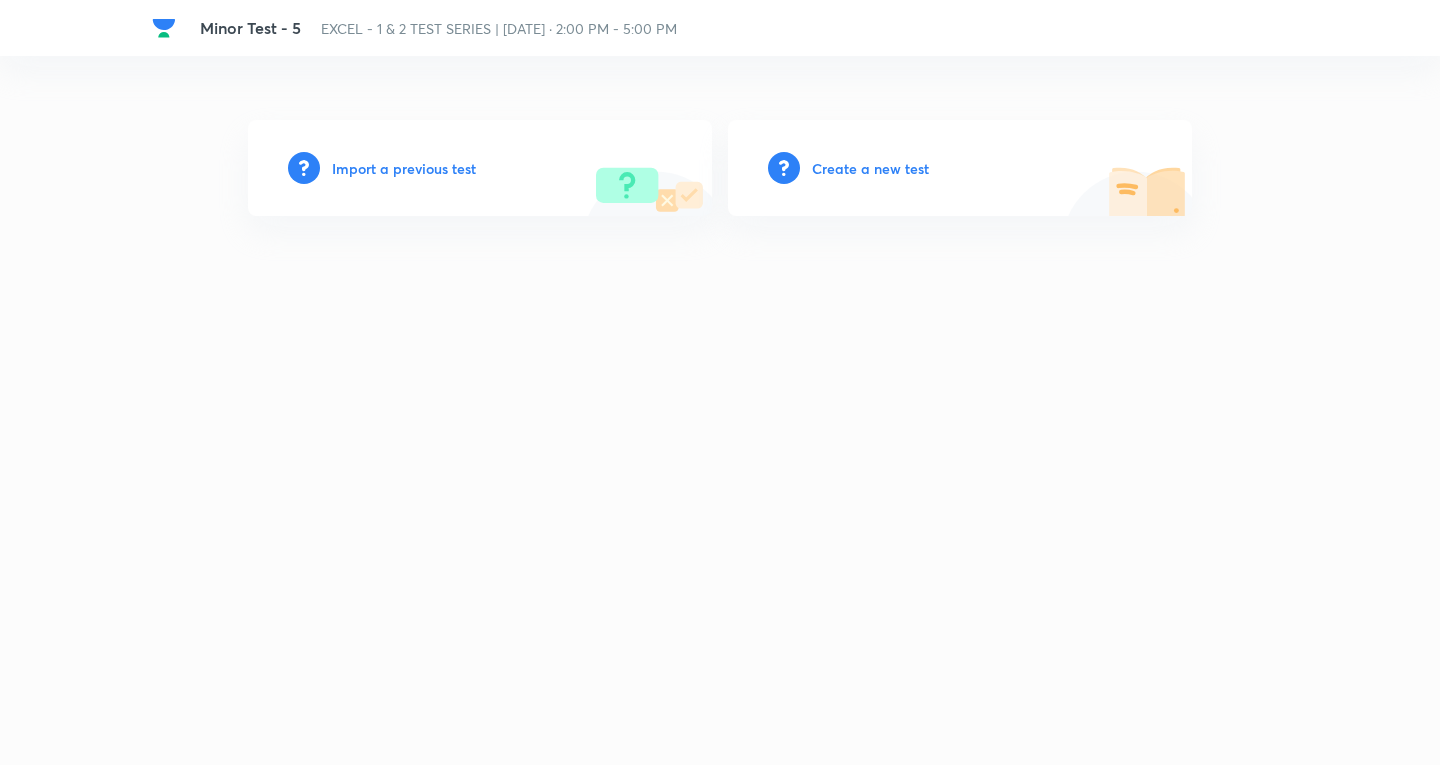 scroll, scrollTop: 0, scrollLeft: 0, axis: both 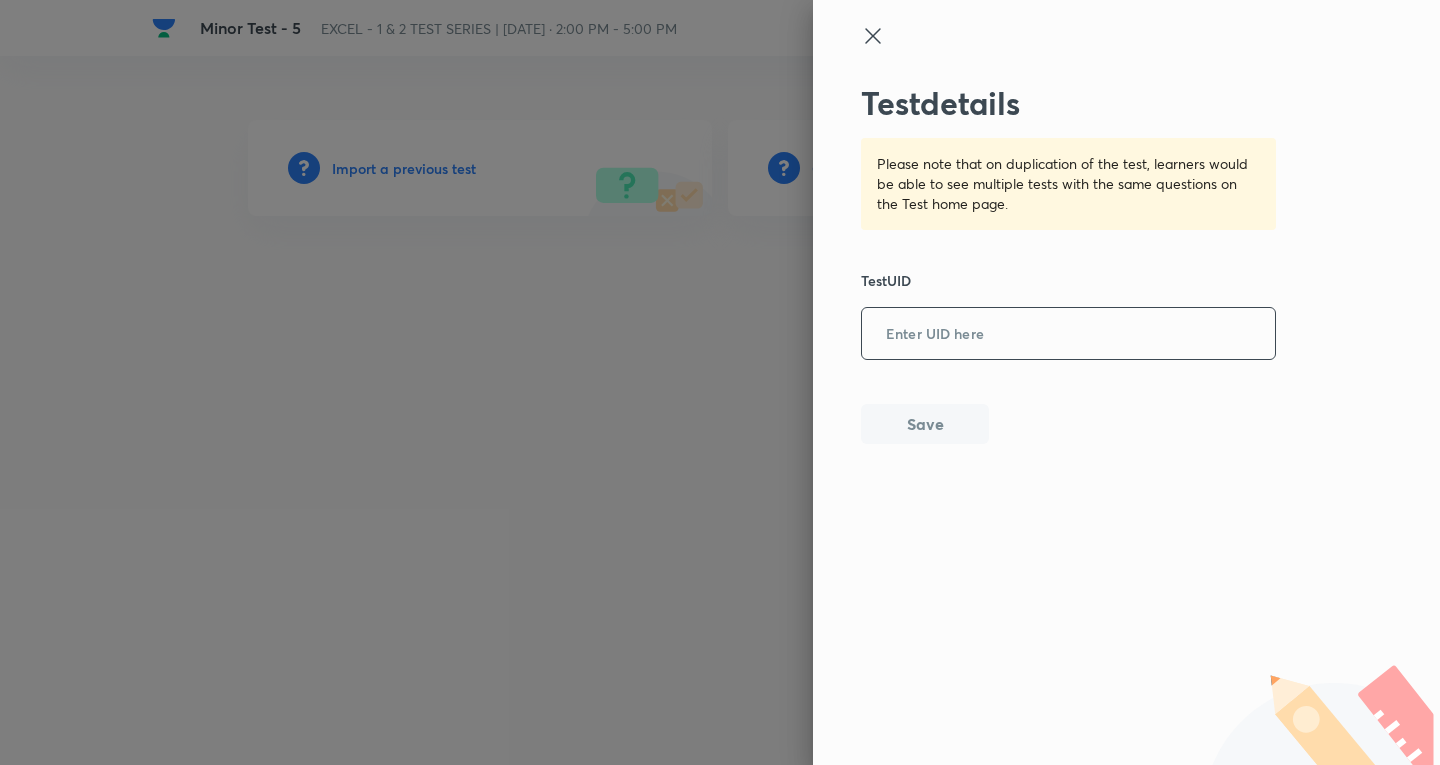 click at bounding box center [1068, 334] 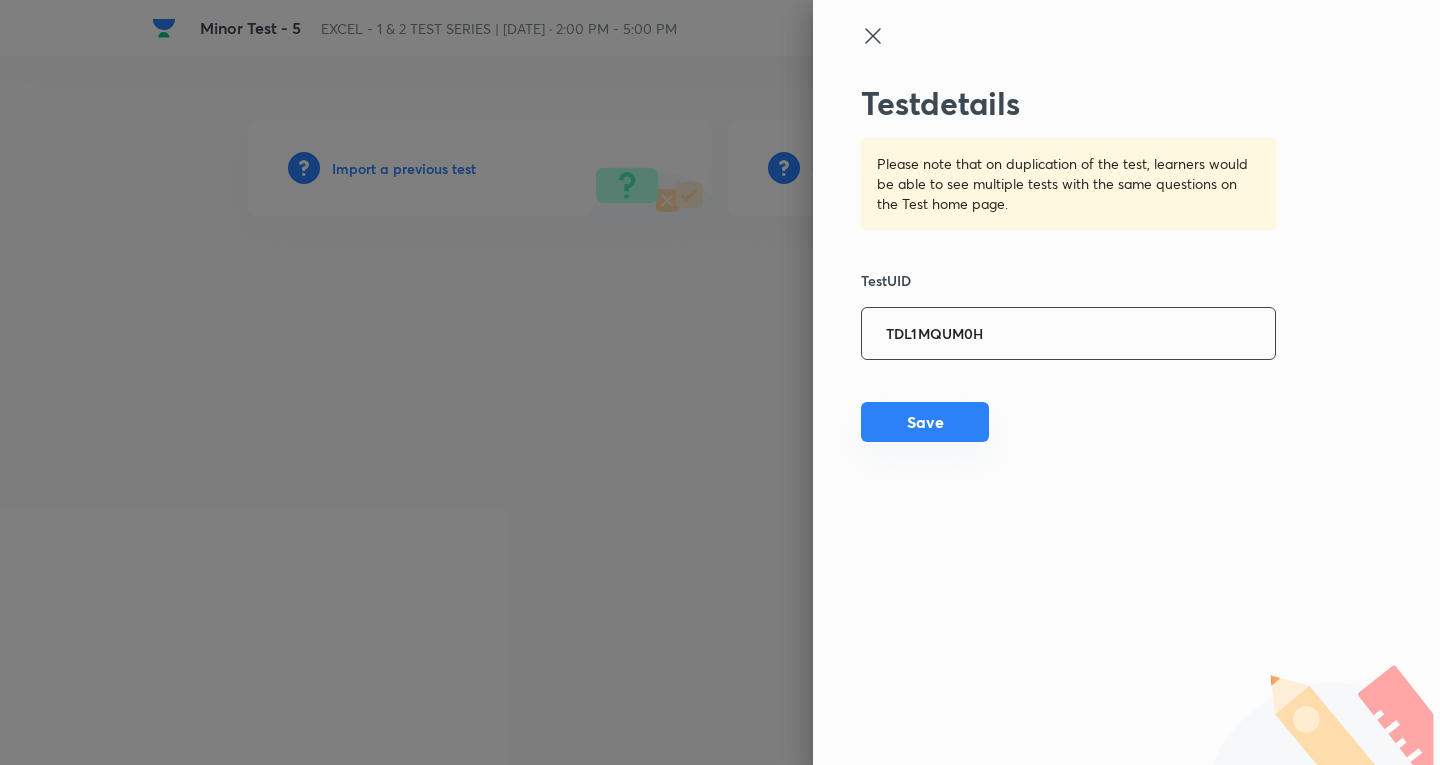 type on "TDL1MQUM0H" 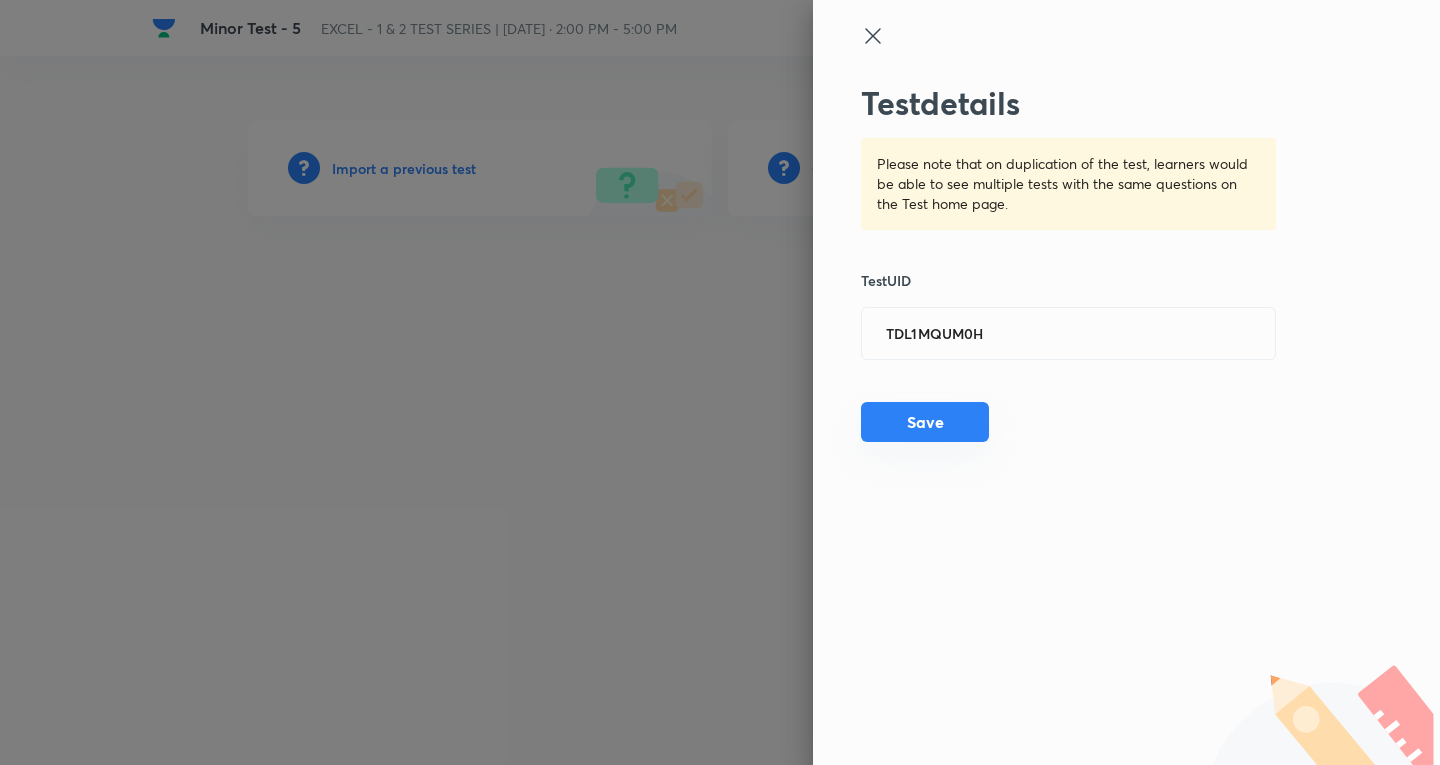 click on "Save" at bounding box center (925, 422) 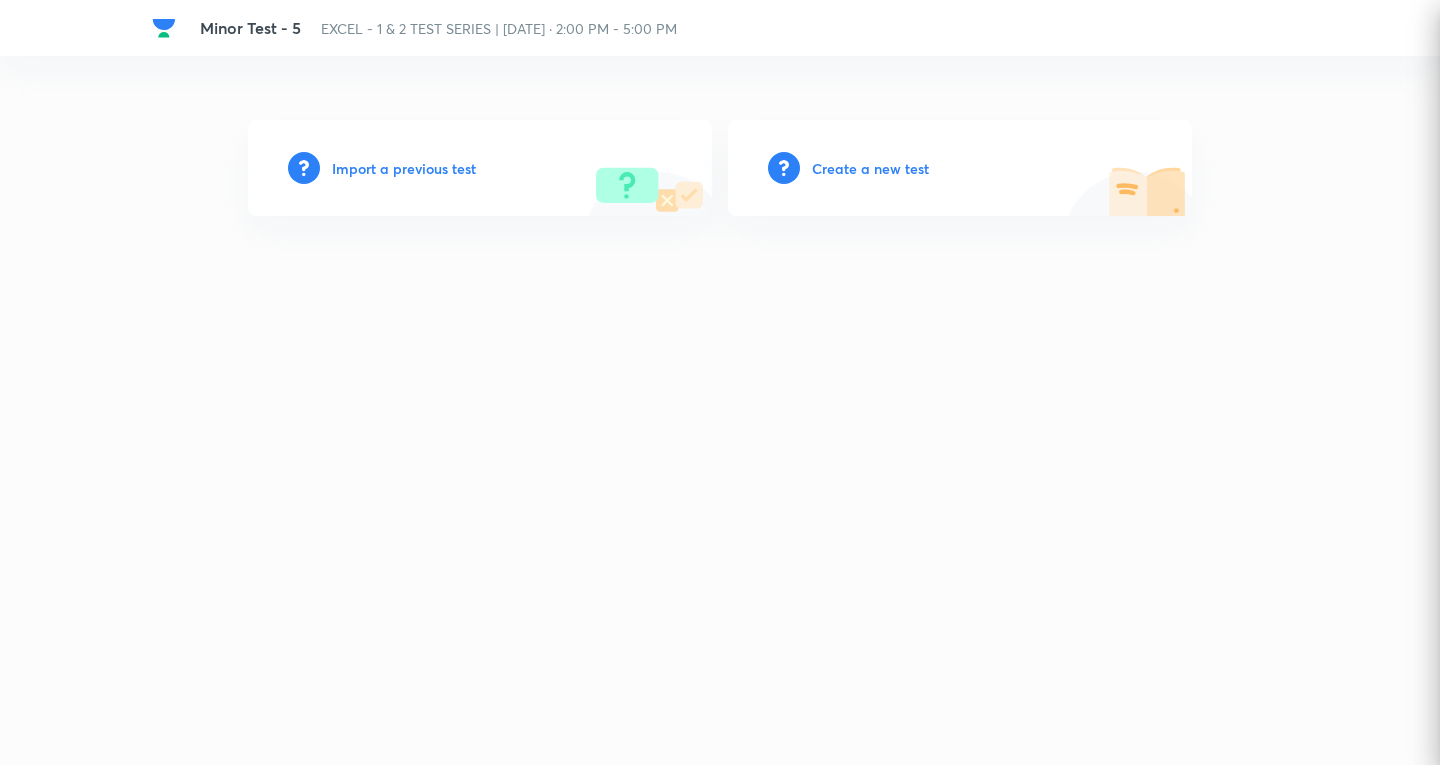 type 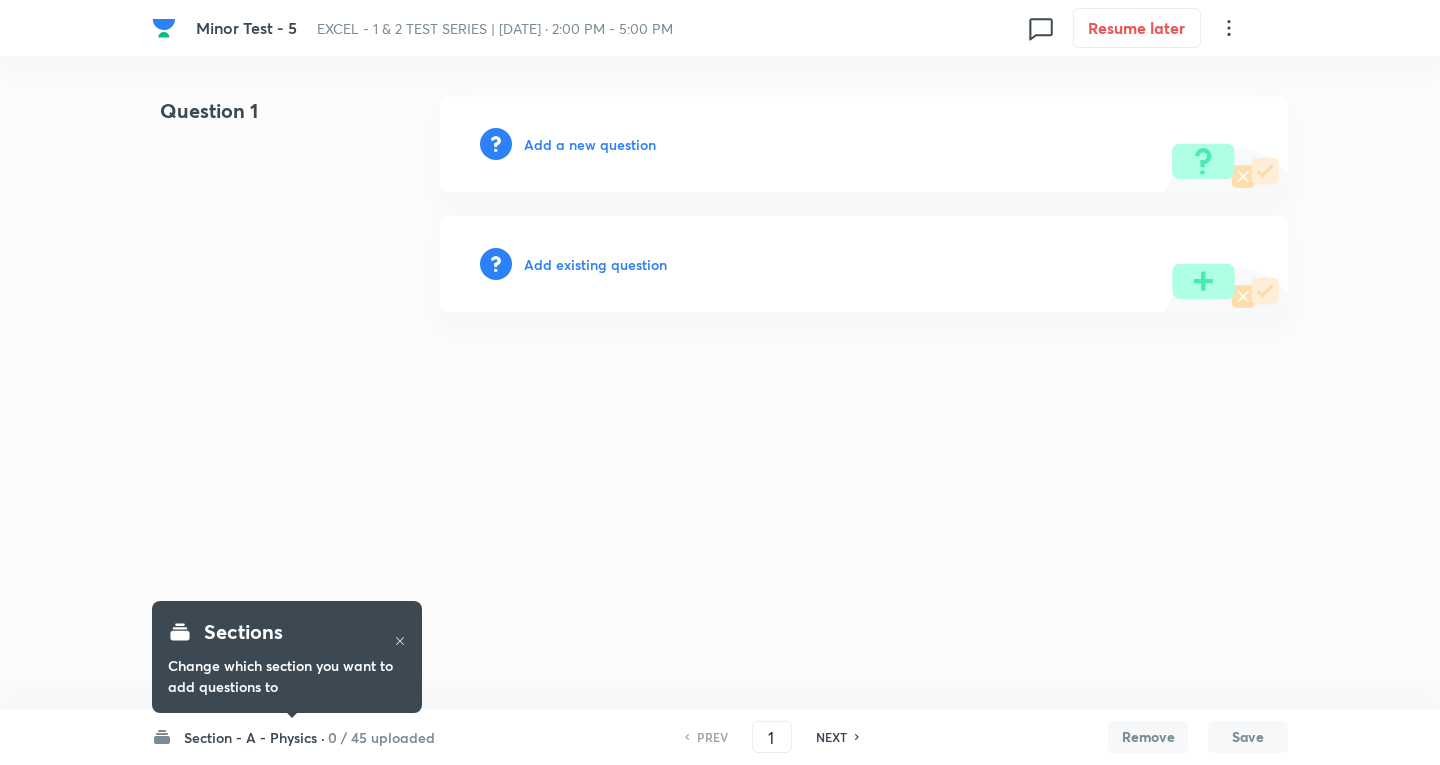 click on "Section - A - Physics ·" at bounding box center [254, 737] 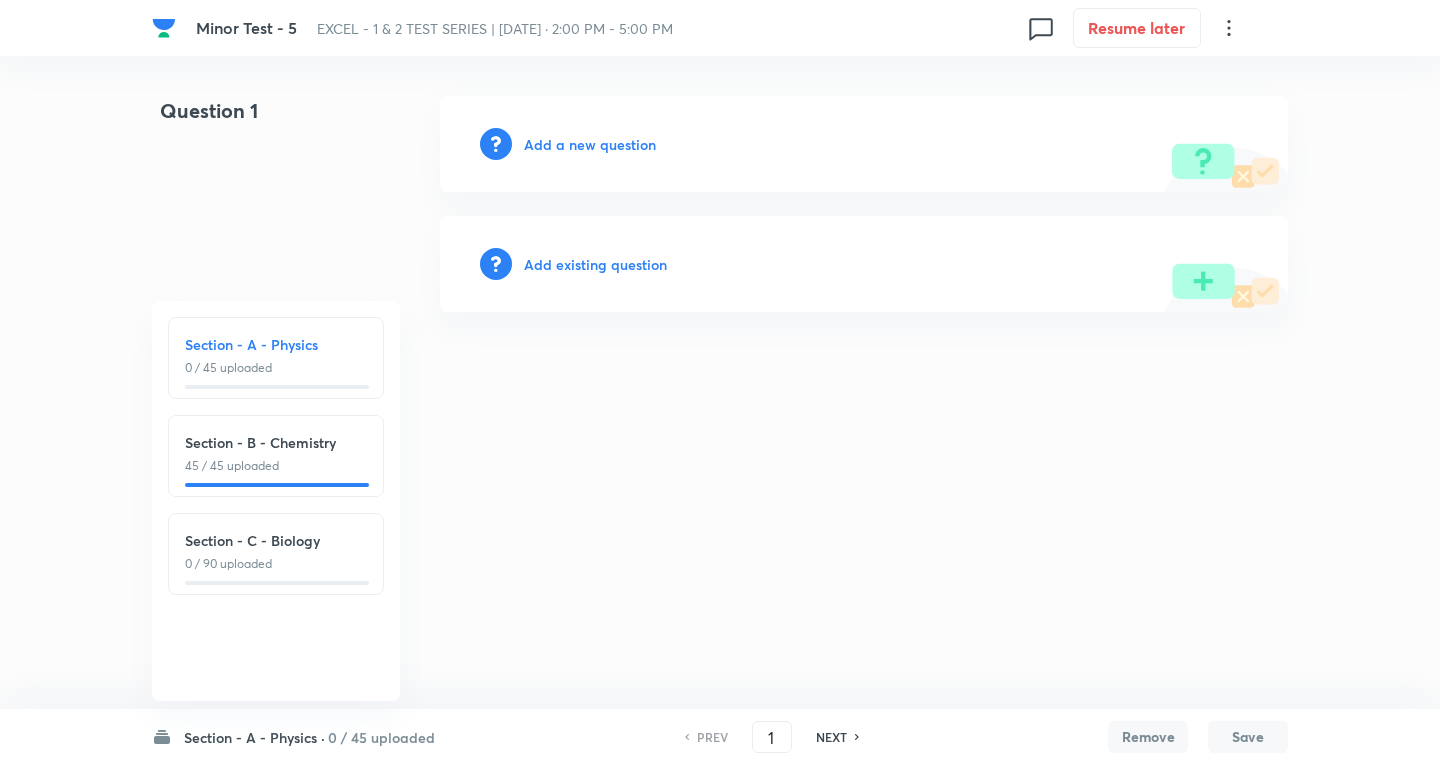 click on "Section - B - Chemistry" at bounding box center (276, 442) 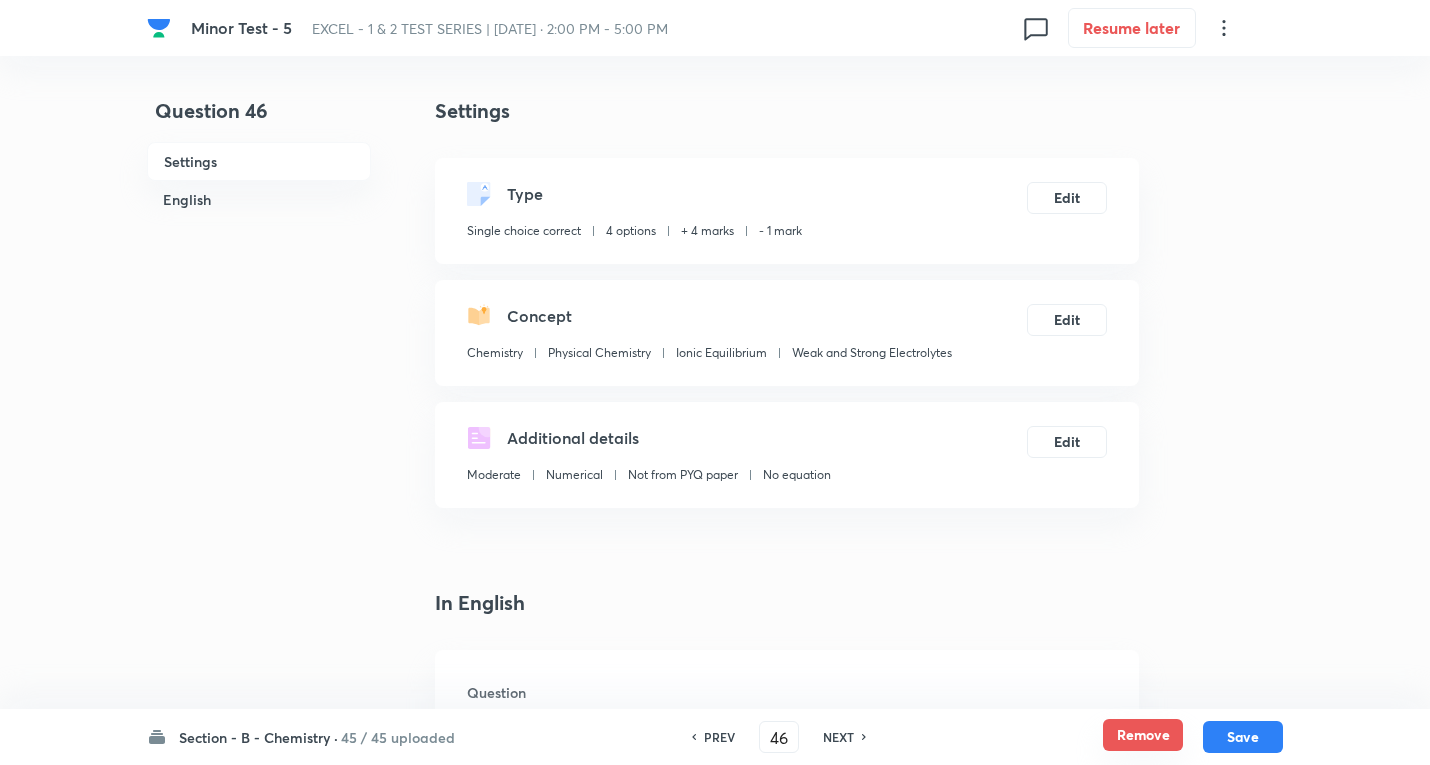 click on "Remove" at bounding box center [1143, 735] 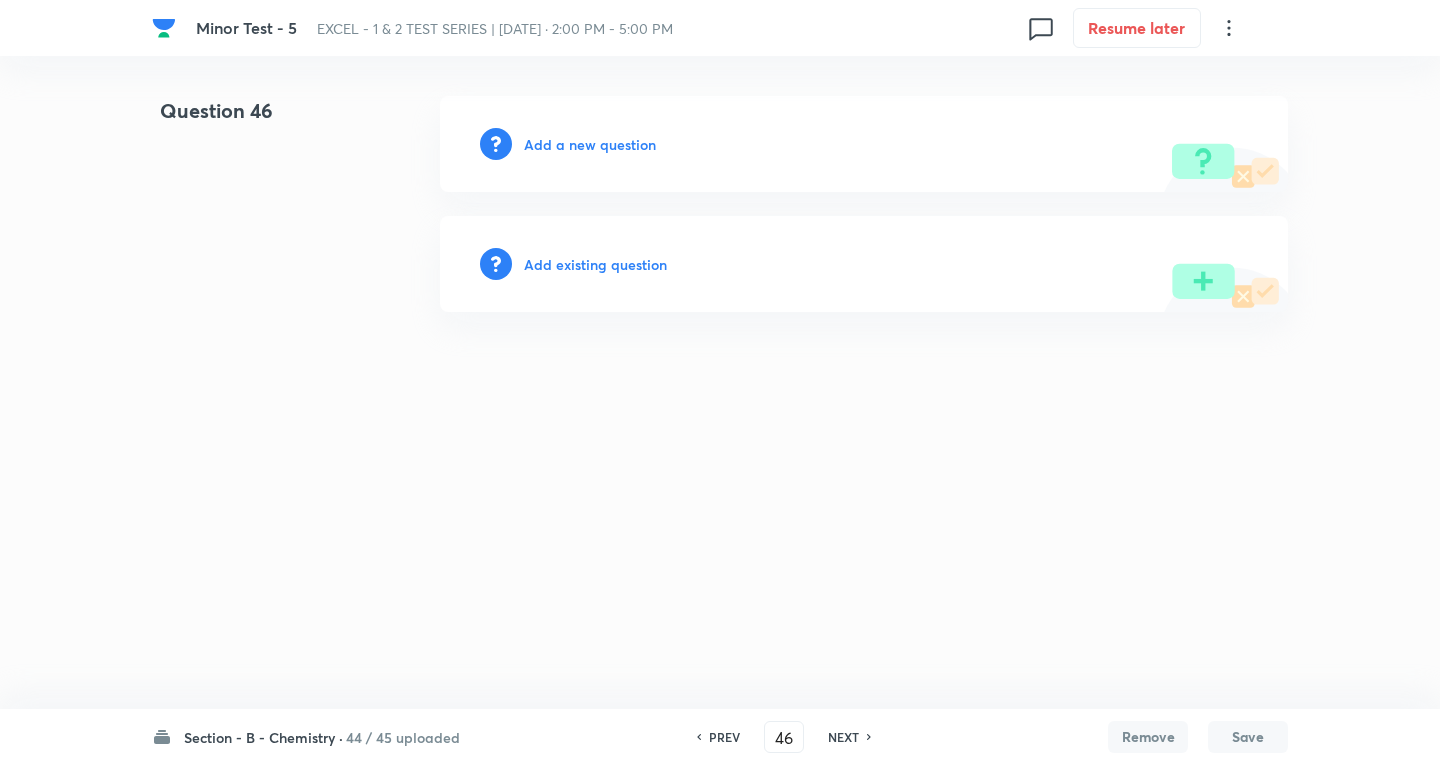 click on "NEXT" at bounding box center (843, 737) 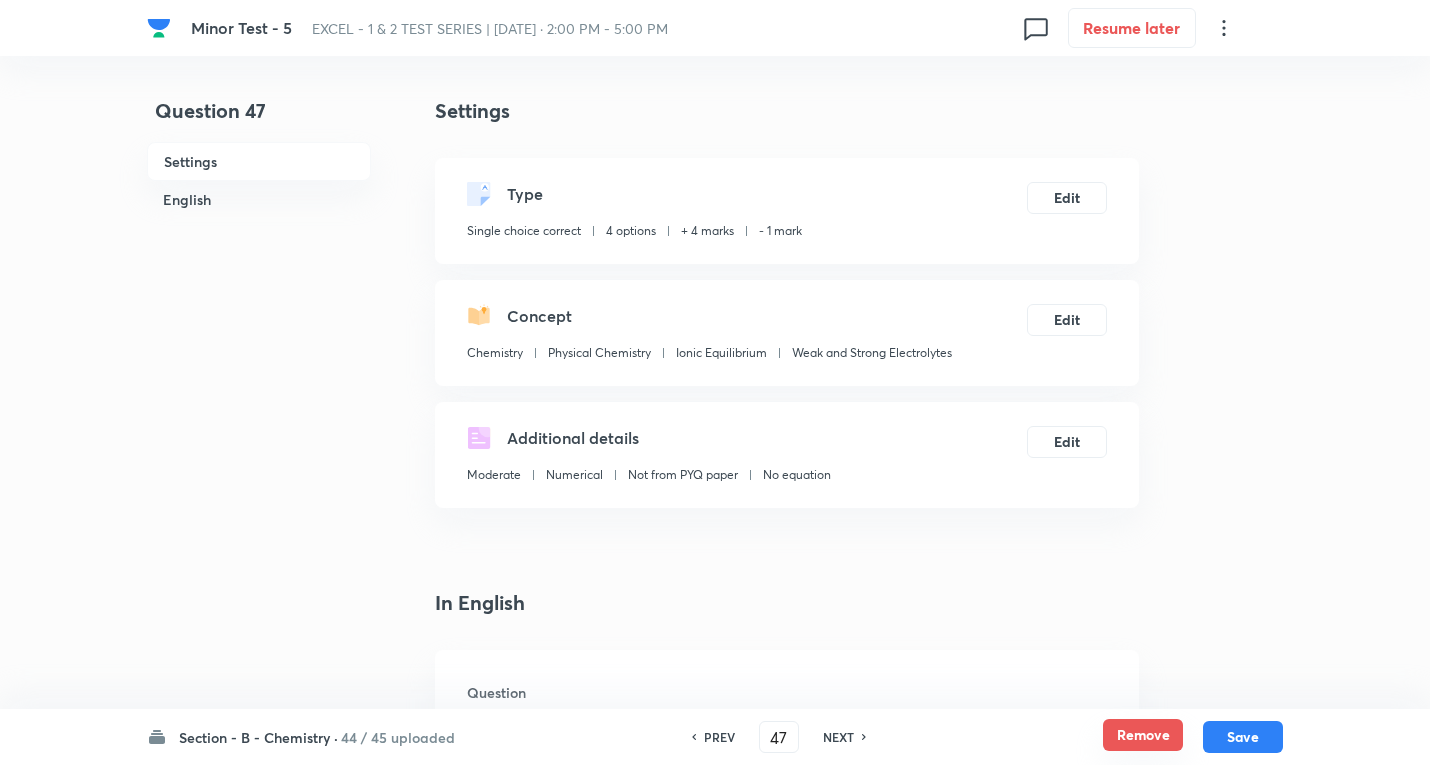 click on "Remove" at bounding box center (1143, 735) 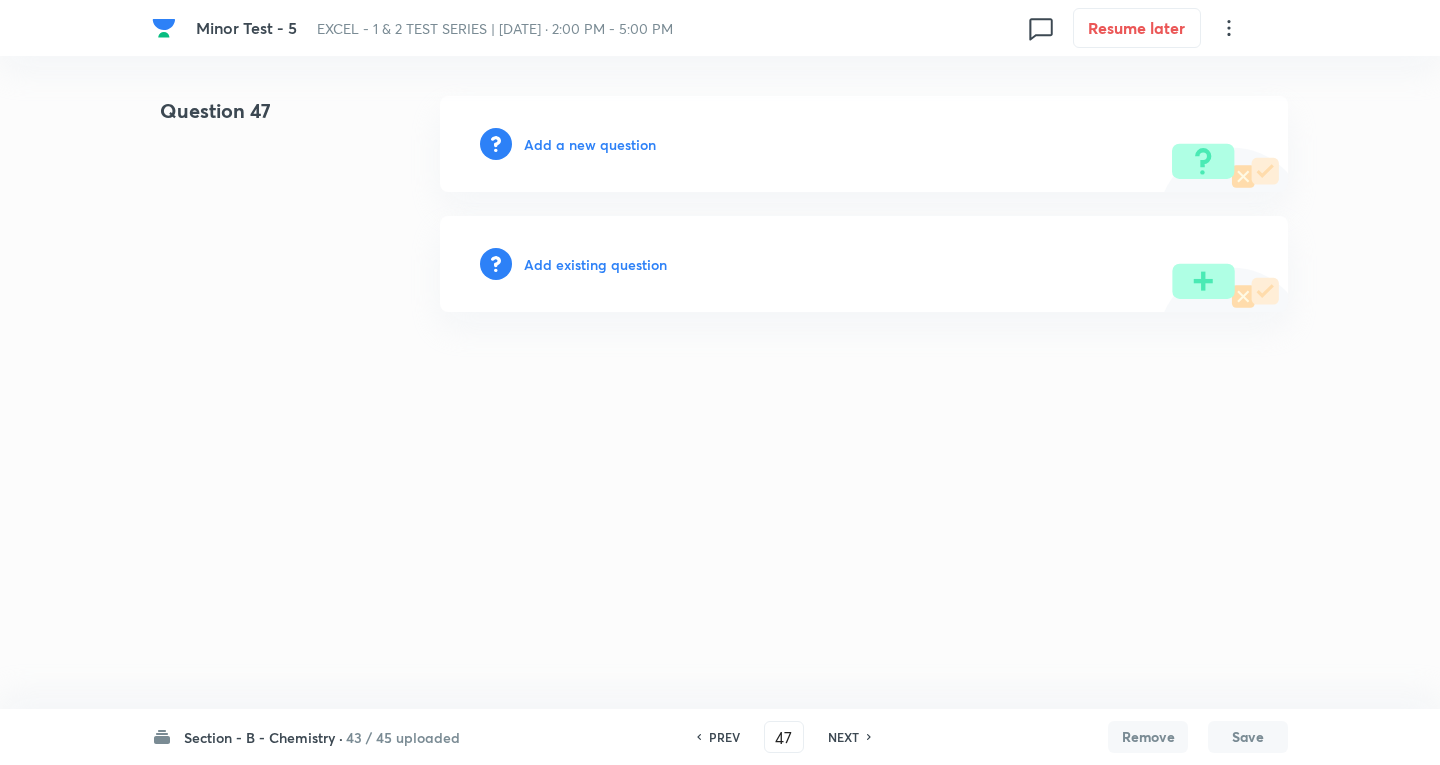 drag, startPoint x: 841, startPoint y: 735, endPoint x: 1051, endPoint y: 728, distance: 210.11664 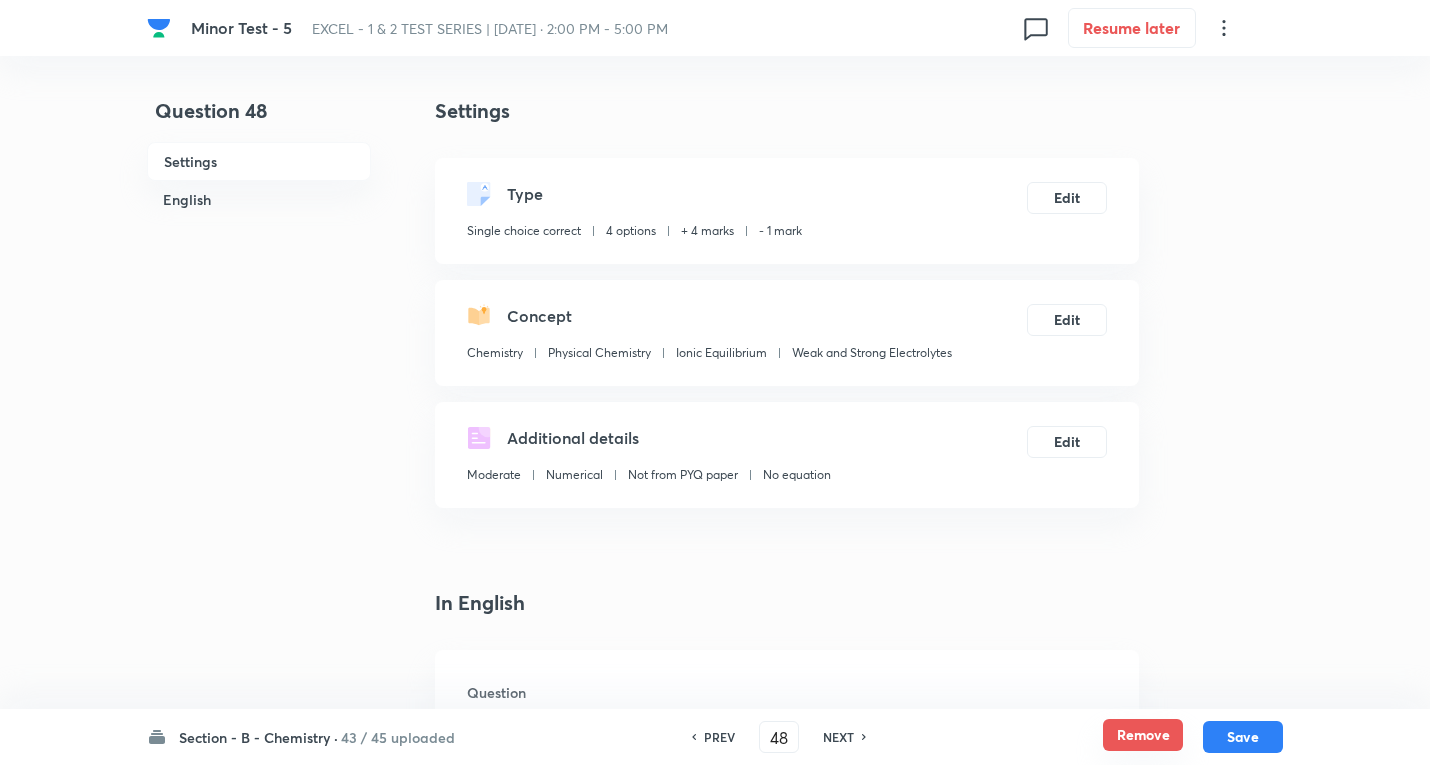 click on "Remove" at bounding box center (1143, 735) 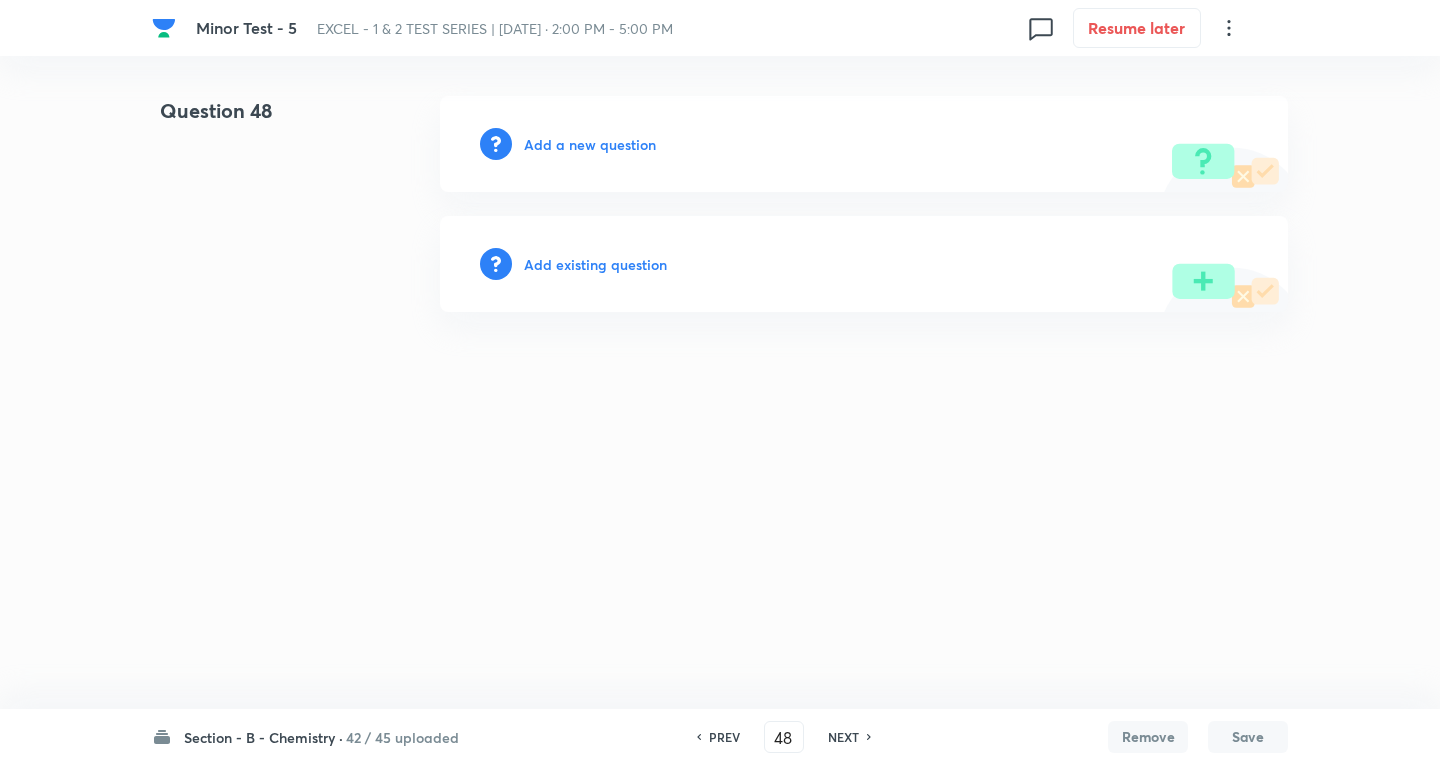 click on "NEXT" at bounding box center [843, 737] 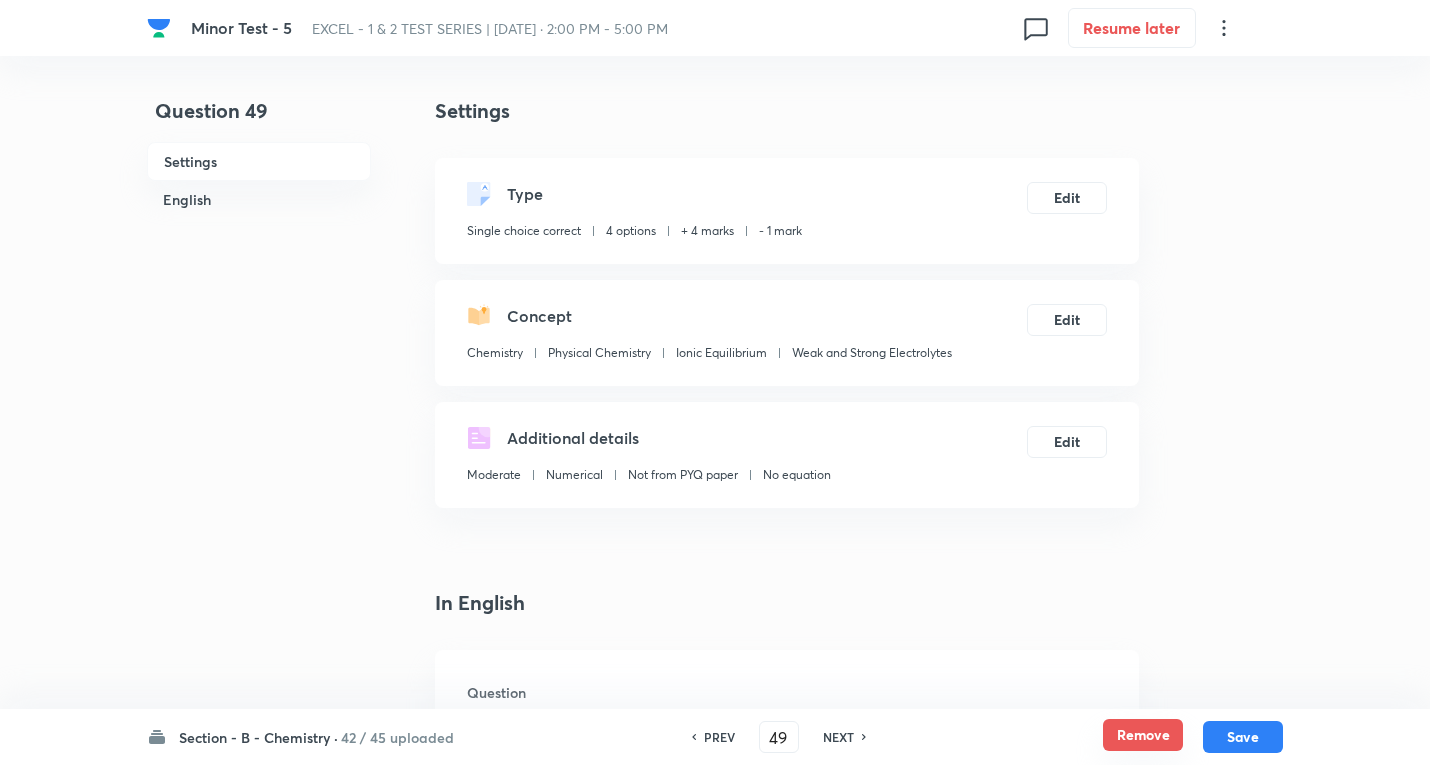 click on "Remove" at bounding box center (1143, 735) 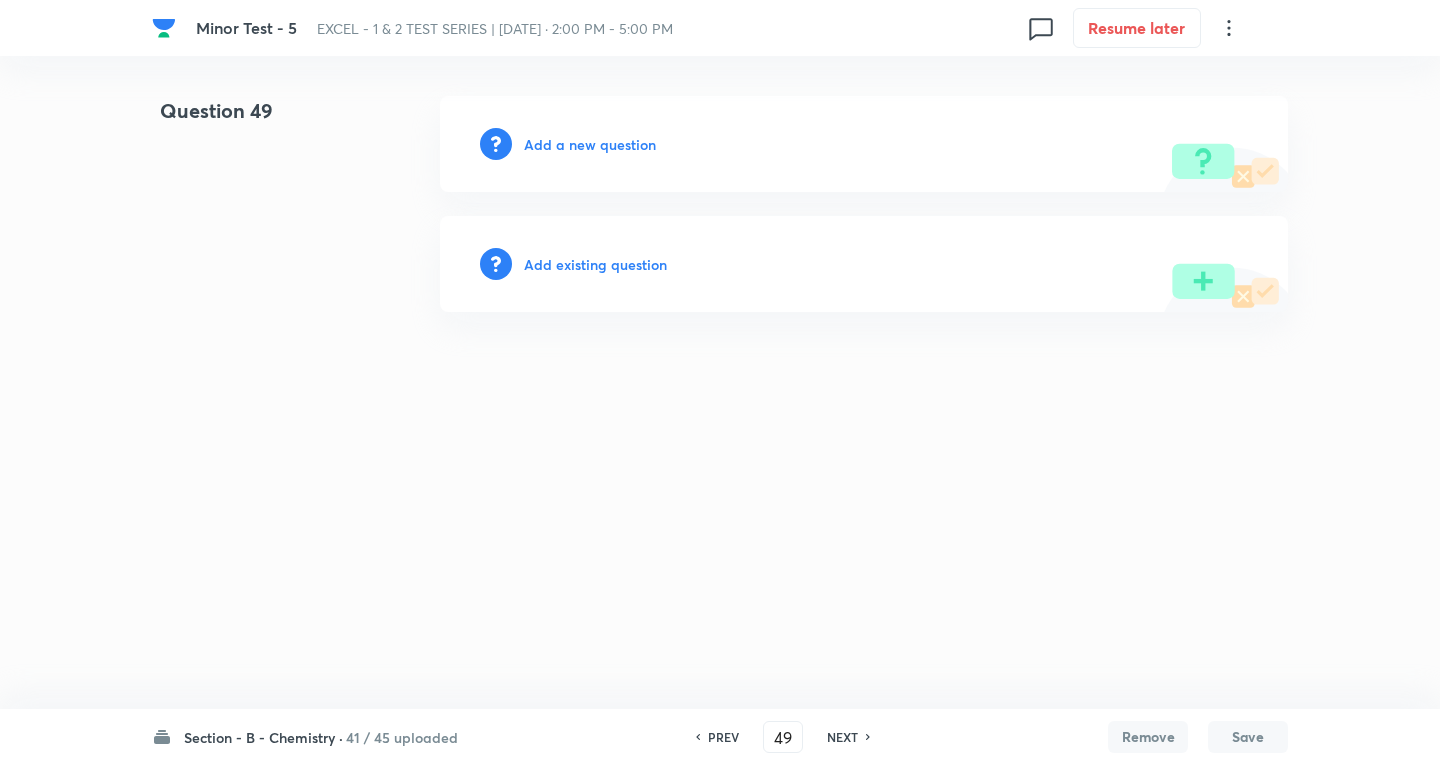 click on "NEXT" at bounding box center [842, 737] 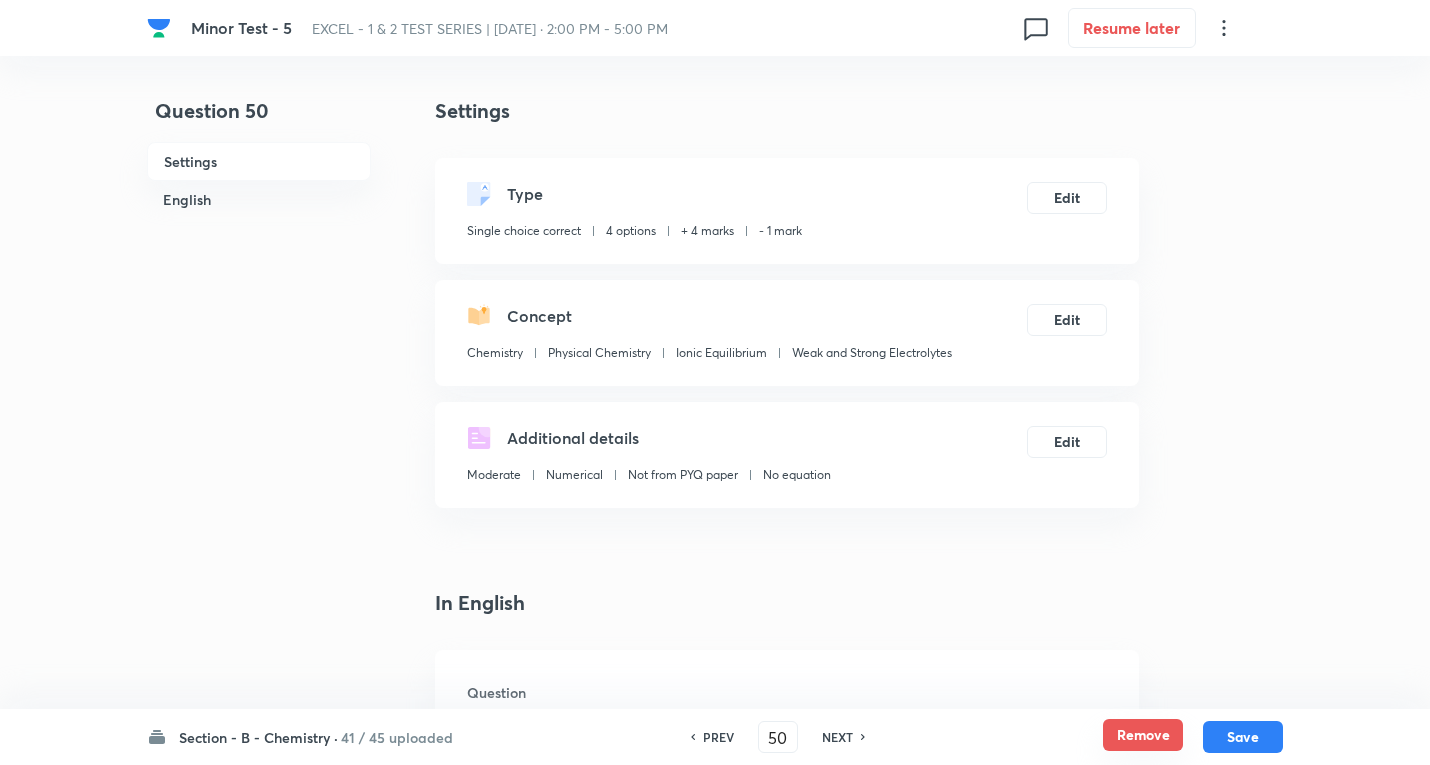 click on "Remove" at bounding box center [1143, 735] 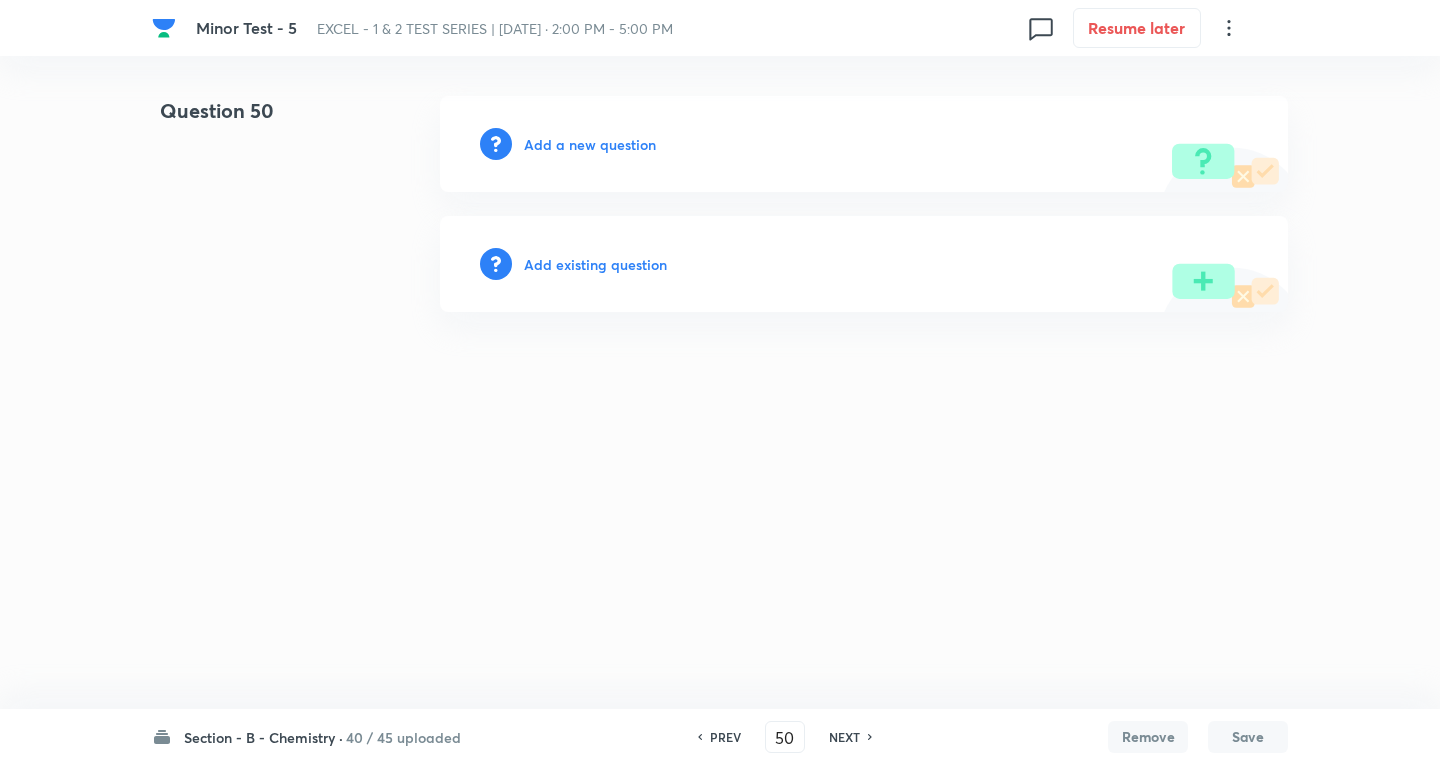 drag, startPoint x: 840, startPoint y: 735, endPoint x: 1091, endPoint y: 732, distance: 251.01793 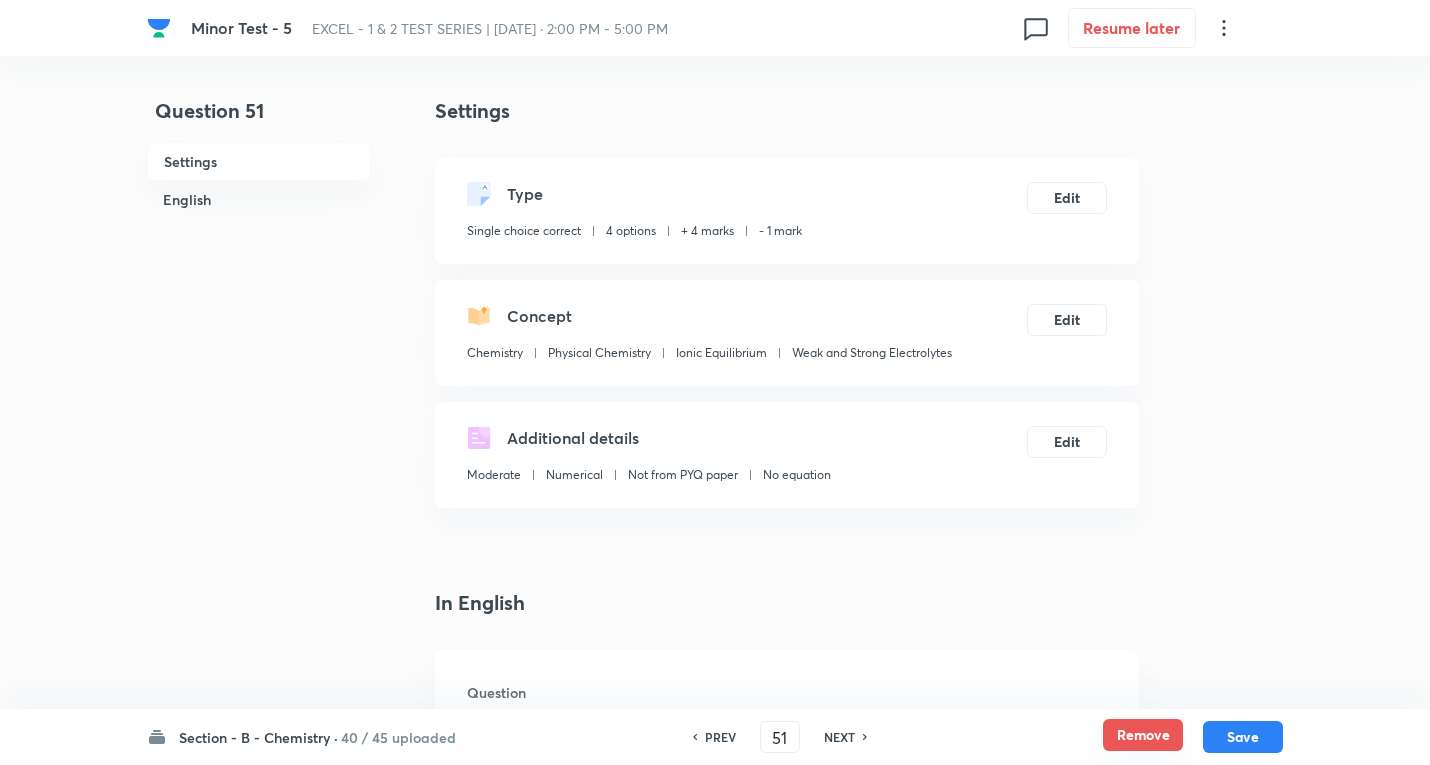 click on "Remove" at bounding box center (1143, 735) 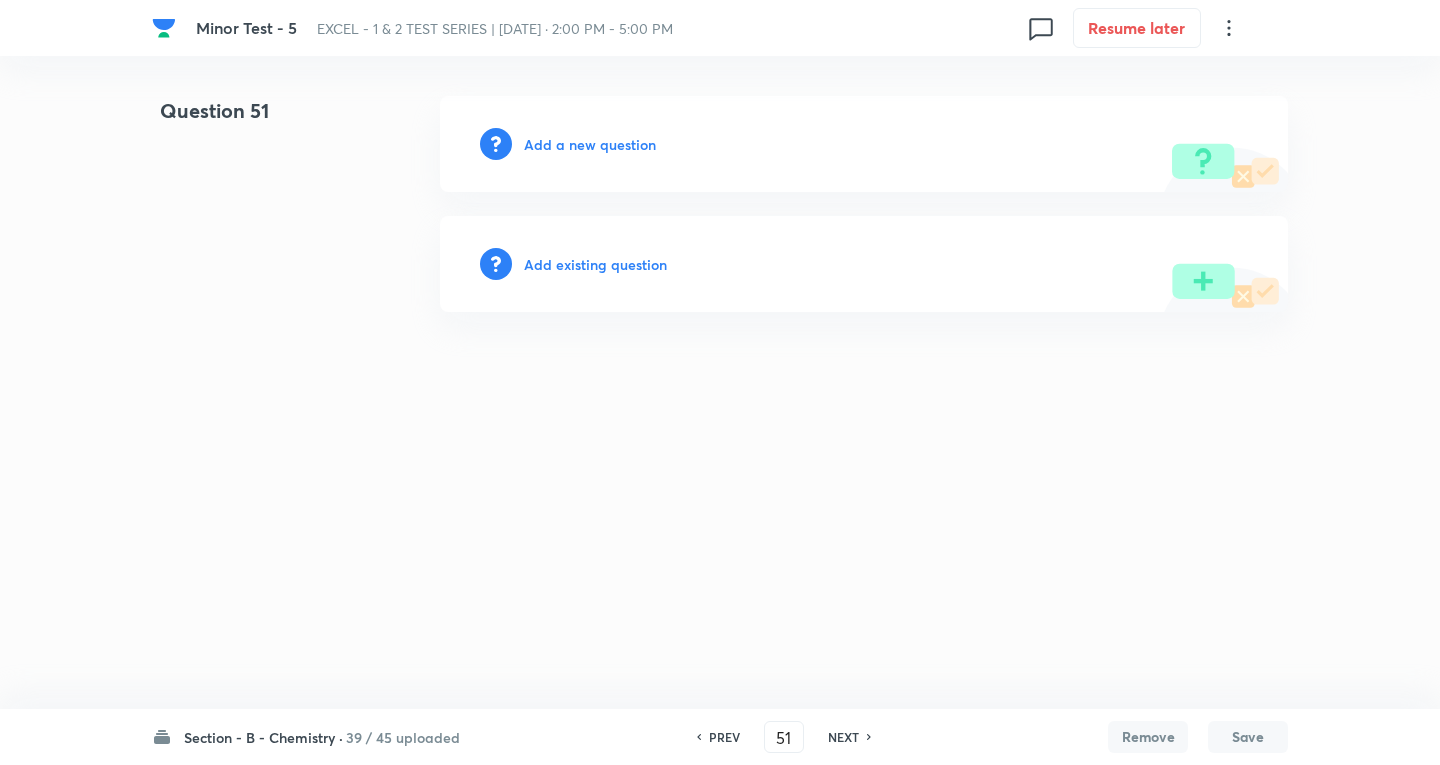 click on "NEXT" at bounding box center (843, 737) 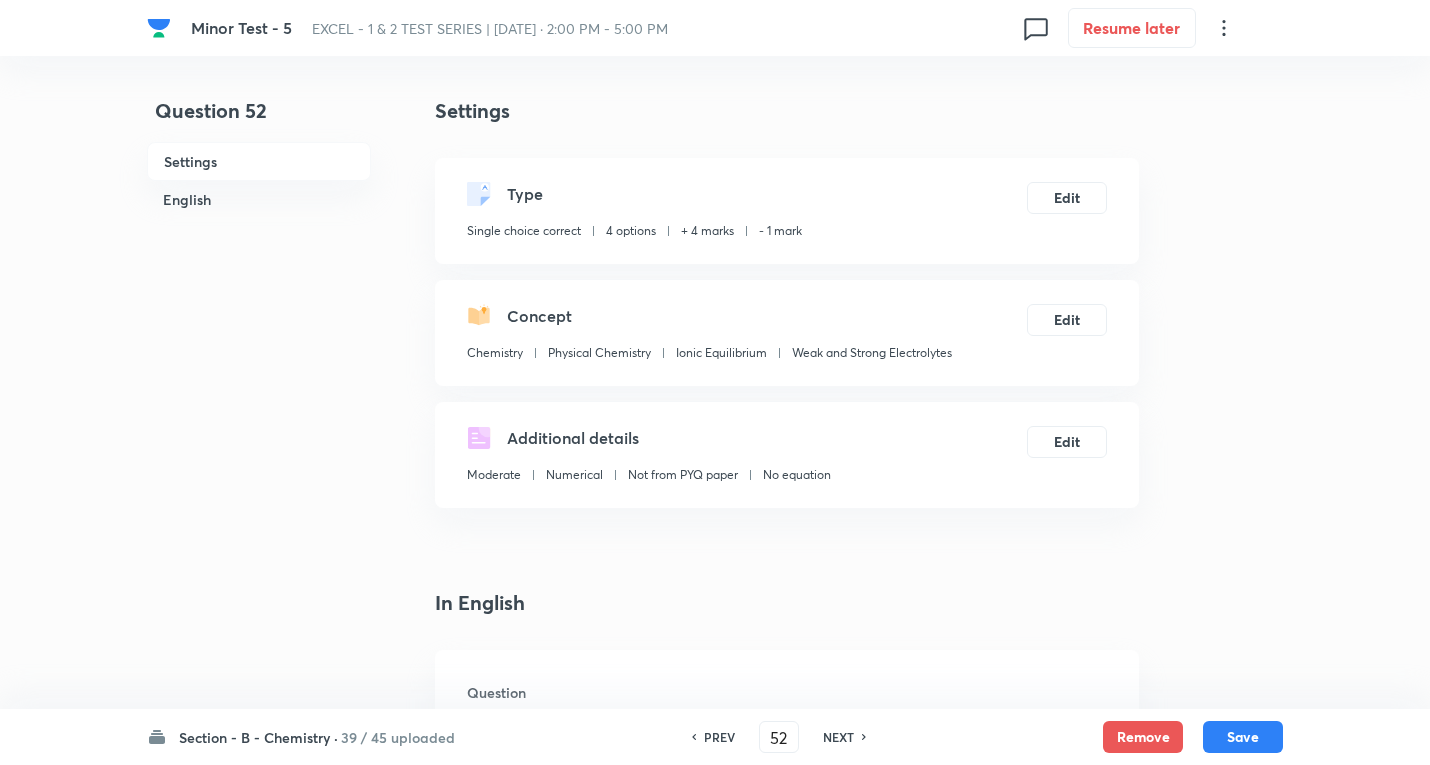 click on "Remove" at bounding box center [1143, 737] 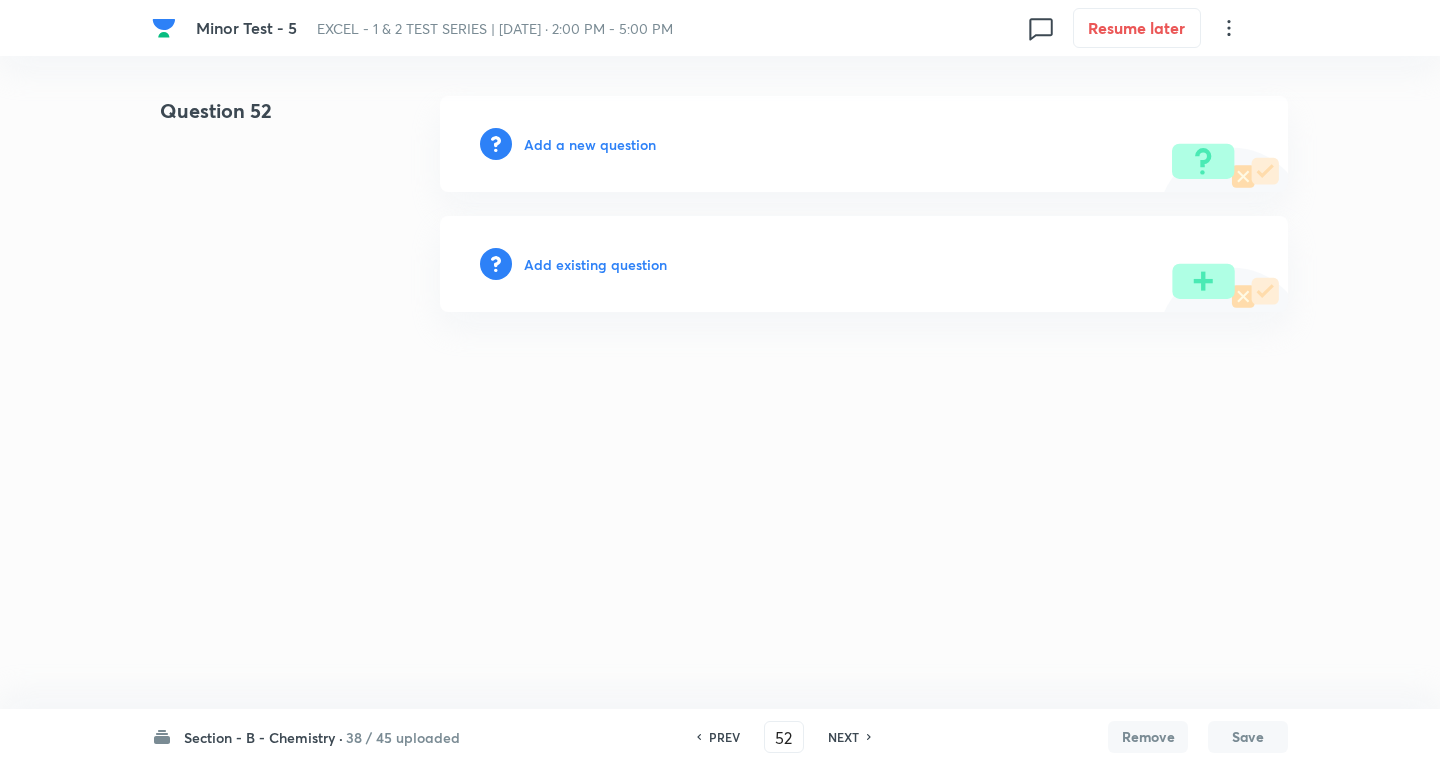 click on "NEXT" at bounding box center (843, 737) 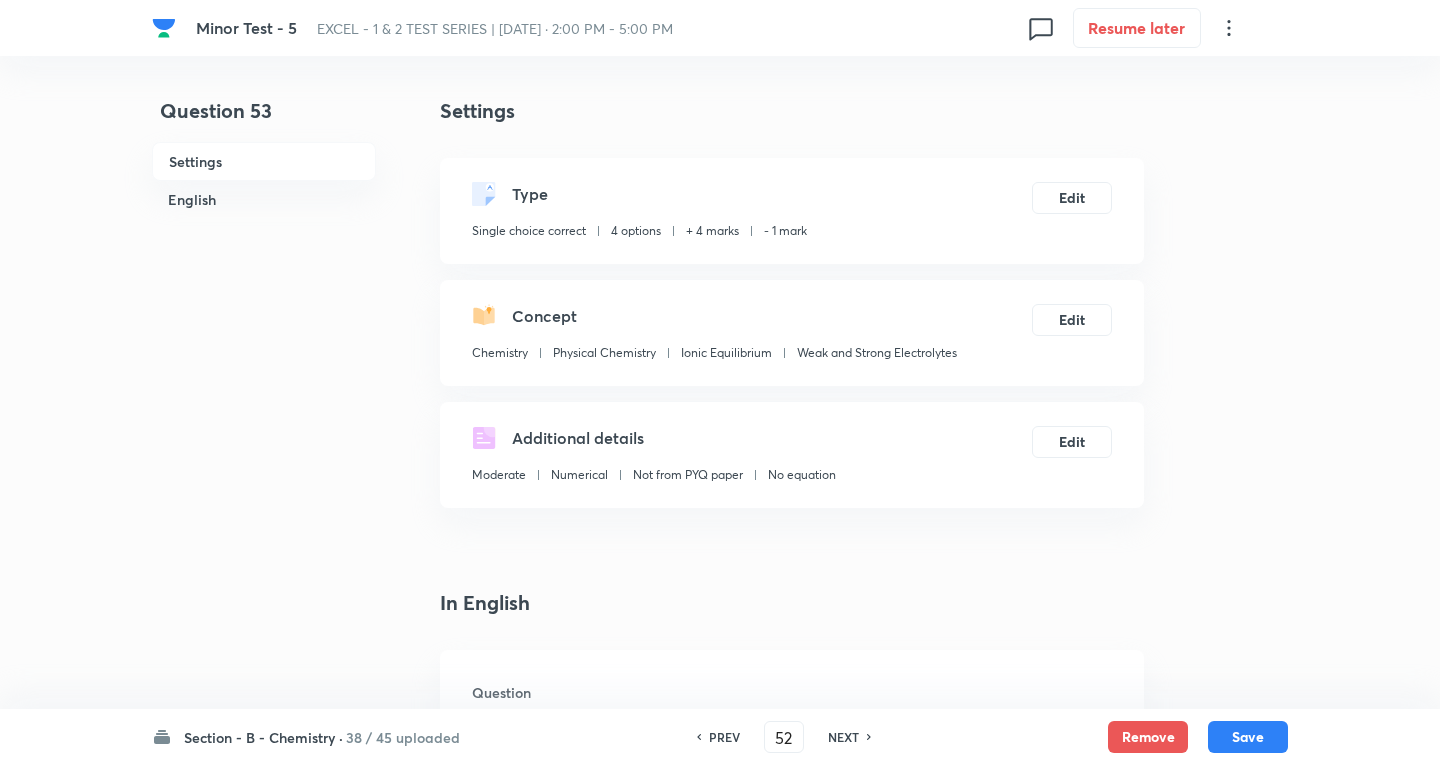 type on "53" 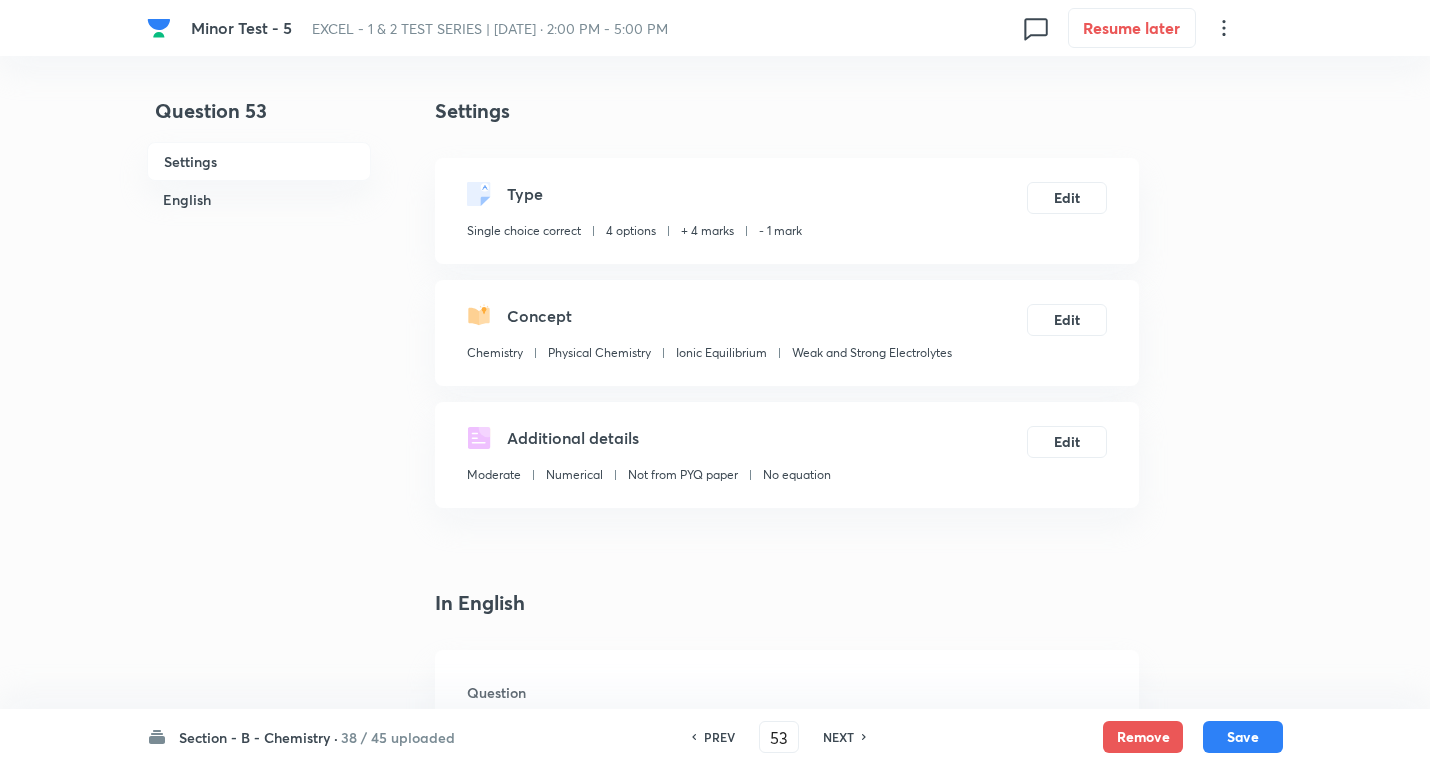 checkbox on "true" 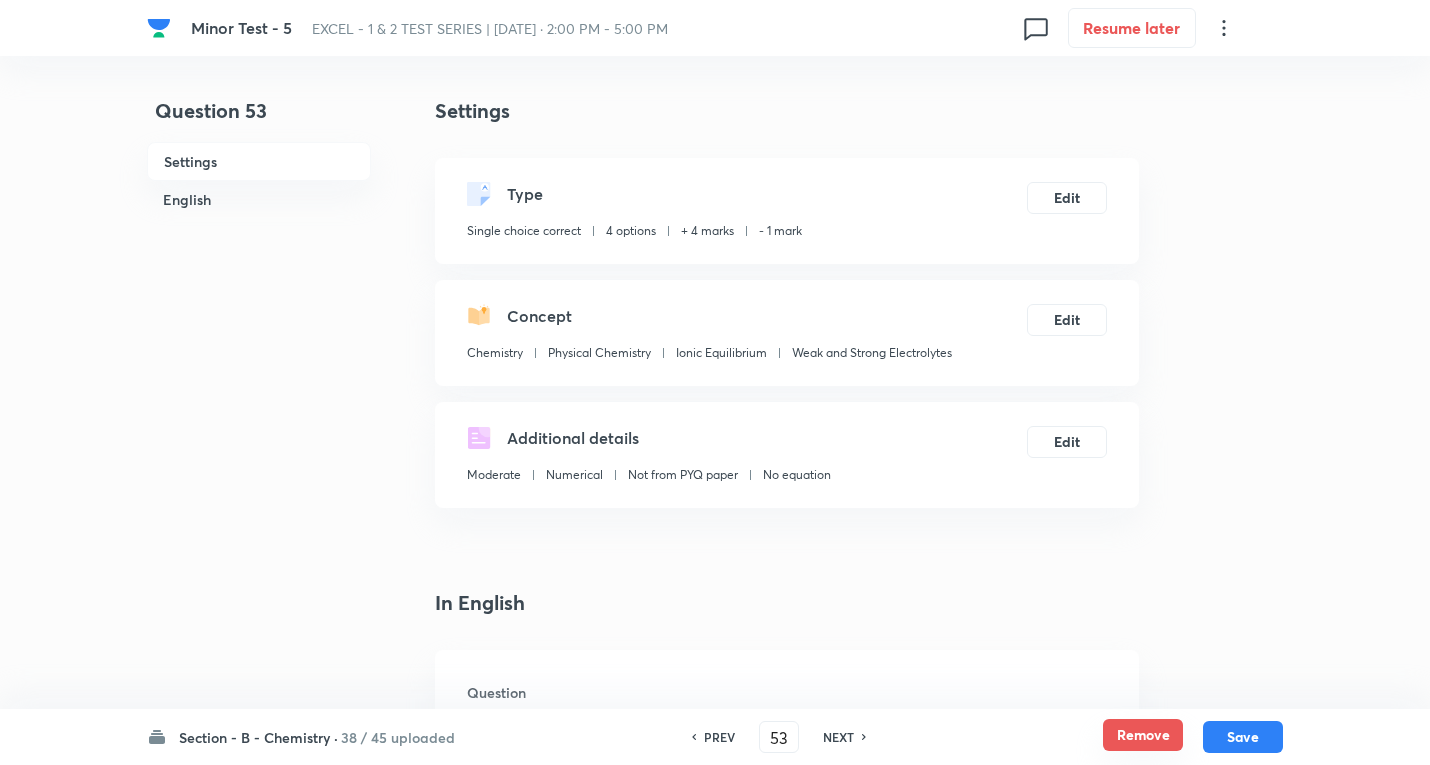 click on "Remove" at bounding box center (1143, 735) 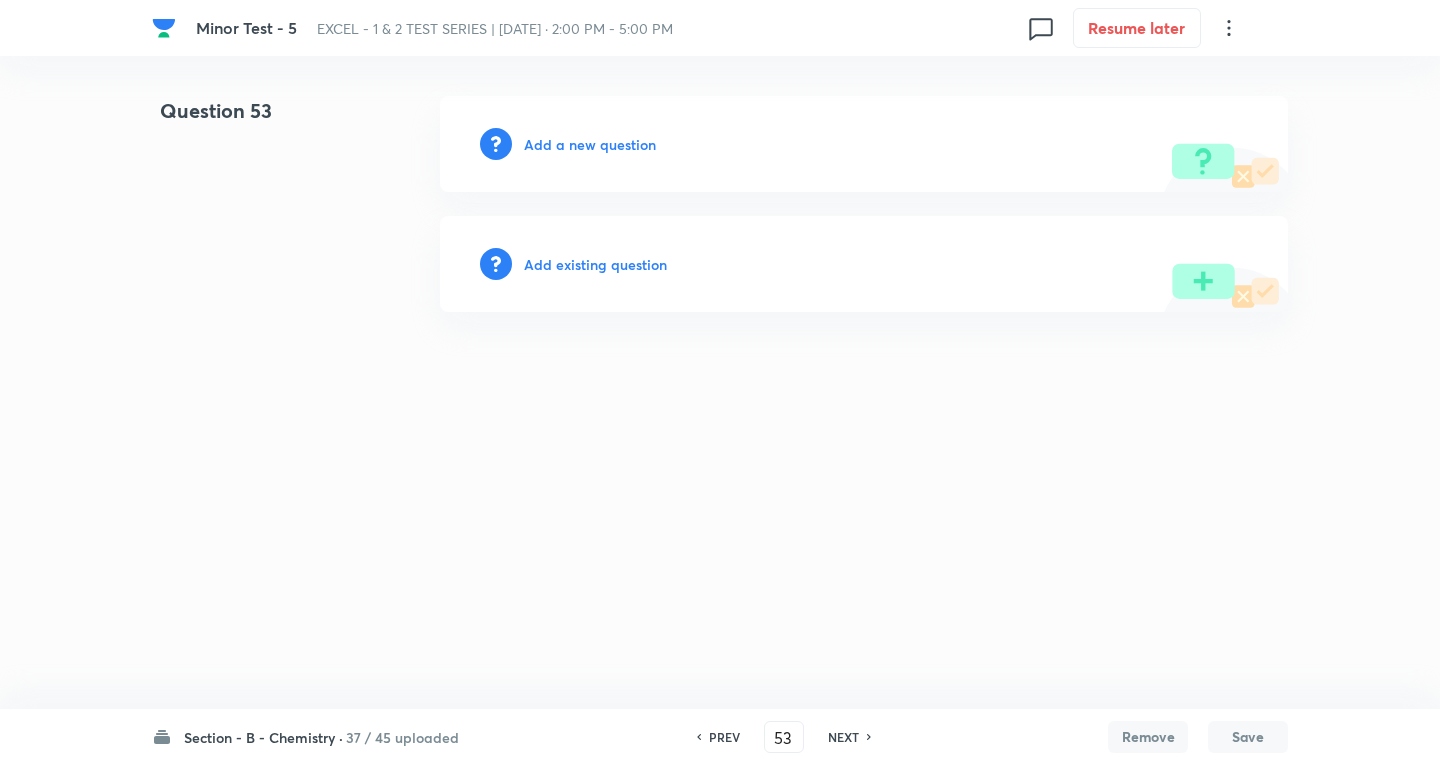 click on "NEXT" at bounding box center (843, 737) 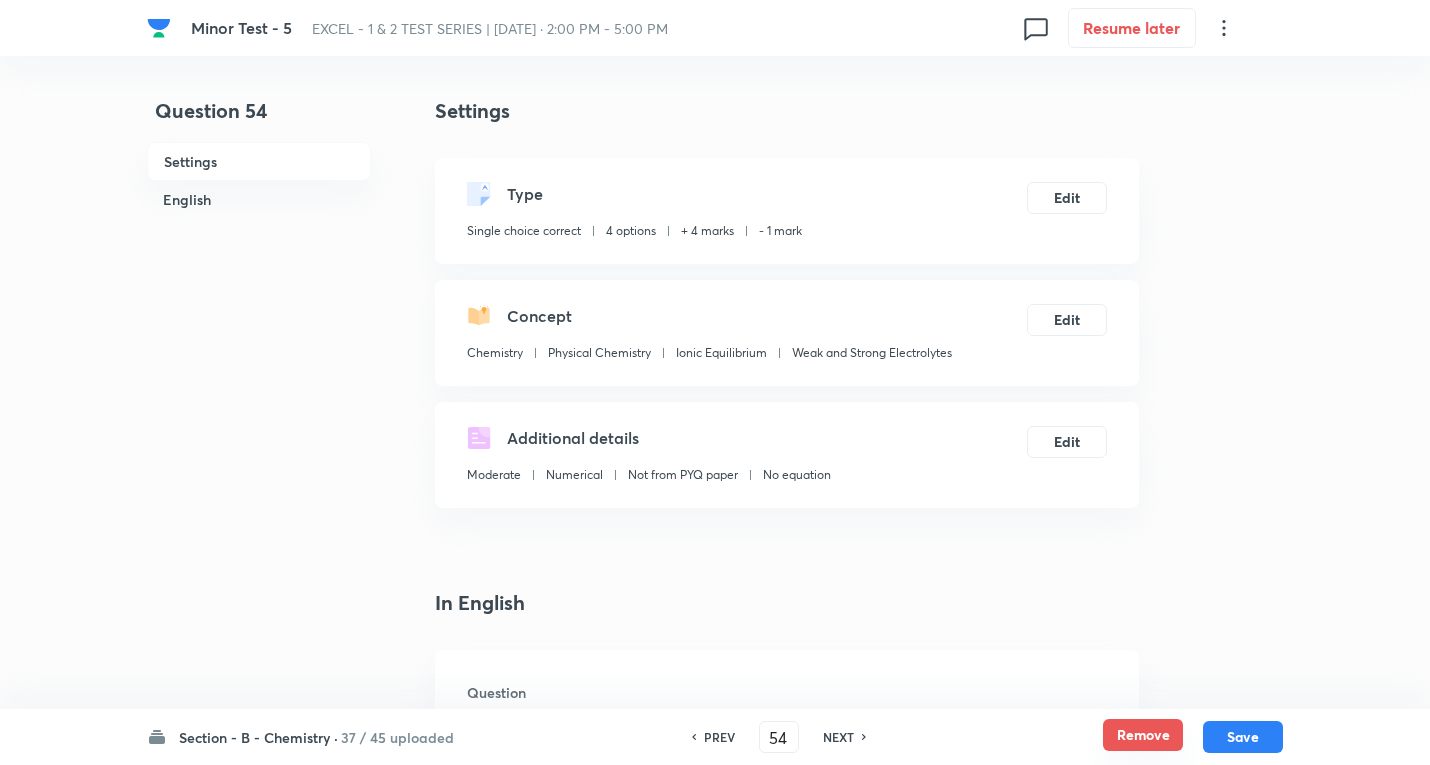click on "Remove" at bounding box center [1143, 735] 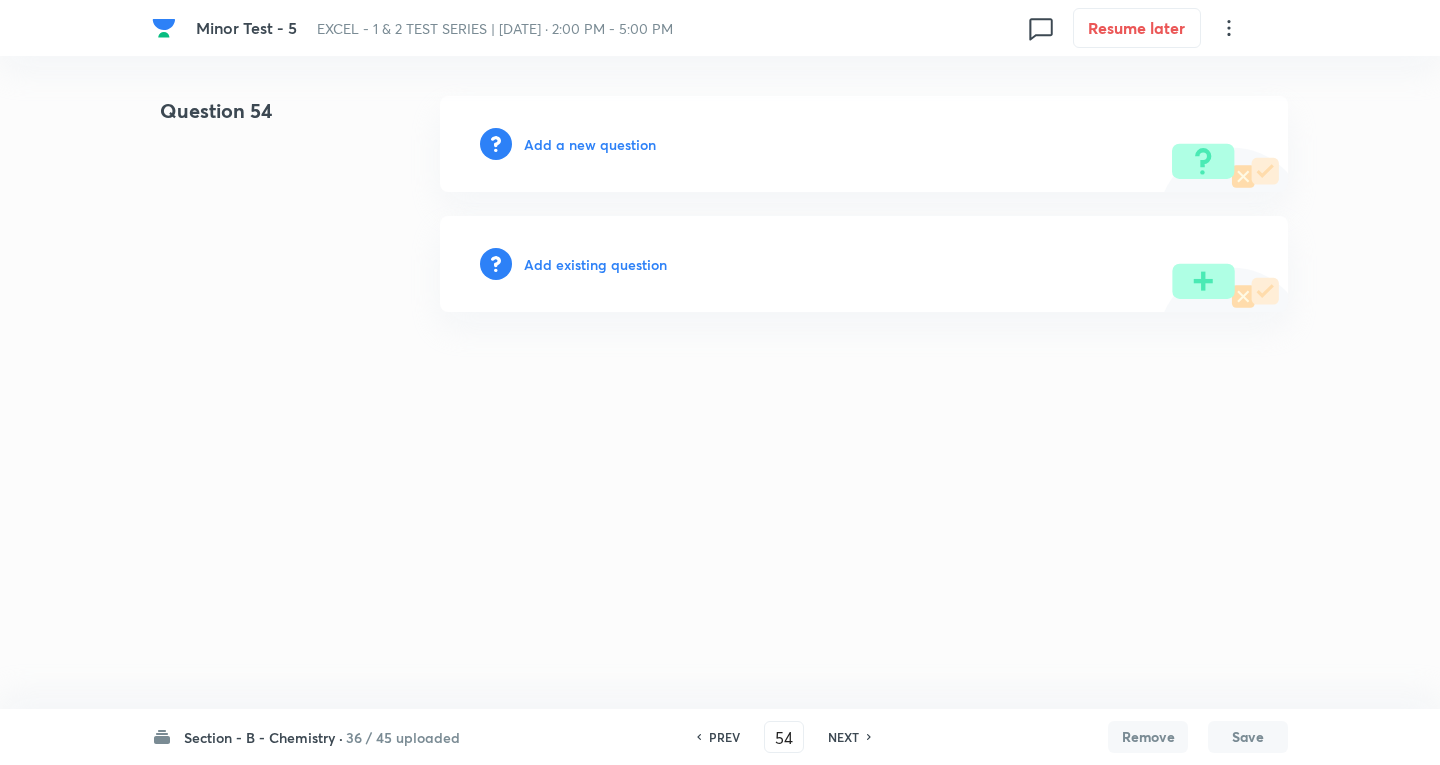 click on "NEXT" at bounding box center [843, 737] 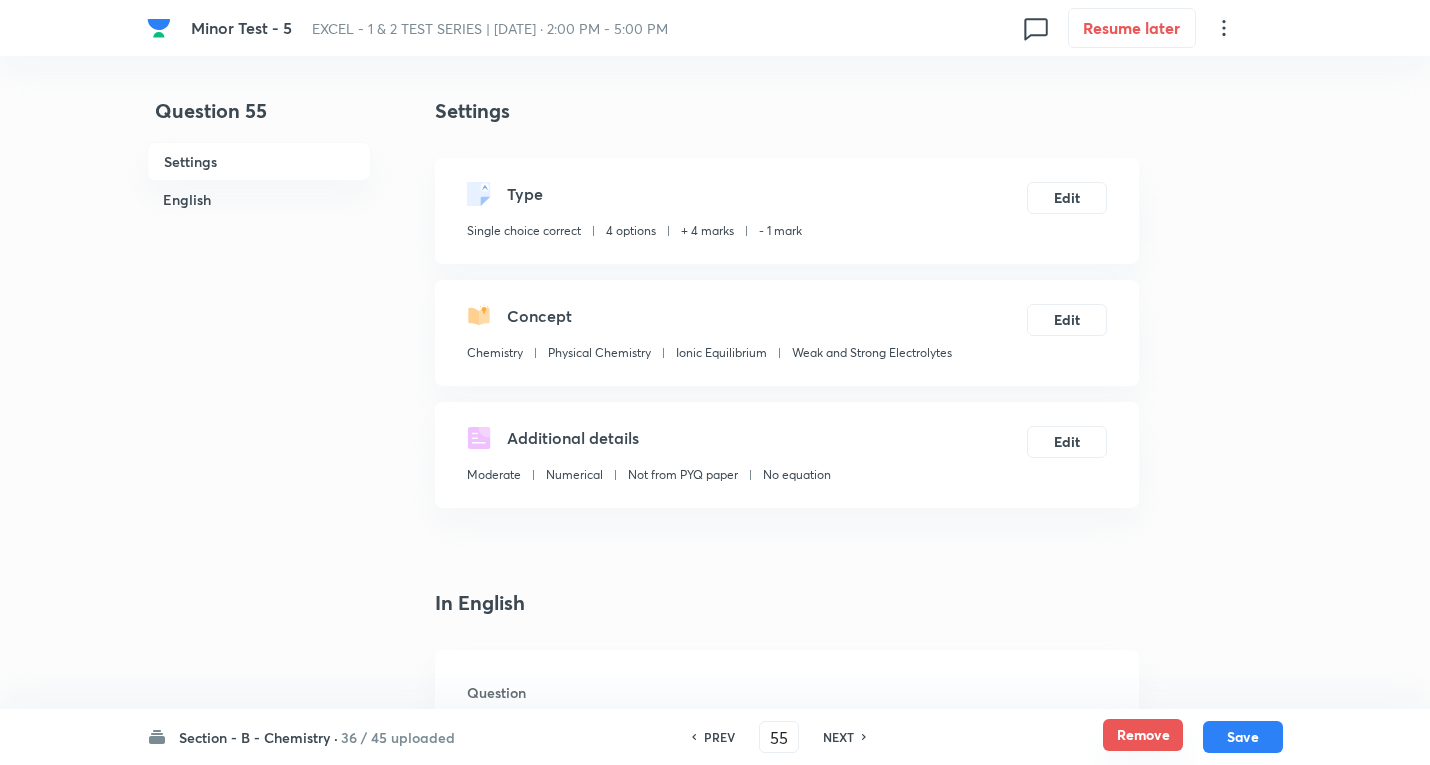 click on "Remove" at bounding box center [1143, 735] 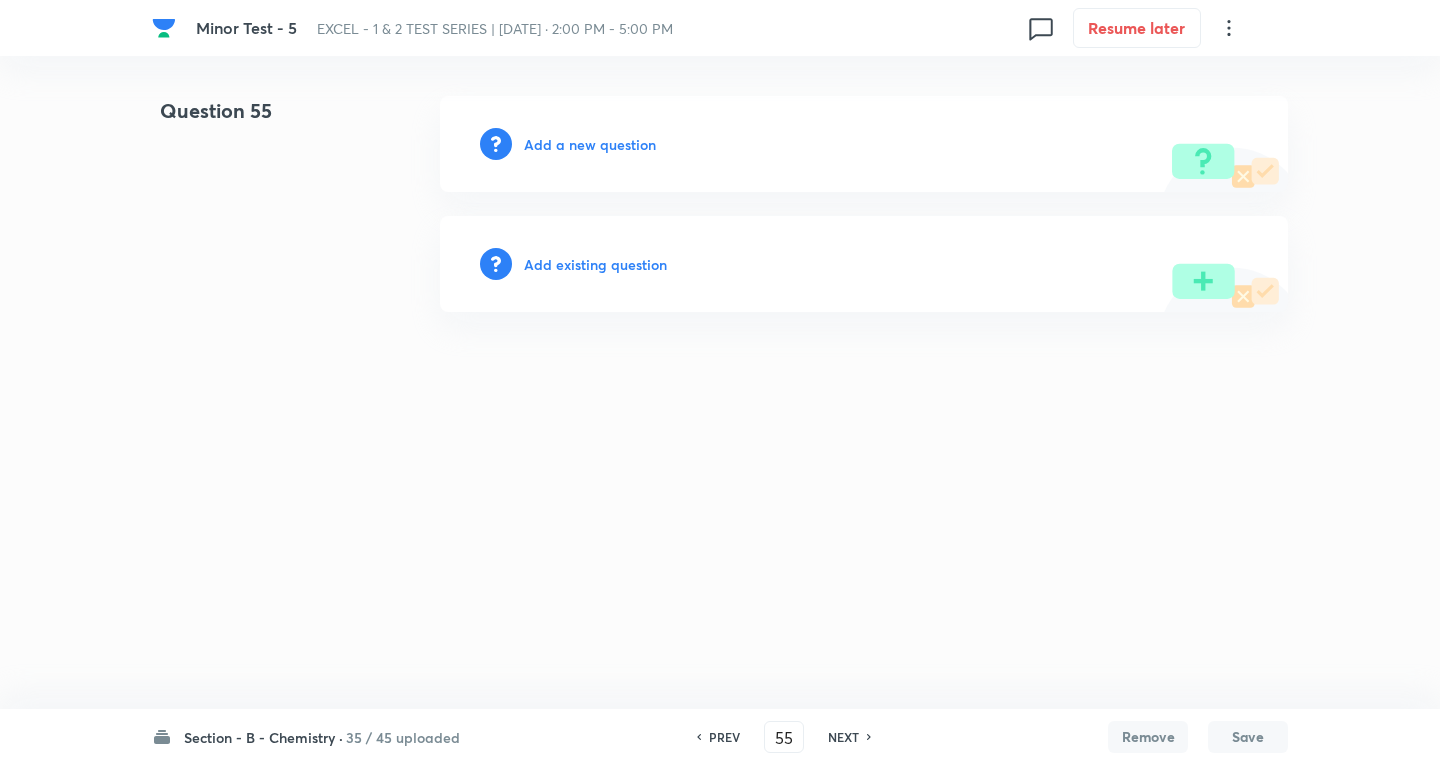 click on "35 / 45 uploaded" at bounding box center (403, 737) 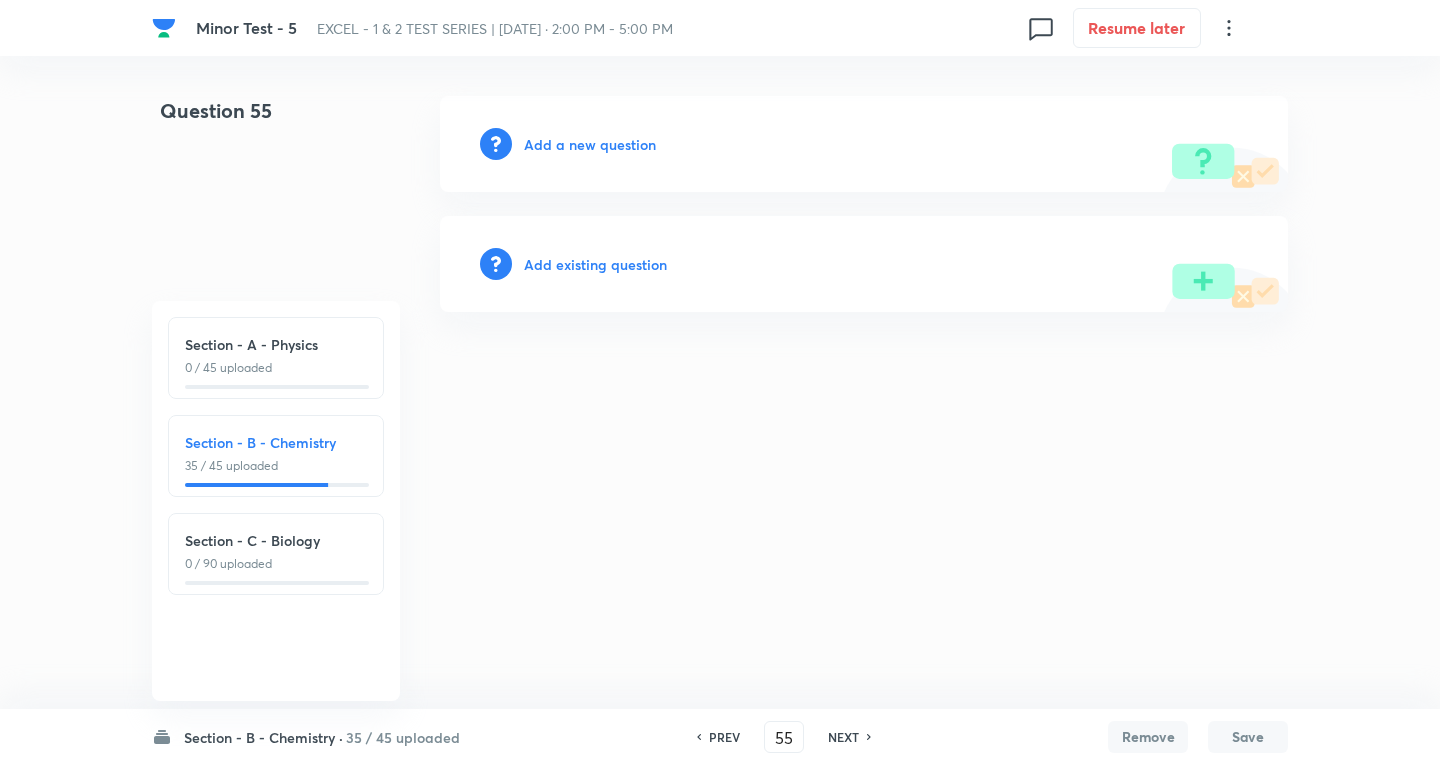 click on "35 / 45 uploaded" at bounding box center (403, 737) 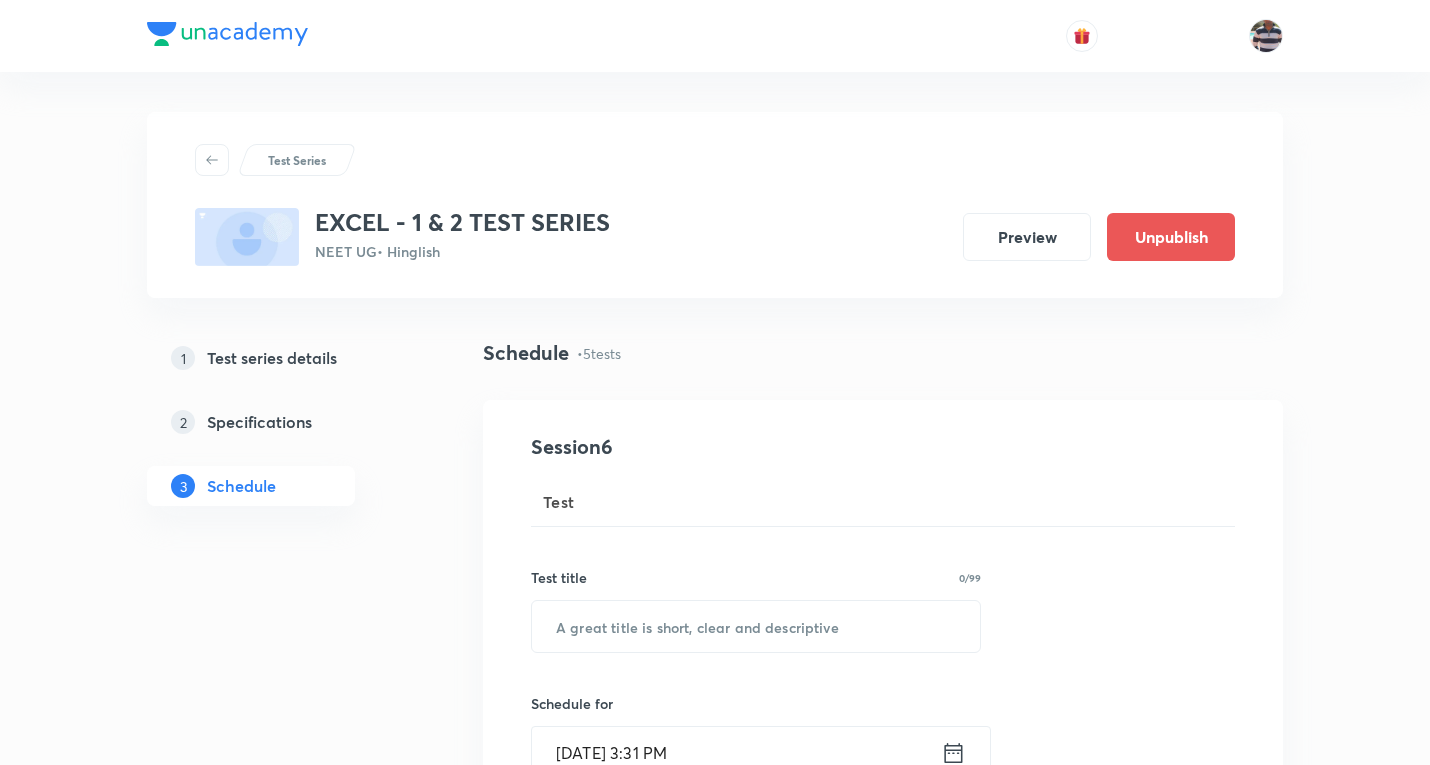 scroll, scrollTop: 2151, scrollLeft: 0, axis: vertical 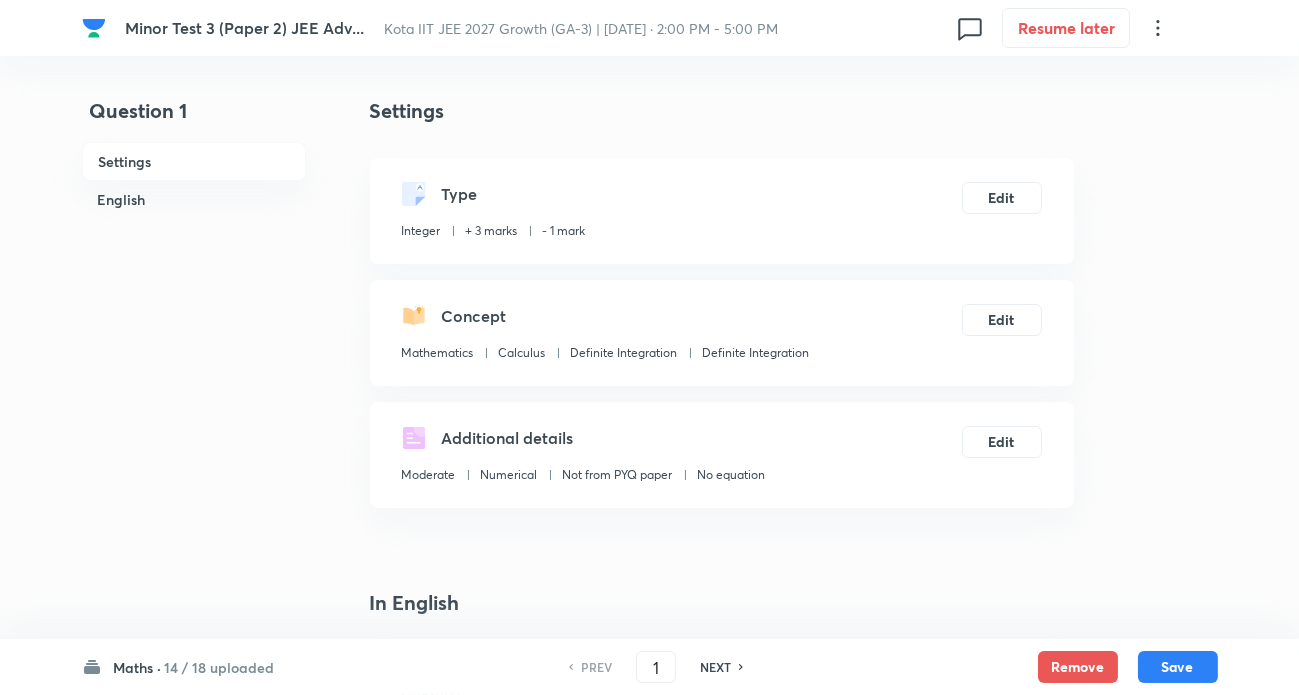click on "14 / 18 uploaded" at bounding box center (220, 667) 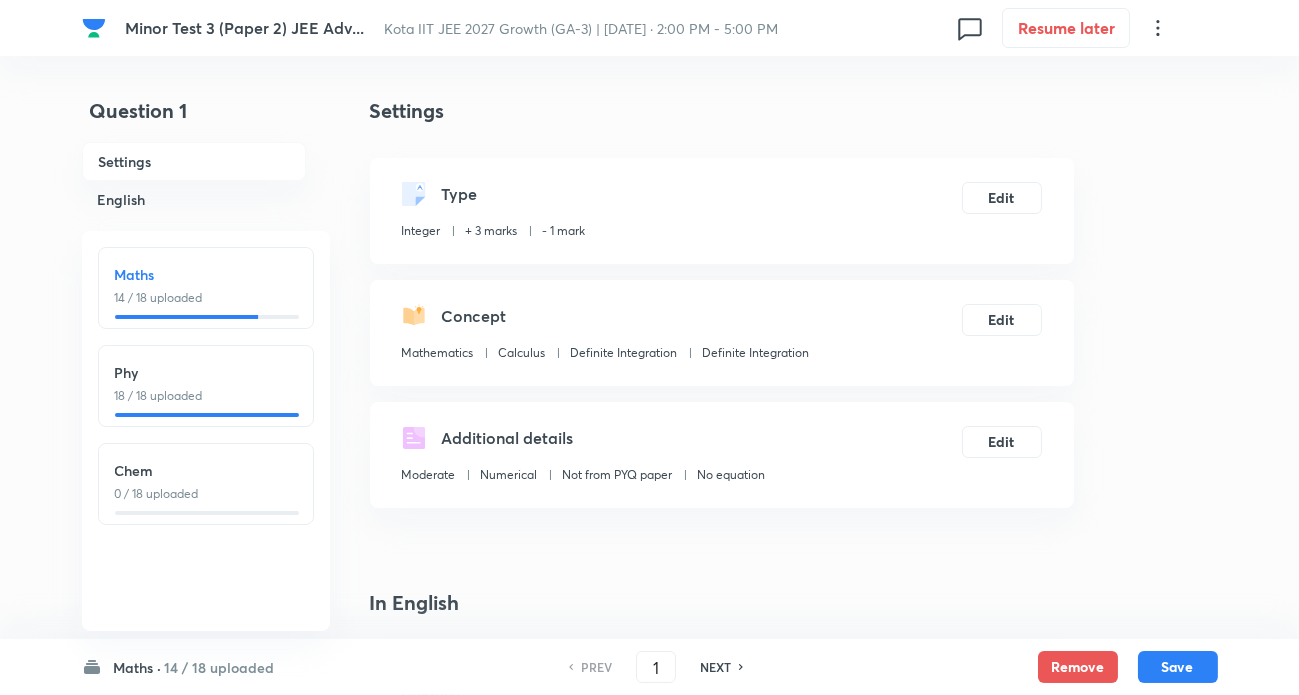 click on "14 / 18 uploaded" at bounding box center [220, 667] 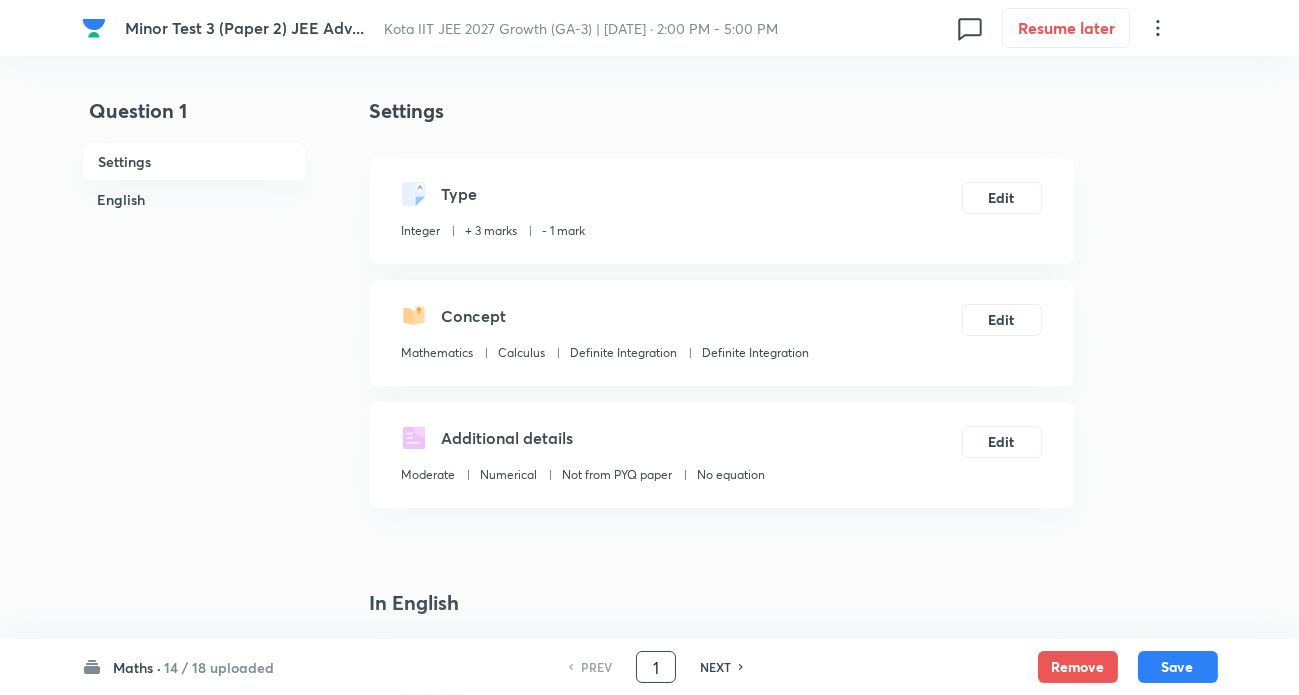 click on "1" at bounding box center (656, 667) 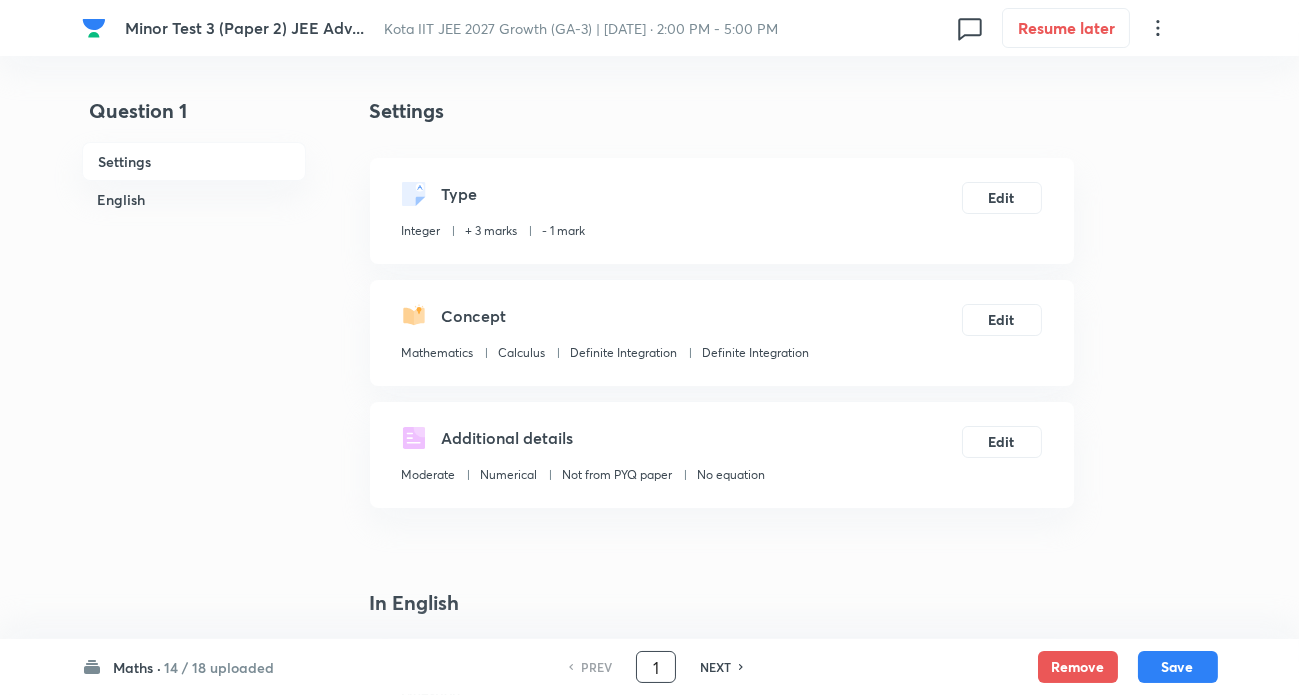 click on "1" at bounding box center (656, 667) 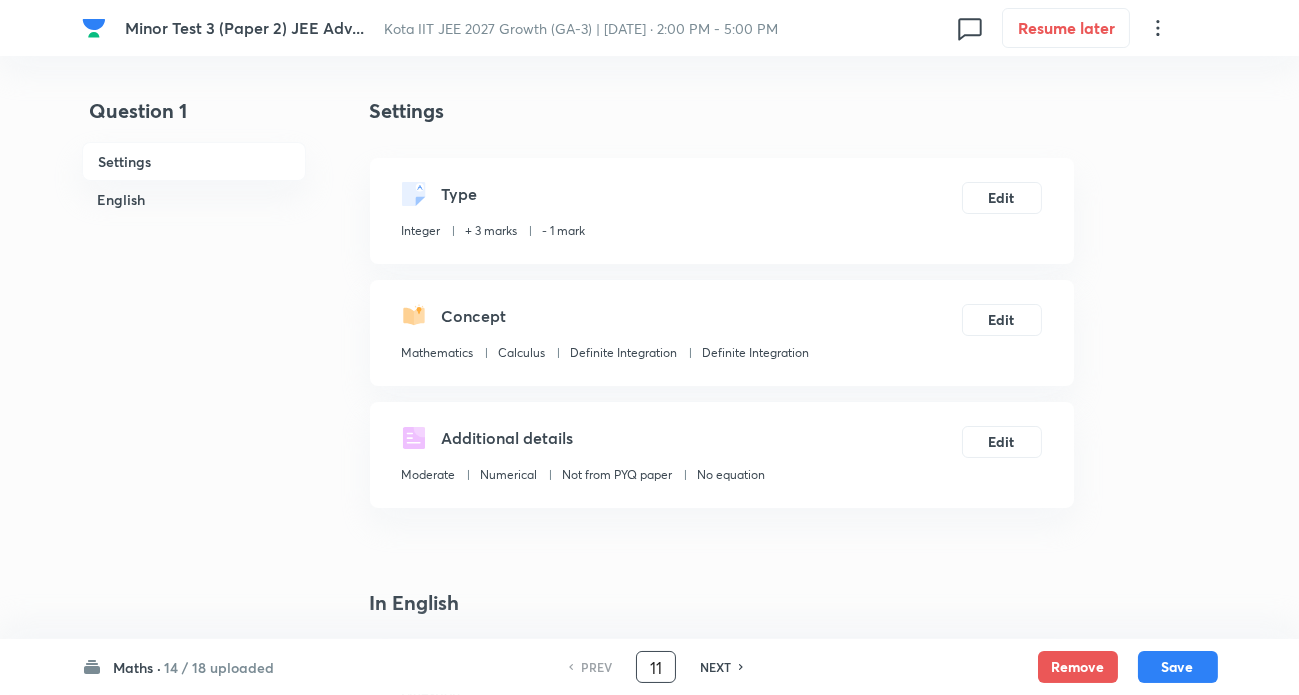 type on "1" 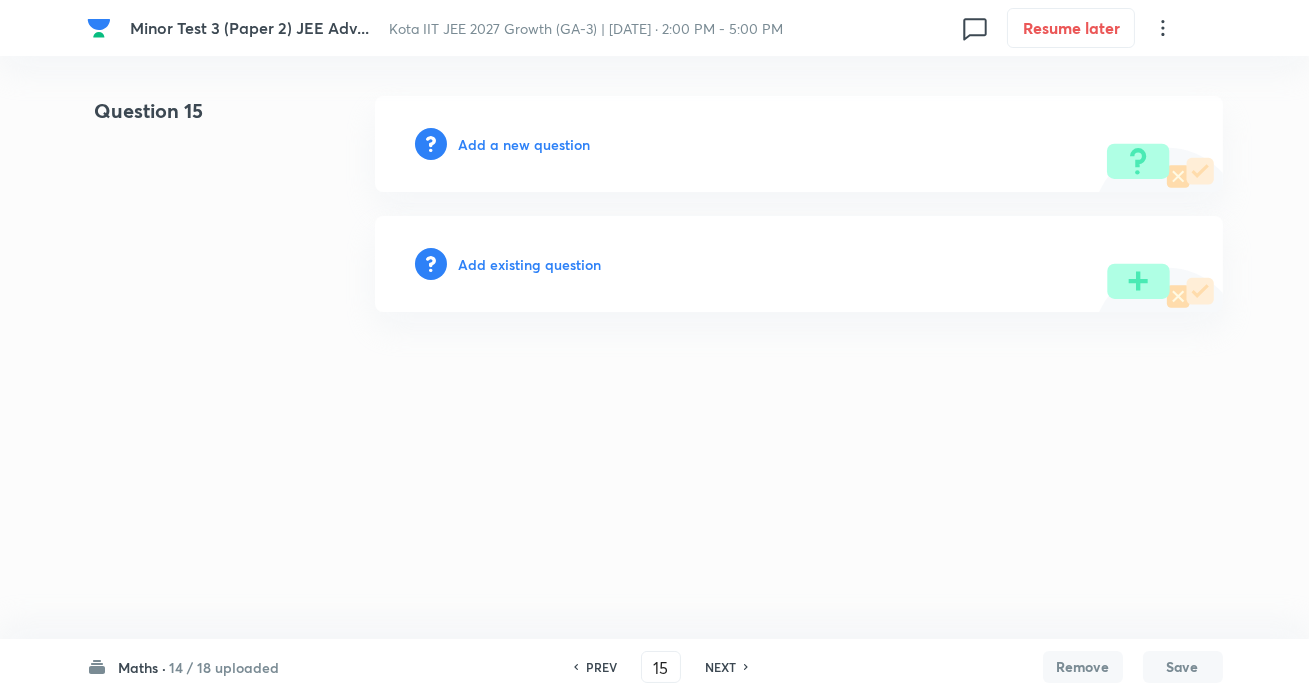 click on "PREV" at bounding box center [601, 667] 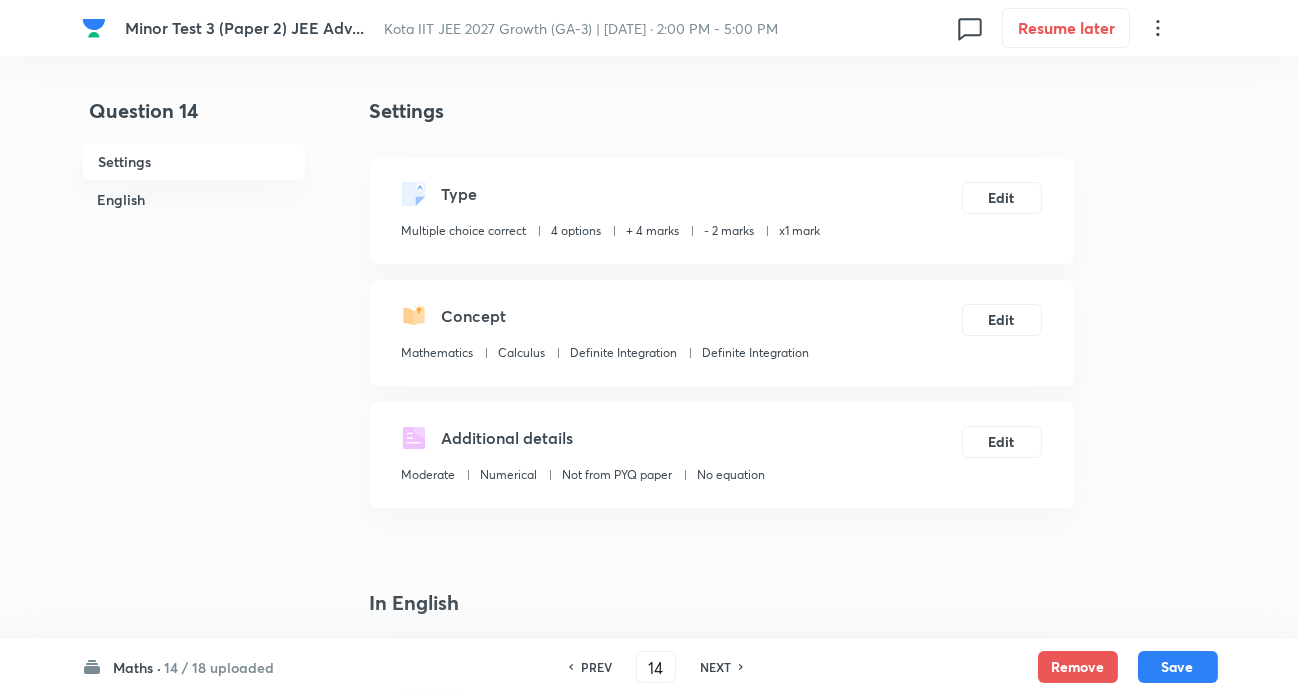 click on "NEXT" at bounding box center (715, 667) 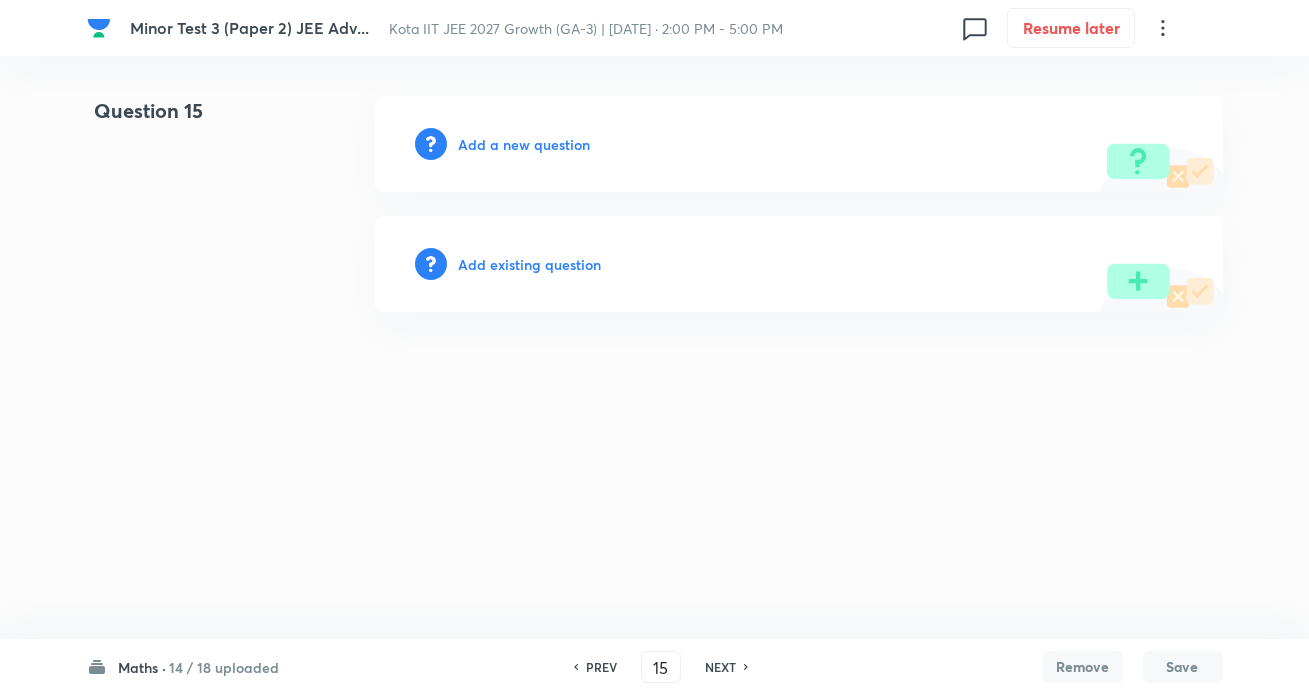click on "Add a new question" at bounding box center [525, 144] 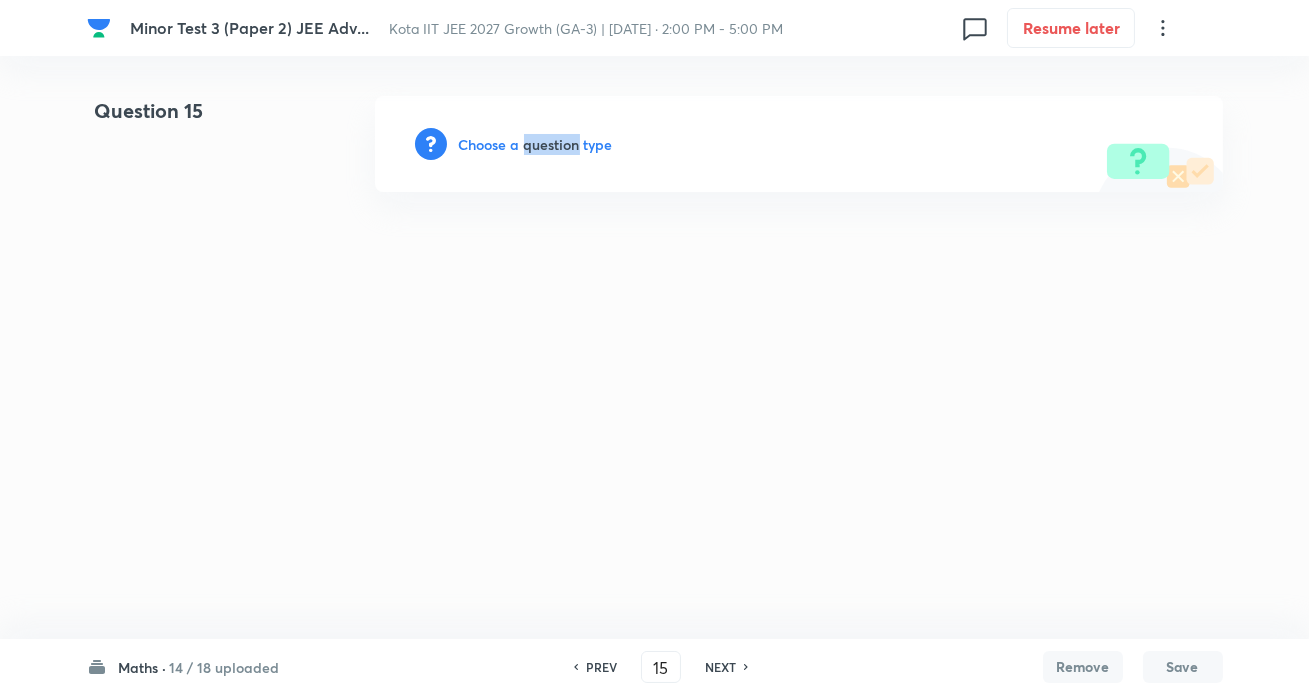 click on "Choose a question type" at bounding box center [536, 144] 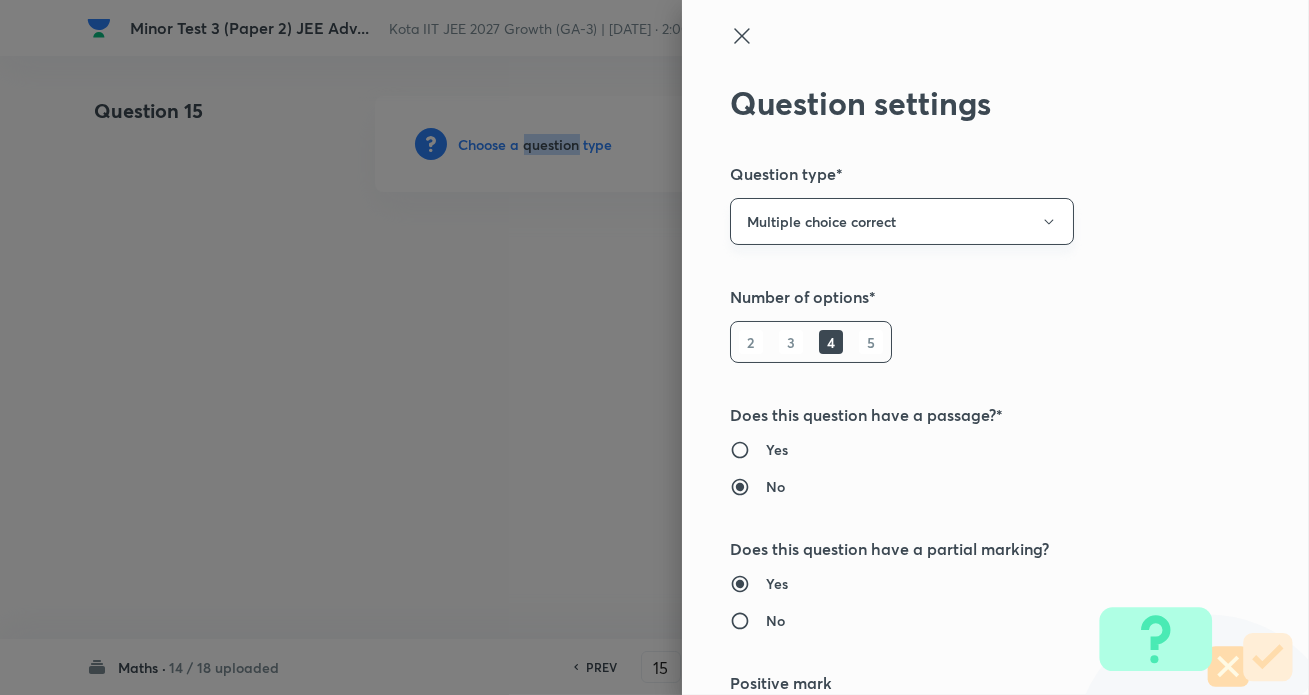 click on "Multiple choice correct" at bounding box center (902, 221) 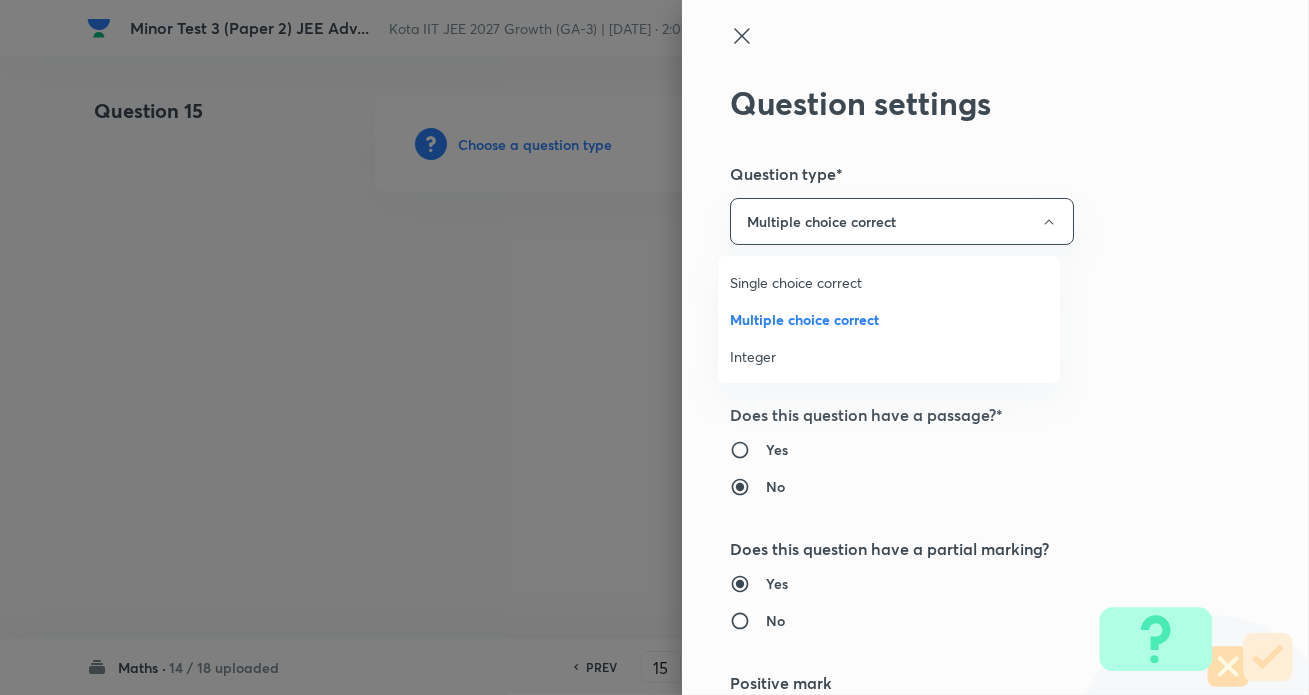 click on "Single choice correct" at bounding box center [889, 282] 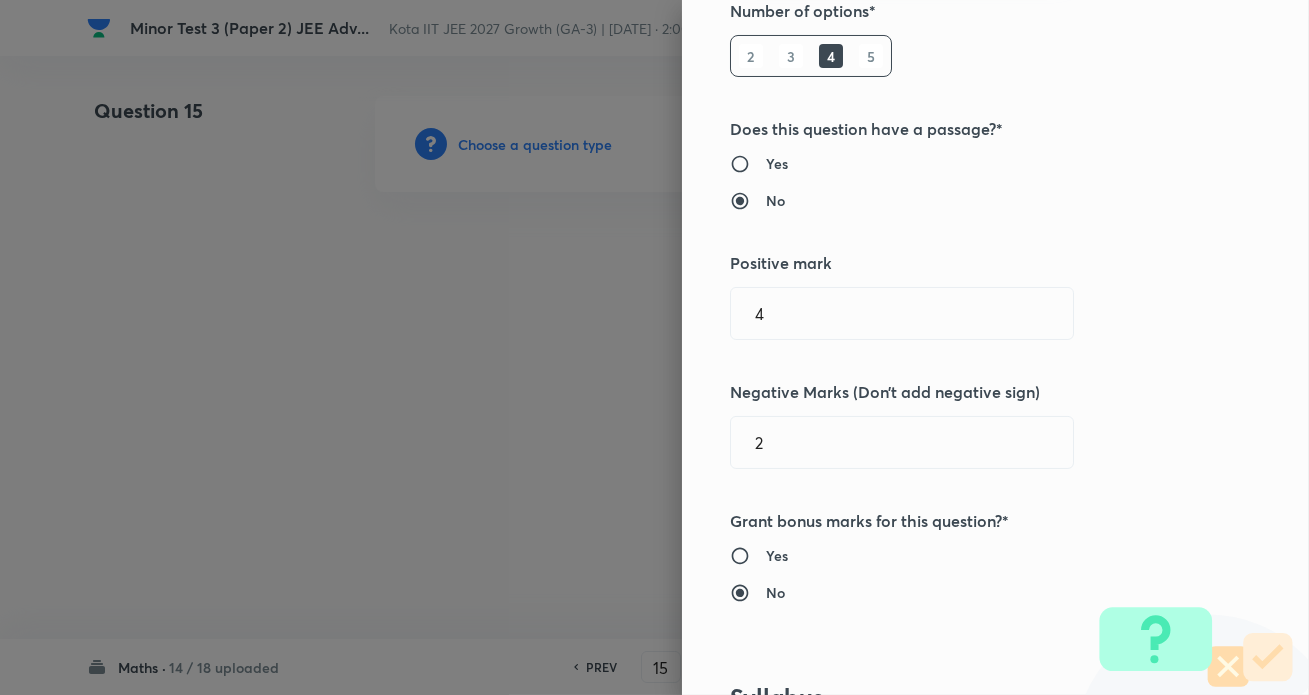 scroll, scrollTop: 363, scrollLeft: 0, axis: vertical 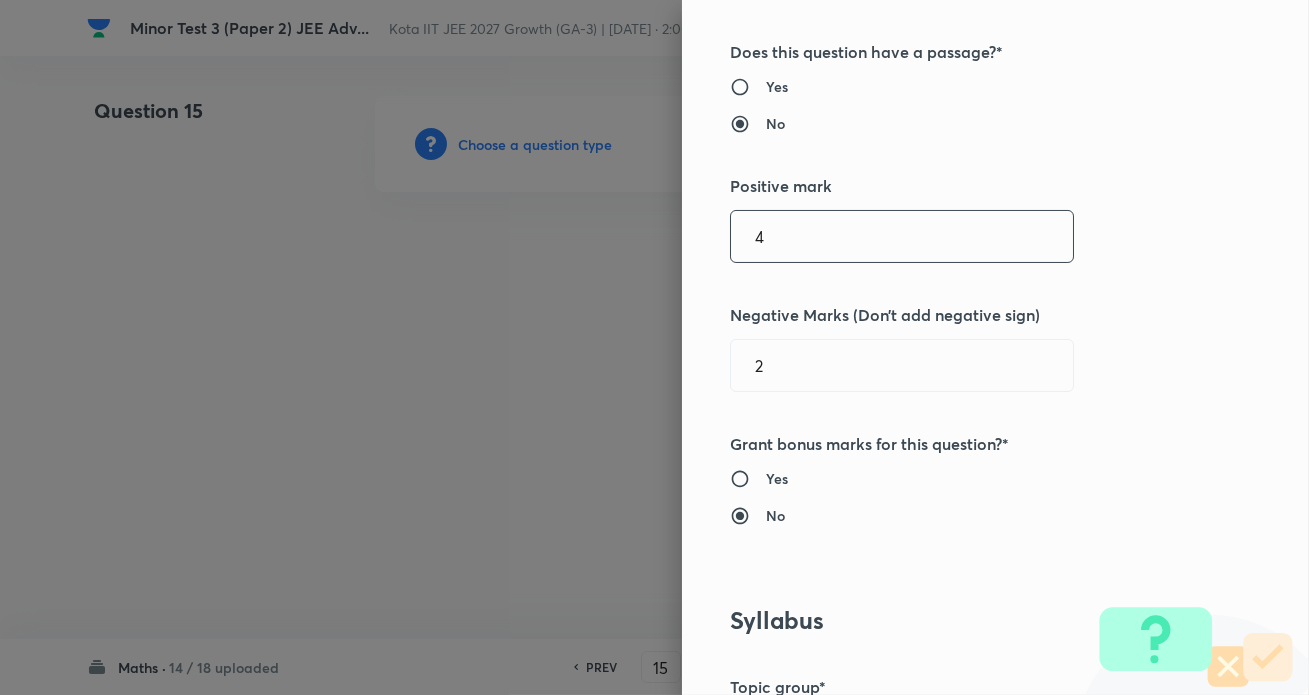 drag, startPoint x: 804, startPoint y: 235, endPoint x: 266, endPoint y: 187, distance: 540.137 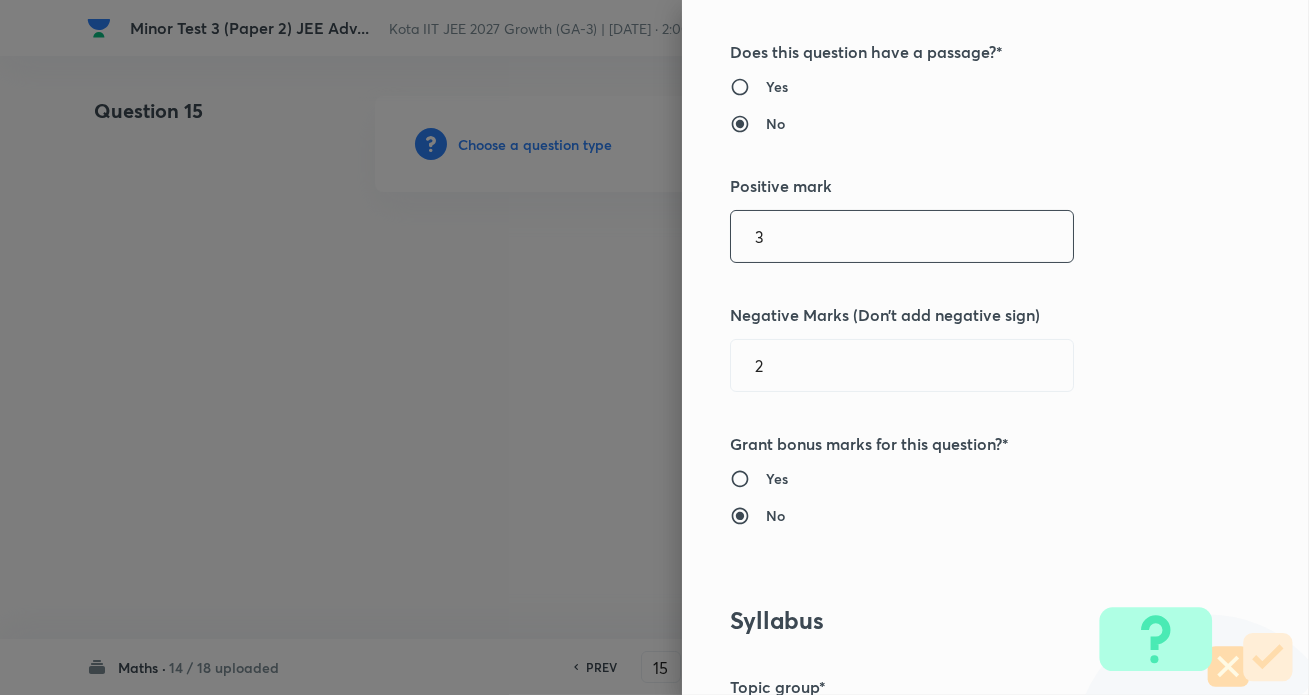type on "3" 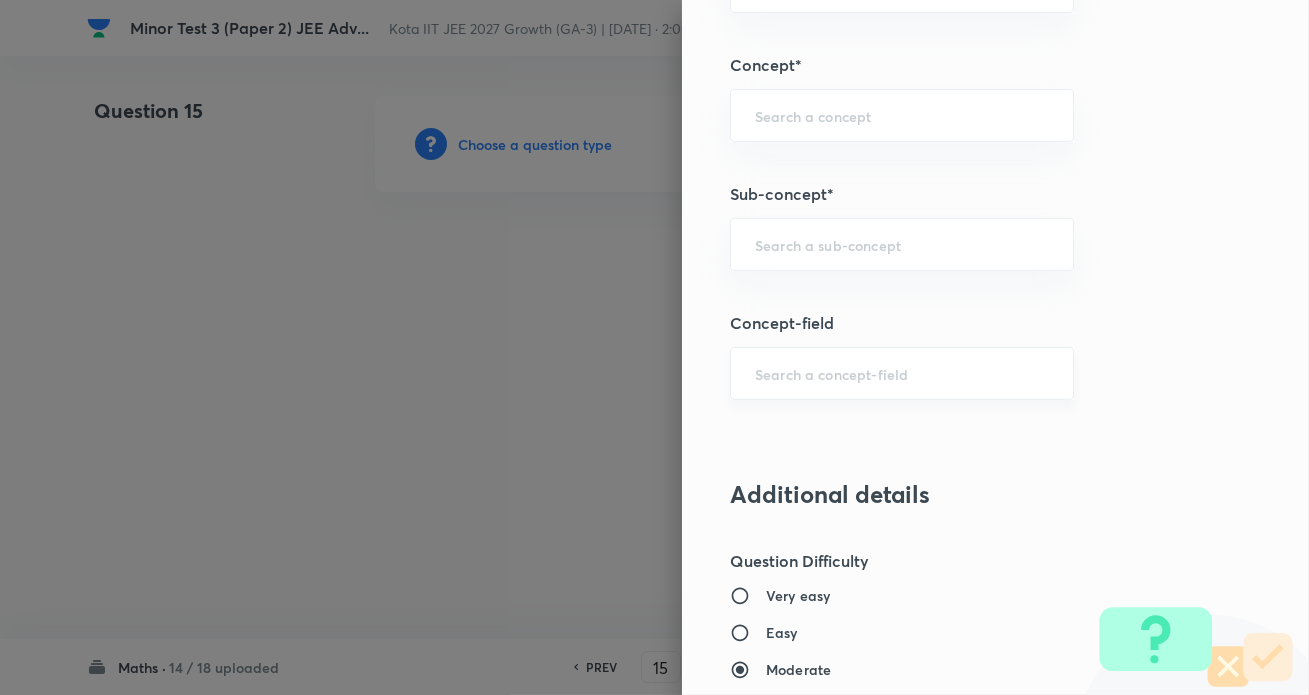 scroll, scrollTop: 1272, scrollLeft: 0, axis: vertical 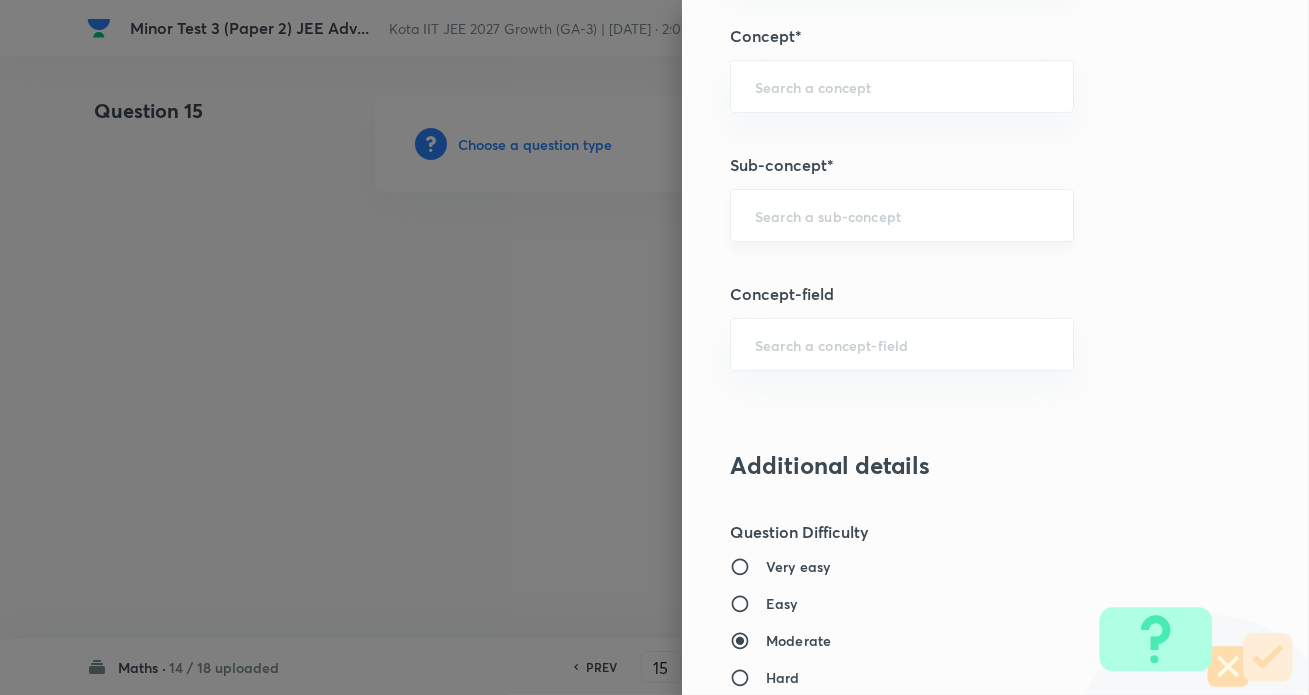 type on "1" 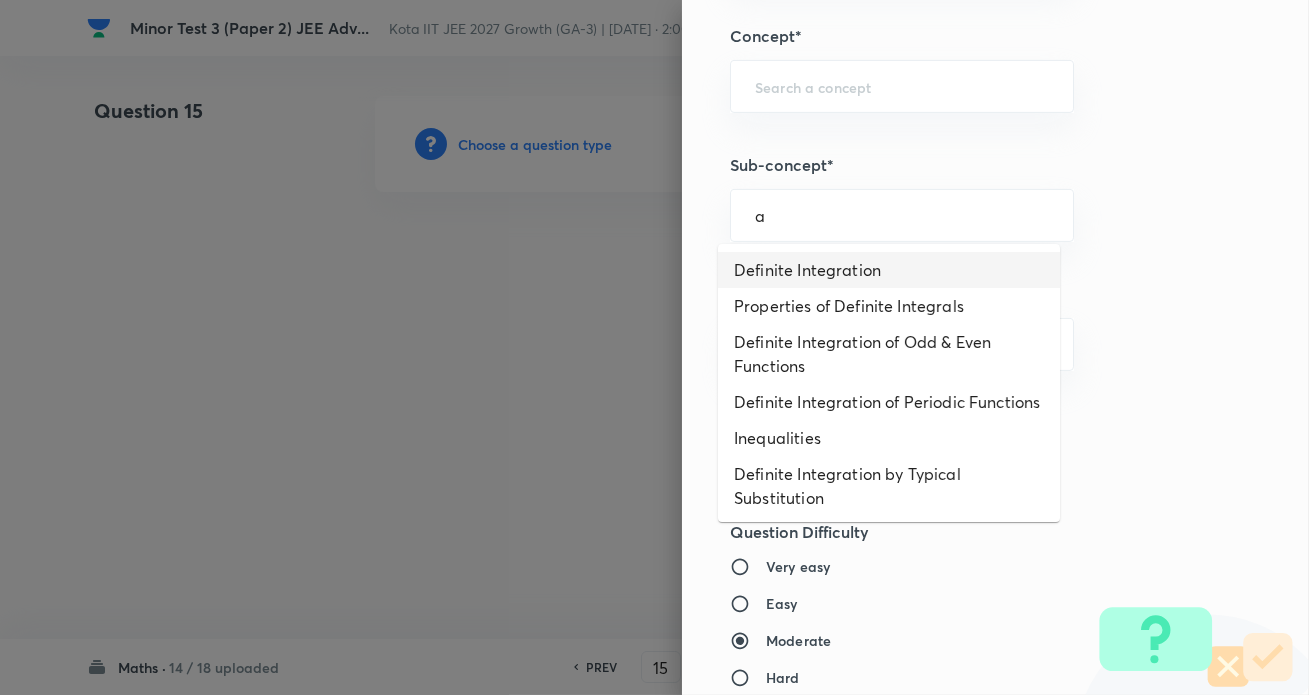 click on "Definite Integration" at bounding box center (889, 270) 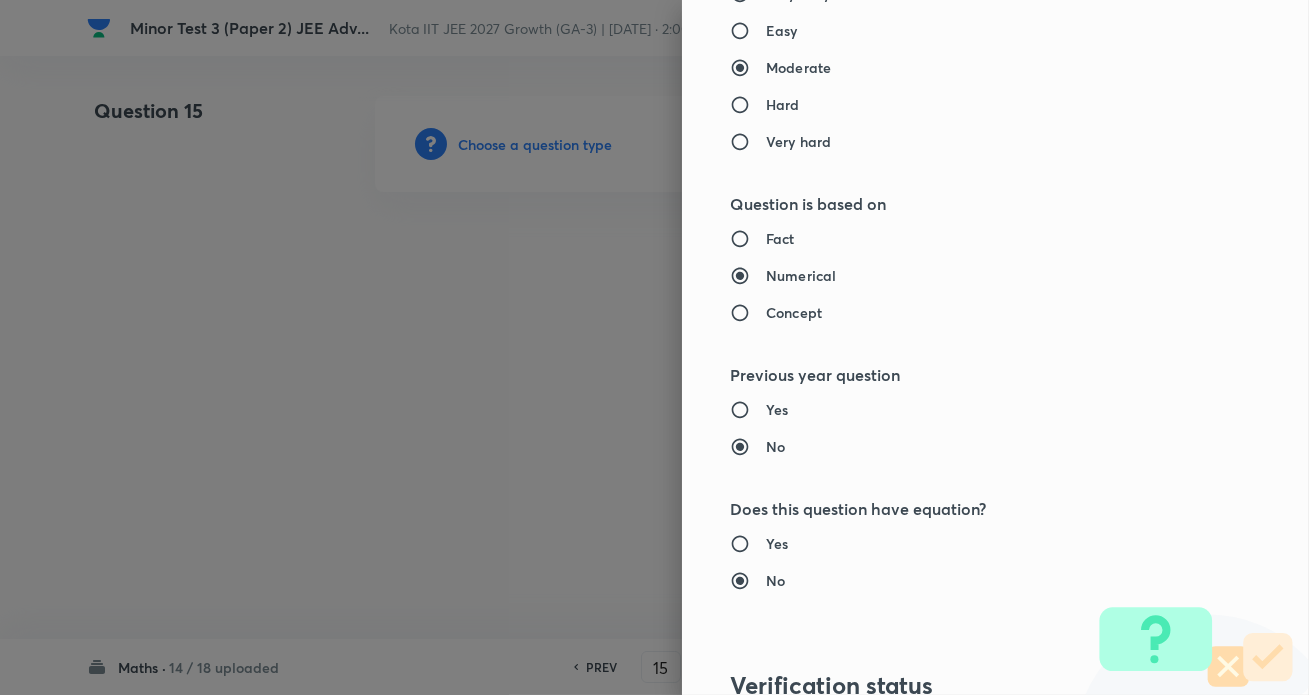 type on "Mathematics" 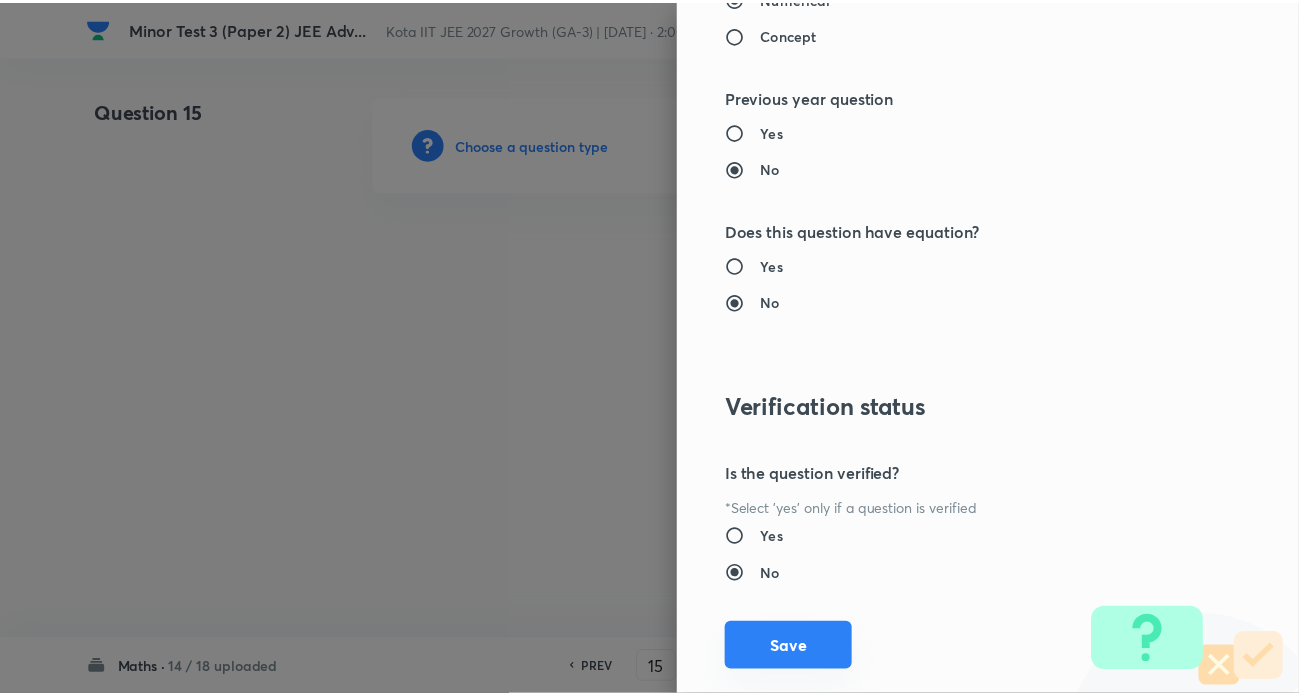 scroll, scrollTop: 2162, scrollLeft: 0, axis: vertical 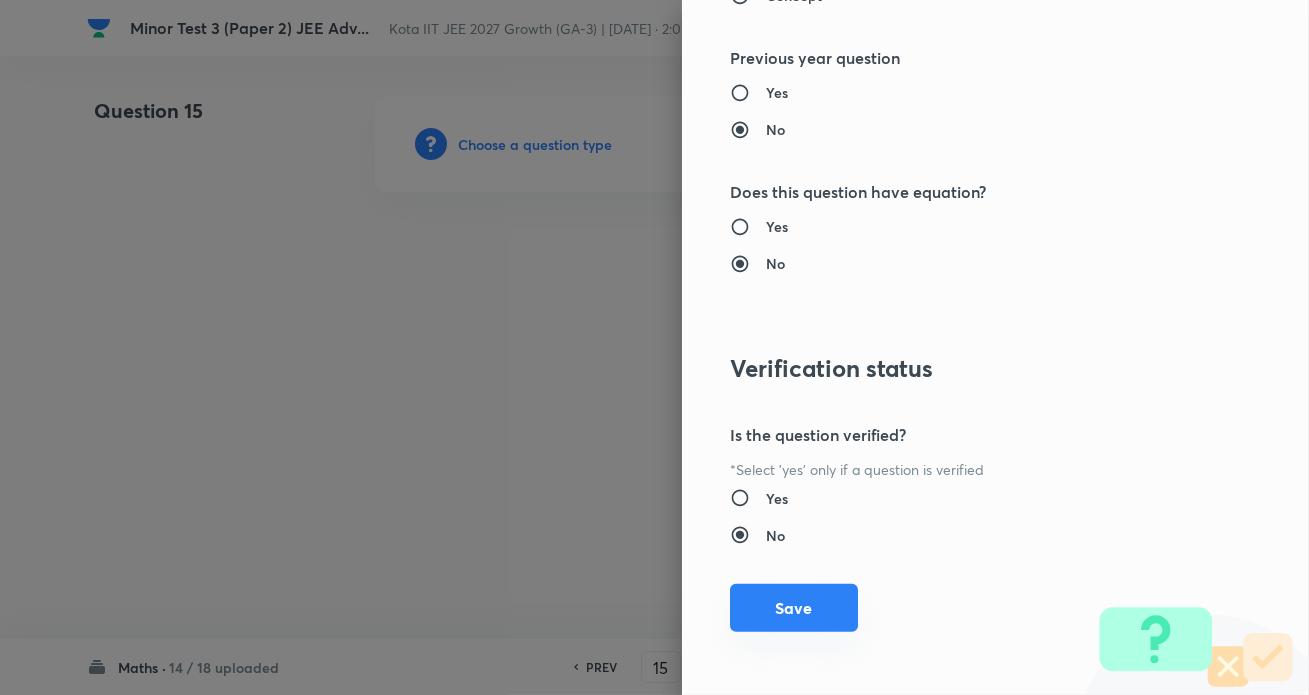 click on "Save" at bounding box center [794, 608] 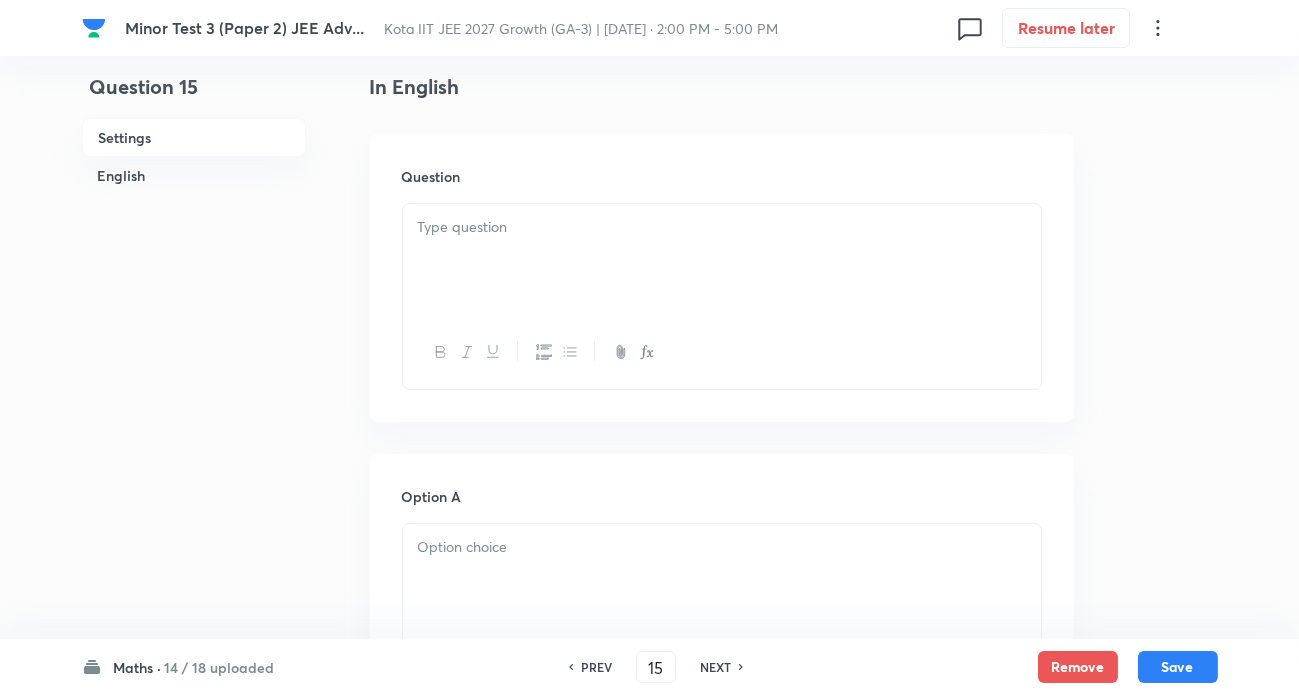 scroll, scrollTop: 545, scrollLeft: 0, axis: vertical 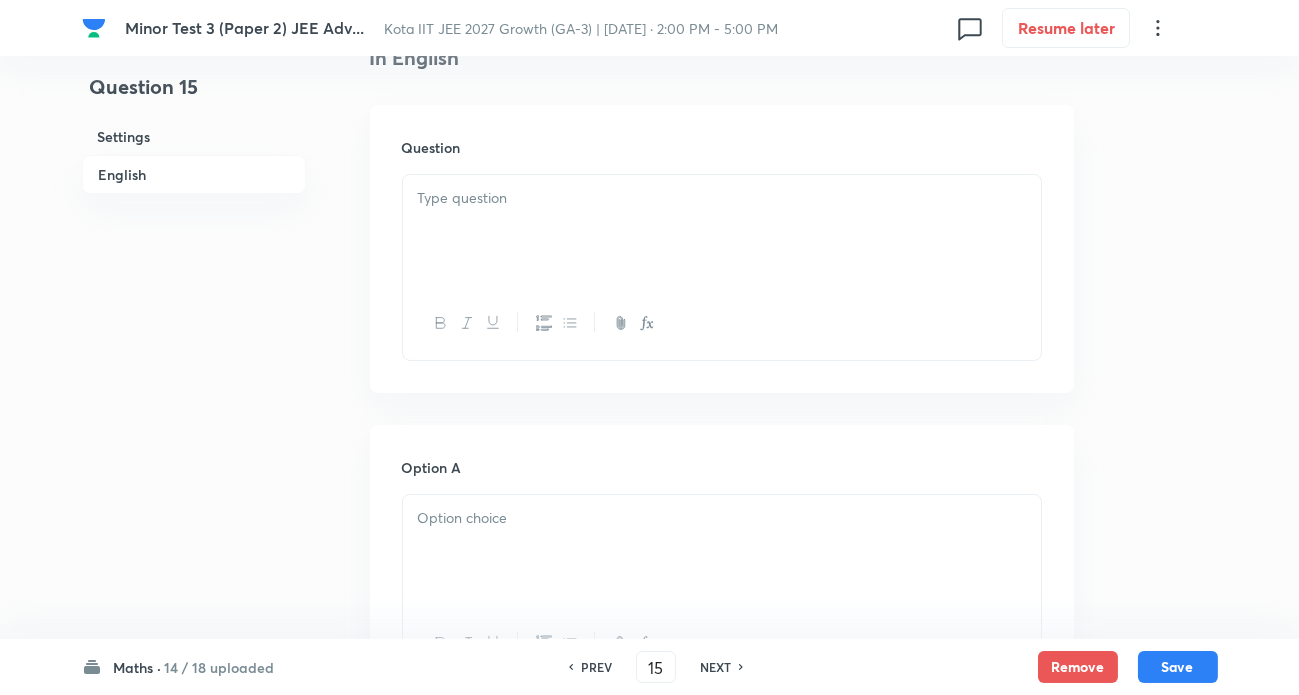 click at bounding box center [722, 231] 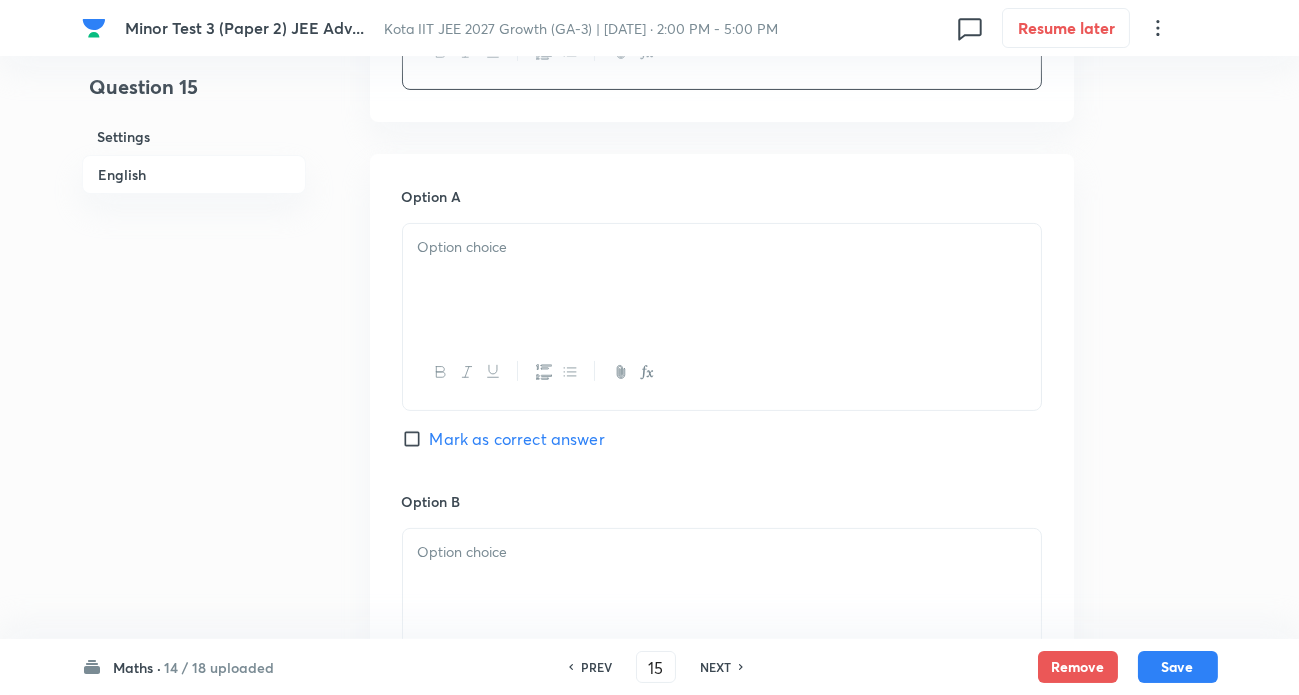 scroll, scrollTop: 818, scrollLeft: 0, axis: vertical 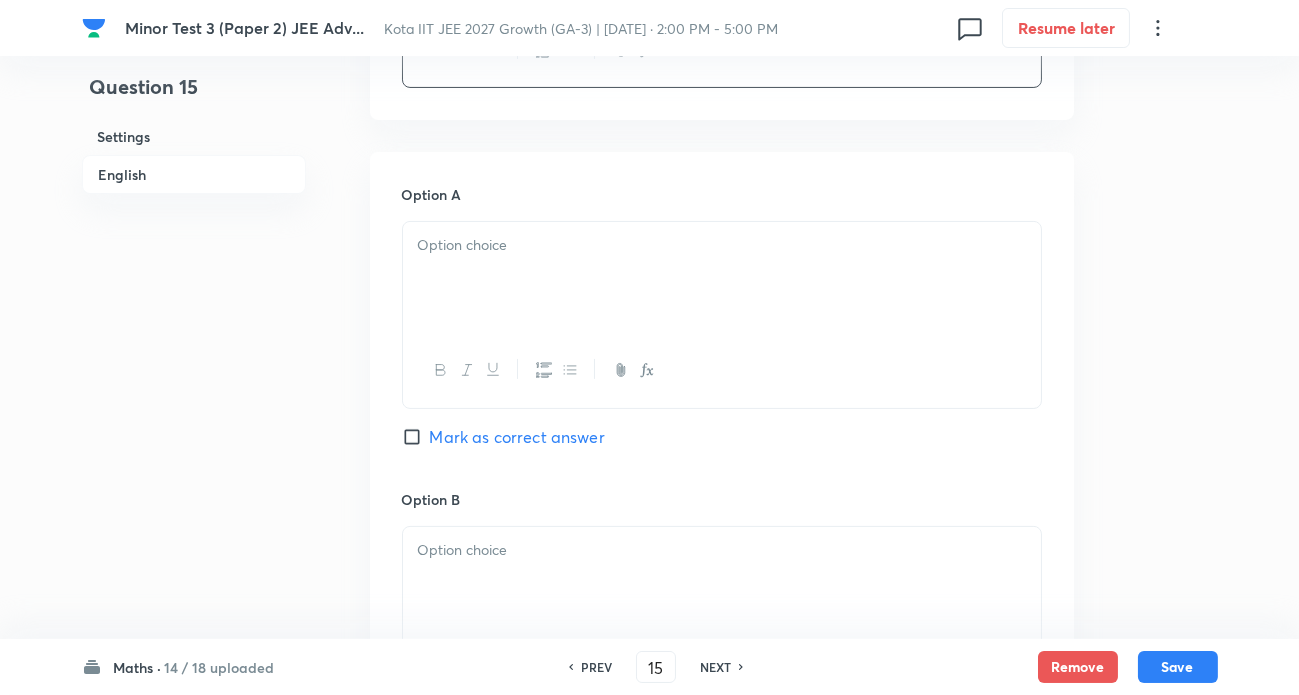 click at bounding box center (722, 245) 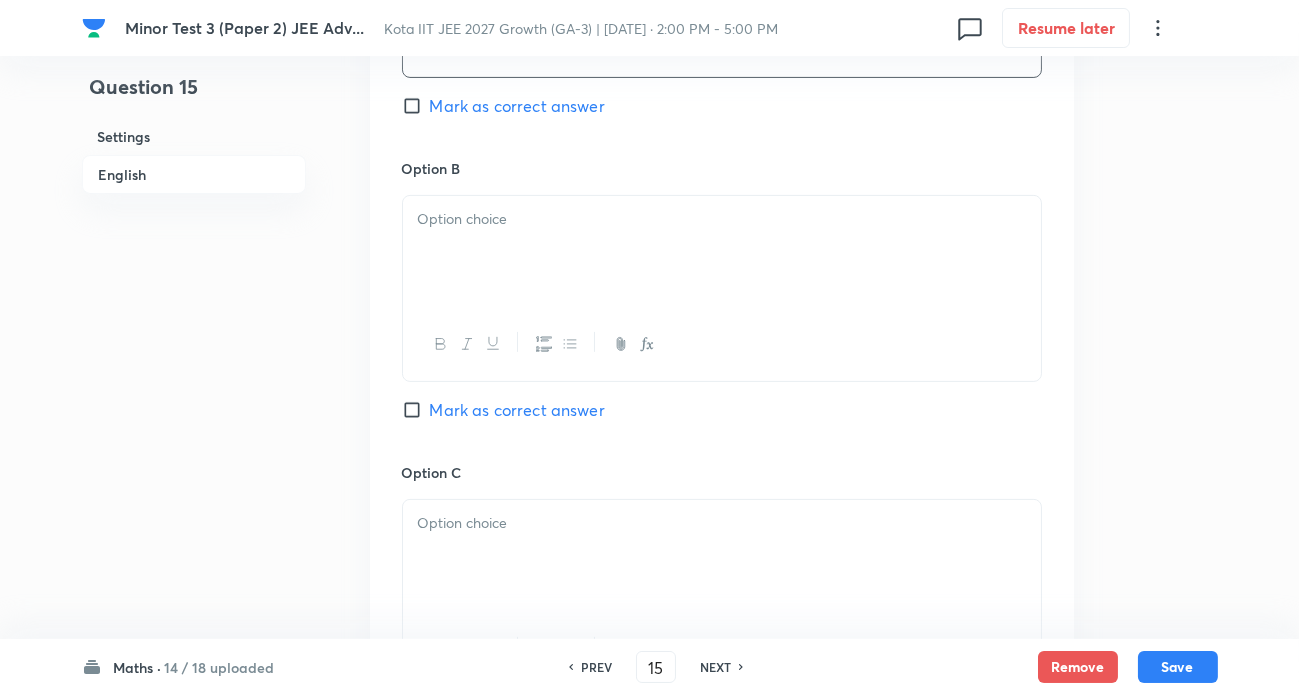 scroll, scrollTop: 1181, scrollLeft: 0, axis: vertical 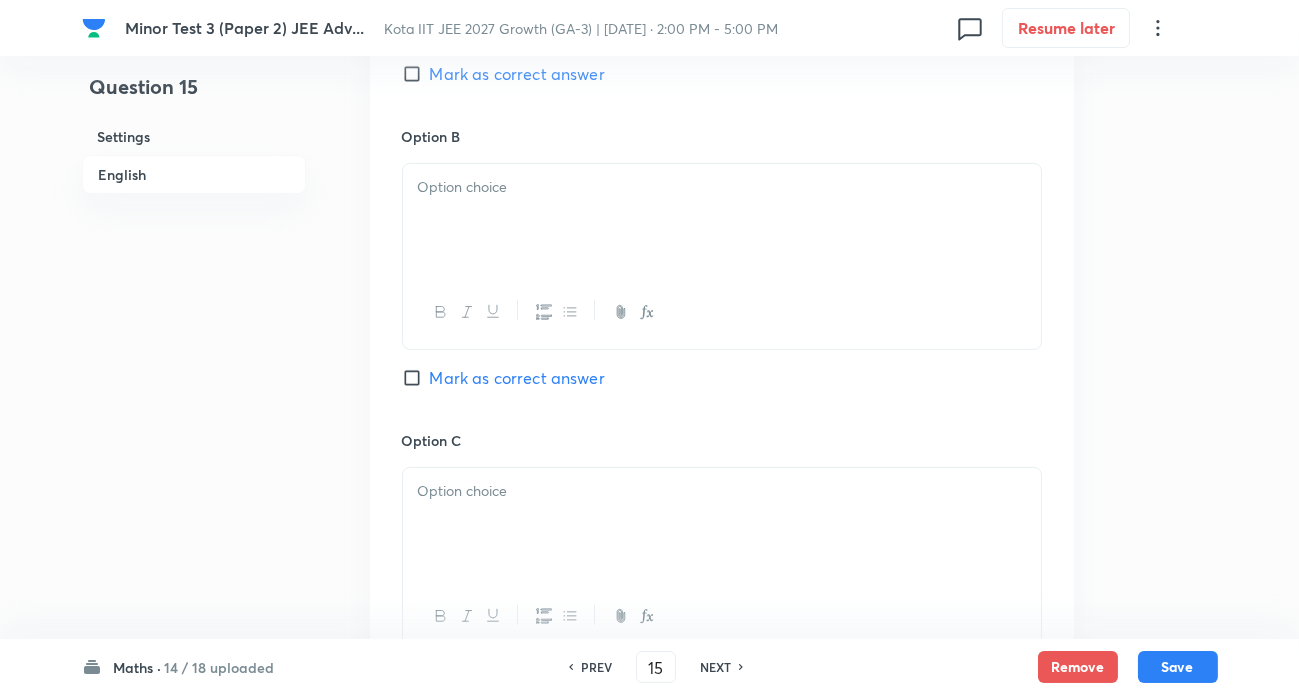 drag, startPoint x: 524, startPoint y: 229, endPoint x: 513, endPoint y: 235, distance: 12.529964 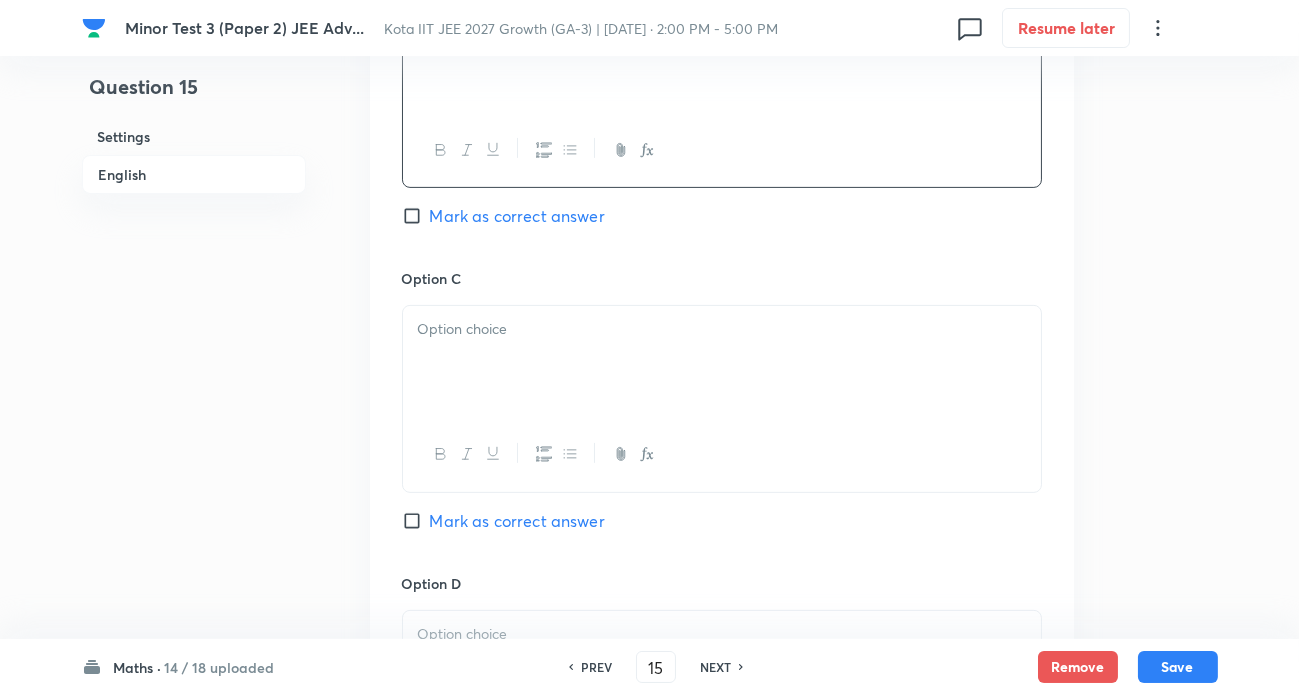 scroll, scrollTop: 1363, scrollLeft: 0, axis: vertical 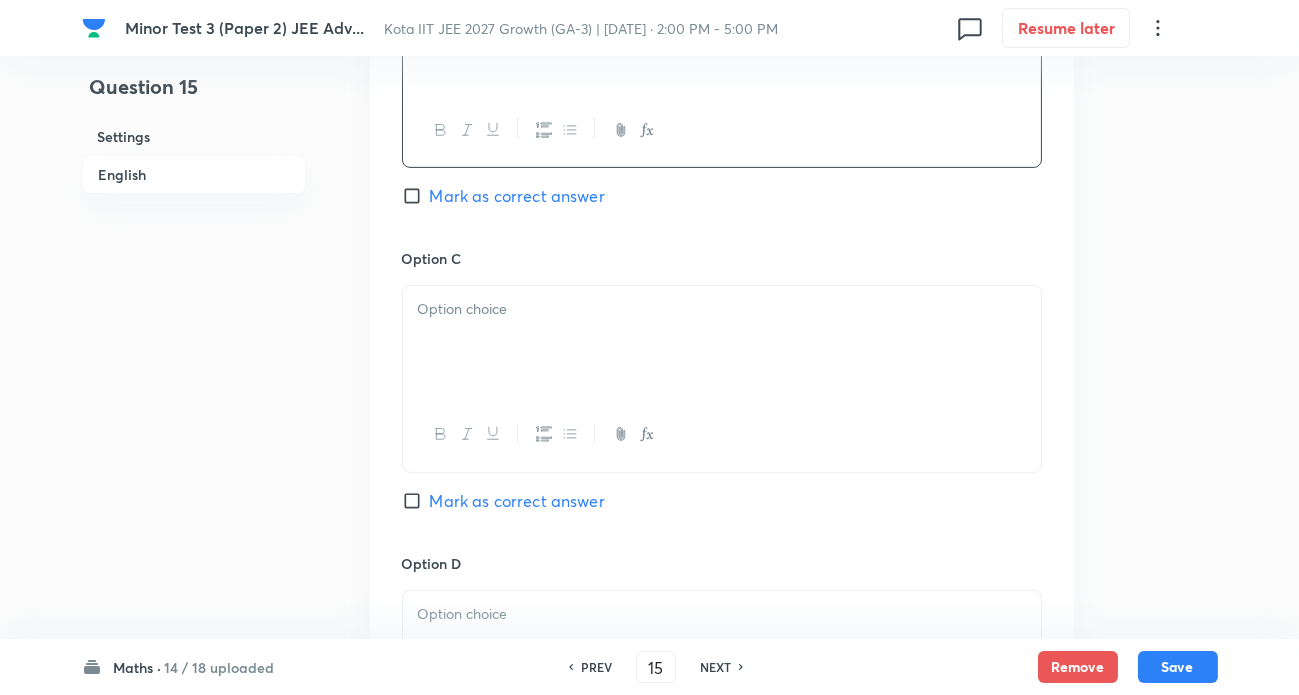 click at bounding box center [722, 342] 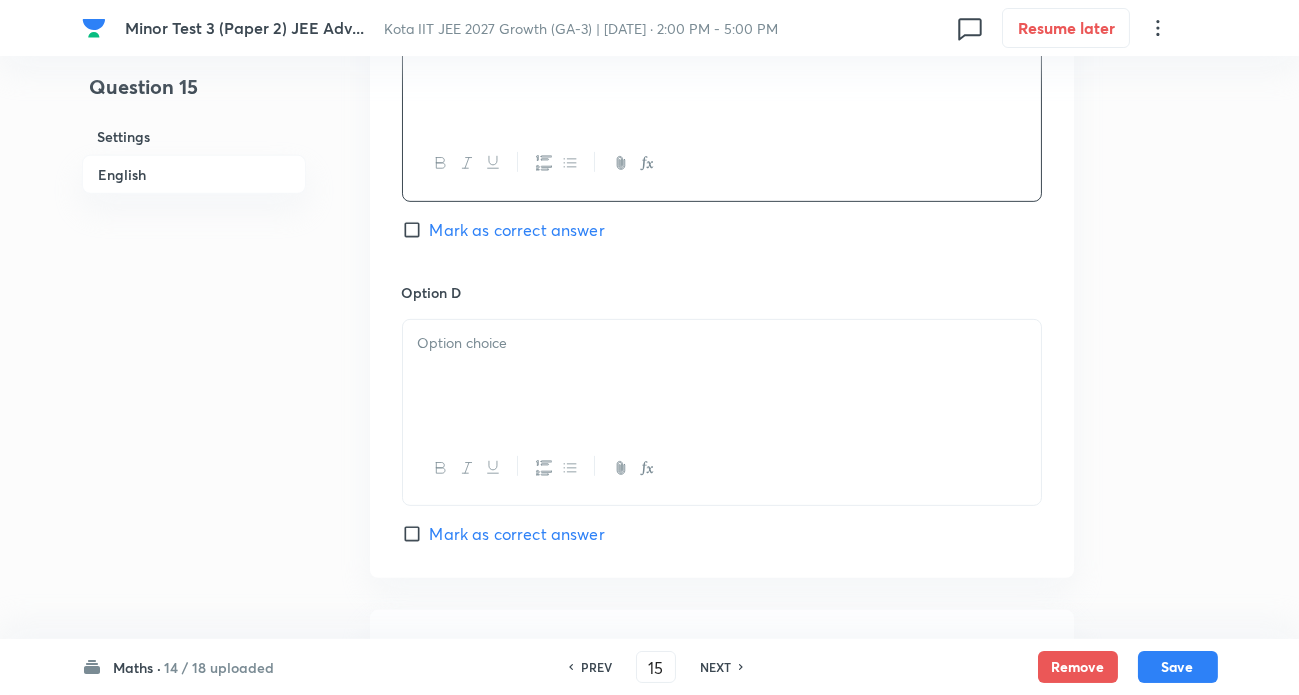 scroll, scrollTop: 1636, scrollLeft: 0, axis: vertical 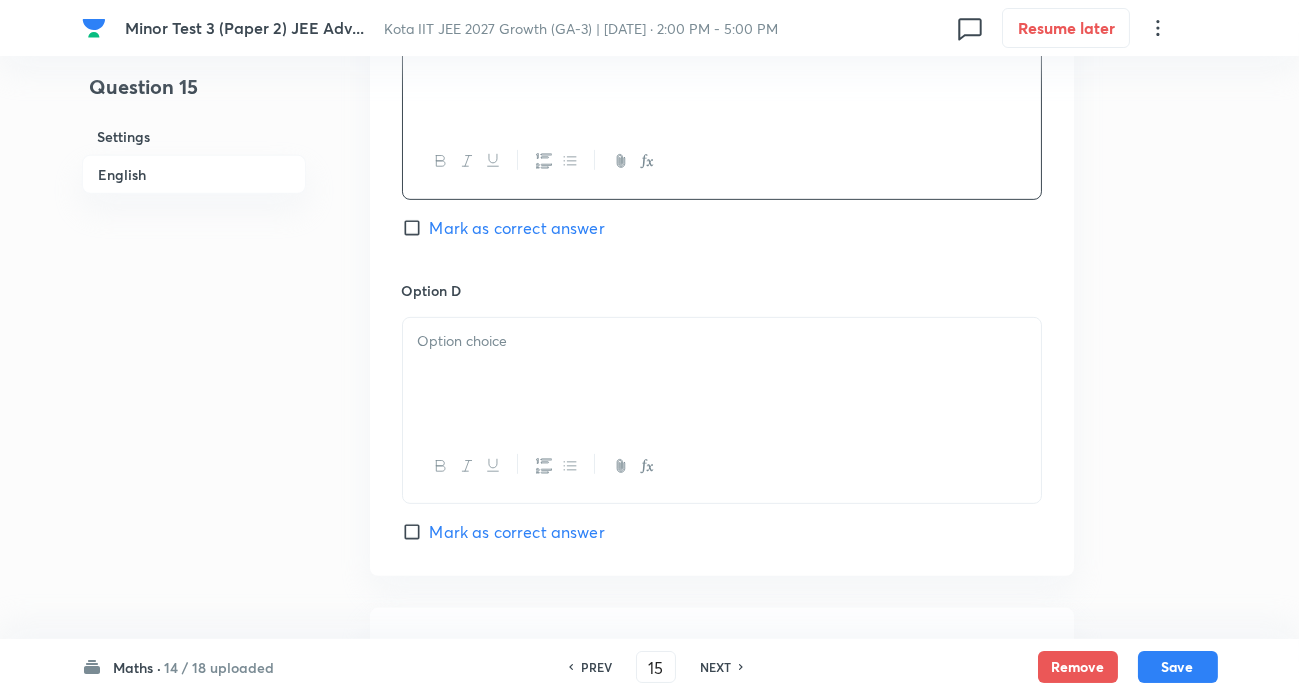 click at bounding box center [722, 374] 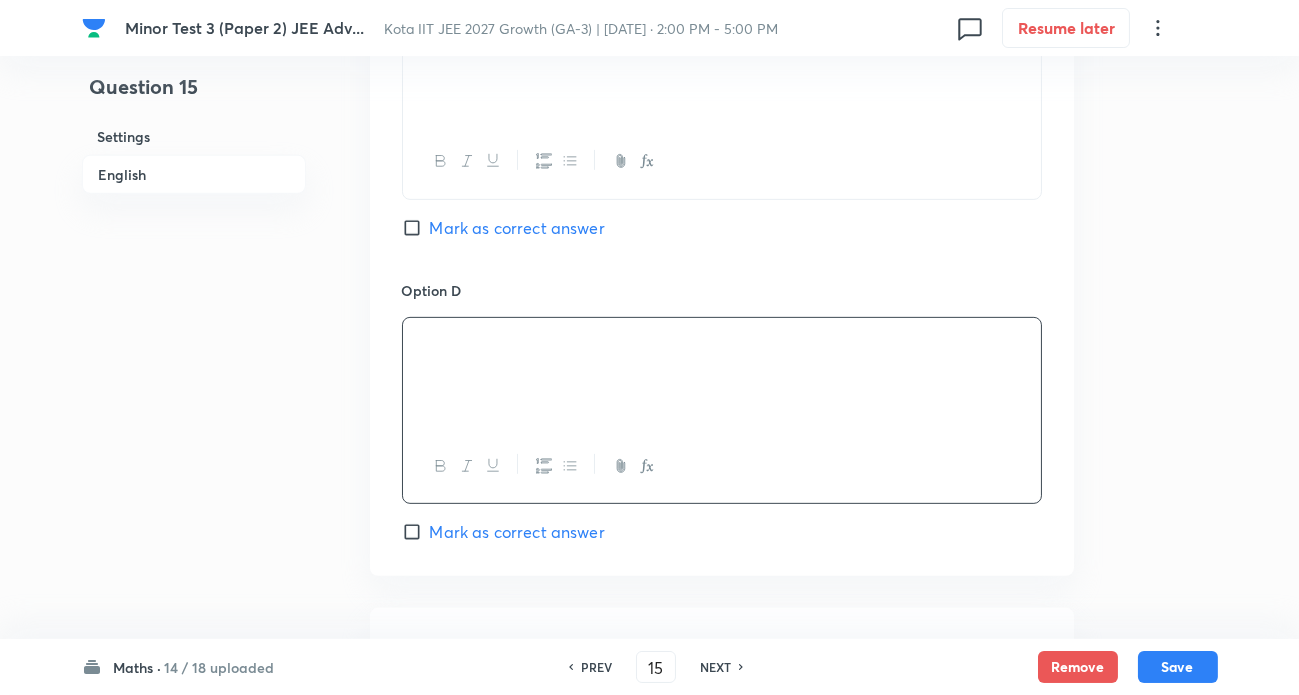 click on "Mark as correct answer" at bounding box center (517, 532) 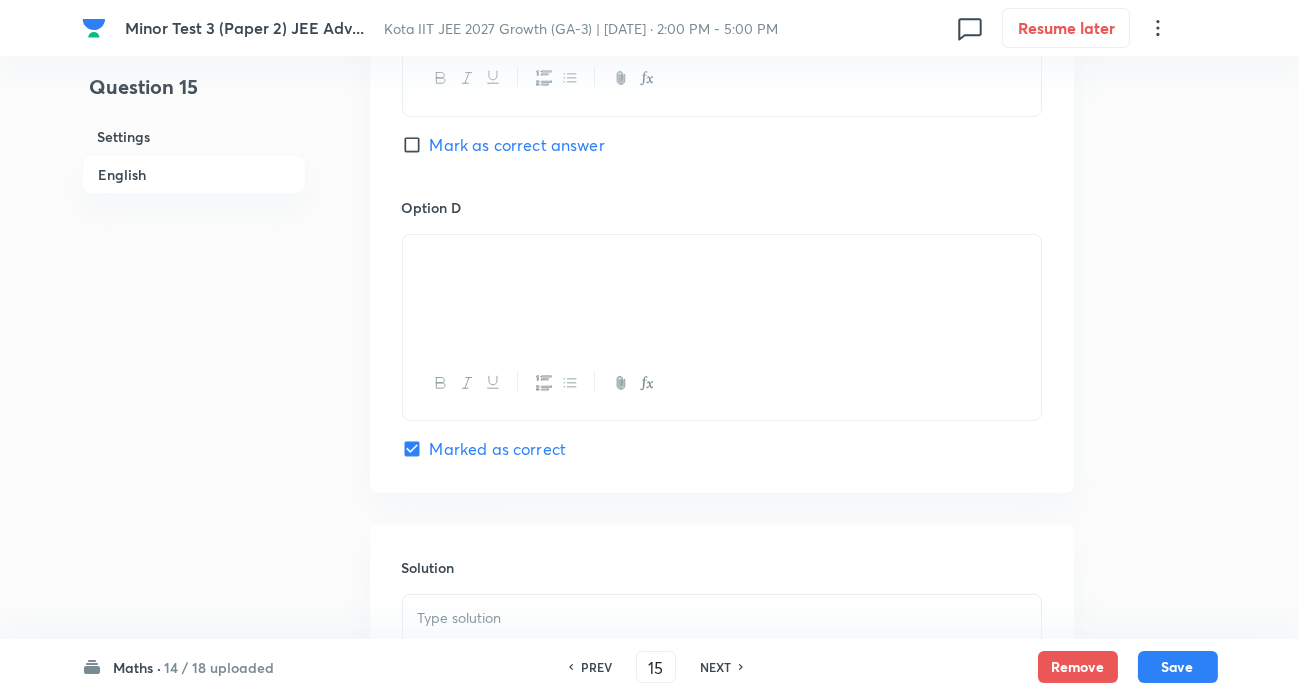 scroll, scrollTop: 2000, scrollLeft: 0, axis: vertical 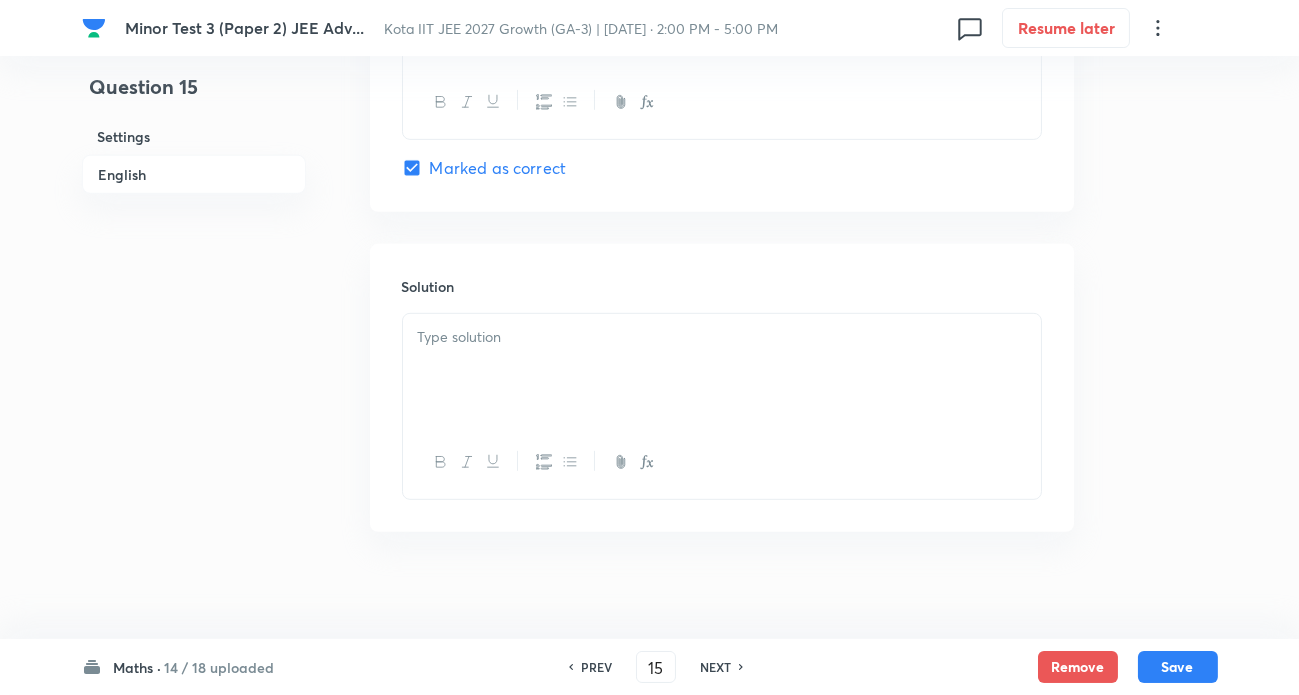 drag, startPoint x: 519, startPoint y: 376, endPoint x: 936, endPoint y: 442, distance: 422.1907 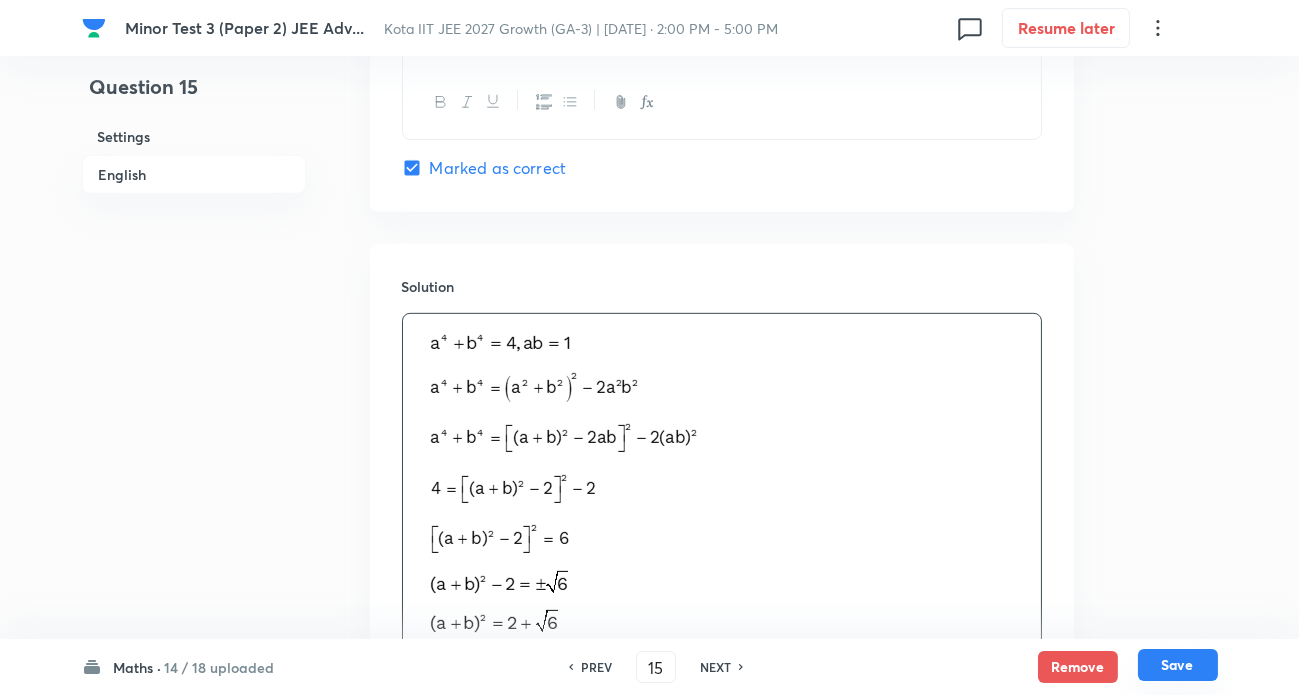 click on "Save" at bounding box center [1178, 665] 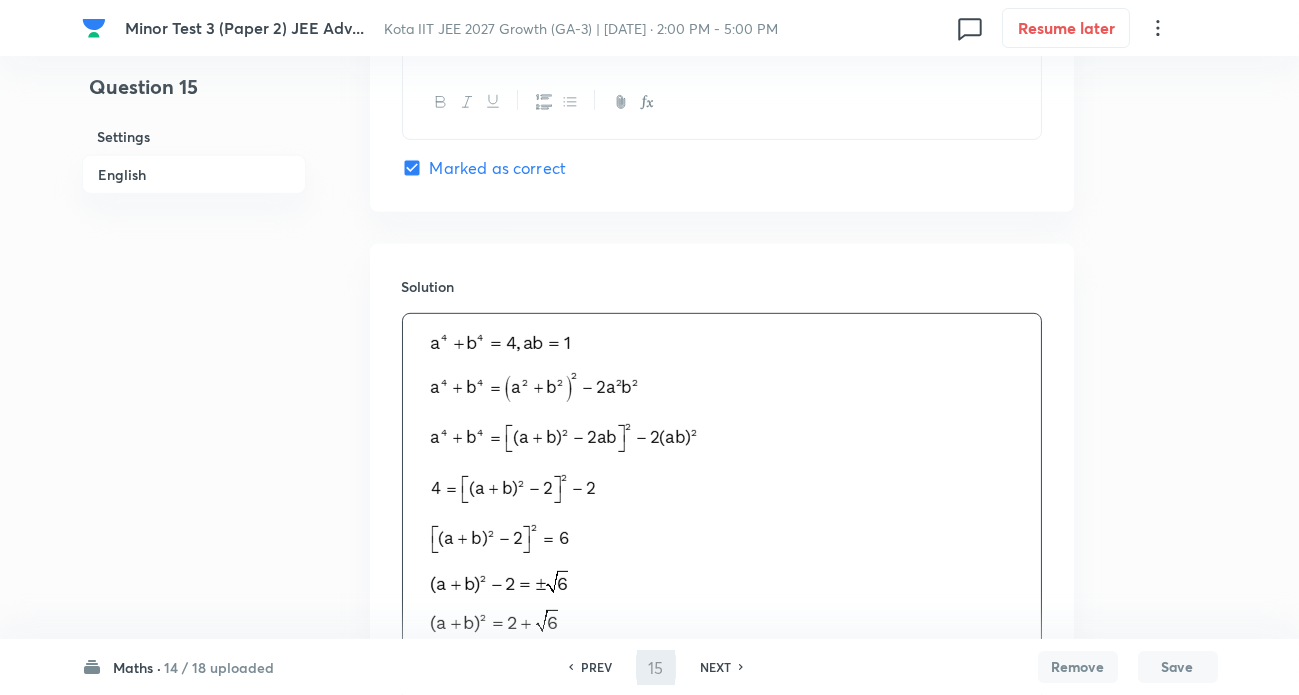 type on "16" 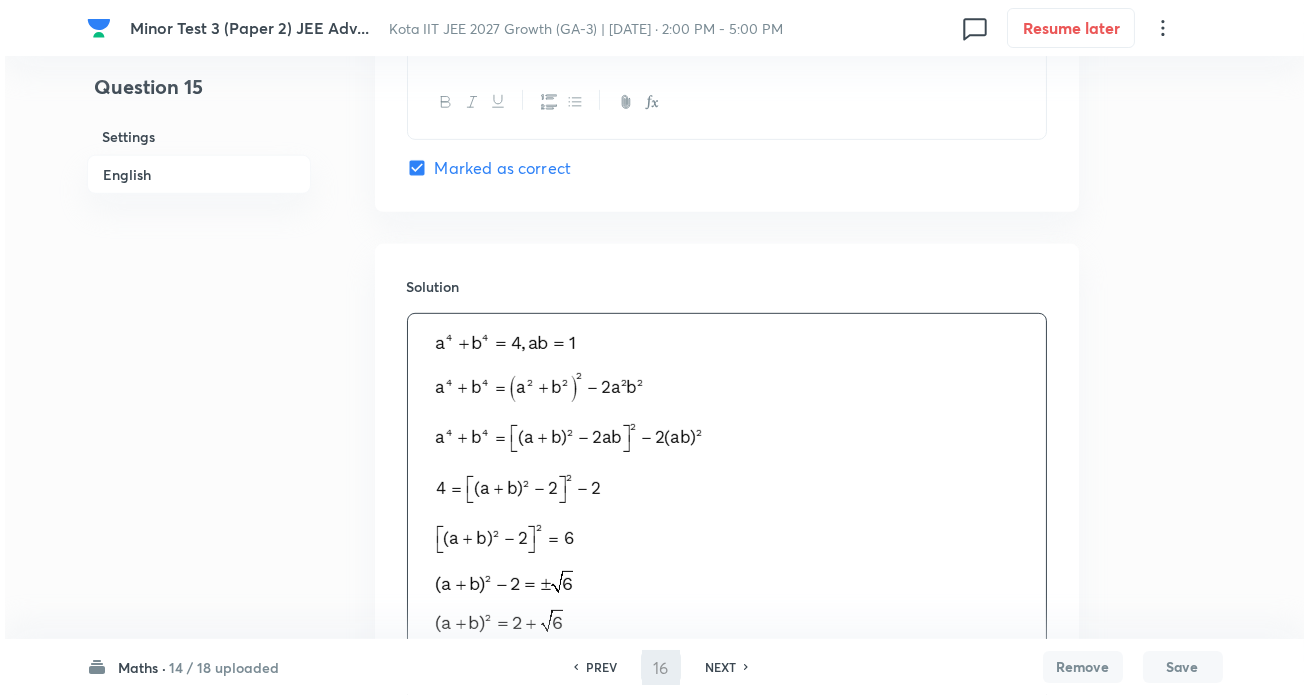 scroll, scrollTop: 0, scrollLeft: 0, axis: both 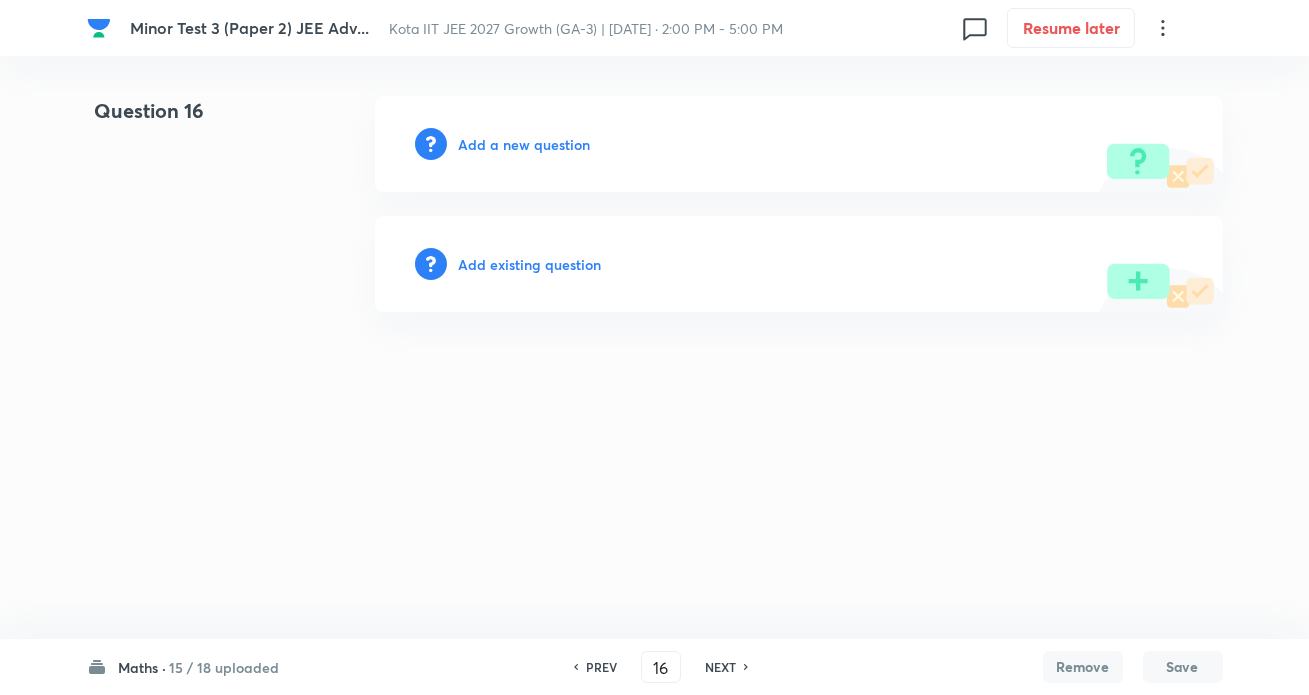 click on "Add a new question" at bounding box center (525, 144) 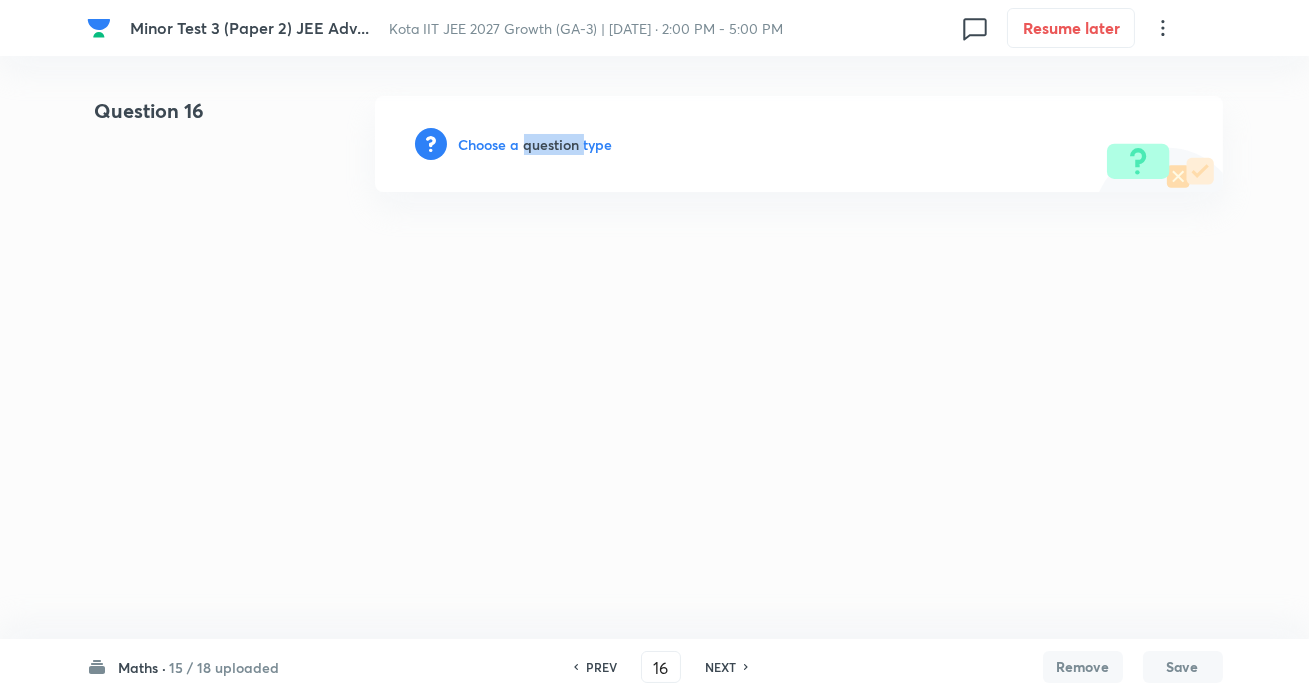 click on "Choose a question type" at bounding box center [536, 144] 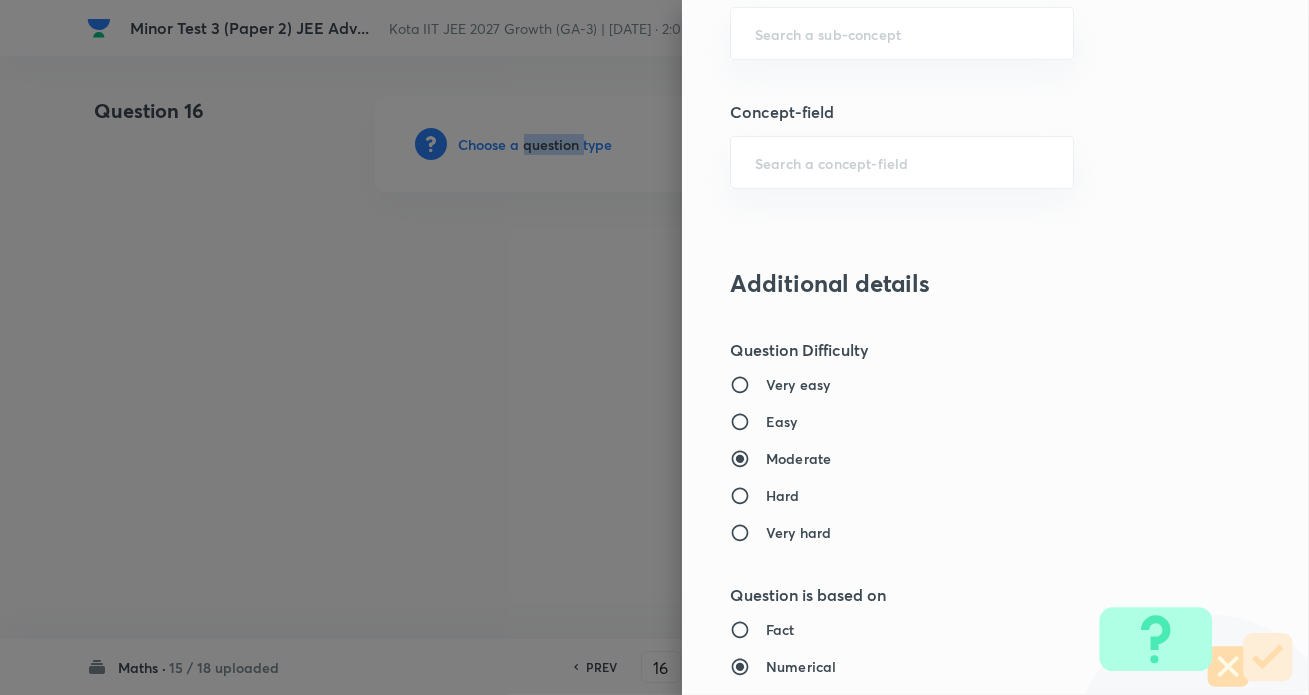scroll, scrollTop: 1272, scrollLeft: 0, axis: vertical 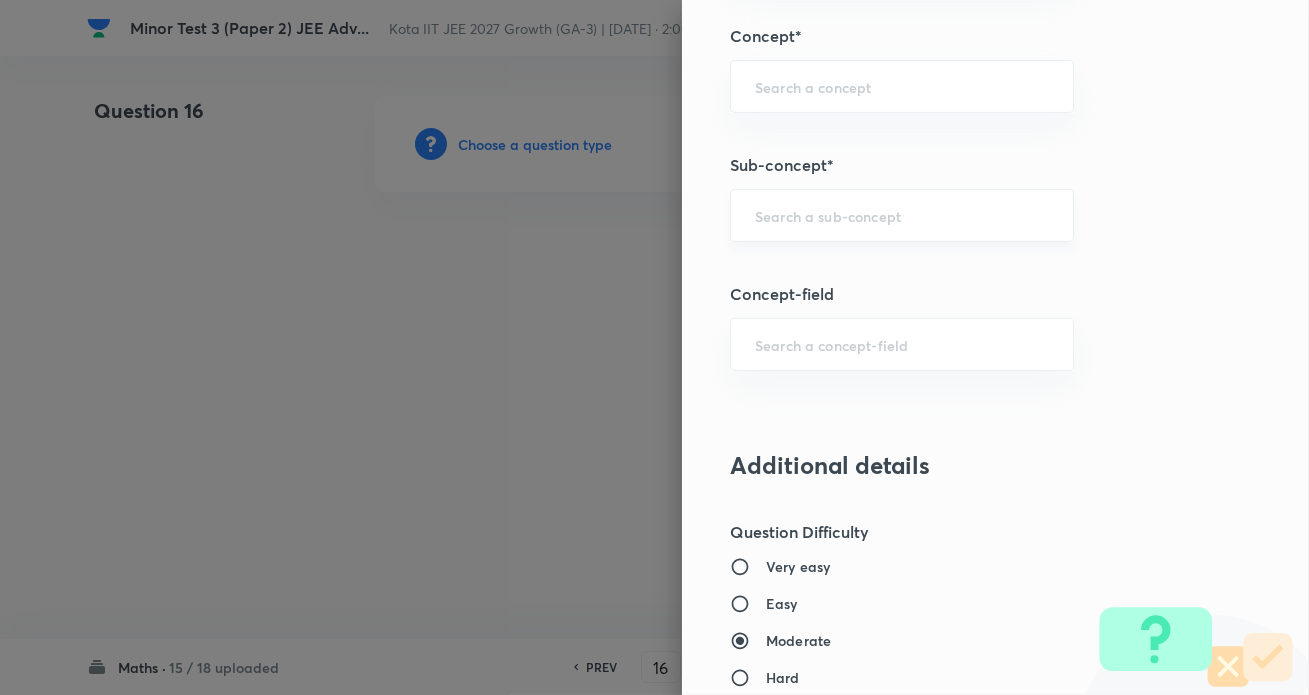click at bounding box center [902, 215] 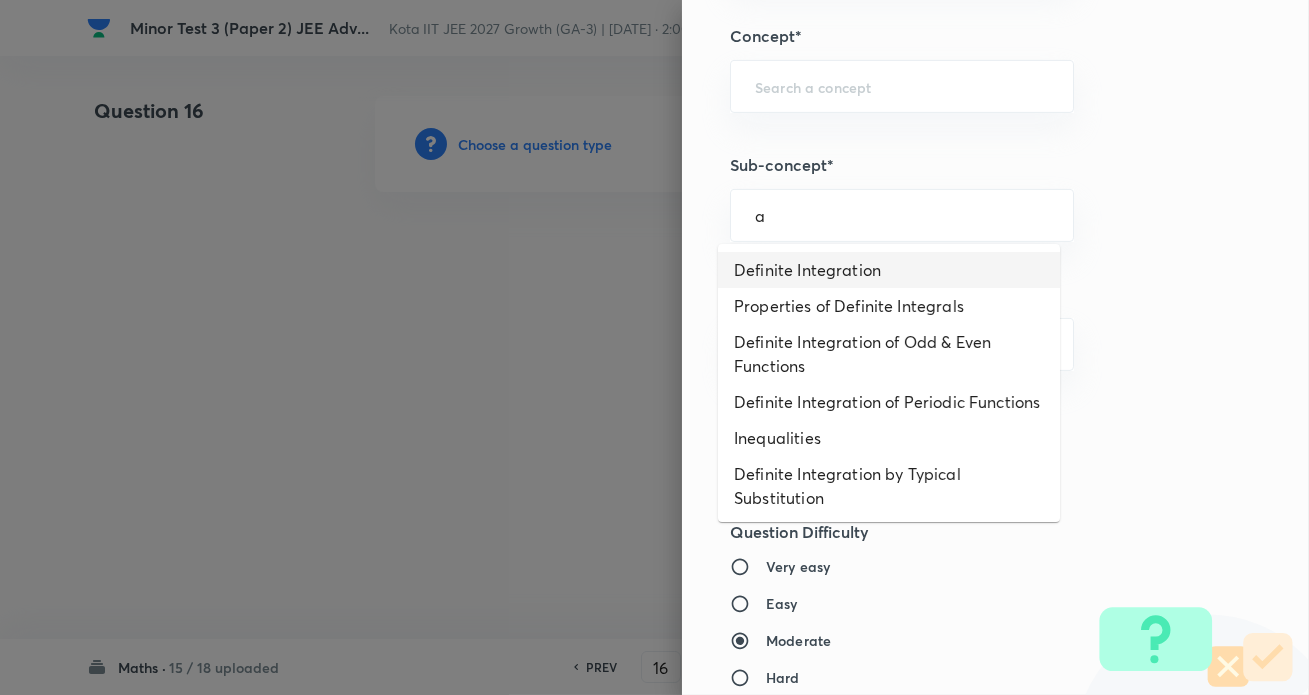 click on "Definite Integration" at bounding box center [889, 270] 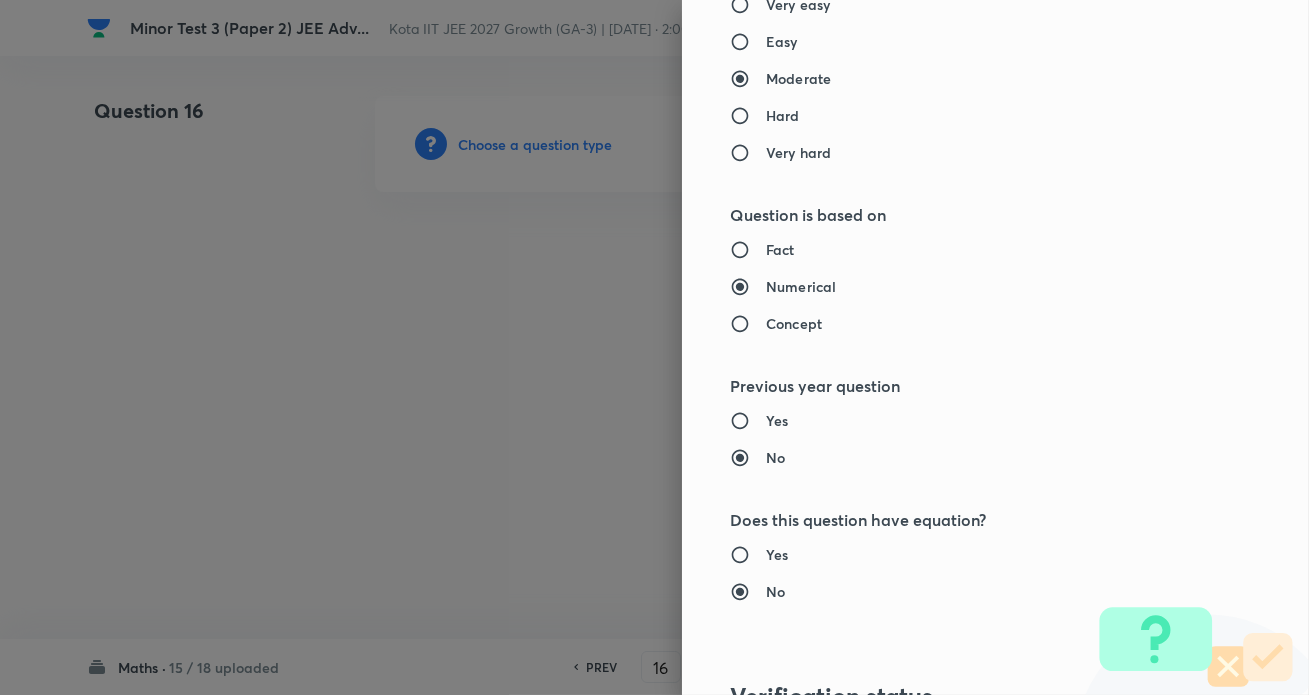 type on "Mathematics" 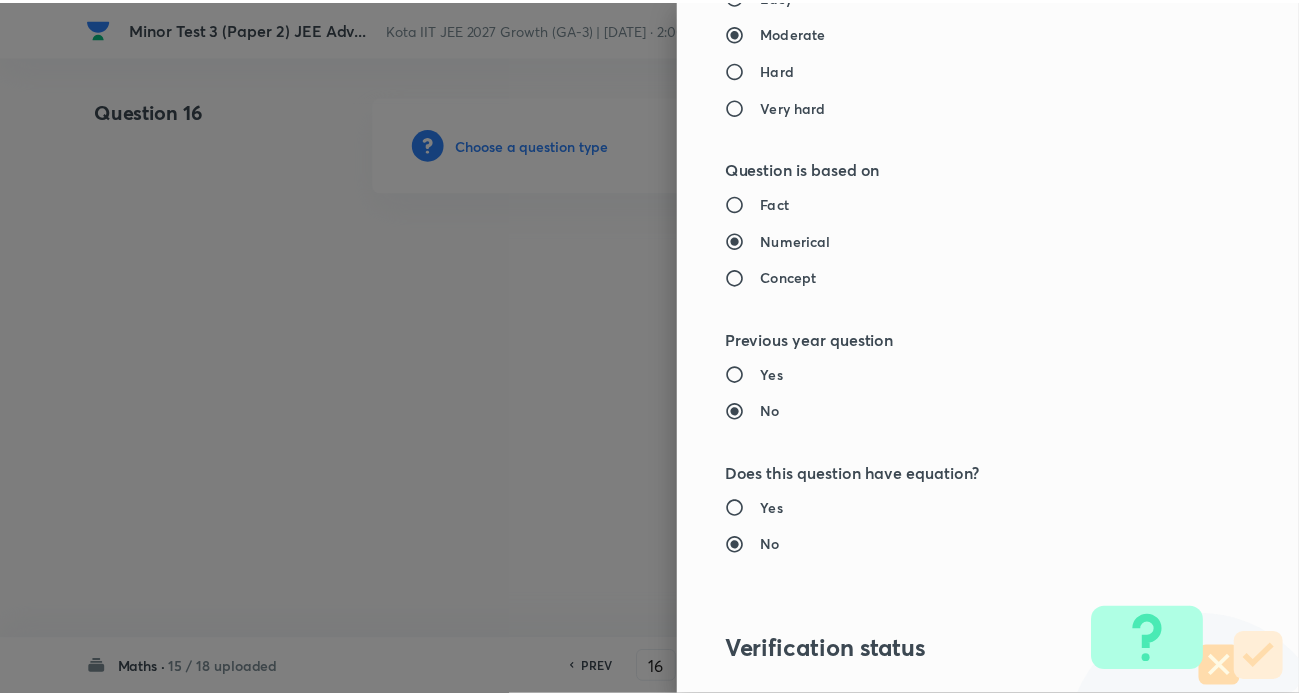 scroll, scrollTop: 2162, scrollLeft: 0, axis: vertical 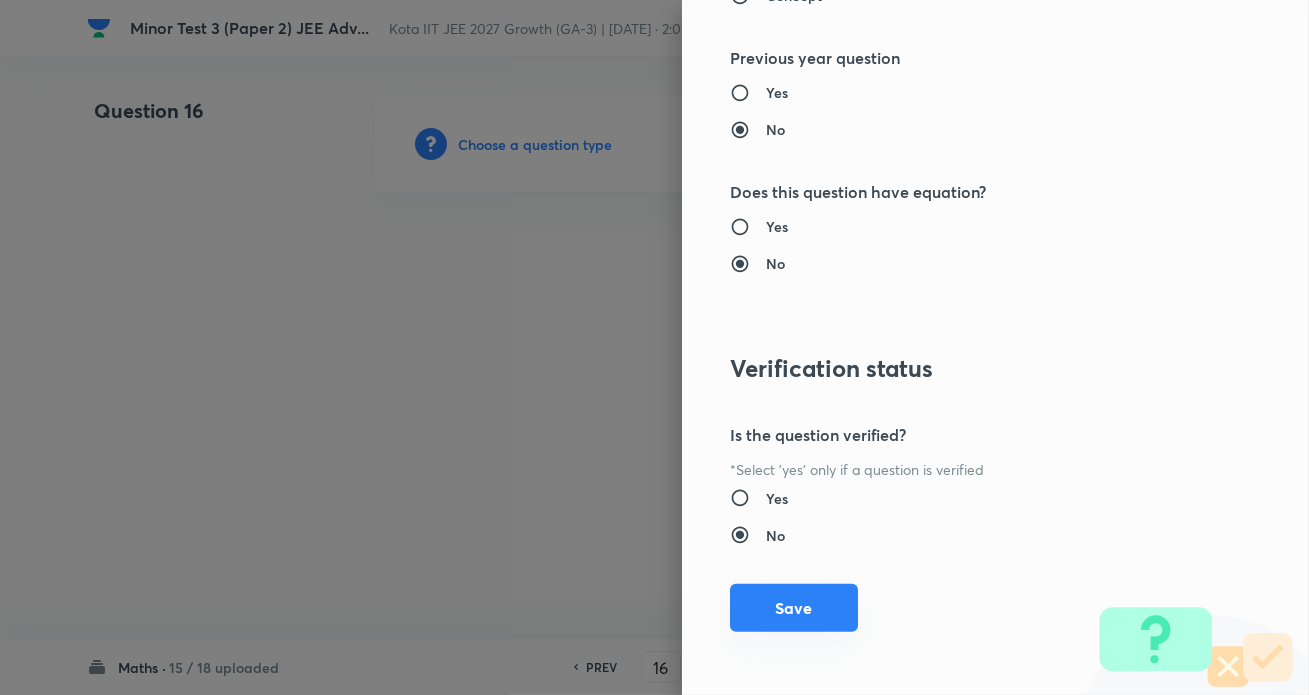 drag, startPoint x: 803, startPoint y: 603, endPoint x: 724, endPoint y: 509, distance: 122.78844 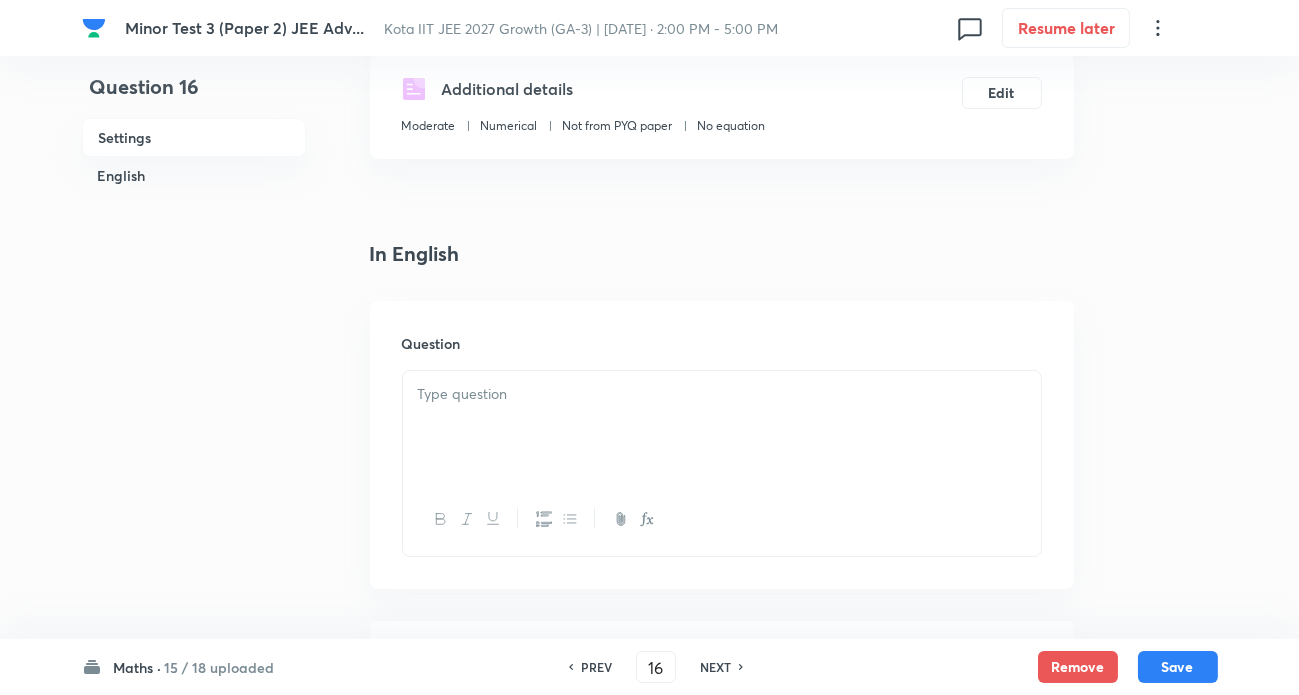 scroll, scrollTop: 363, scrollLeft: 0, axis: vertical 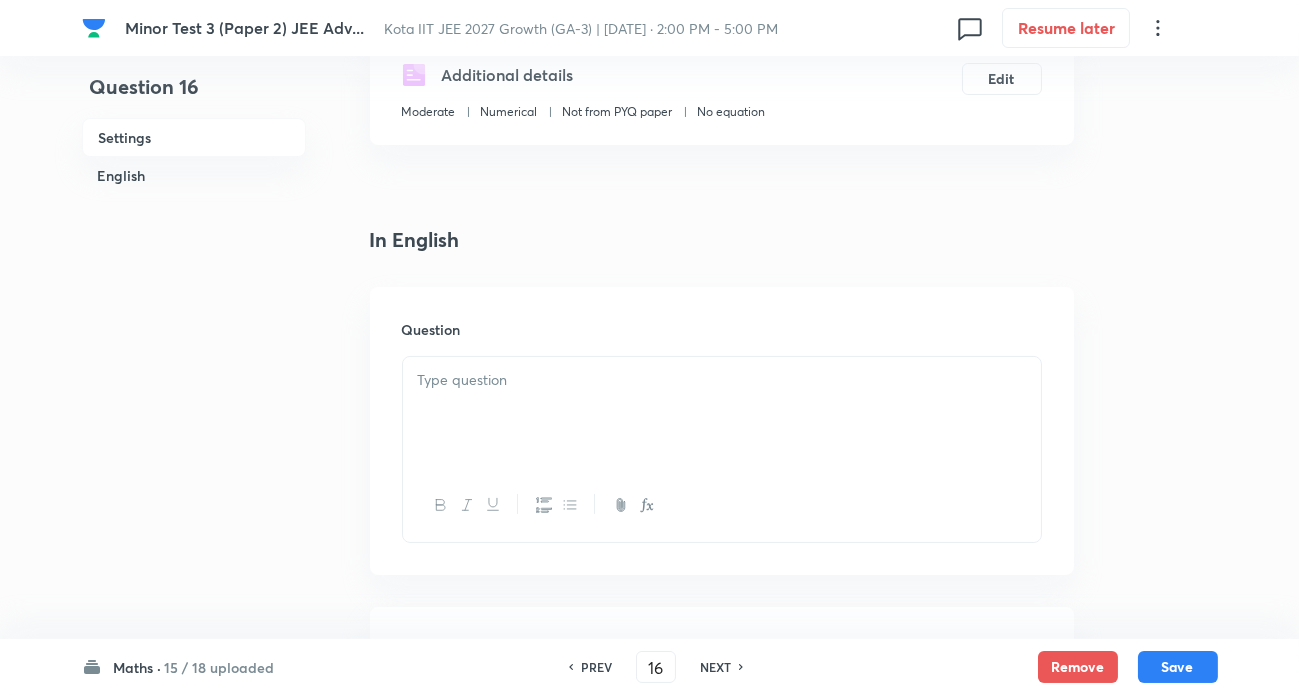 click at bounding box center (722, 413) 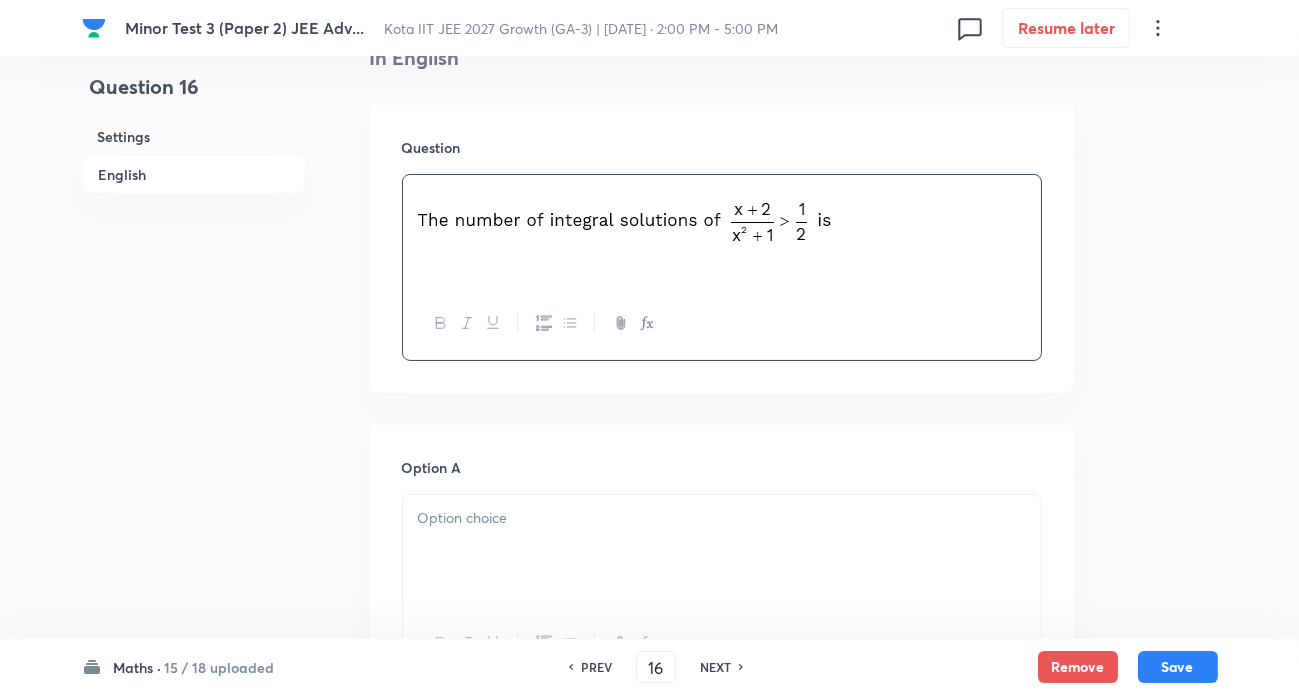 scroll, scrollTop: 818, scrollLeft: 0, axis: vertical 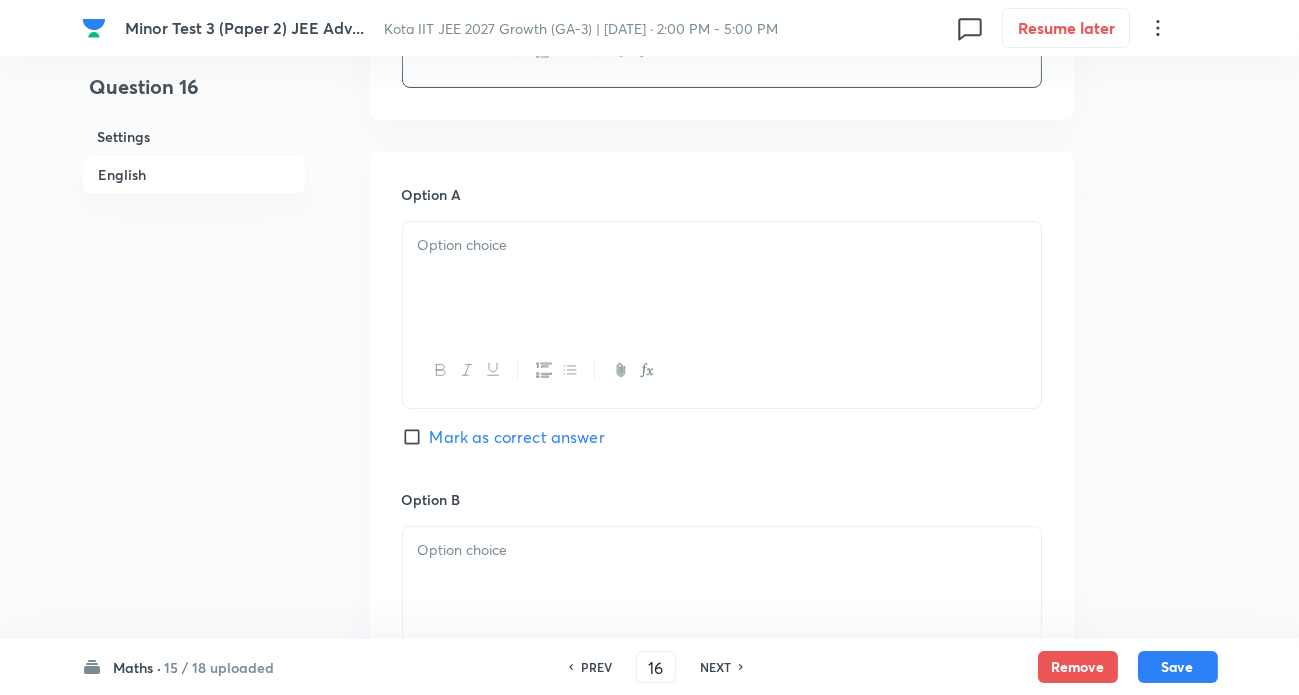 click at bounding box center [722, 245] 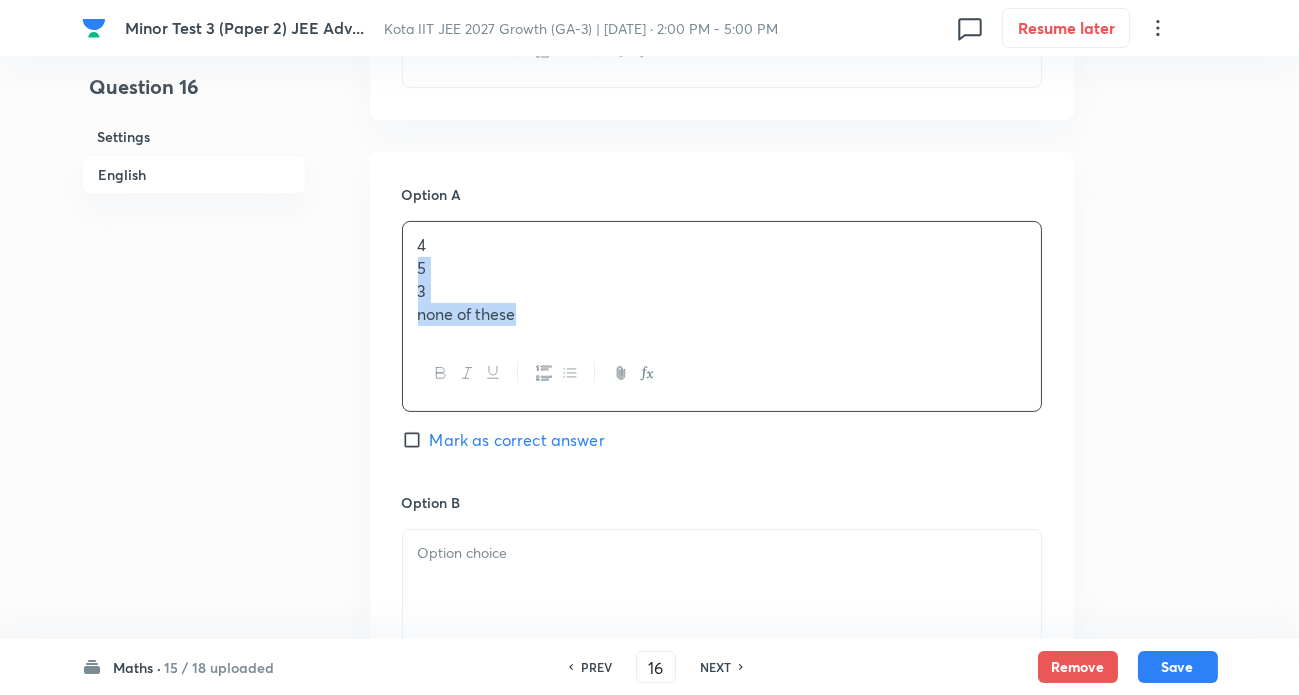 drag, startPoint x: 412, startPoint y: 263, endPoint x: 666, endPoint y: 352, distance: 269.14124 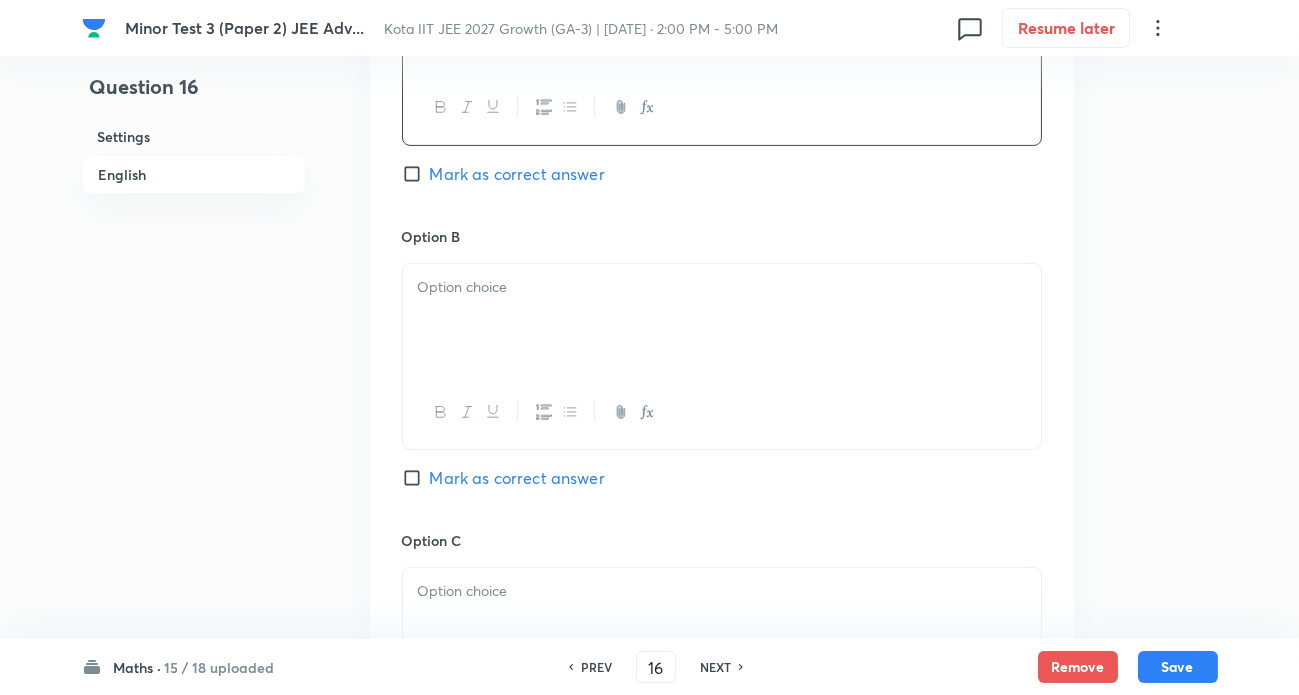 scroll, scrollTop: 1090, scrollLeft: 0, axis: vertical 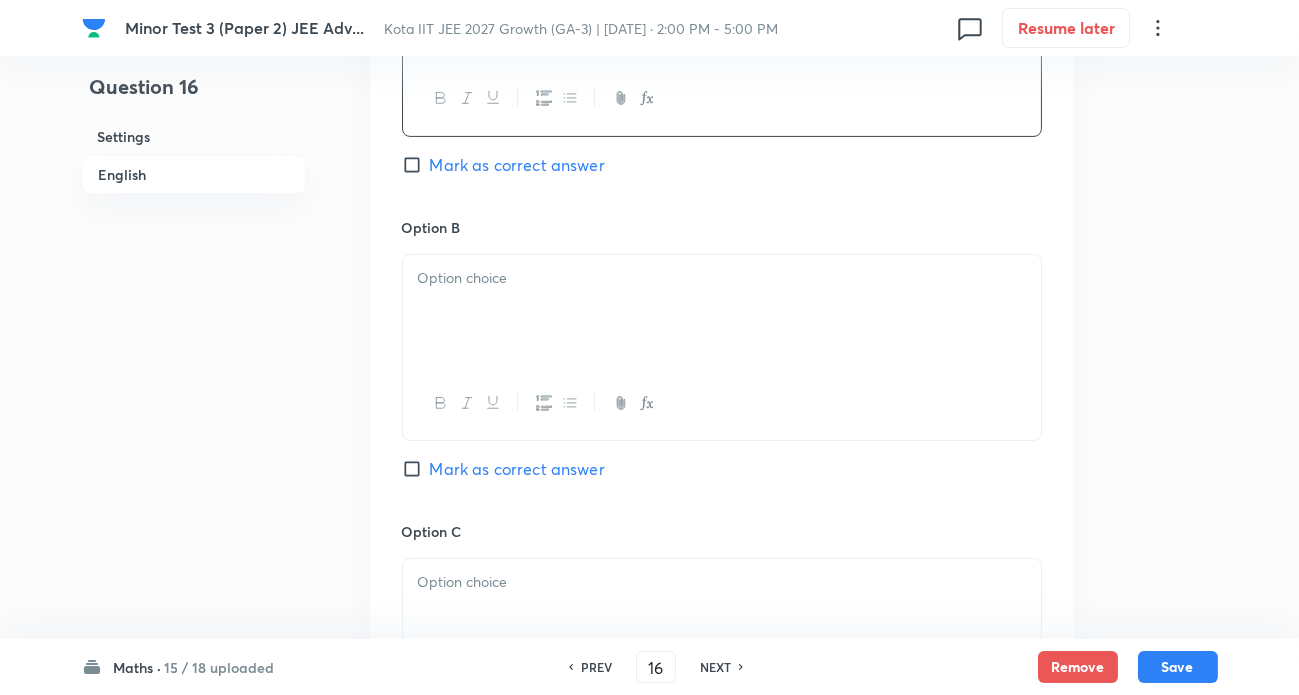 drag, startPoint x: 480, startPoint y: 295, endPoint x: 471, endPoint y: 287, distance: 12.0415945 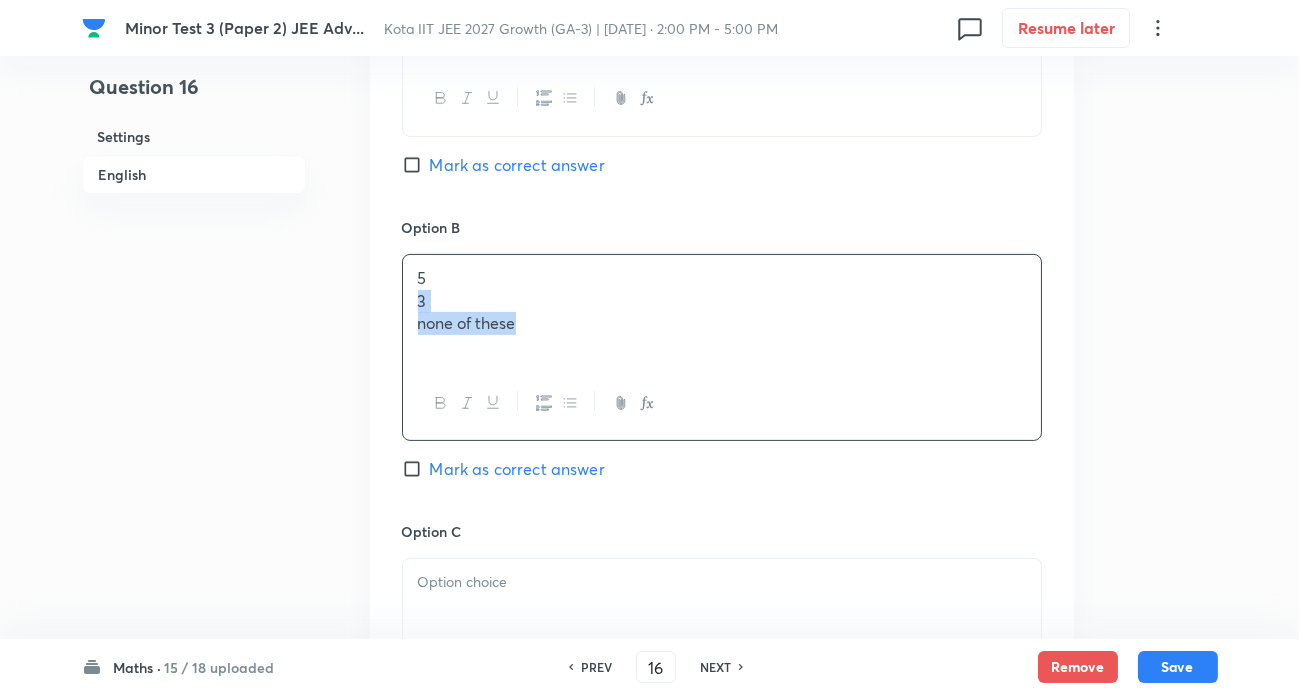 drag, startPoint x: 825, startPoint y: 366, endPoint x: 935, endPoint y: 363, distance: 110.0409 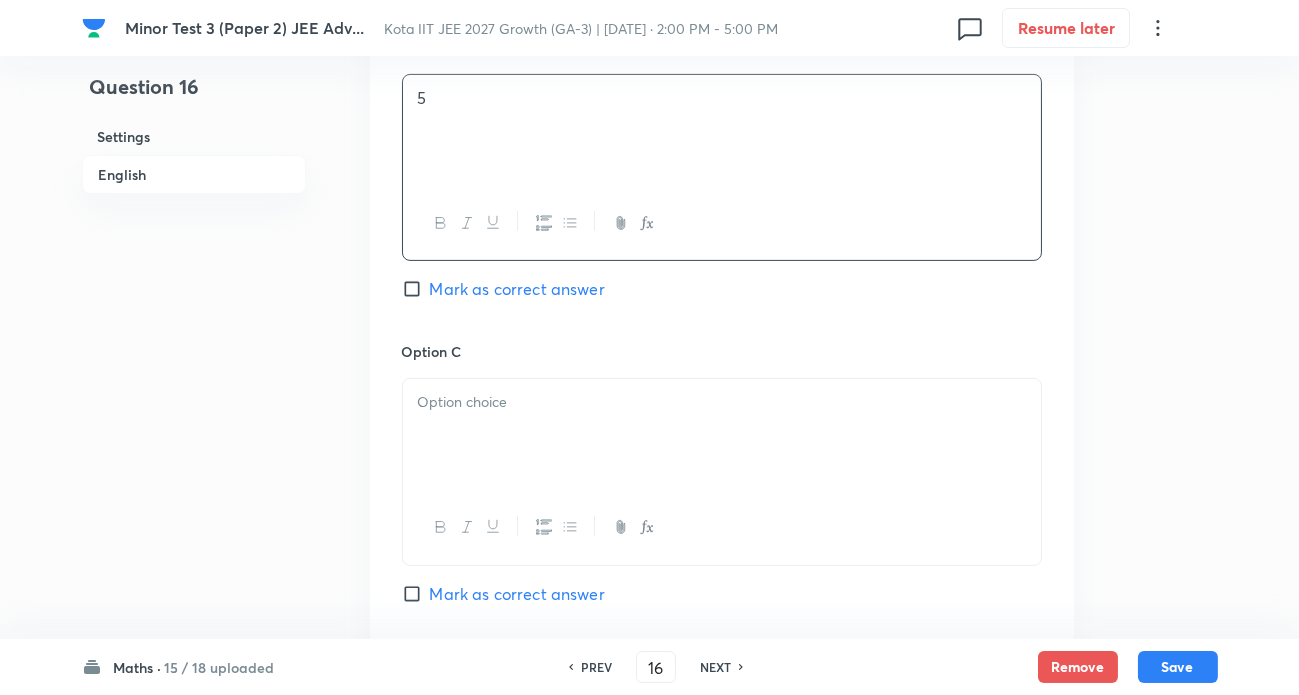 scroll, scrollTop: 1272, scrollLeft: 0, axis: vertical 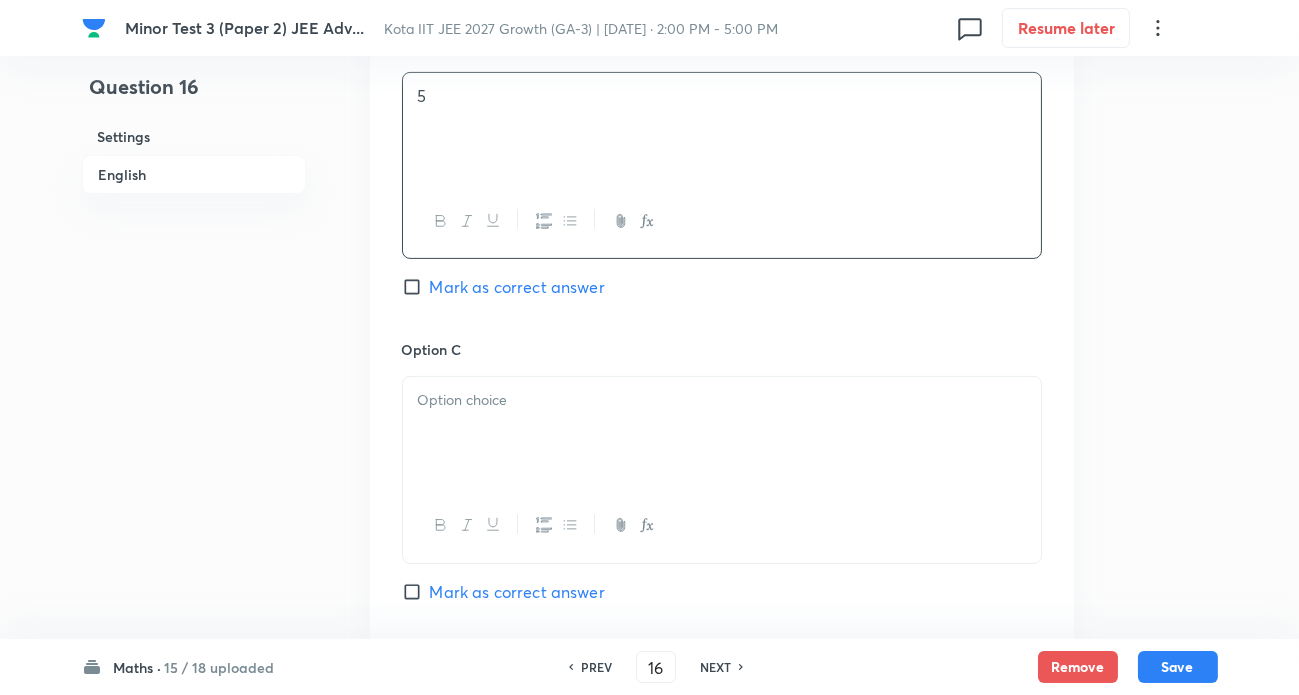 click at bounding box center [722, 400] 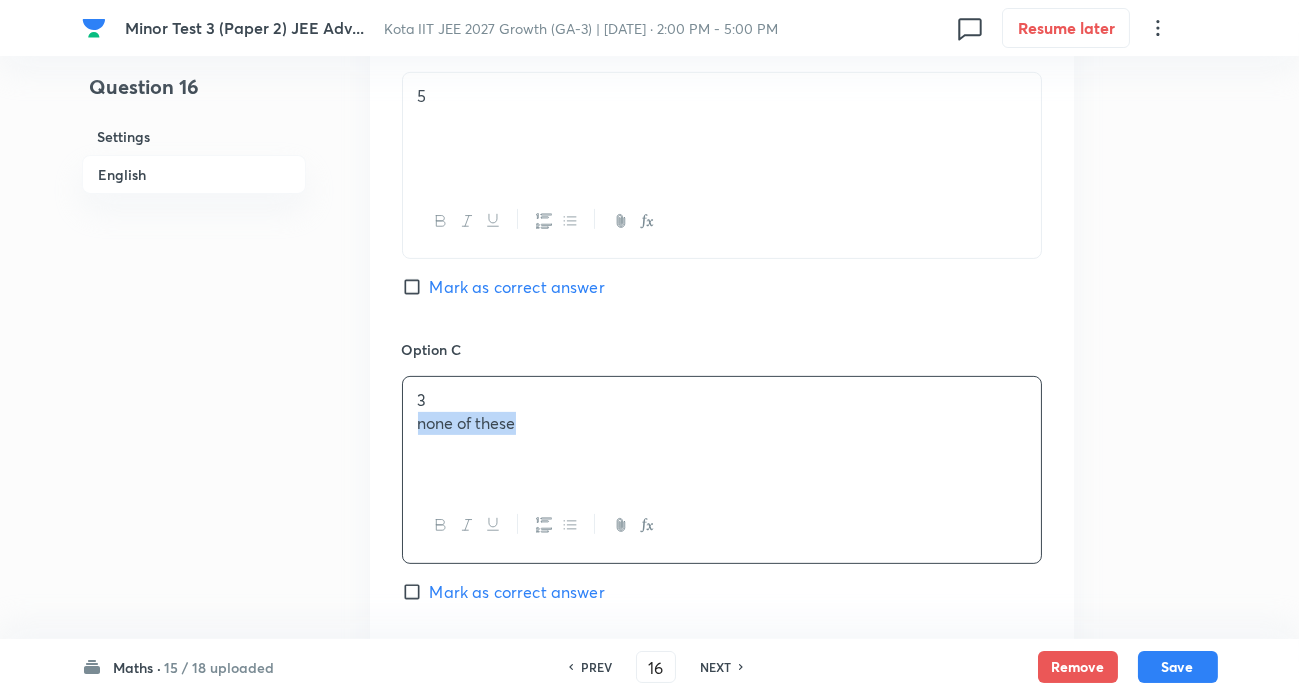 drag, startPoint x: 409, startPoint y: 423, endPoint x: 772, endPoint y: 429, distance: 363.0496 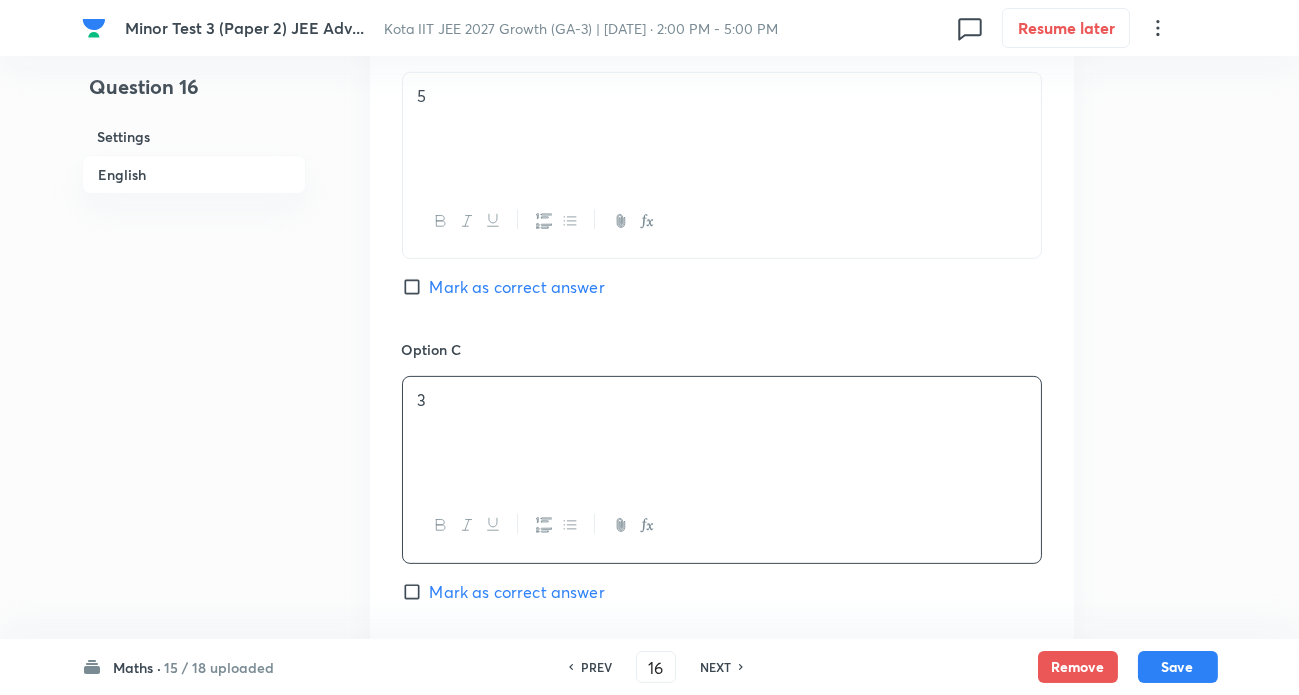 click on "Mark as correct answer" at bounding box center [517, 592] 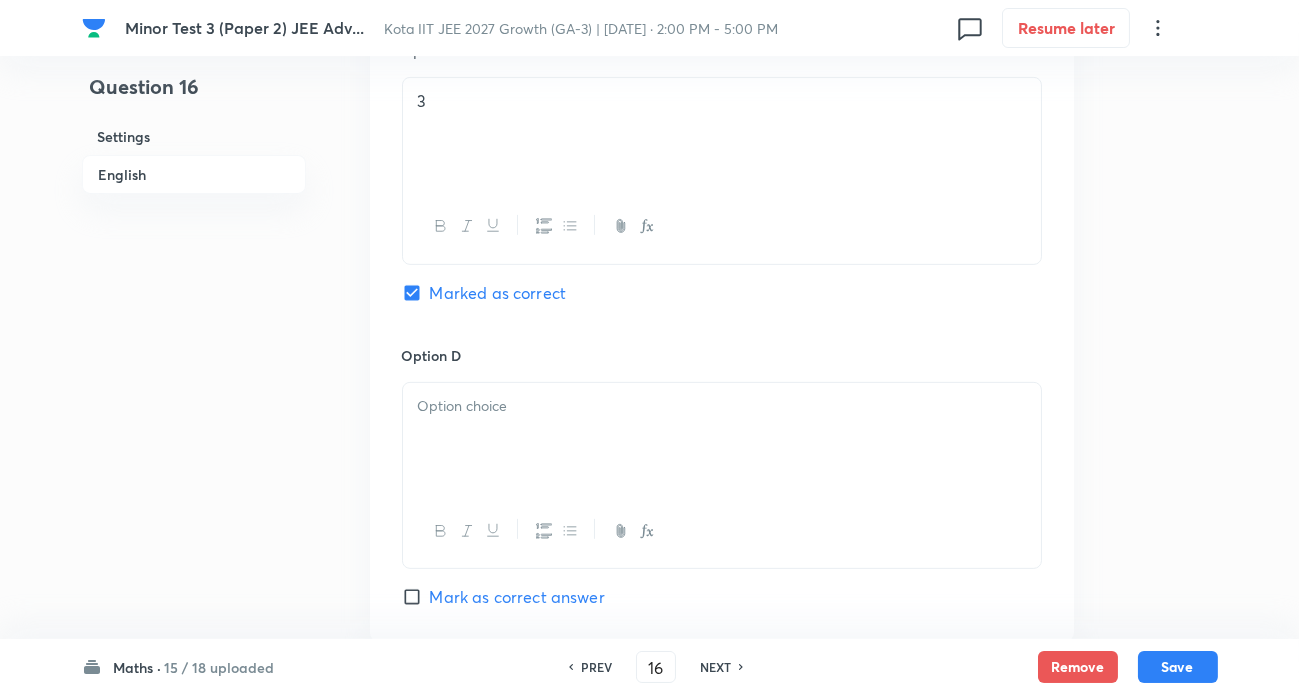 scroll, scrollTop: 1727, scrollLeft: 0, axis: vertical 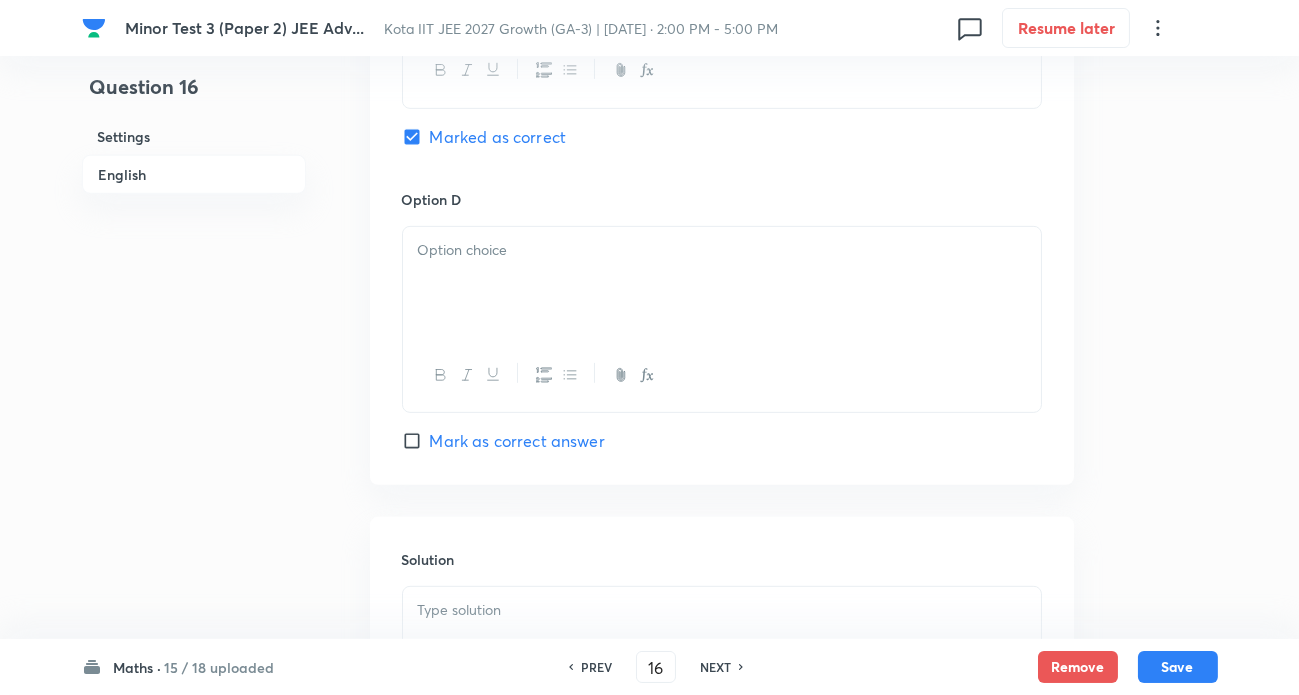 click at bounding box center (722, 250) 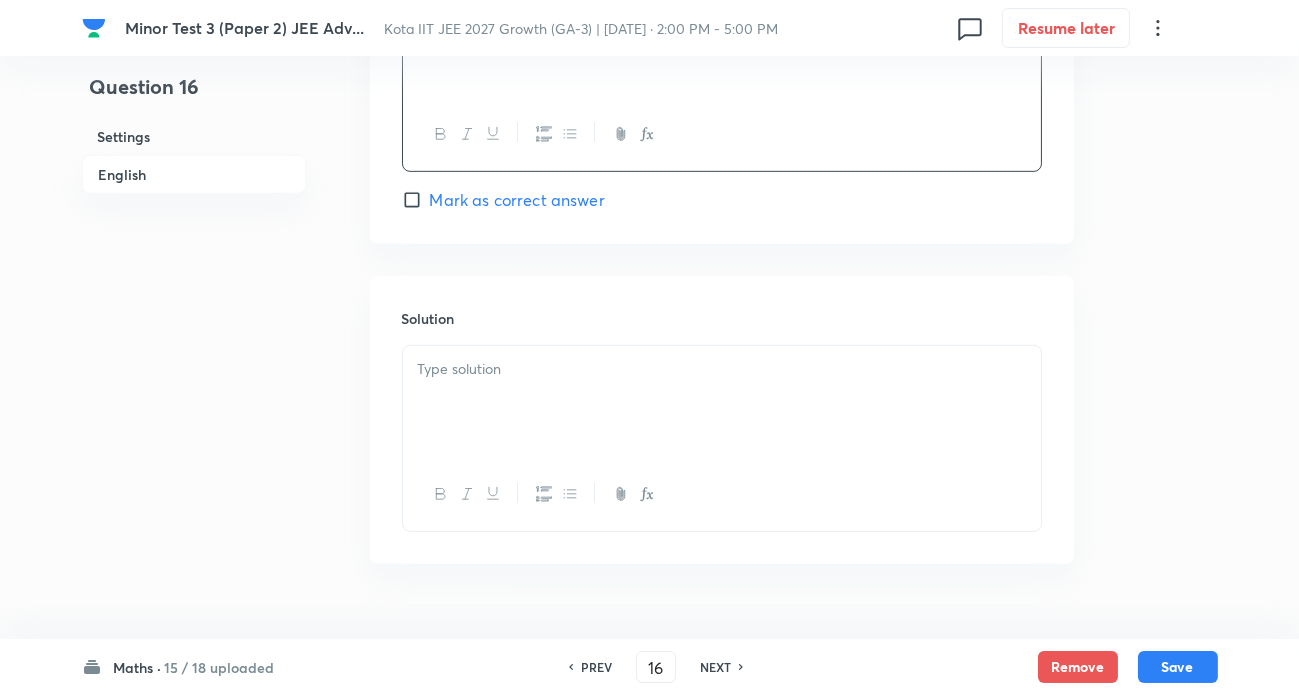 scroll, scrollTop: 2000, scrollLeft: 0, axis: vertical 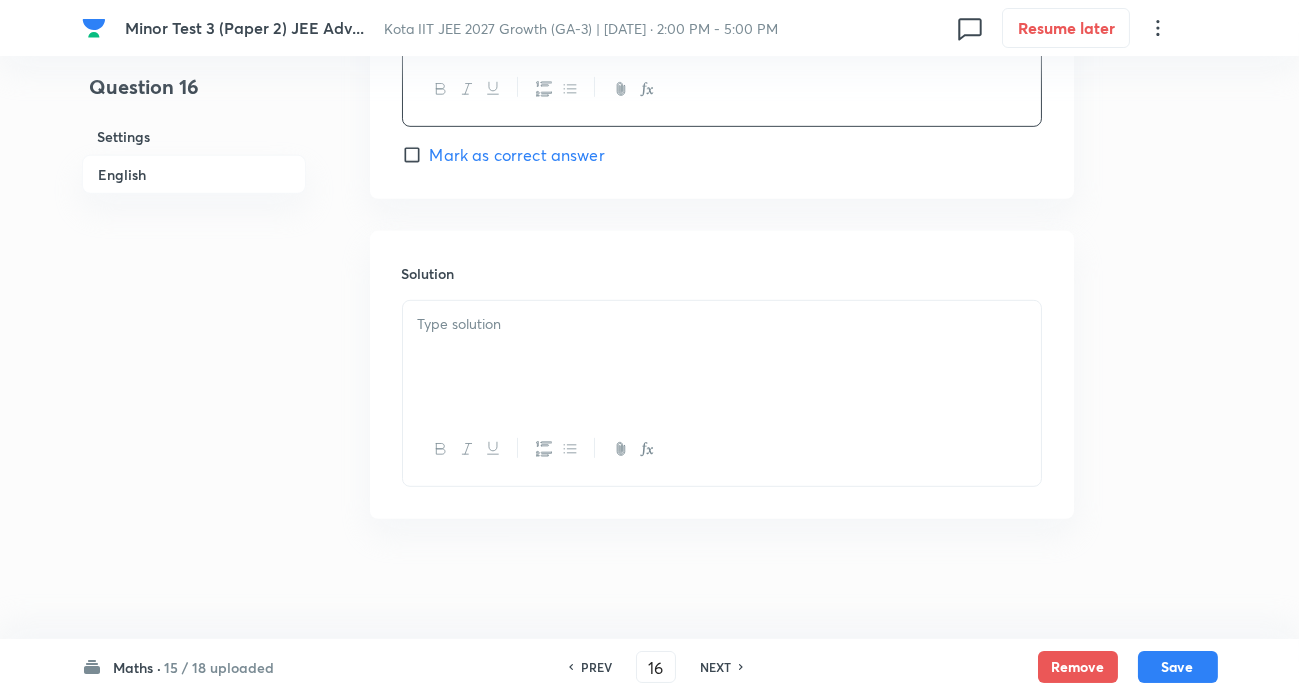 drag, startPoint x: 481, startPoint y: 335, endPoint x: 722, endPoint y: 398, distance: 249.09837 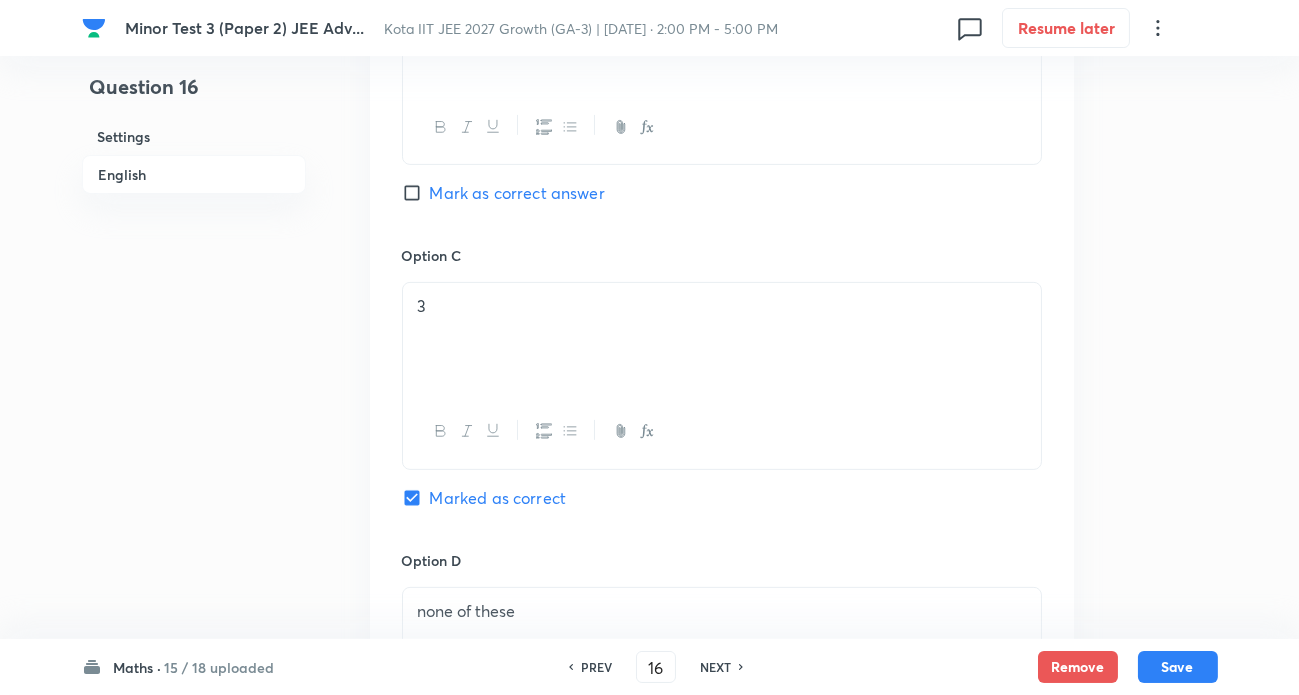 scroll, scrollTop: 1262, scrollLeft: 0, axis: vertical 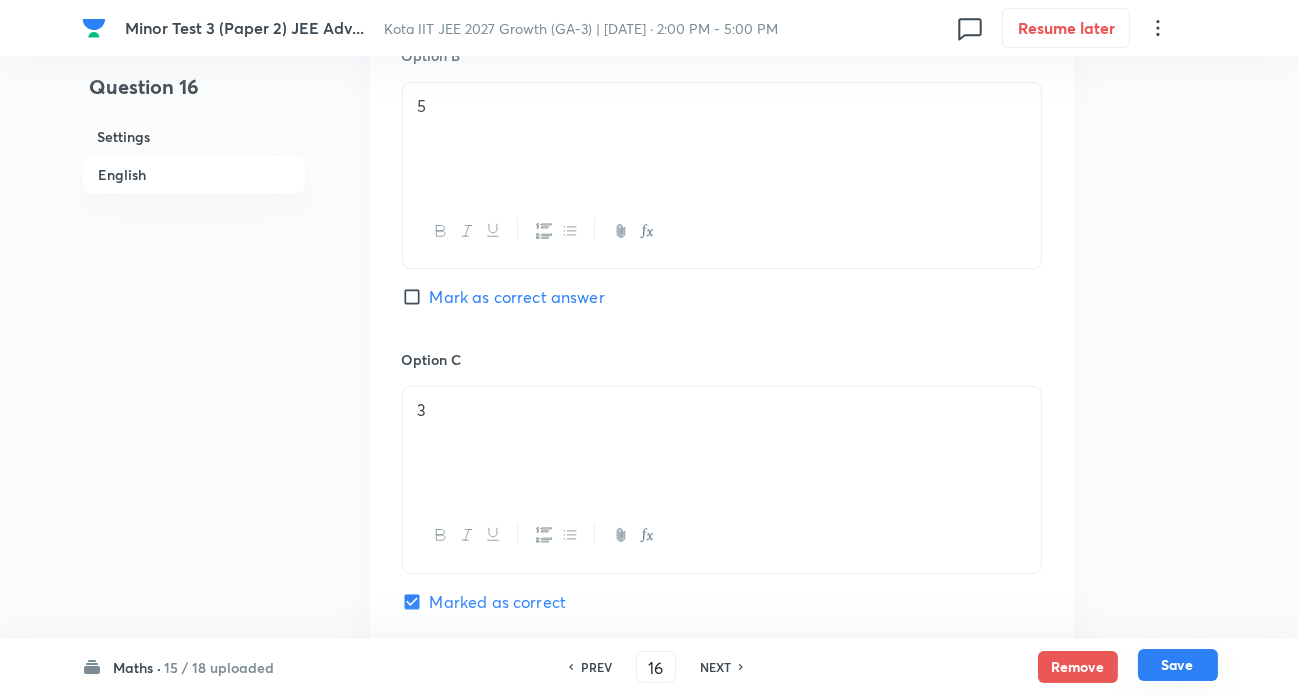 click on "Save" at bounding box center (1178, 665) 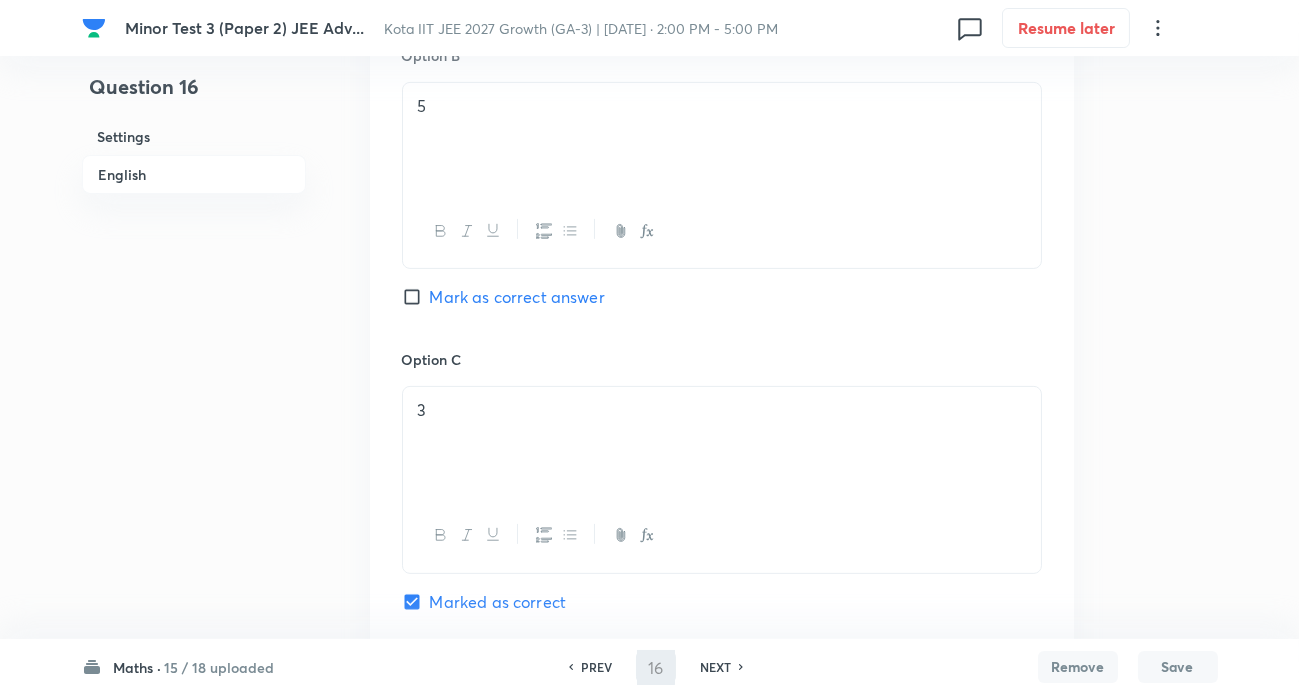 type on "17" 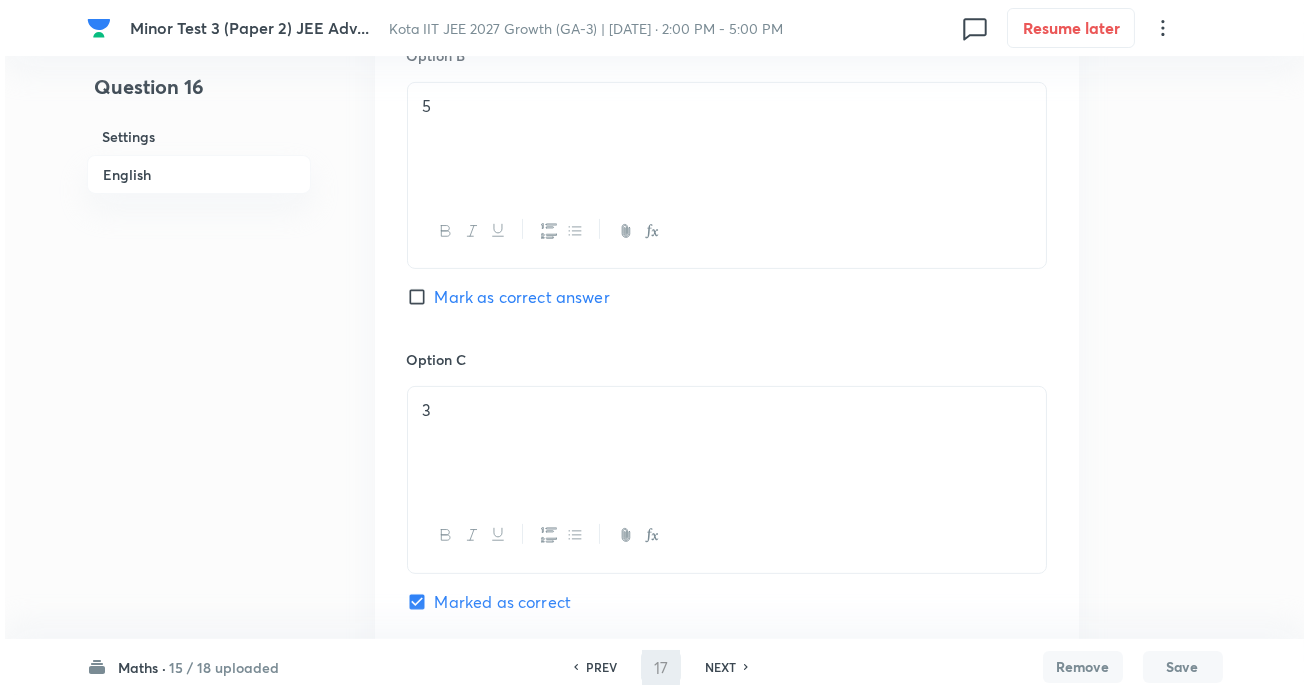 scroll, scrollTop: 0, scrollLeft: 0, axis: both 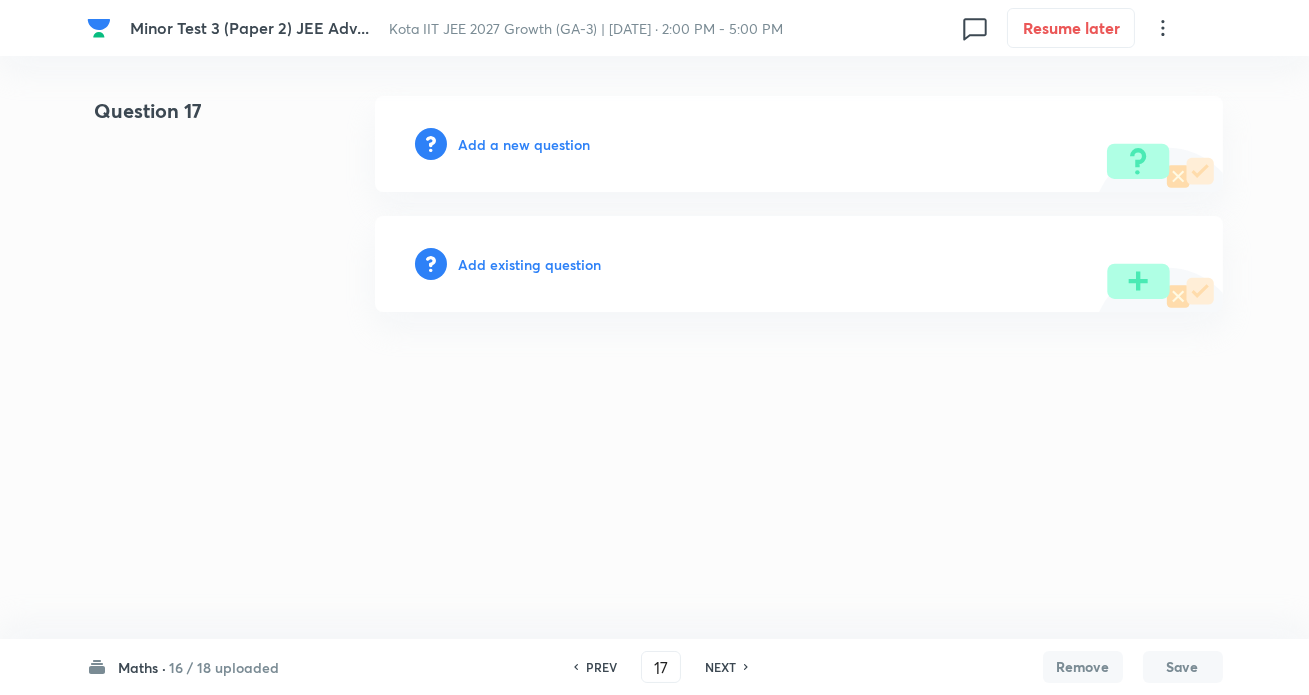 click on "Add a new question" at bounding box center (525, 144) 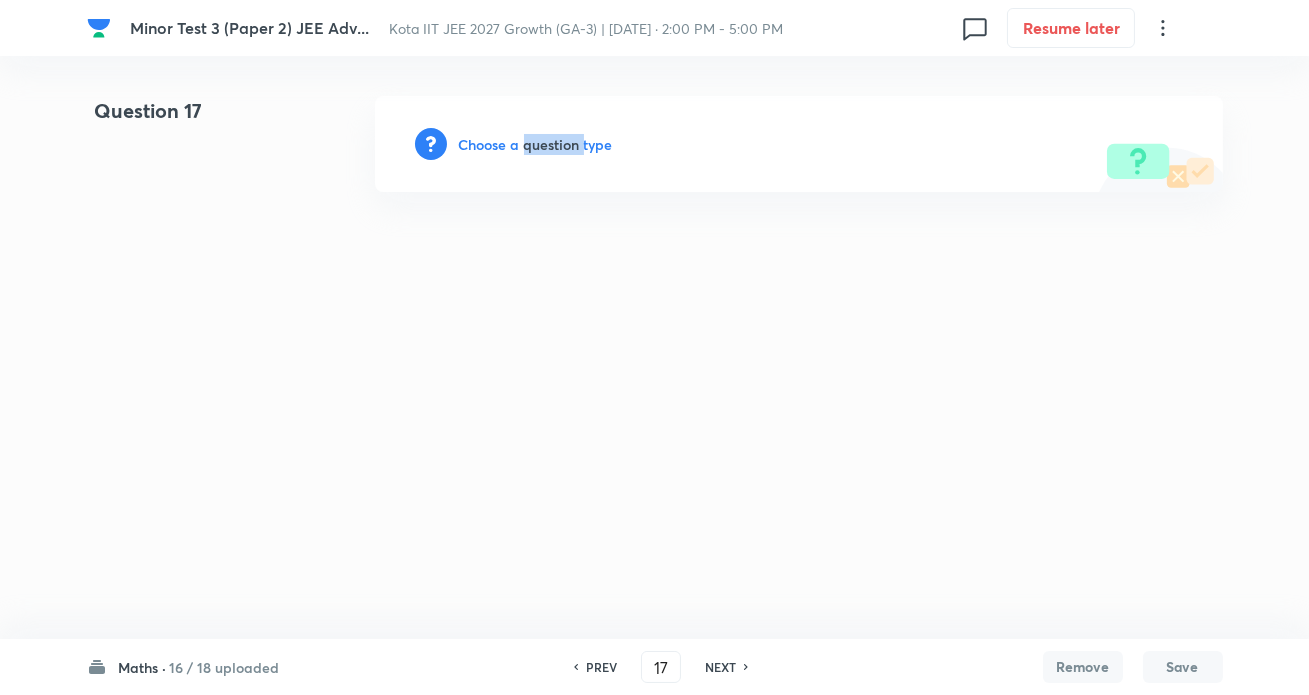 click on "Choose a question type" at bounding box center [536, 144] 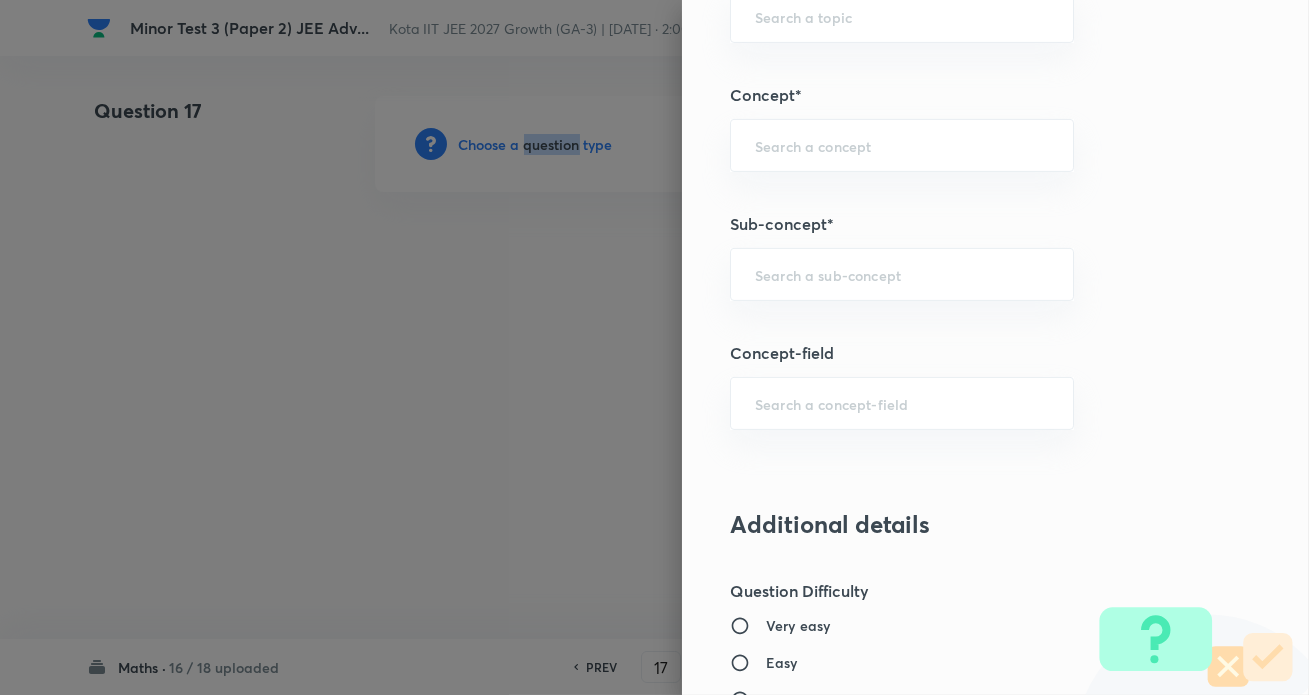 scroll, scrollTop: 1363, scrollLeft: 0, axis: vertical 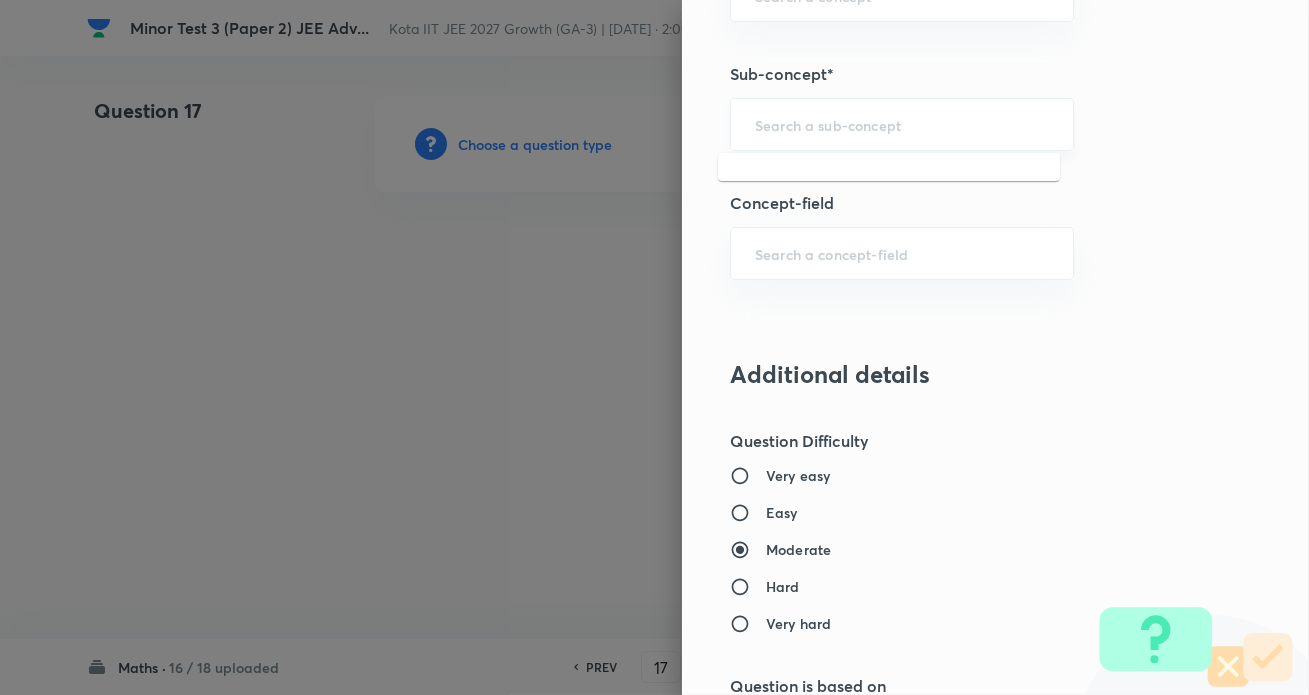 click at bounding box center (902, 124) 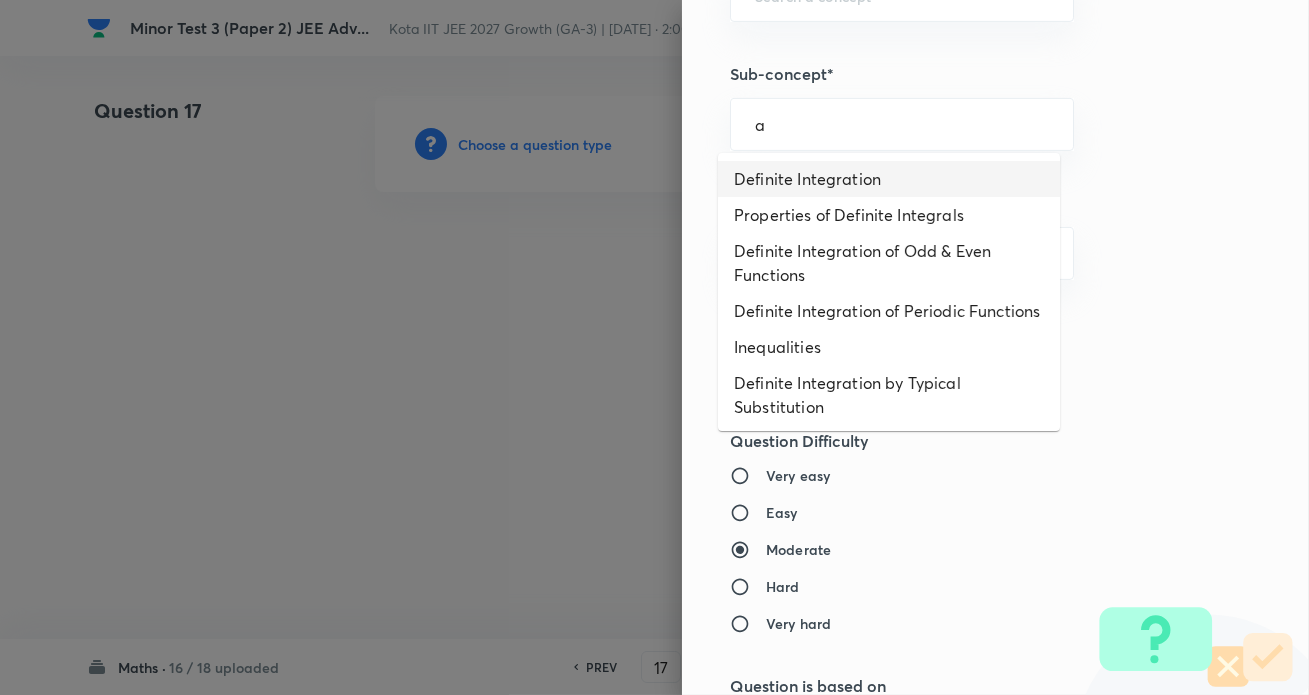 click on "Definite Integration" at bounding box center [889, 179] 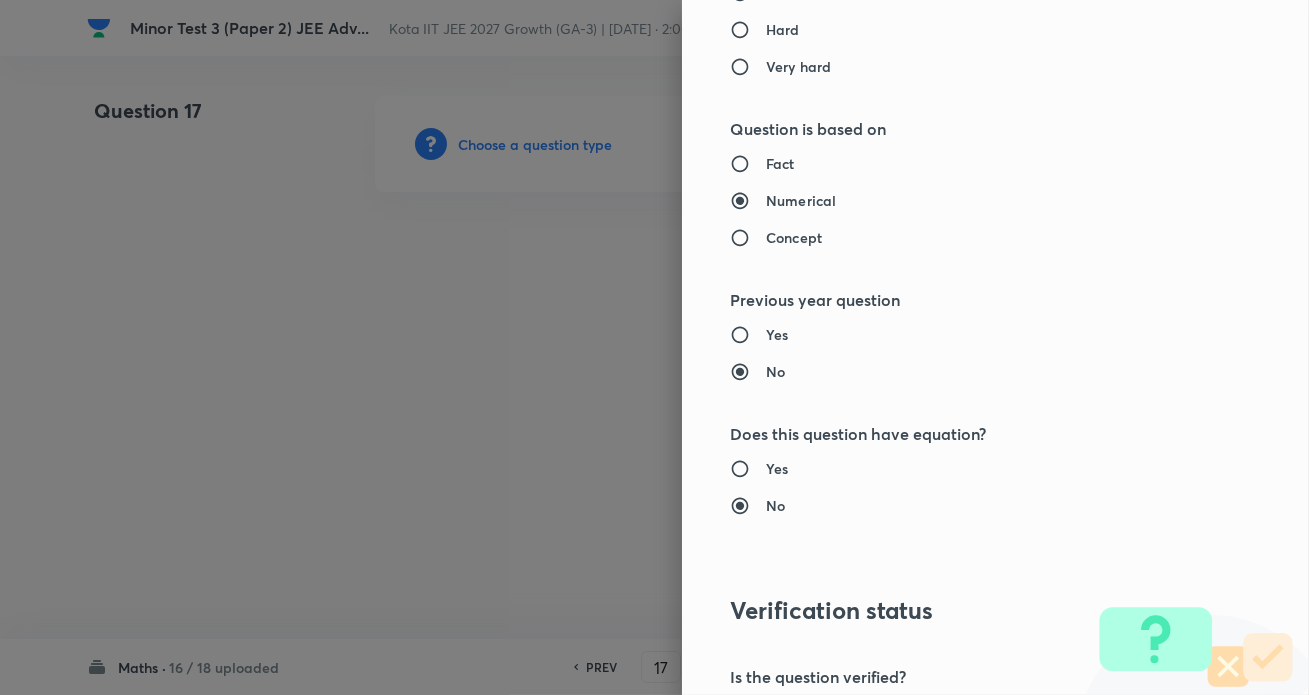 type on "Mathematics" 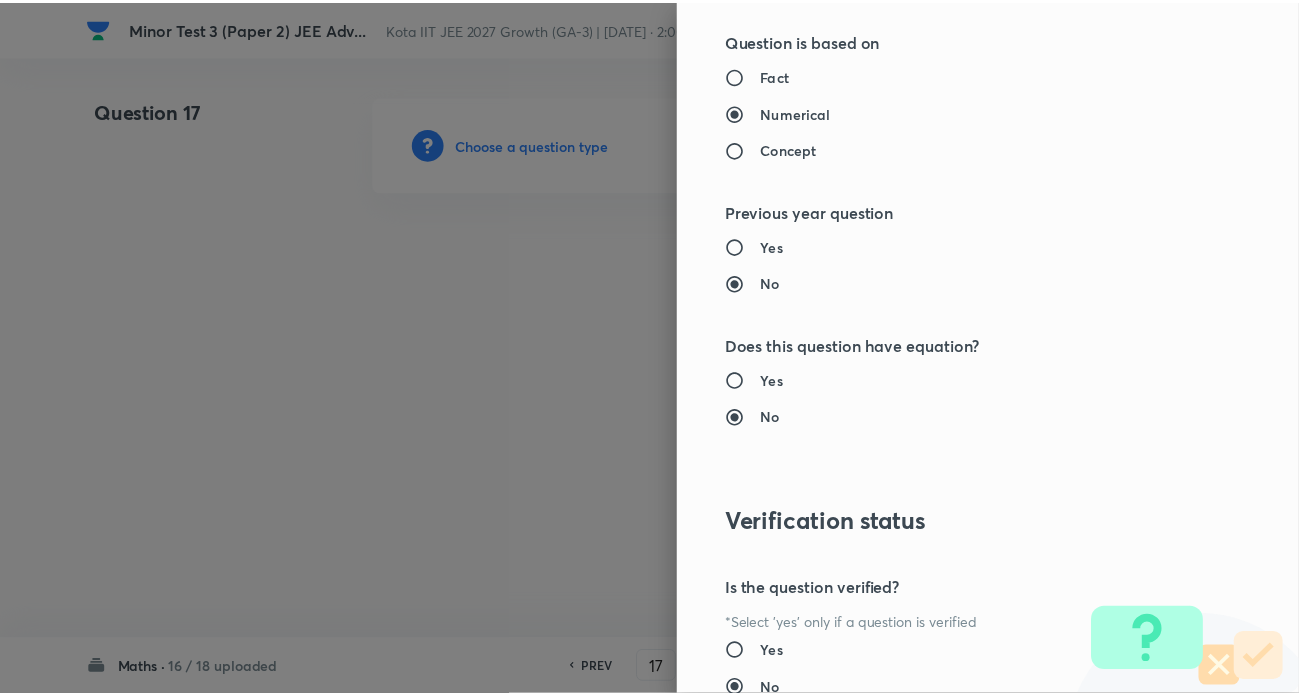scroll, scrollTop: 2162, scrollLeft: 0, axis: vertical 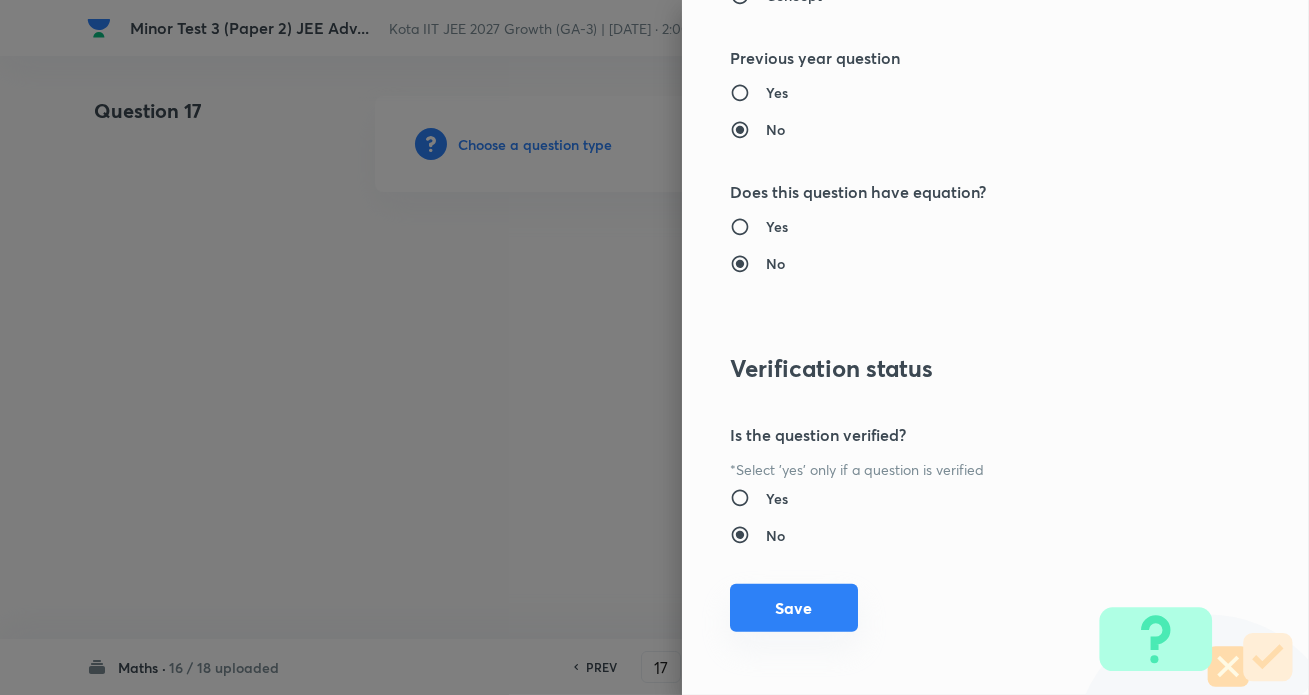 drag, startPoint x: 800, startPoint y: 607, endPoint x: 730, endPoint y: 537, distance: 98.99495 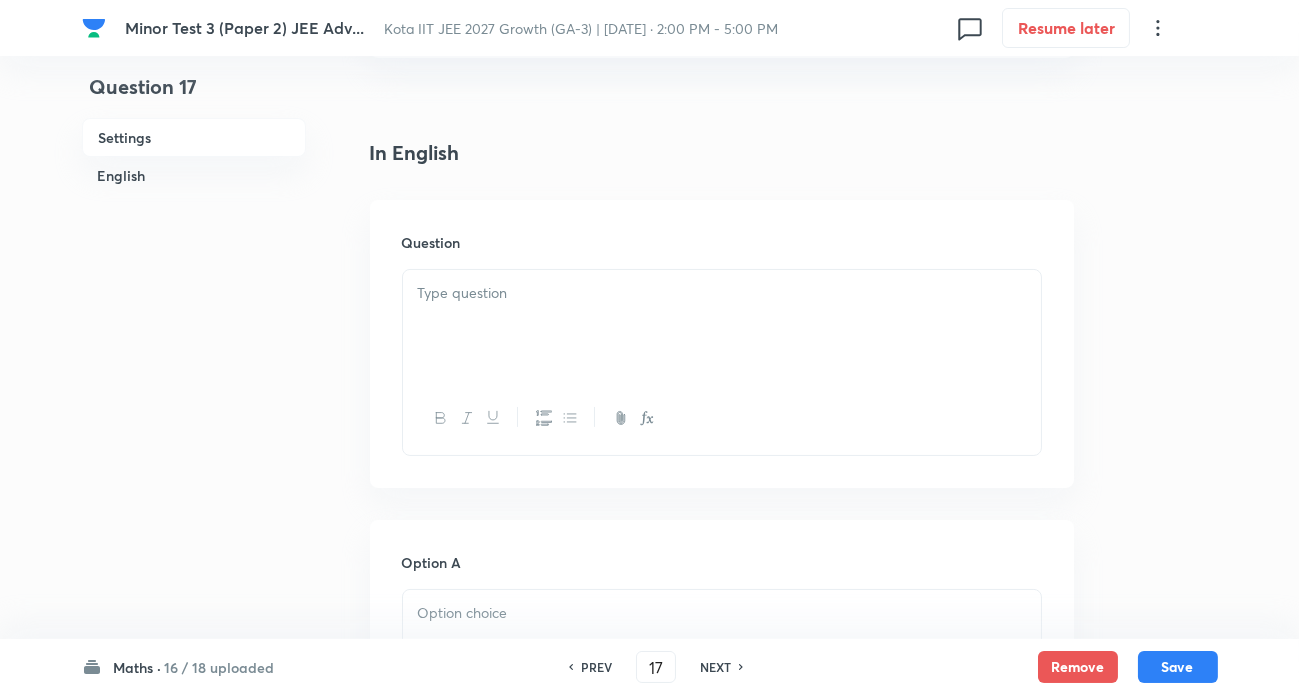 scroll, scrollTop: 454, scrollLeft: 0, axis: vertical 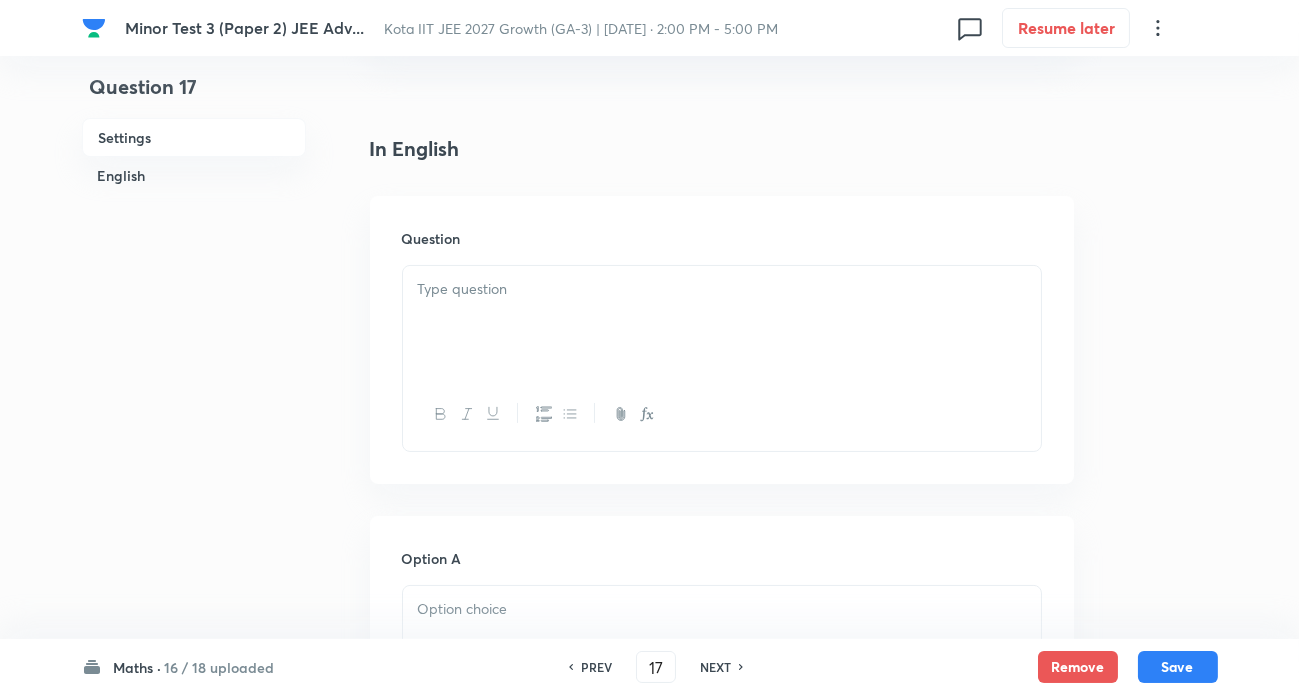 click at bounding box center [722, 289] 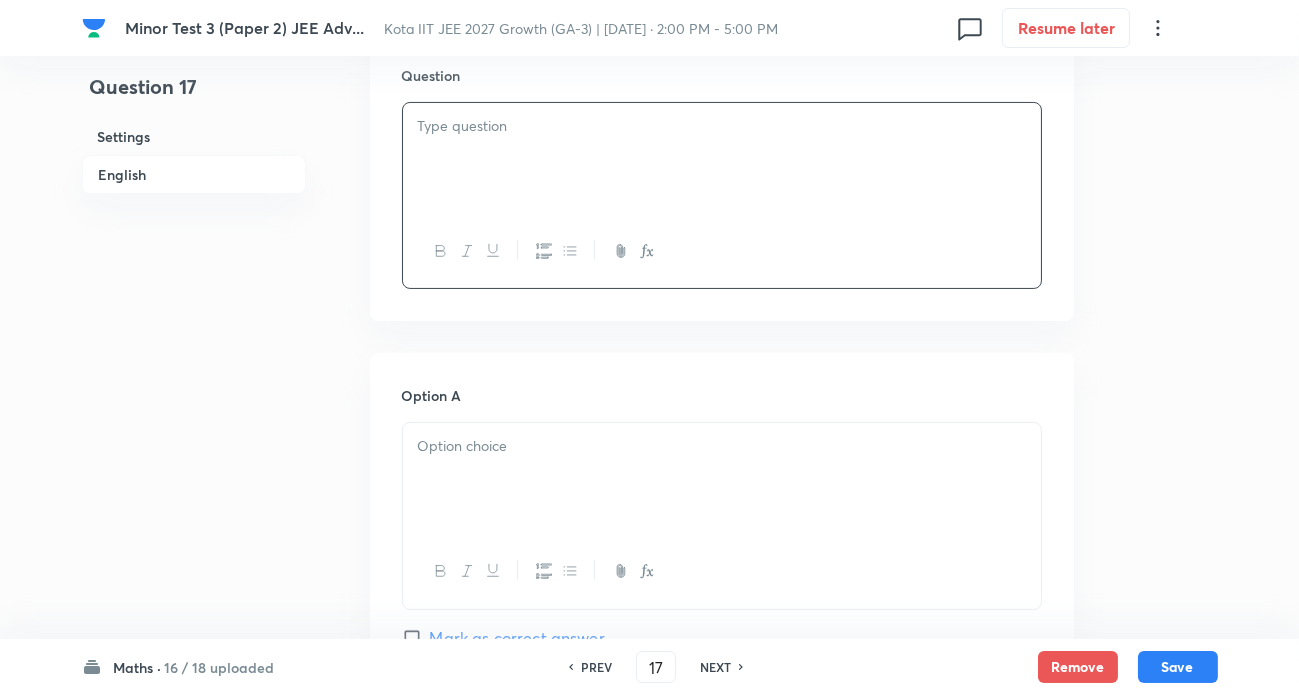 scroll, scrollTop: 636, scrollLeft: 0, axis: vertical 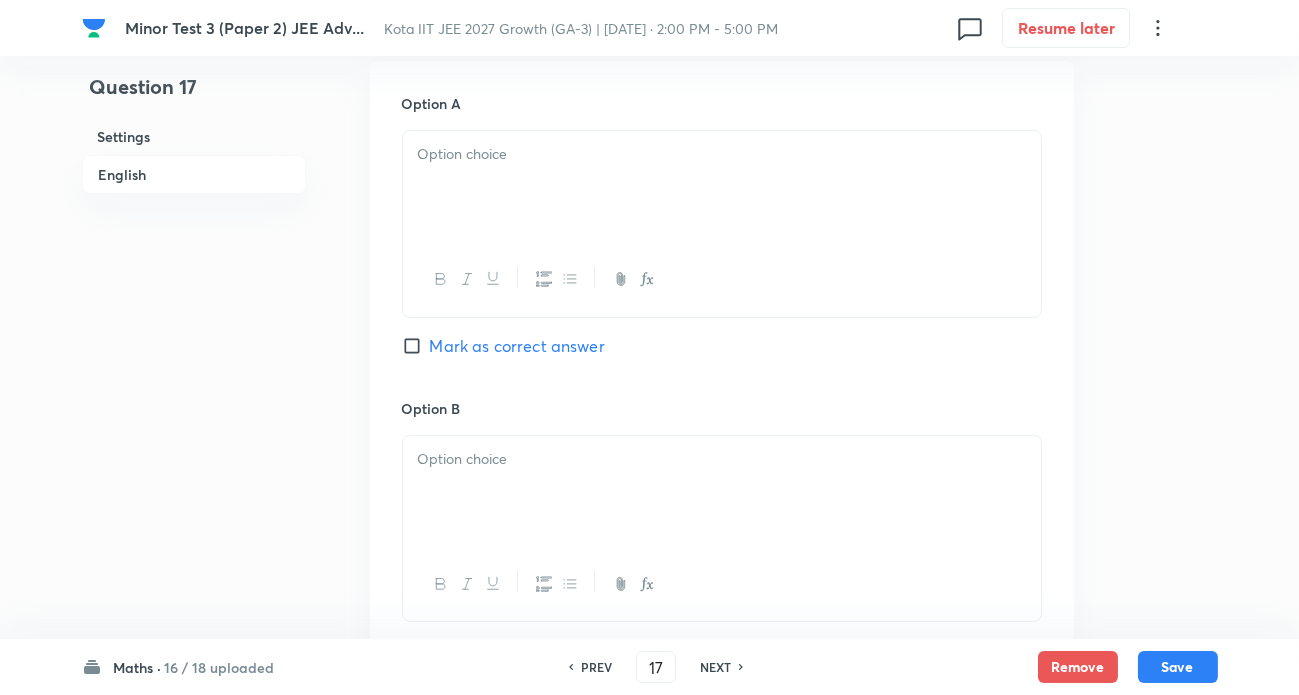 click at bounding box center [722, 187] 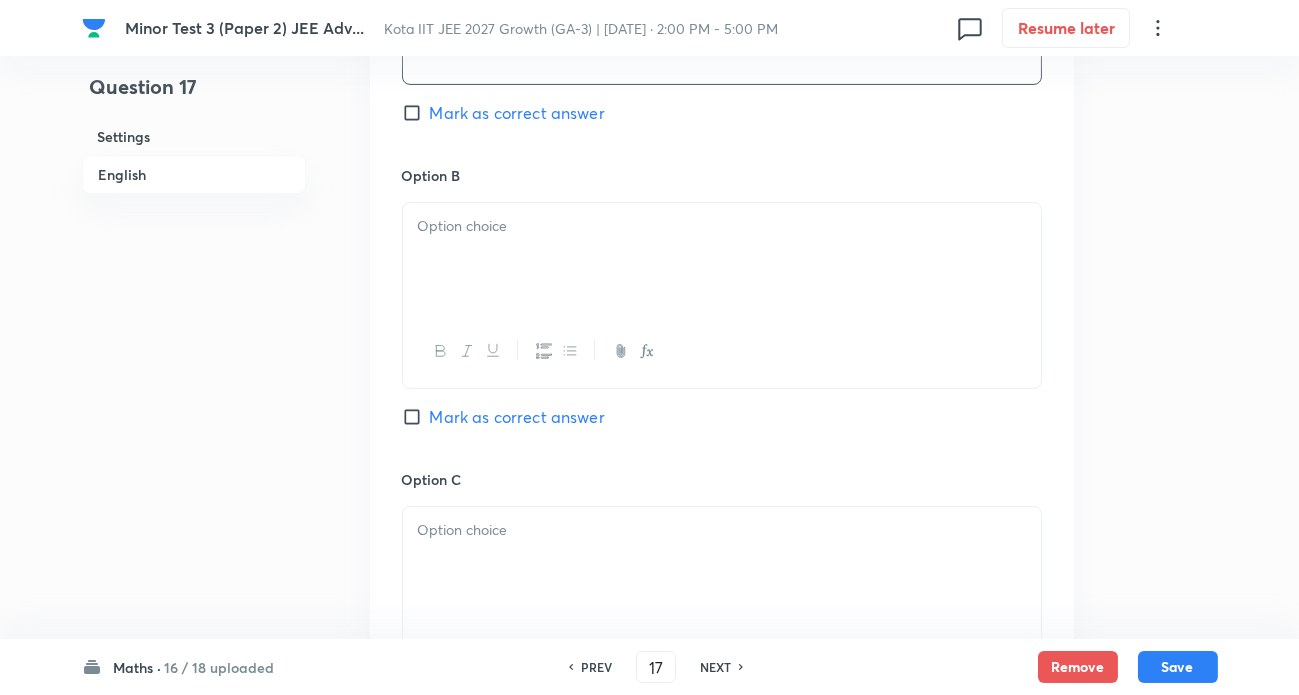 scroll, scrollTop: 1181, scrollLeft: 0, axis: vertical 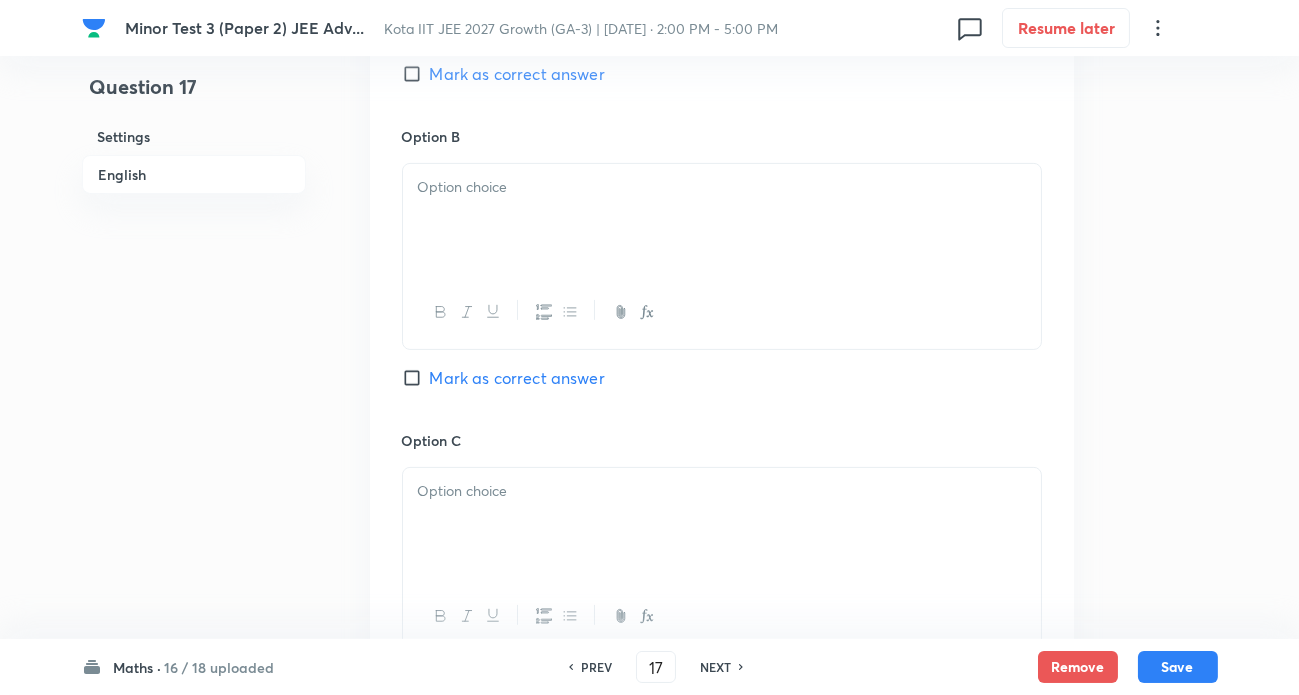 click at bounding box center (722, 220) 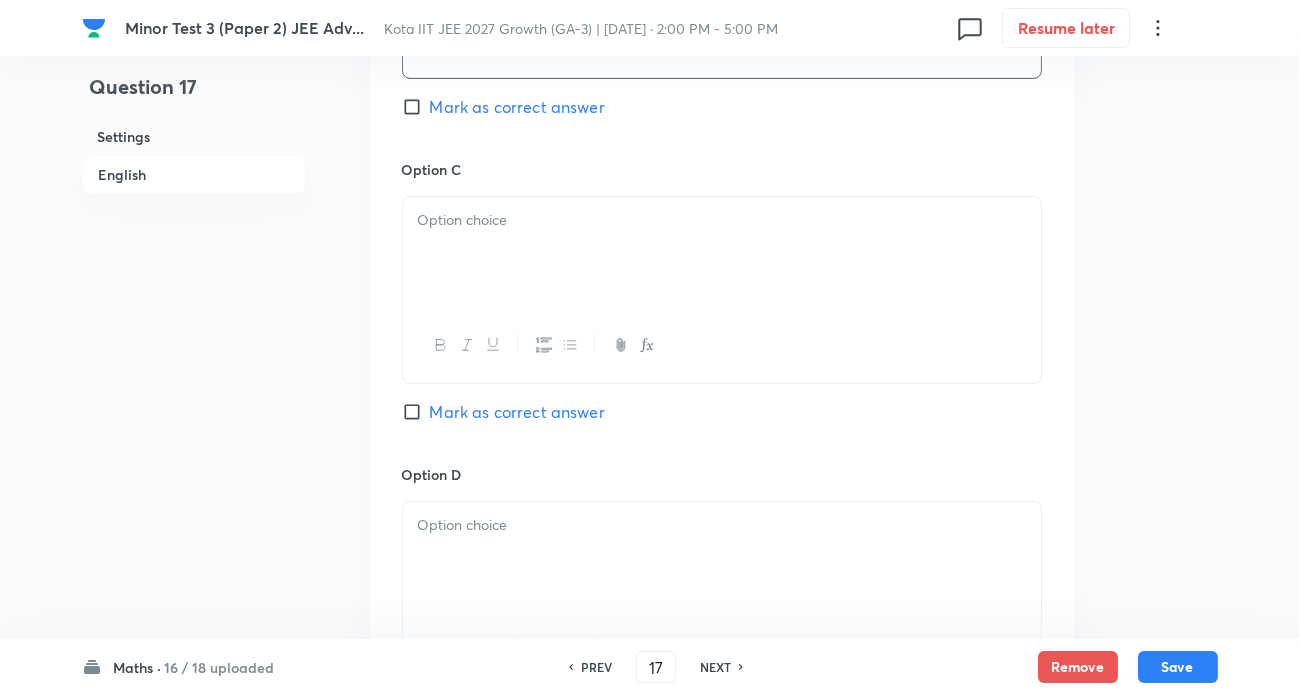scroll, scrollTop: 1454, scrollLeft: 0, axis: vertical 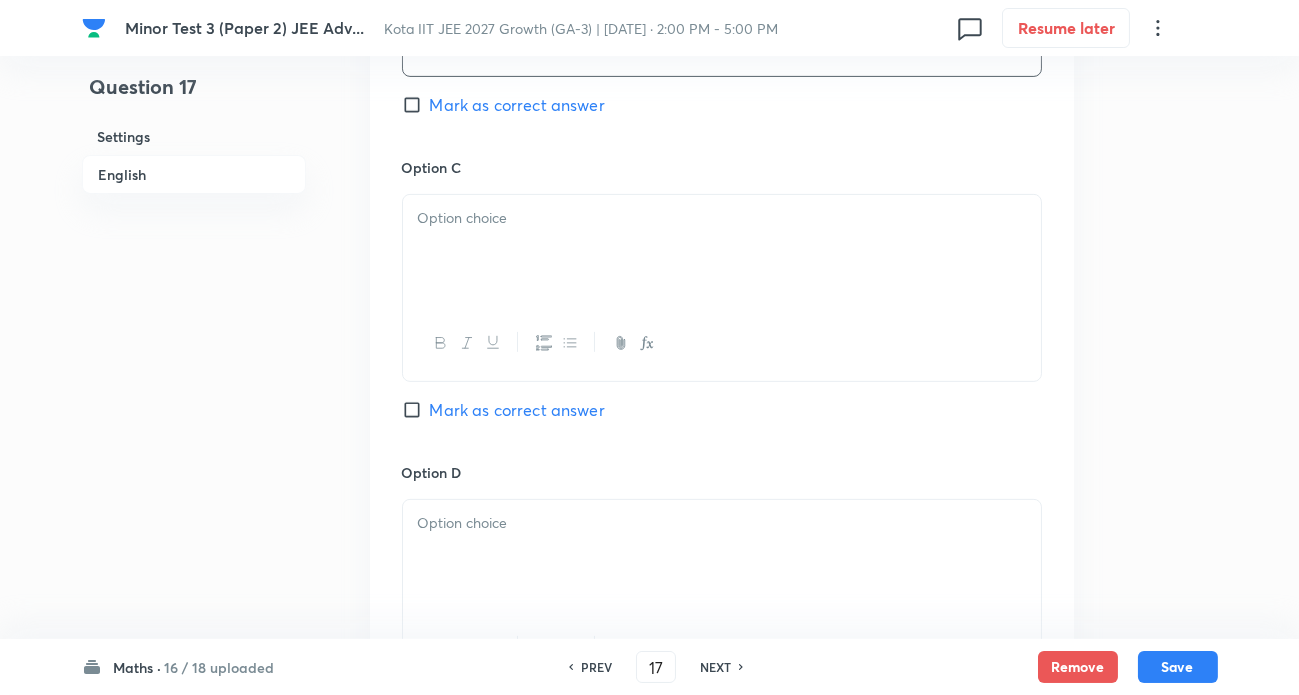 click at bounding box center (722, 251) 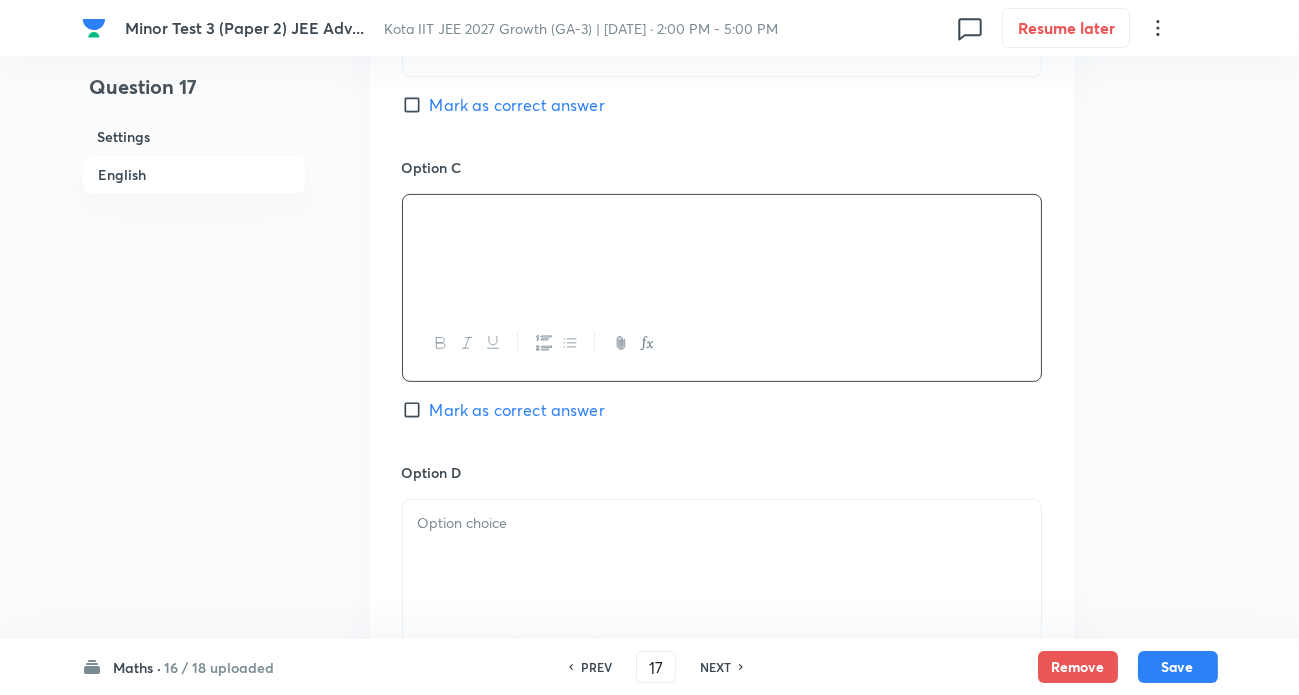 click at bounding box center [722, 523] 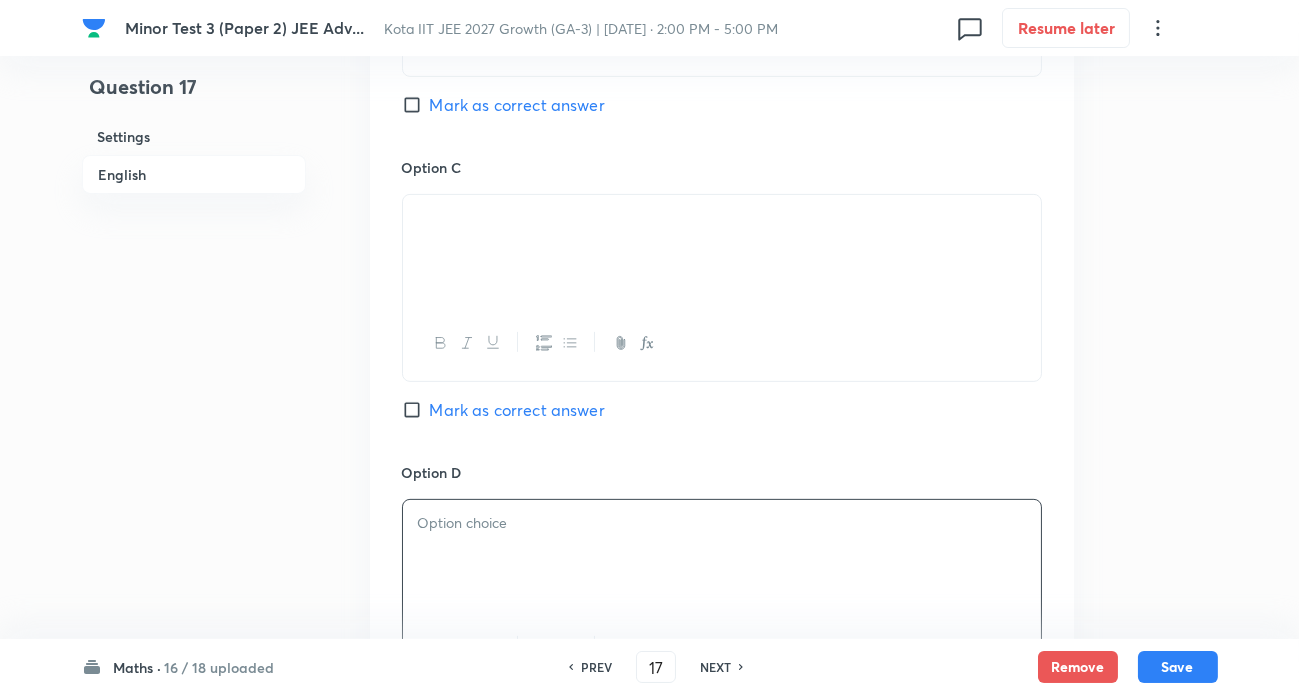 type 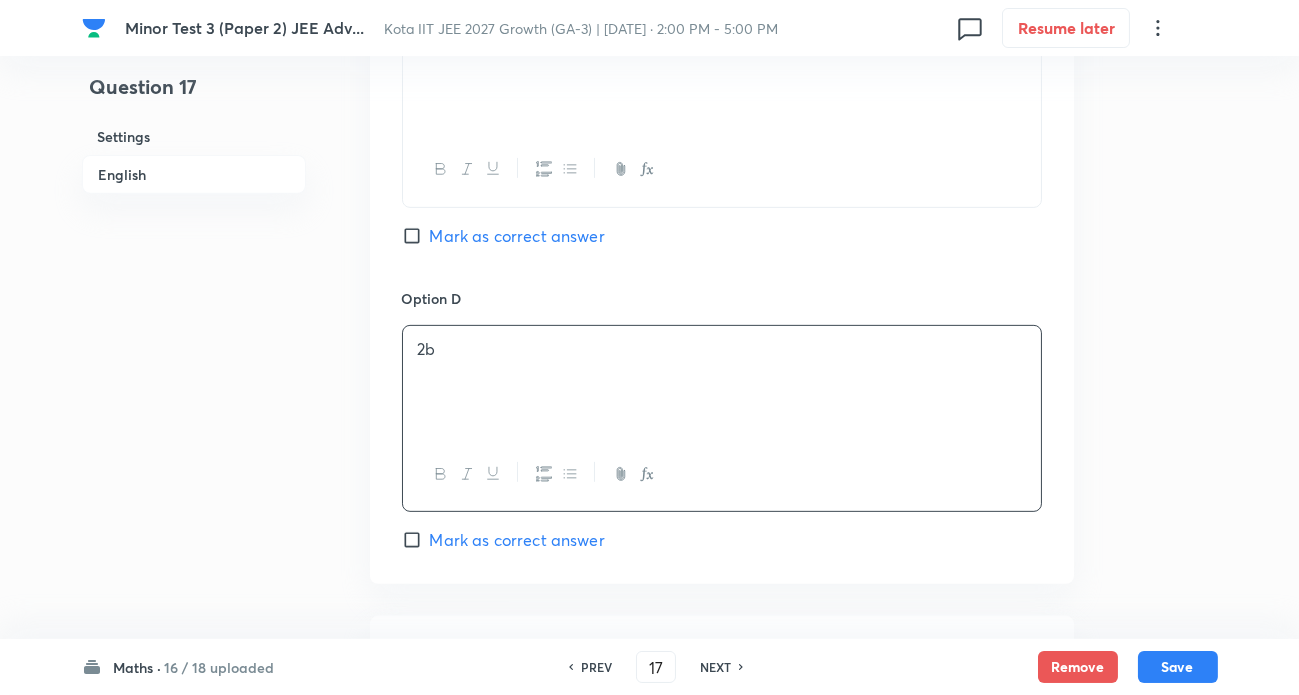 scroll, scrollTop: 1636, scrollLeft: 0, axis: vertical 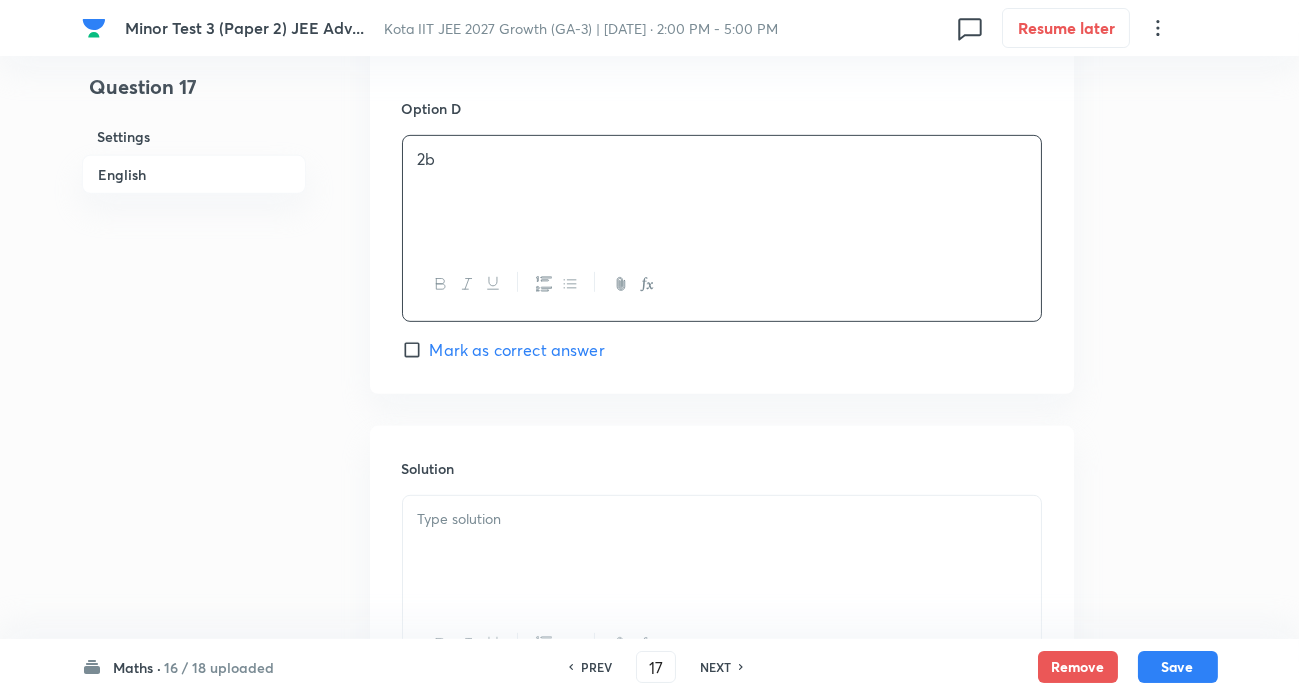 click at bounding box center (722, 552) 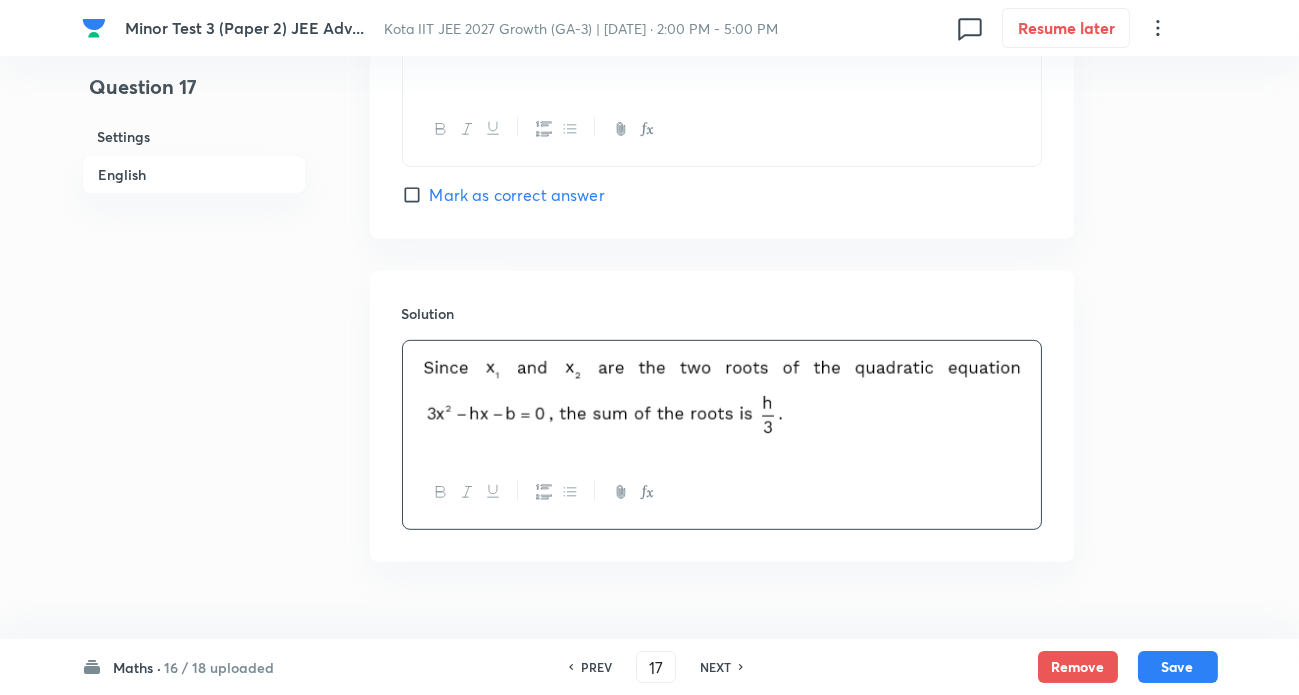 scroll, scrollTop: 2017, scrollLeft: 0, axis: vertical 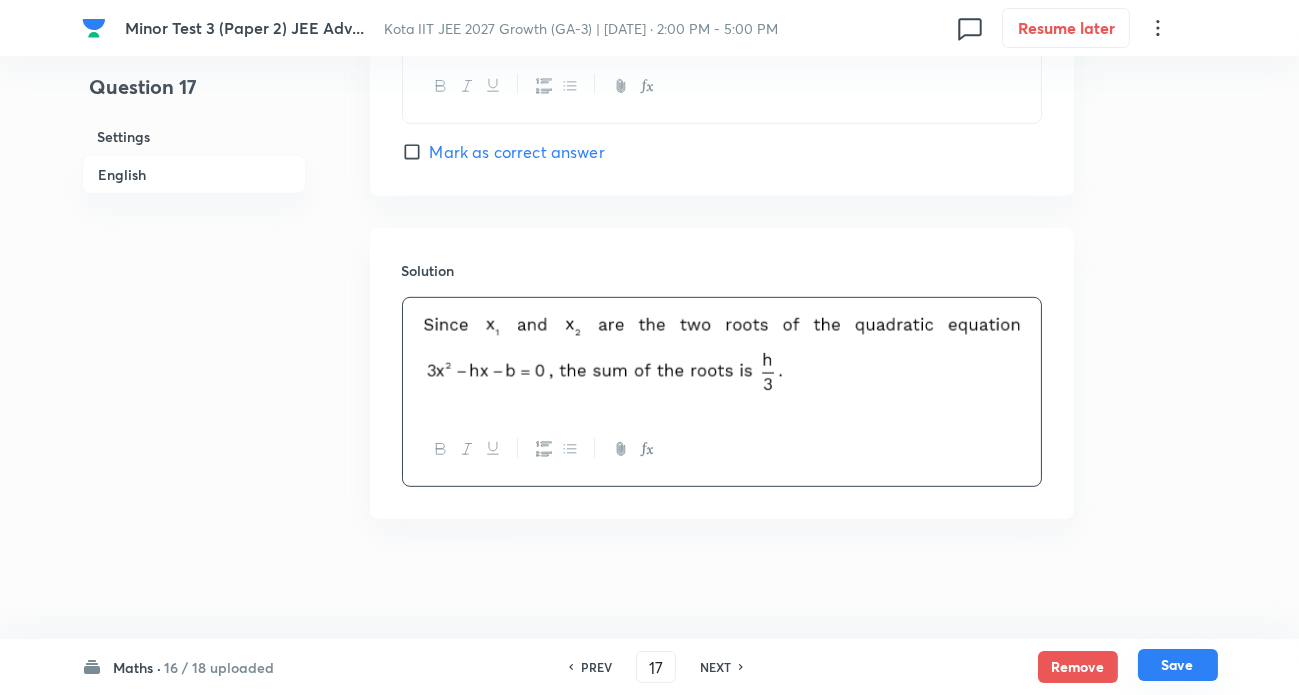 drag, startPoint x: 1183, startPoint y: 666, endPoint x: 1152, endPoint y: 638, distance: 41.773197 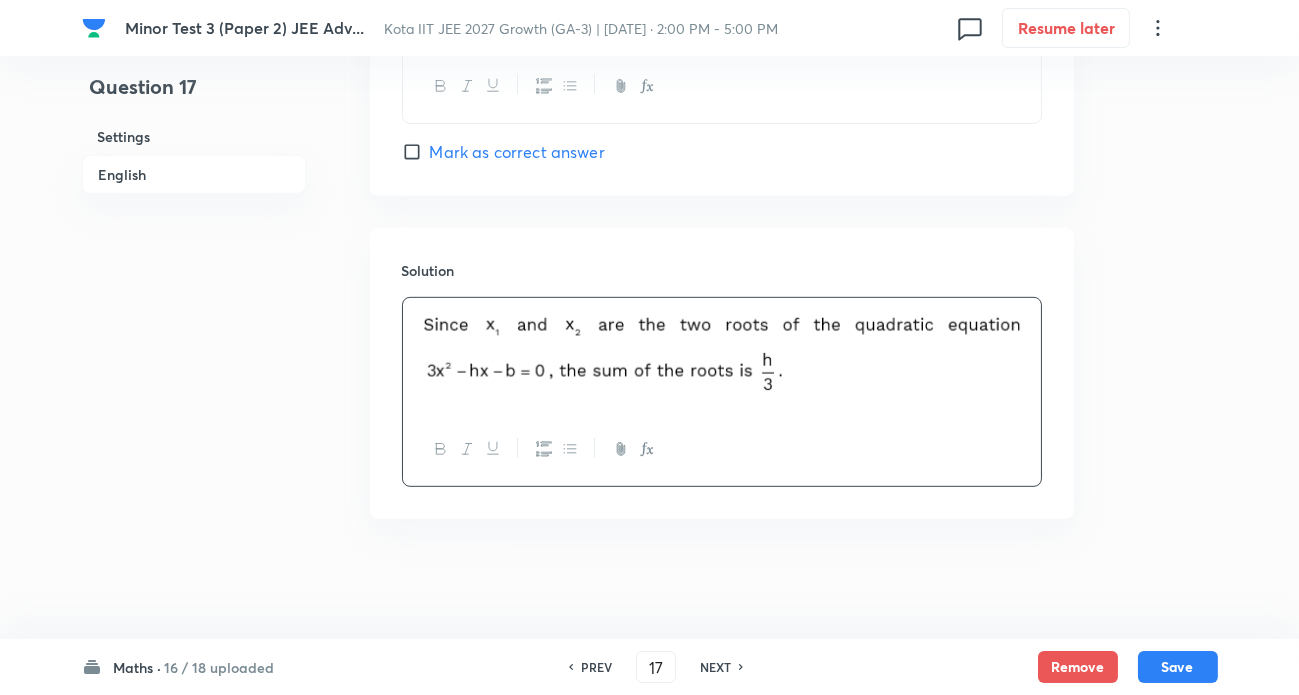 click on "Save" at bounding box center (1178, 667) 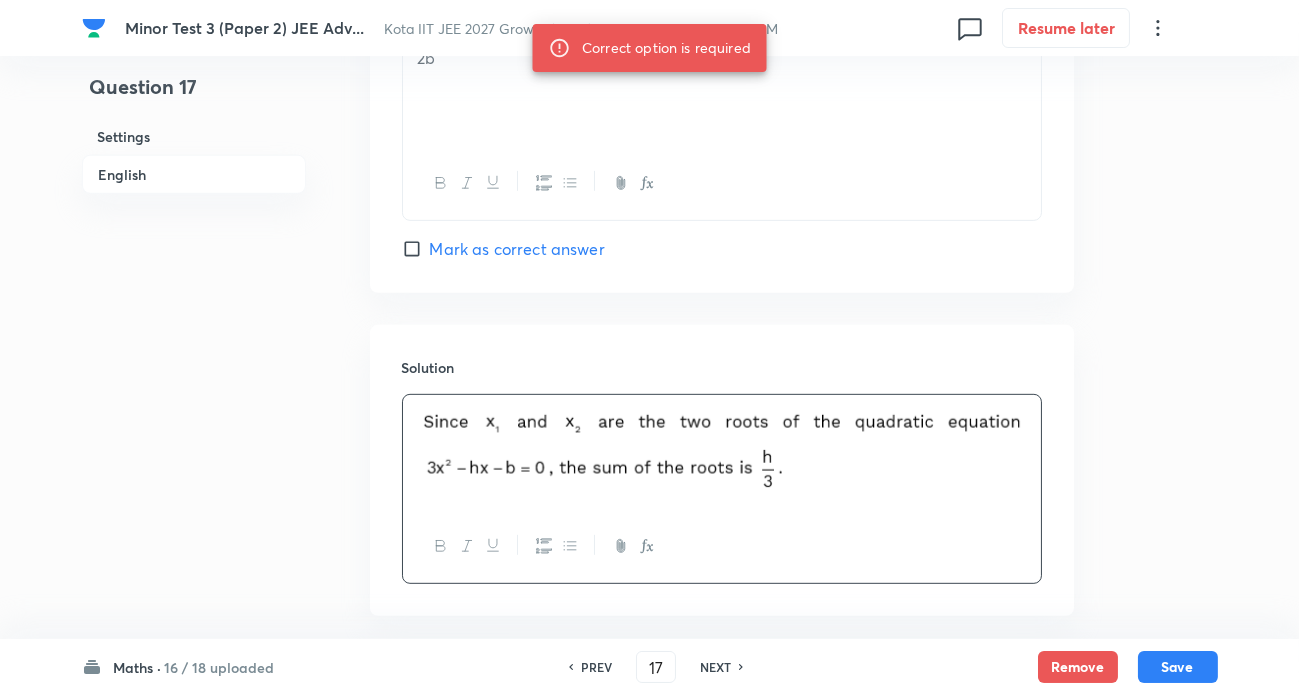 scroll, scrollTop: 1744, scrollLeft: 0, axis: vertical 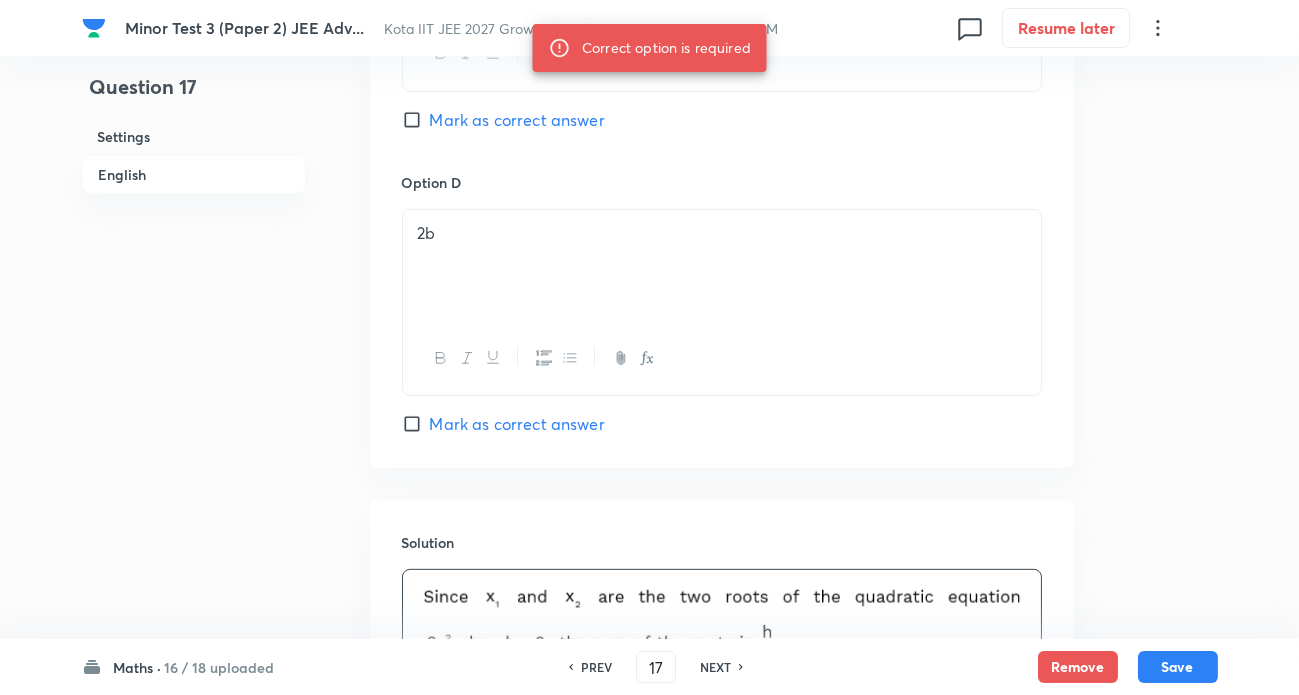 type 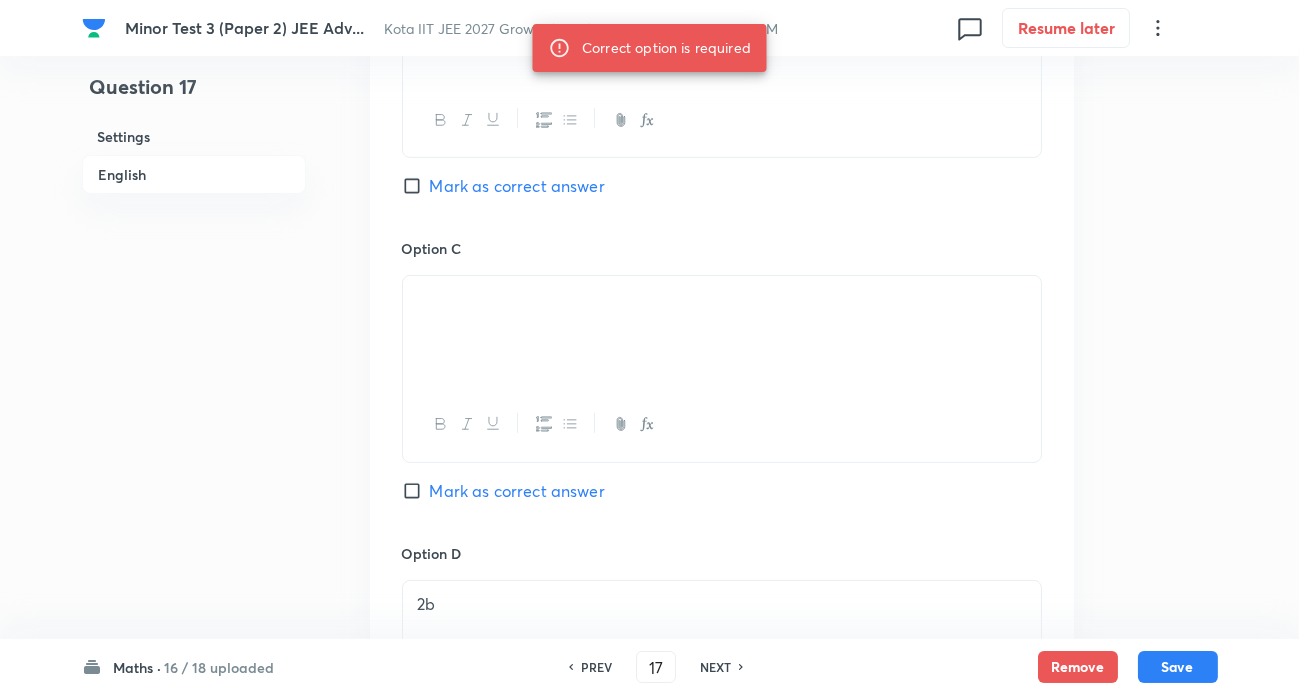 scroll, scrollTop: 1290, scrollLeft: 0, axis: vertical 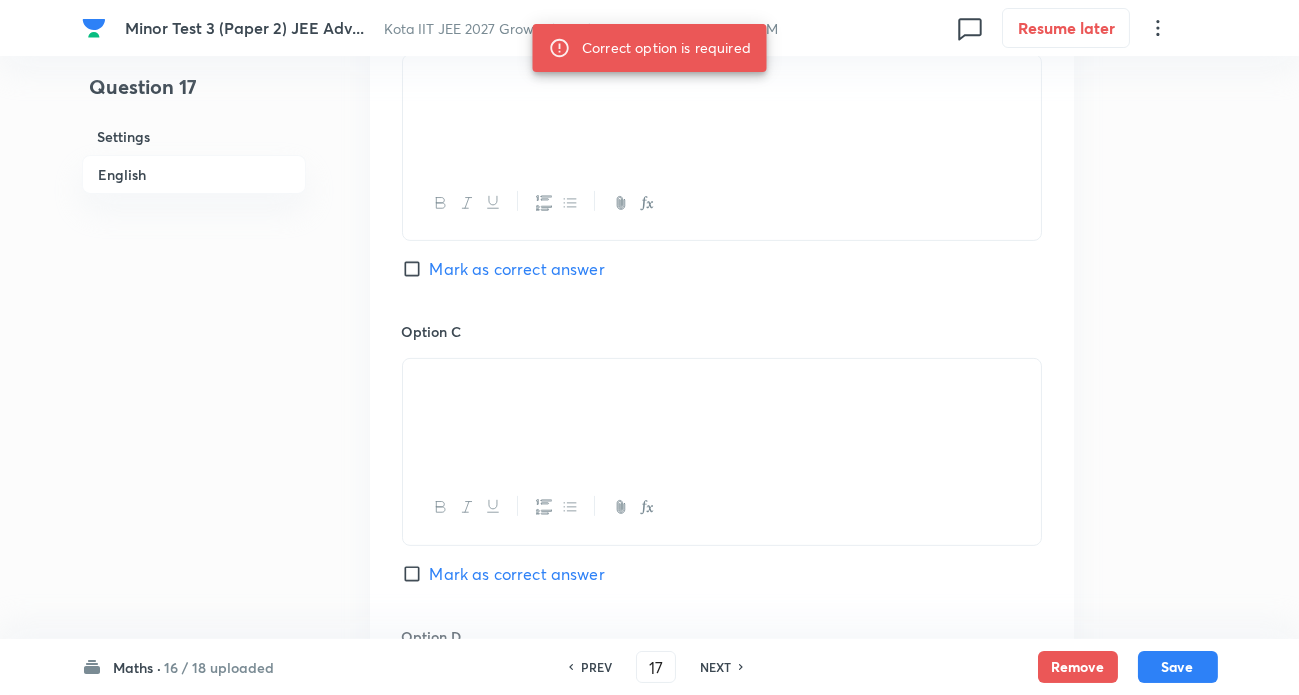 click on "Mark as correct answer" at bounding box center [517, 269] 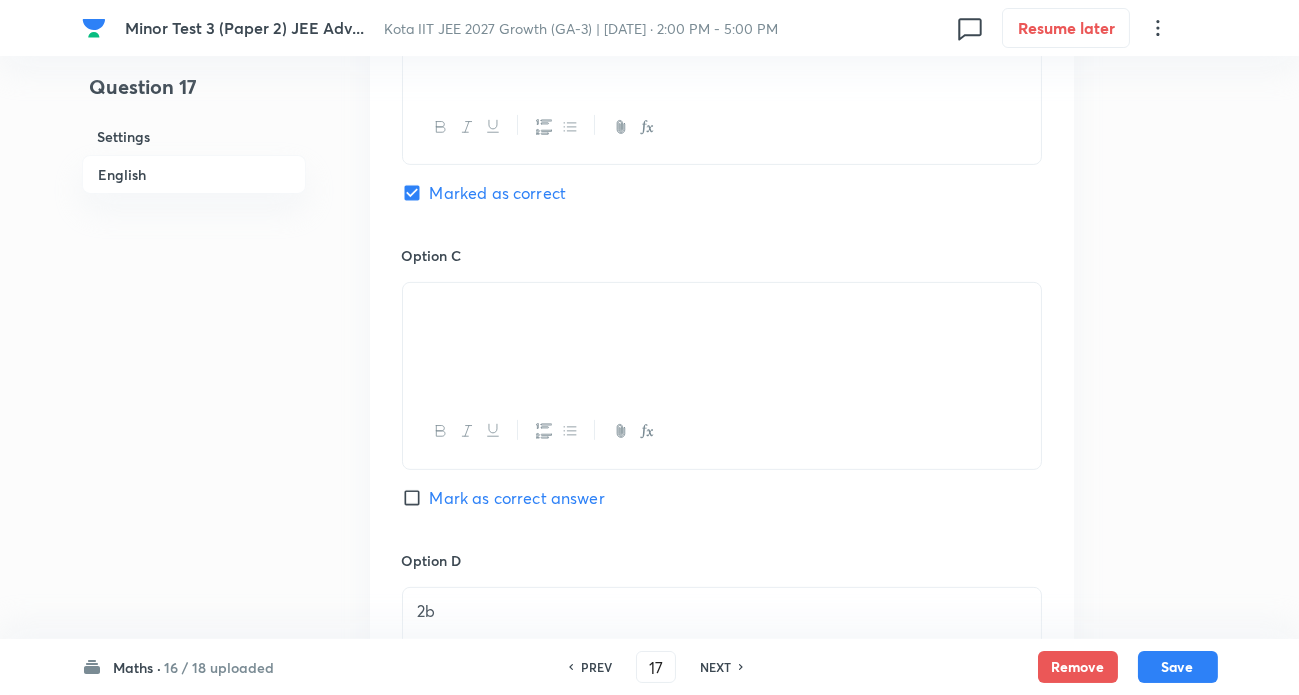 scroll, scrollTop: 1380, scrollLeft: 0, axis: vertical 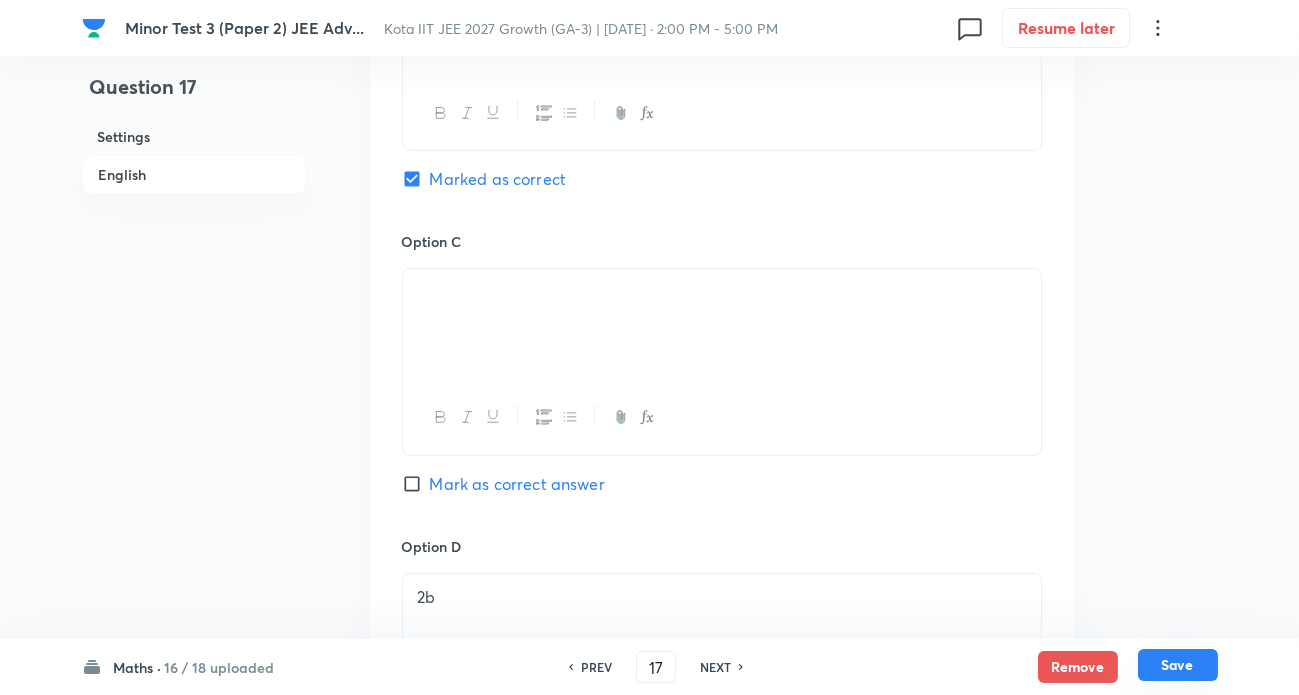 click on "Save" at bounding box center (1178, 665) 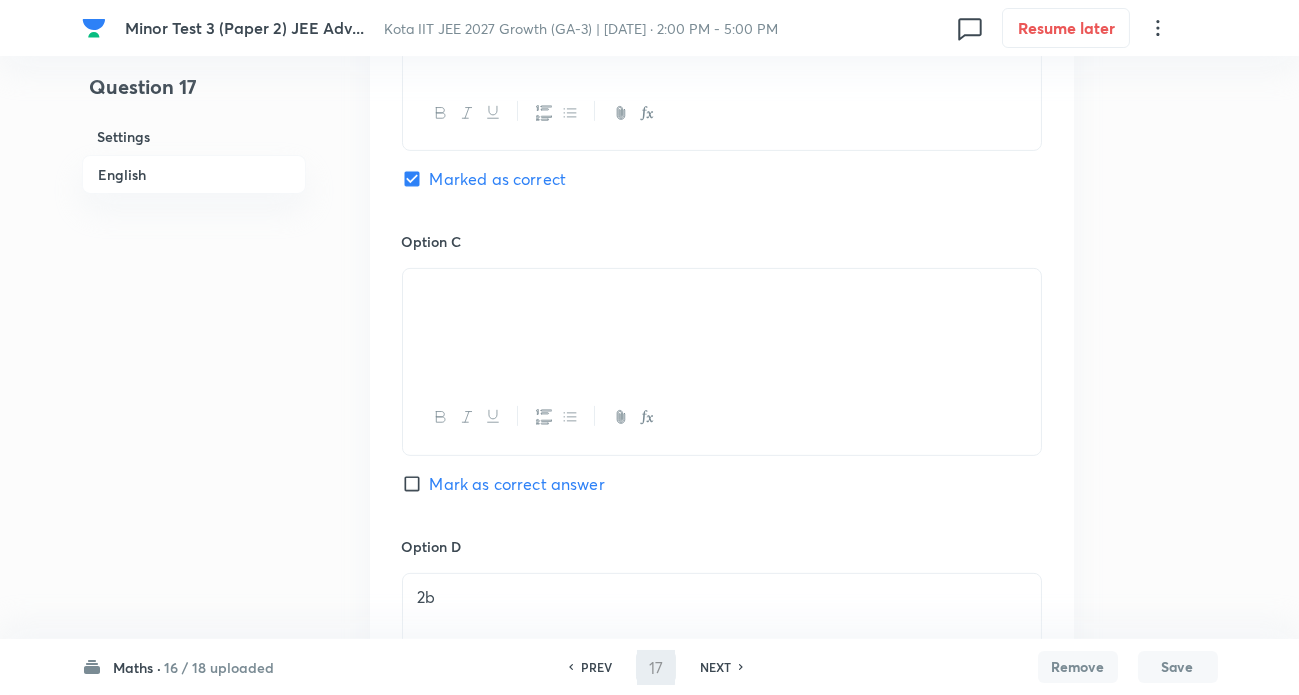 type on "18" 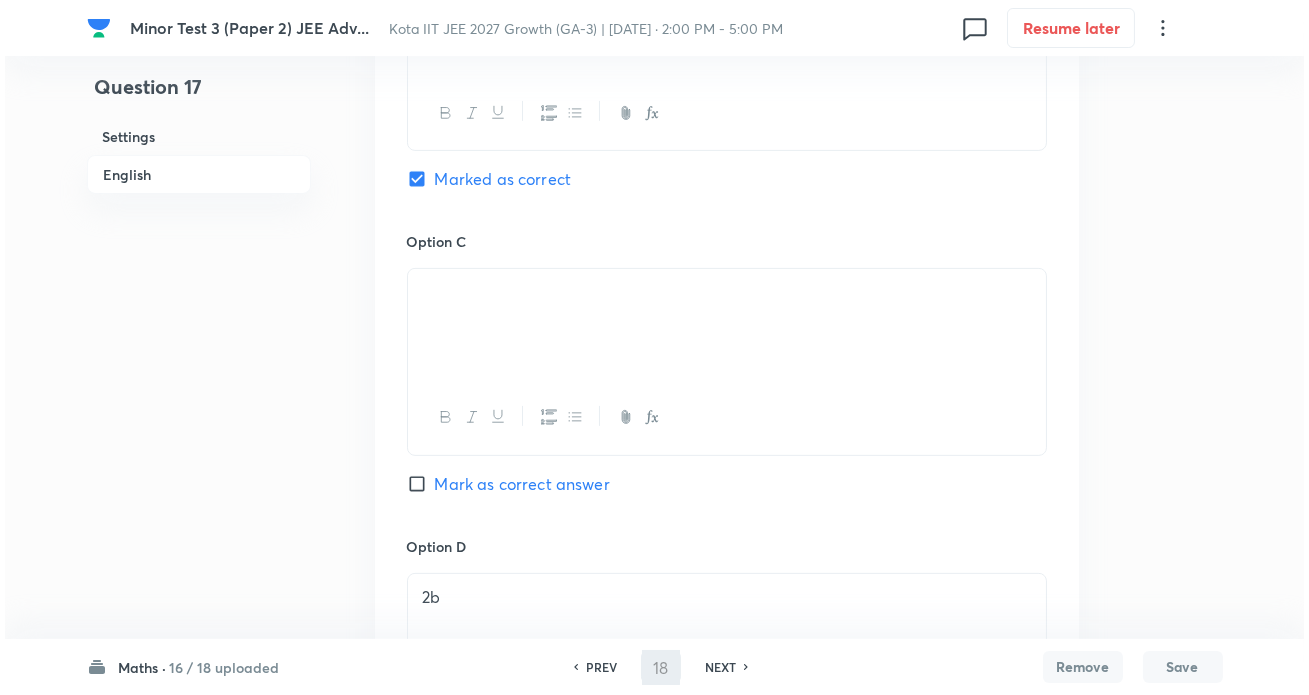 scroll, scrollTop: 0, scrollLeft: 0, axis: both 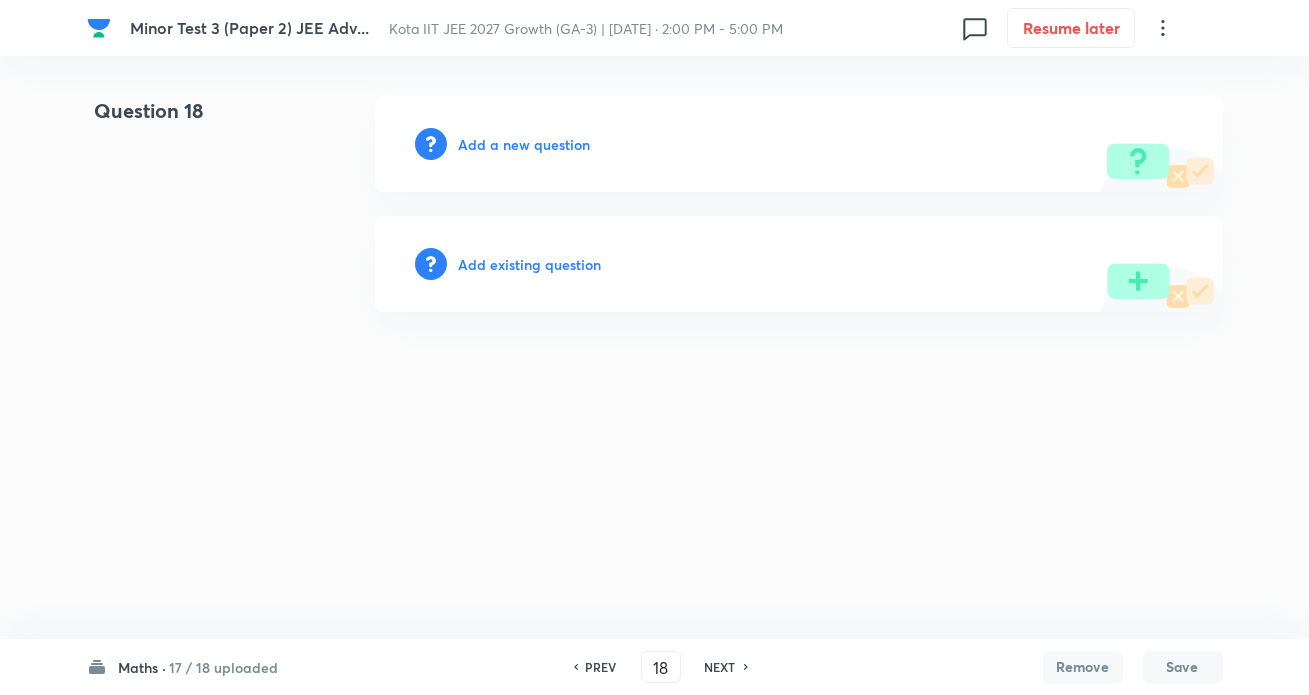 click on "Add a new question" at bounding box center [799, 144] 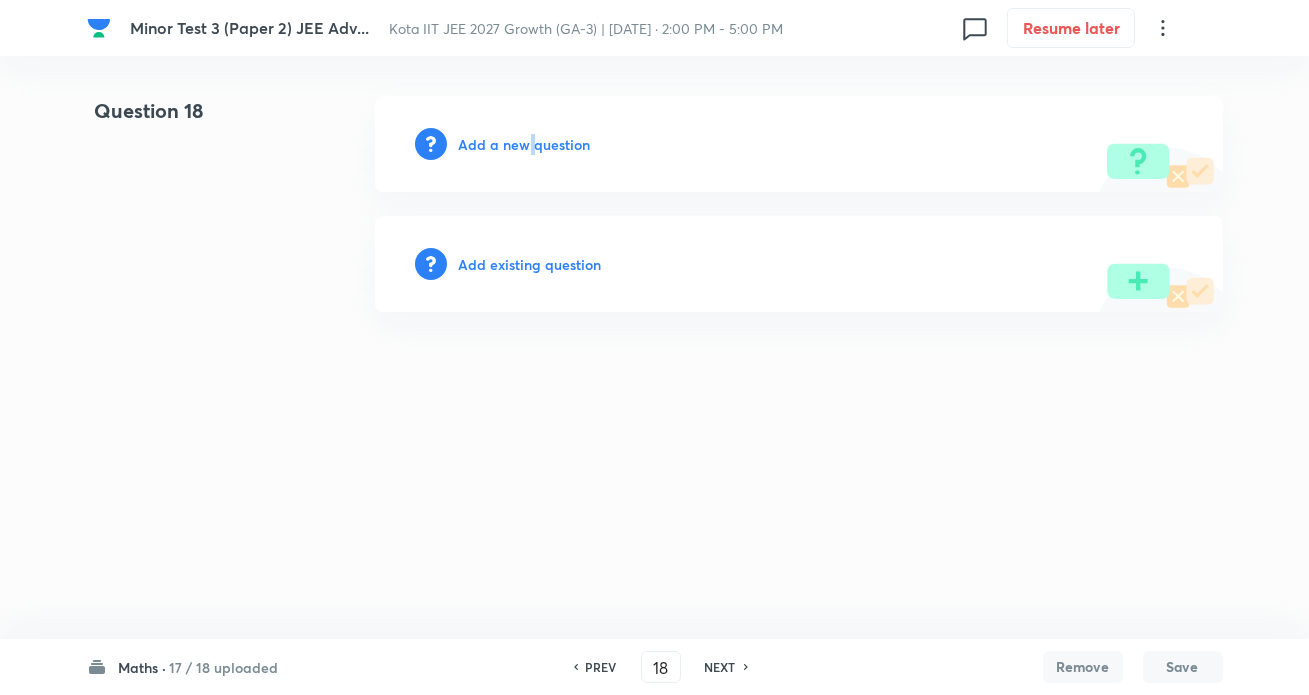 click on "Add a new question" at bounding box center (525, 144) 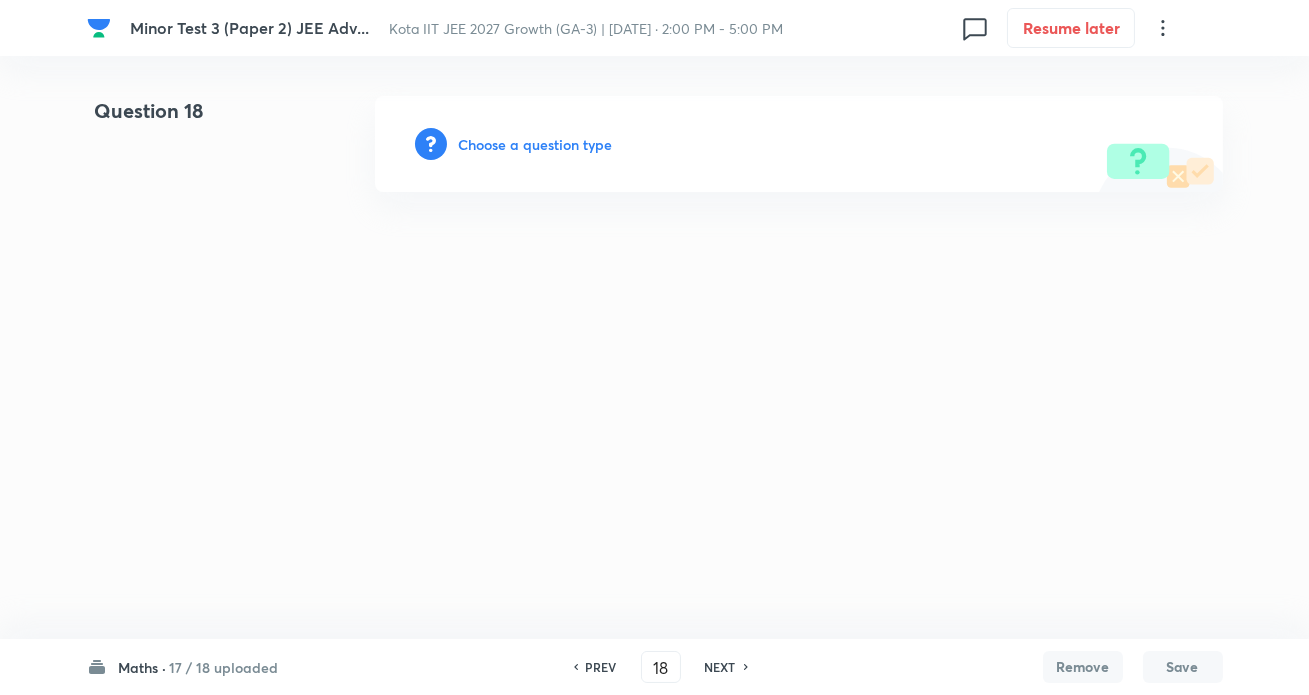 click on "Choose a question type" at bounding box center [536, 144] 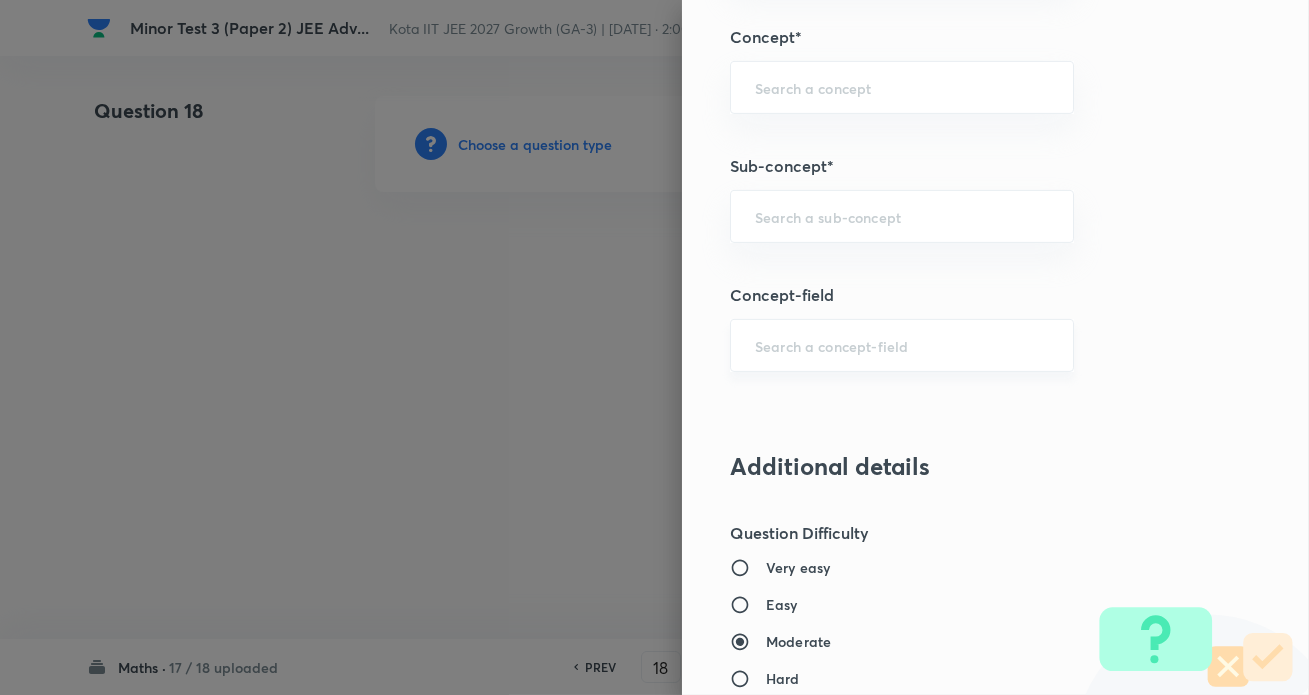 scroll, scrollTop: 1272, scrollLeft: 0, axis: vertical 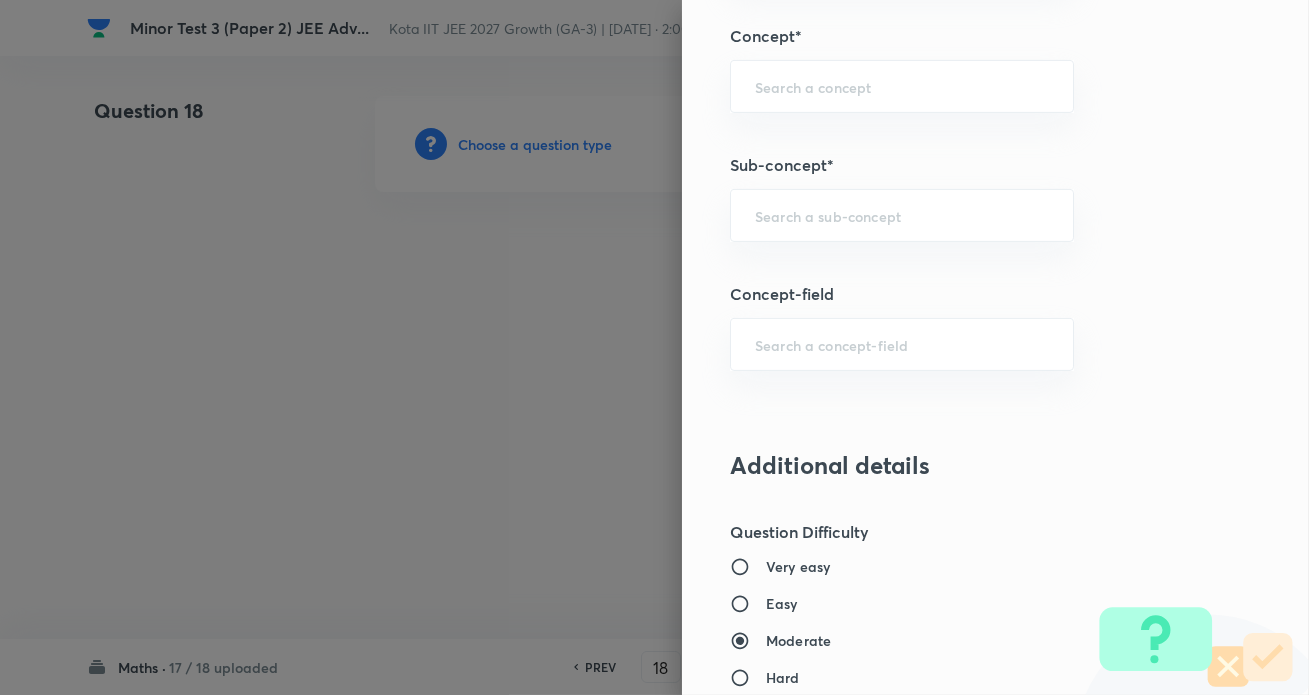 click on "Question settings Question type* Single choice correct Number of options* 2 3 4 5 Does this question have a passage?* Yes No Positive mark 3 ​ Negative Marks (Don’t add negative sign) 1 ​ Grant bonus marks for this question?* Yes No Syllabus Topic group* ​ Topic* ​ Concept* ​ Sub-concept* ​ Concept-field ​ Additional details Question Difficulty Very easy Easy Moderate Hard Very hard Question is based on Fact Numerical Concept Previous year question Yes No Does this question have equation? Yes No Verification status Is the question verified? *Select 'yes' only if a question is verified Yes No Save" at bounding box center (995, 347) 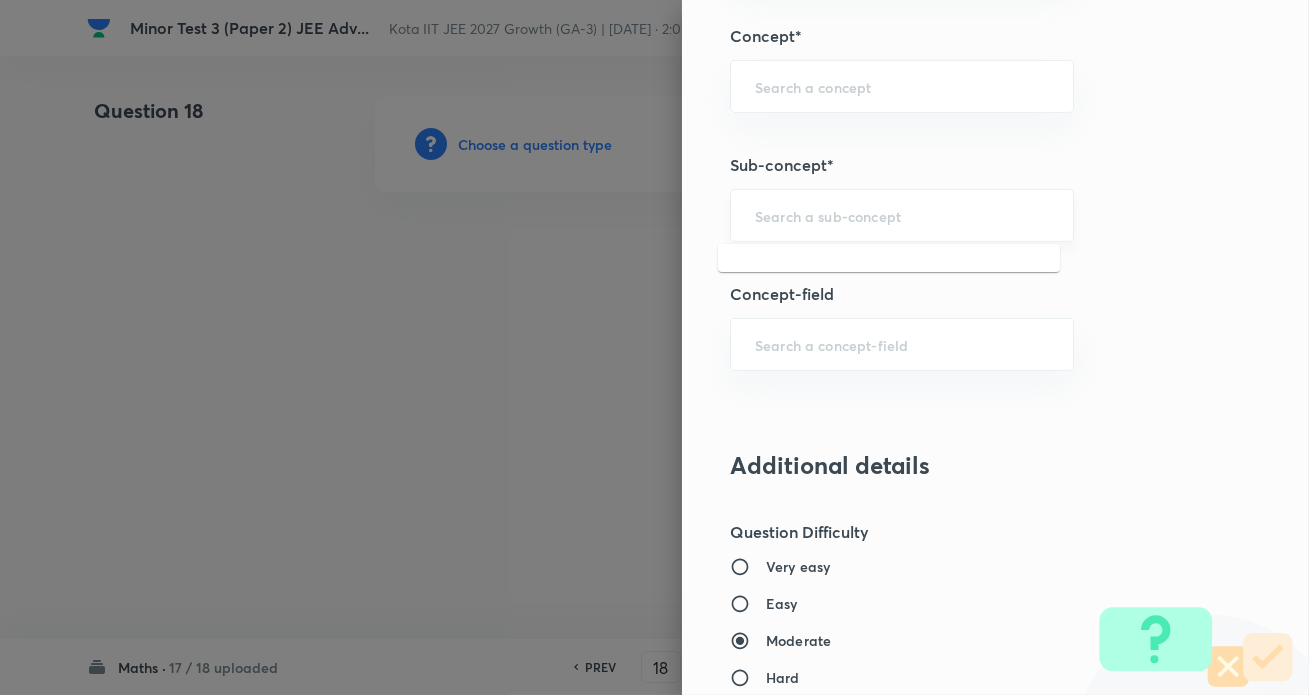 click at bounding box center [902, 215] 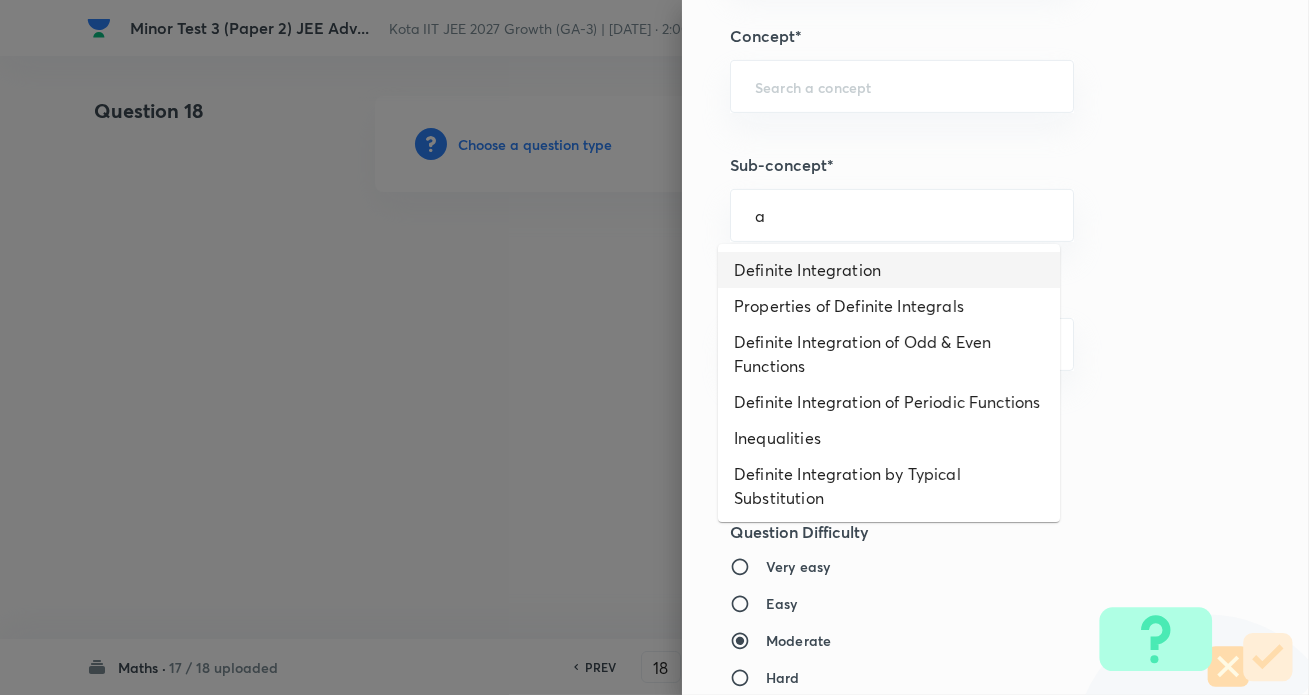 click on "Definite Integration" at bounding box center (889, 270) 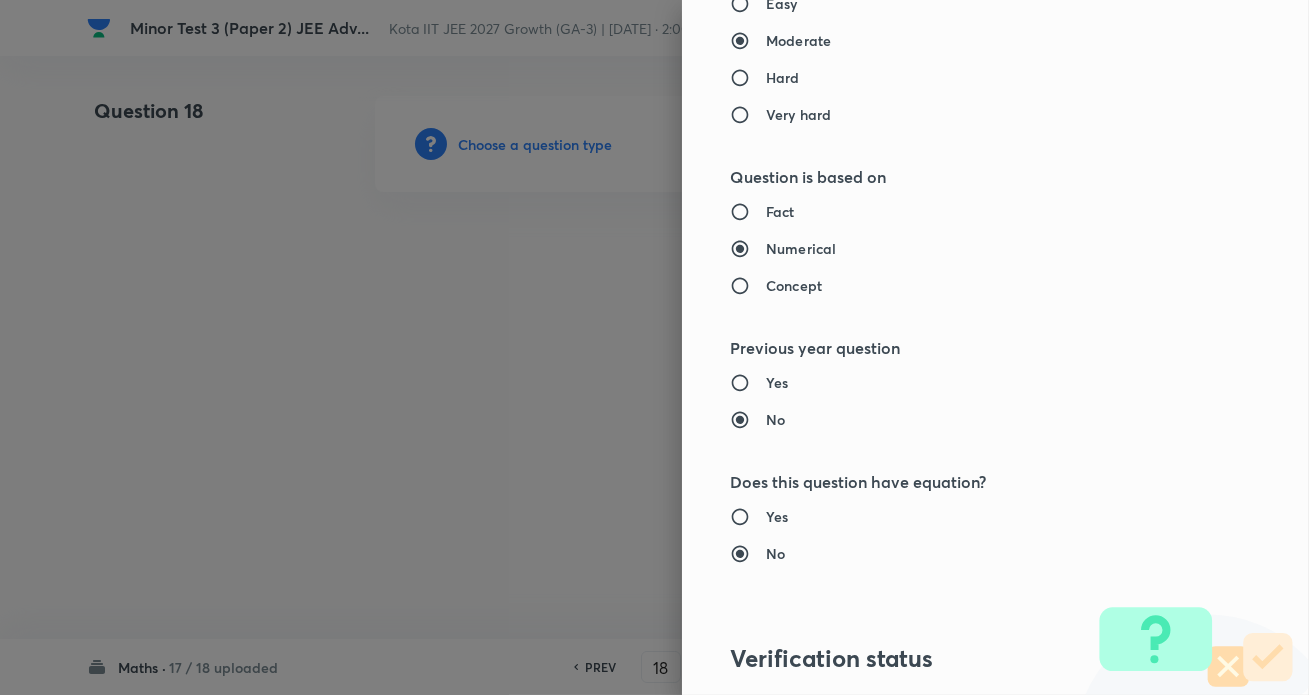 type on "Mathematics" 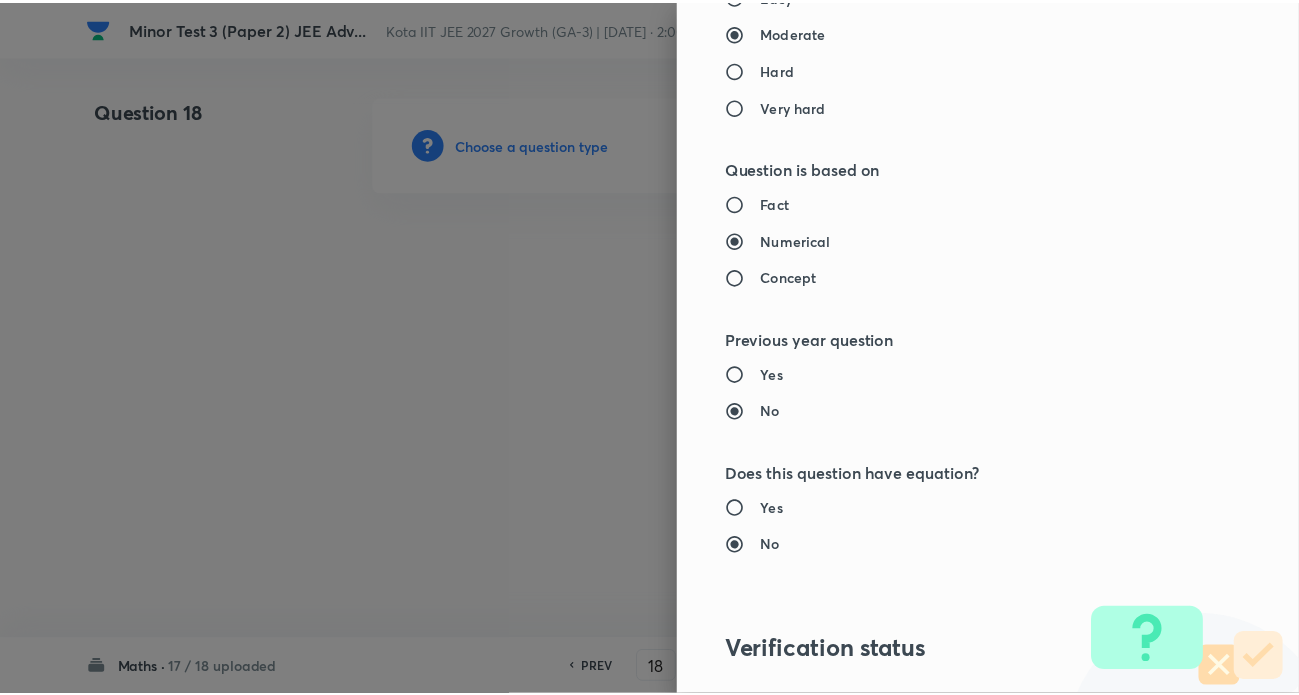 scroll, scrollTop: 2162, scrollLeft: 0, axis: vertical 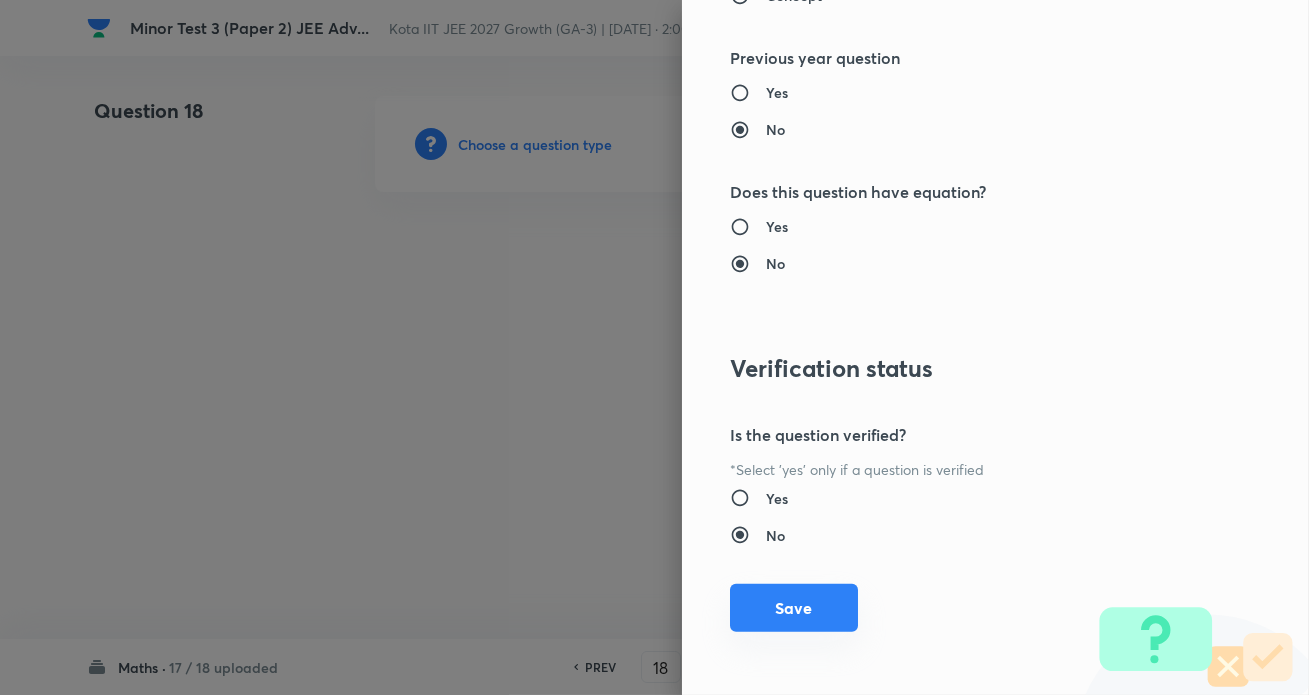 click on "Save" at bounding box center [794, 608] 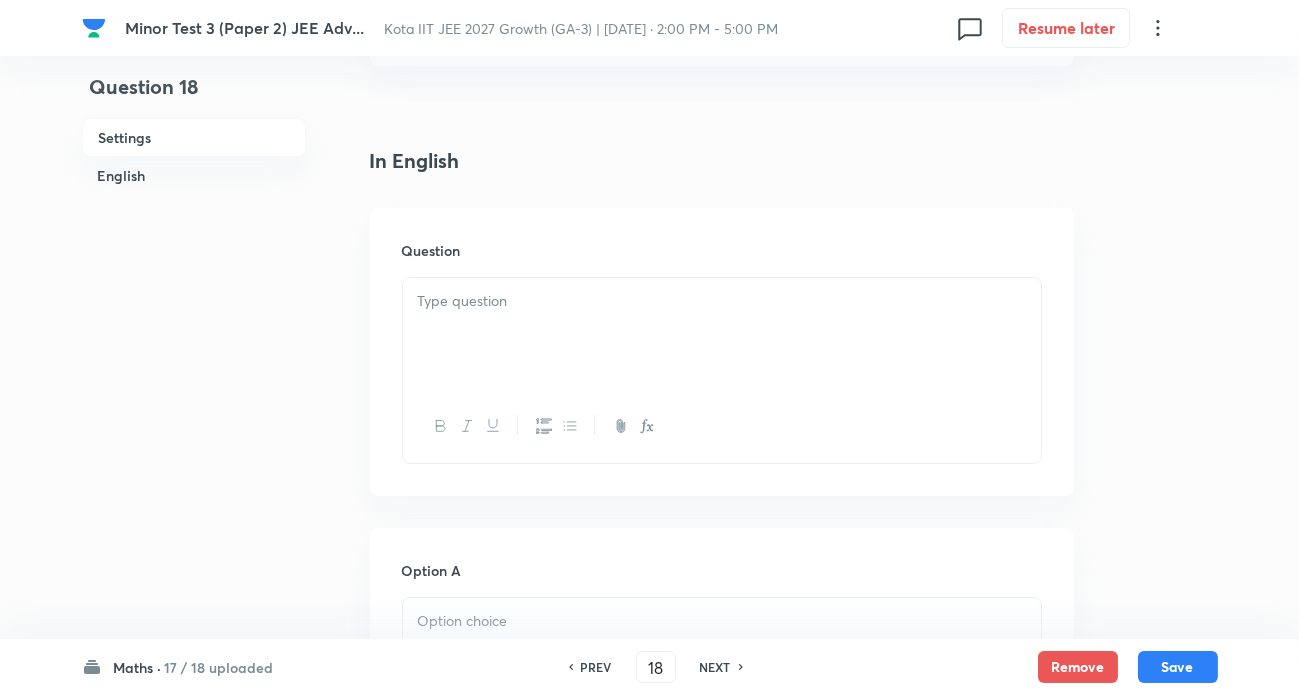 scroll, scrollTop: 545, scrollLeft: 0, axis: vertical 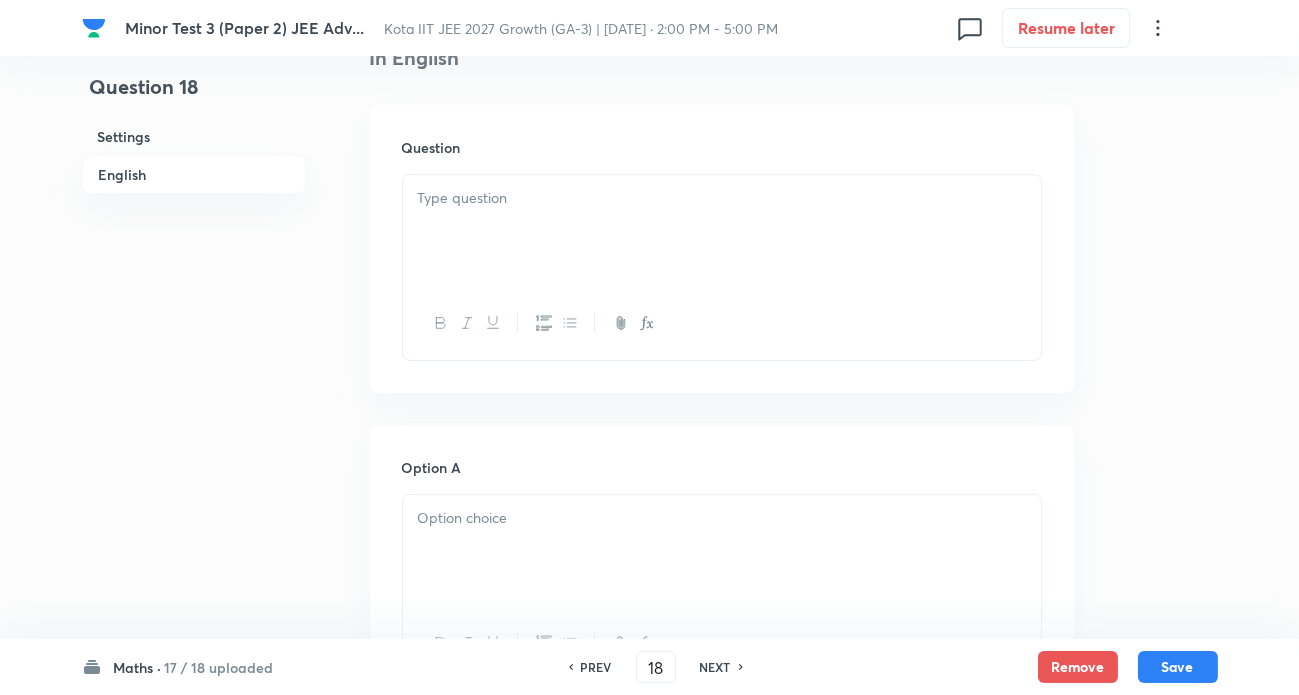 click at bounding box center [722, 231] 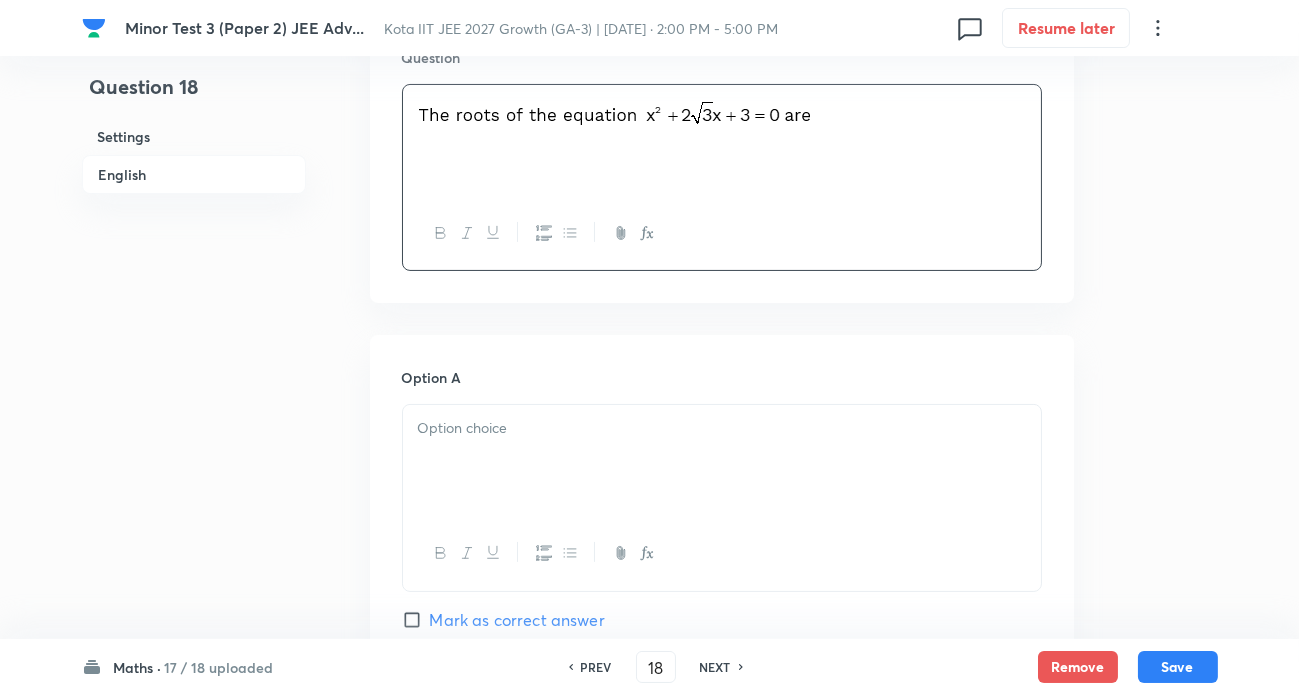scroll, scrollTop: 636, scrollLeft: 0, axis: vertical 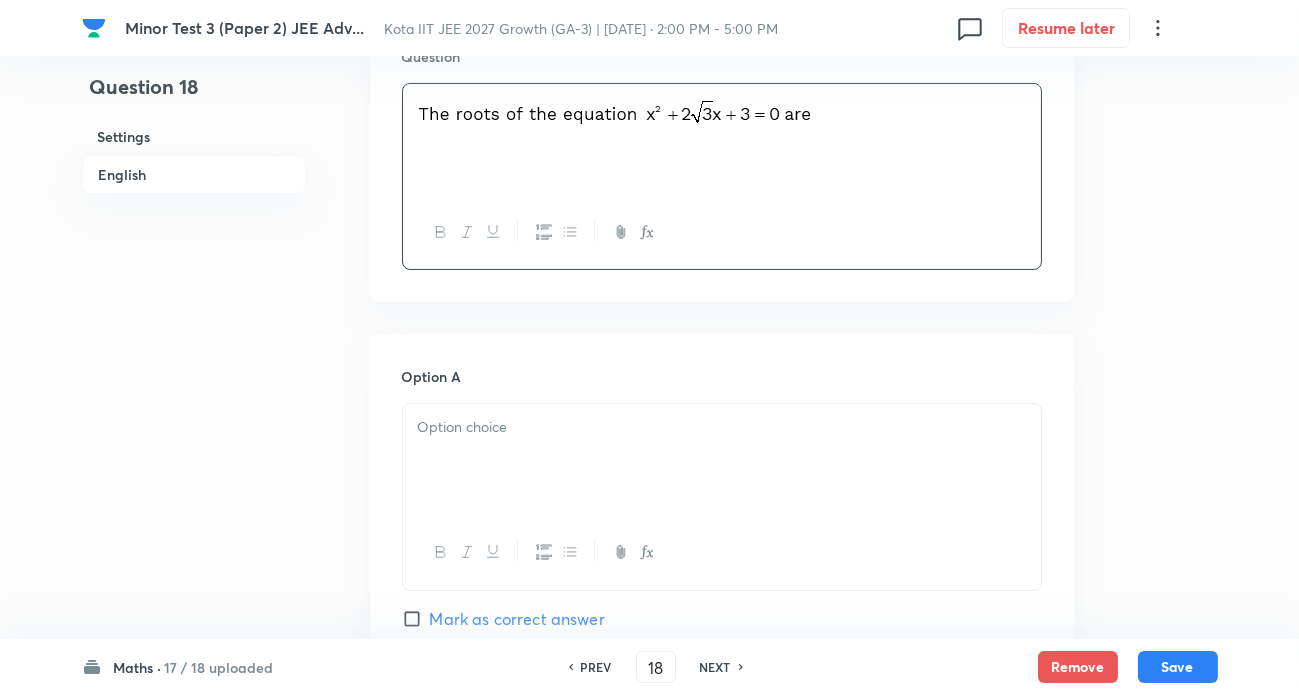 click at bounding box center [722, 460] 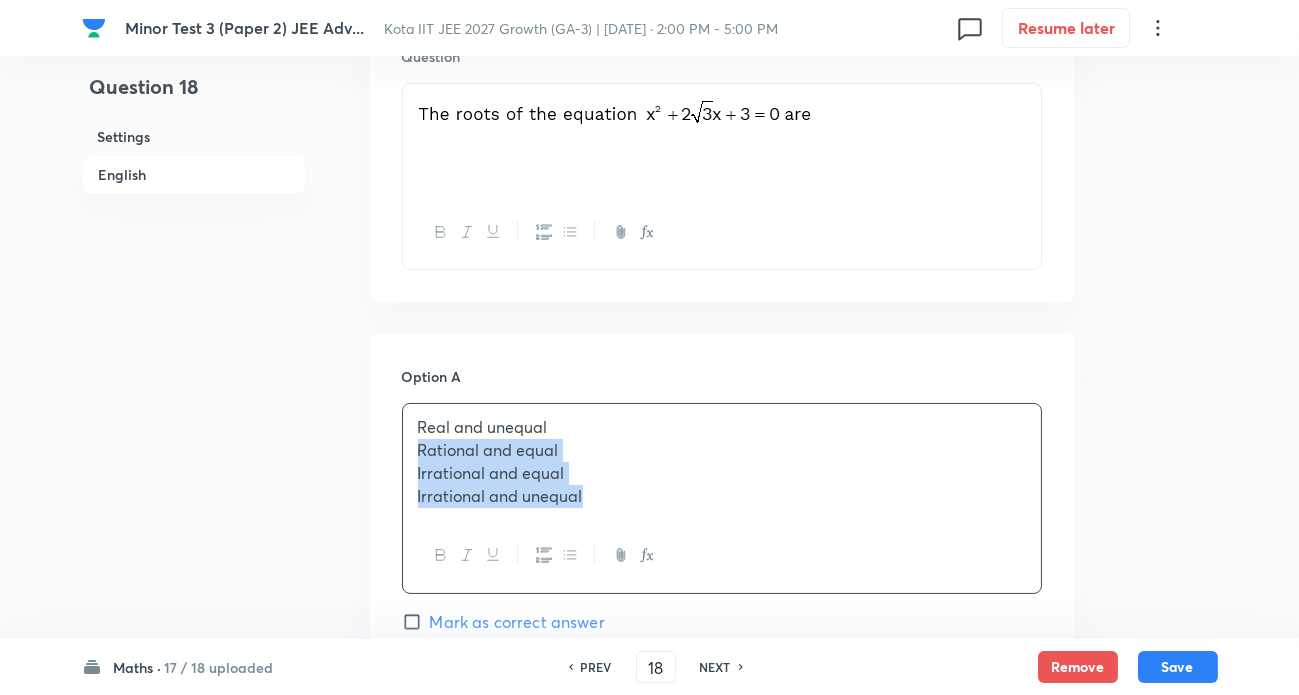 drag, startPoint x: 417, startPoint y: 449, endPoint x: 665, endPoint y: 516, distance: 256.89102 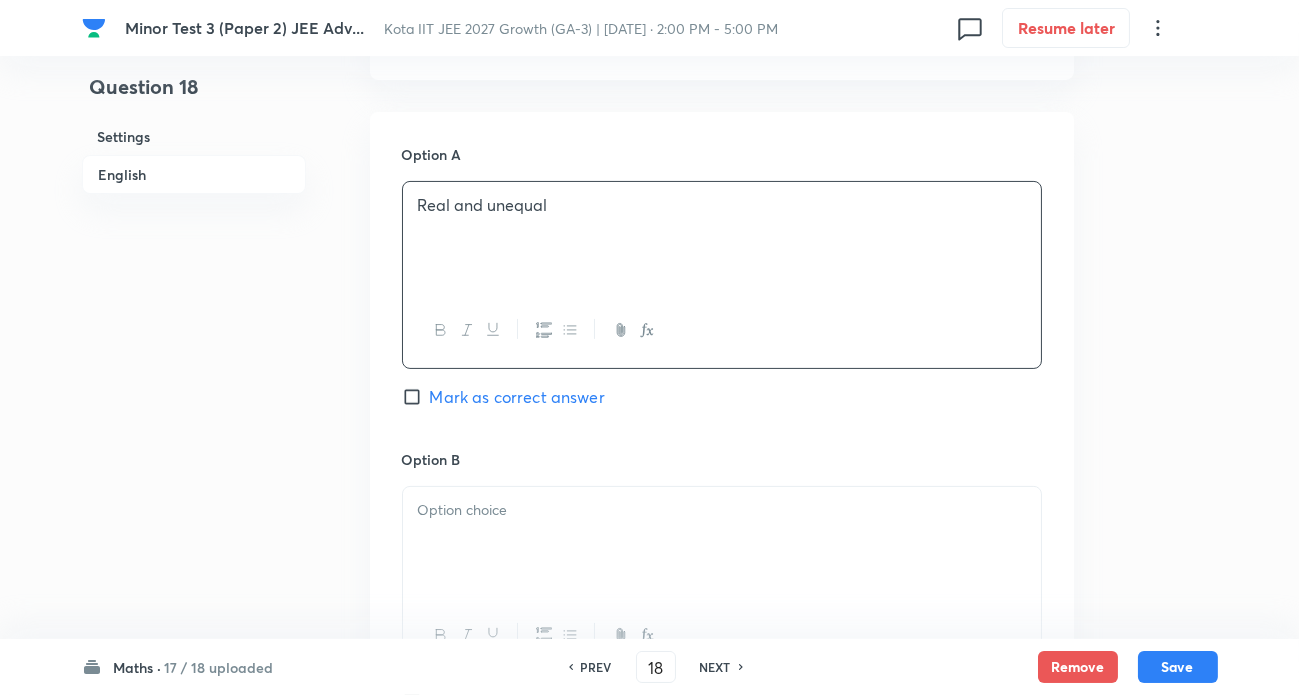 scroll, scrollTop: 909, scrollLeft: 0, axis: vertical 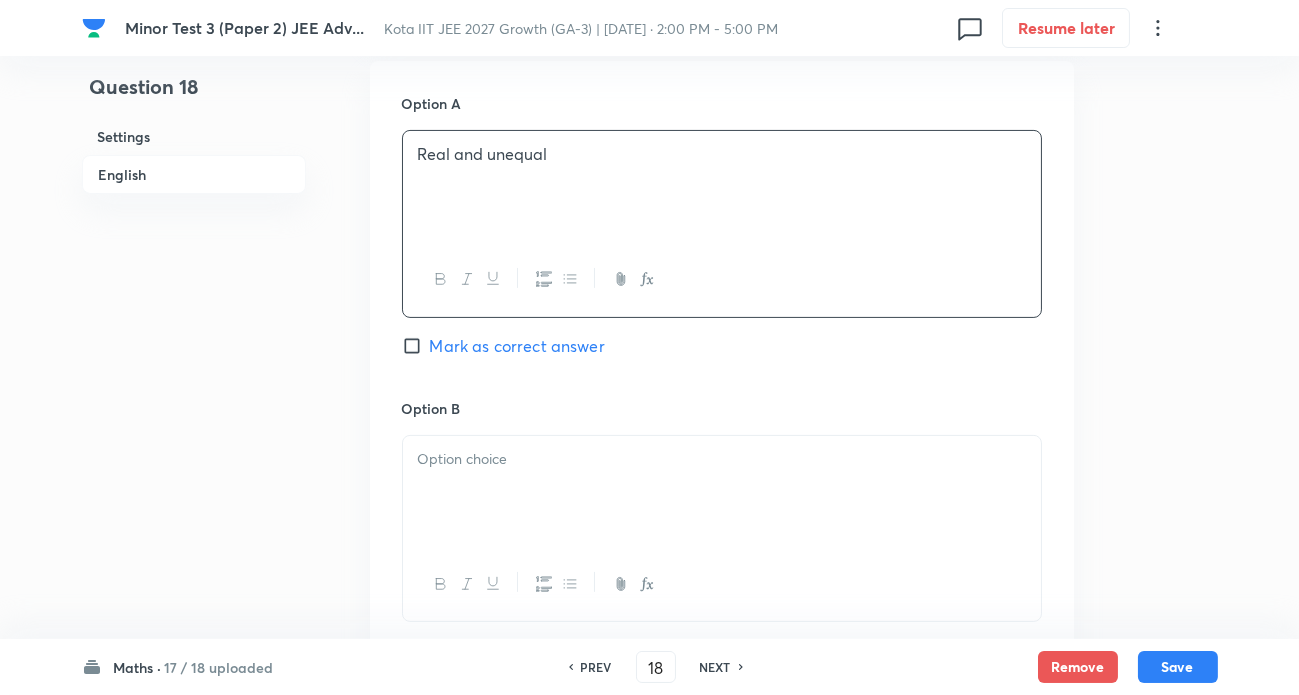 click at bounding box center (722, 459) 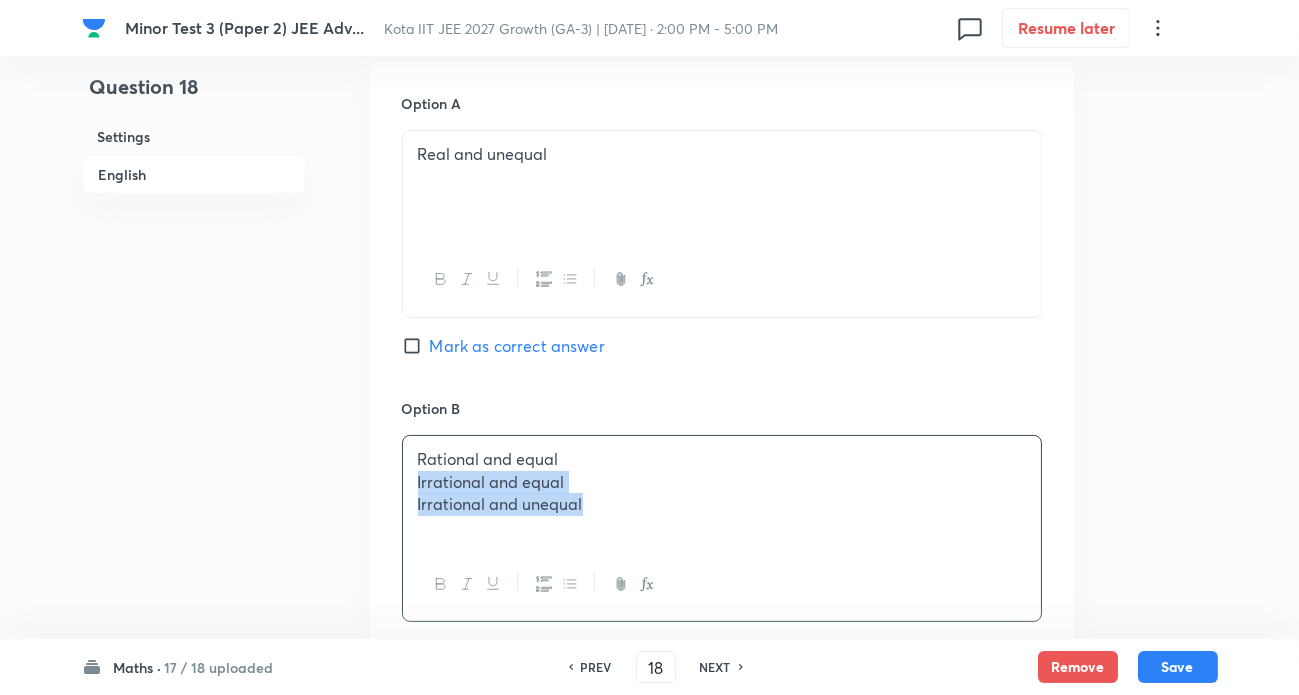 drag, startPoint x: 581, startPoint y: 517, endPoint x: 797, endPoint y: 536, distance: 216.83405 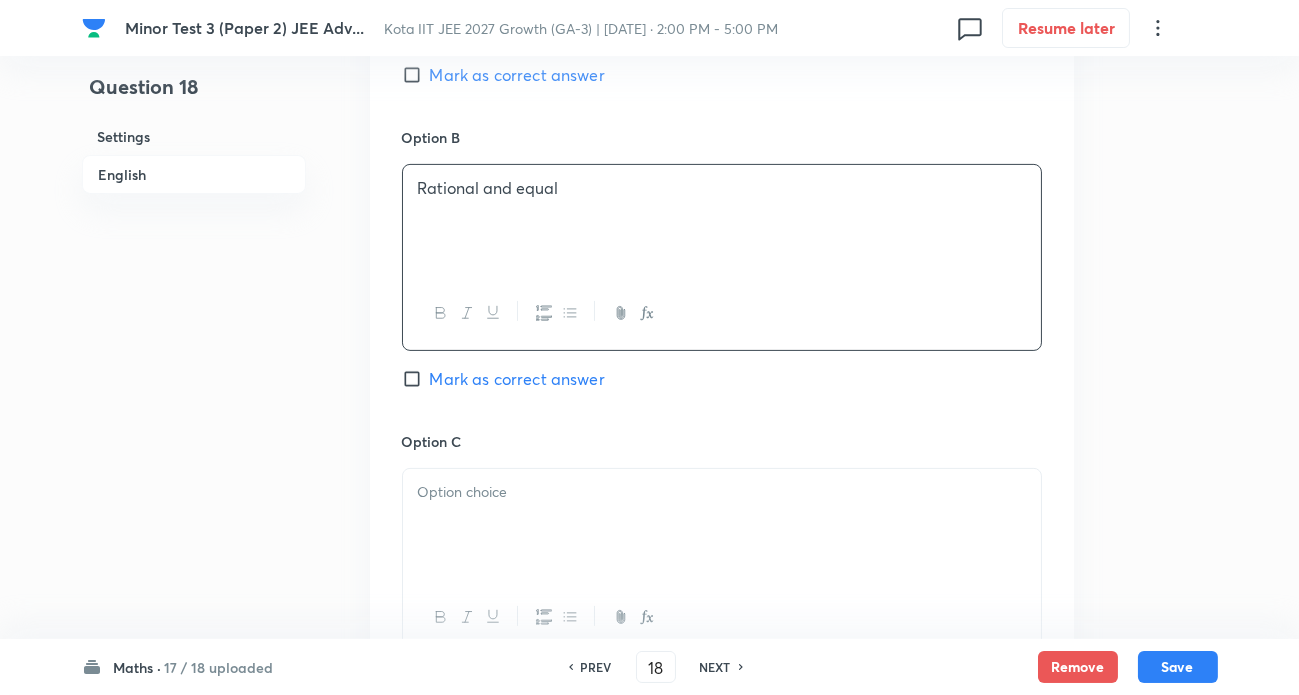 scroll, scrollTop: 1181, scrollLeft: 0, axis: vertical 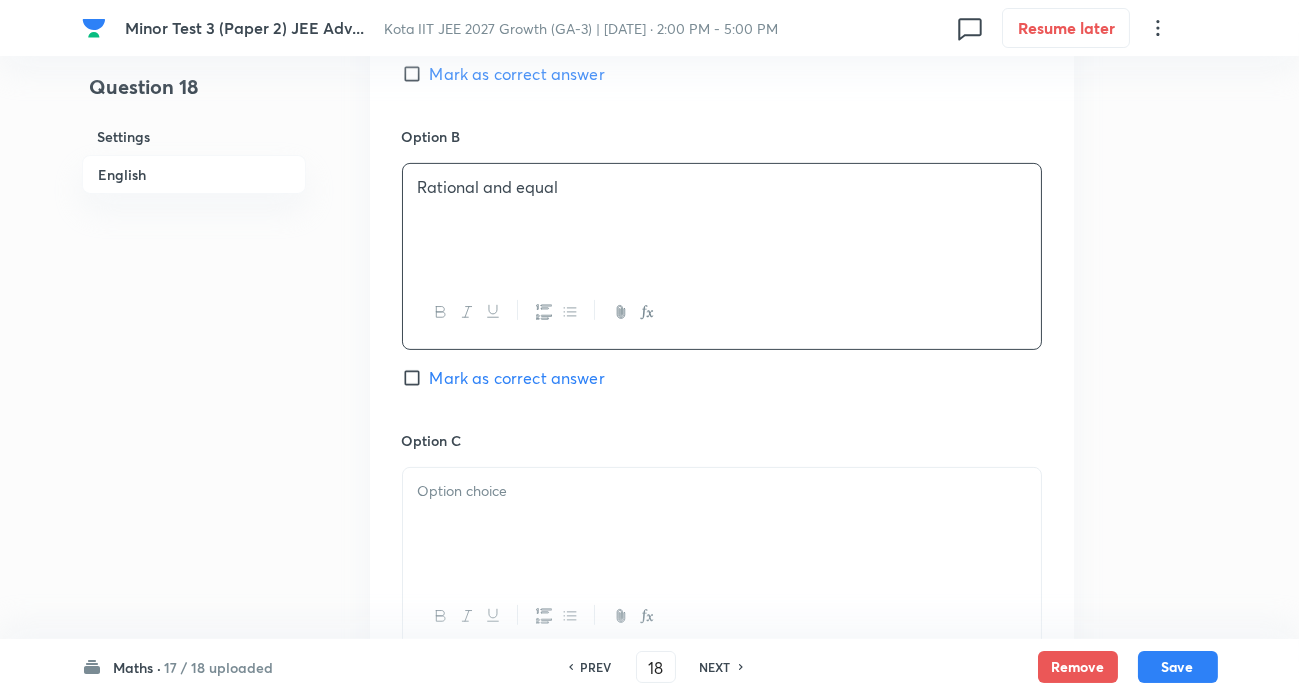 click at bounding box center [722, 491] 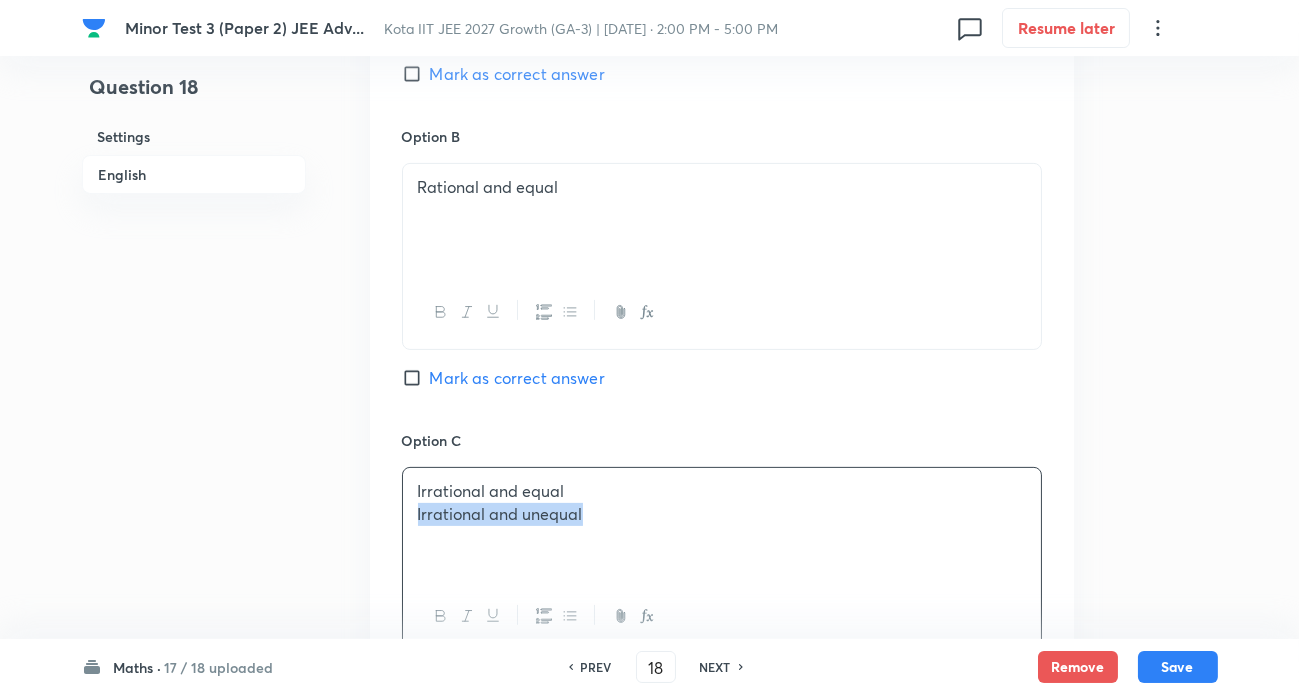 drag, startPoint x: 411, startPoint y: 513, endPoint x: 608, endPoint y: 525, distance: 197.36514 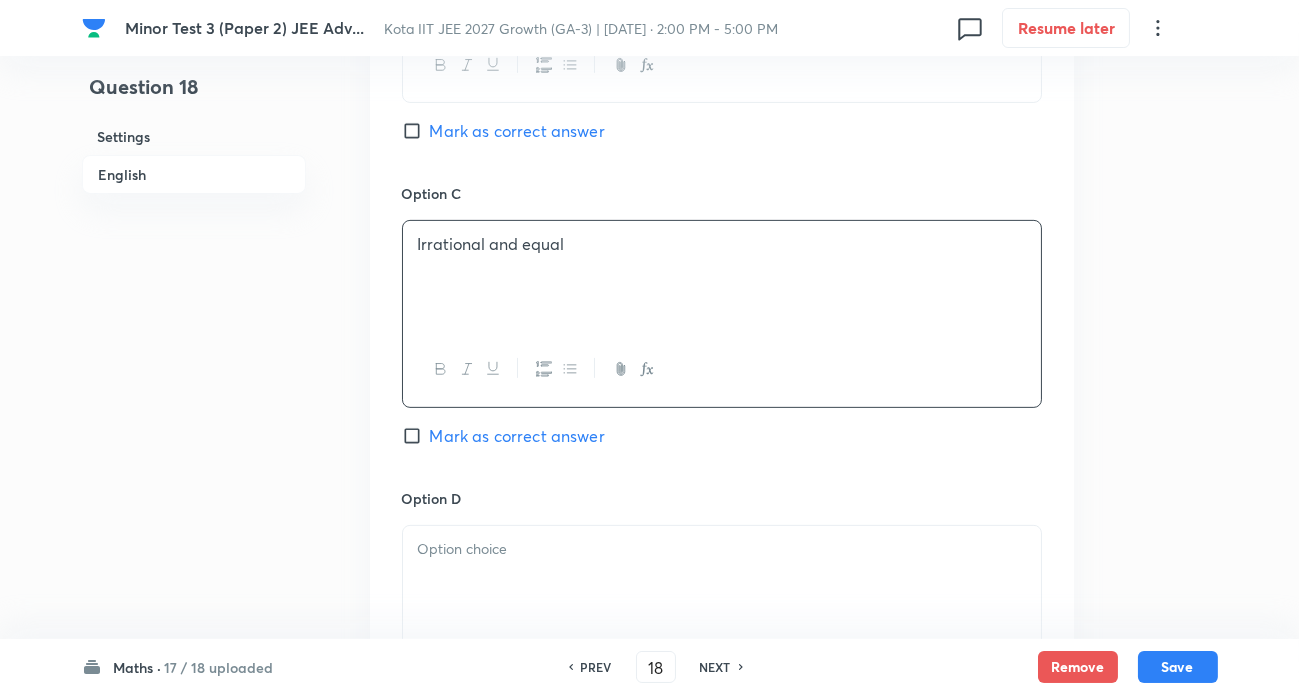 scroll, scrollTop: 1454, scrollLeft: 0, axis: vertical 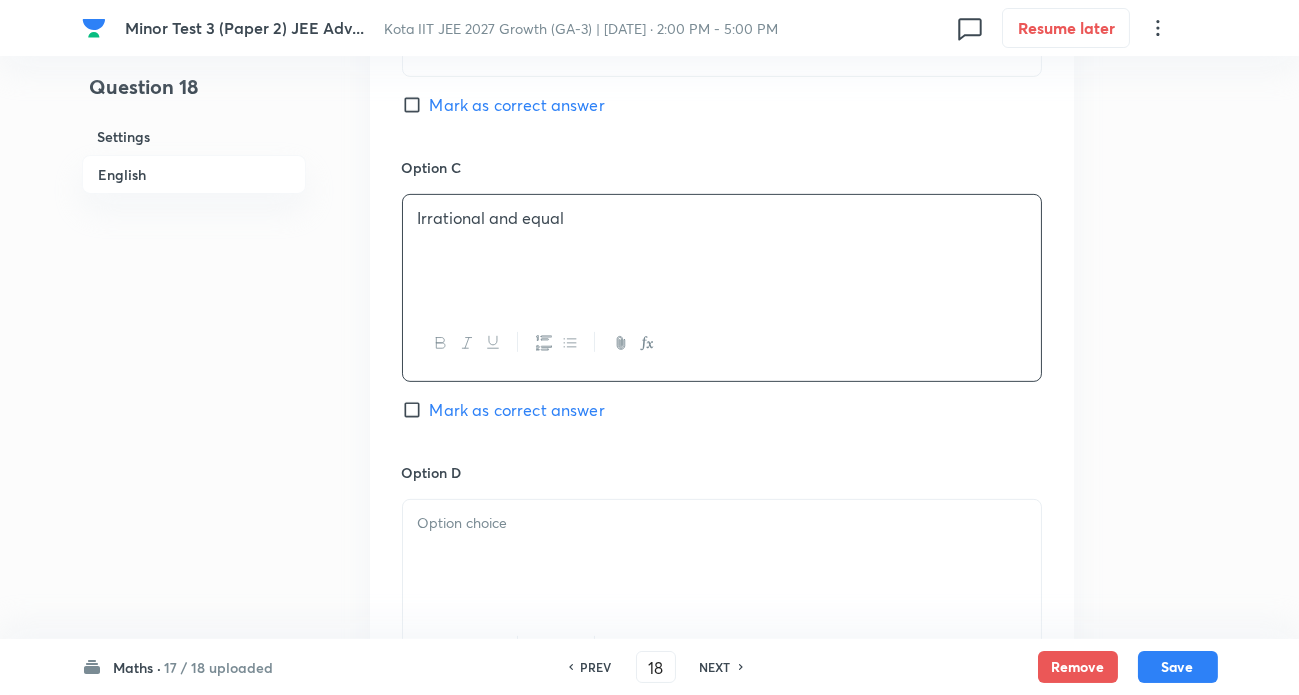 click on "Mark as correct answer" at bounding box center (517, 410) 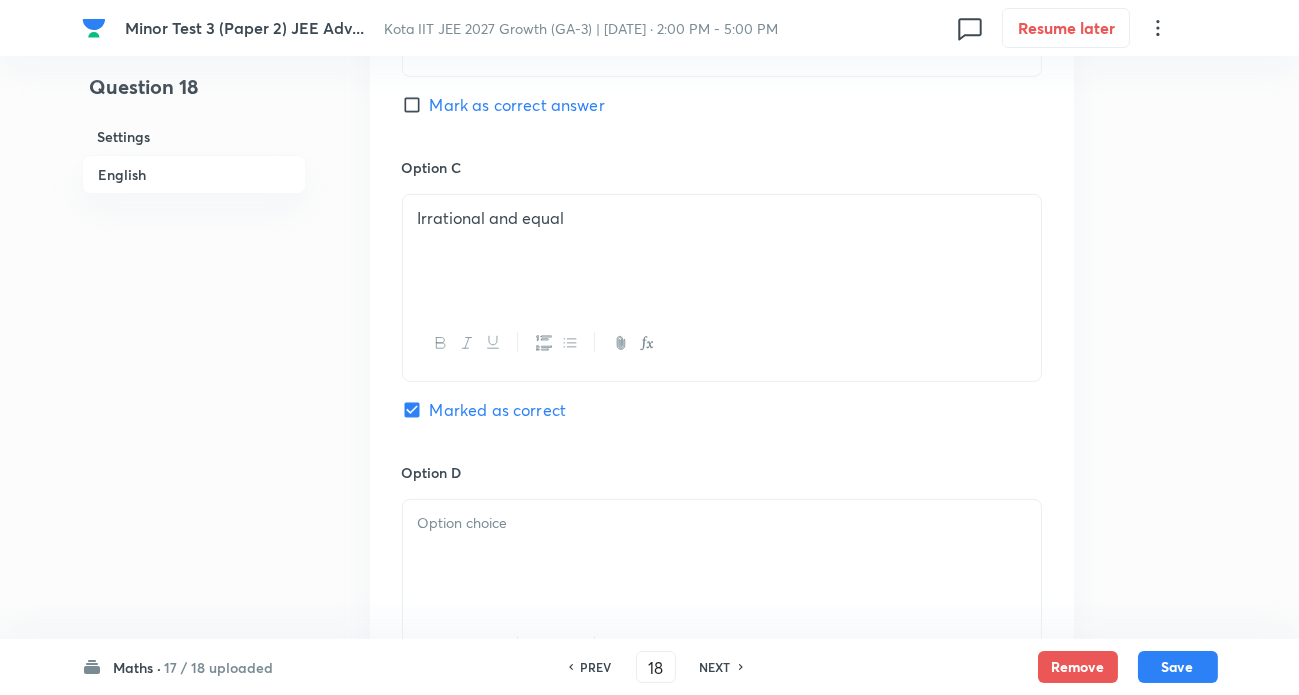 click at bounding box center [722, 523] 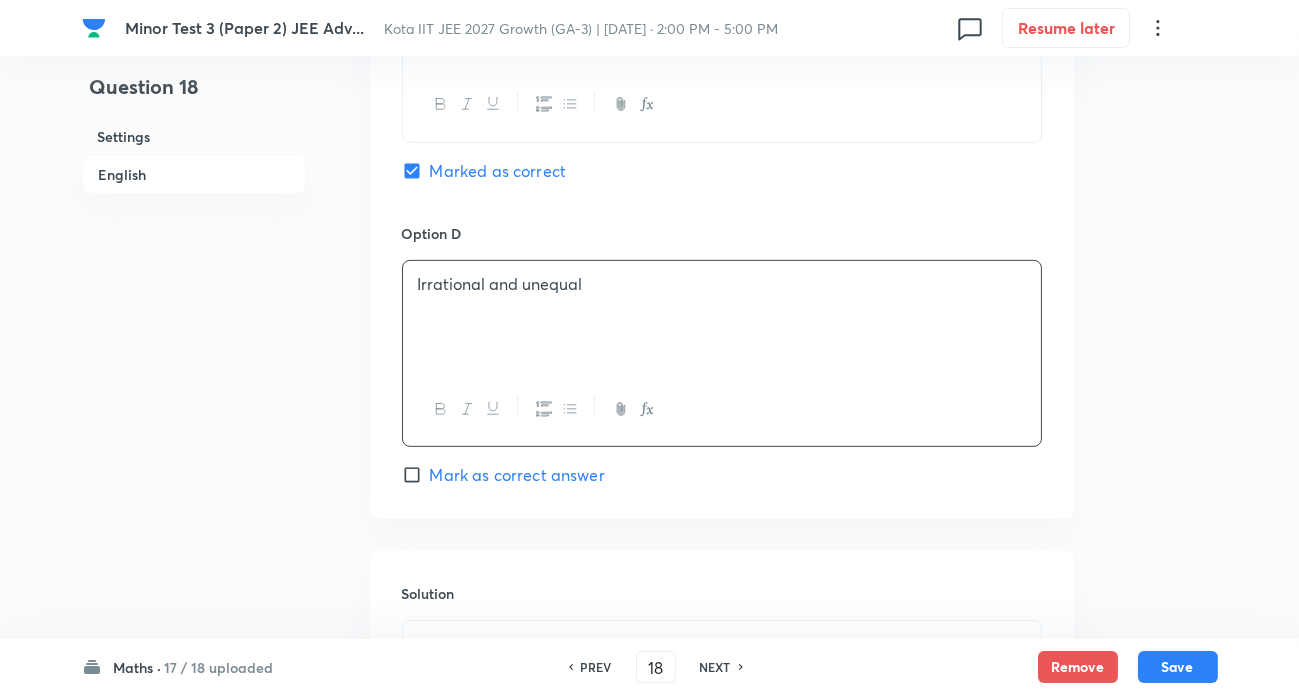 scroll, scrollTop: 1818, scrollLeft: 0, axis: vertical 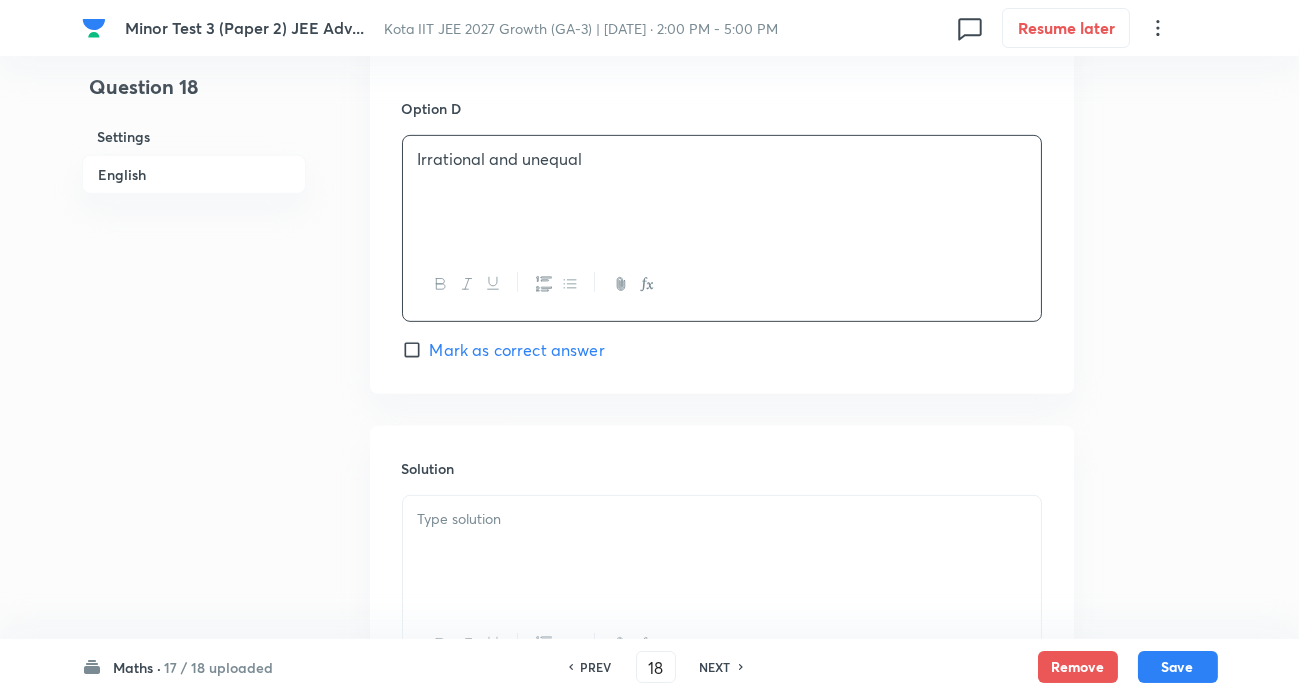 drag, startPoint x: 503, startPoint y: 528, endPoint x: 728, endPoint y: 538, distance: 225.2221 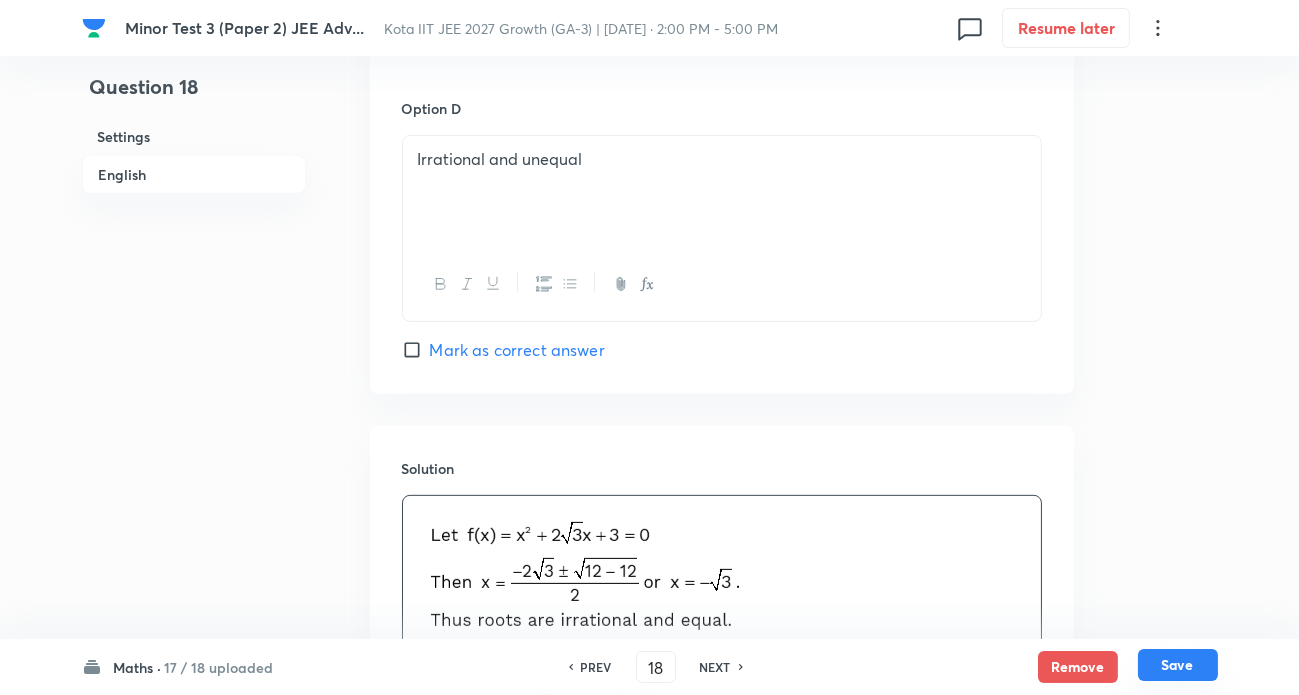 click on "Save" at bounding box center [1178, 665] 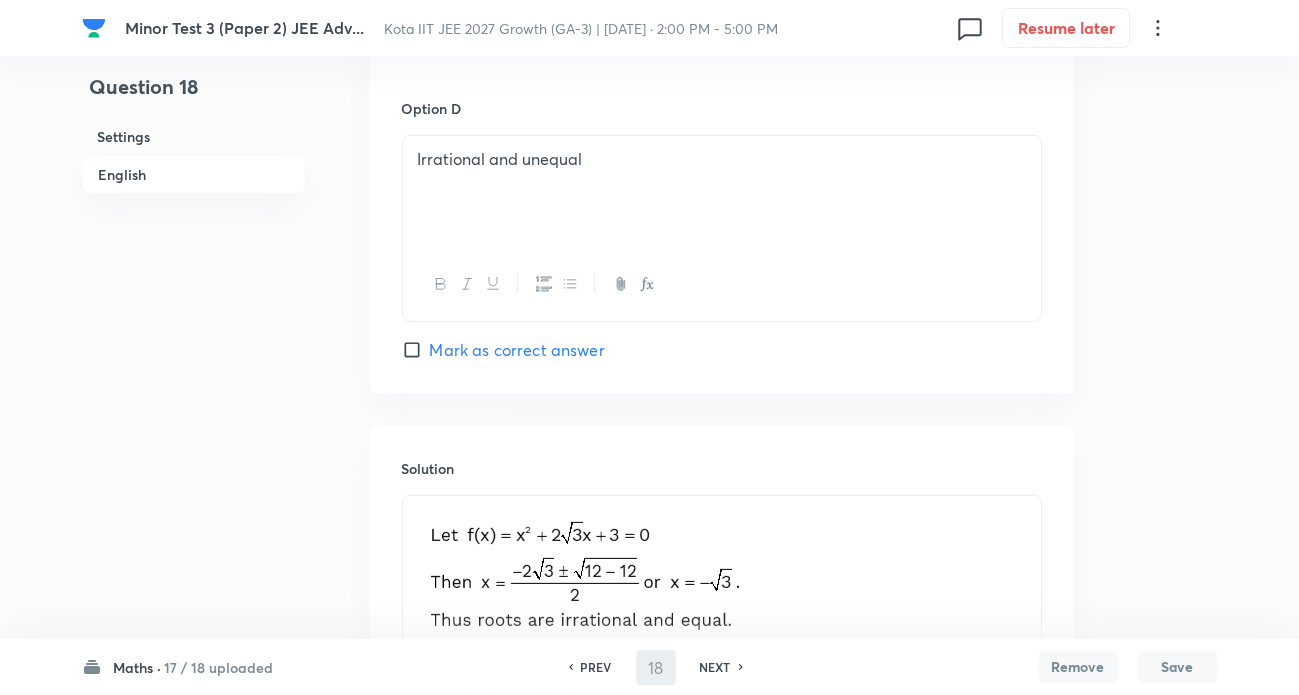 type on "19" 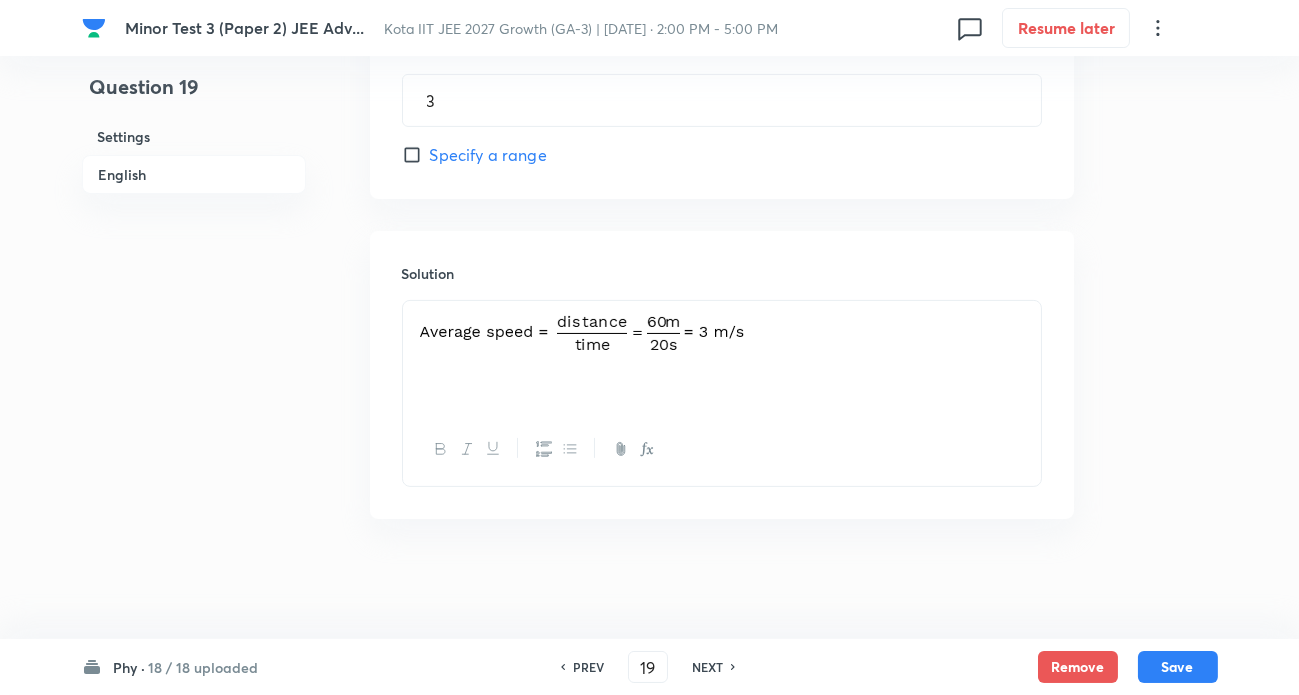 scroll, scrollTop: 1254, scrollLeft: 0, axis: vertical 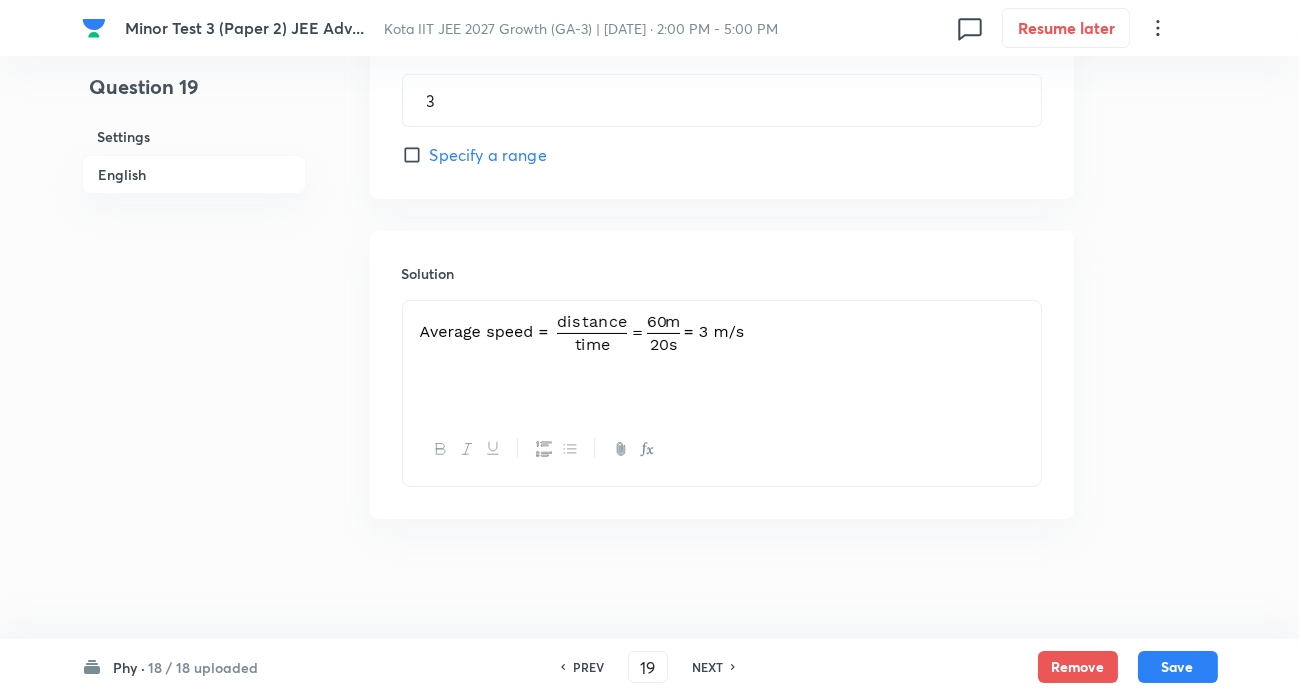 click on "18 / 18 uploaded" at bounding box center [204, 667] 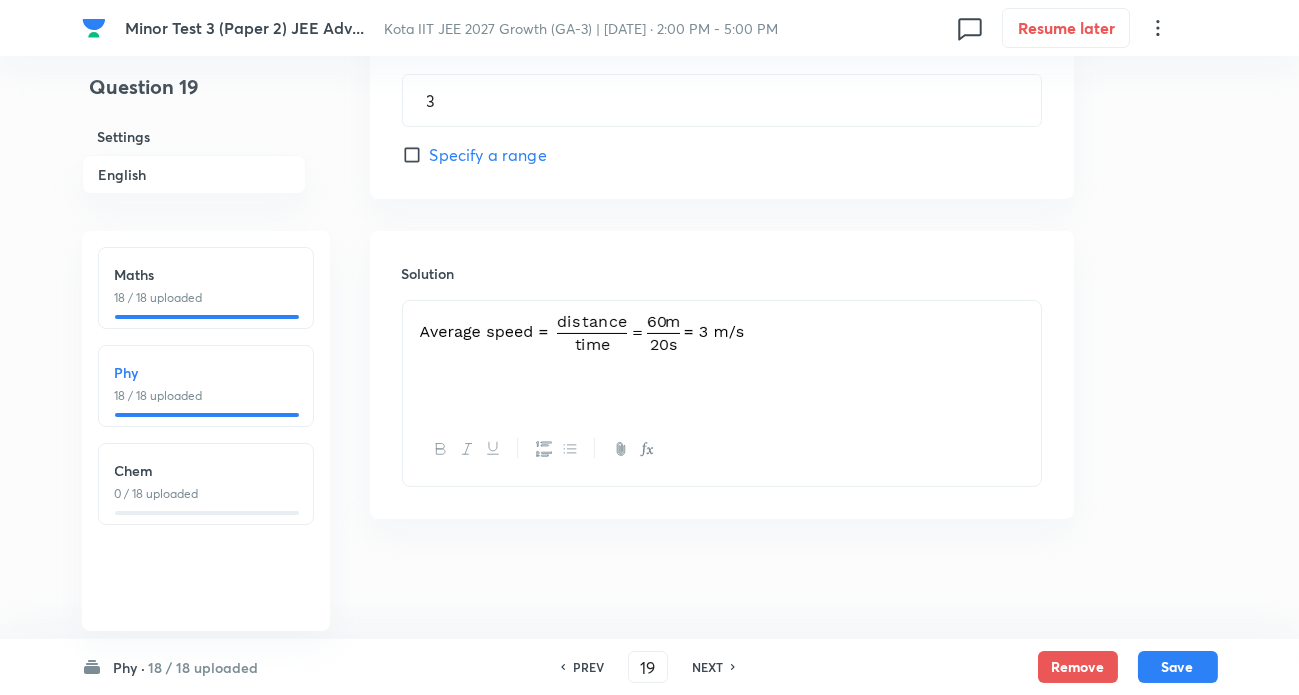 click on "18 / 18 uploaded" at bounding box center (204, 667) 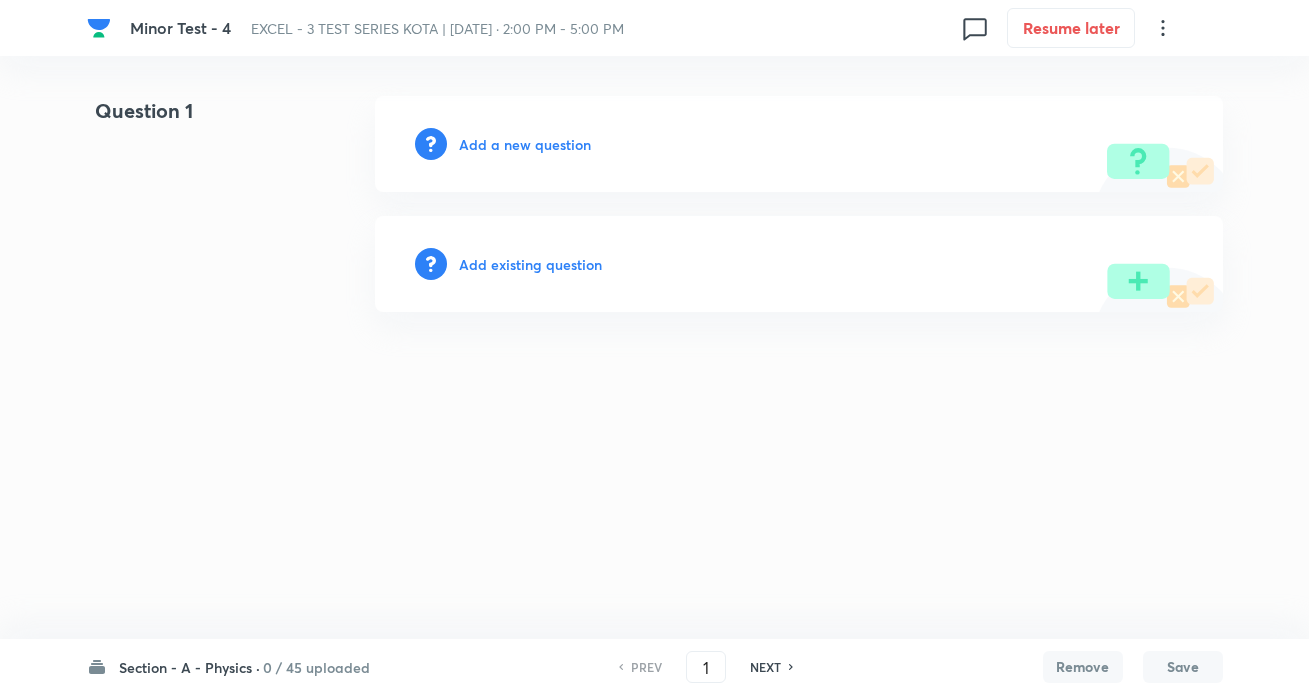 scroll, scrollTop: 0, scrollLeft: 0, axis: both 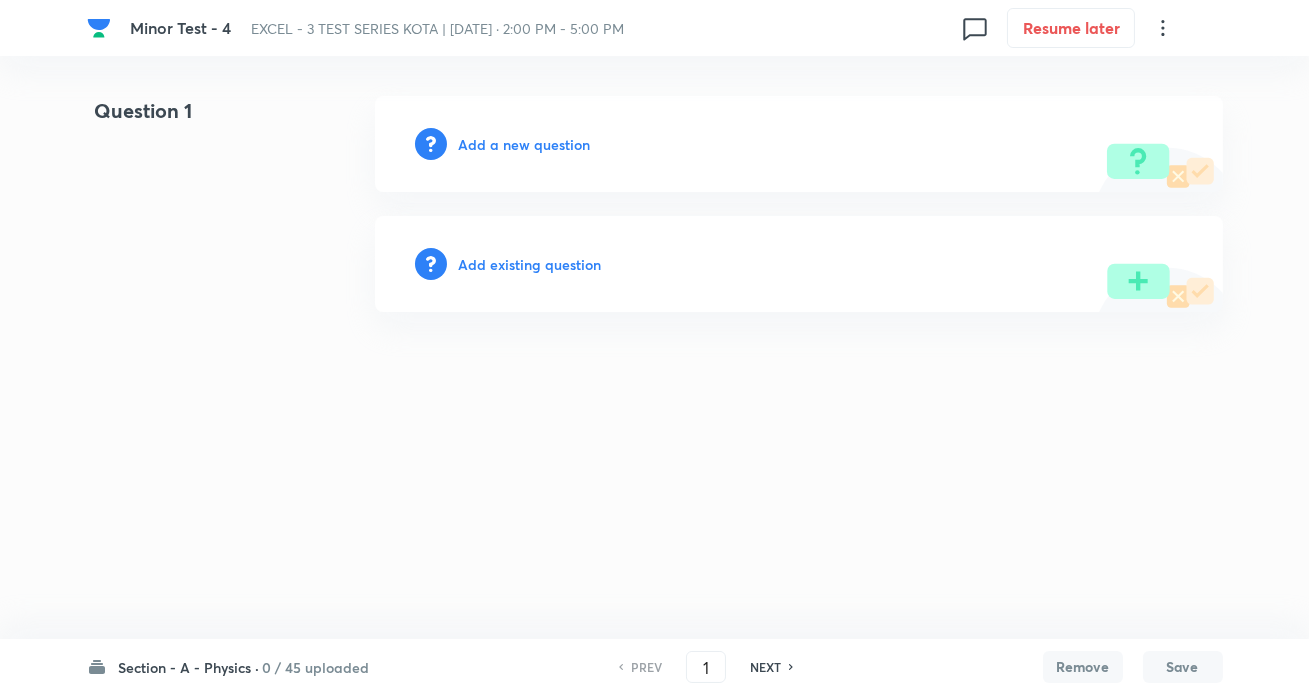 click on "Section - A - Physics ·" at bounding box center [189, 667] 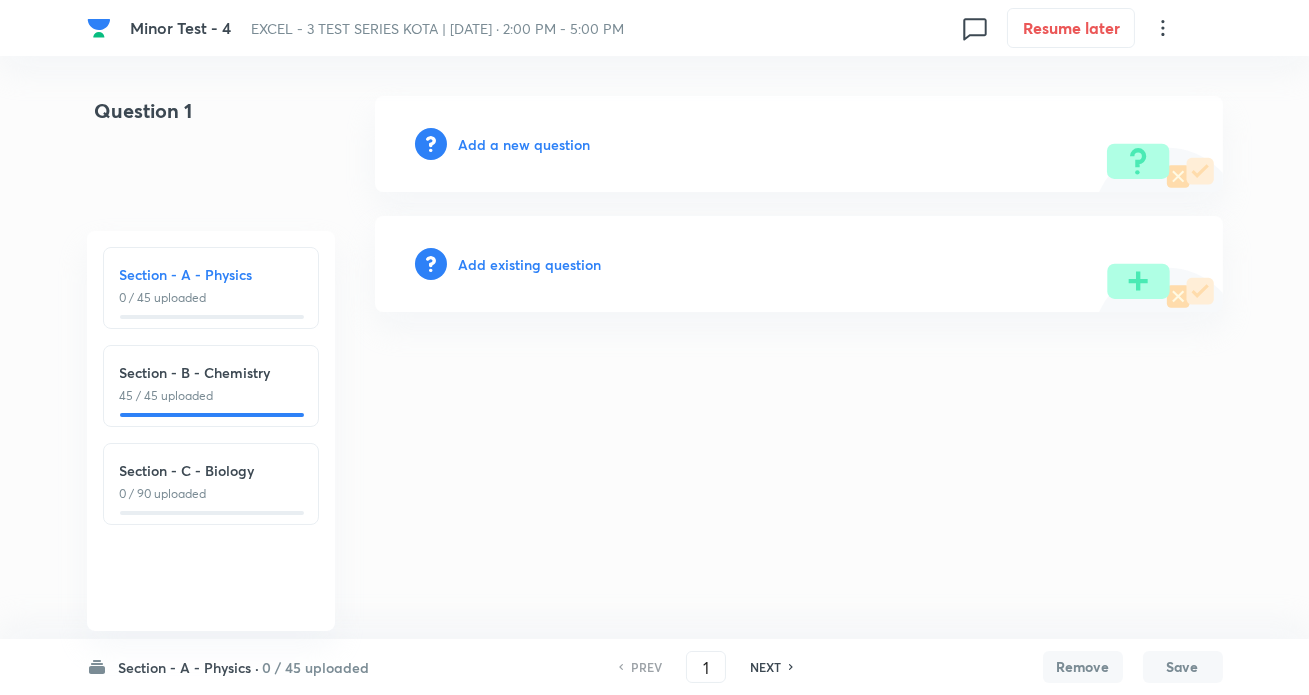 click on "Section - A - Physics ·" at bounding box center [189, 667] 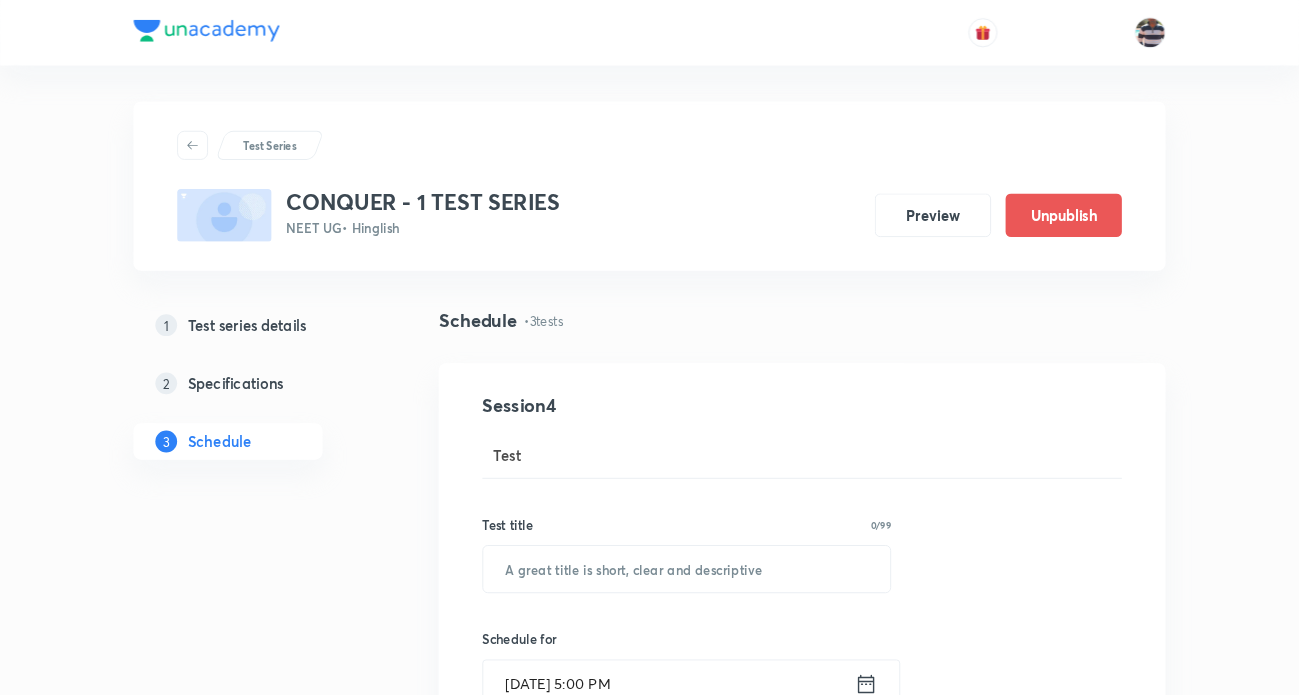 scroll, scrollTop: 0, scrollLeft: 0, axis: both 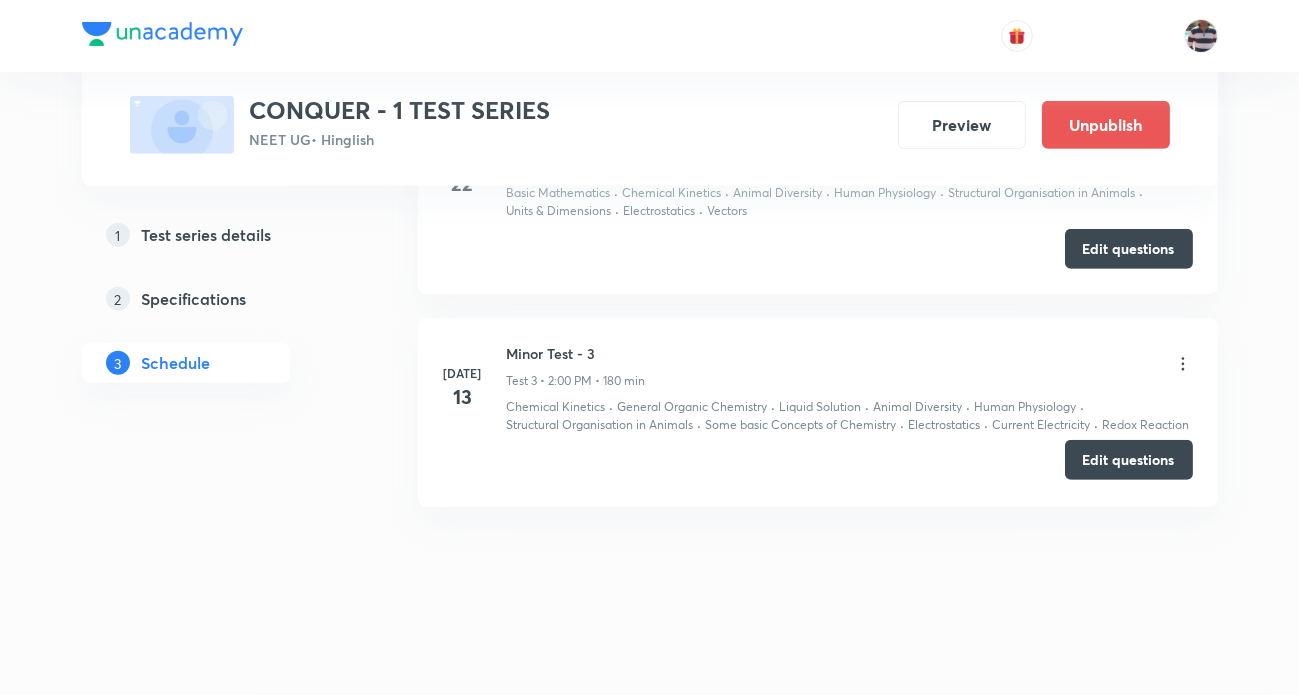 click on "Edit questions" at bounding box center (1129, 460) 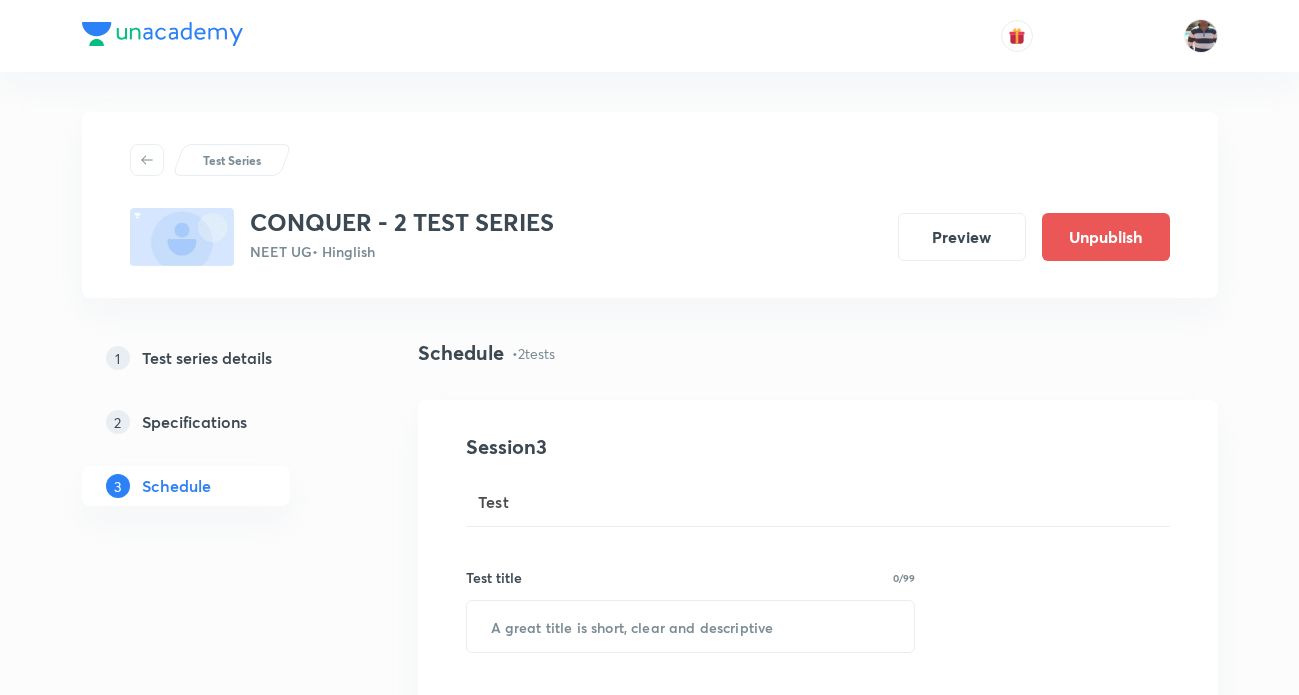scroll, scrollTop: 0, scrollLeft: 0, axis: both 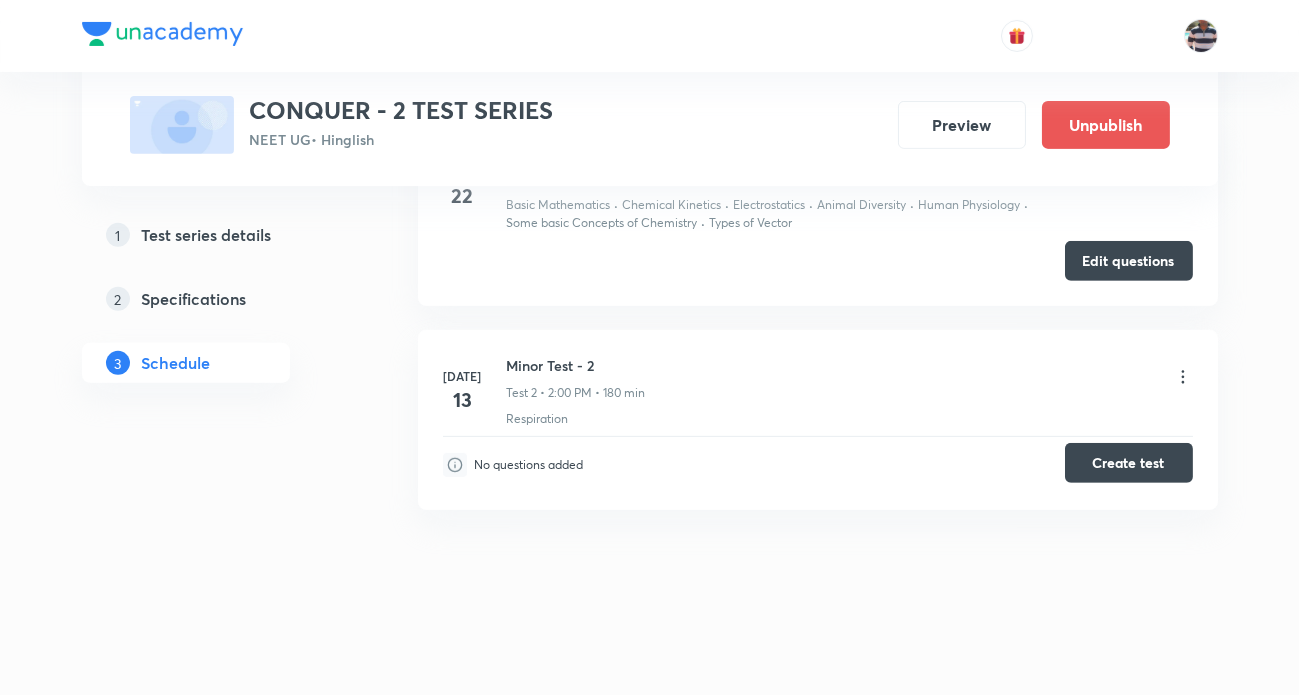 click on "Create test" at bounding box center (1129, 463) 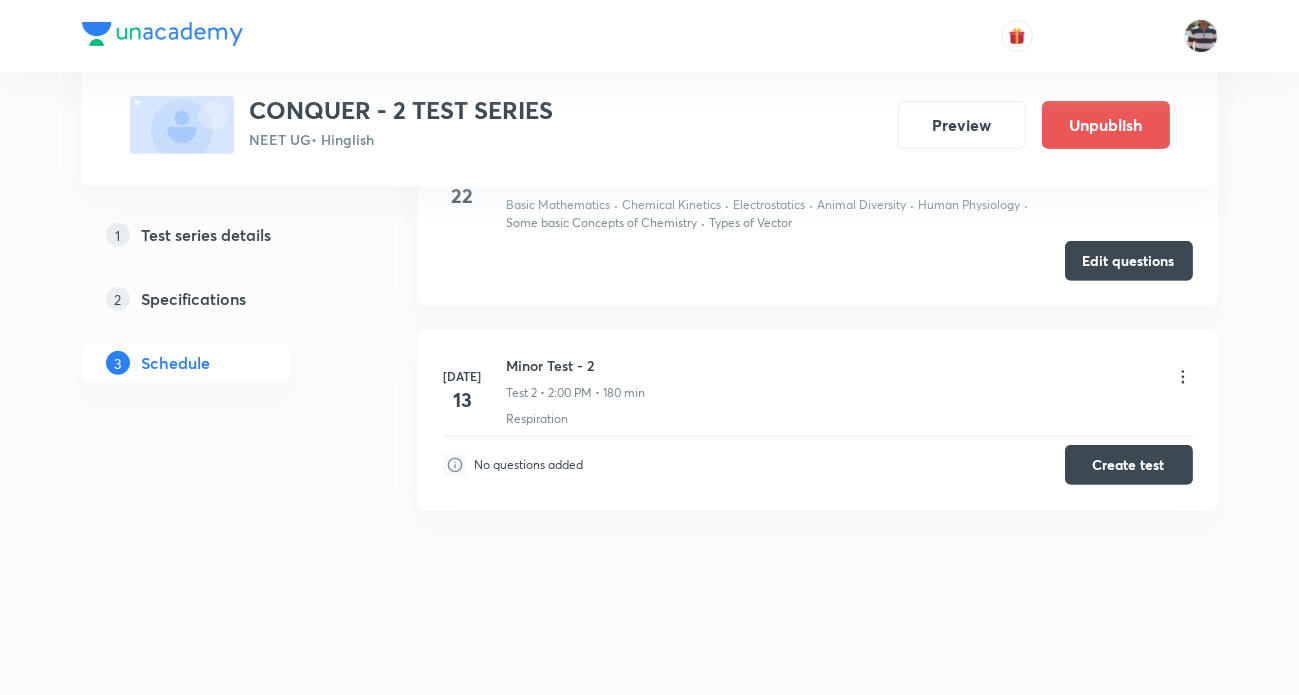 type 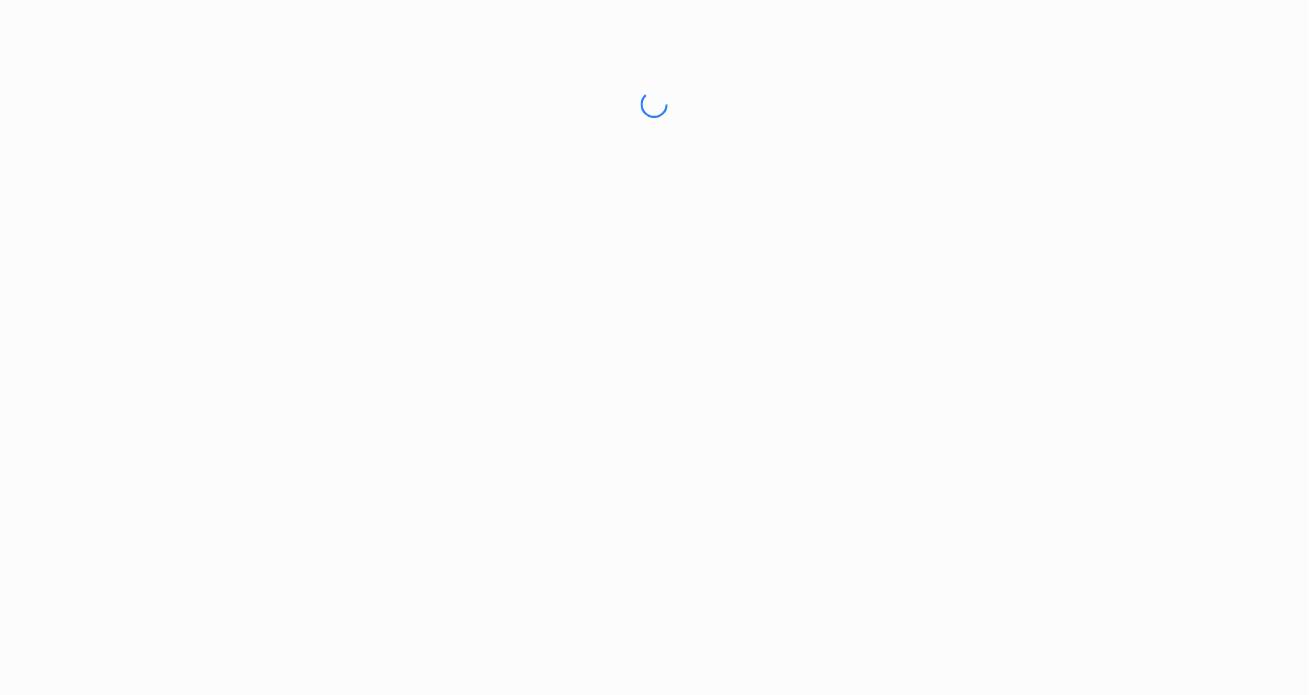 scroll, scrollTop: 0, scrollLeft: 0, axis: both 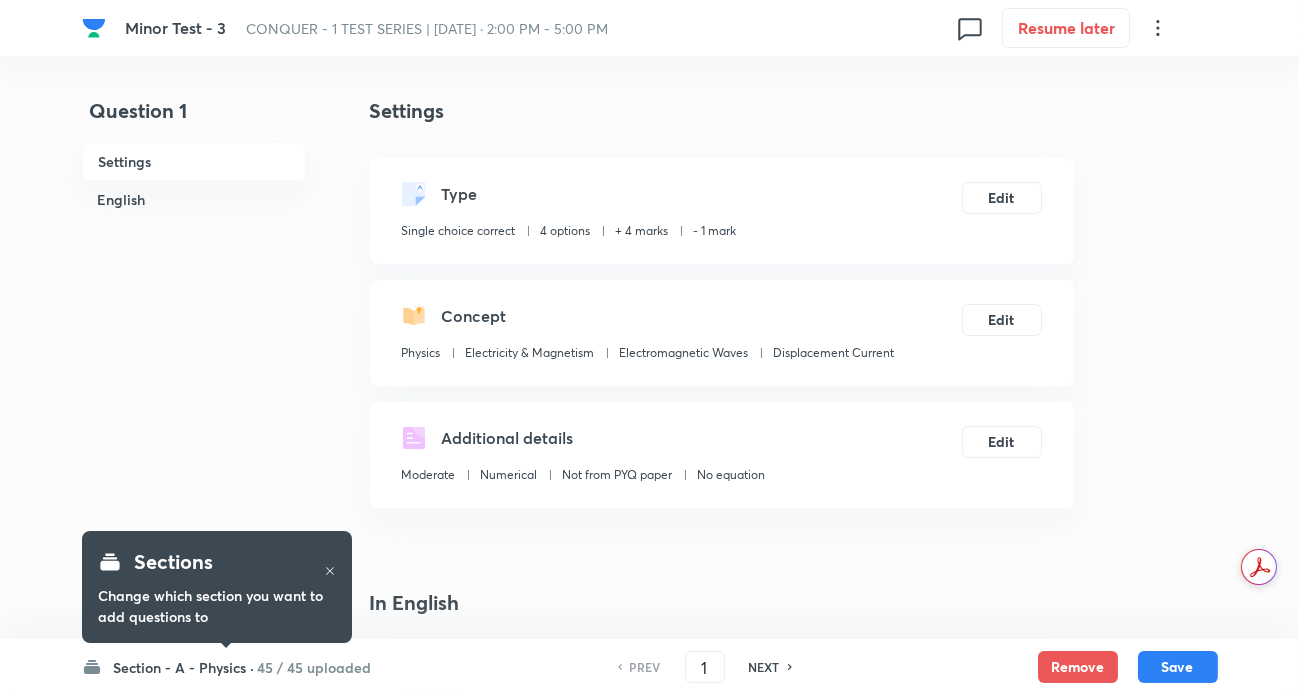 click on "Section - A - Physics ·" at bounding box center (184, 667) 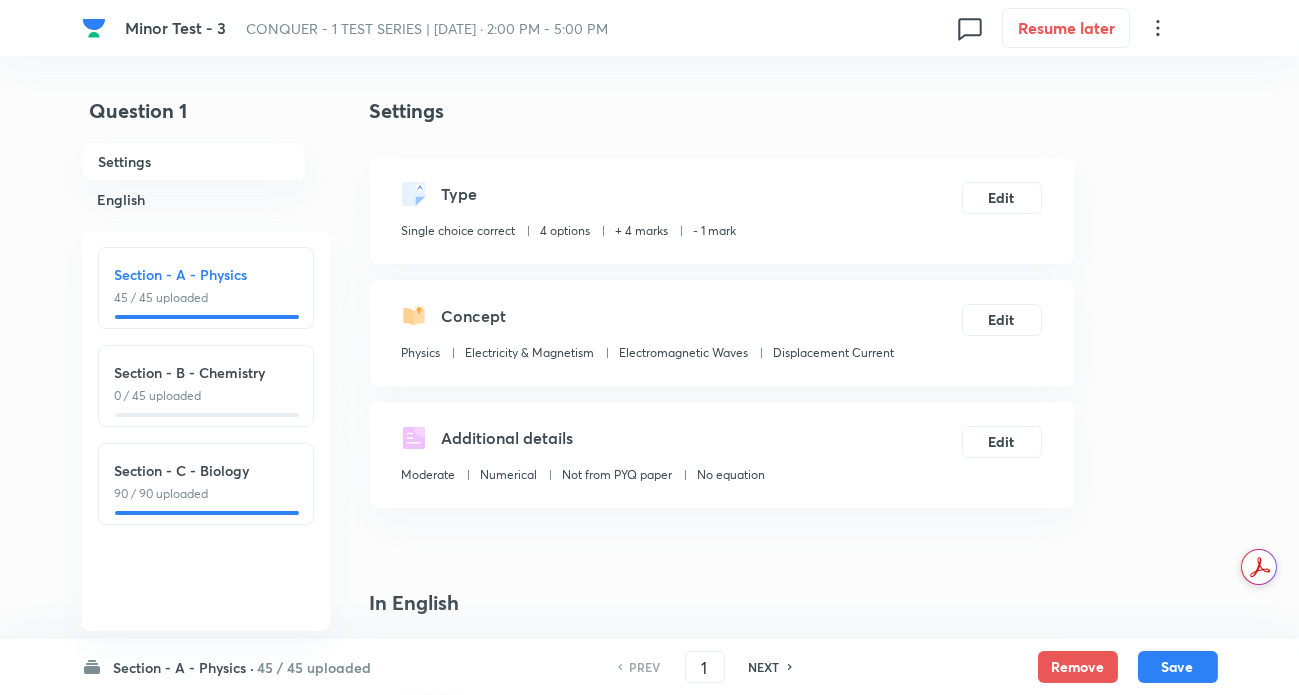 click on "Section - A - Physics ·" at bounding box center (184, 667) 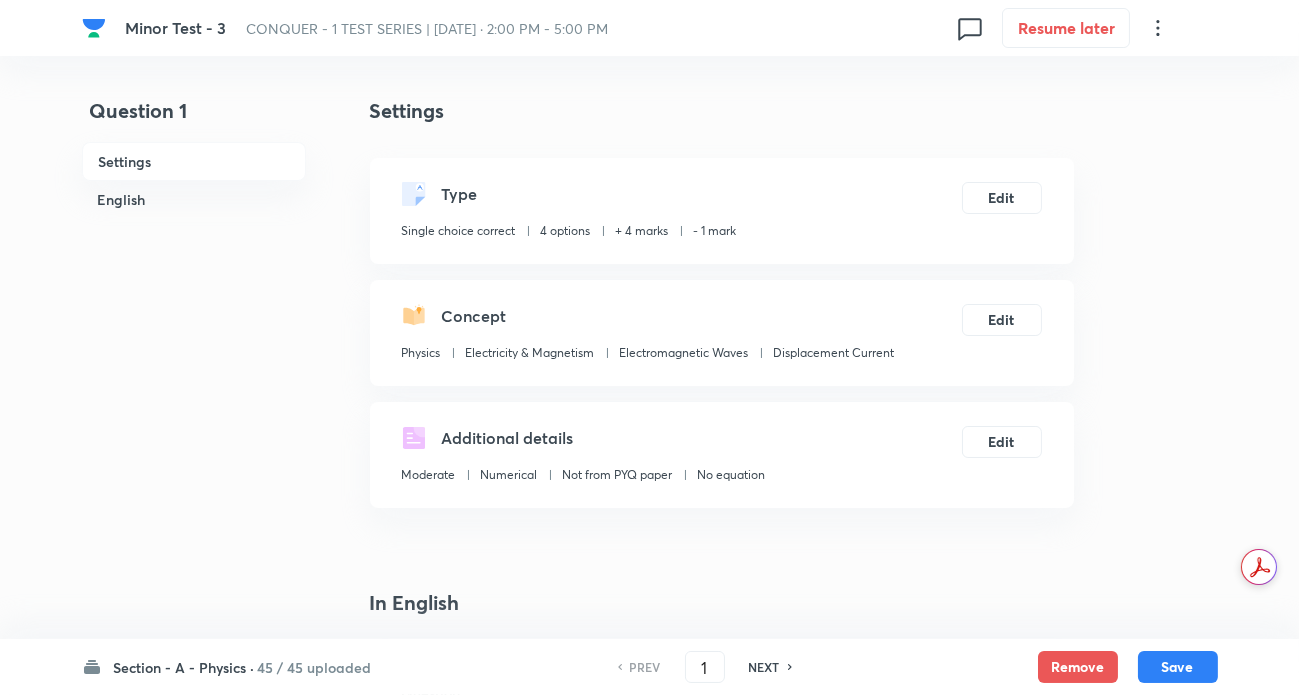 click on "Question 1 Settings English" at bounding box center [194, 1387] 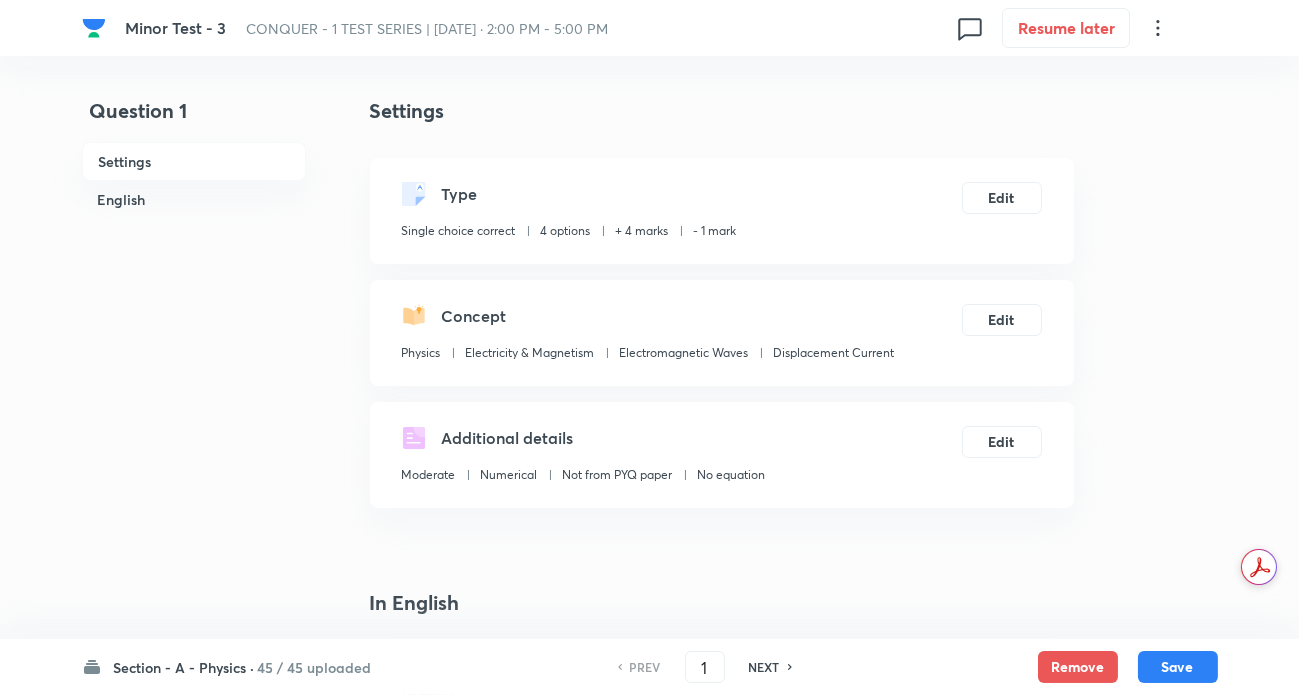 click on "Section - A - Physics ·" at bounding box center [184, 667] 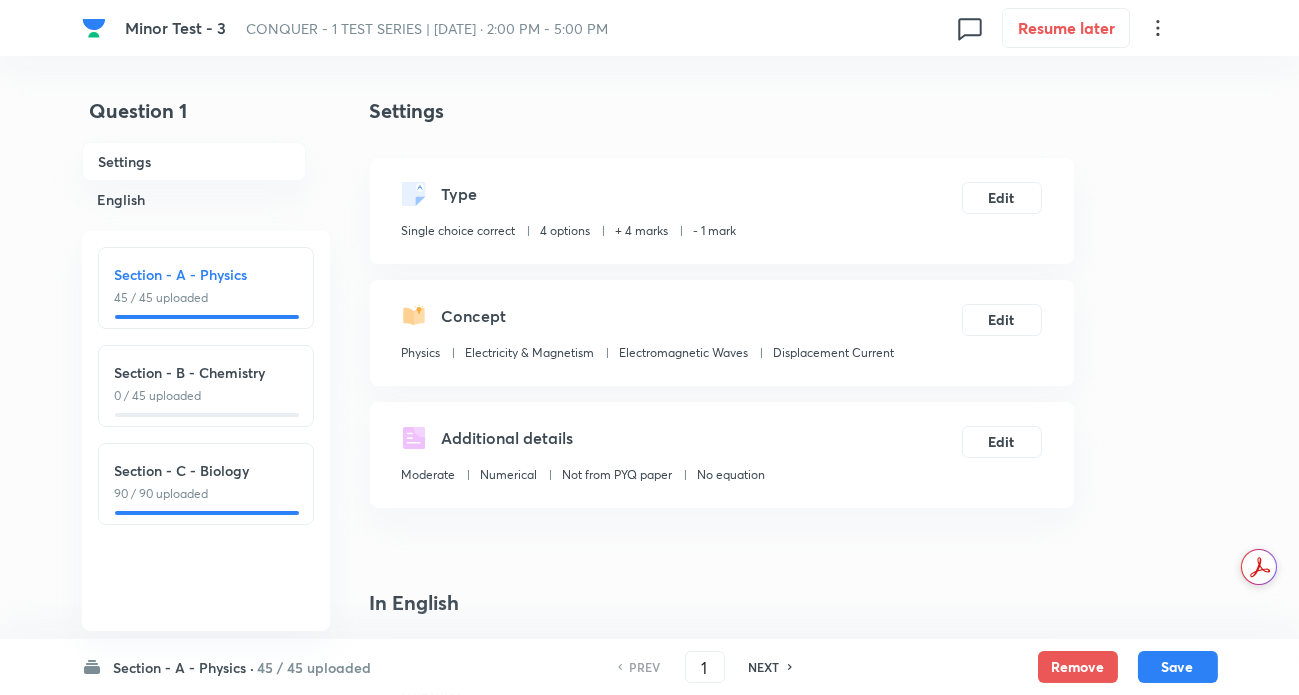 click on "Section - A - Physics ·" at bounding box center [184, 667] 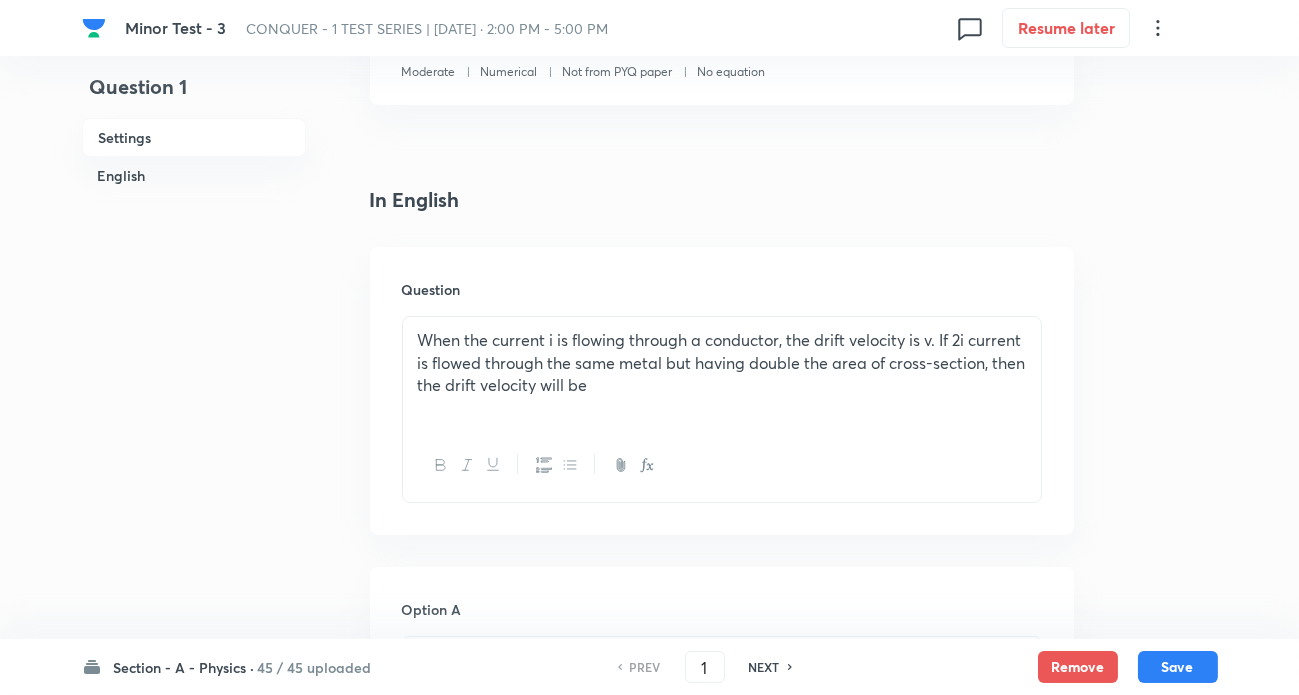 scroll, scrollTop: 454, scrollLeft: 0, axis: vertical 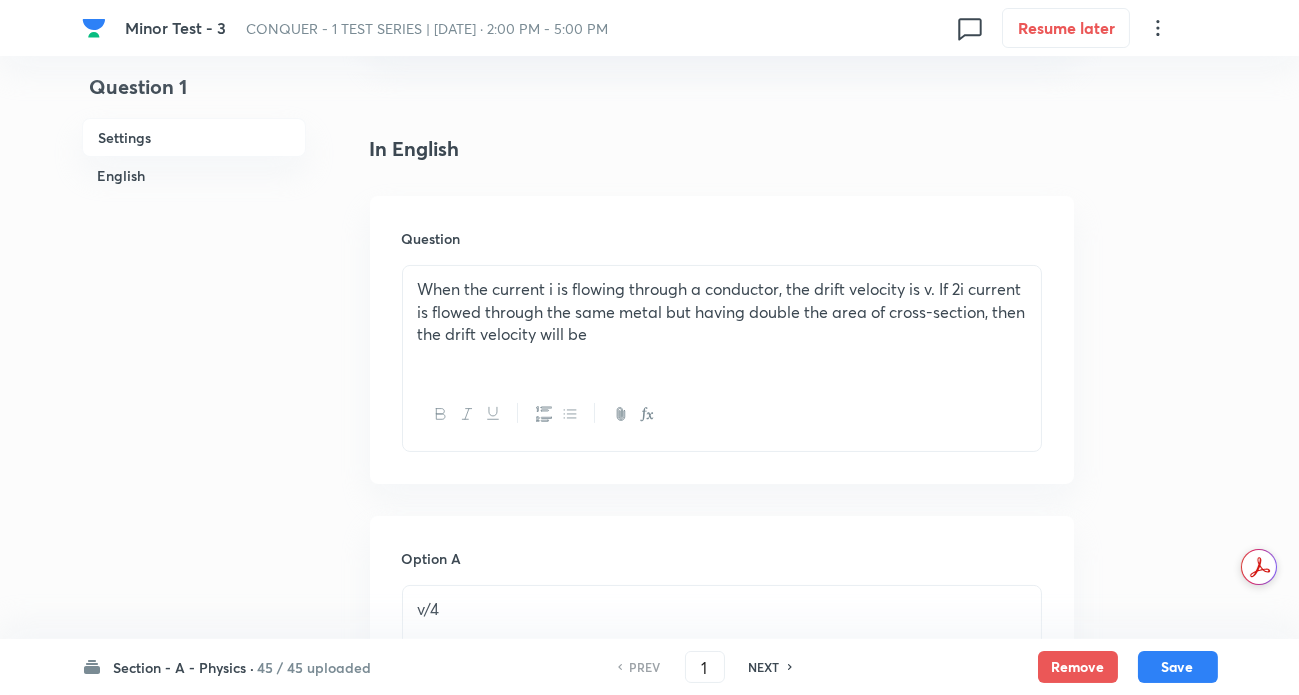 click on "Section - A - Physics ·" at bounding box center (184, 667) 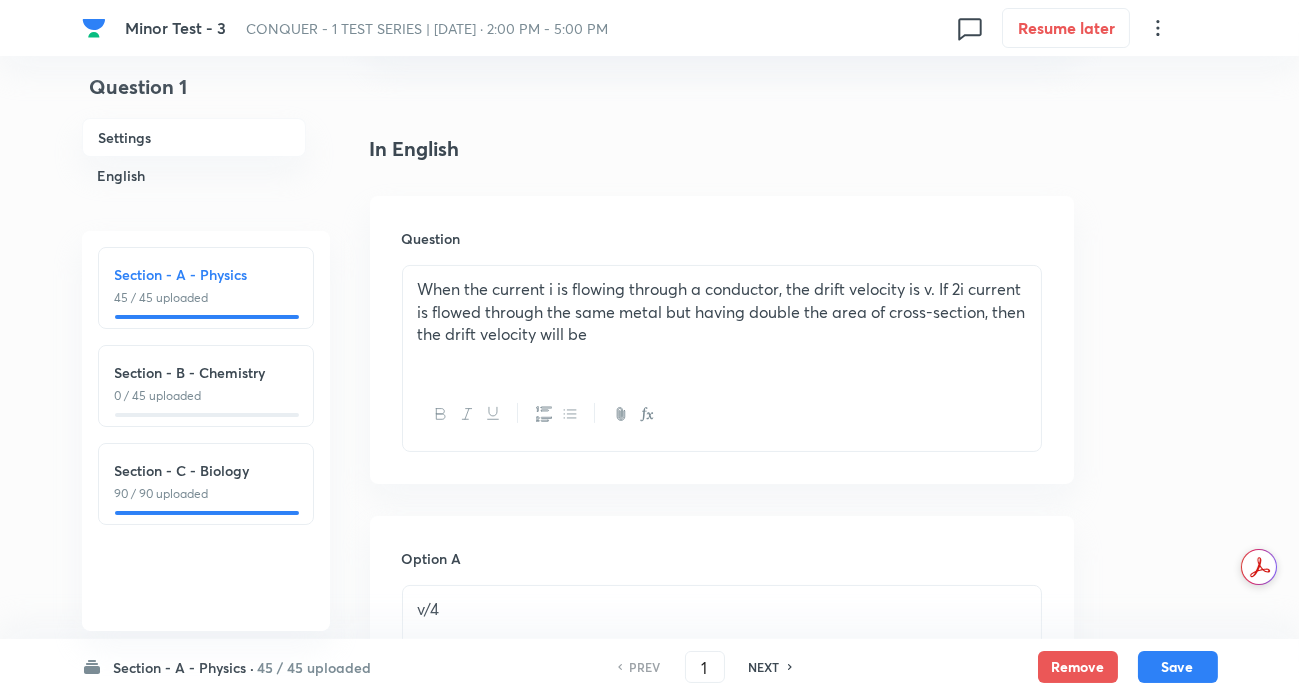 click on "Section - A - Physics ·" at bounding box center [184, 667] 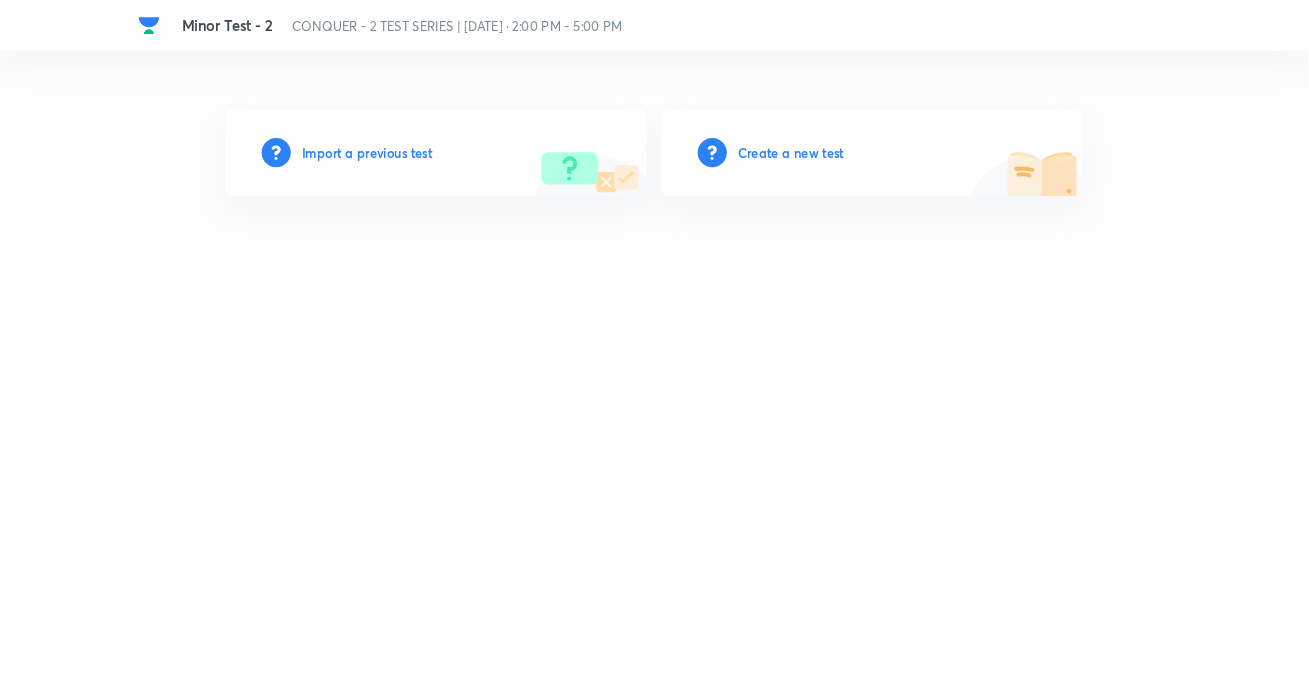 scroll, scrollTop: 0, scrollLeft: 0, axis: both 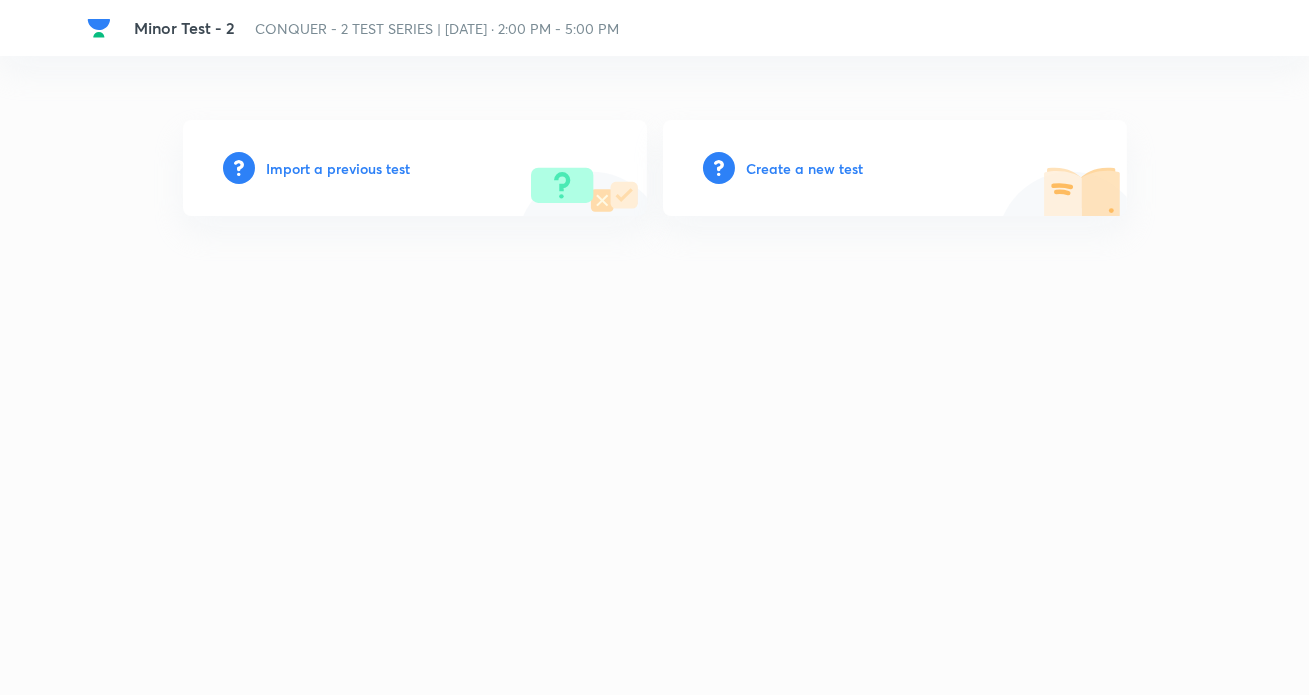 click on "Import a previous test" at bounding box center (339, 168) 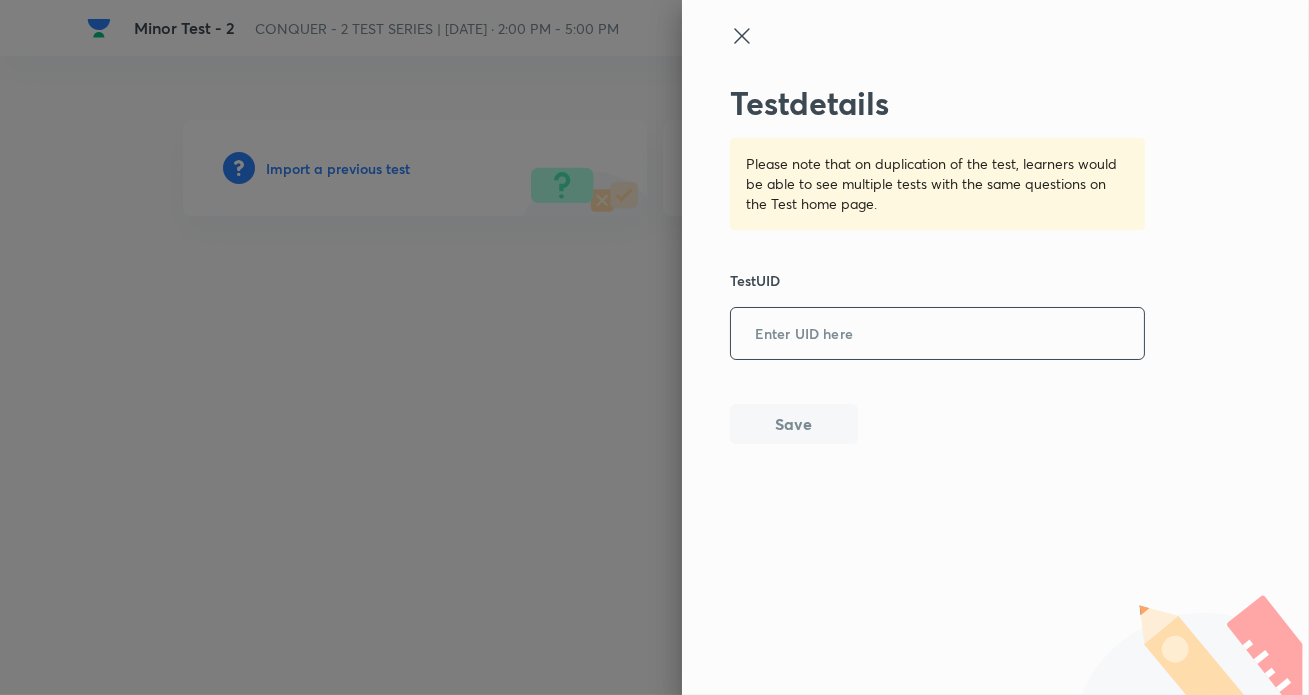 click at bounding box center [937, 334] 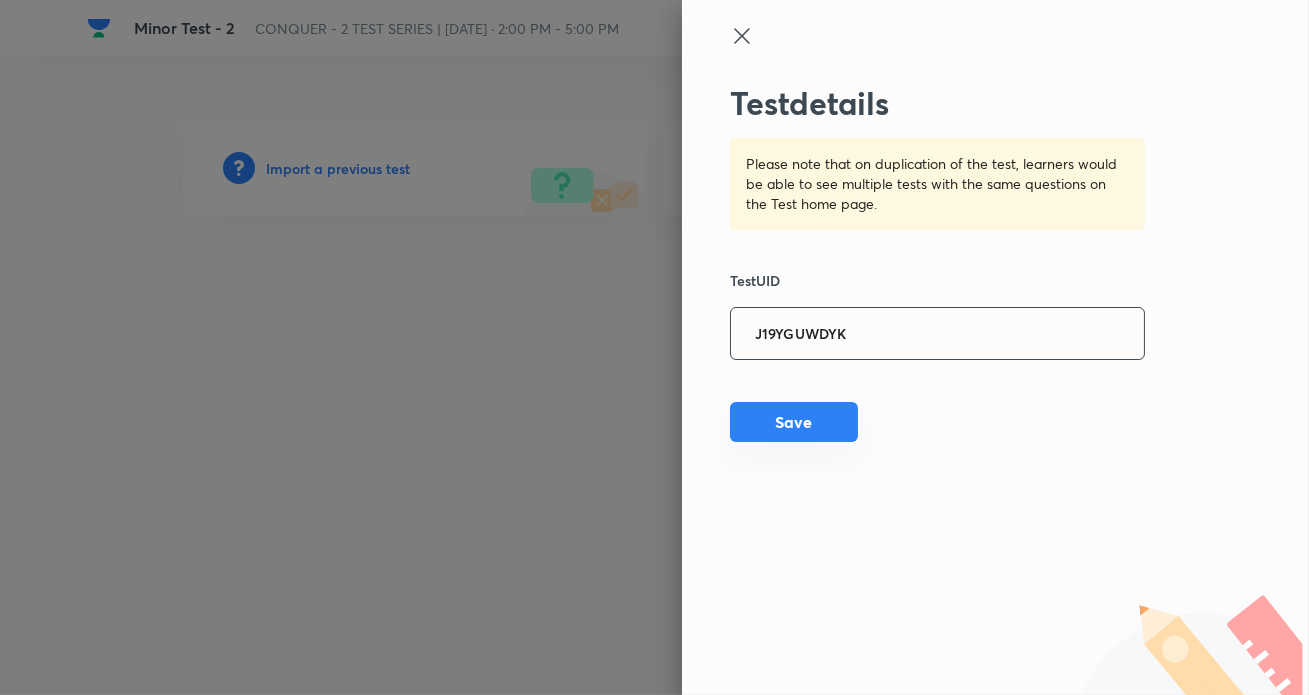 type on "J19YGUWDYK" 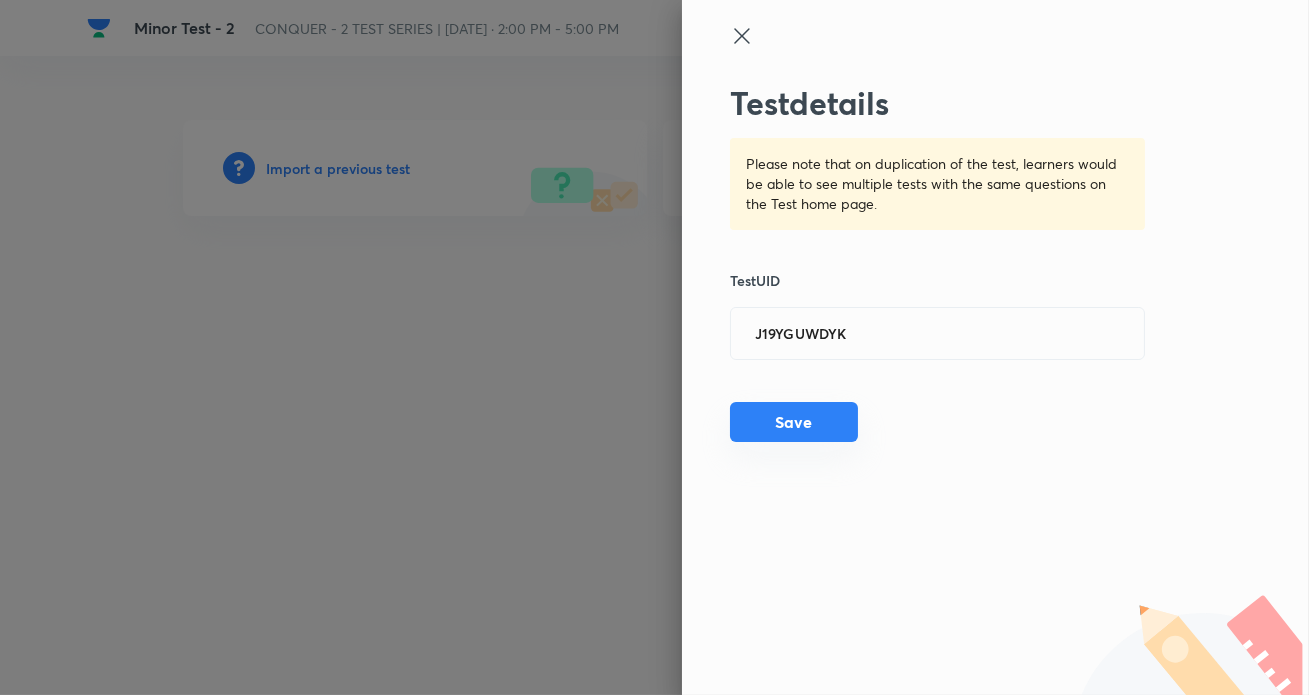 click on "Save" at bounding box center [794, 422] 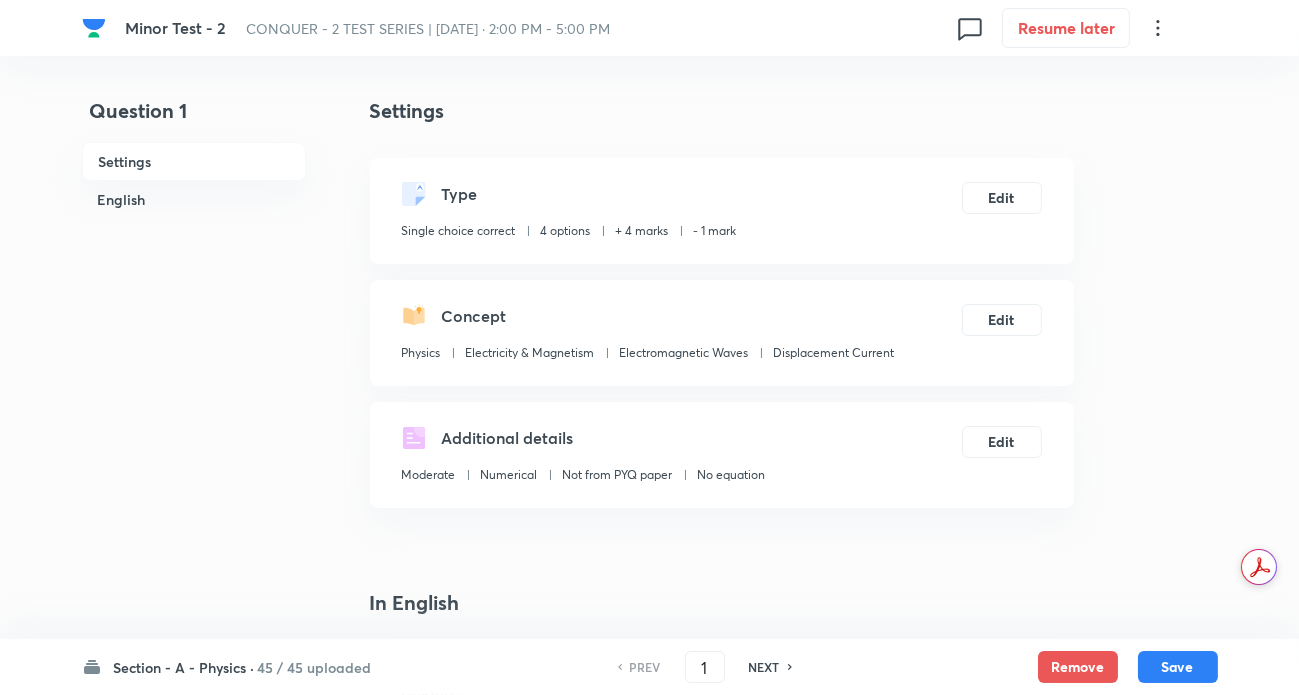 click on "45 / 45 uploaded" at bounding box center [315, 667] 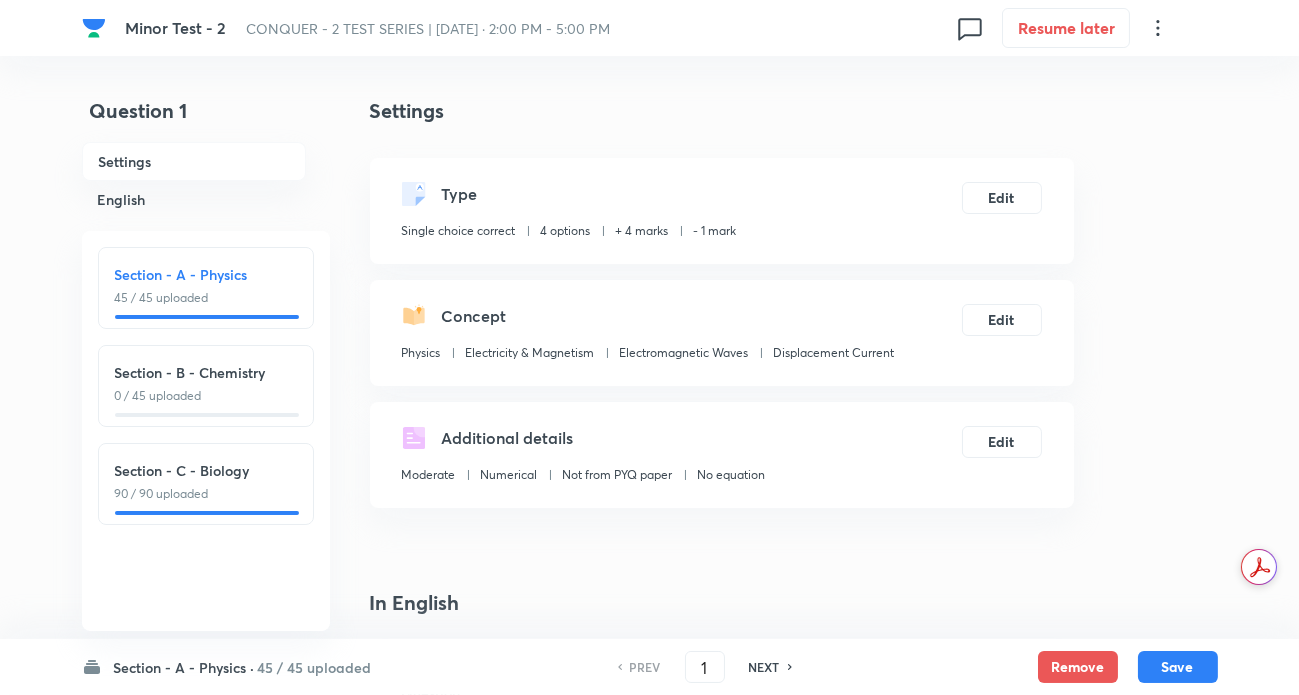click on "45 / 45 uploaded" at bounding box center (315, 667) 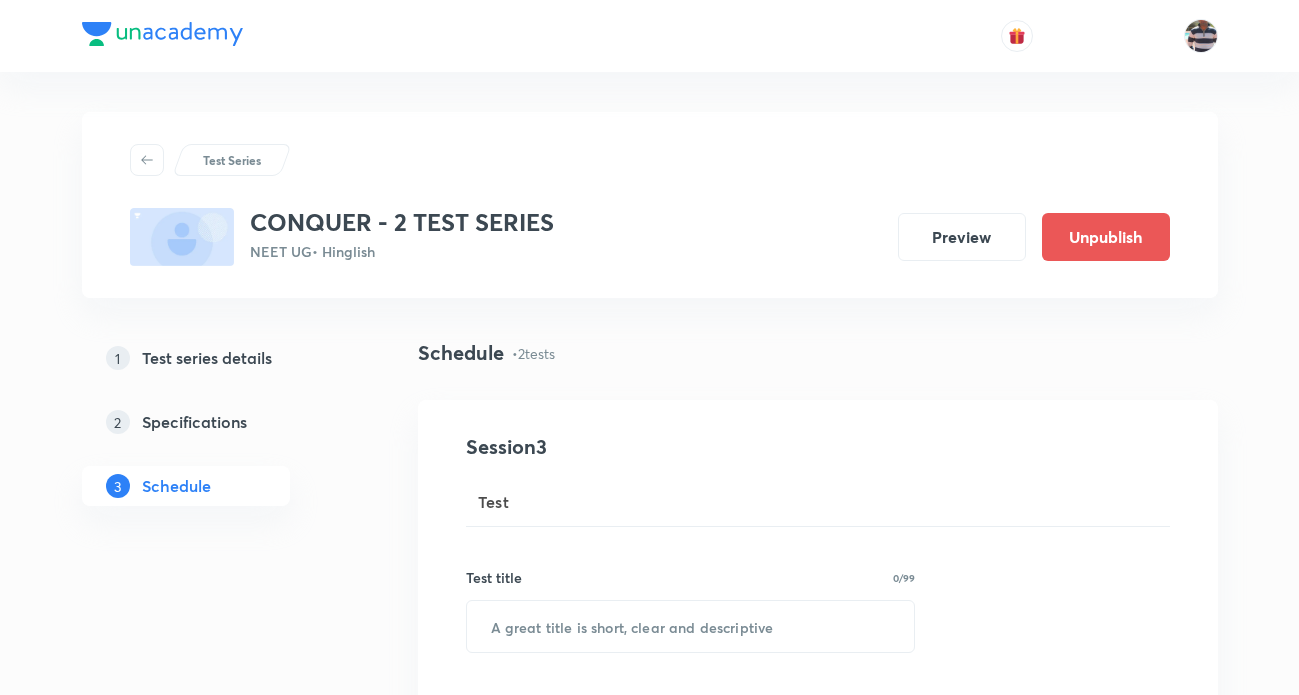 scroll, scrollTop: 1577, scrollLeft: 0, axis: vertical 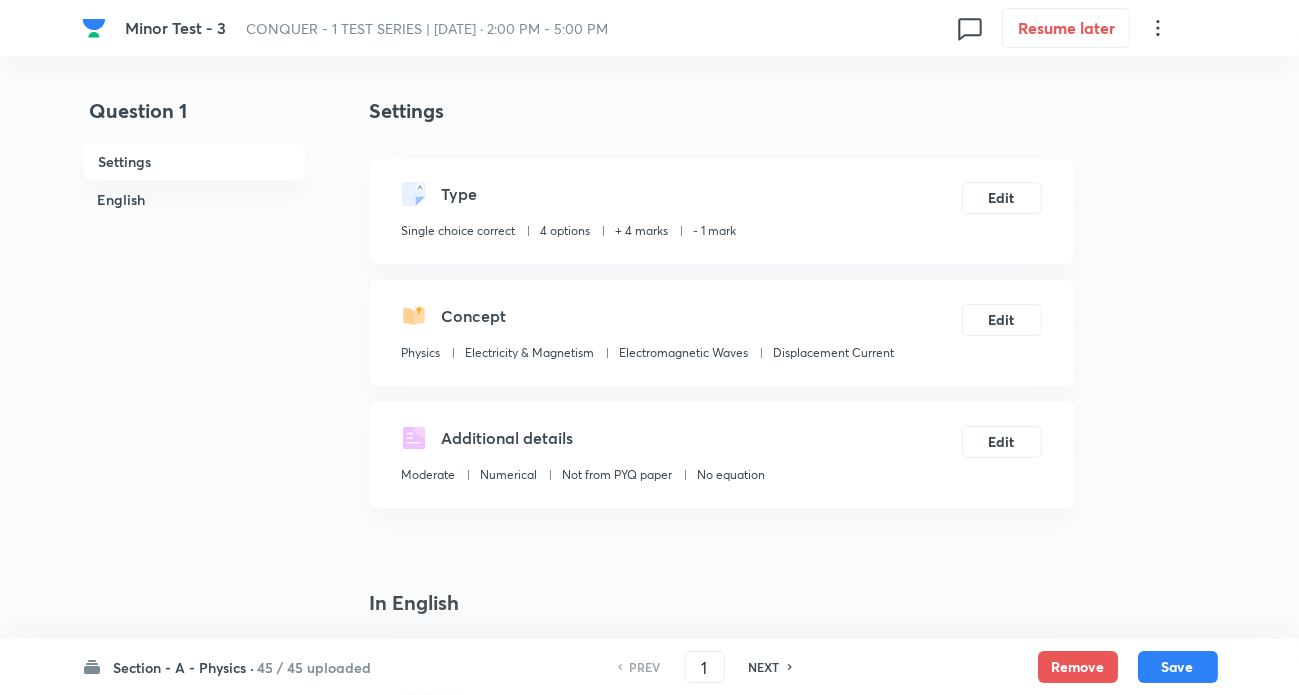 click on "45 / 45 uploaded" at bounding box center [315, 667] 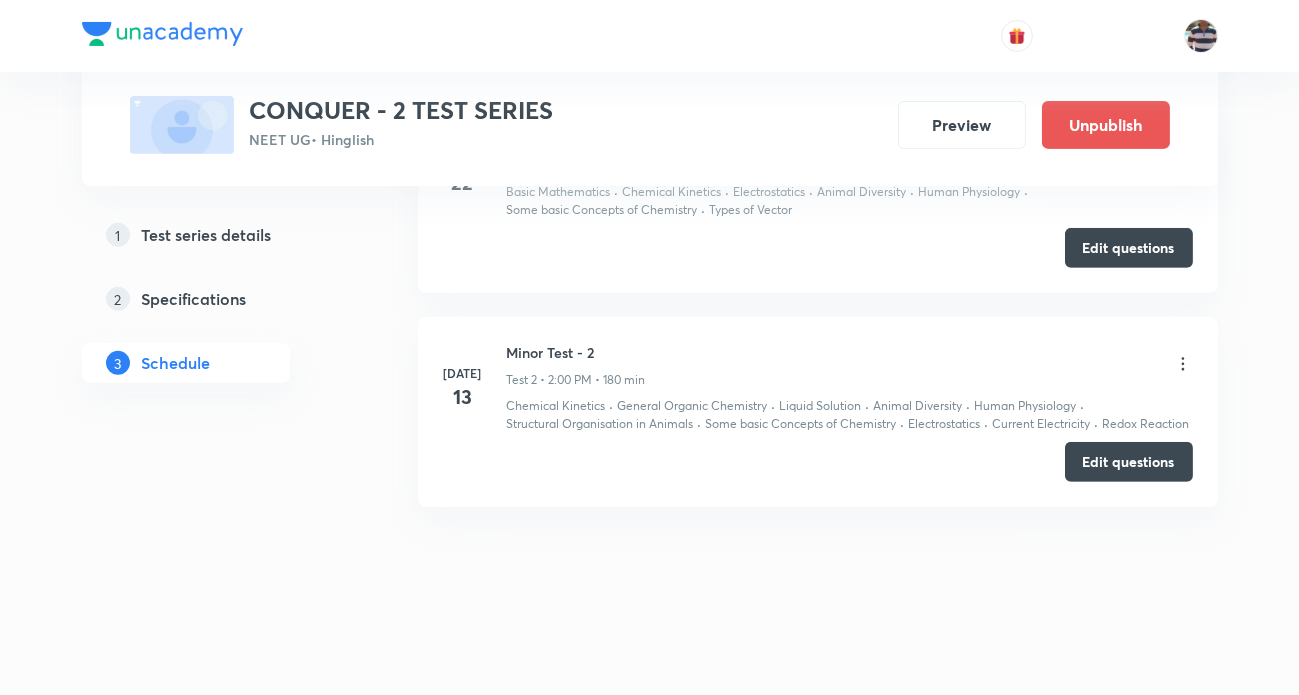 scroll, scrollTop: 1605, scrollLeft: 0, axis: vertical 